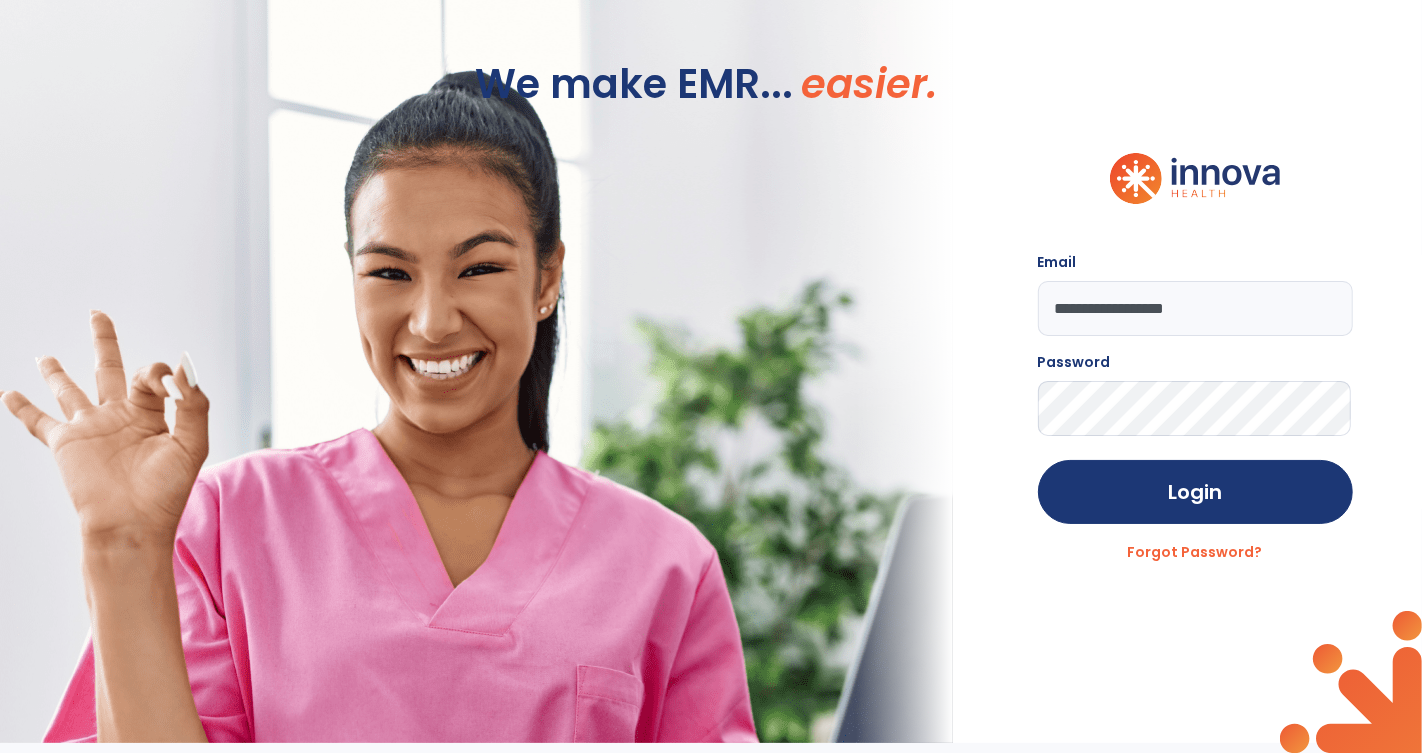 scroll, scrollTop: 0, scrollLeft: 0, axis: both 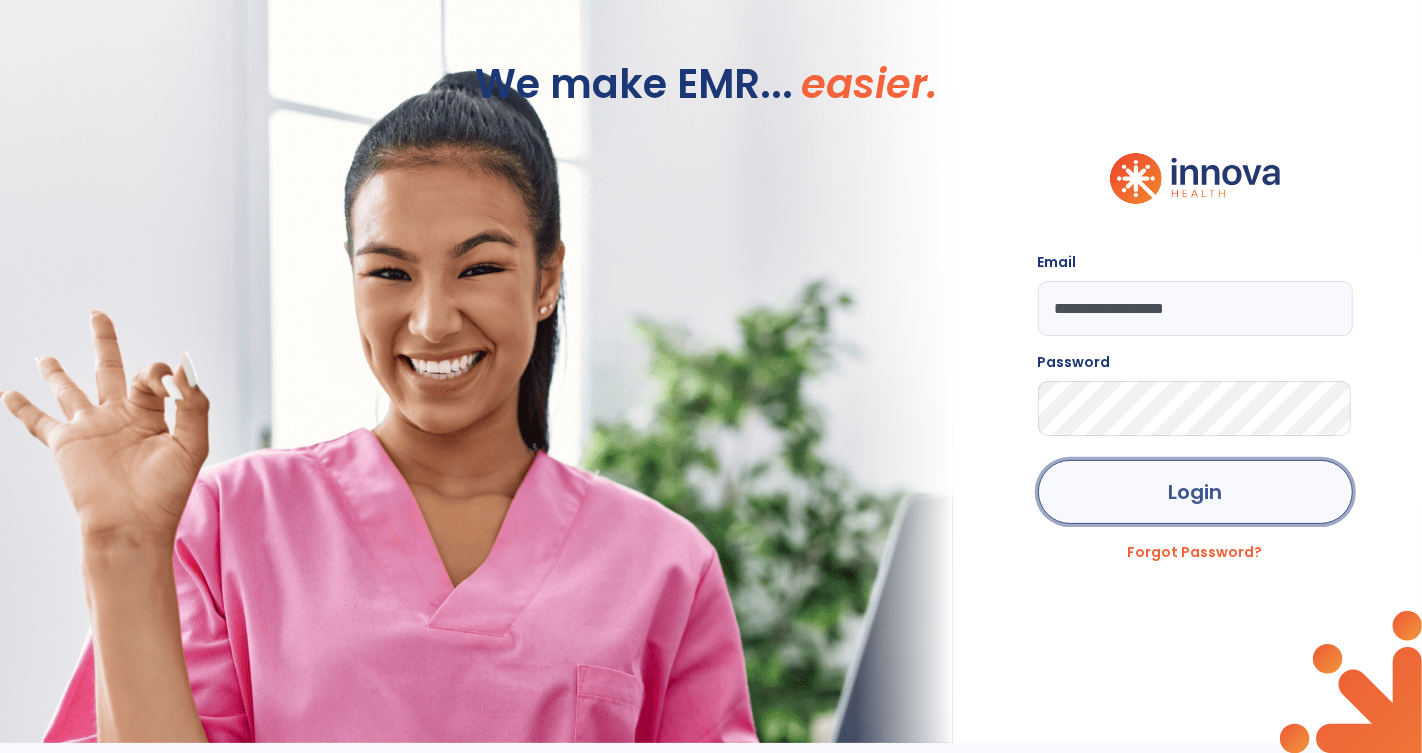 click on "Login" 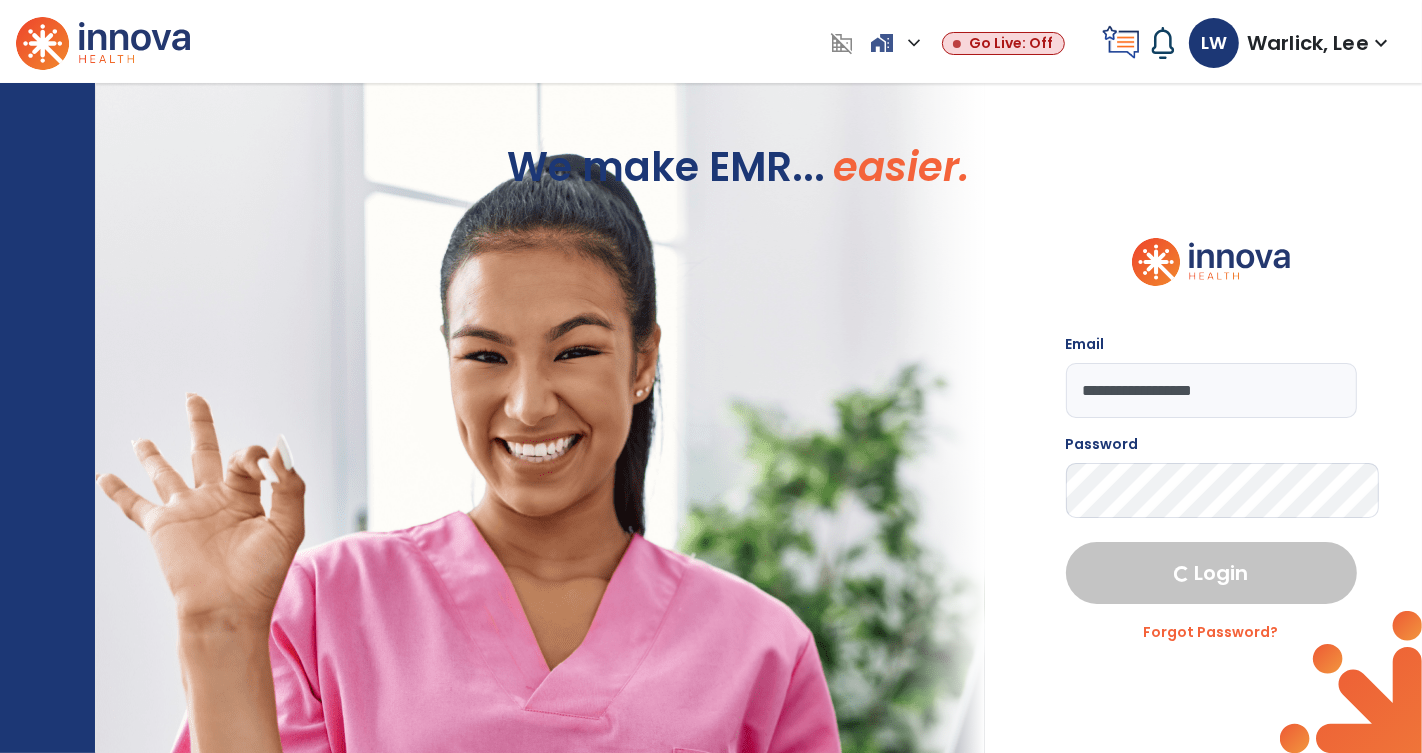 select on "****" 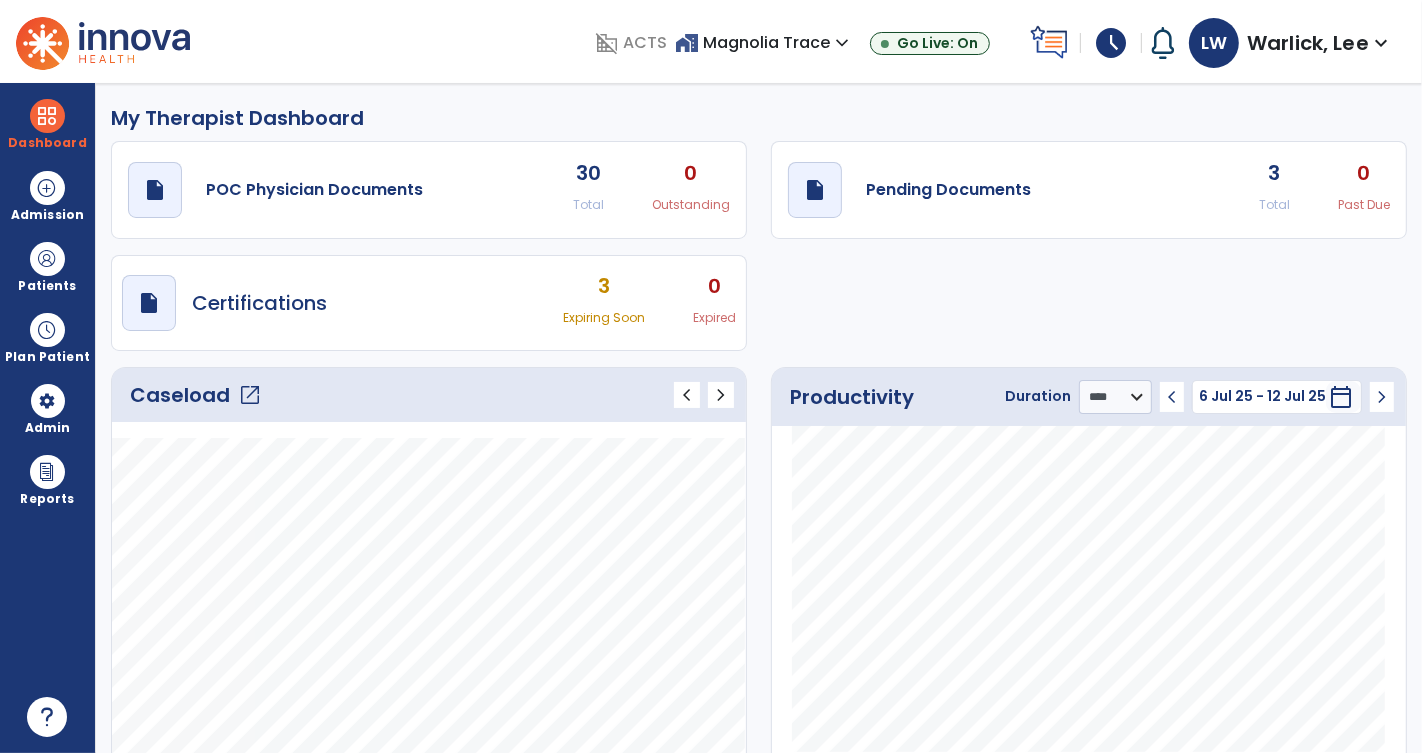 click on "draft   open_in_new  Pending Documents 3 Total 0 Past Due" 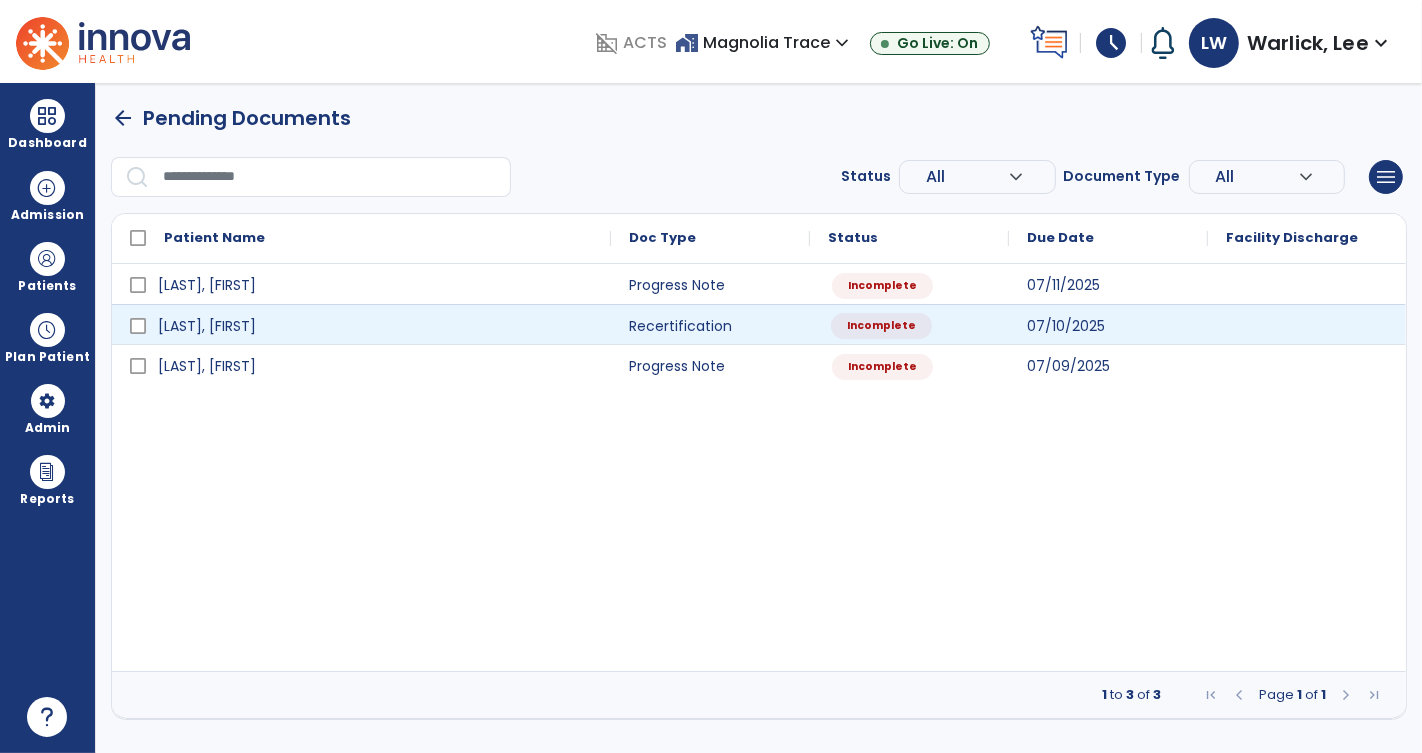 click on "Incomplete" at bounding box center (881, 326) 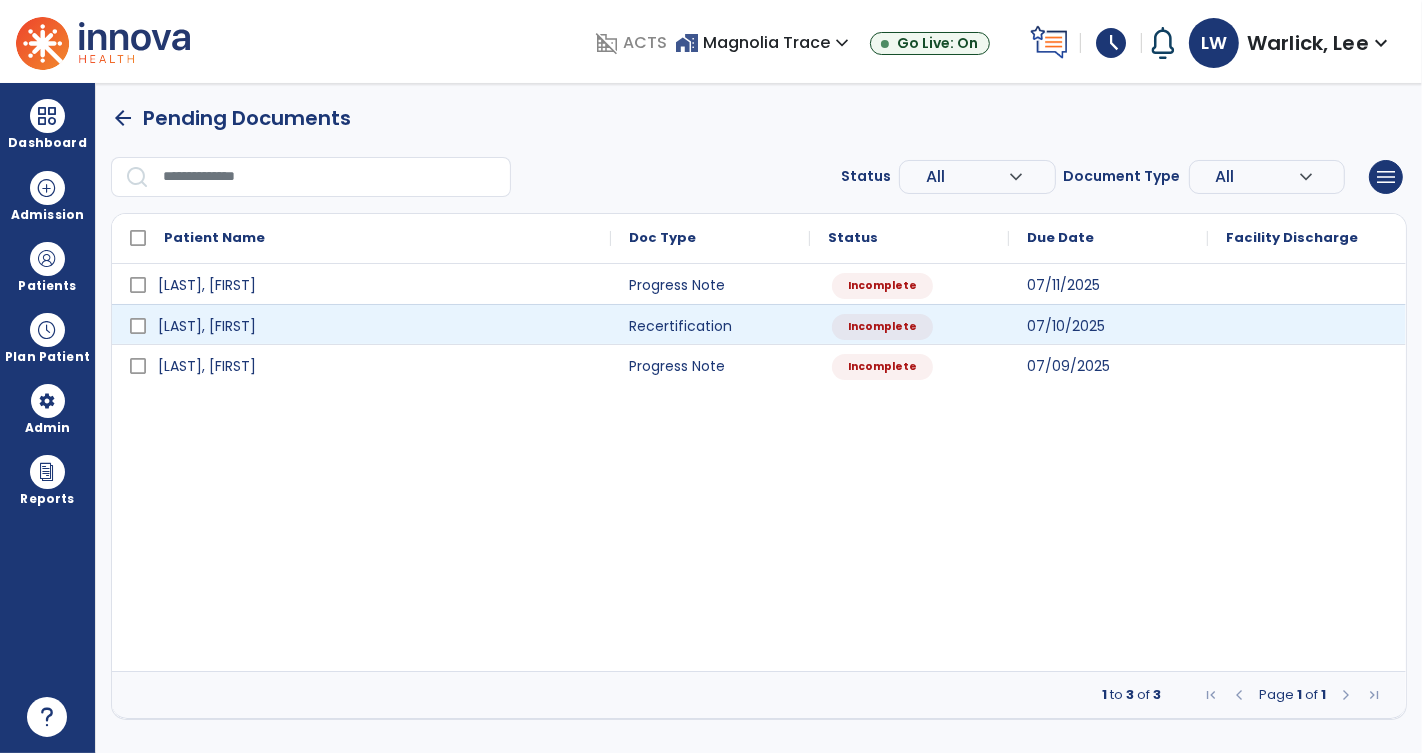 select on "**********" 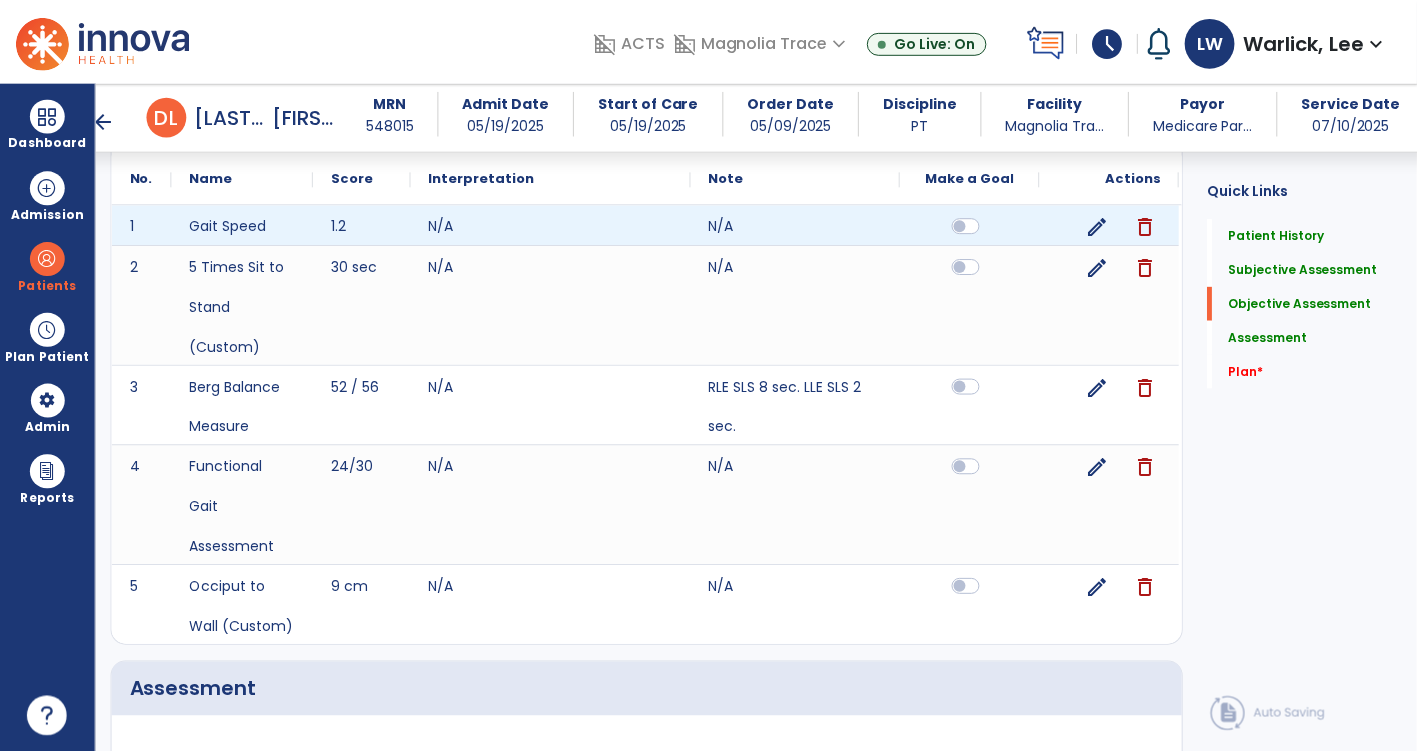 scroll, scrollTop: 1474, scrollLeft: 0, axis: vertical 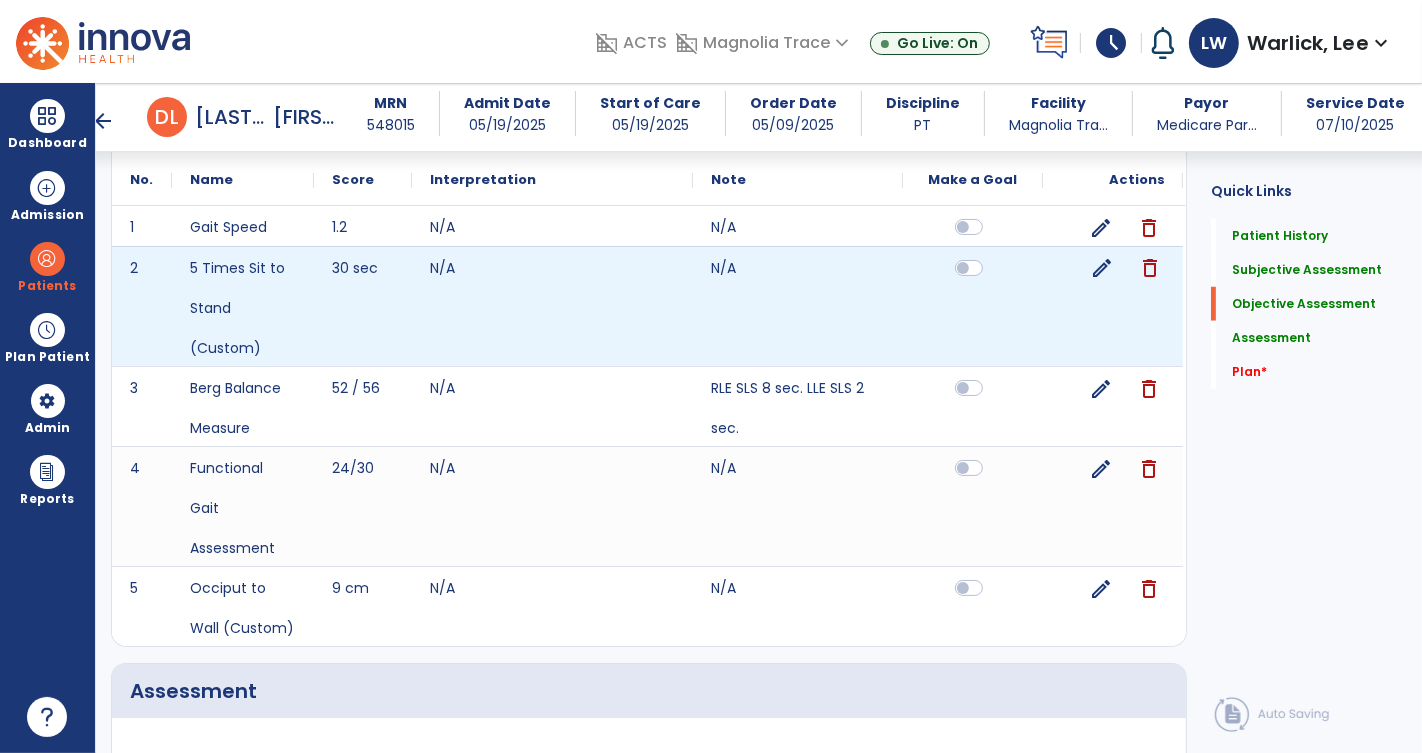 click on "edit" 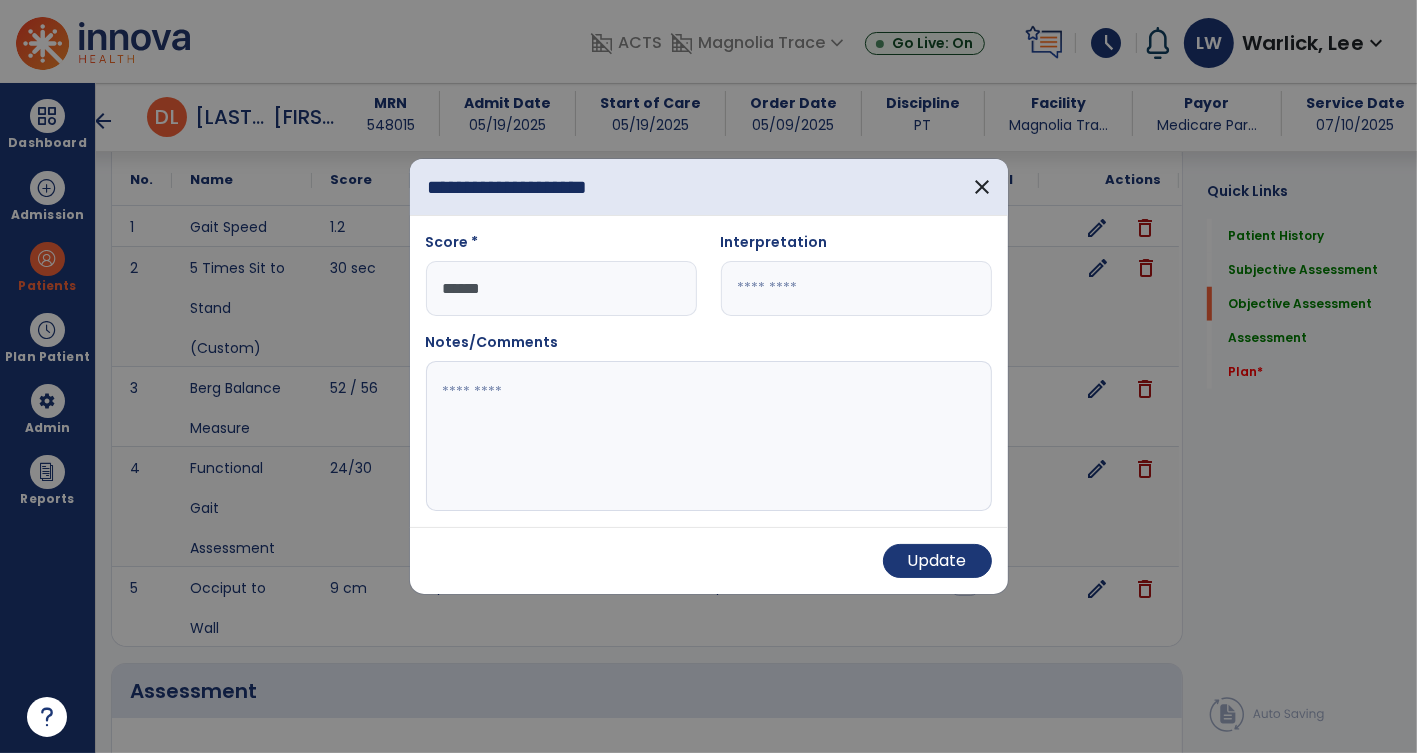 scroll, scrollTop: 1474, scrollLeft: 0, axis: vertical 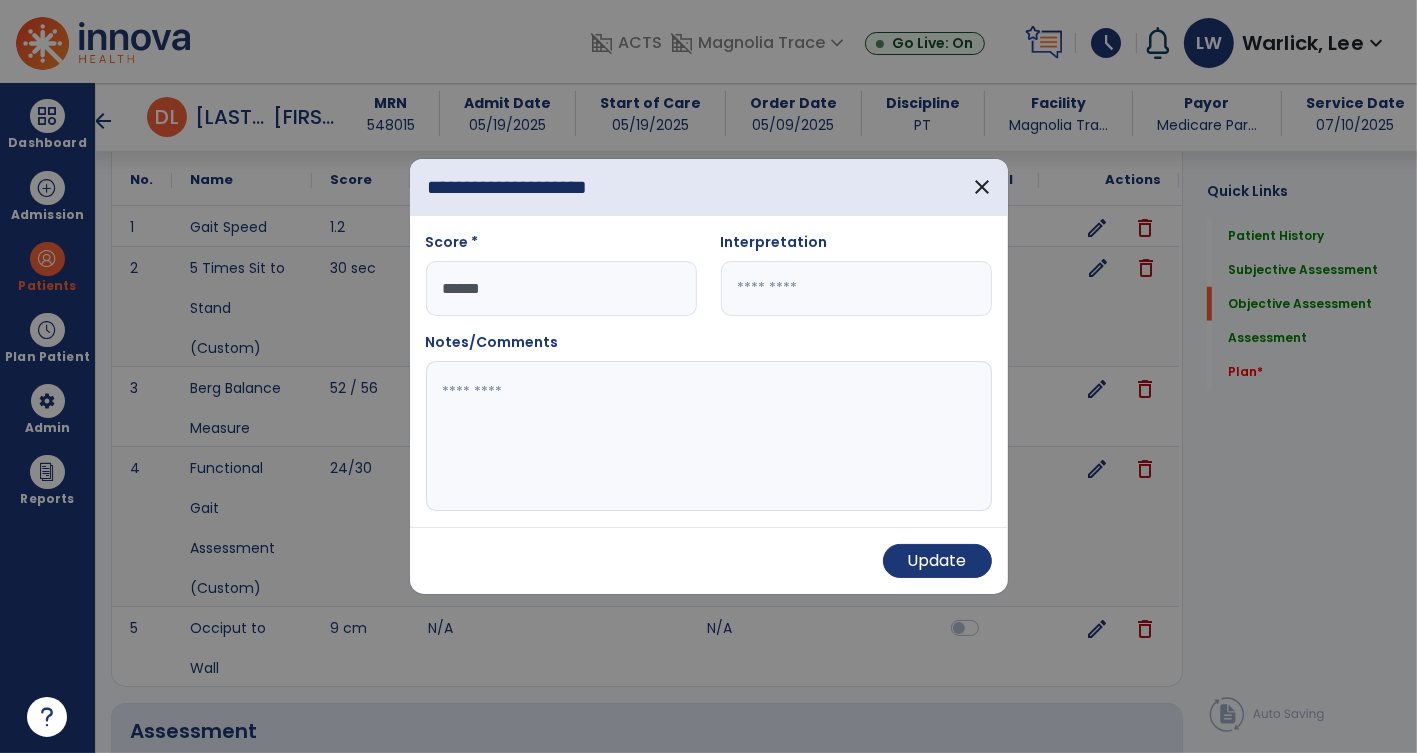click on "******" at bounding box center [561, 288] 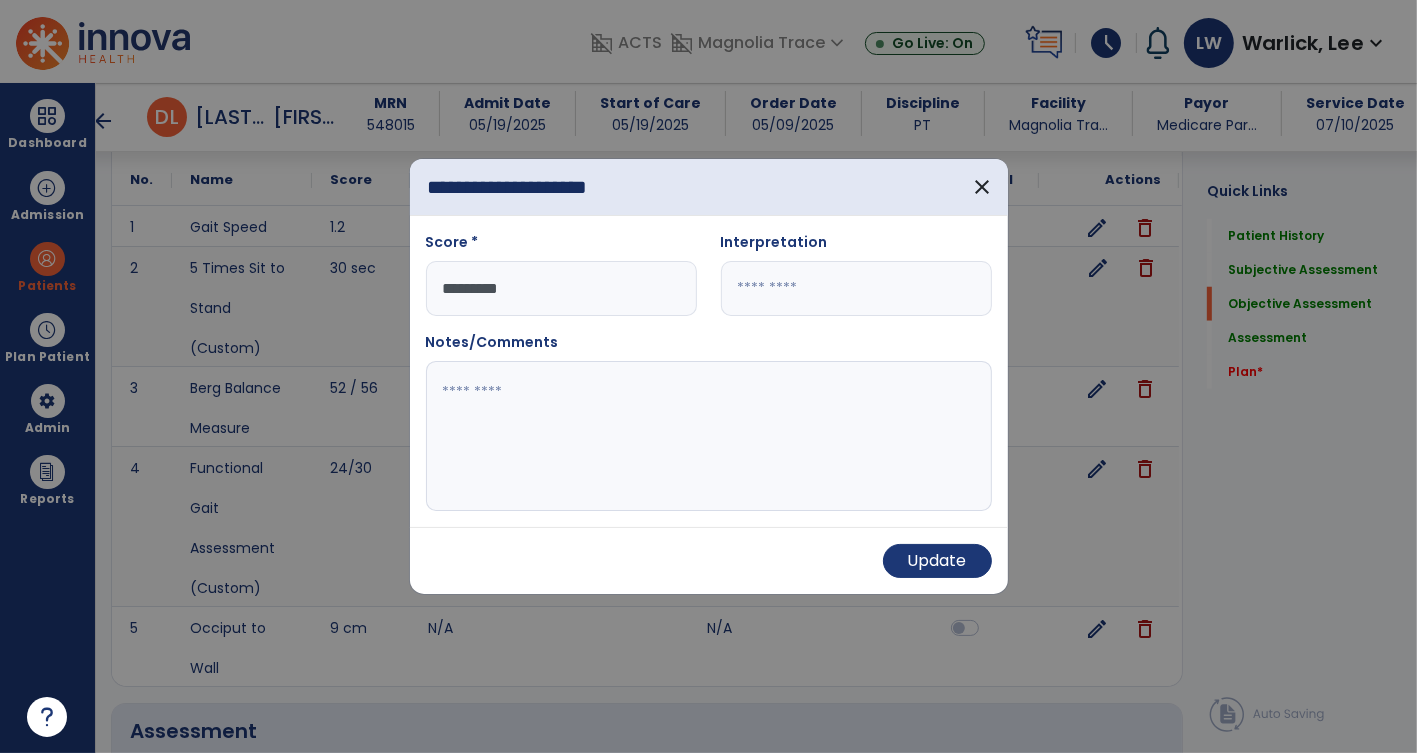 type on "**********" 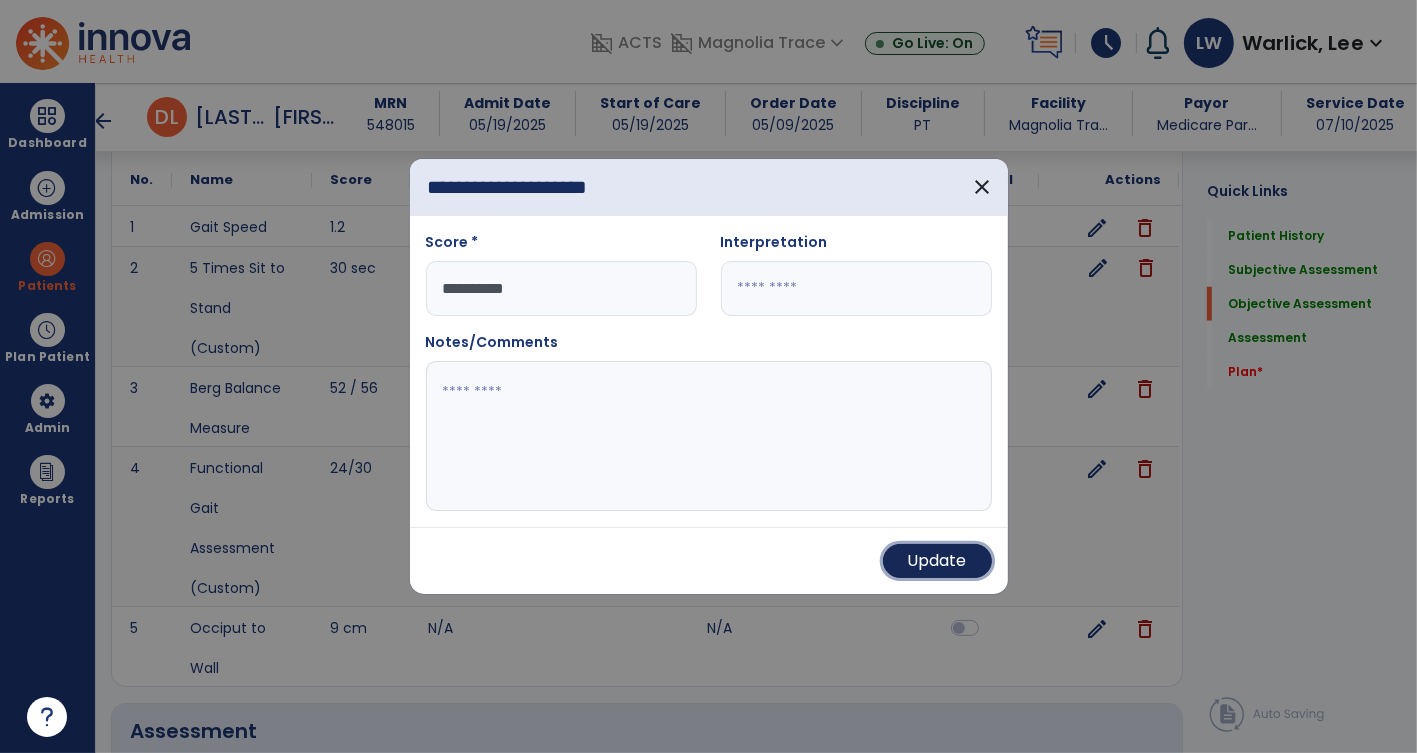 click on "Update" at bounding box center [937, 561] 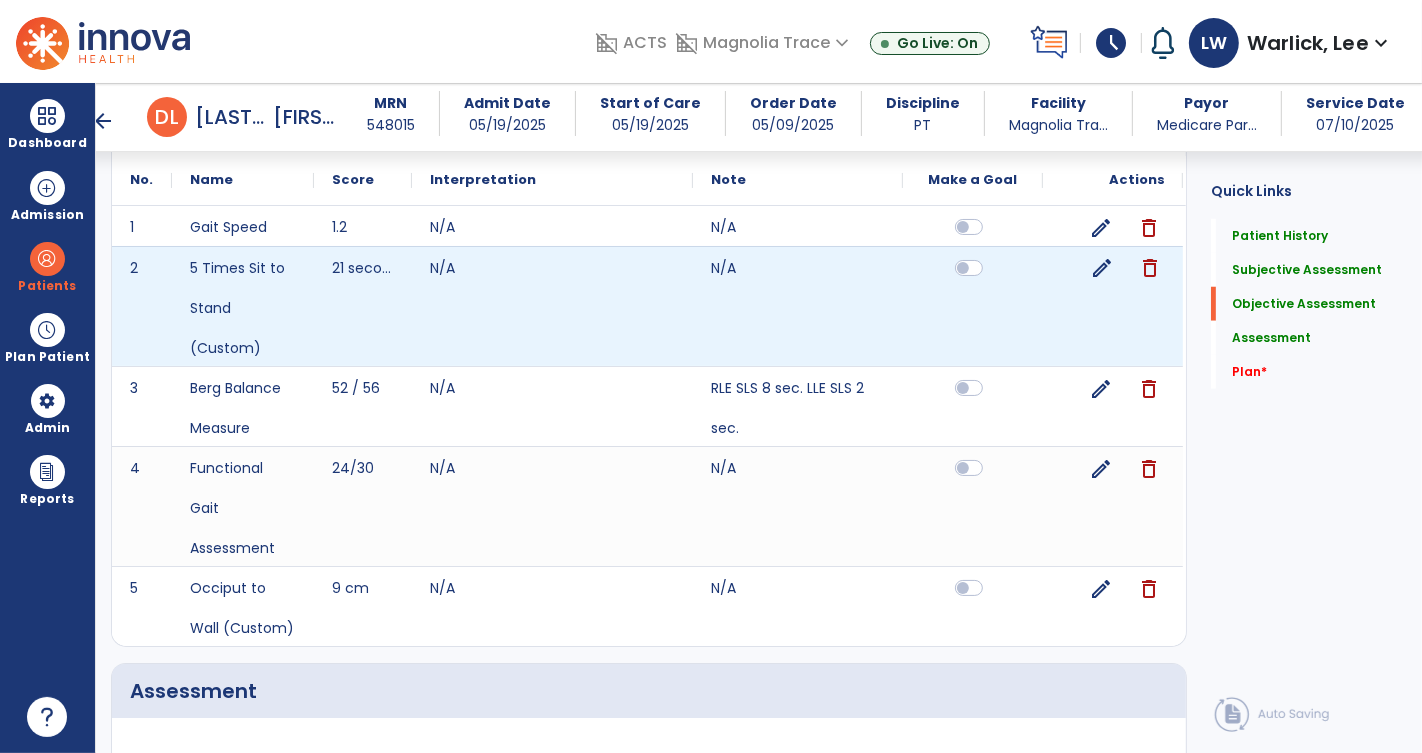 click on "edit" 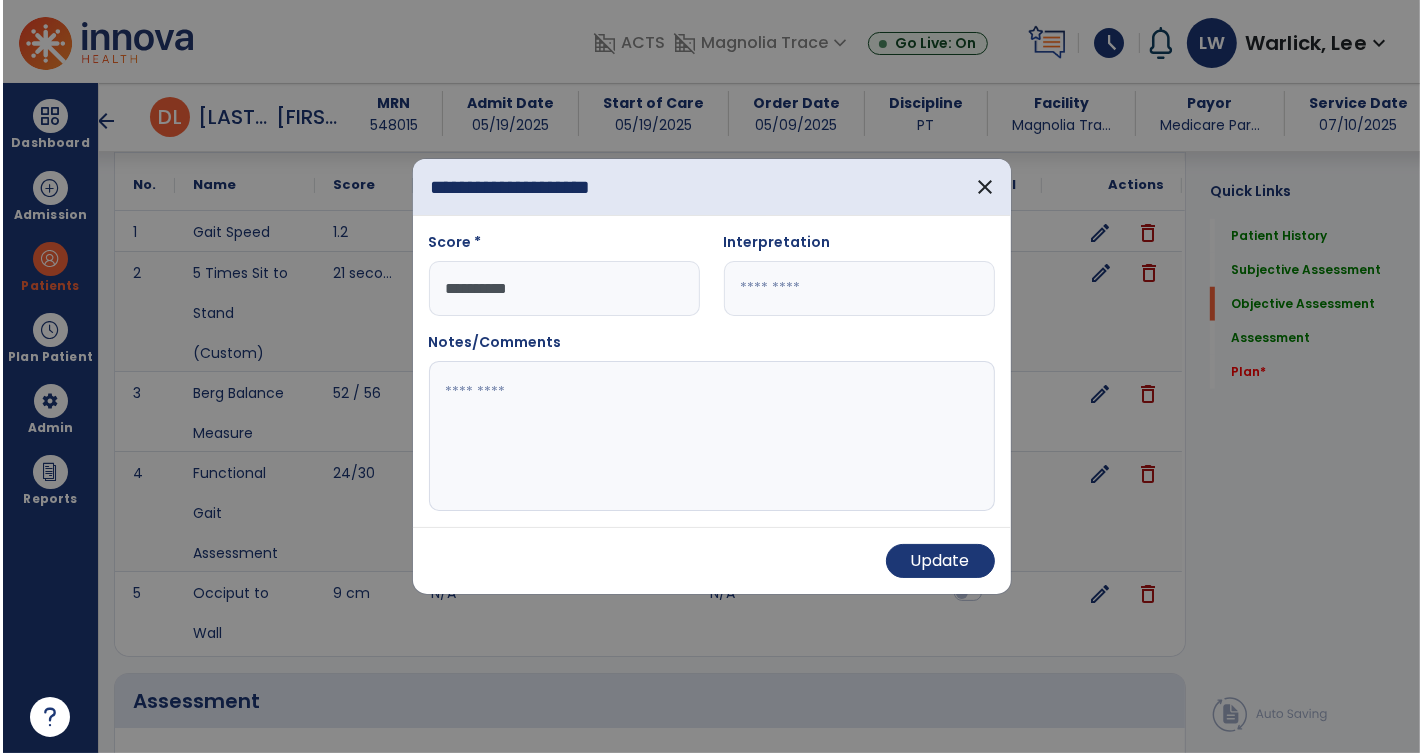 scroll, scrollTop: 1474, scrollLeft: 0, axis: vertical 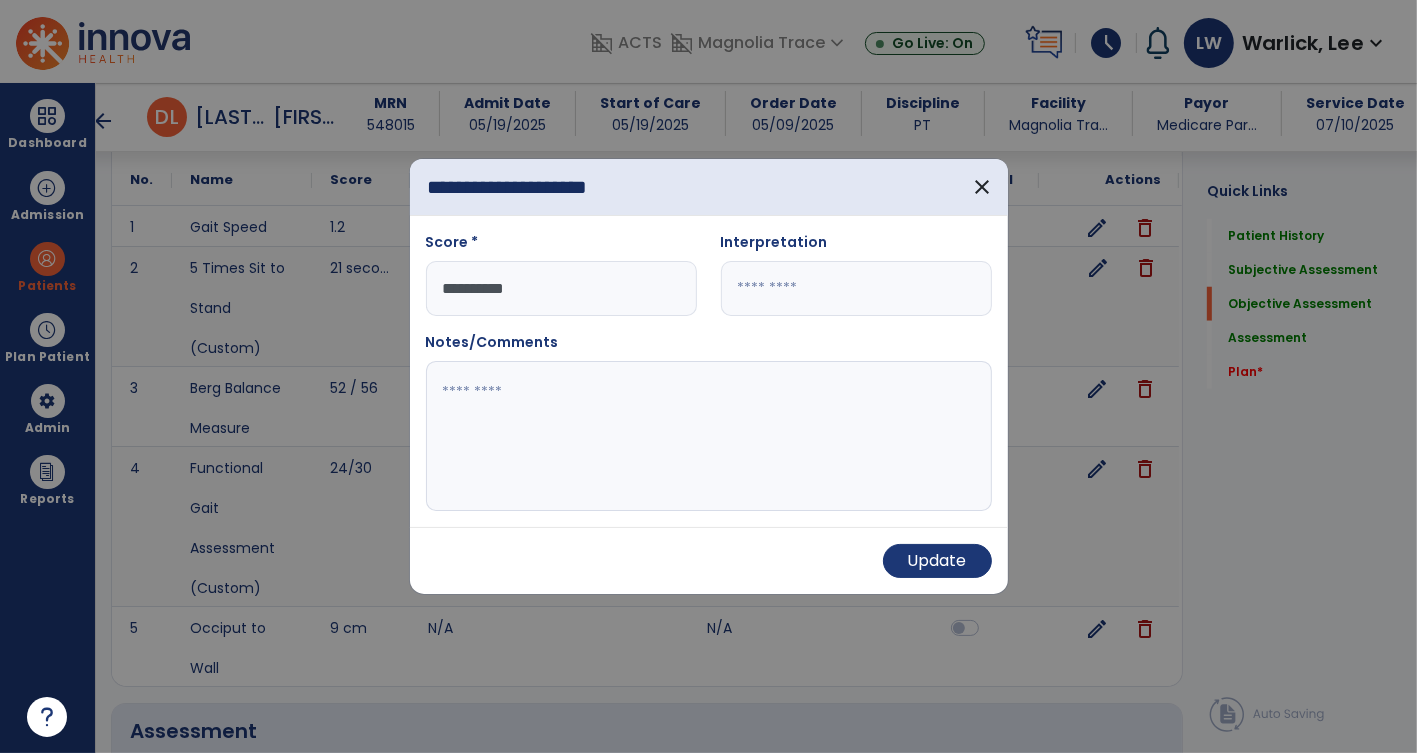 click on "**********" at bounding box center [561, 288] 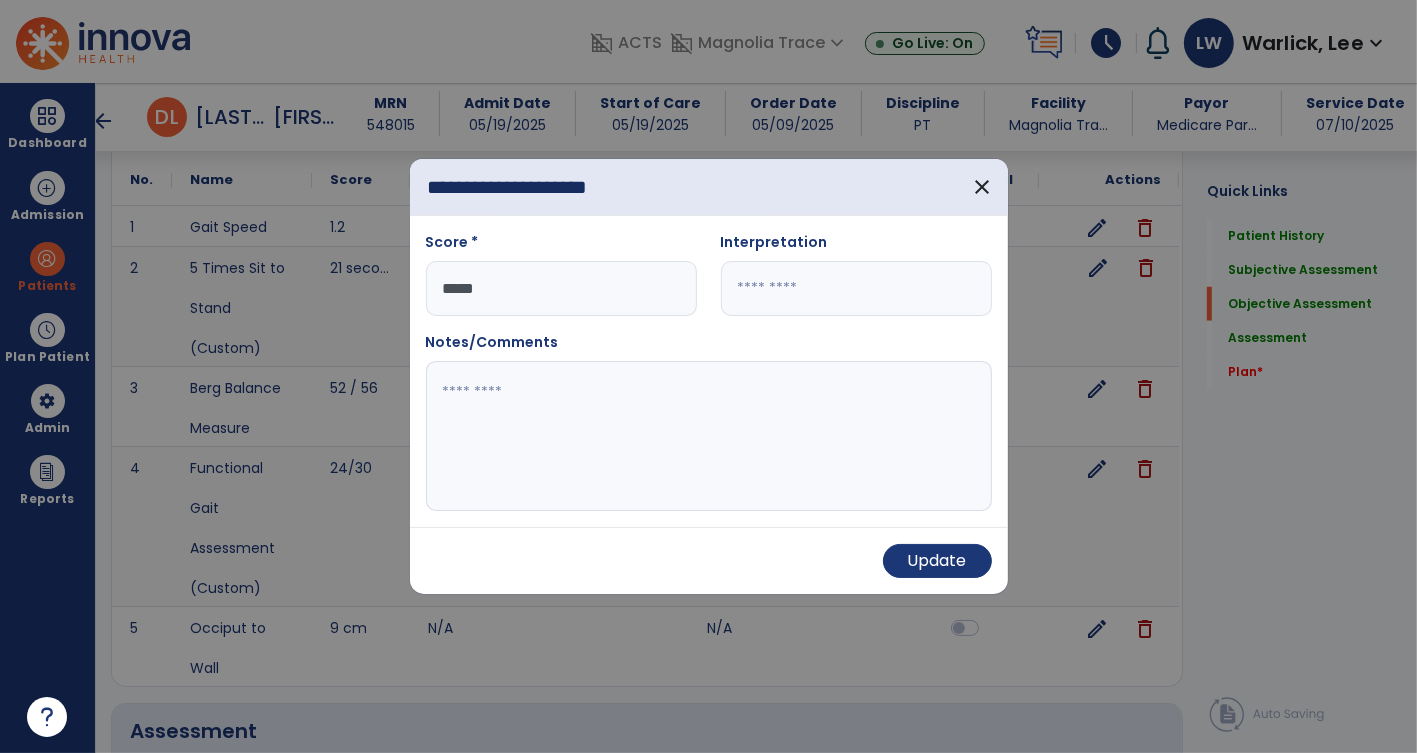 type on "******" 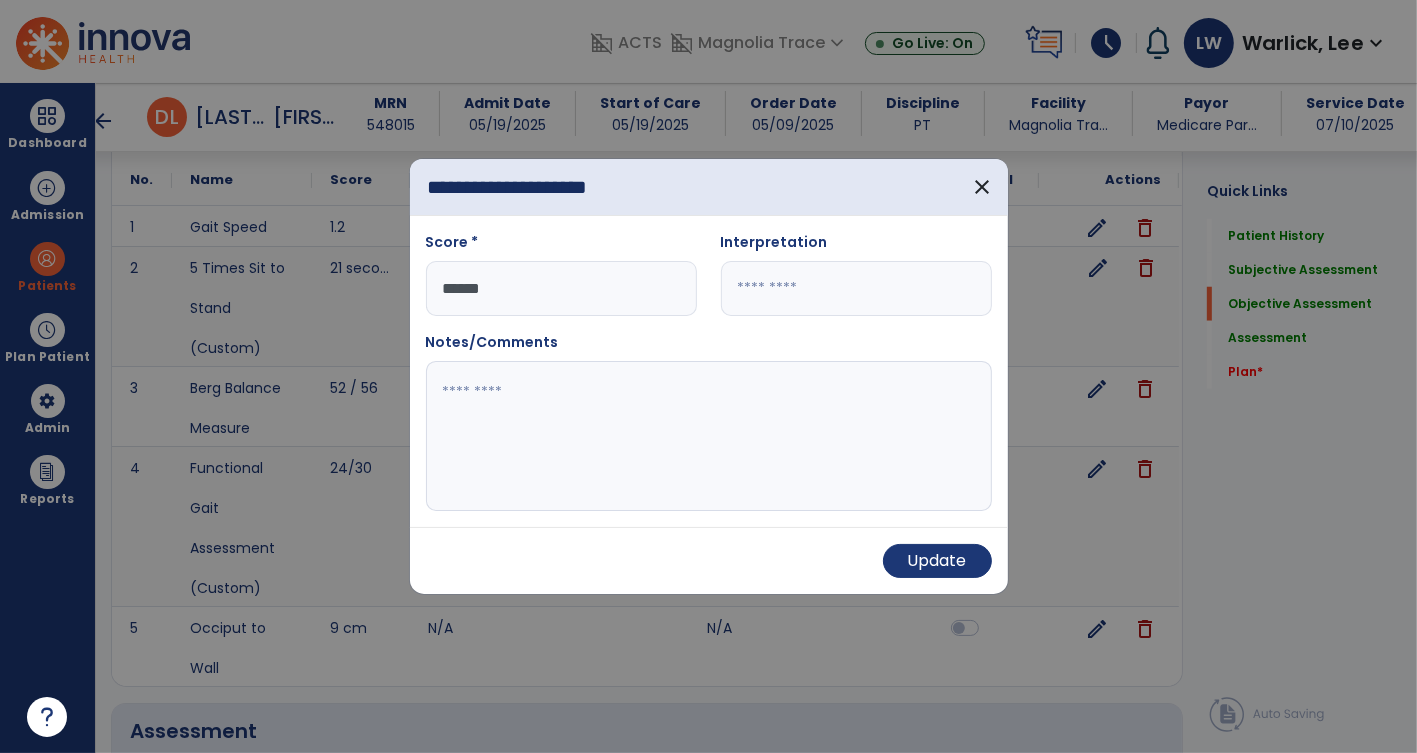 click on "******" at bounding box center [561, 288] 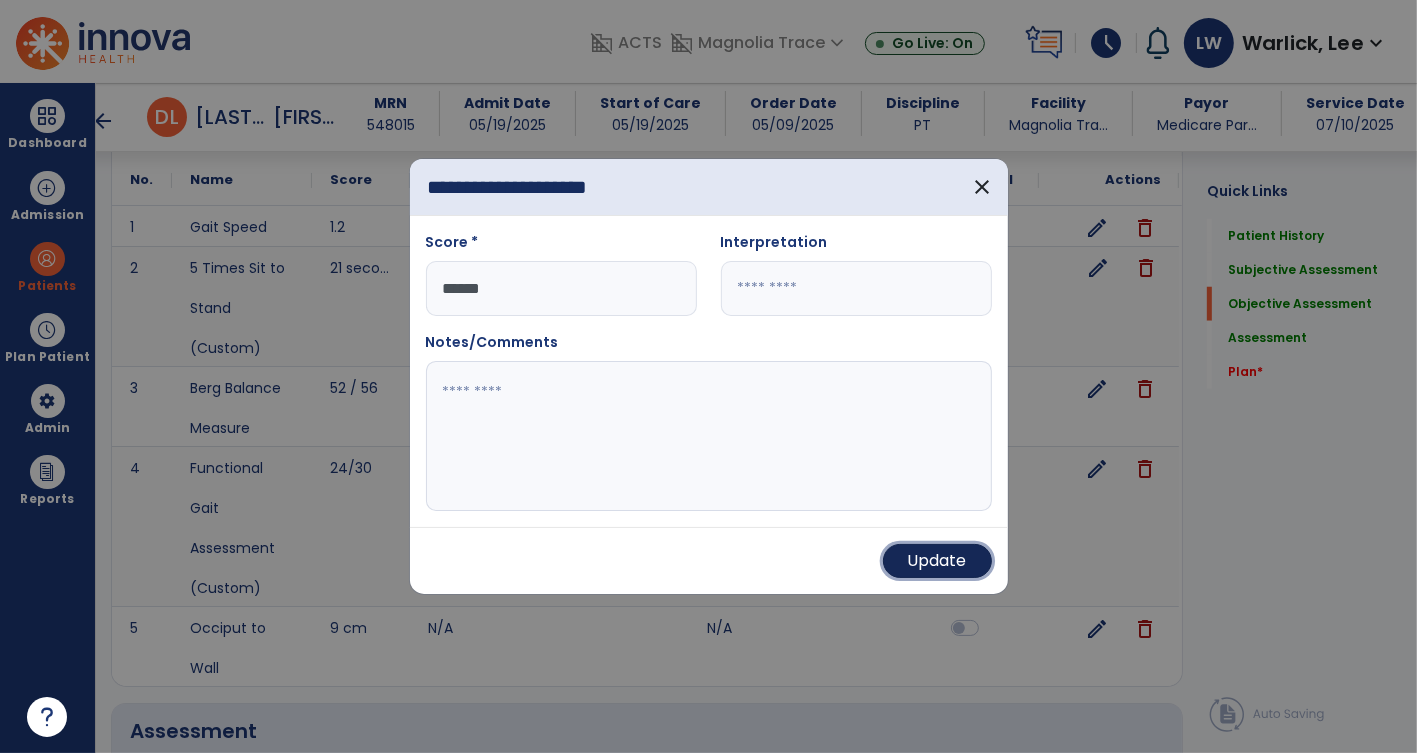 click on "Update" at bounding box center (937, 561) 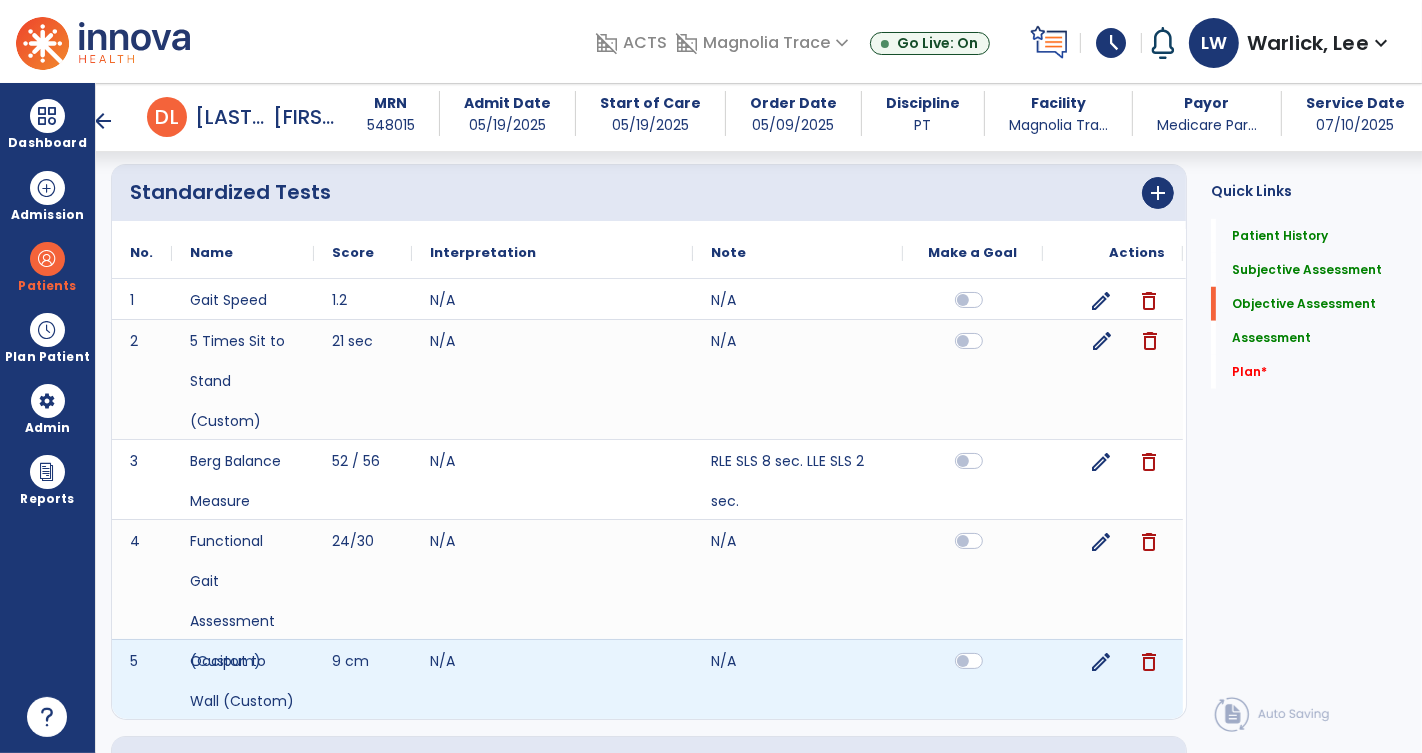 scroll, scrollTop: 1386, scrollLeft: 0, axis: vertical 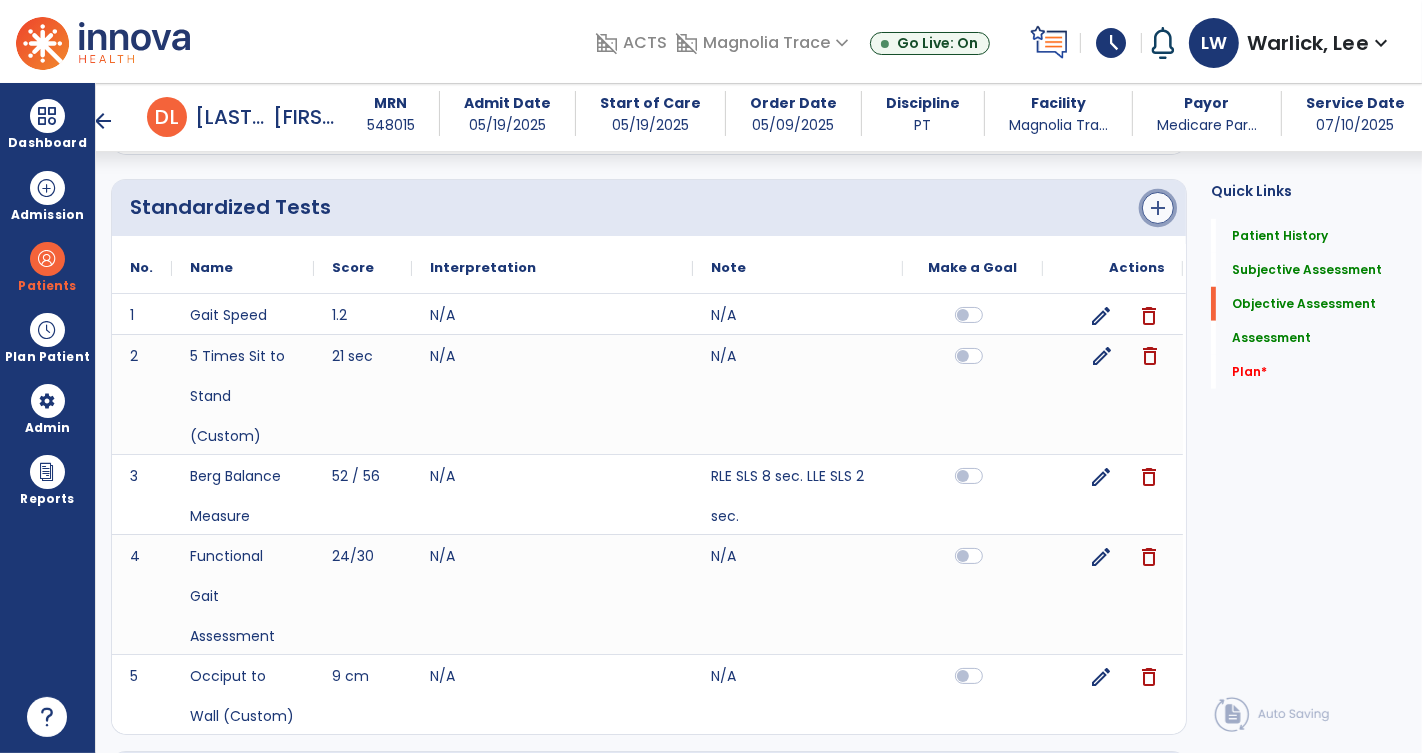 click on "add" 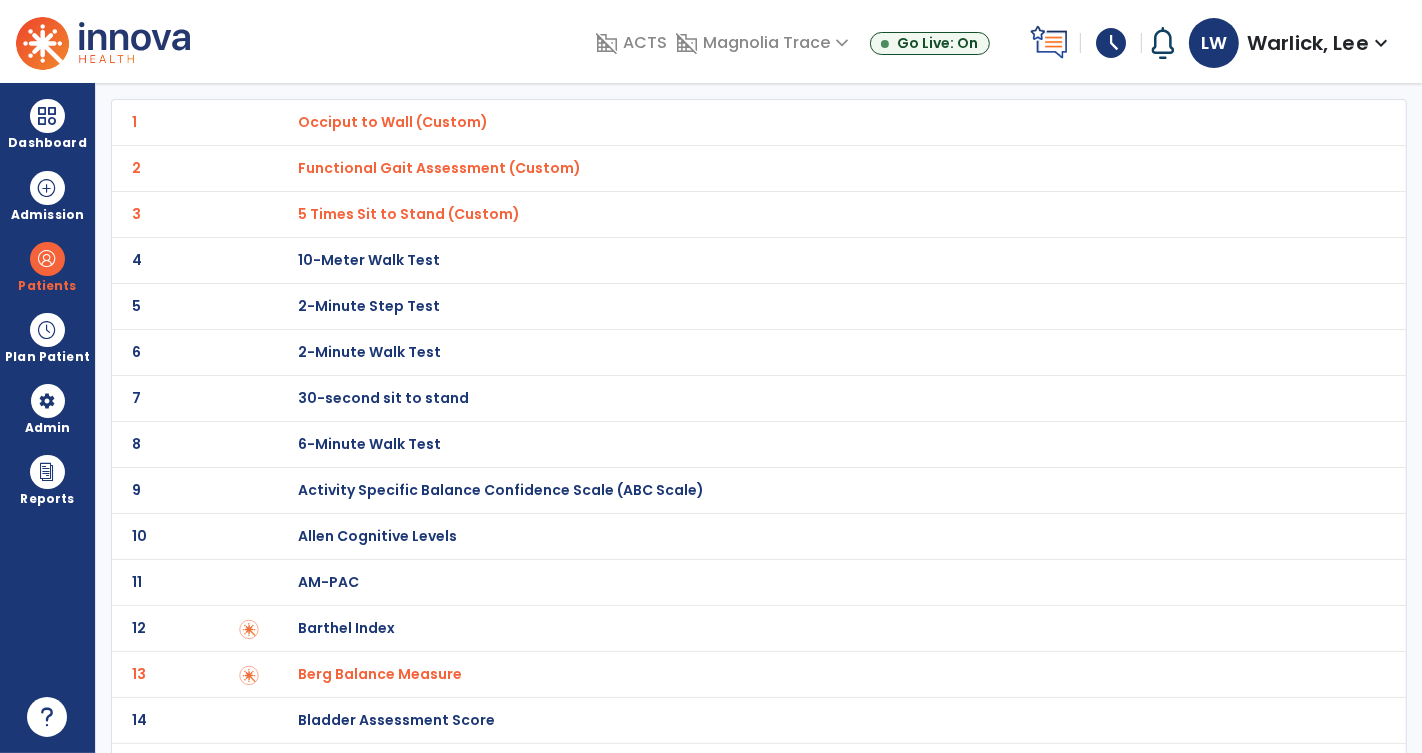 scroll, scrollTop: 0, scrollLeft: 0, axis: both 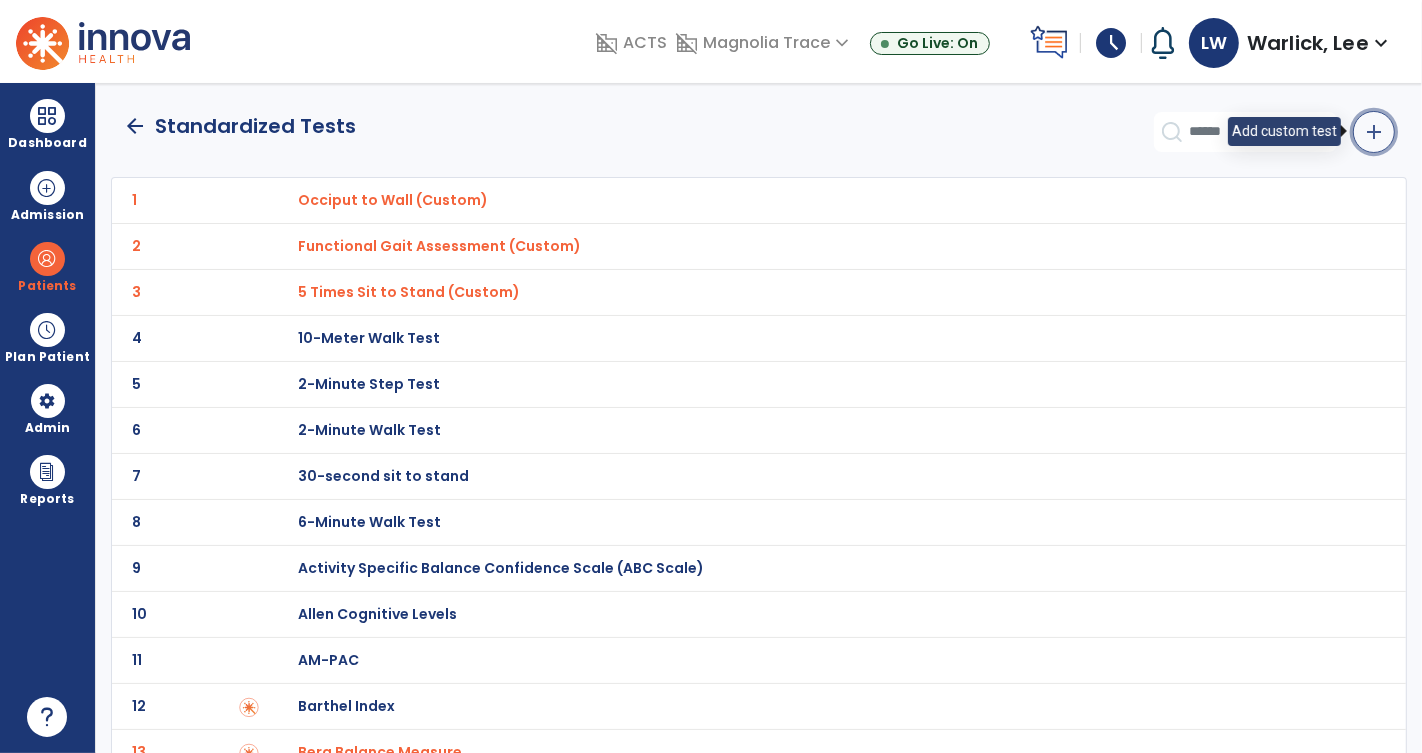 click on "add" 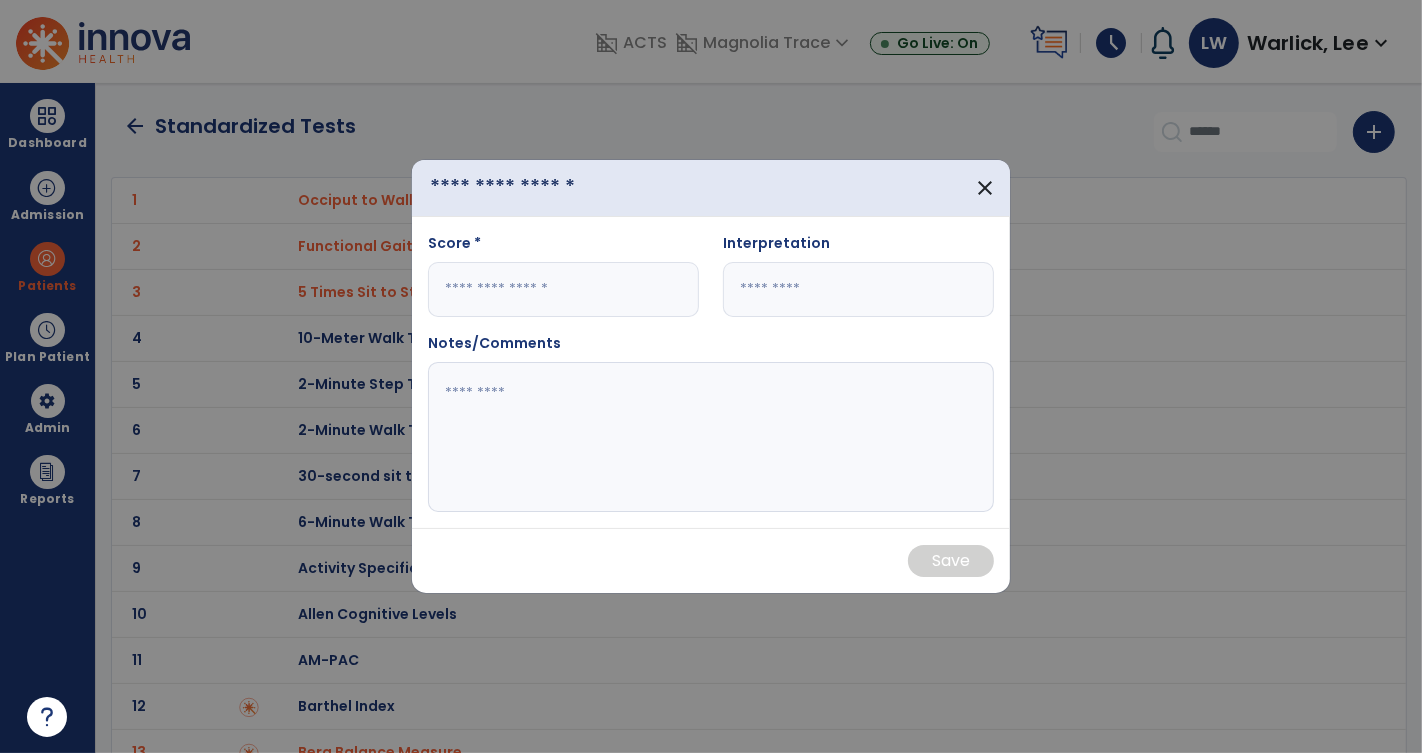 click at bounding box center (534, 188) 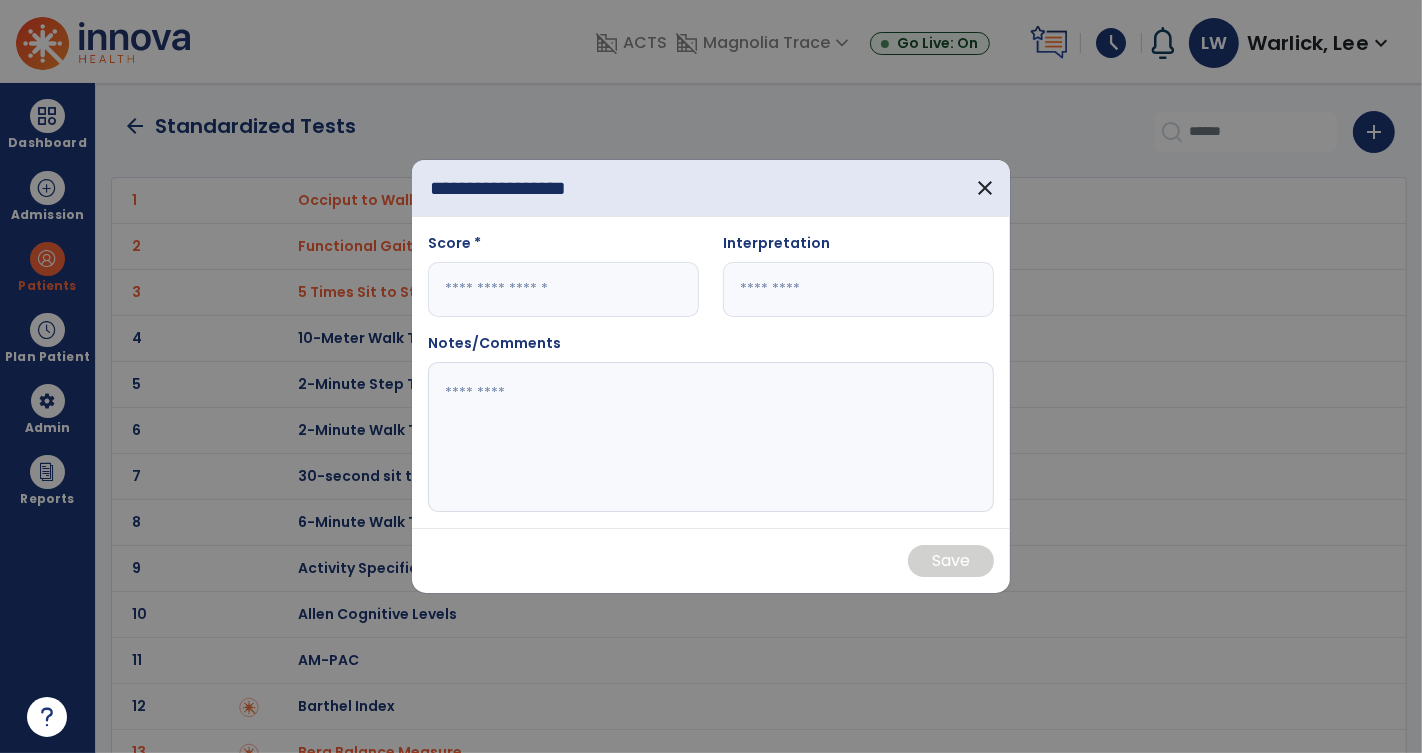 type on "**********" 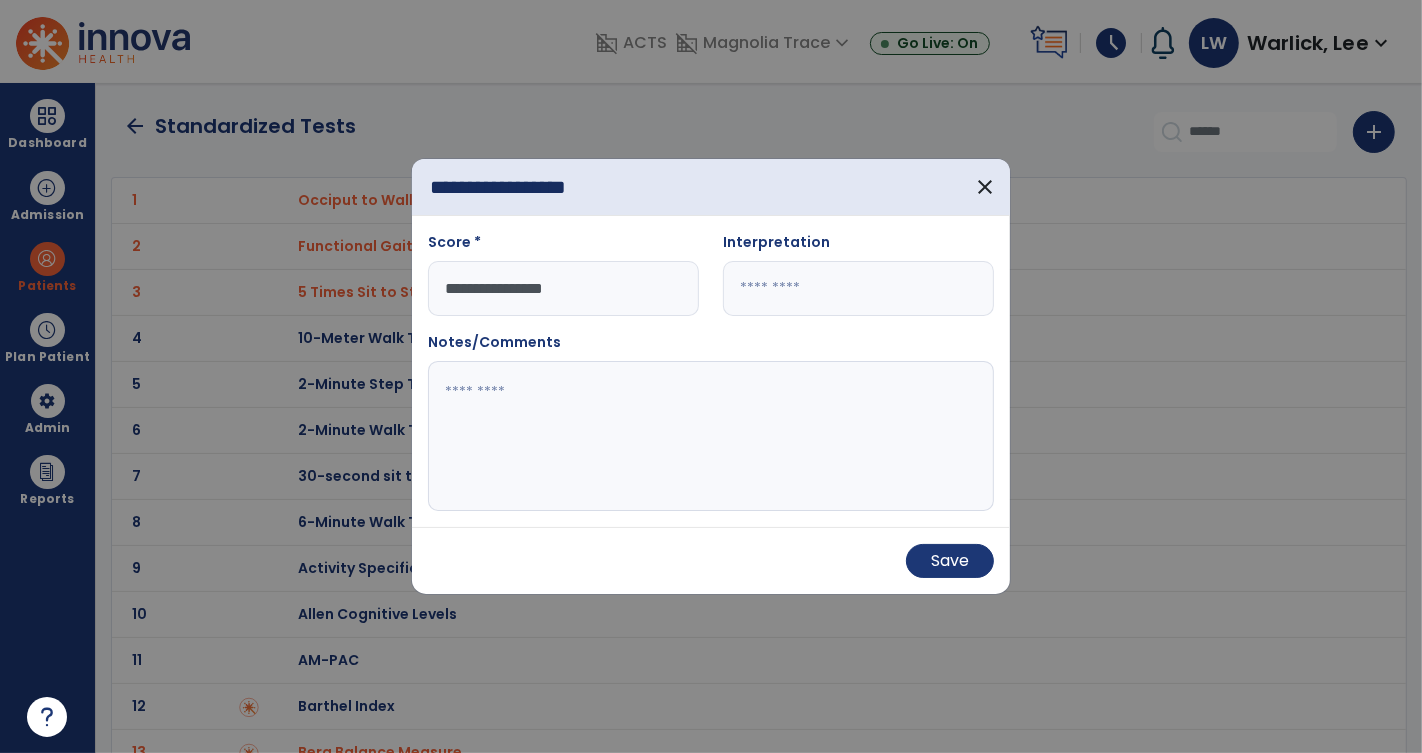 type on "**********" 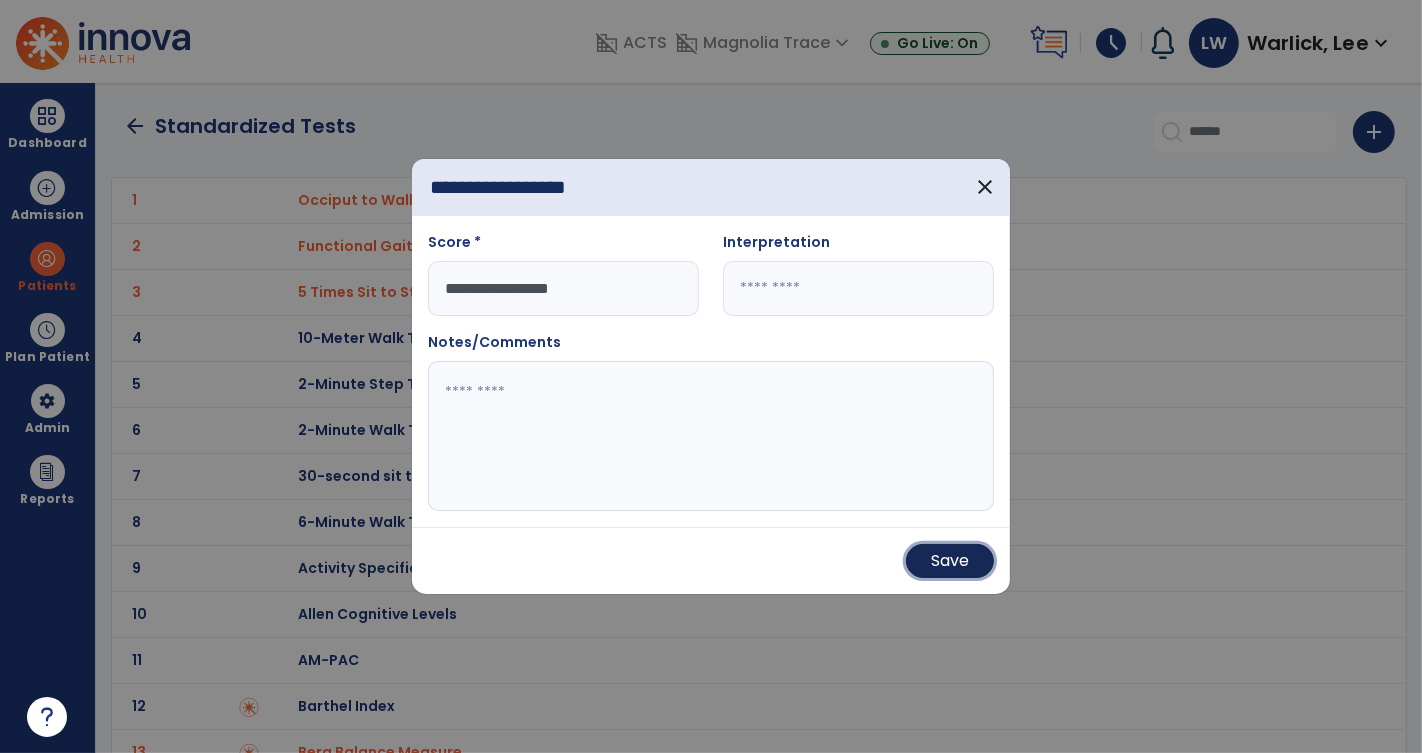 click on "Save" at bounding box center (950, 561) 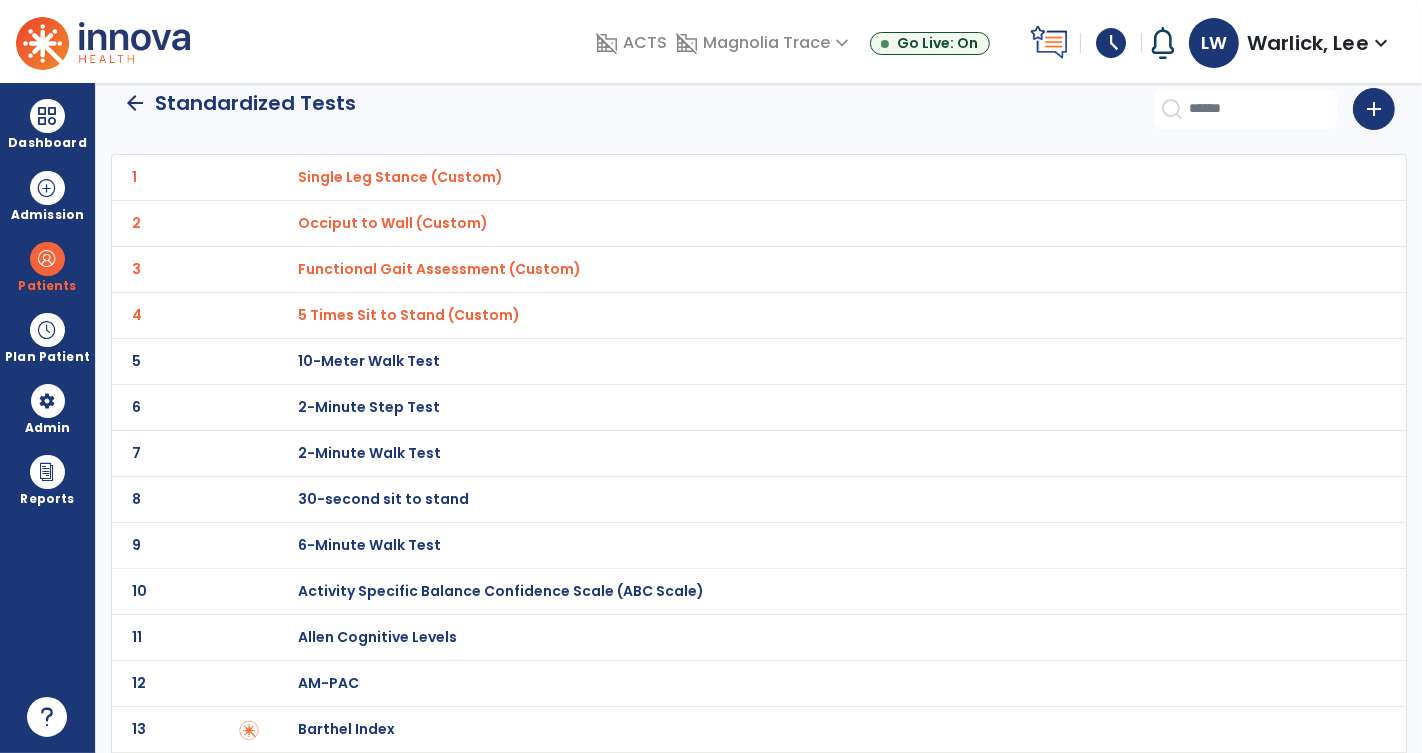 scroll, scrollTop: 0, scrollLeft: 0, axis: both 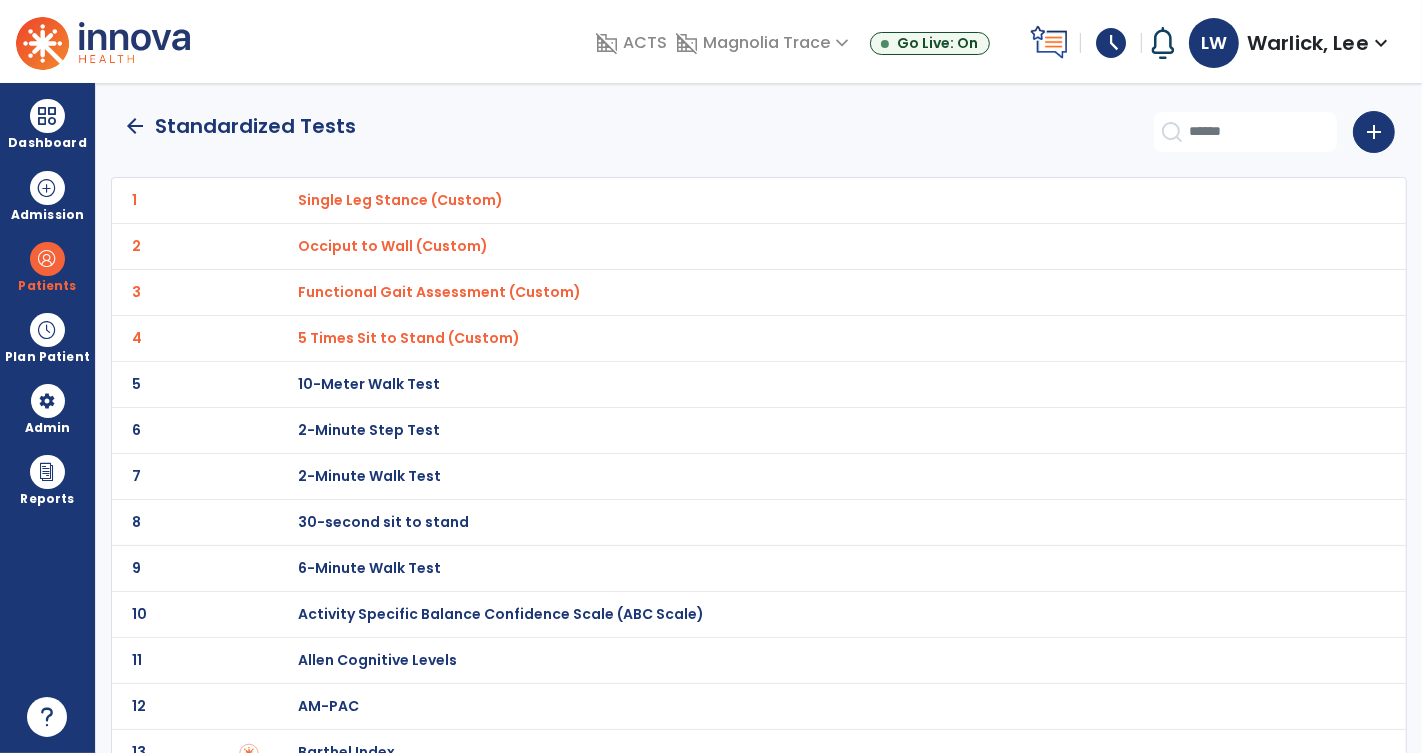 click on "arrow_back" 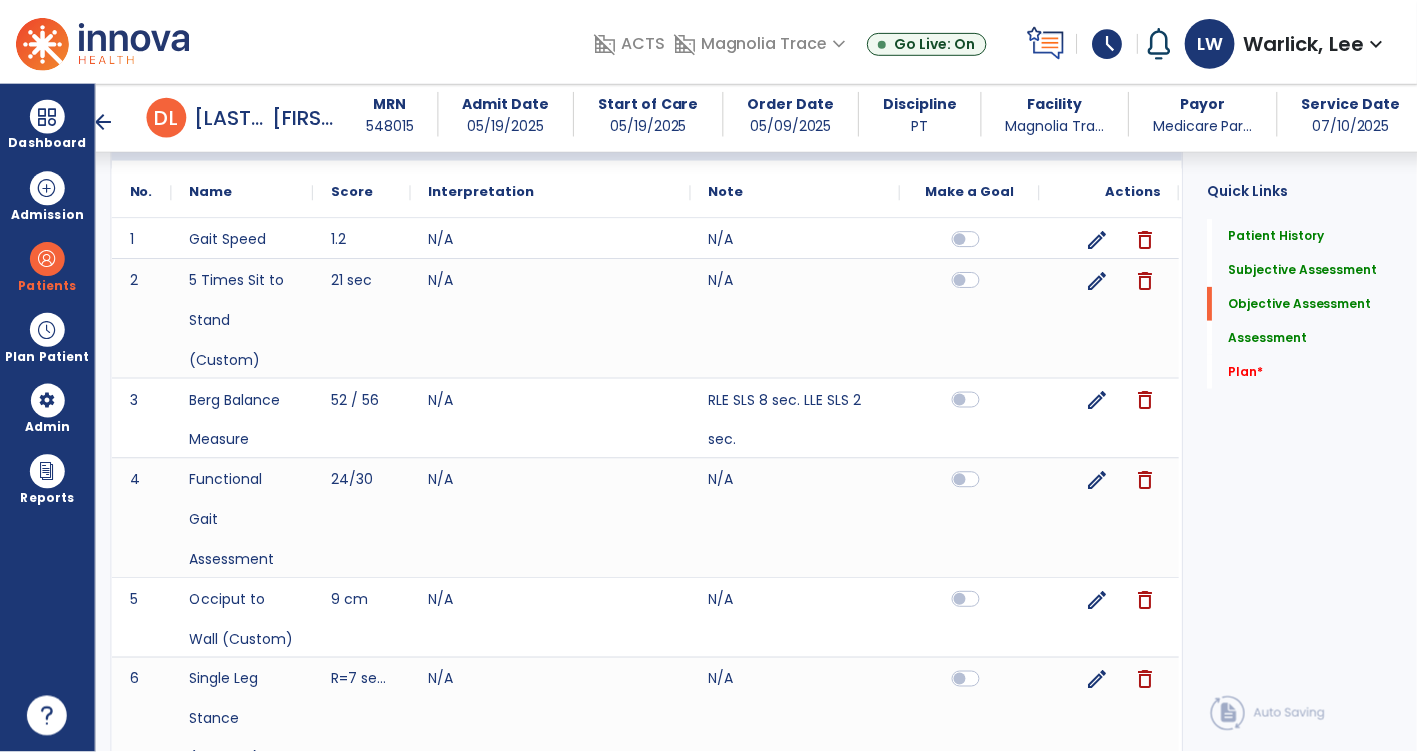 scroll, scrollTop: 1460, scrollLeft: 0, axis: vertical 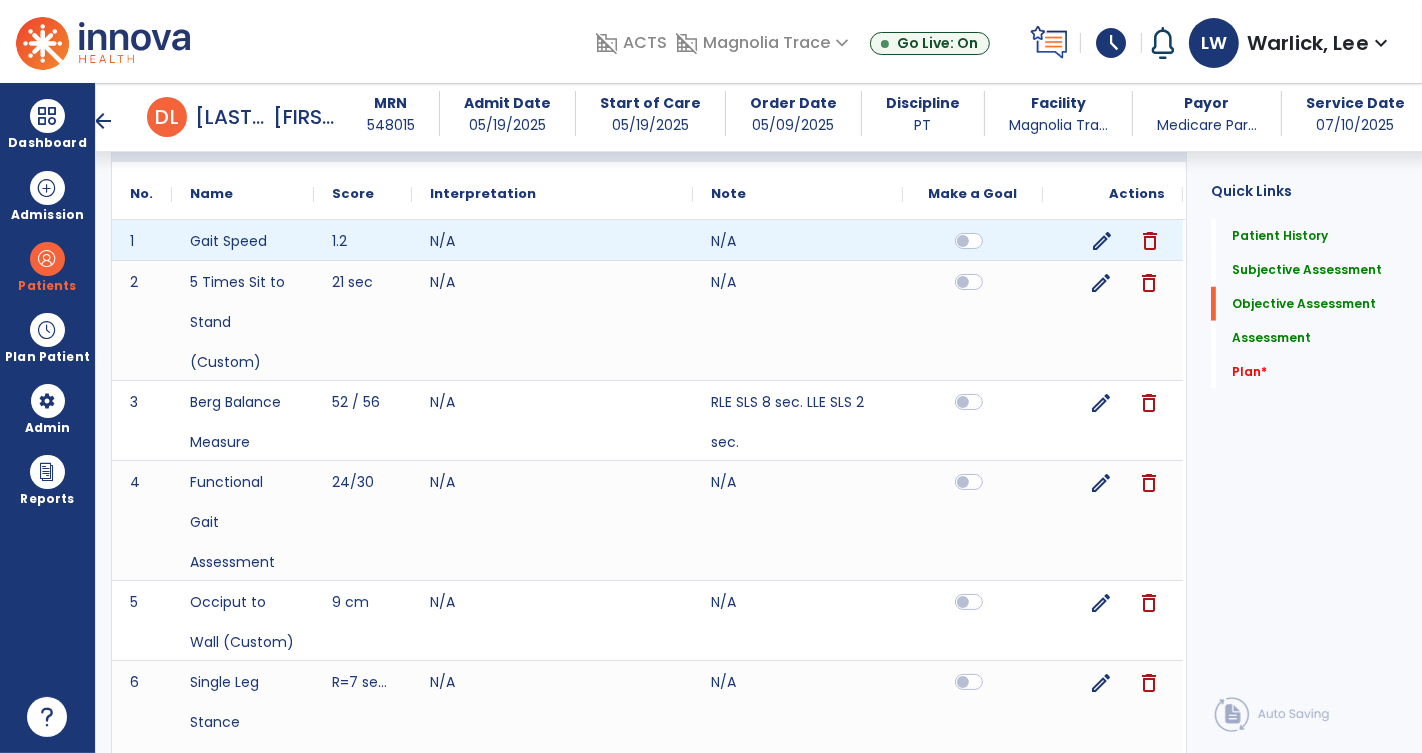 click on "delete" 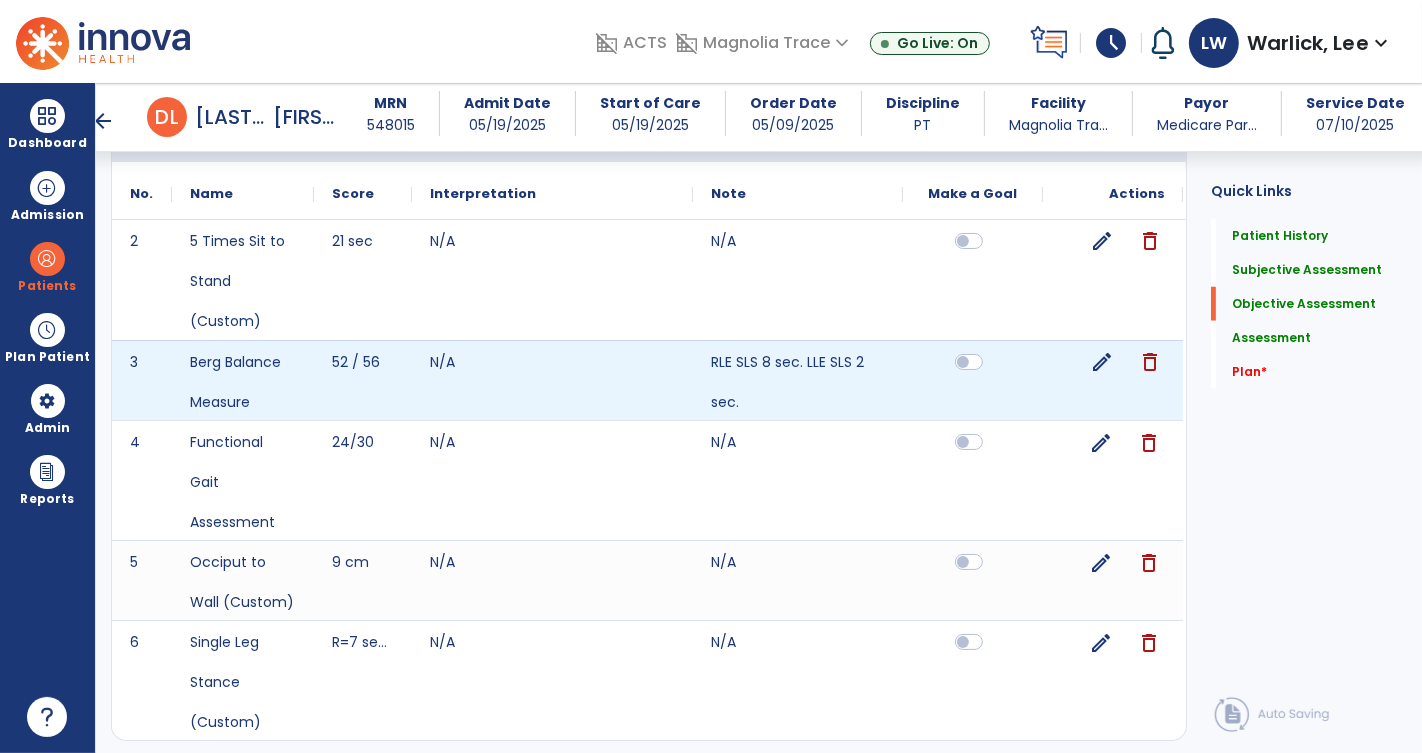 click on "delete" 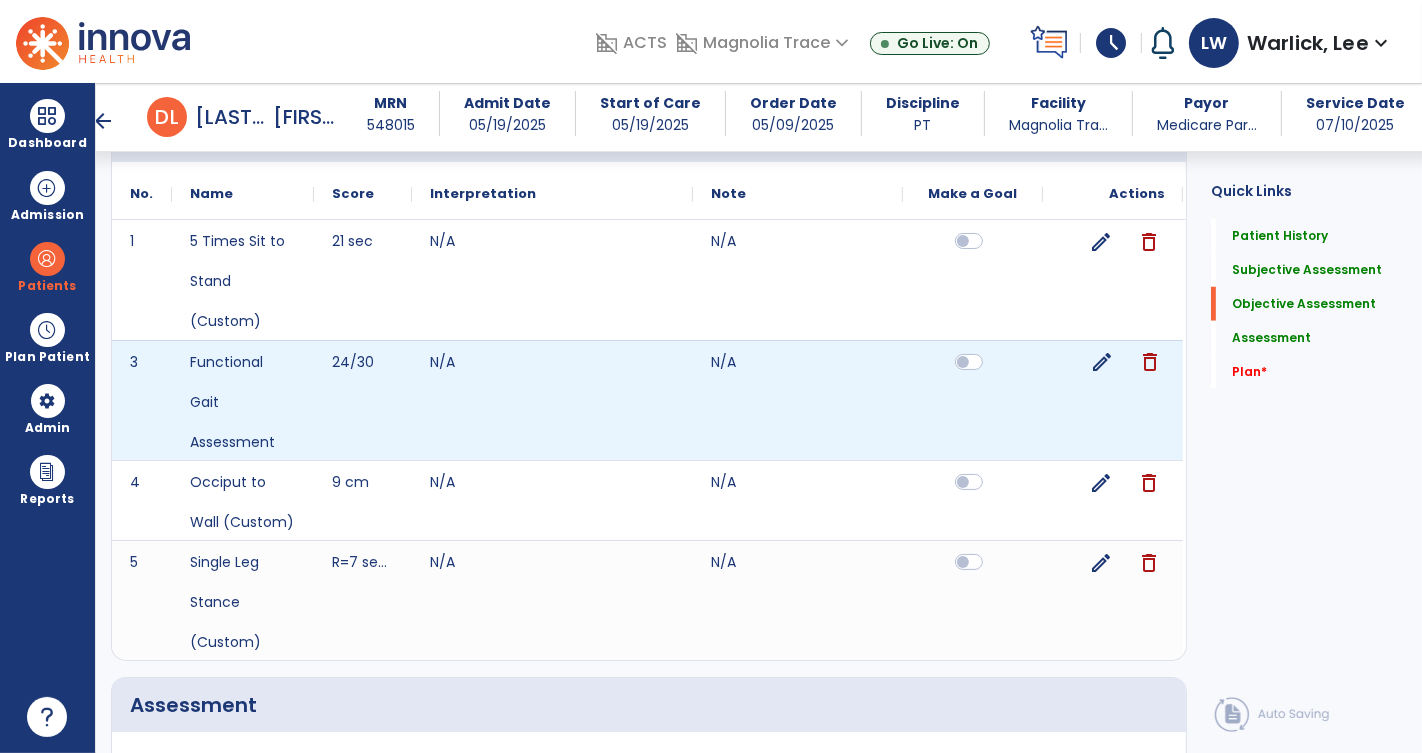 click on "edit" 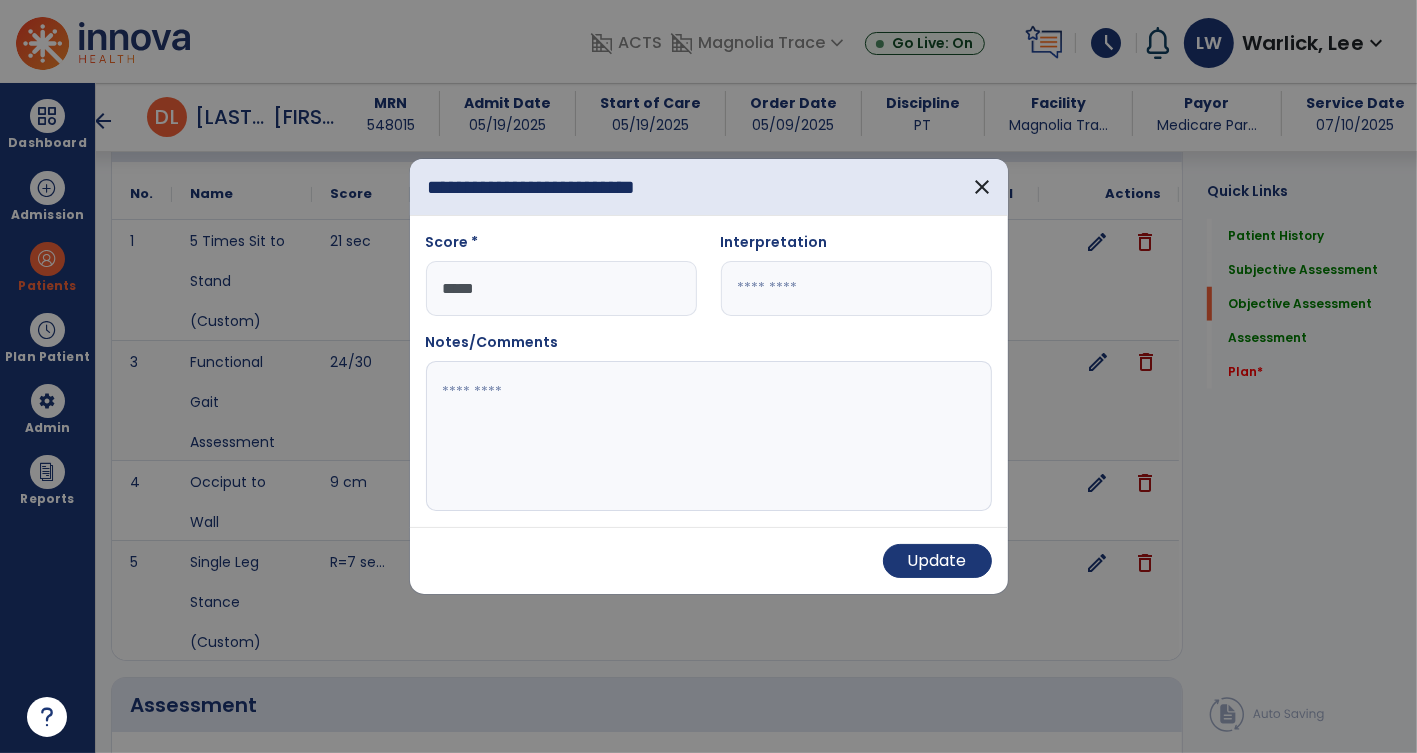 scroll, scrollTop: 1460, scrollLeft: 0, axis: vertical 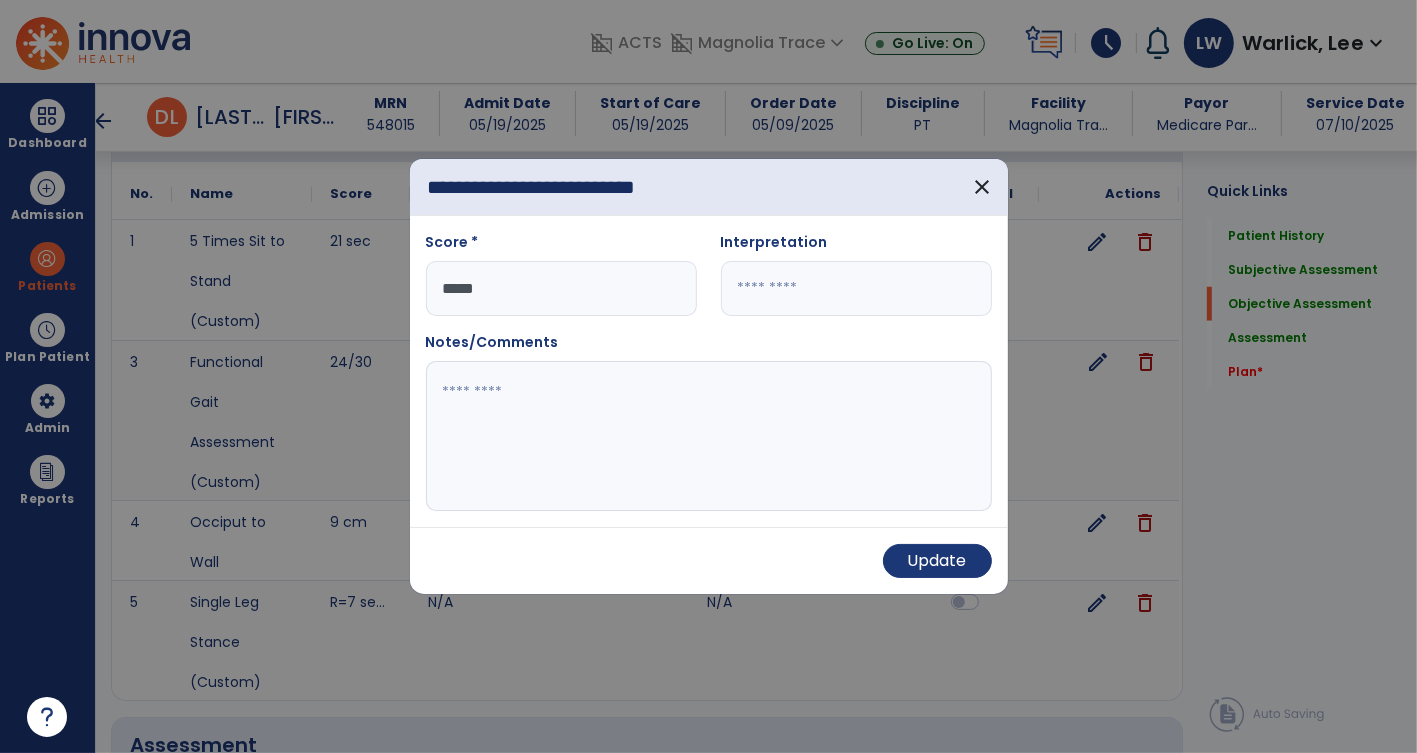 click on "*****" at bounding box center [561, 288] 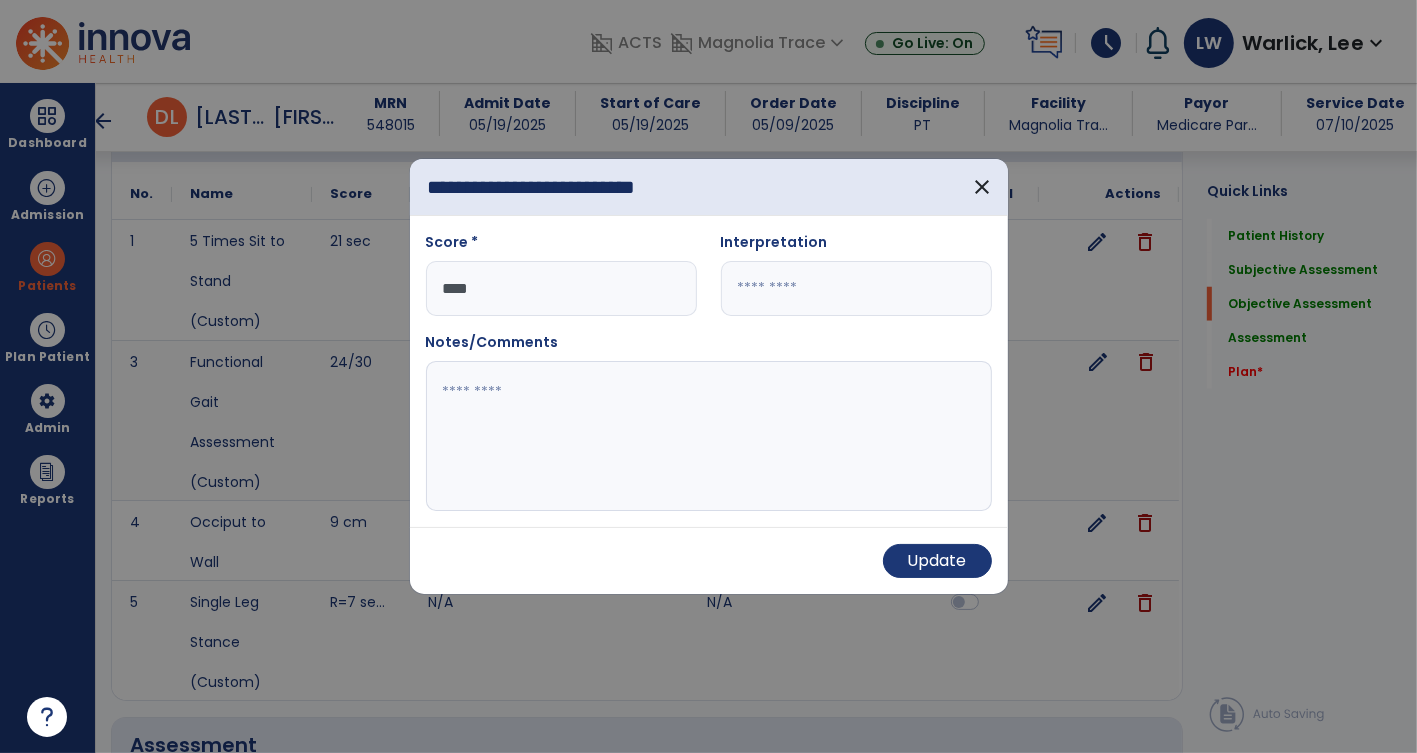 type on "*****" 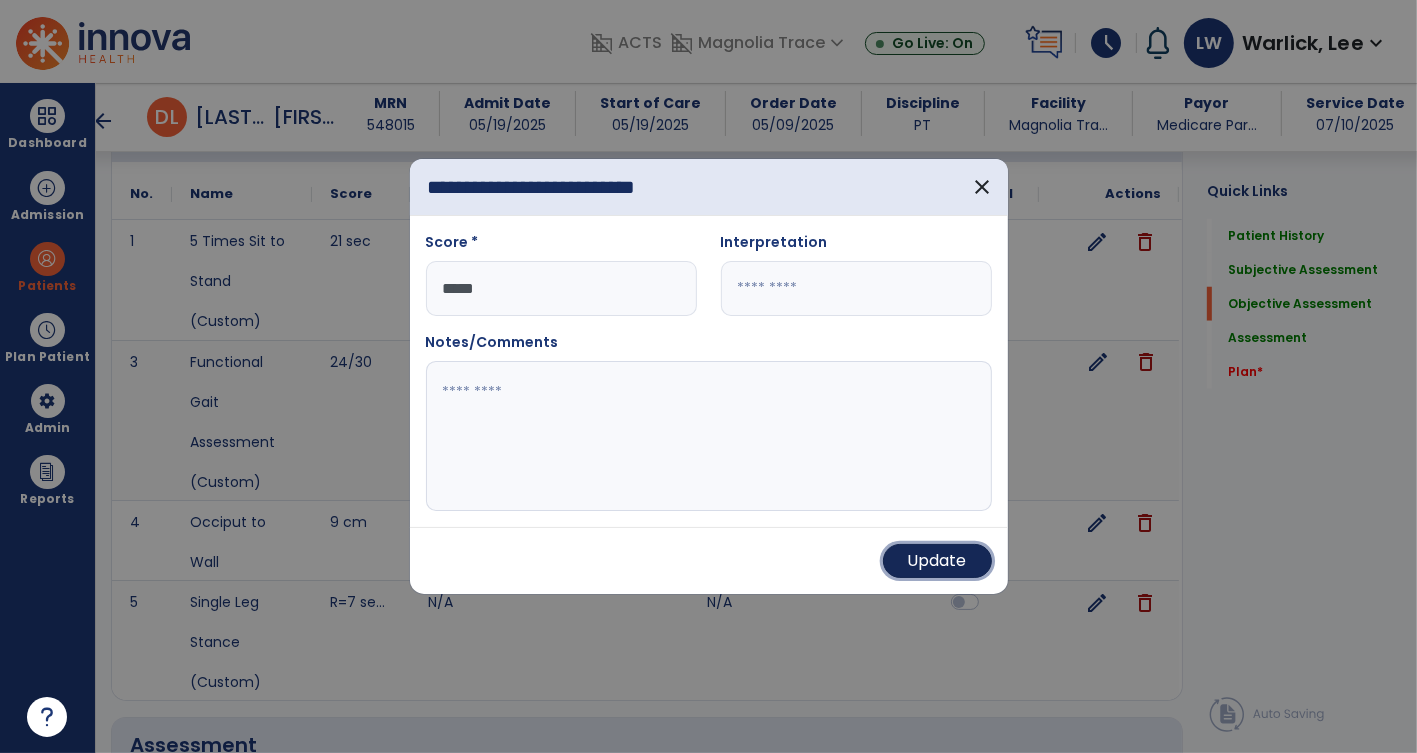 click on "Update" at bounding box center [937, 561] 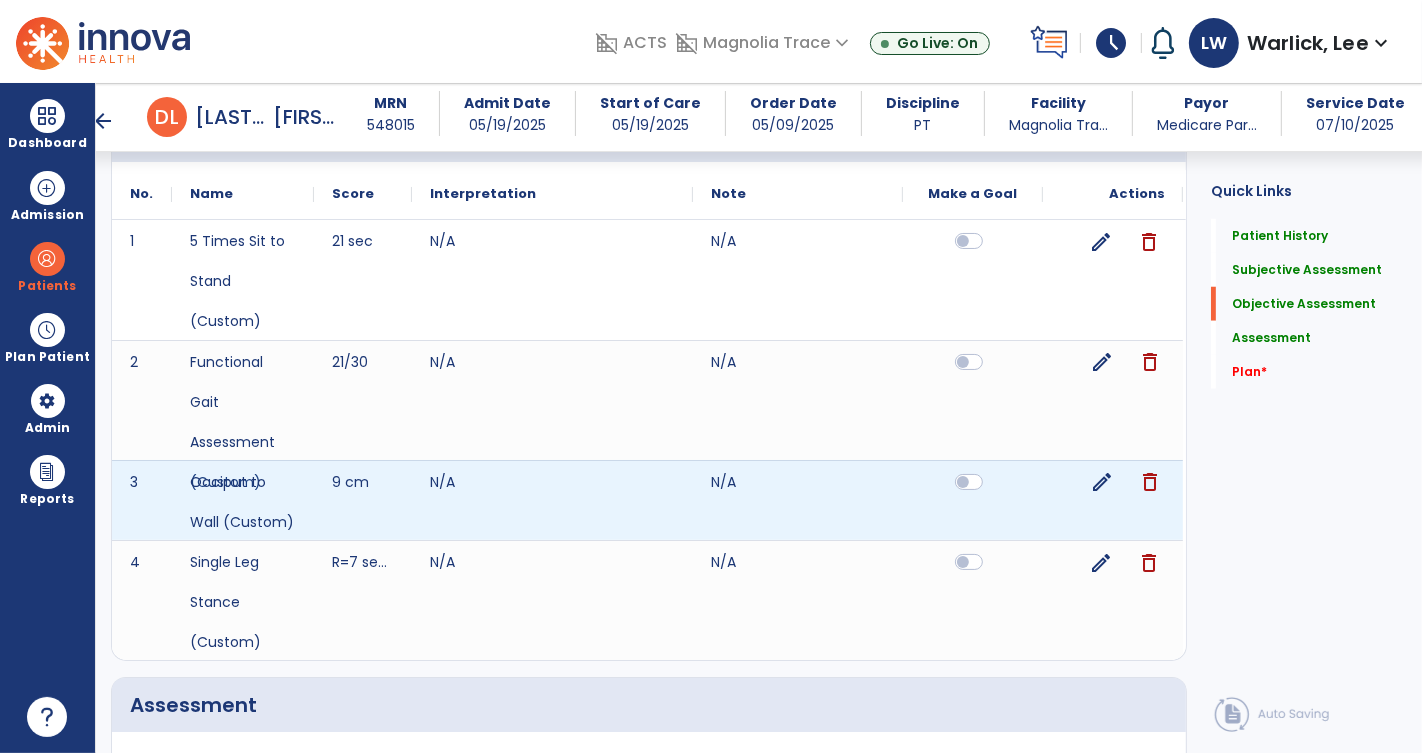 click on "edit" 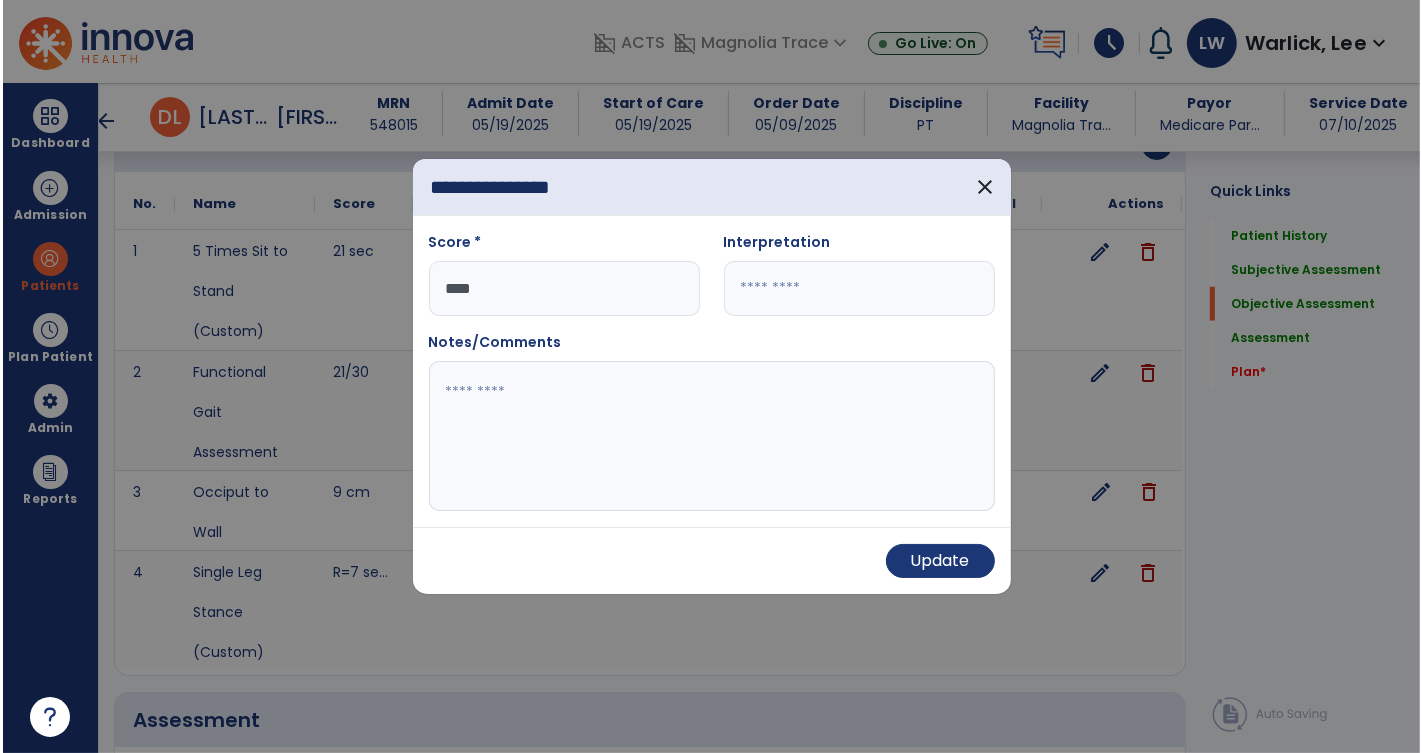 scroll, scrollTop: 1460, scrollLeft: 0, axis: vertical 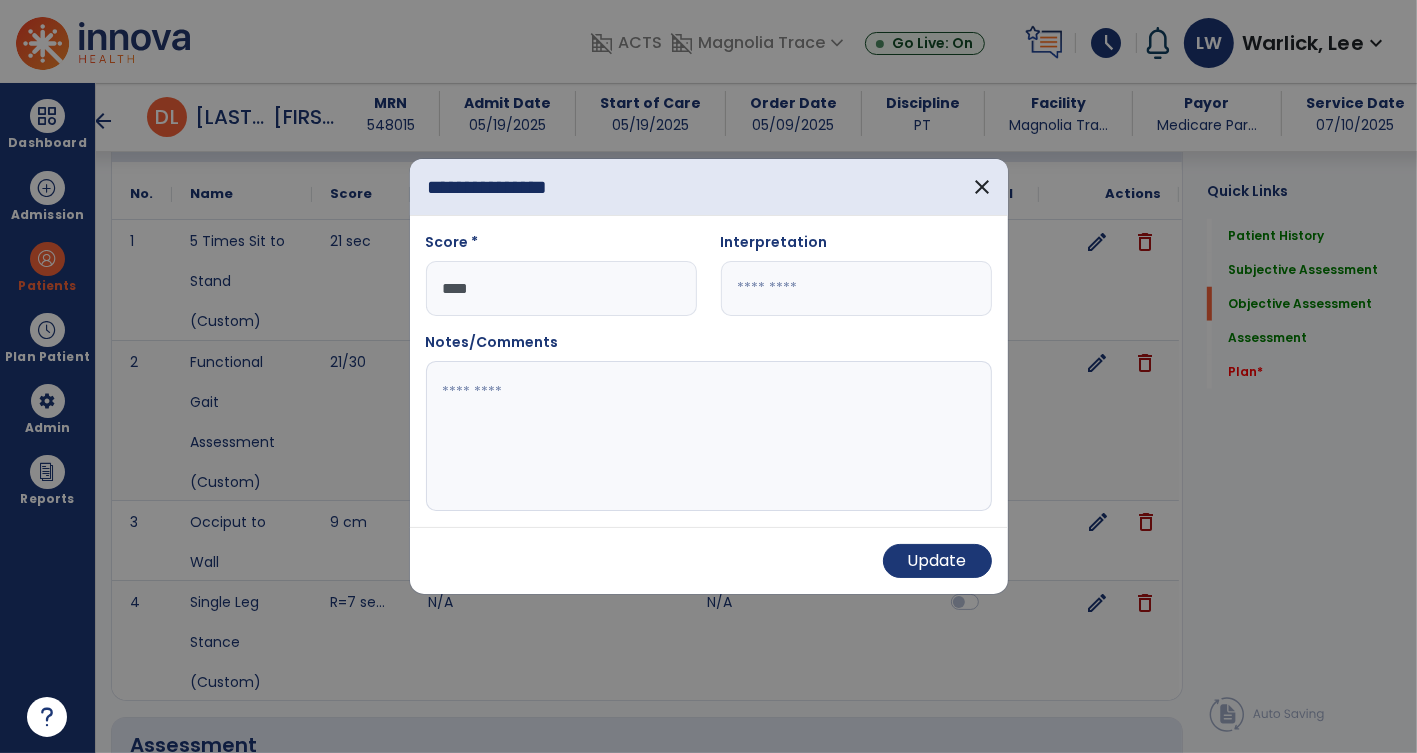 click on "****" at bounding box center (561, 288) 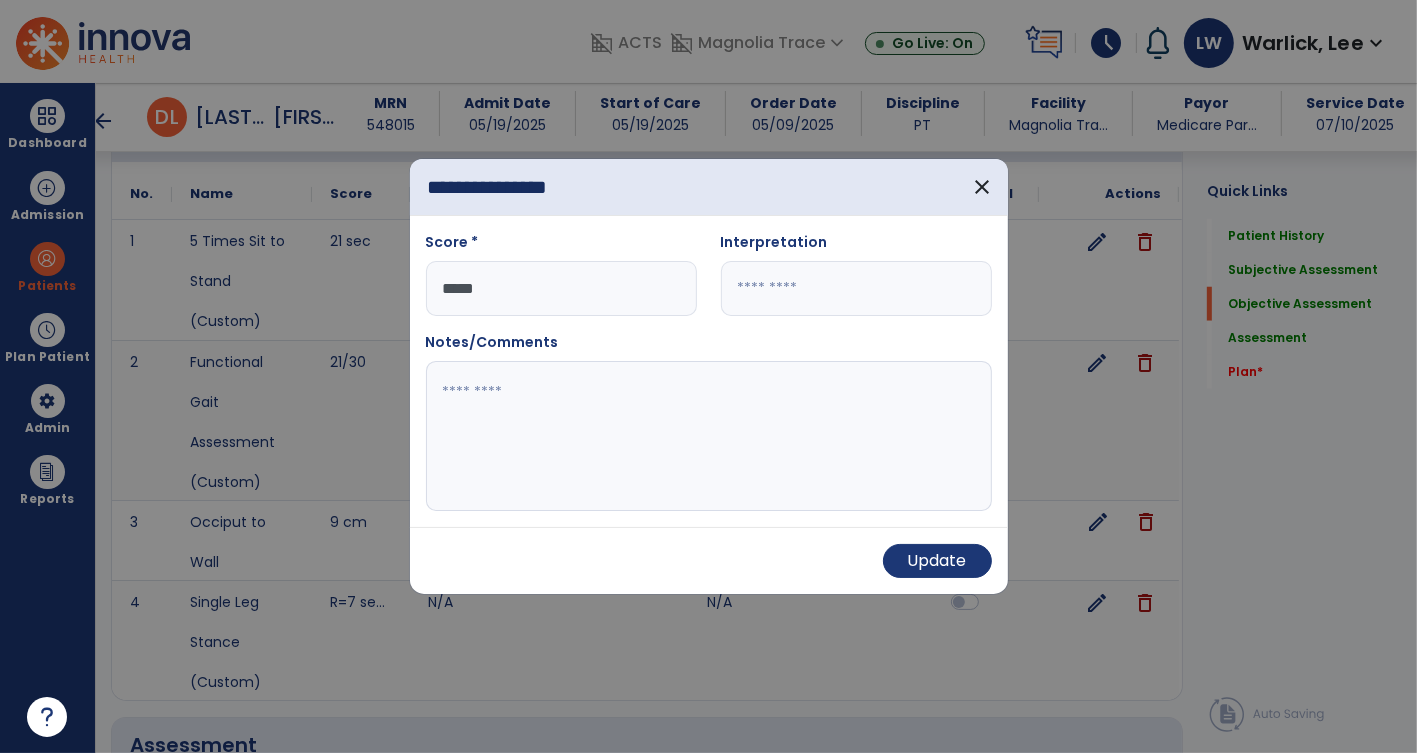 type on "******" 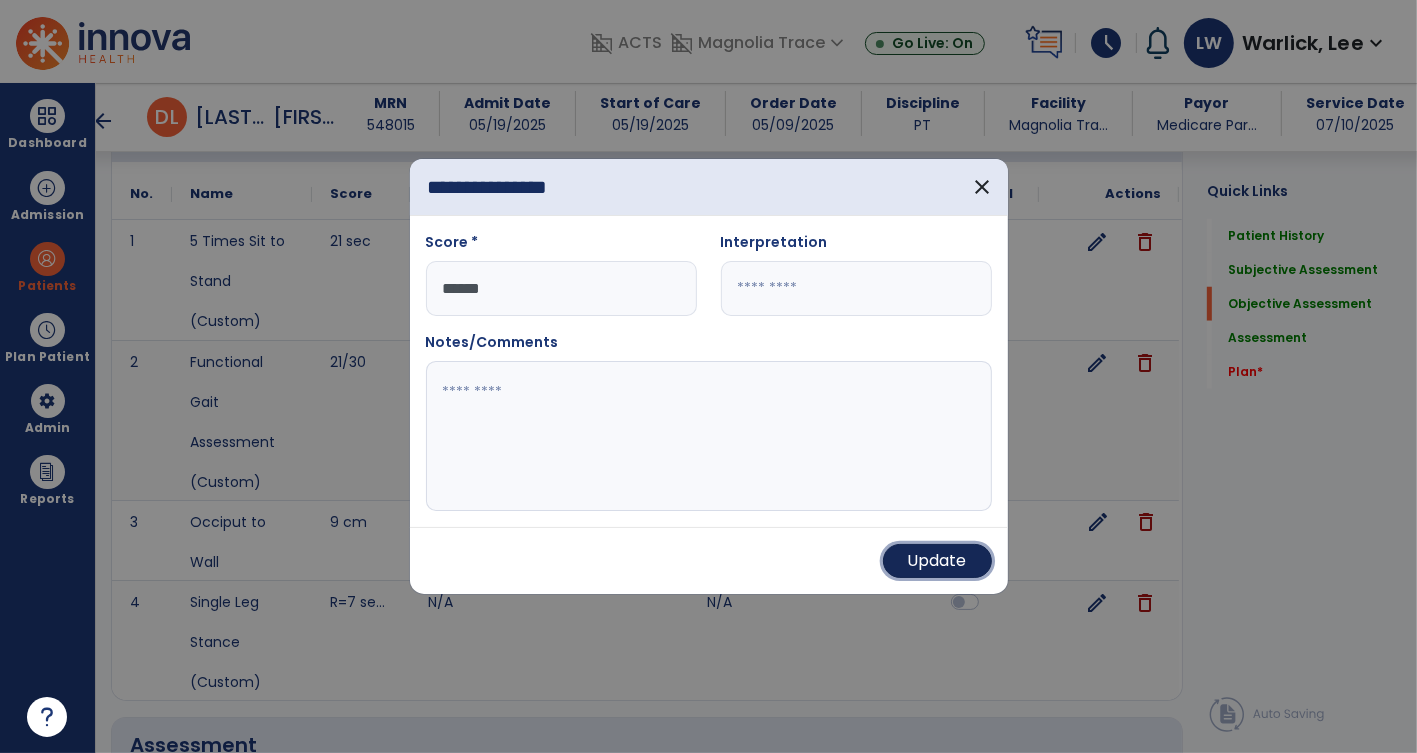 click on "Update" at bounding box center (937, 561) 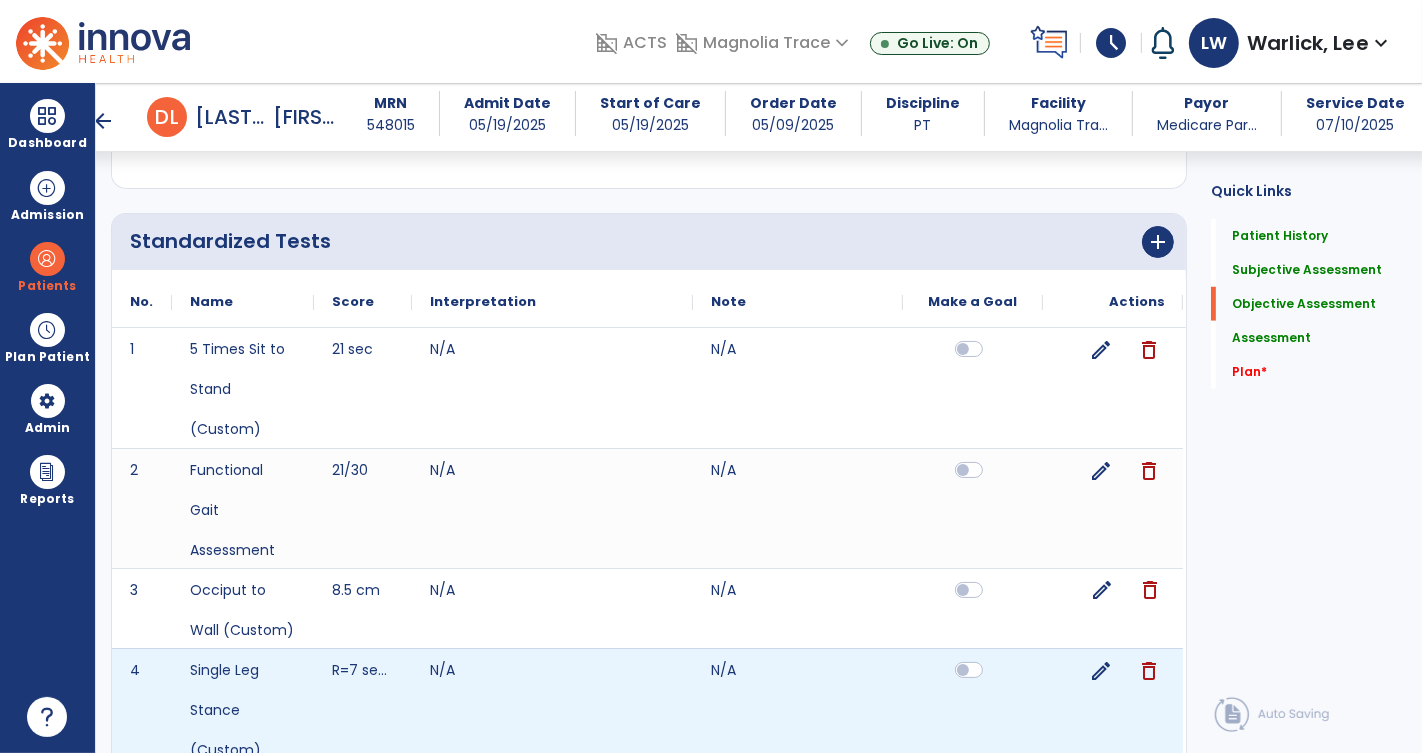 scroll, scrollTop: 1306, scrollLeft: 0, axis: vertical 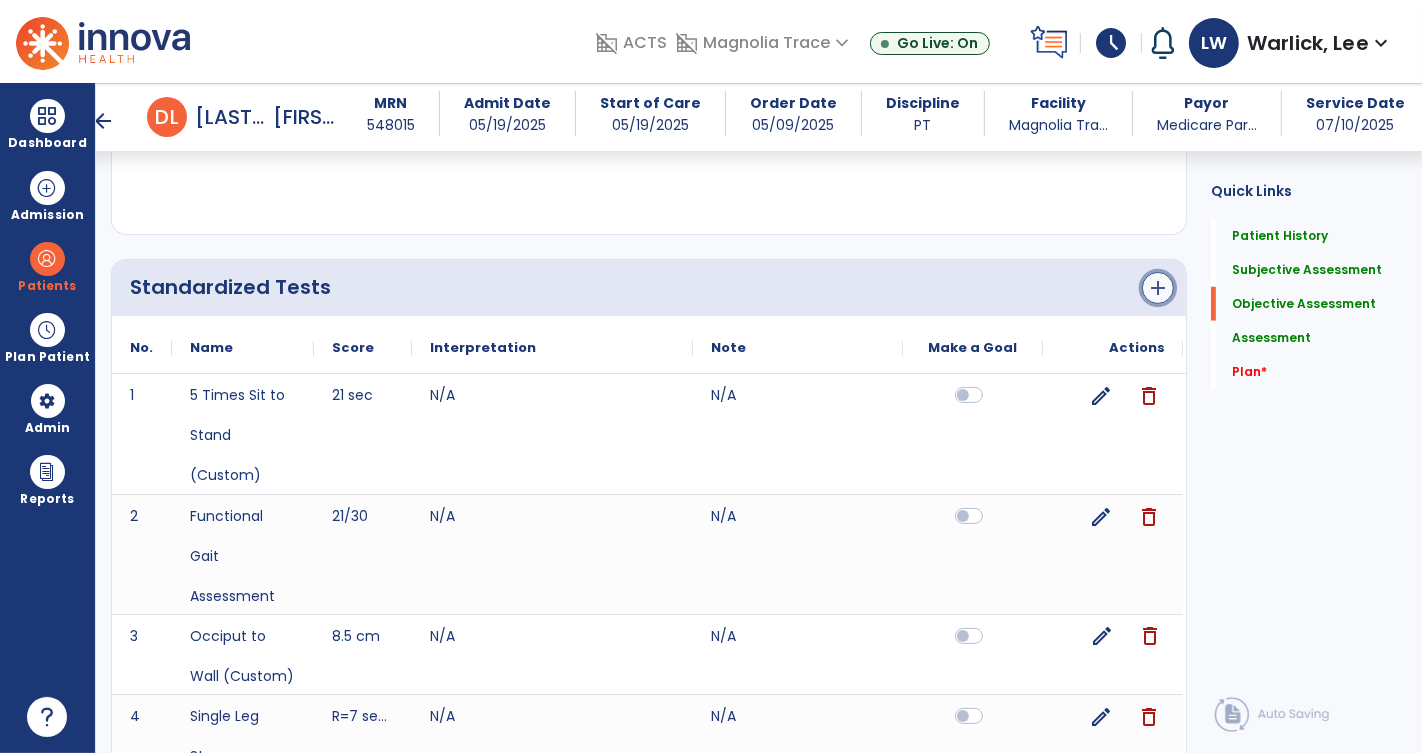 click on "add" 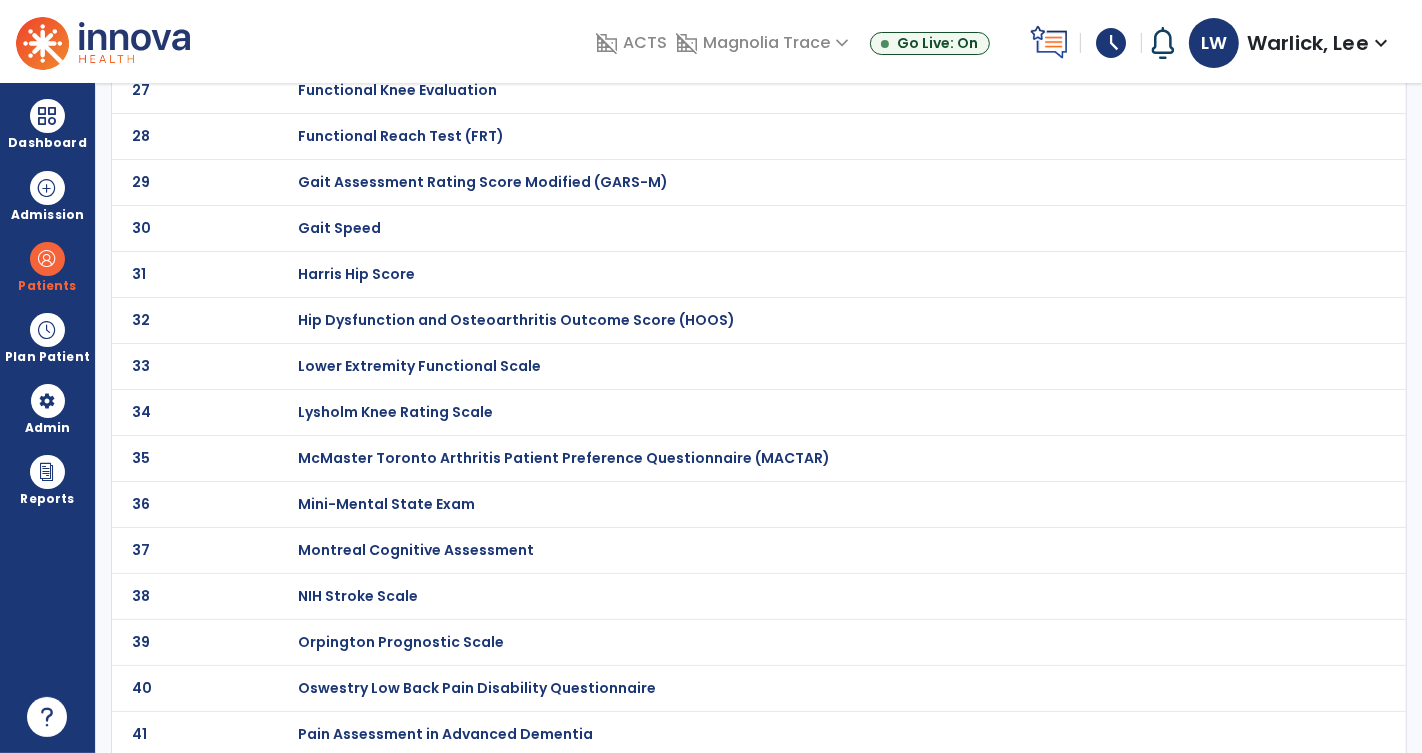 scroll, scrollTop: 0, scrollLeft: 0, axis: both 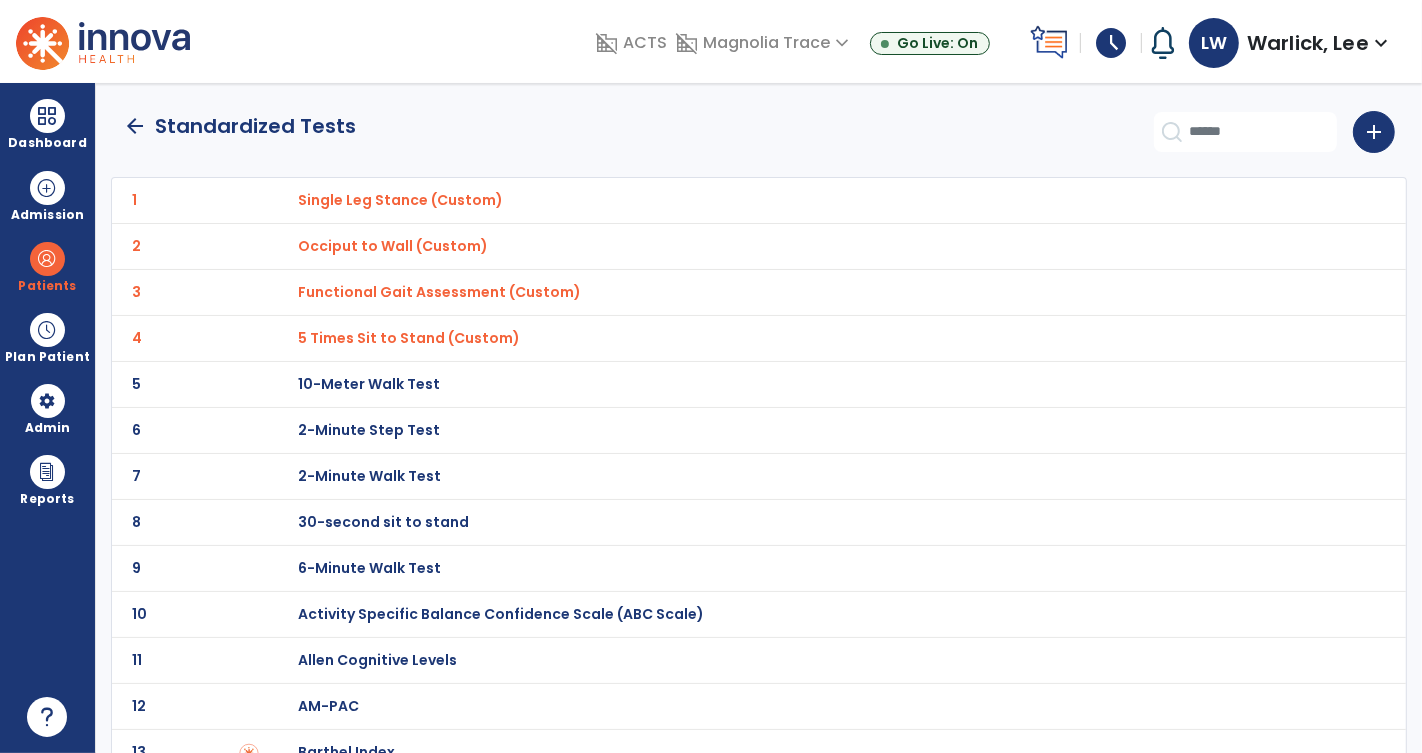 click on "2-Minute Walk Test" at bounding box center [400, 200] 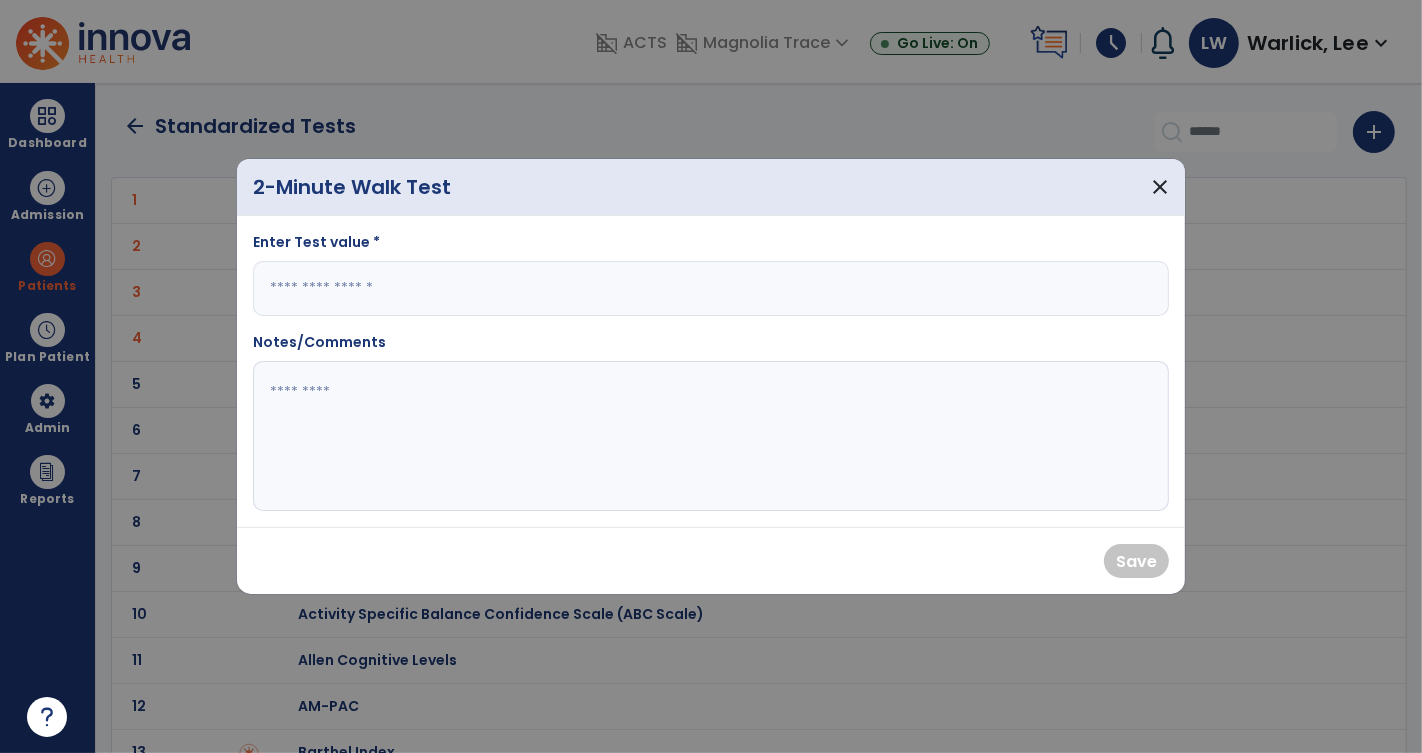 click at bounding box center [711, 288] 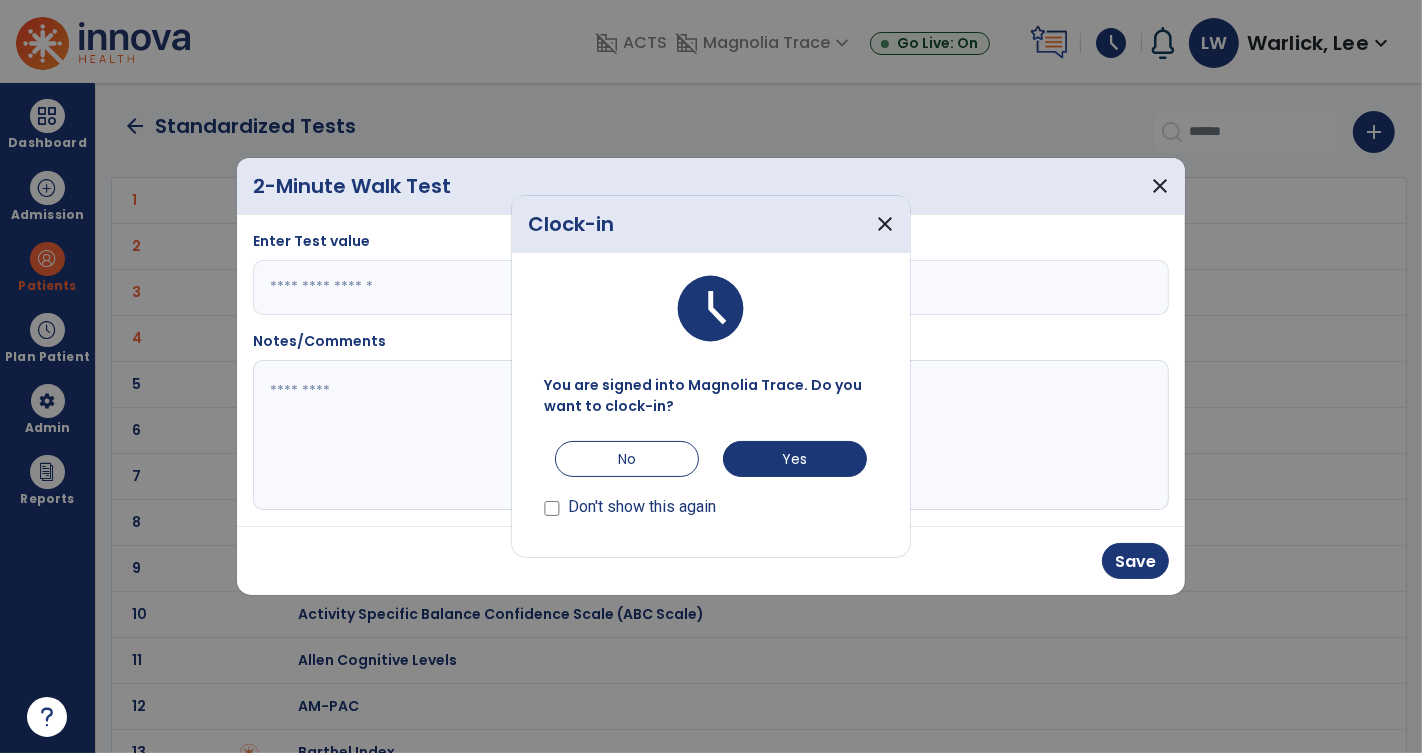type on "***" 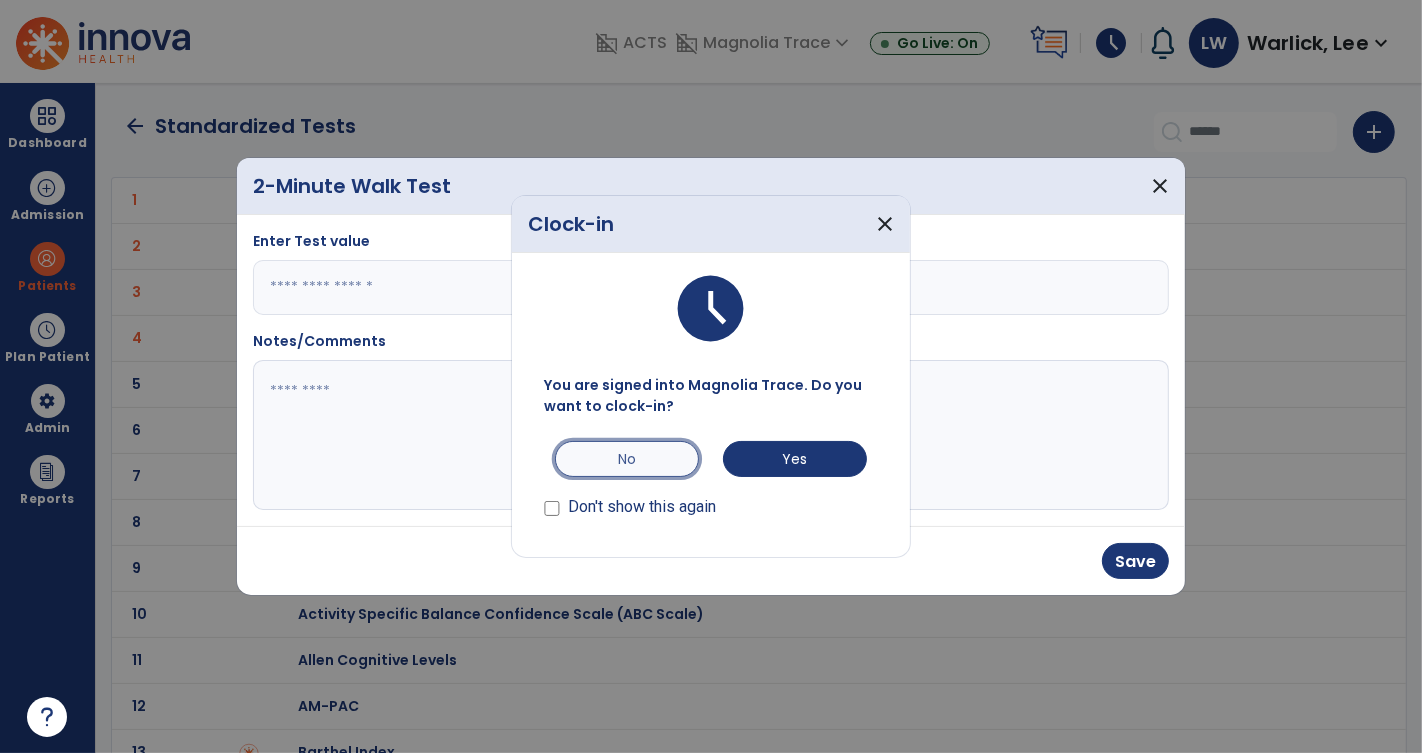 click on "No" at bounding box center [627, 459] 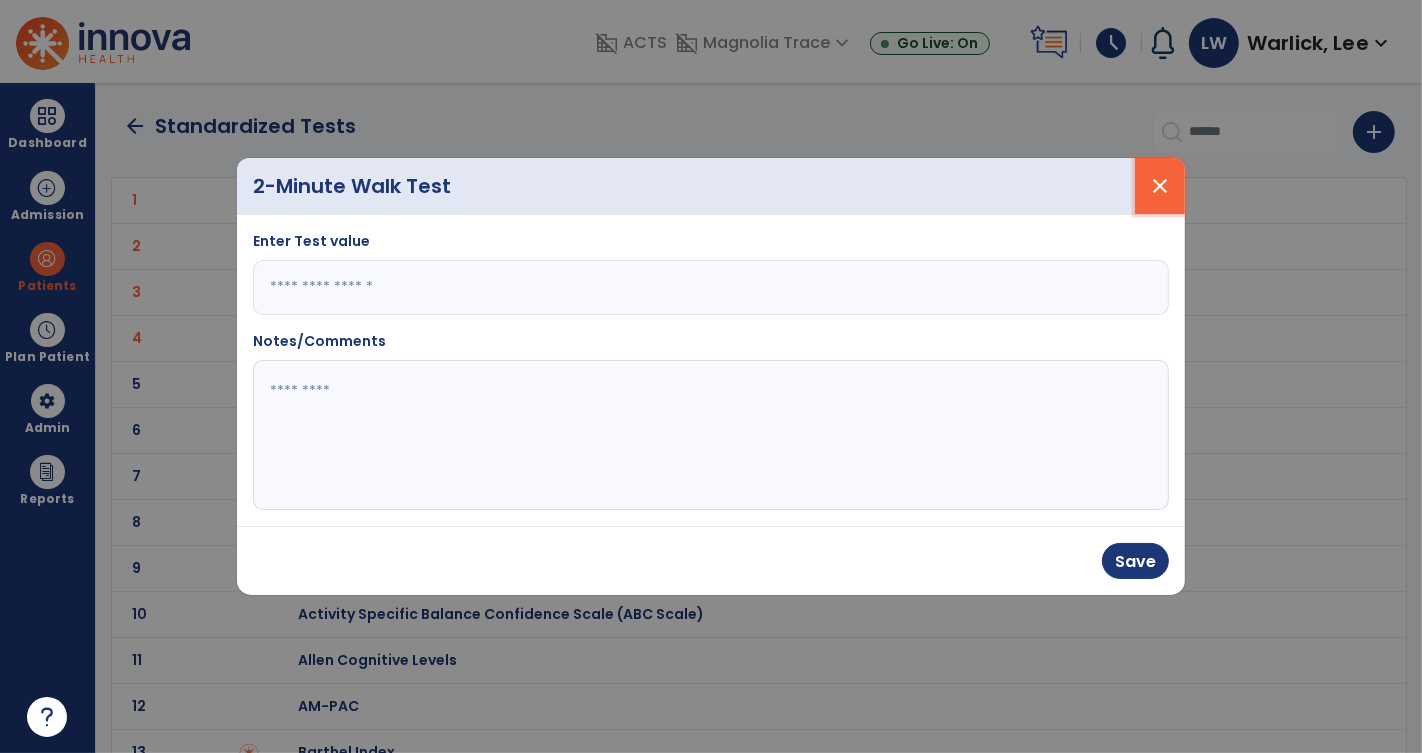 click on "close" at bounding box center [1160, 186] 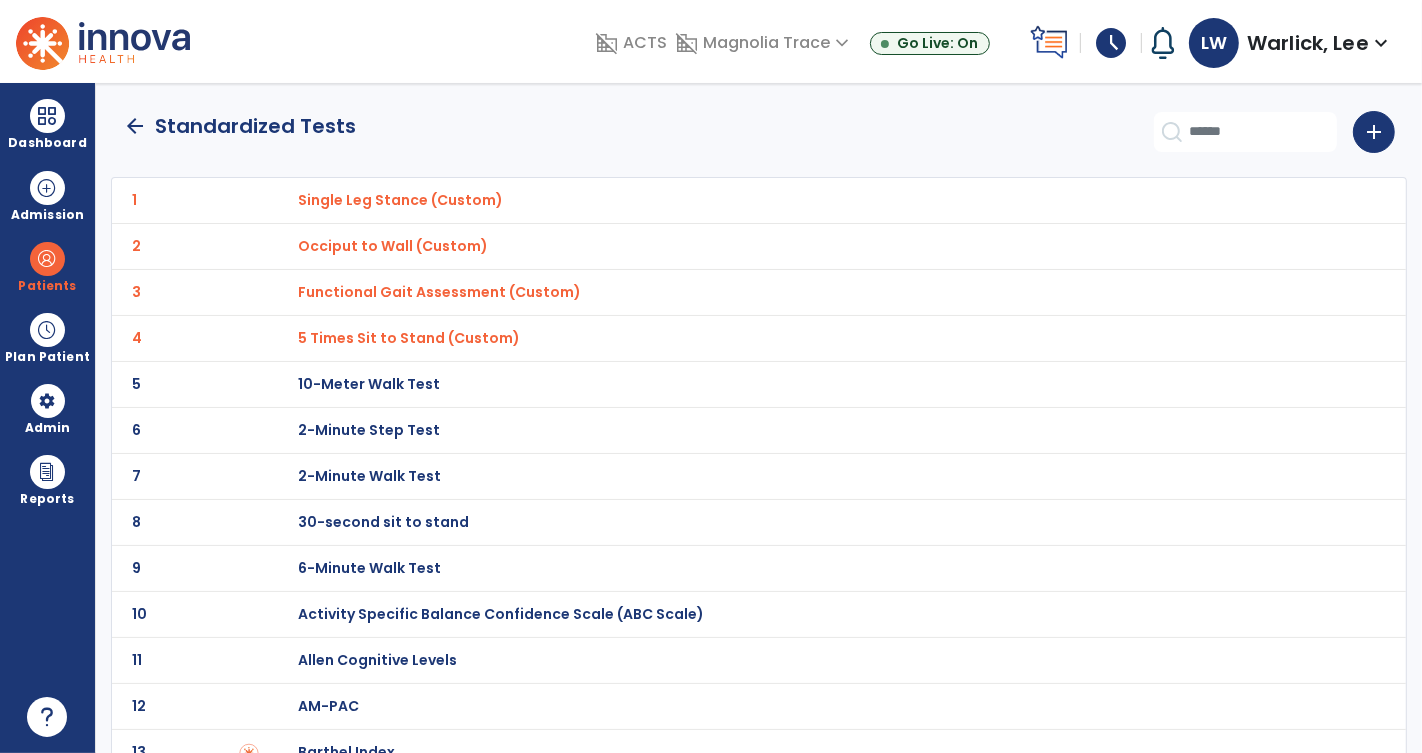 click on "arrow_back" 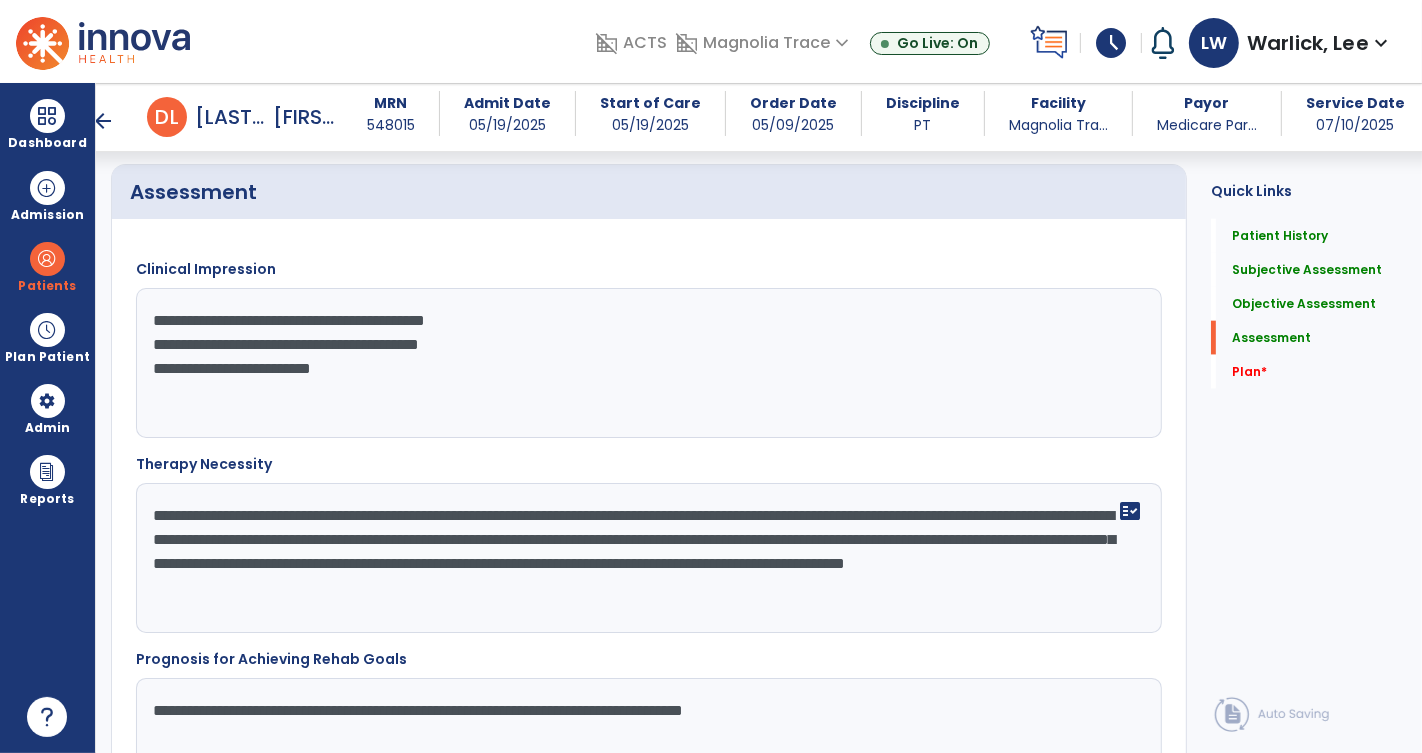 scroll, scrollTop: 1994, scrollLeft: 0, axis: vertical 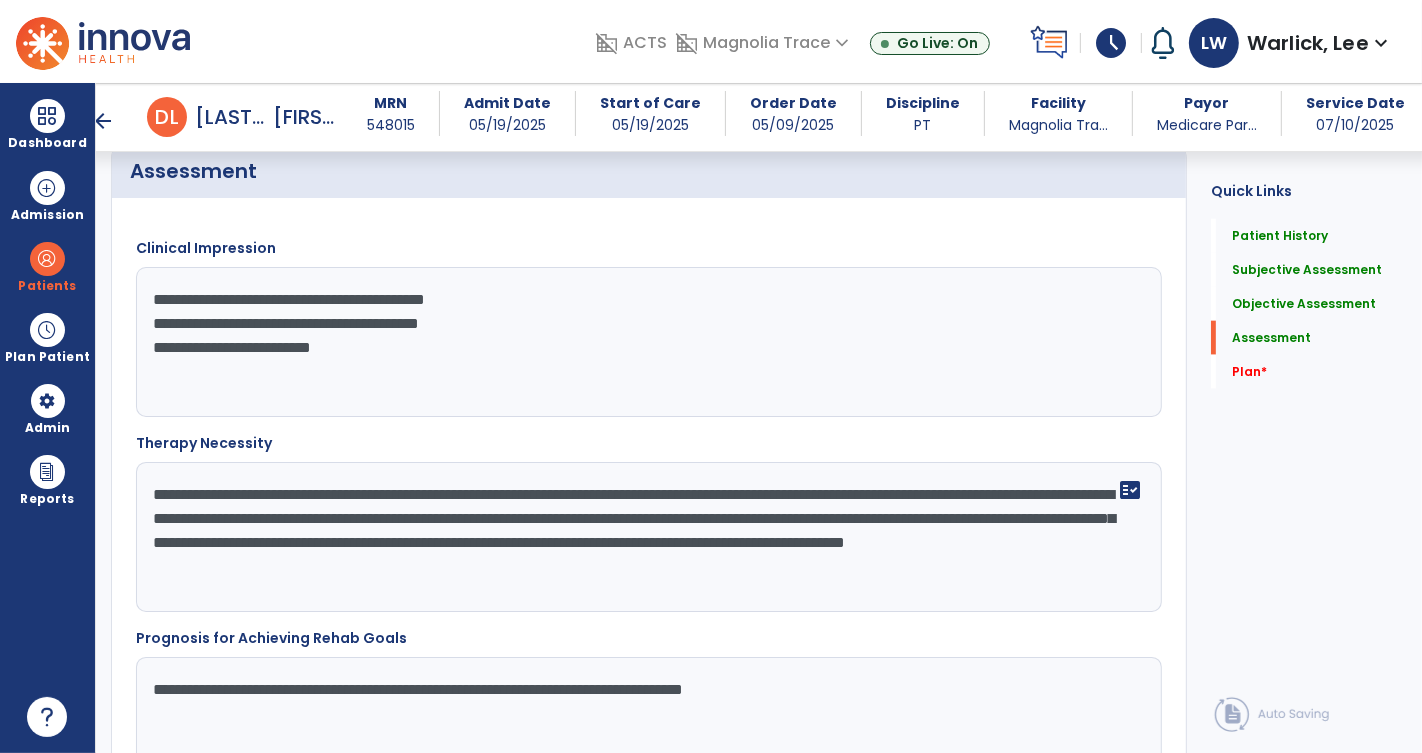 click on "**********" 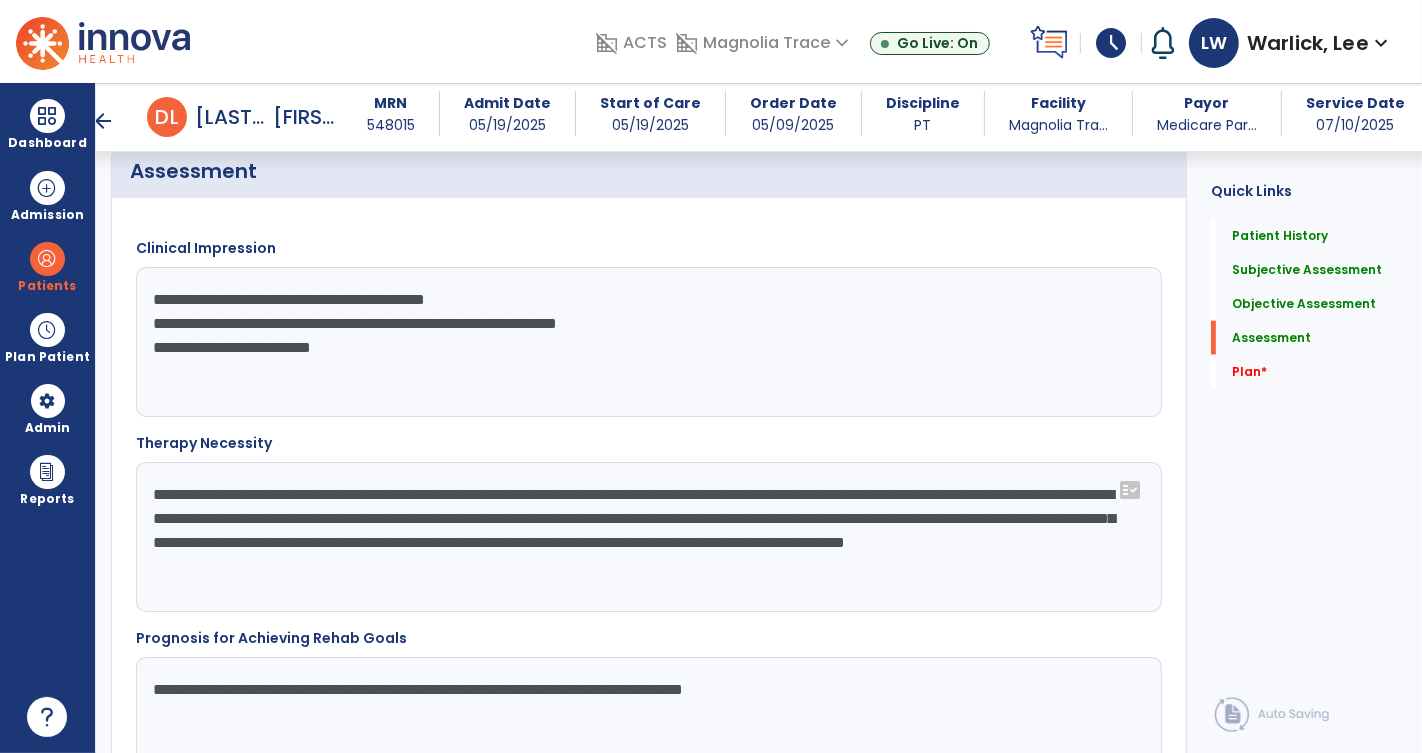 click on "**********" 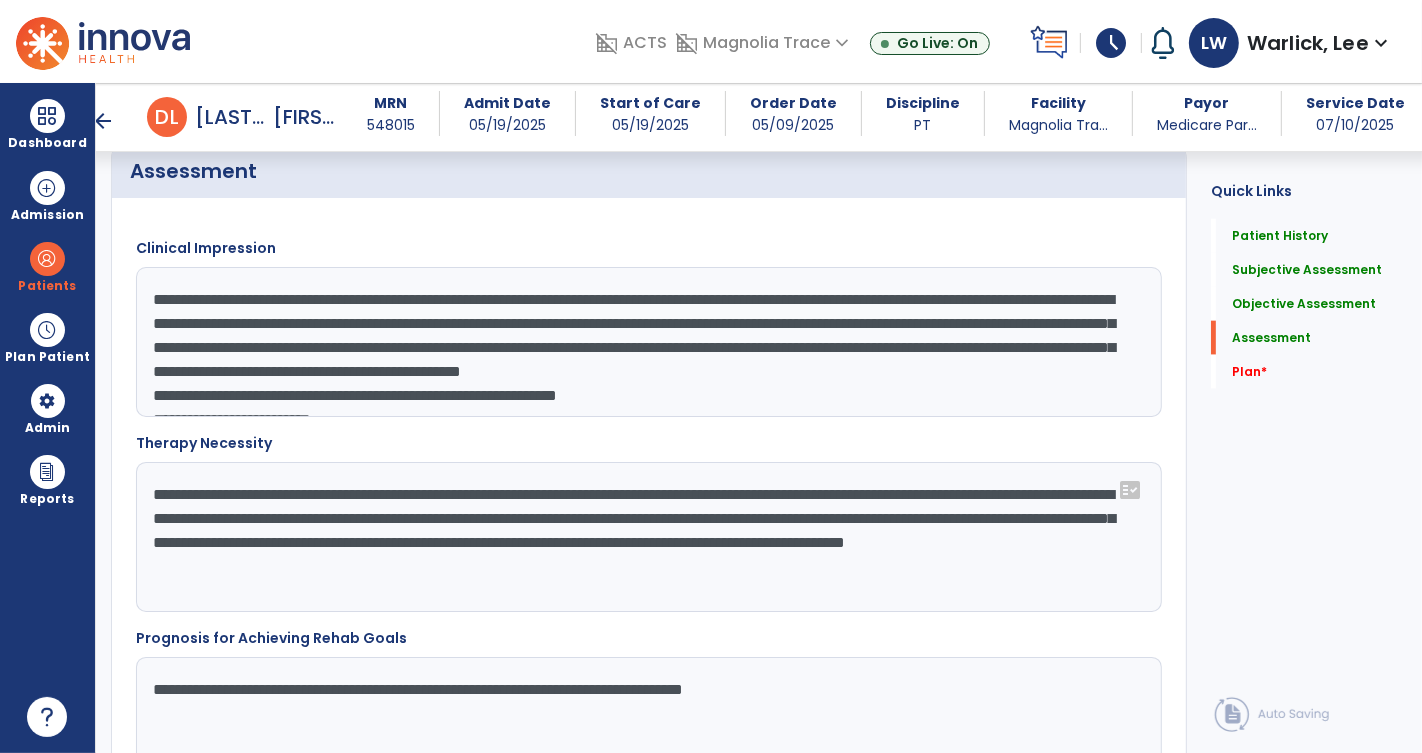 scroll, scrollTop: 48, scrollLeft: 0, axis: vertical 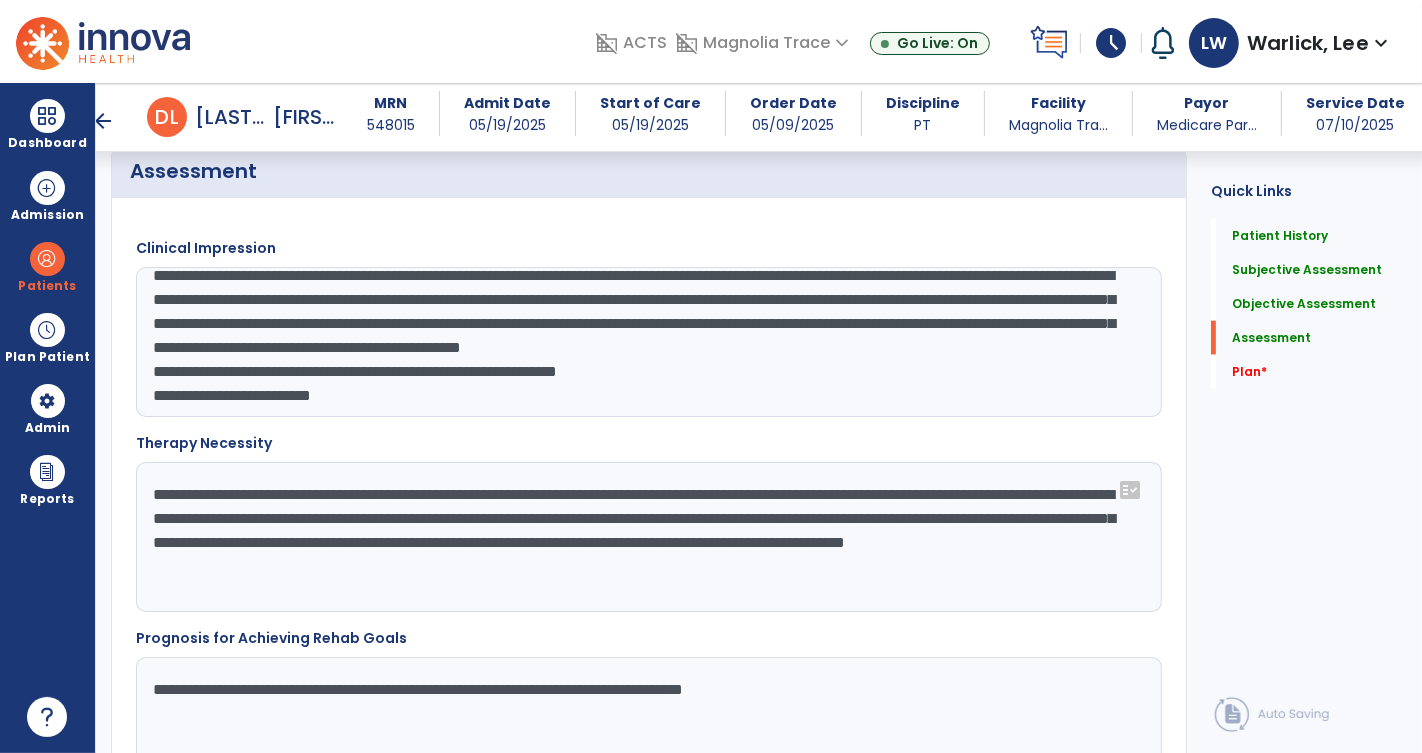 drag, startPoint x: 655, startPoint y: 292, endPoint x: 827, endPoint y: 313, distance: 173.27724 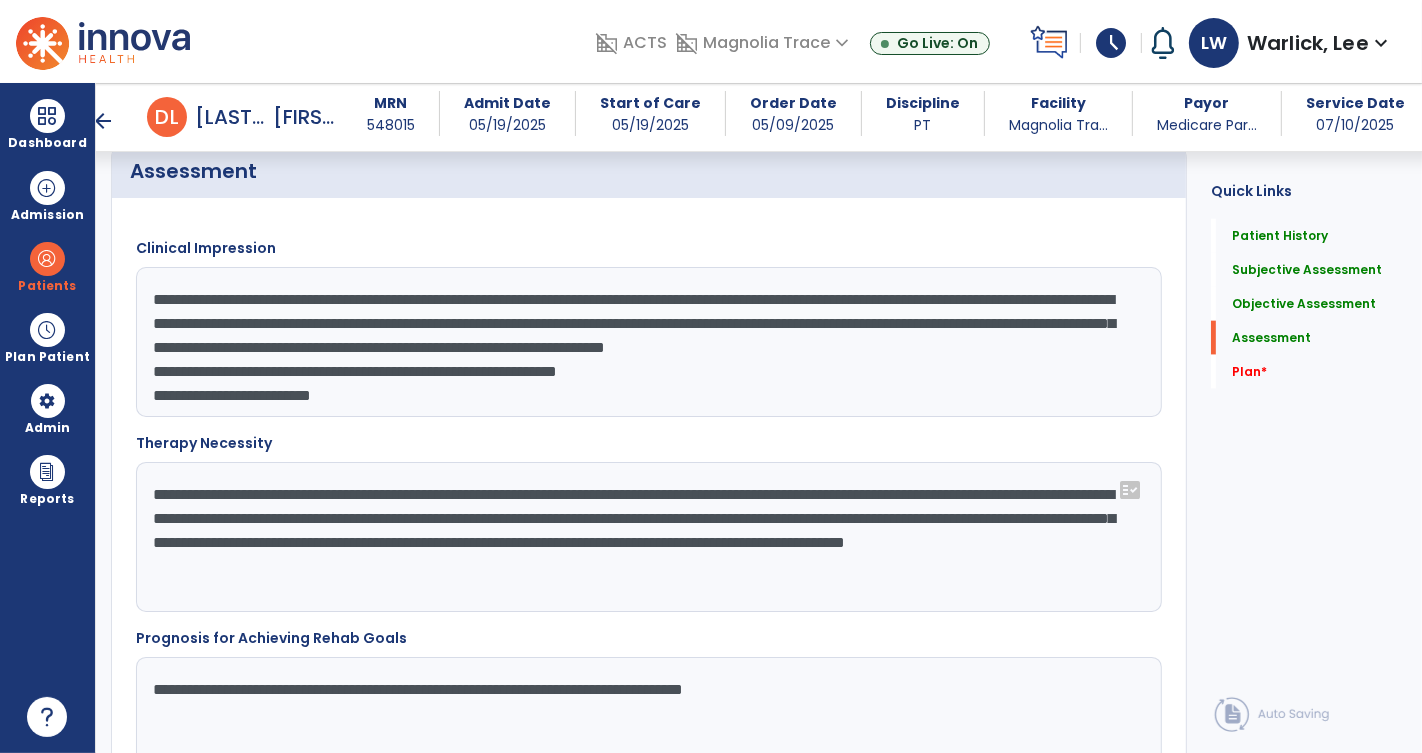 scroll, scrollTop: 24, scrollLeft: 0, axis: vertical 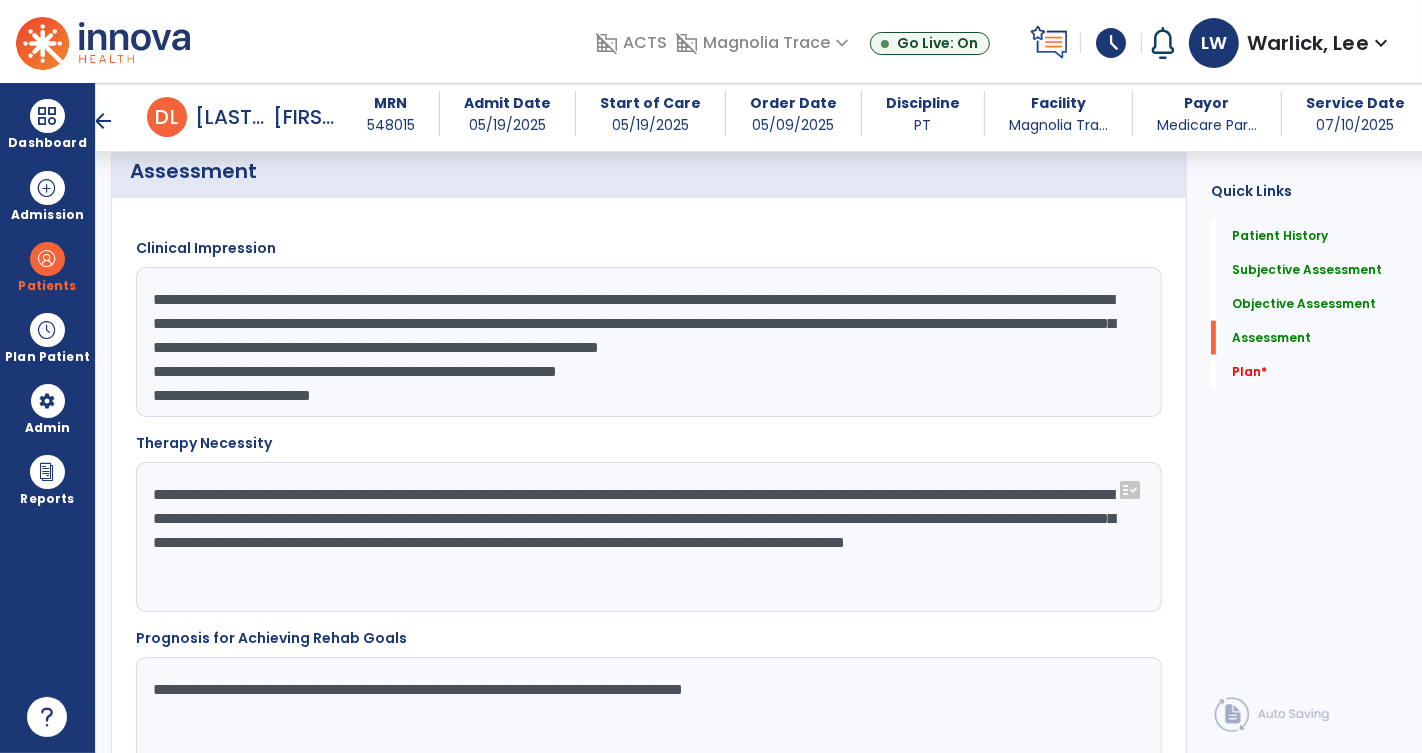 click on "**********" 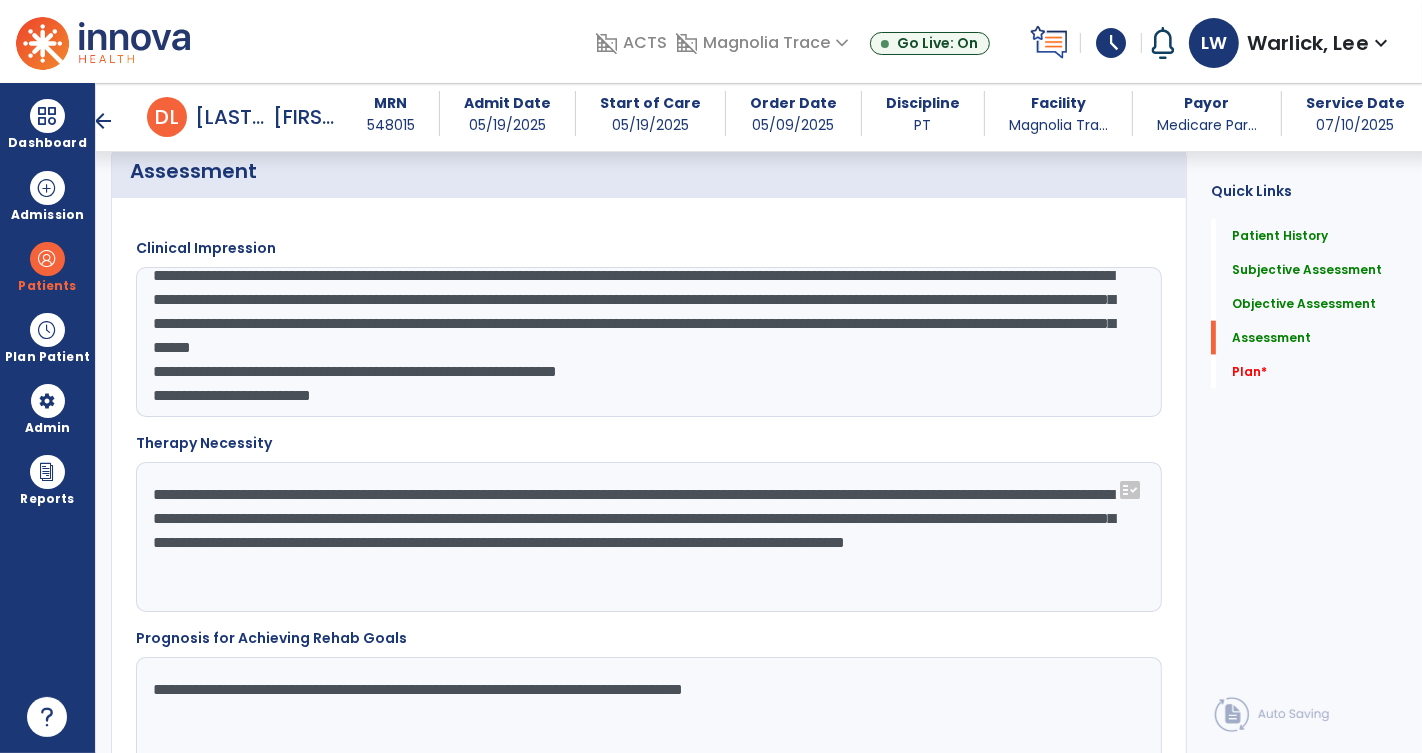 scroll, scrollTop: 48, scrollLeft: 0, axis: vertical 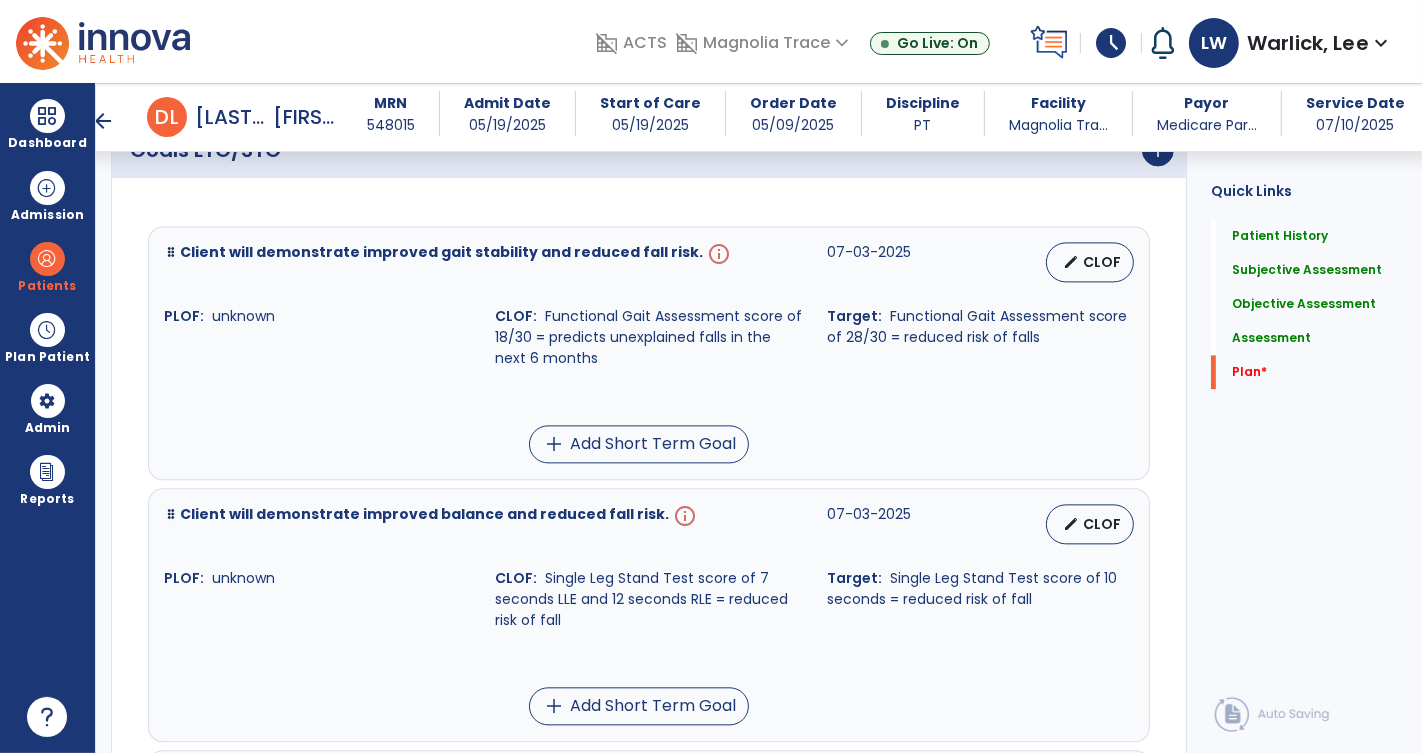 type on "**********" 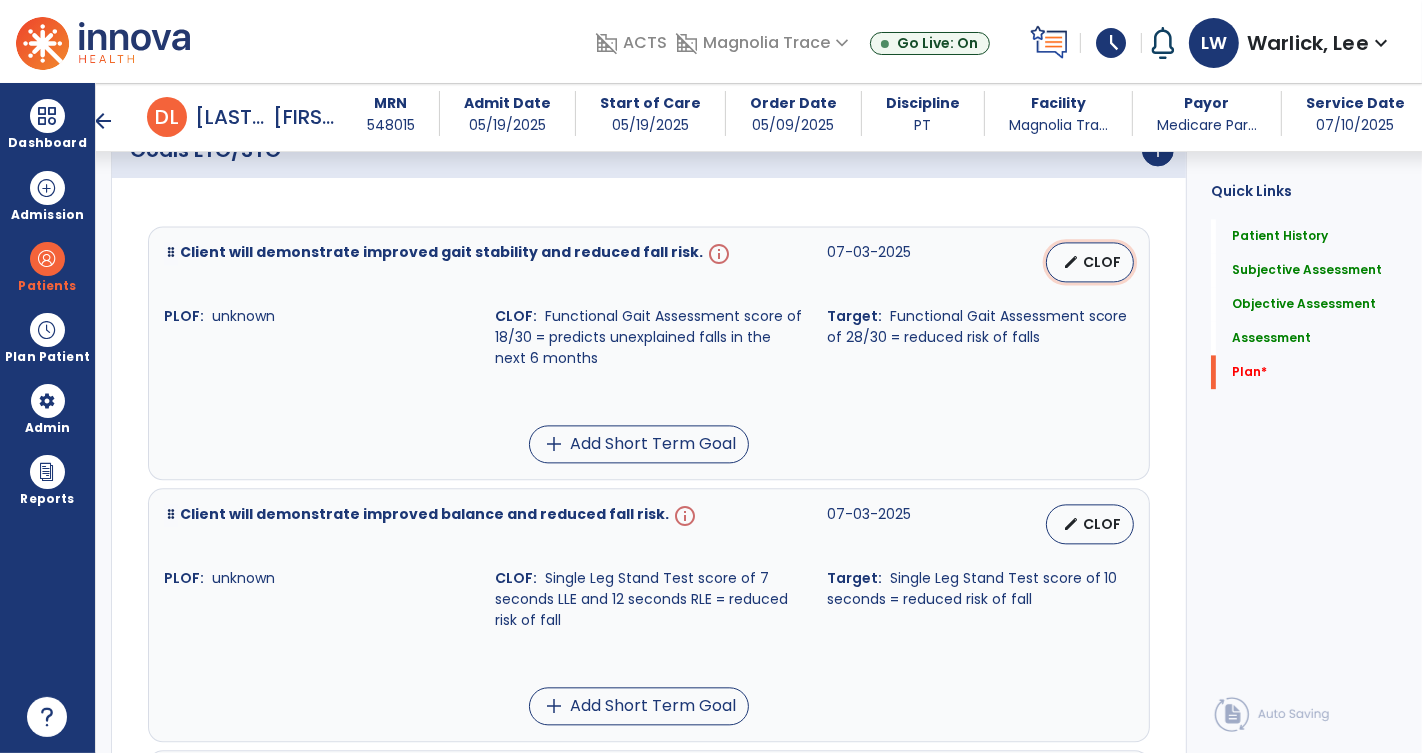 click on "CLOF" at bounding box center (1102, 262) 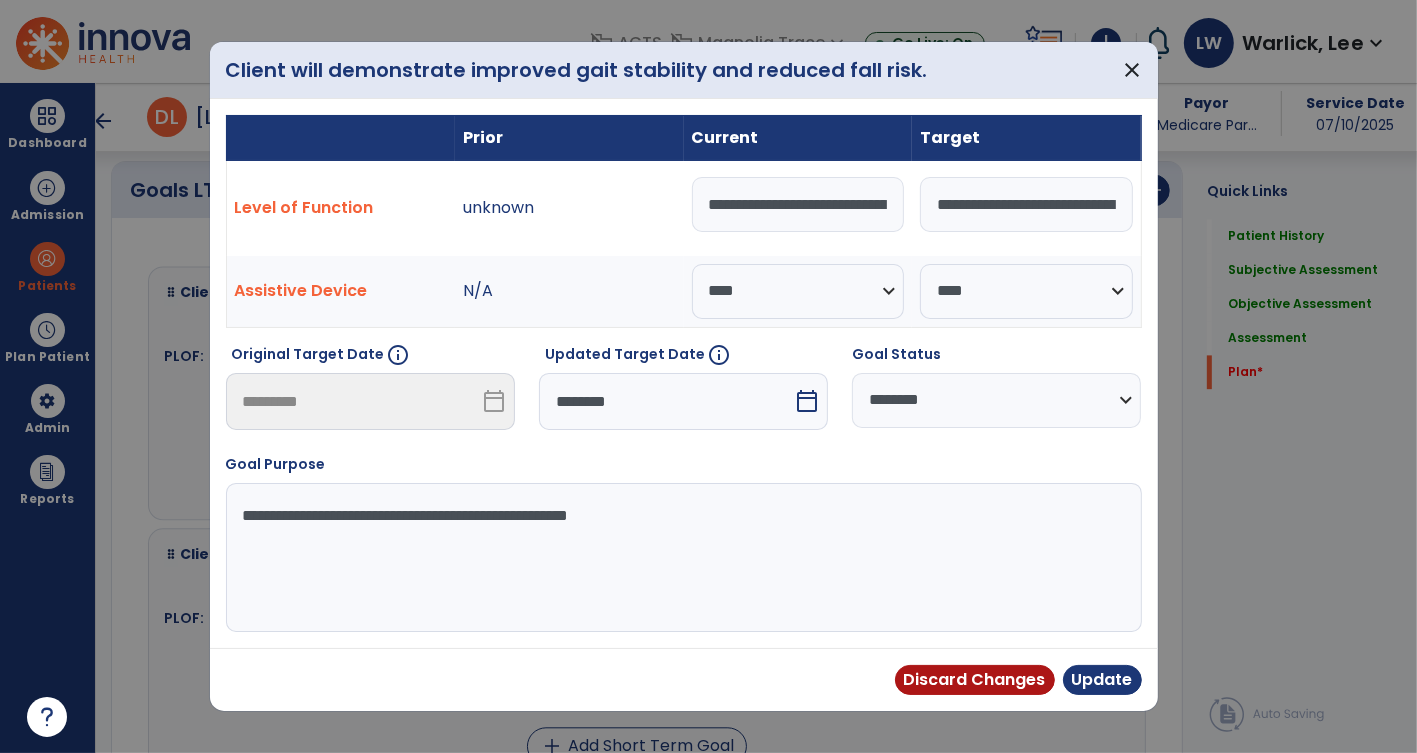 scroll, scrollTop: 3683, scrollLeft: 0, axis: vertical 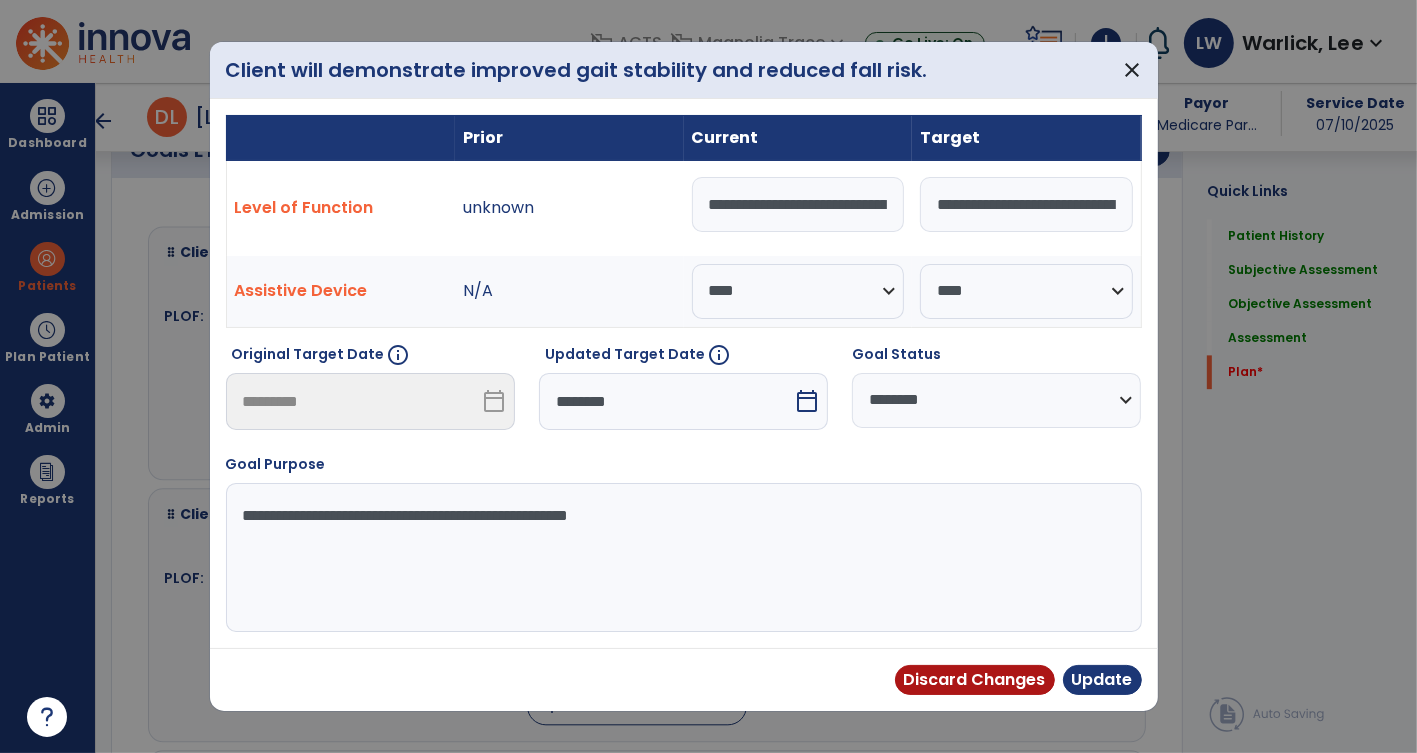 click on "**********" at bounding box center (798, 204) 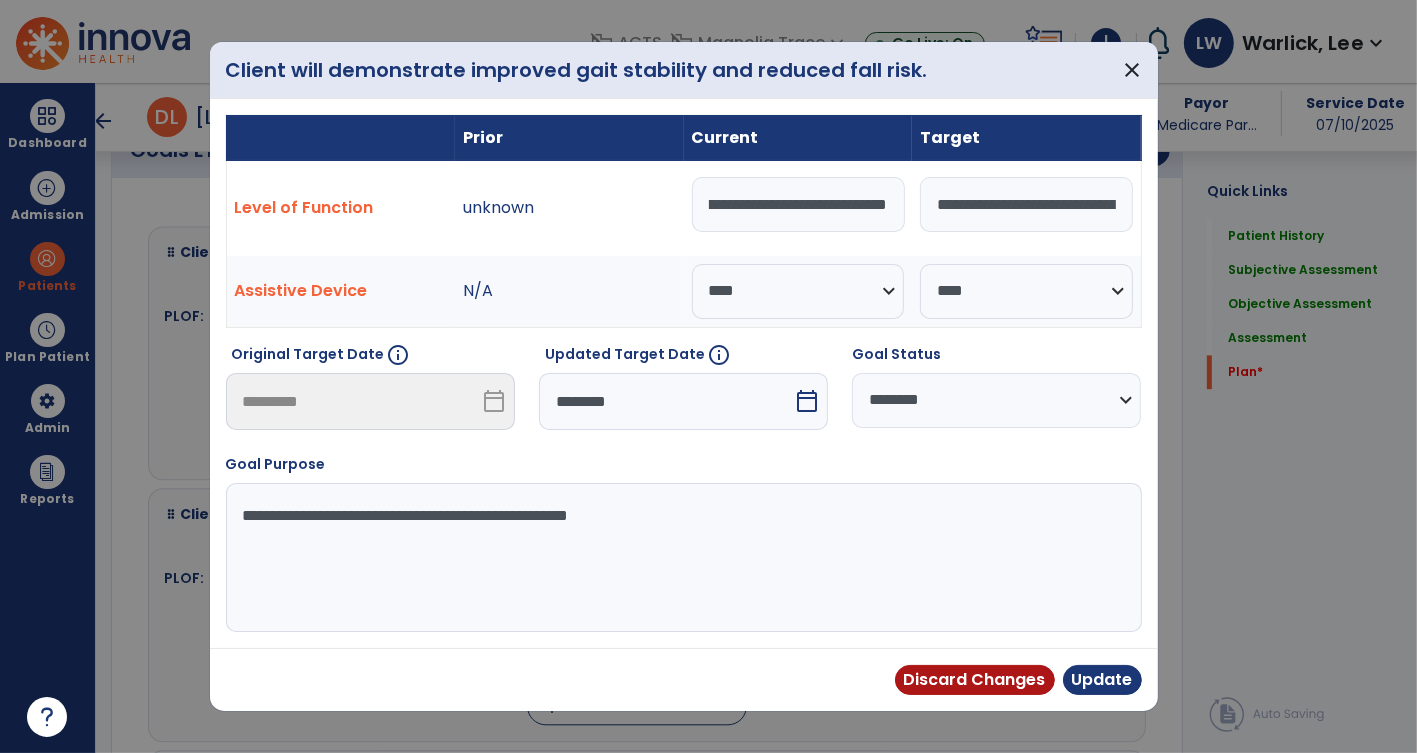 scroll, scrollTop: 0, scrollLeft: 284, axis: horizontal 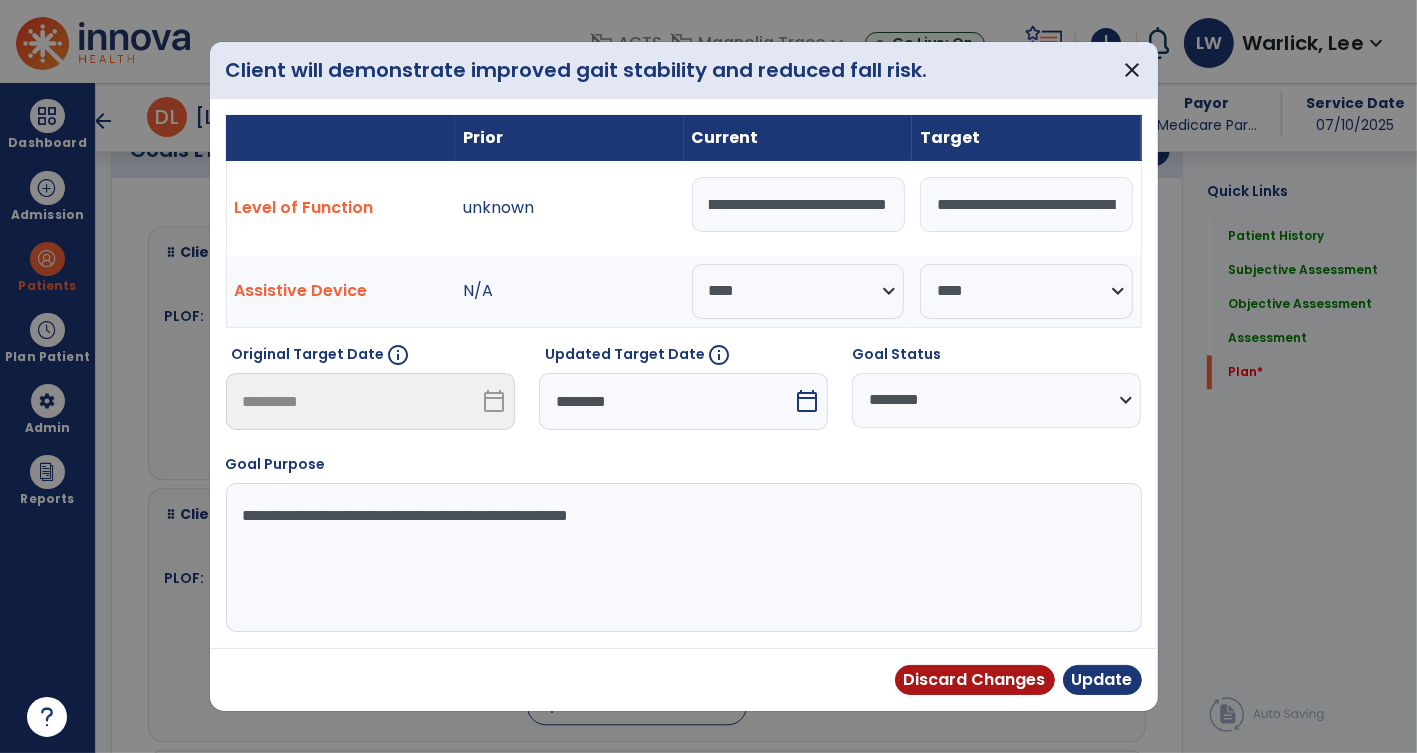 type on "**********" 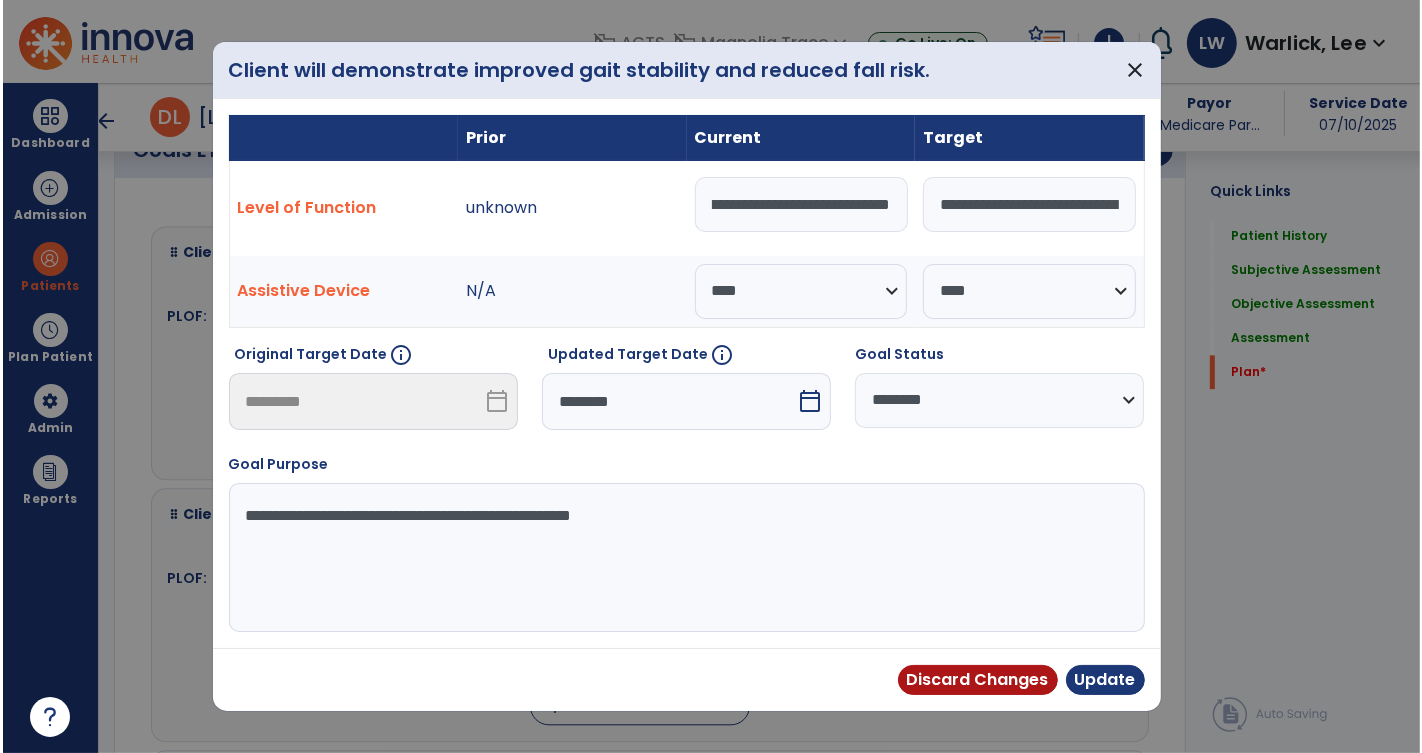 scroll, scrollTop: 0, scrollLeft: 0, axis: both 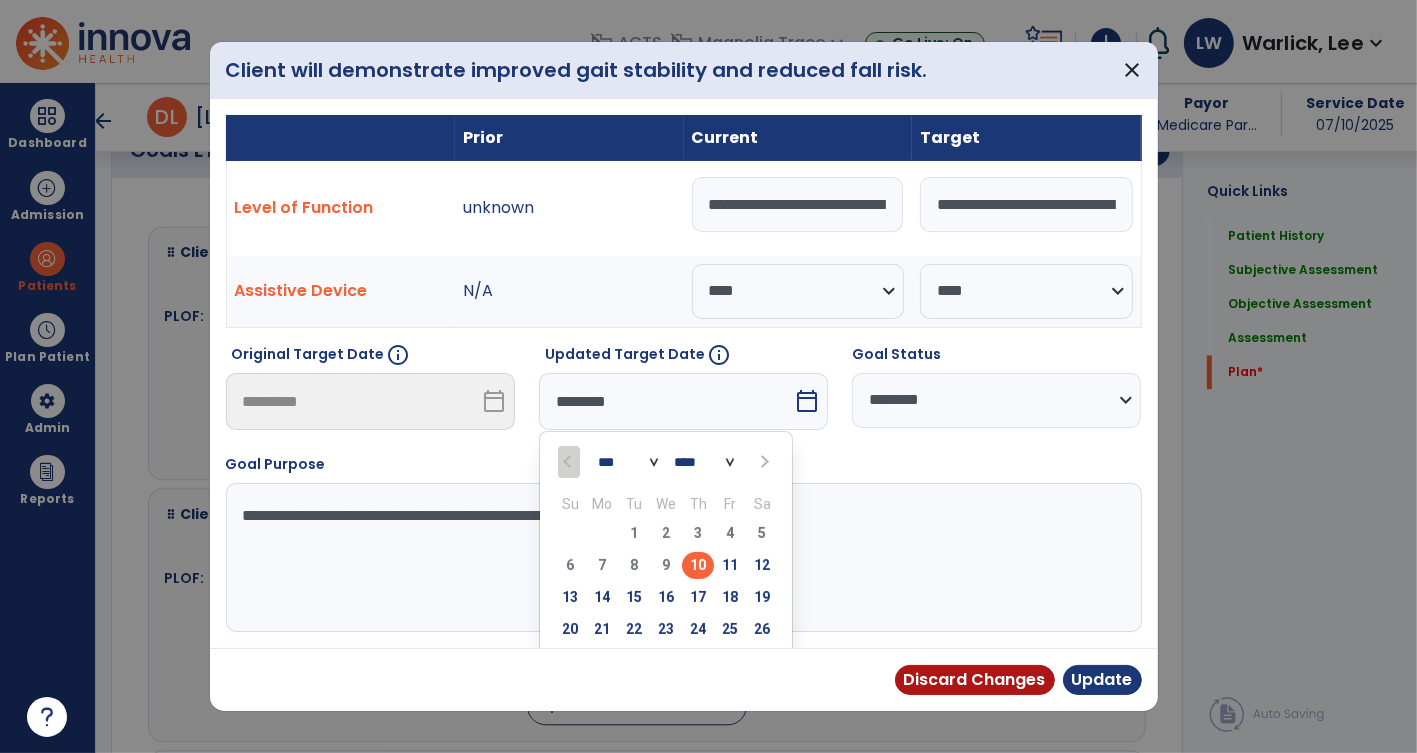 click at bounding box center [763, 462] 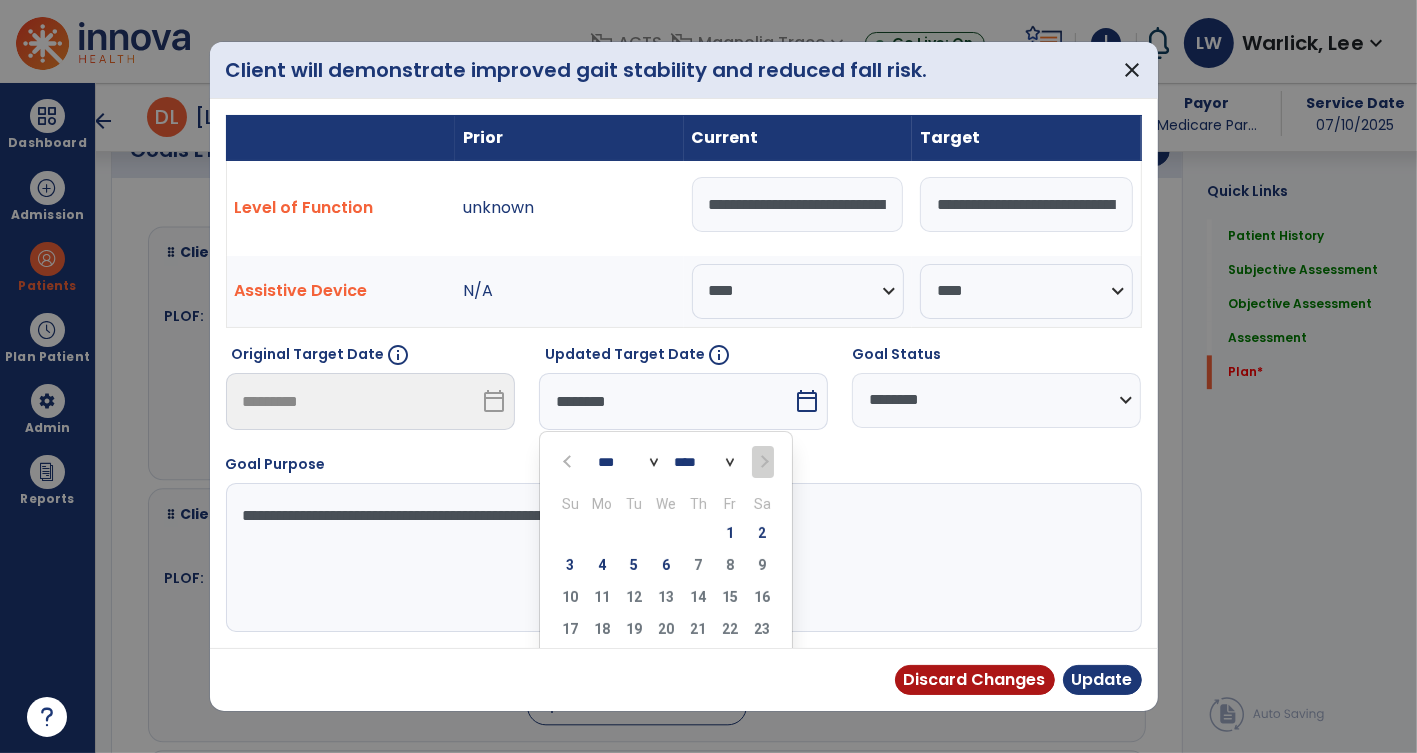 click at bounding box center [762, 462] 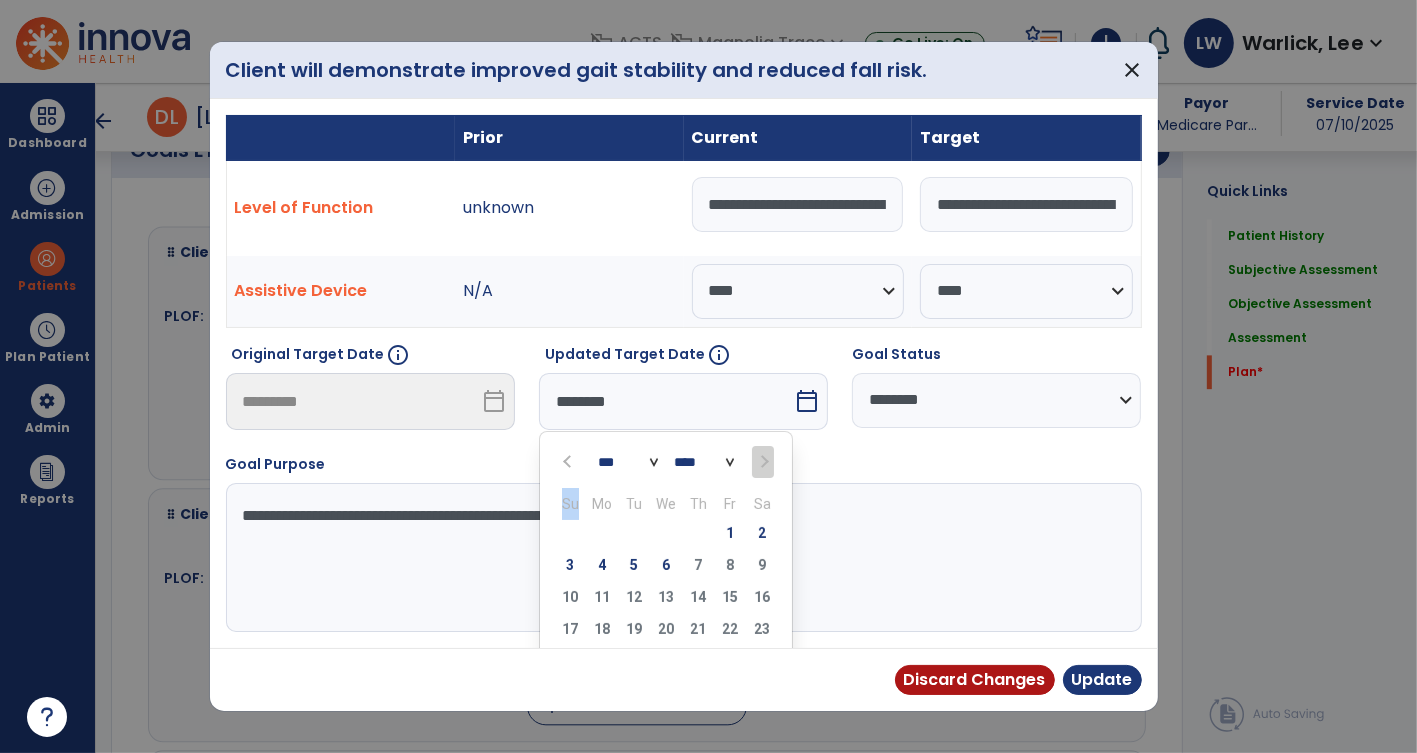 click at bounding box center (762, 462) 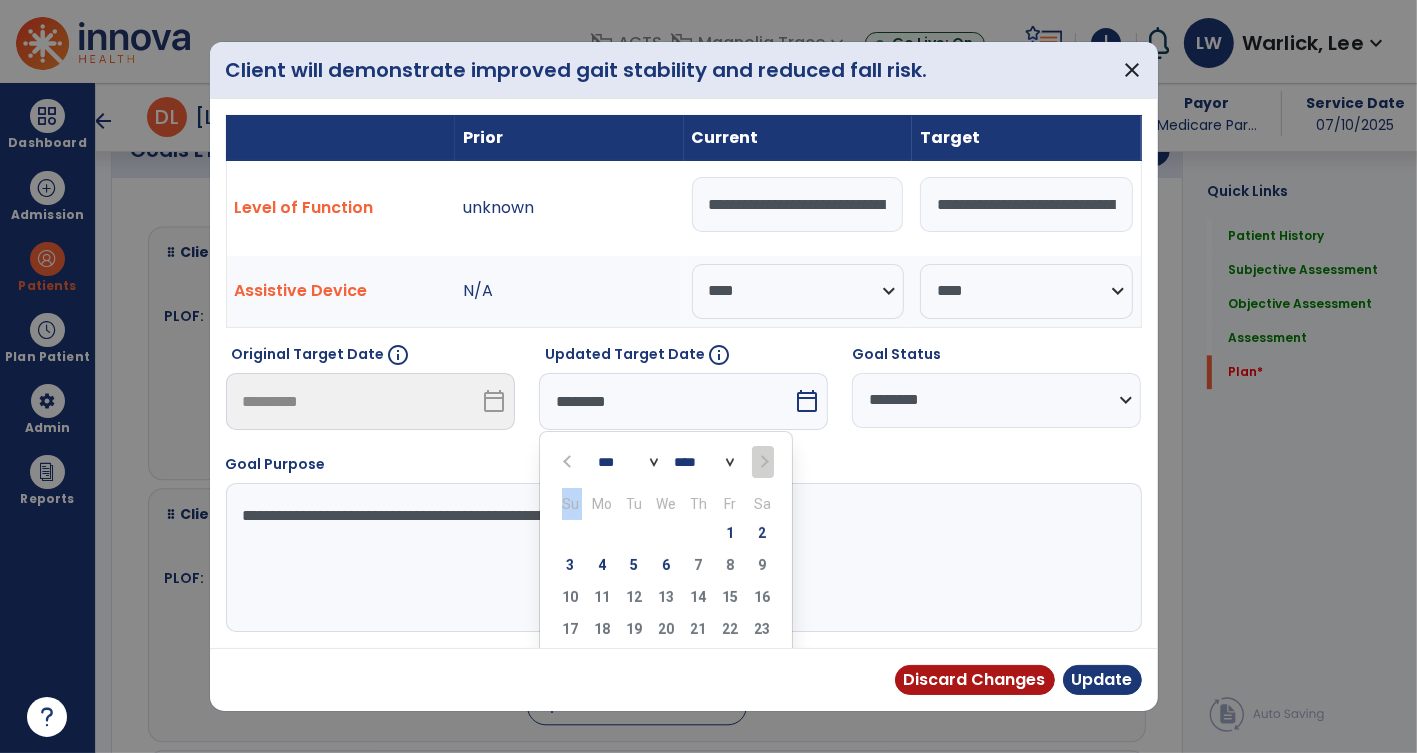 click at bounding box center [762, 462] 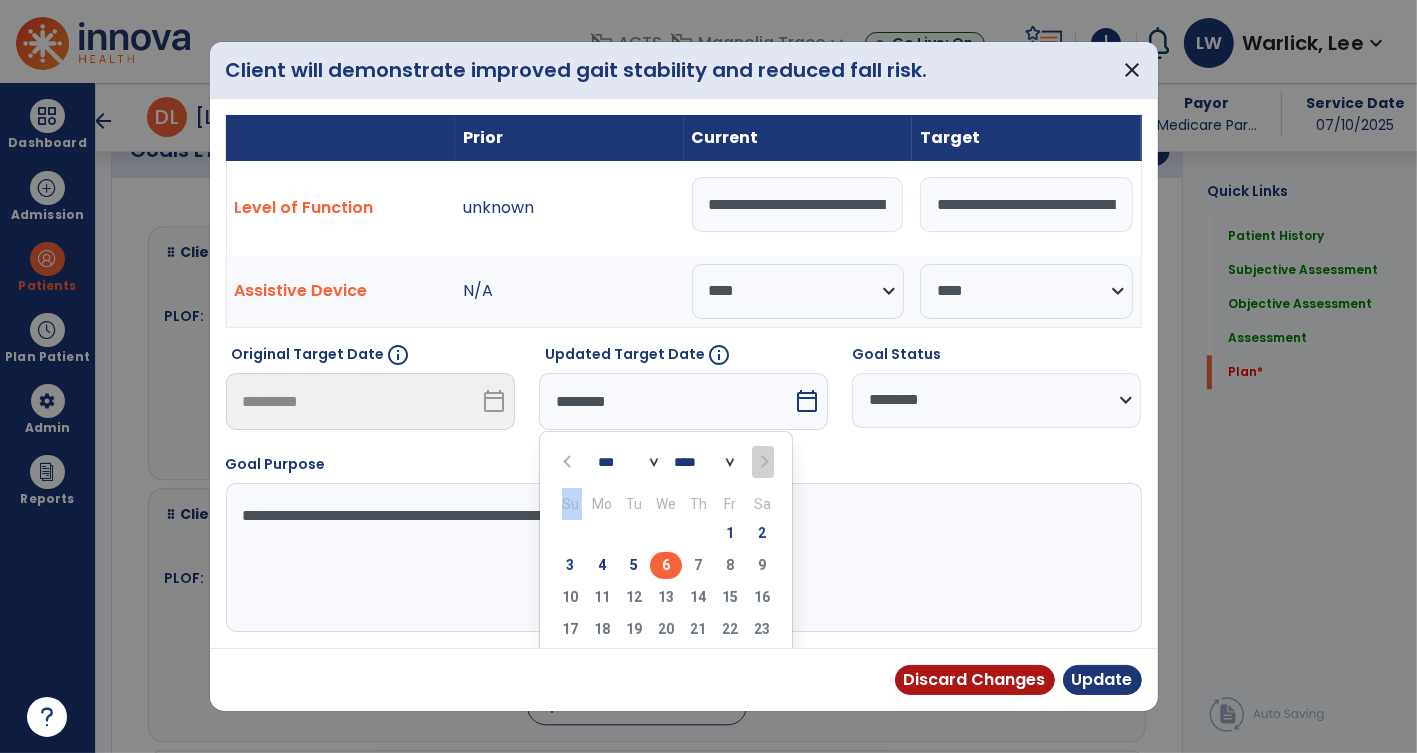 click on "6" at bounding box center [666, 565] 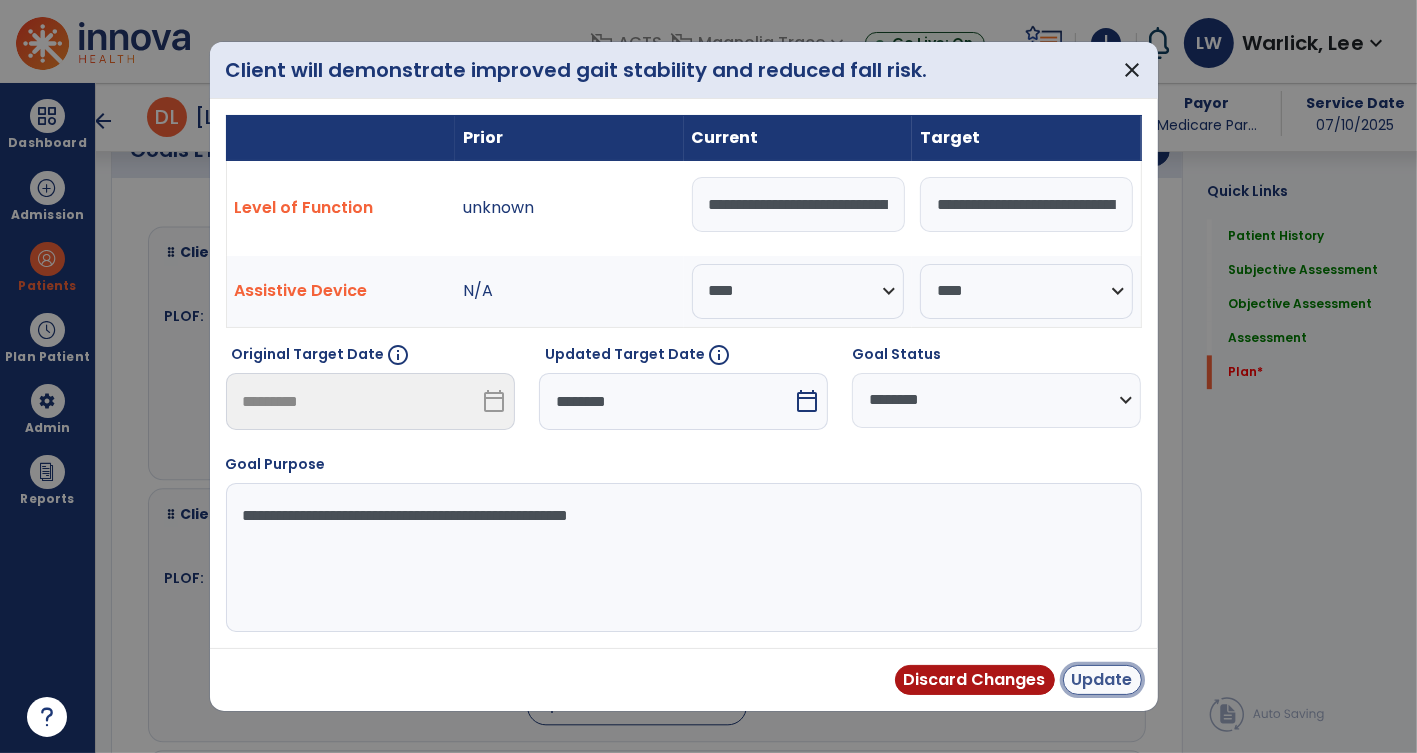 click on "Update" at bounding box center (1102, 680) 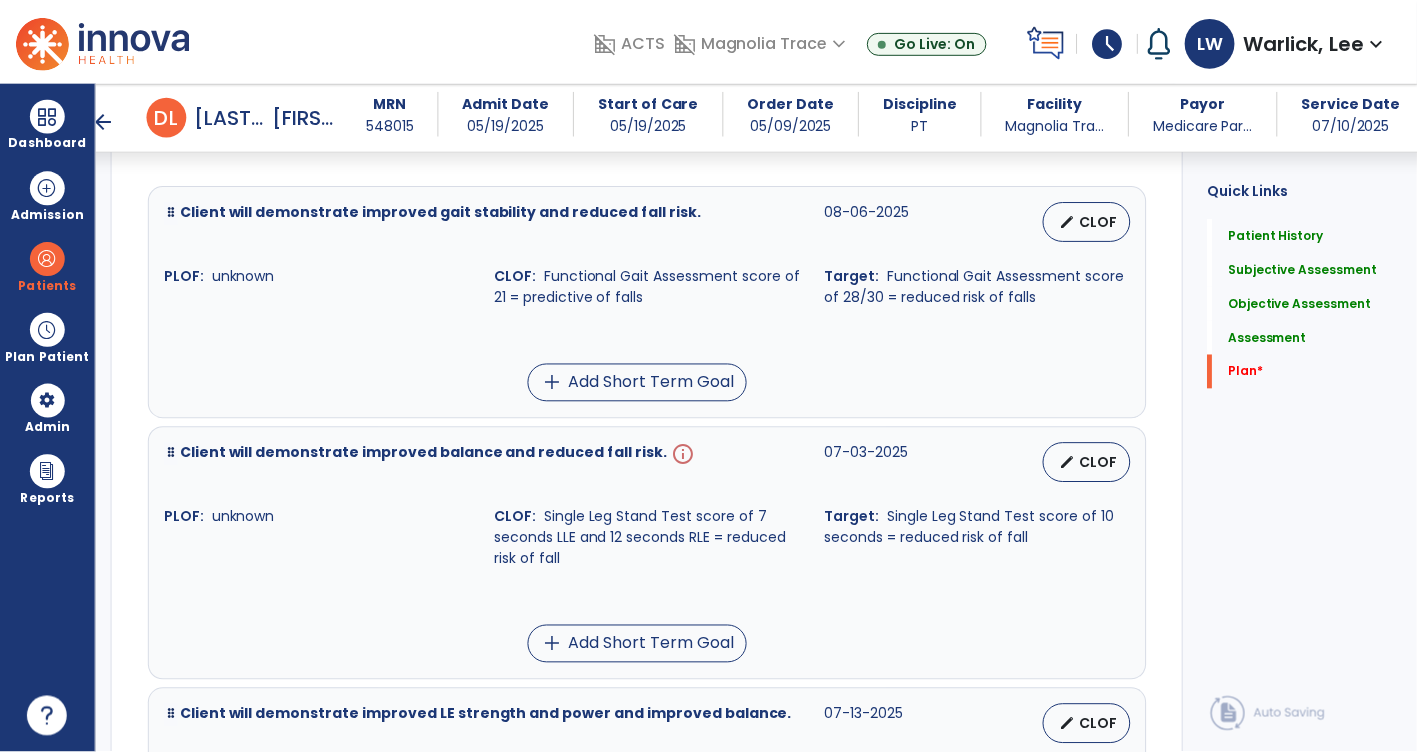 scroll, scrollTop: 3643, scrollLeft: 0, axis: vertical 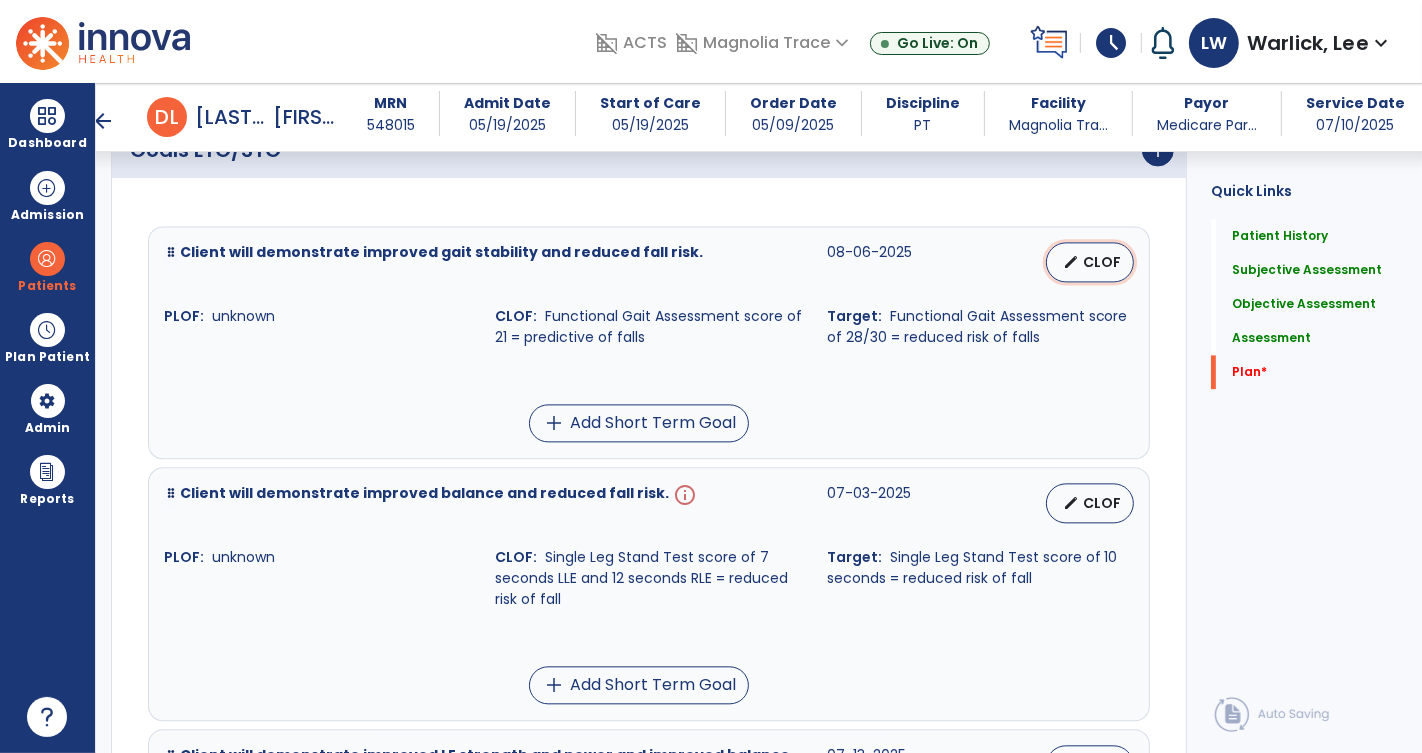 click on "CLOF" at bounding box center (1102, 262) 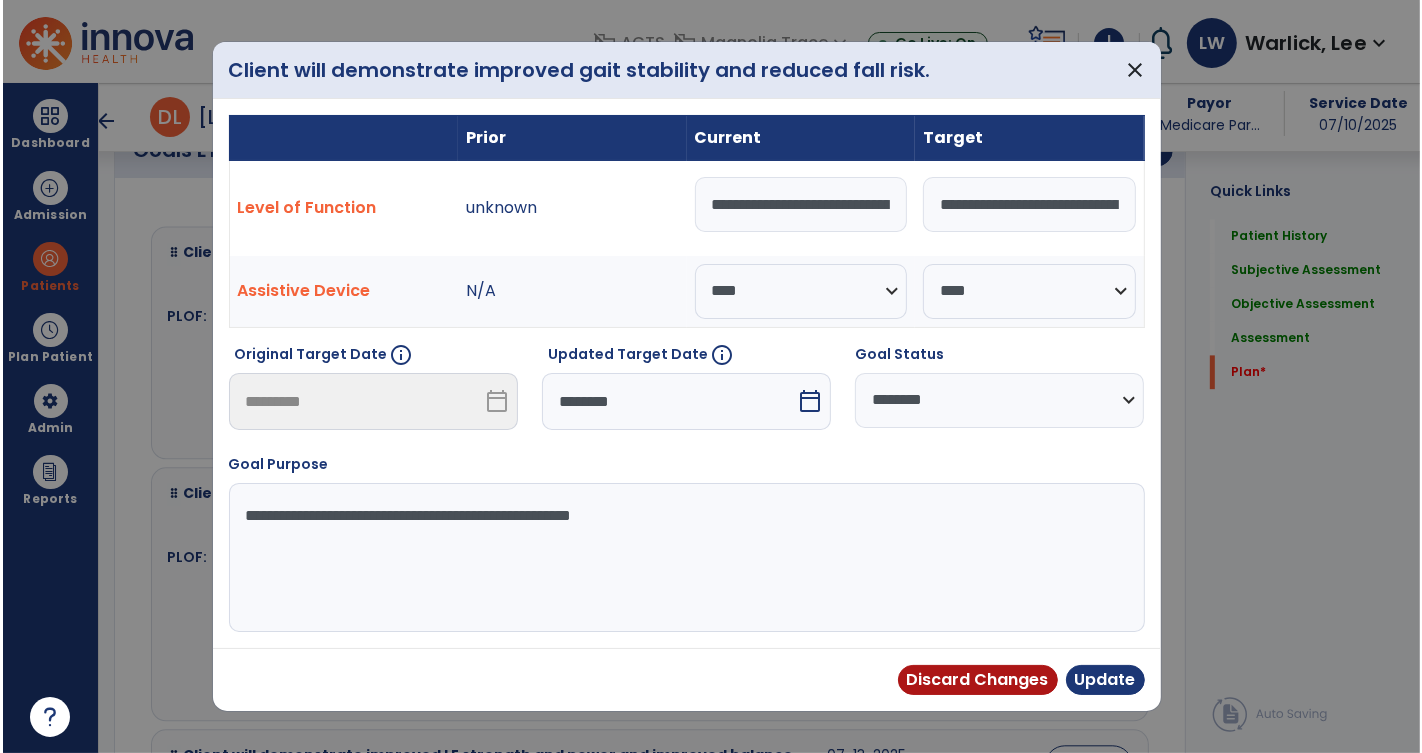 scroll, scrollTop: 3683, scrollLeft: 0, axis: vertical 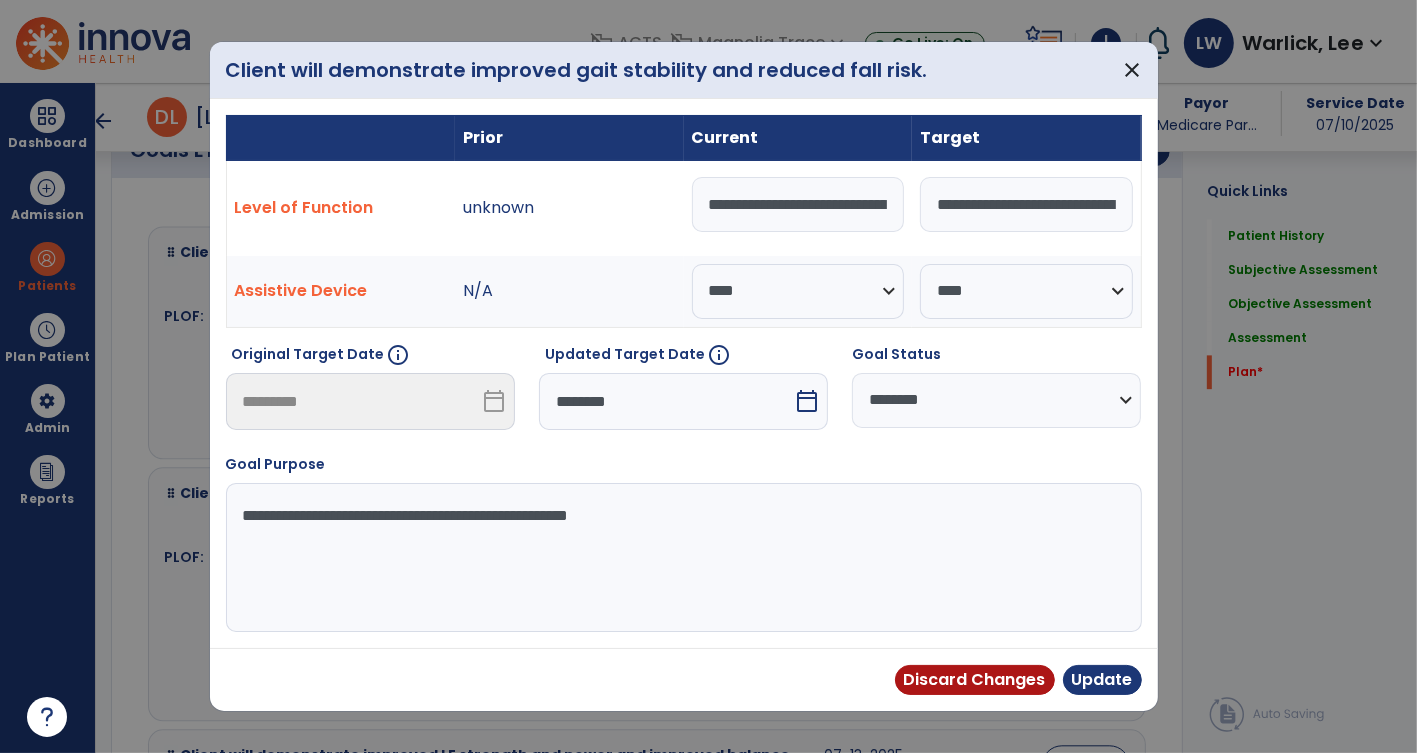 click on "calendar_today" at bounding box center [807, 401] 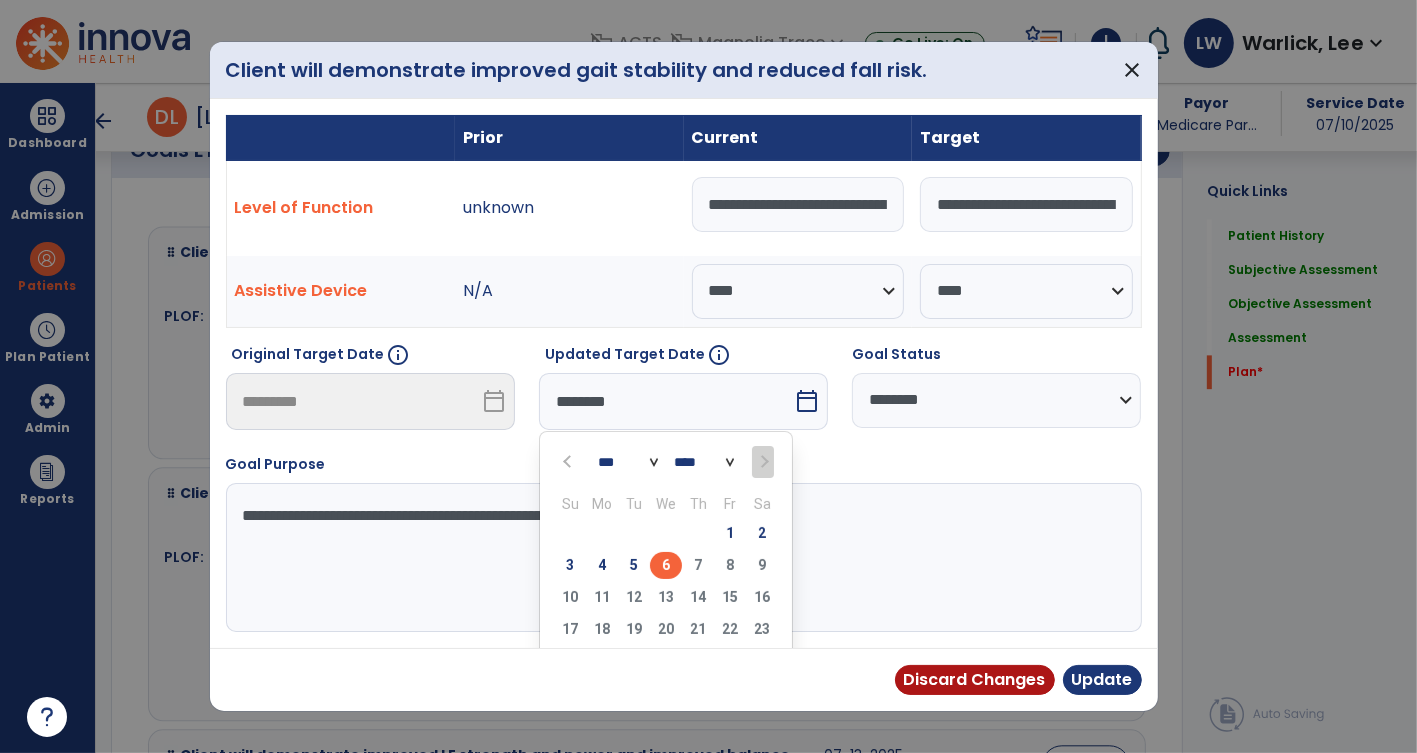 click on "3   4   5   6   7   8   9" at bounding box center (666, 568) 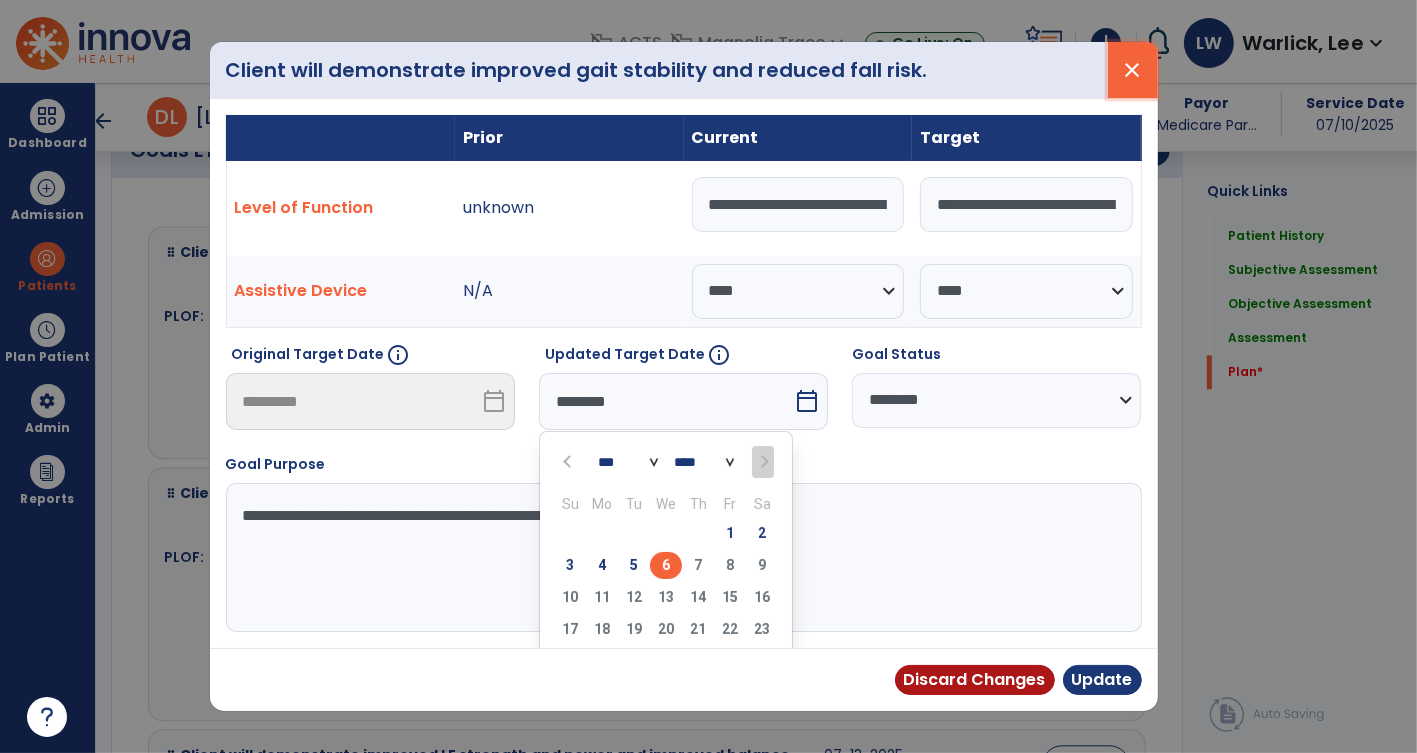 click on "close" at bounding box center [1133, 70] 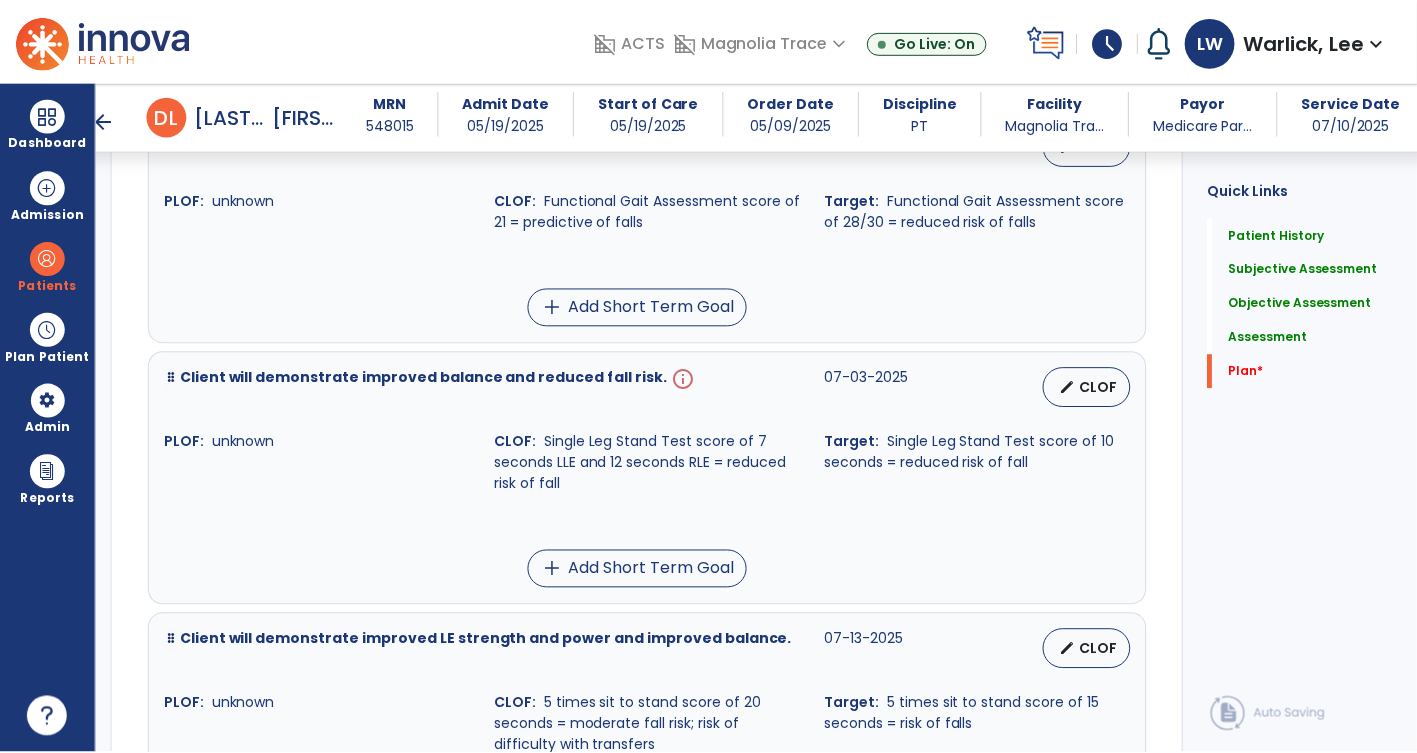scroll, scrollTop: 3794, scrollLeft: 0, axis: vertical 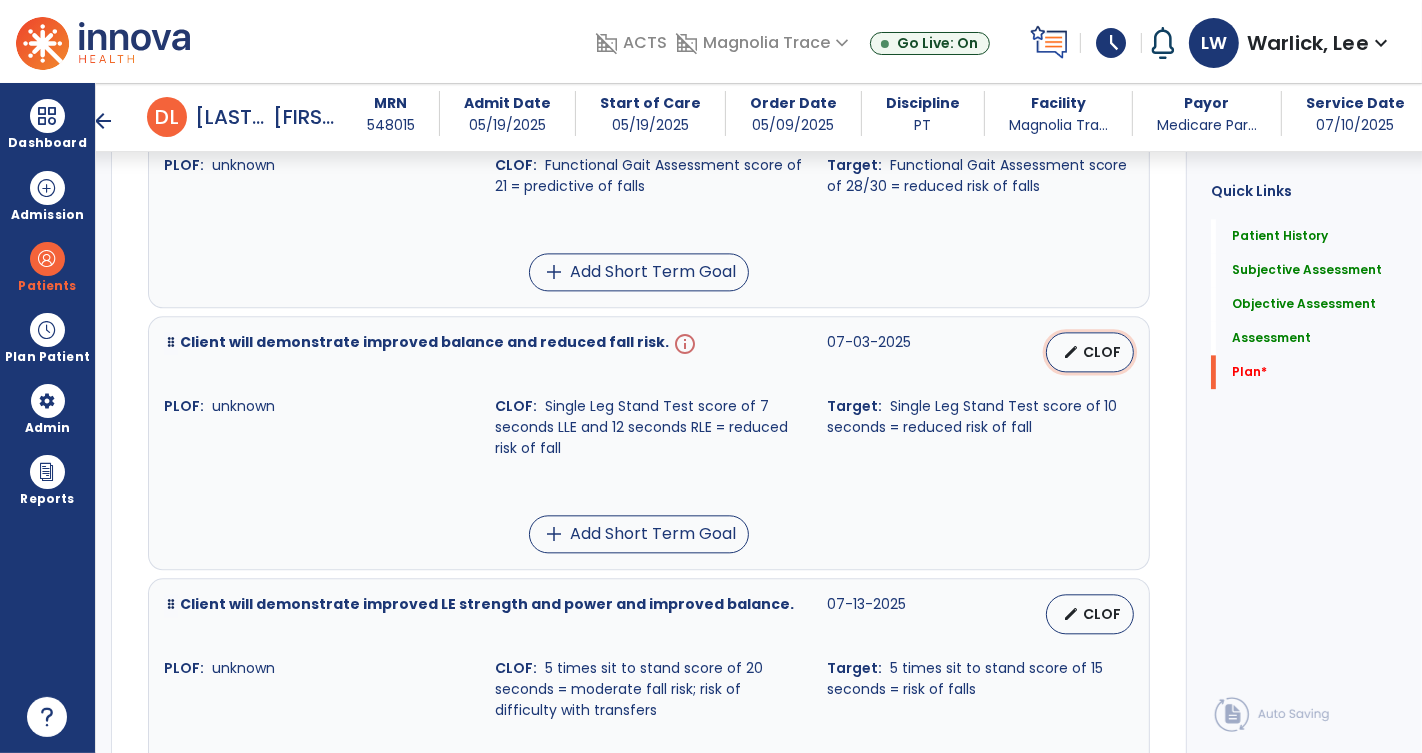 click on "edit" at bounding box center (1071, 352) 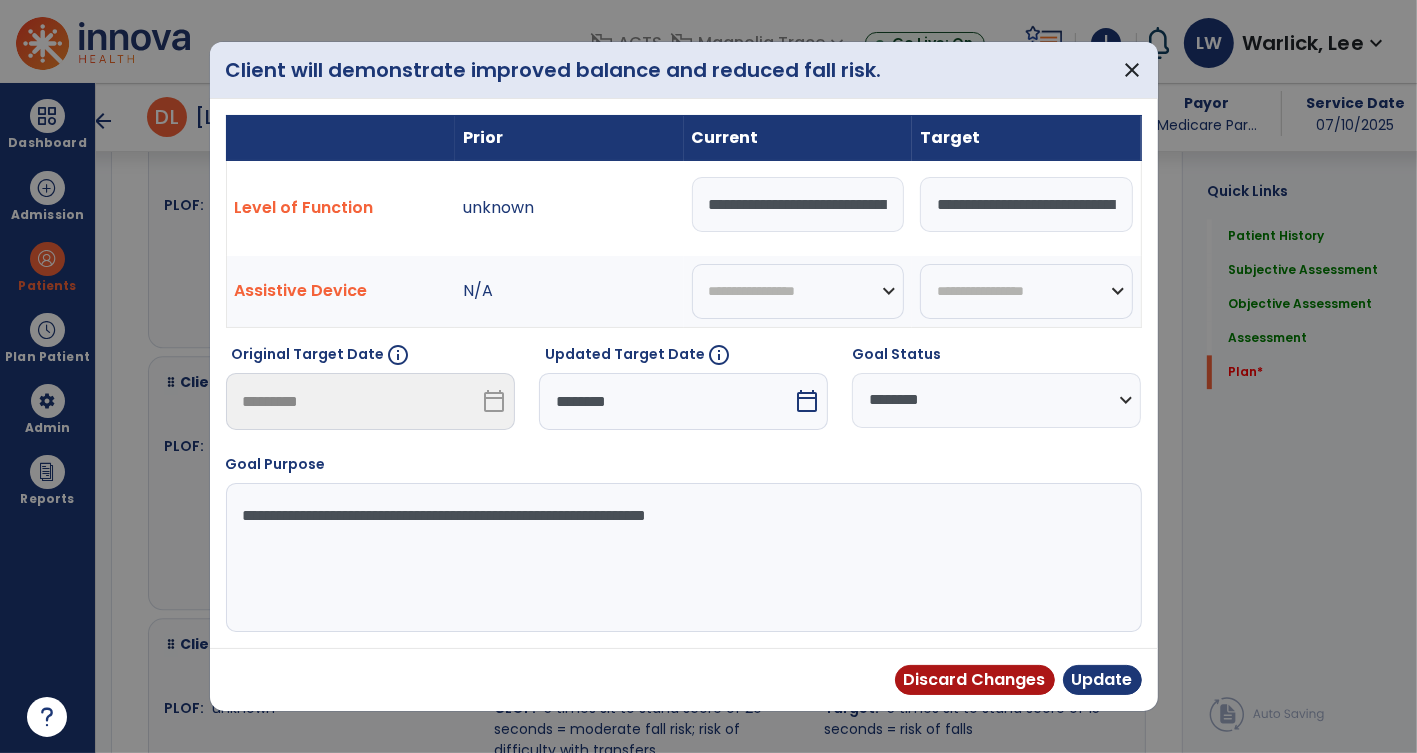 scroll, scrollTop: 3834, scrollLeft: 0, axis: vertical 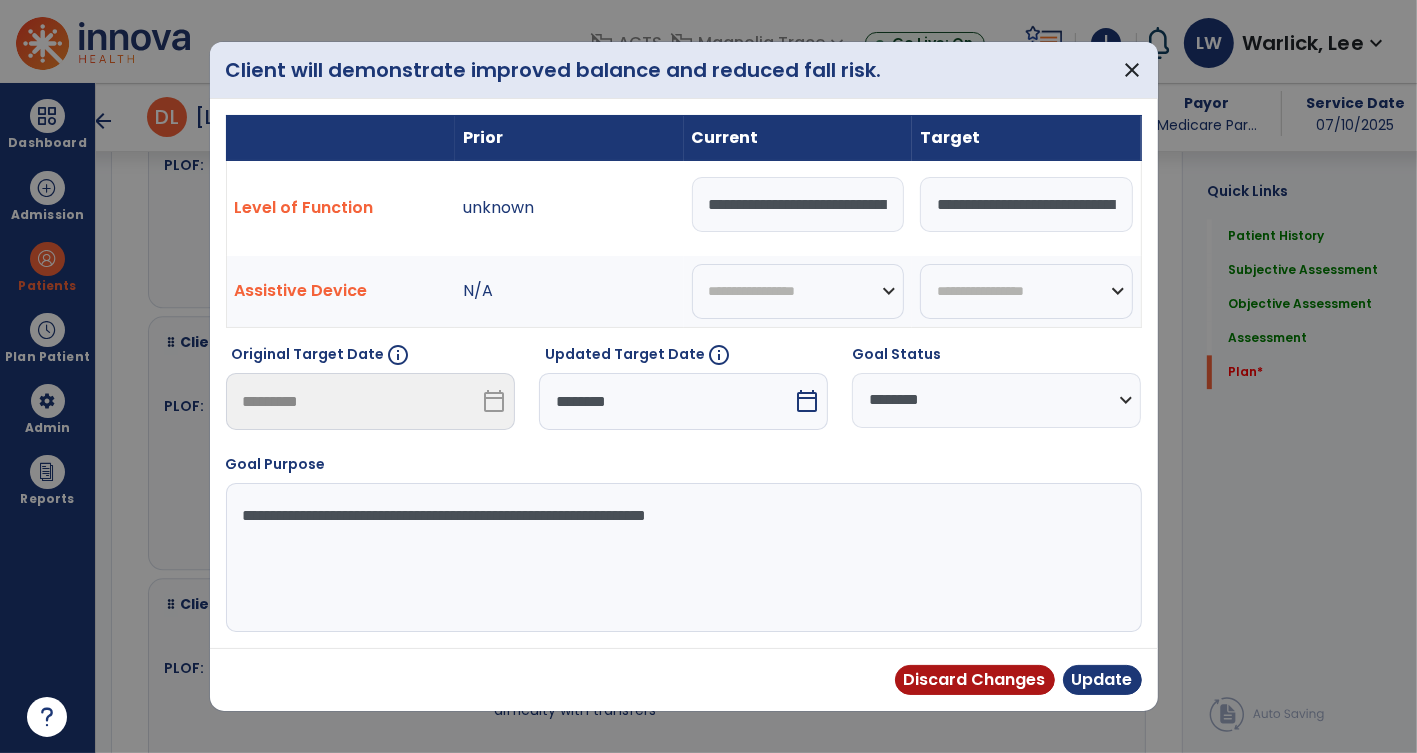click on "**********" at bounding box center [798, 204] 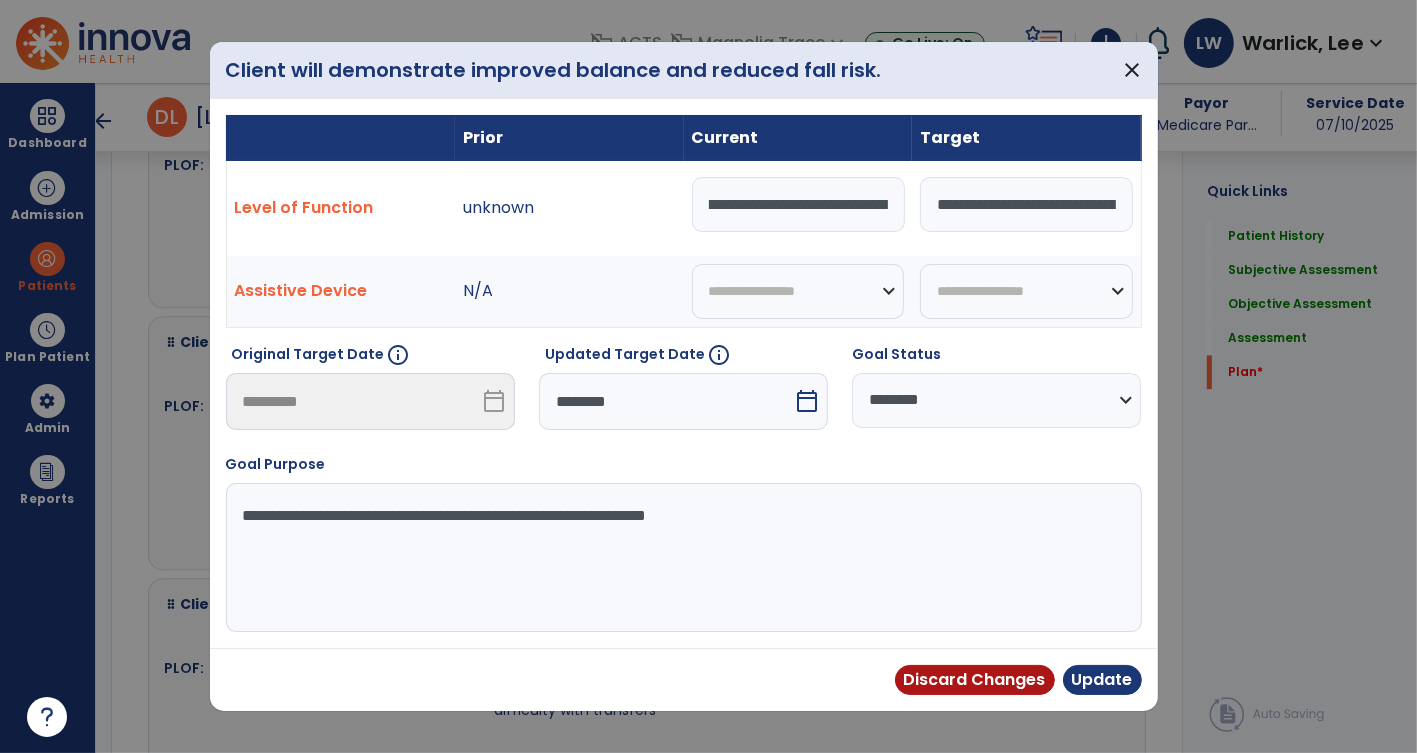 scroll, scrollTop: 0, scrollLeft: 111, axis: horizontal 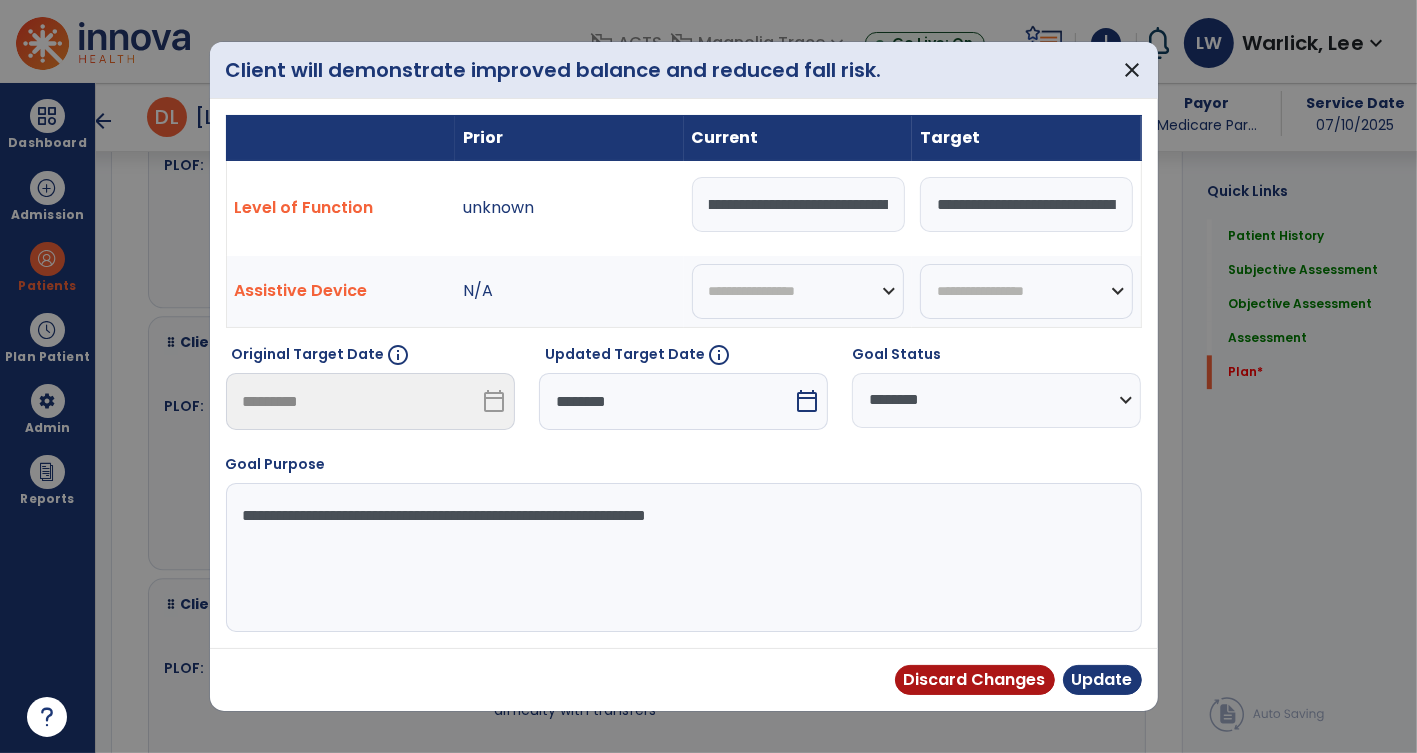 type on "**********" 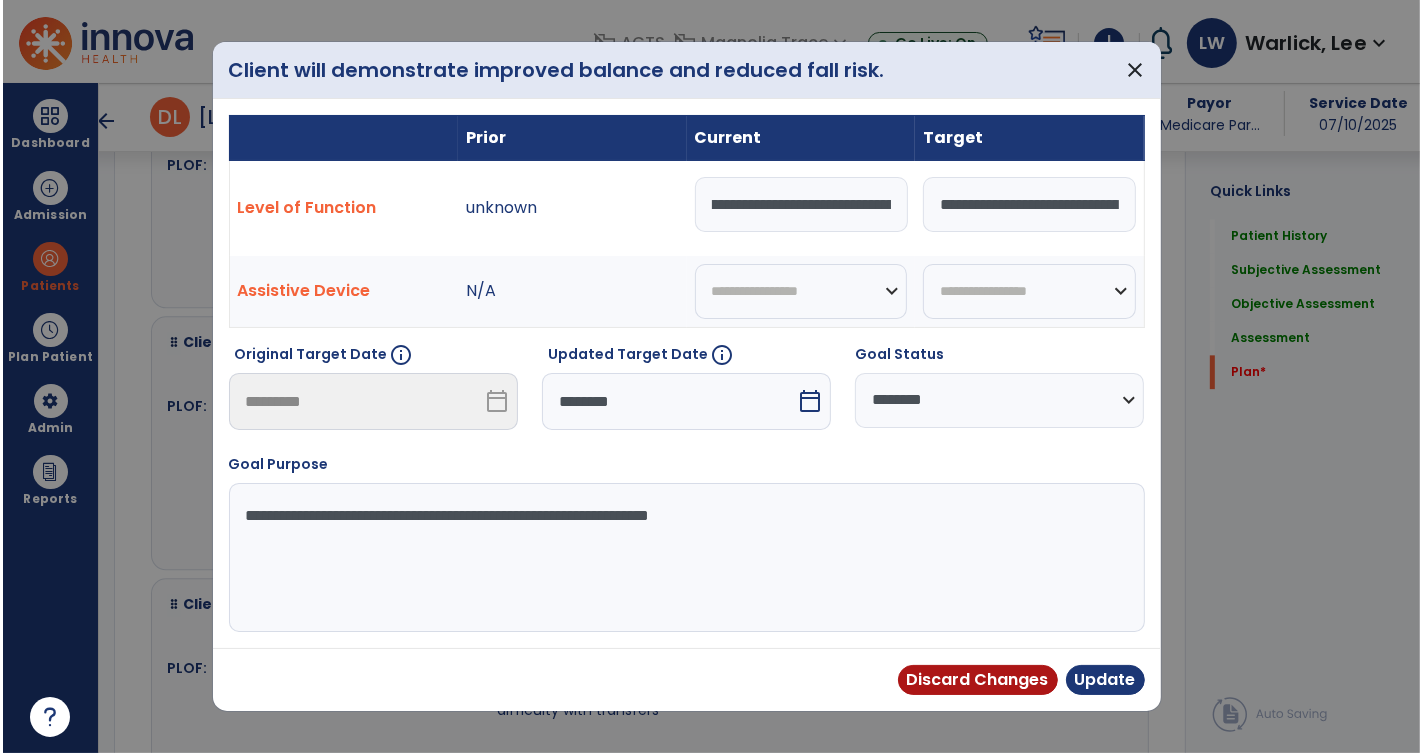 scroll, scrollTop: 0, scrollLeft: 0, axis: both 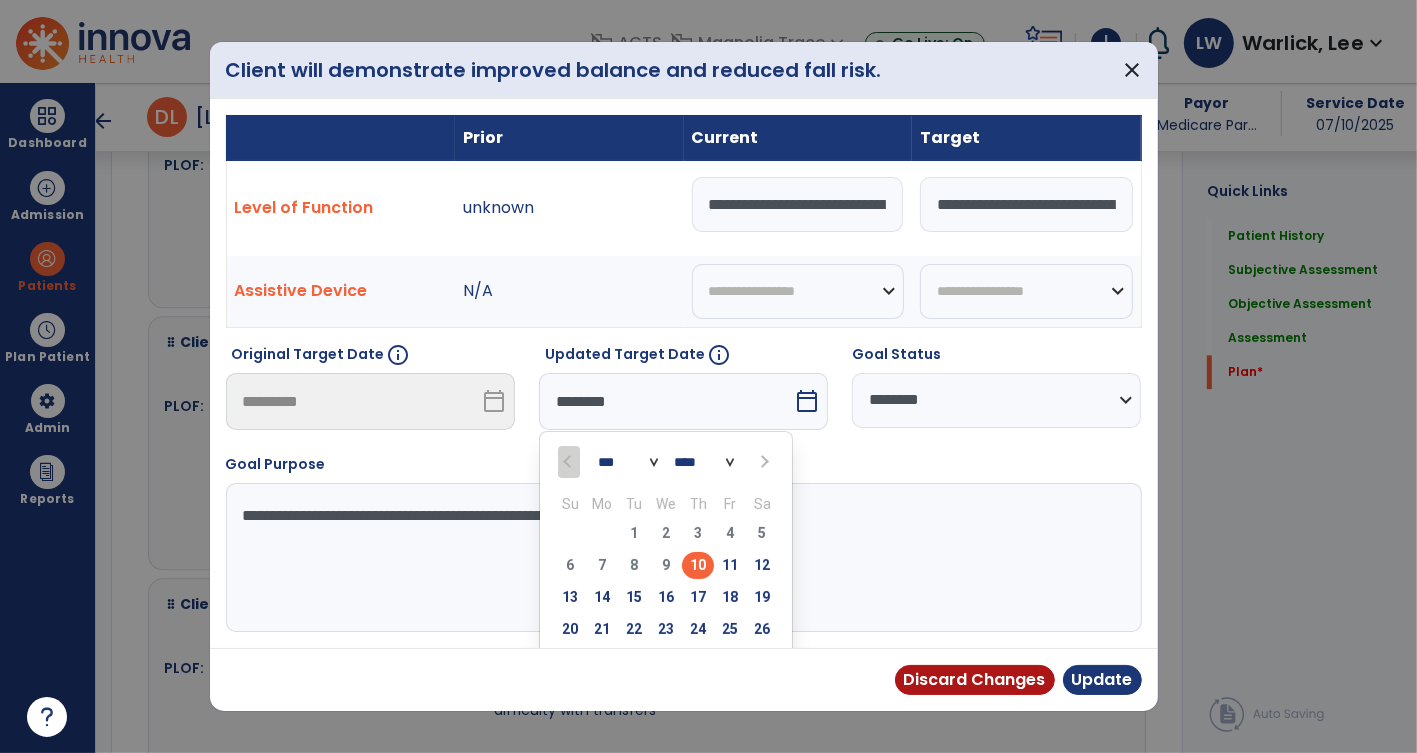 click at bounding box center (762, 461) 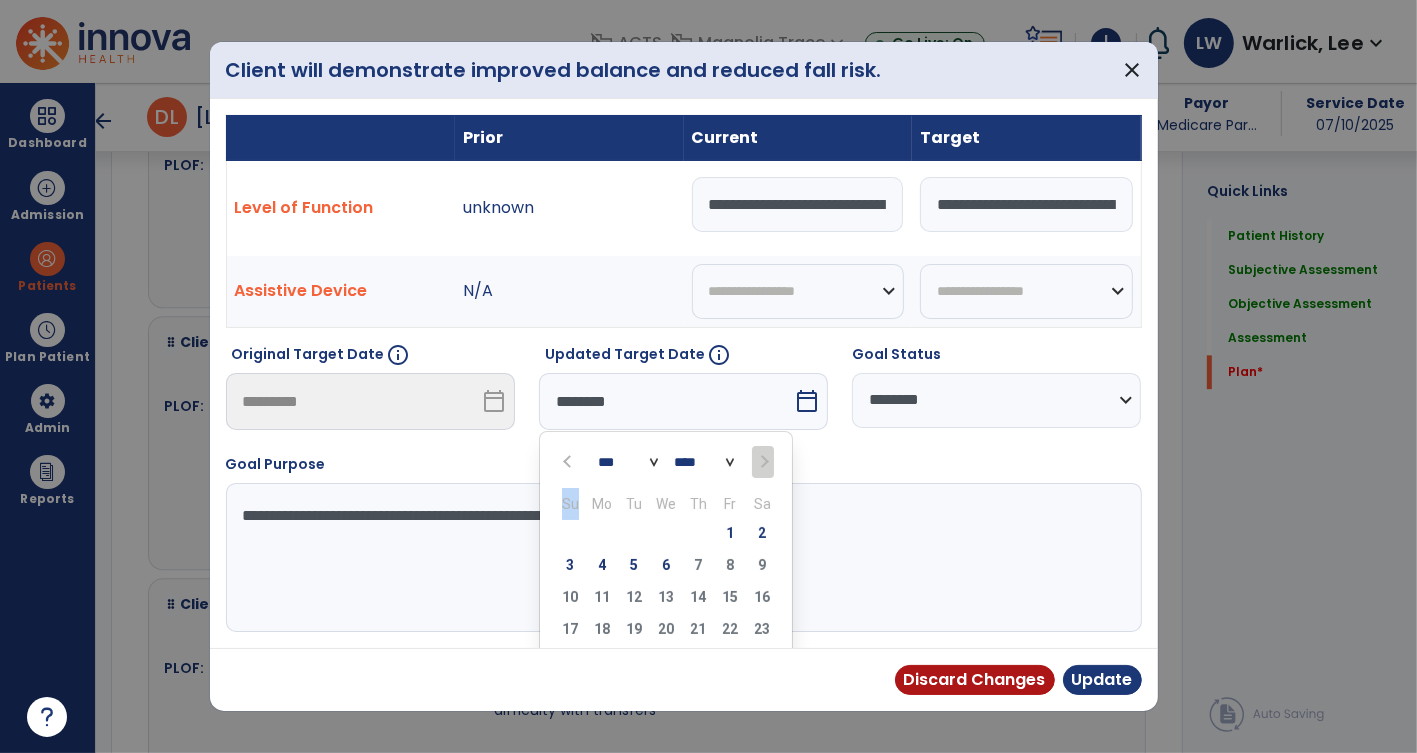 click at bounding box center (762, 462) 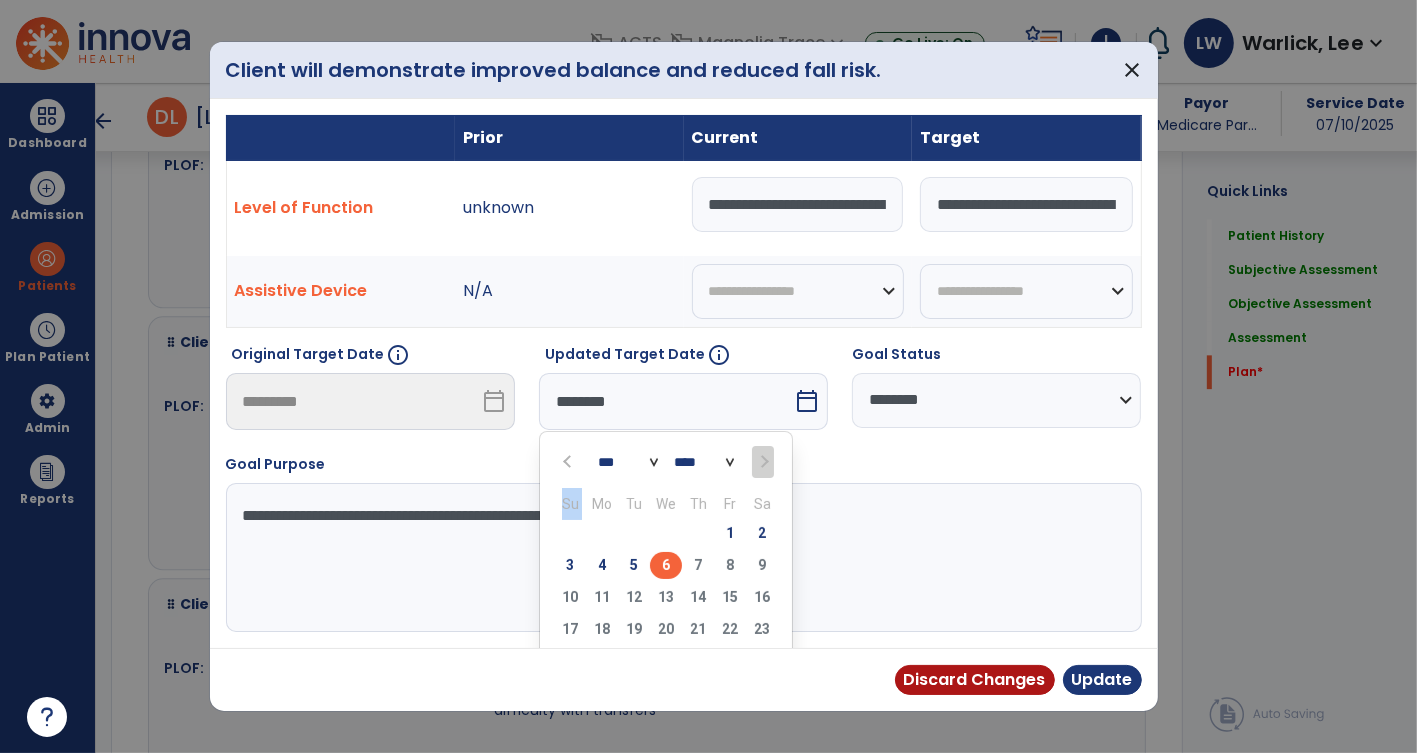 click on "6" at bounding box center [666, 565] 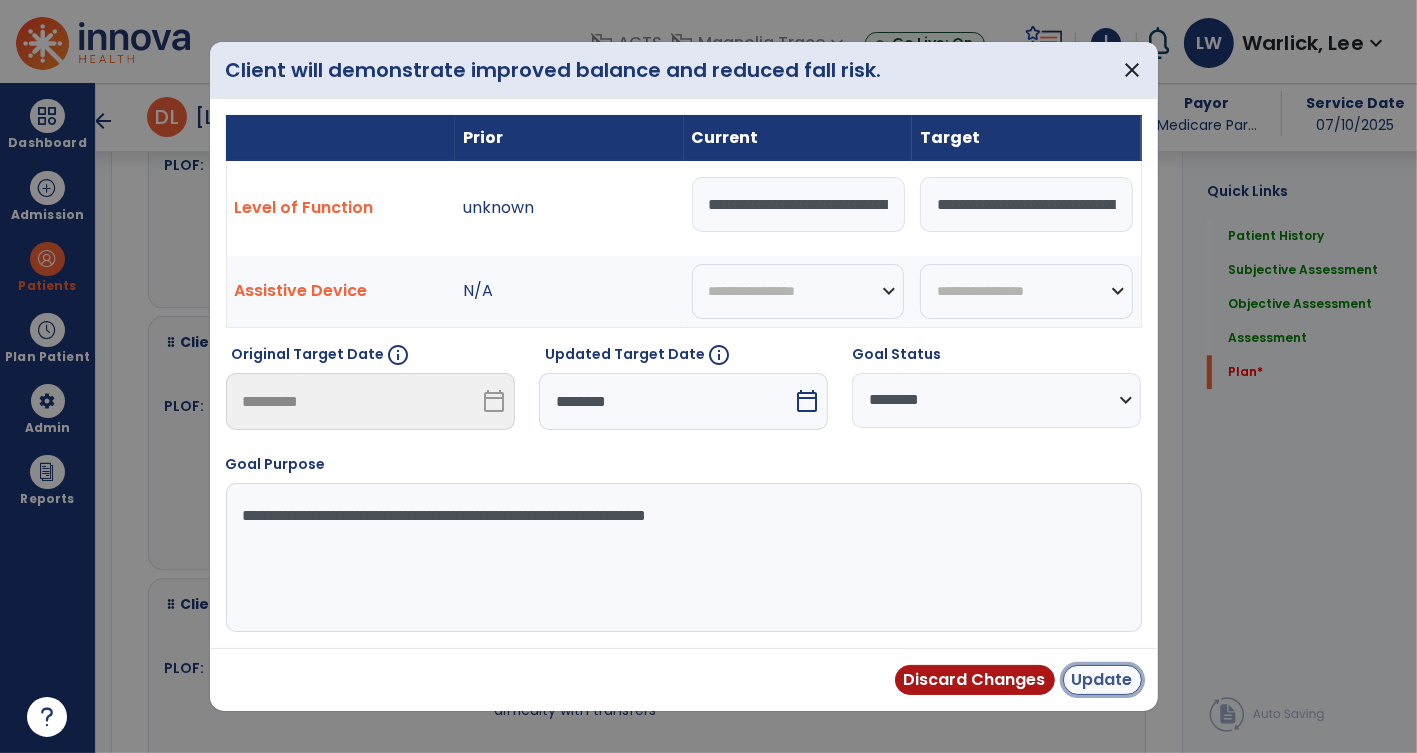 click on "Update" at bounding box center [1102, 680] 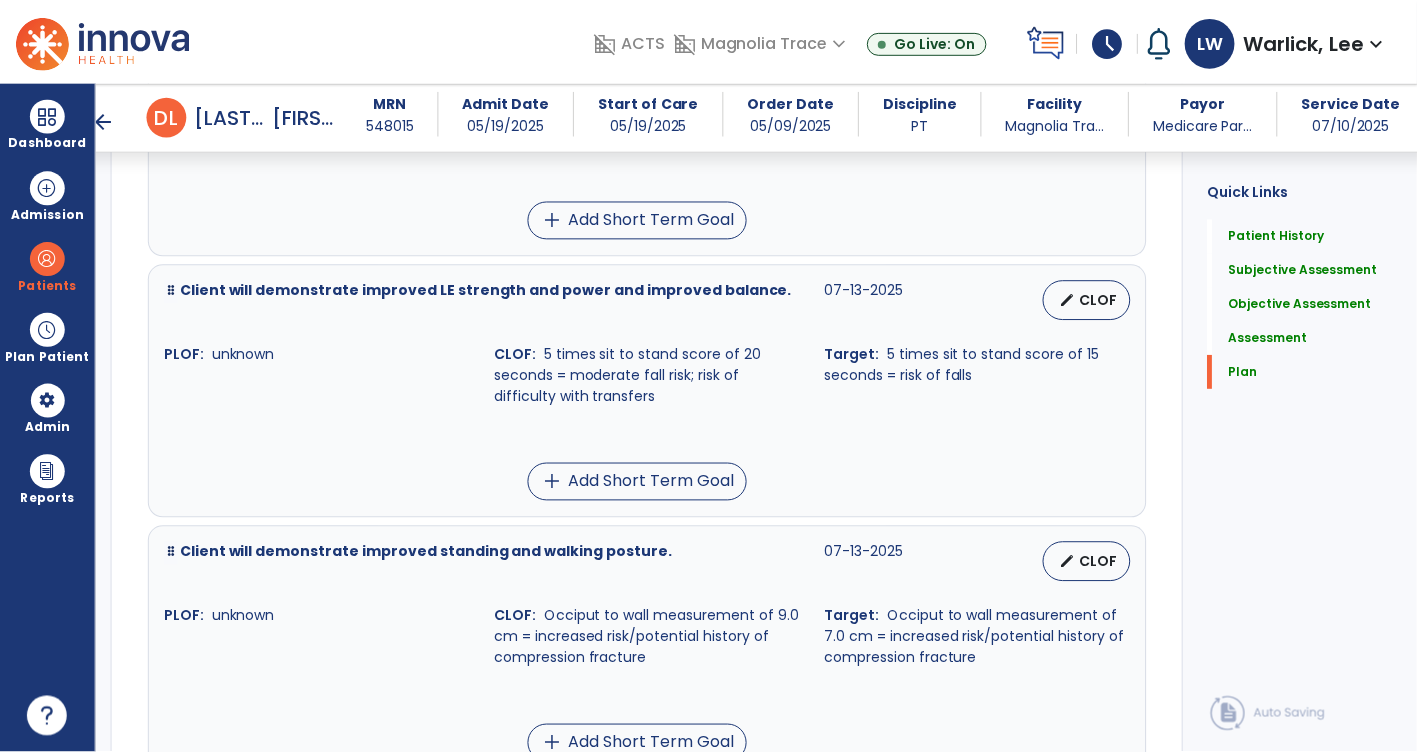 scroll, scrollTop: 4104, scrollLeft: 0, axis: vertical 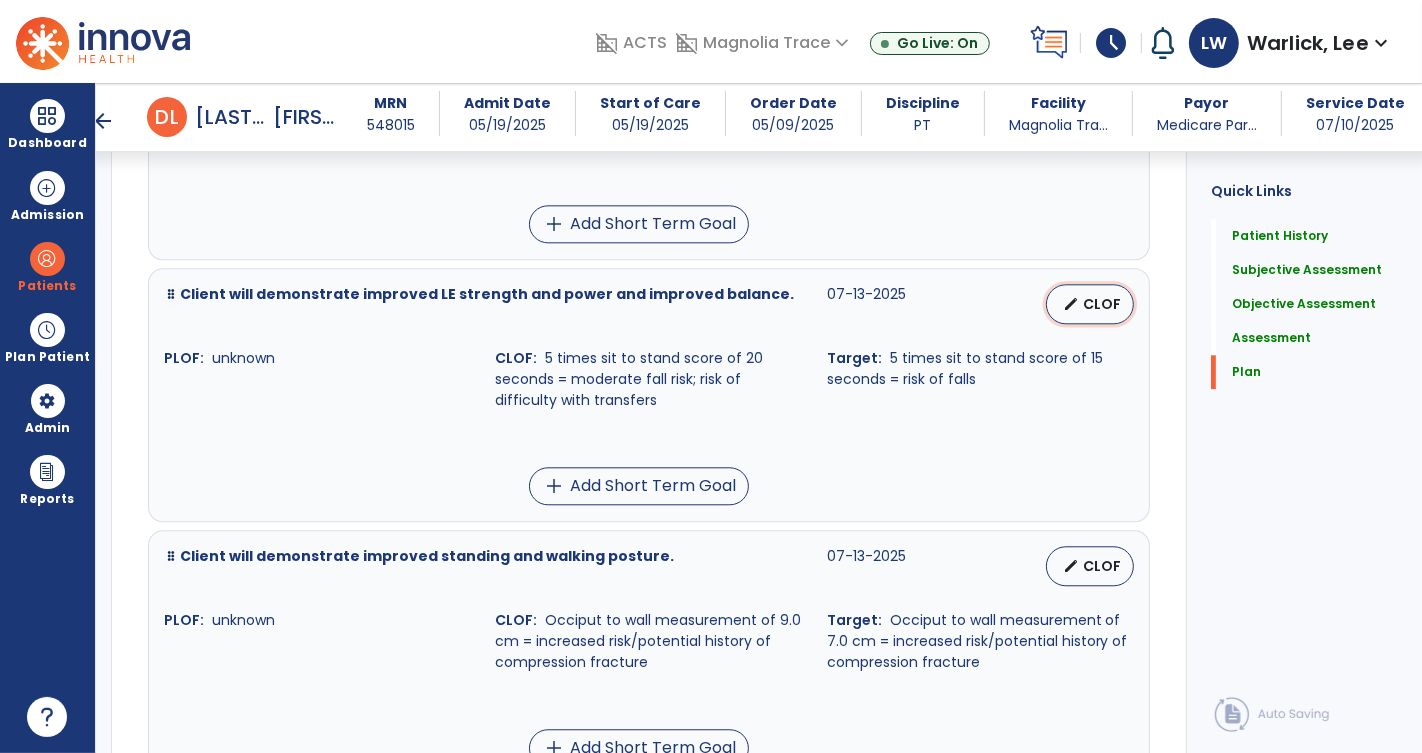 click on "CLOF" at bounding box center (1102, 304) 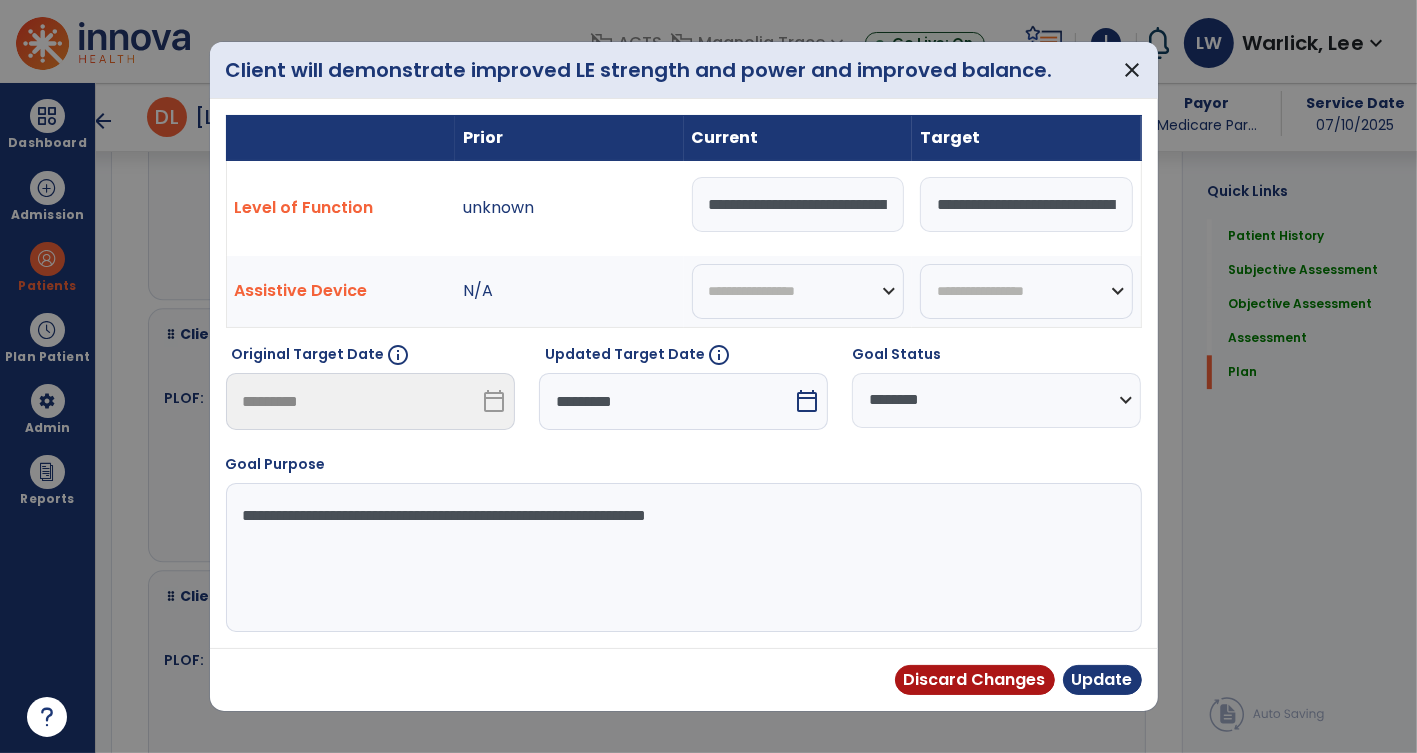 scroll, scrollTop: 4144, scrollLeft: 0, axis: vertical 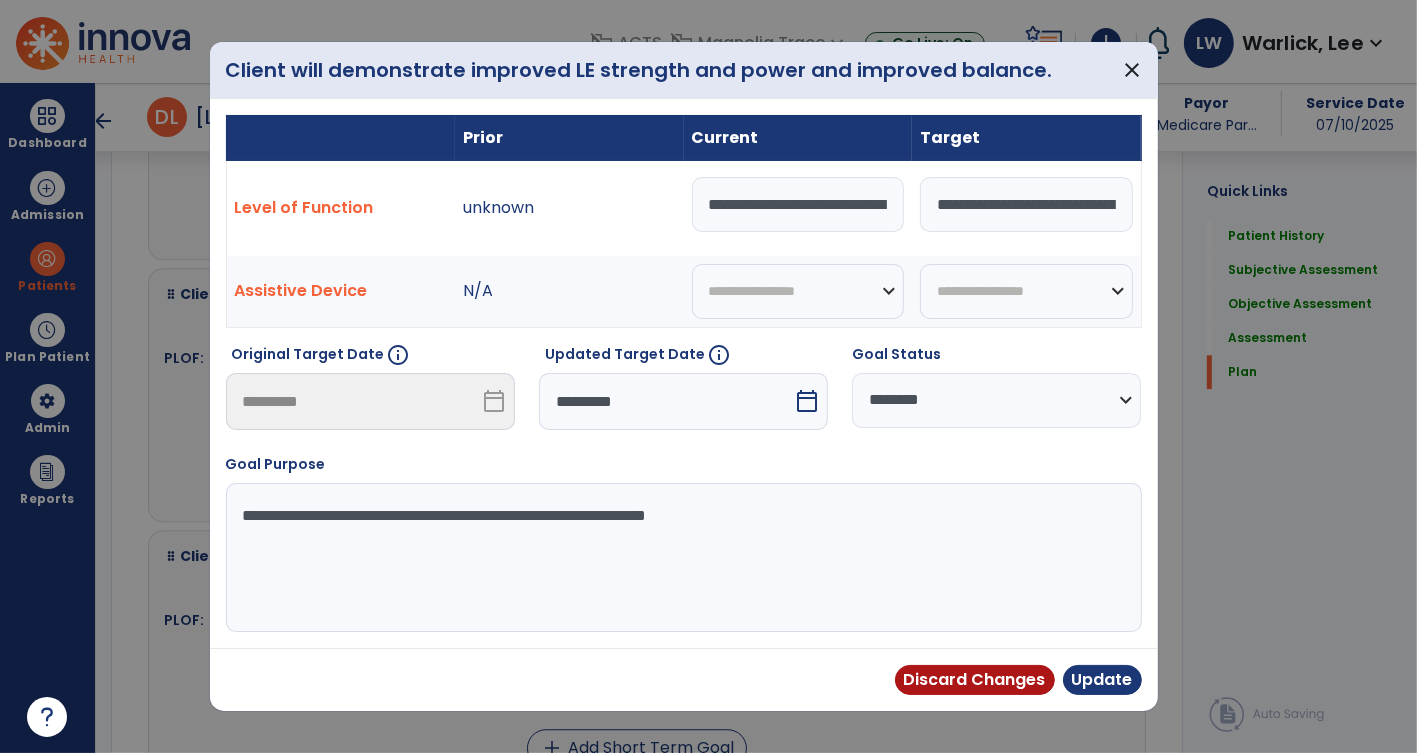 click on "**********" at bounding box center [798, 204] 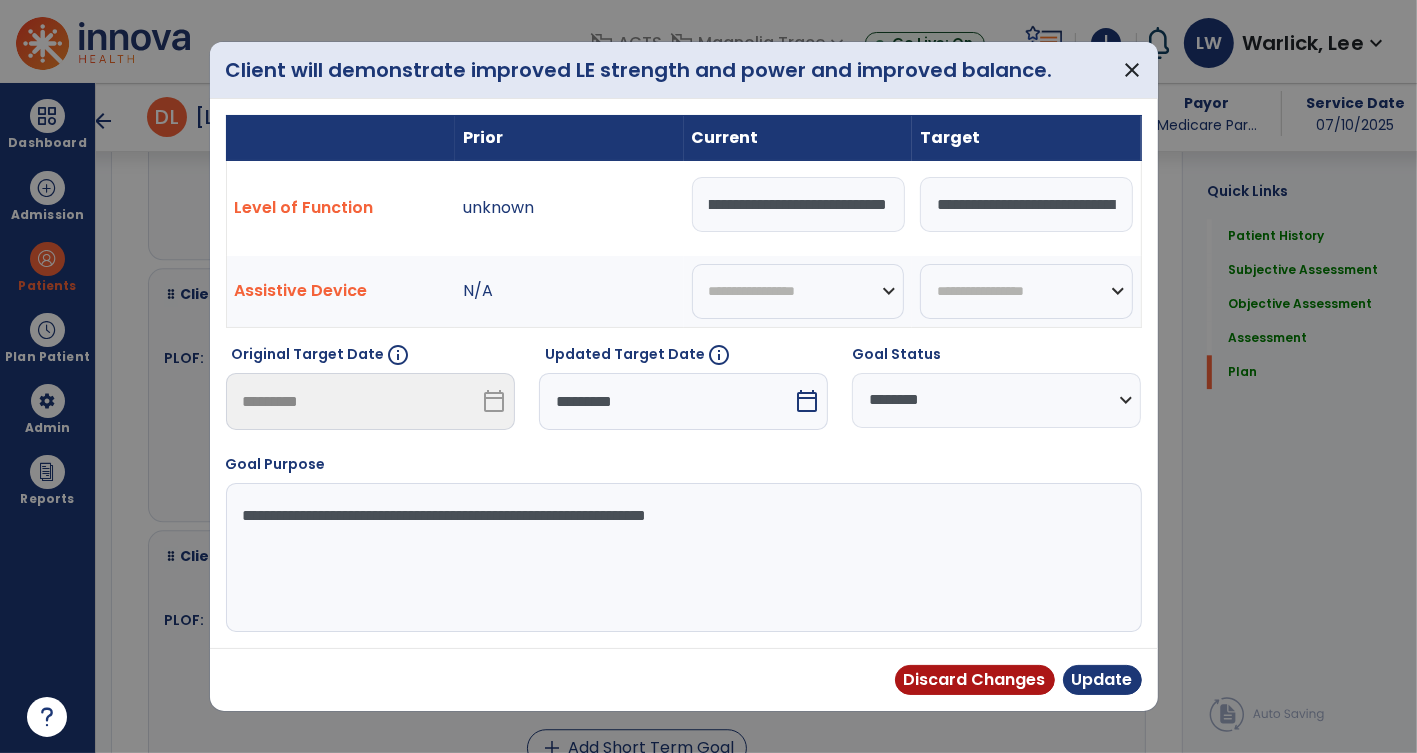 click on "**********" at bounding box center (798, 204) 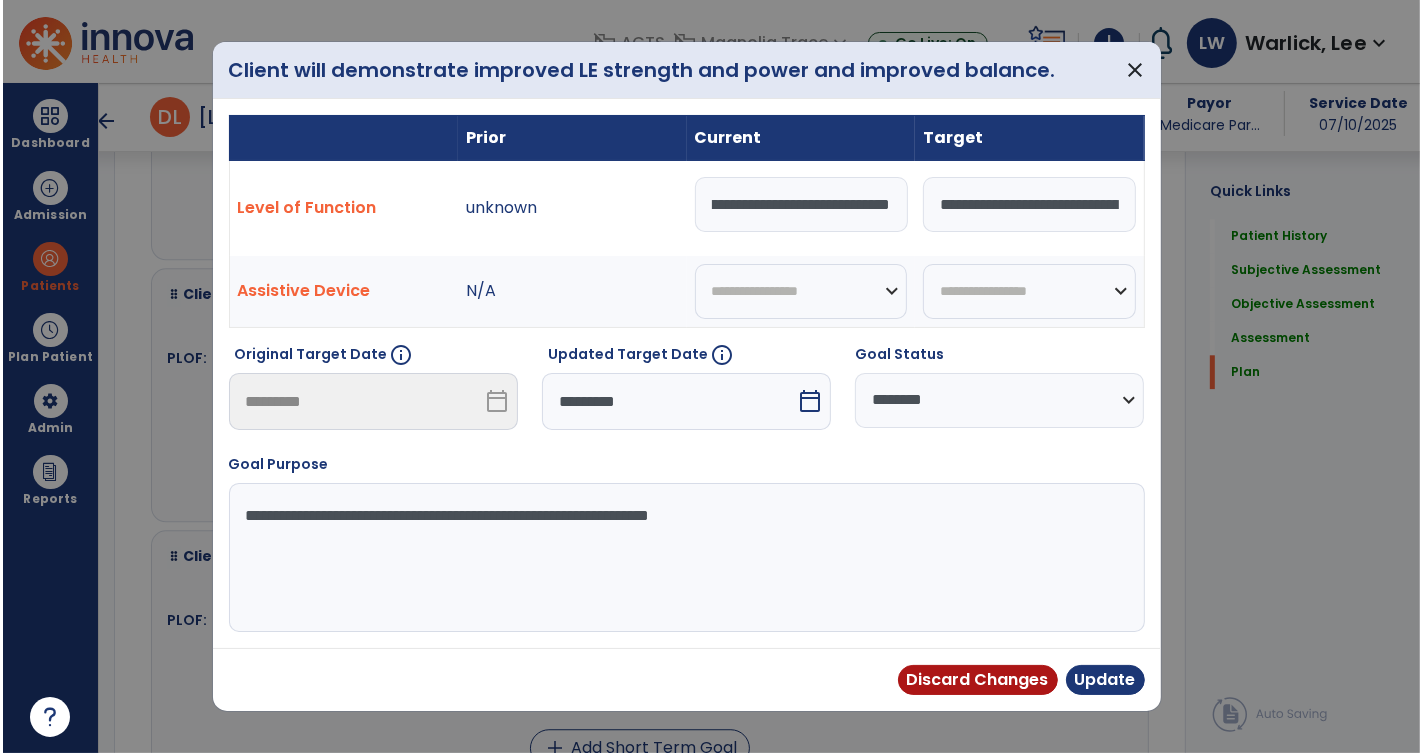 scroll, scrollTop: 0, scrollLeft: 0, axis: both 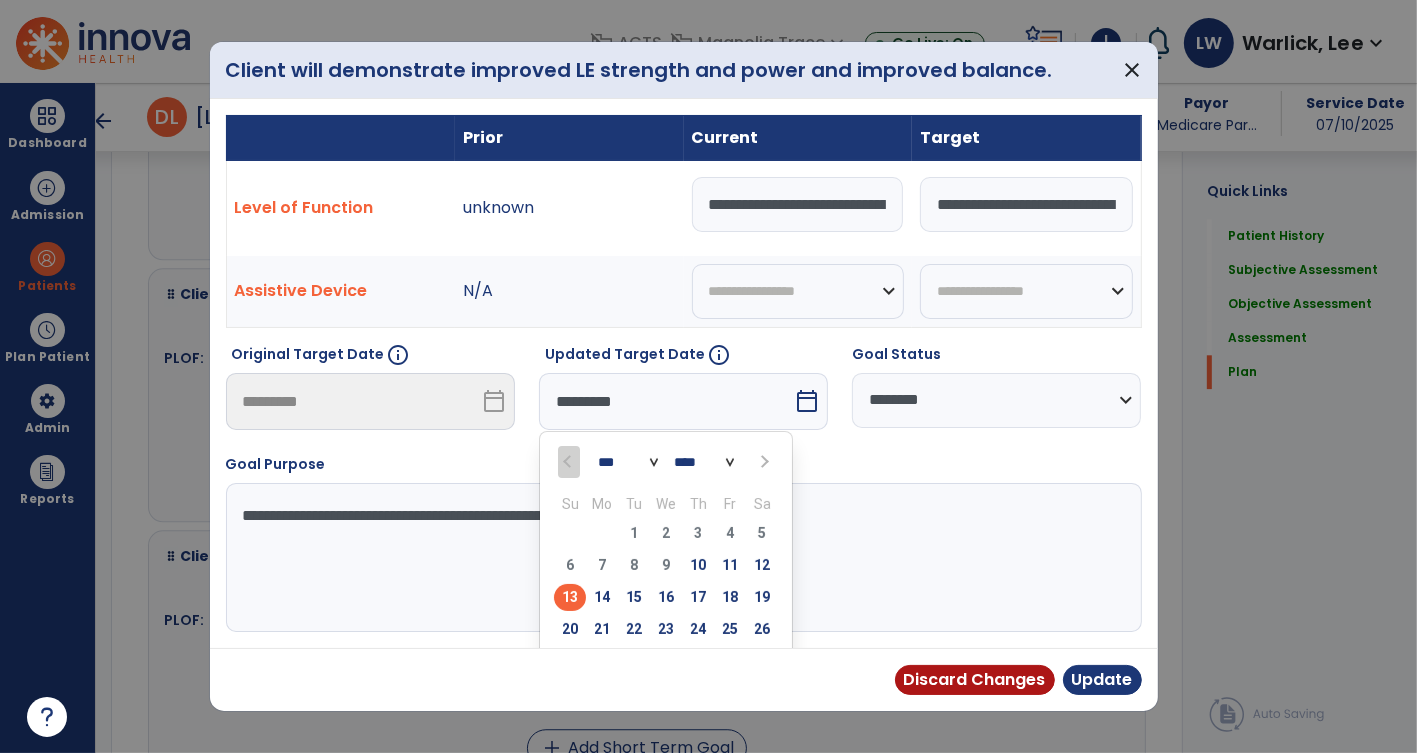 click at bounding box center [763, 462] 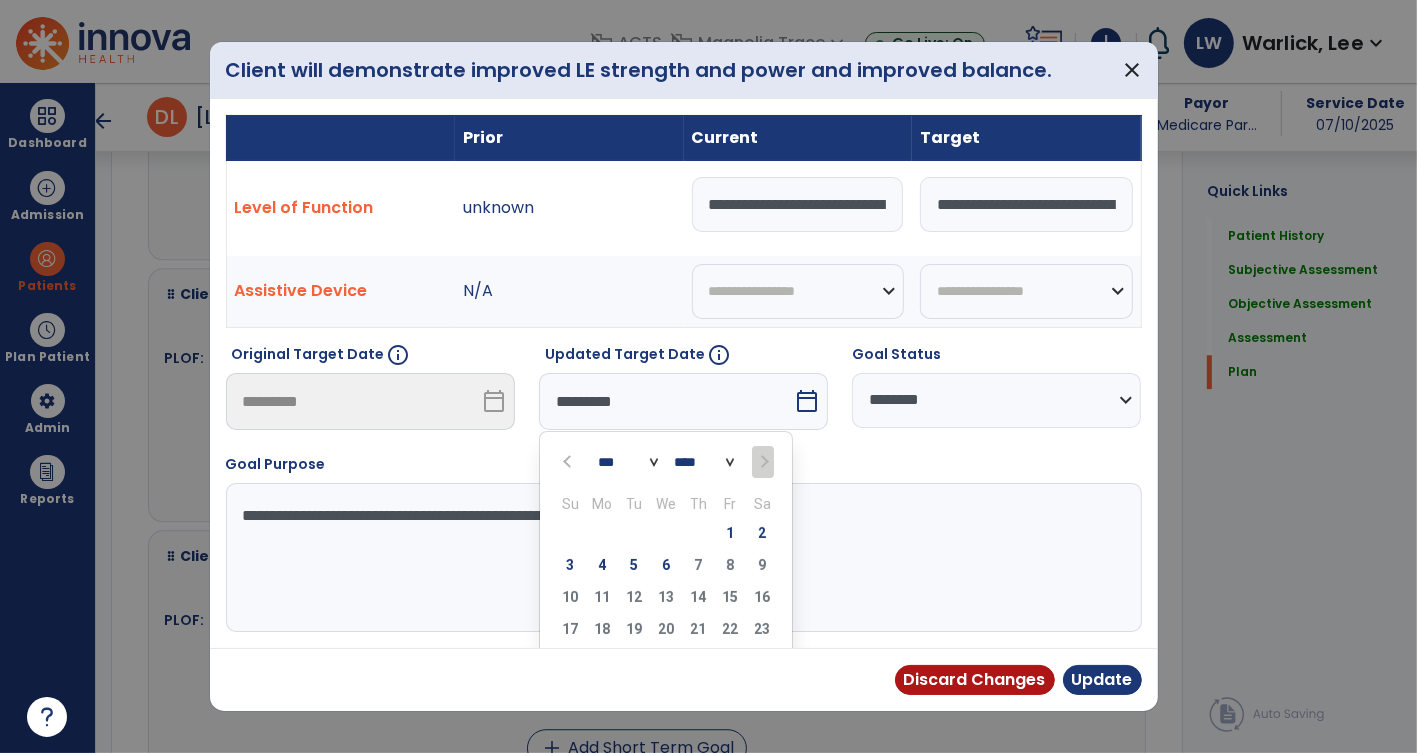 click at bounding box center [762, 462] 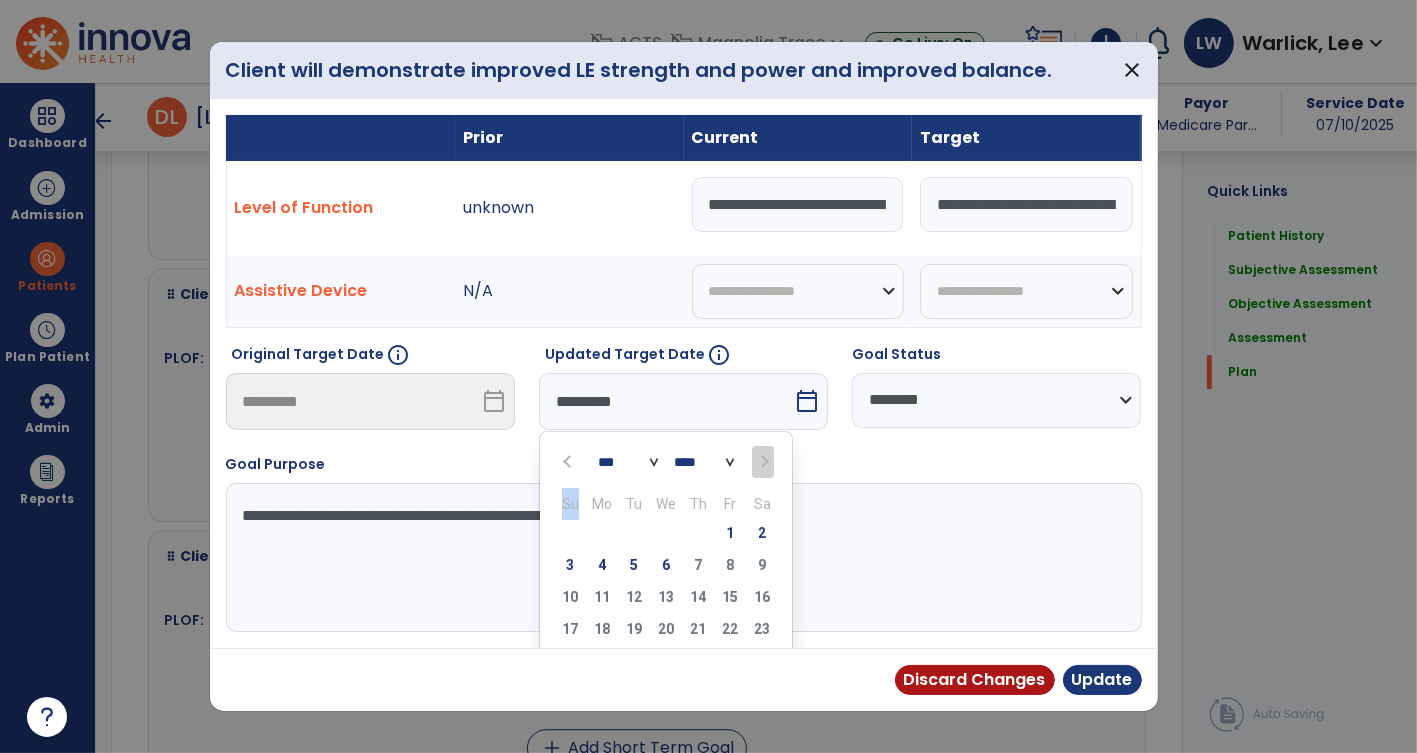 click at bounding box center [762, 462] 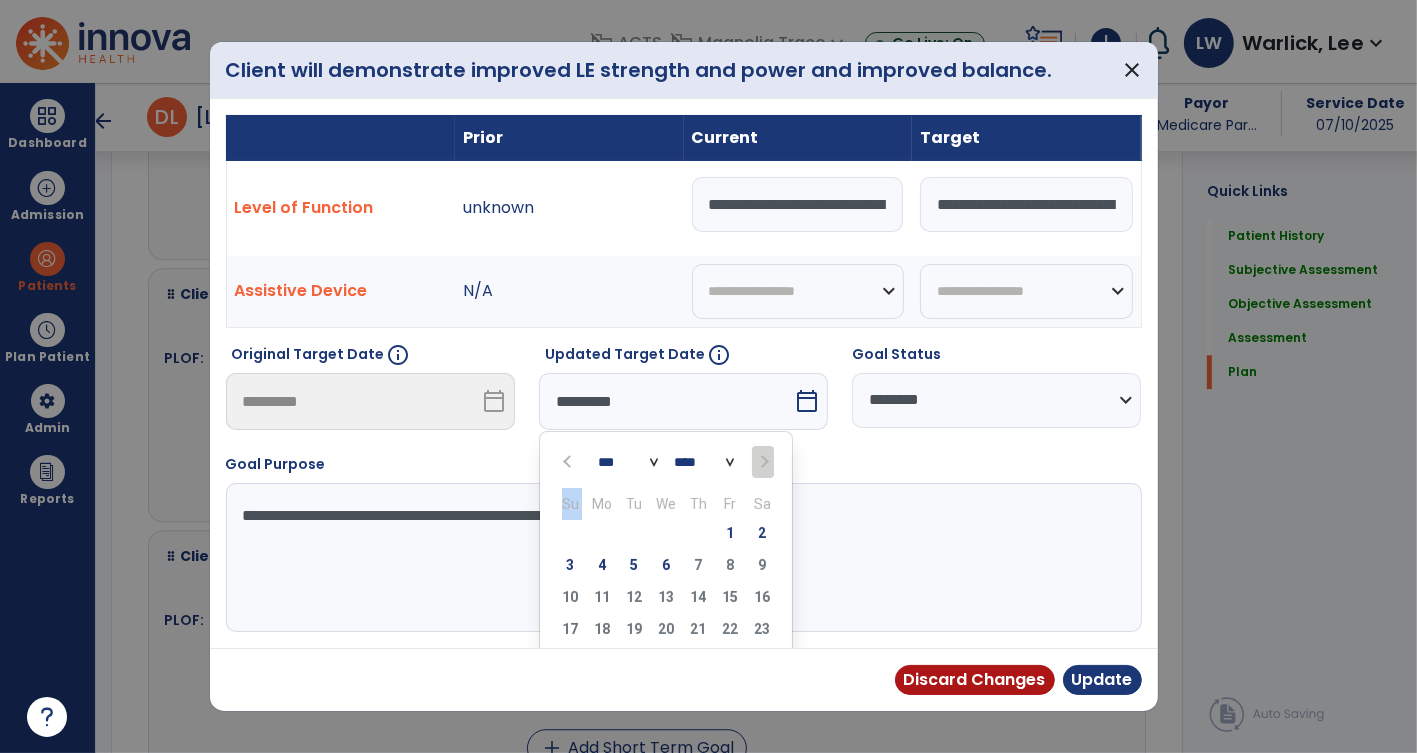 click at bounding box center (762, 462) 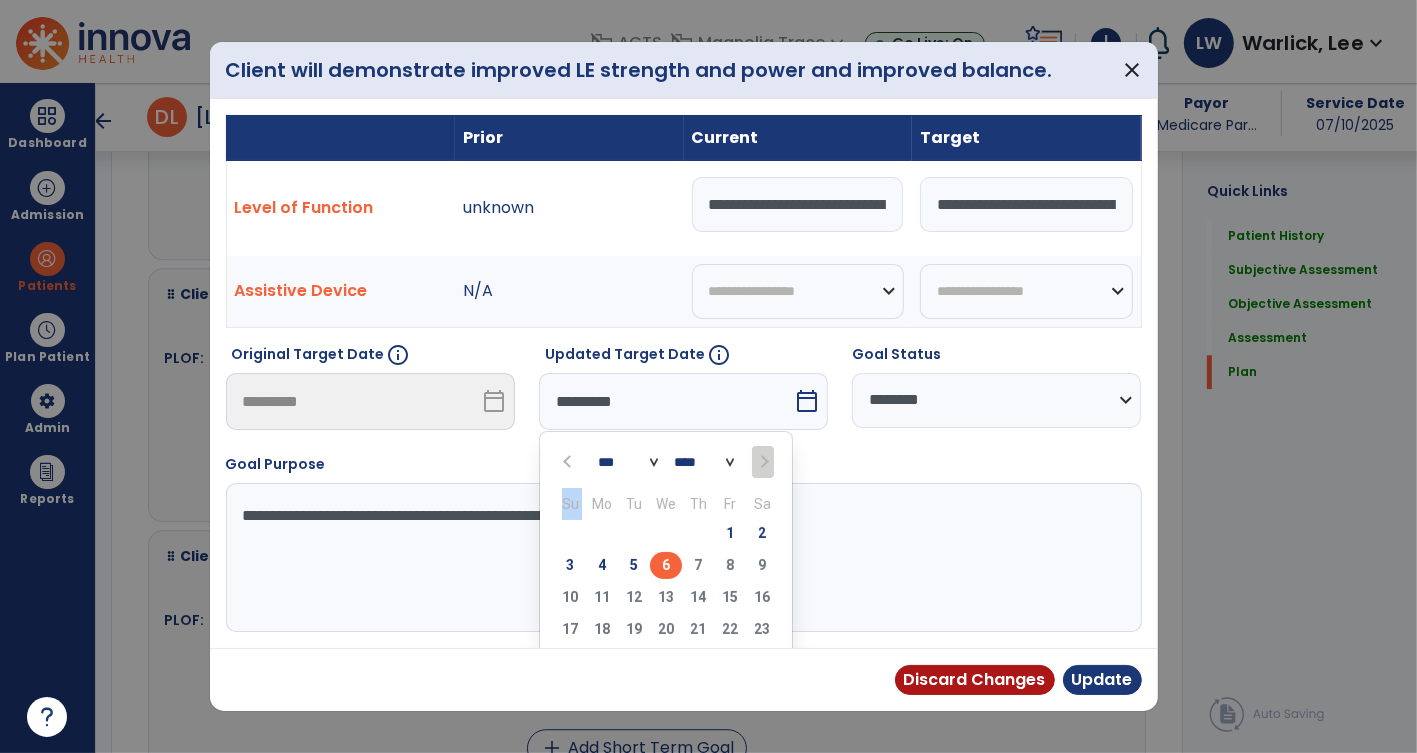 click on "6" at bounding box center [666, 565] 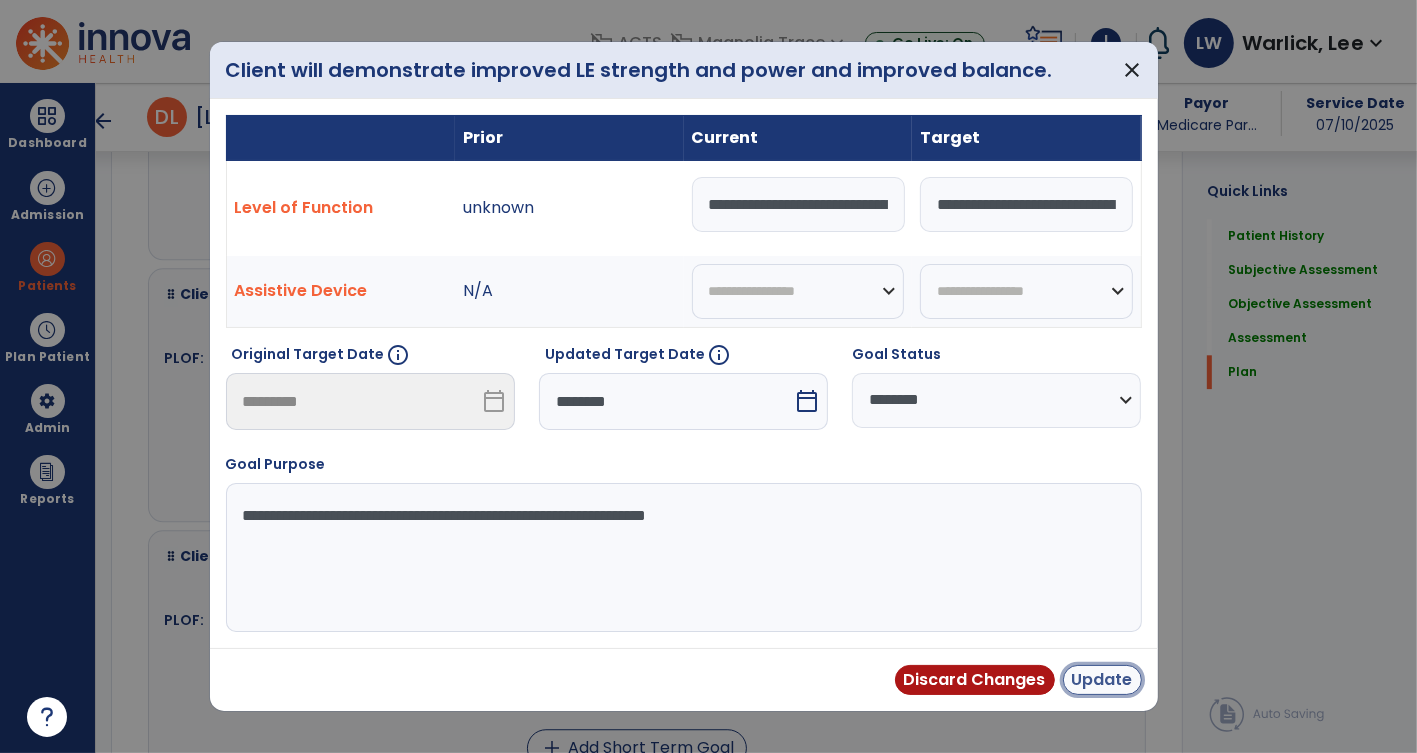 click on "Update" at bounding box center (1102, 680) 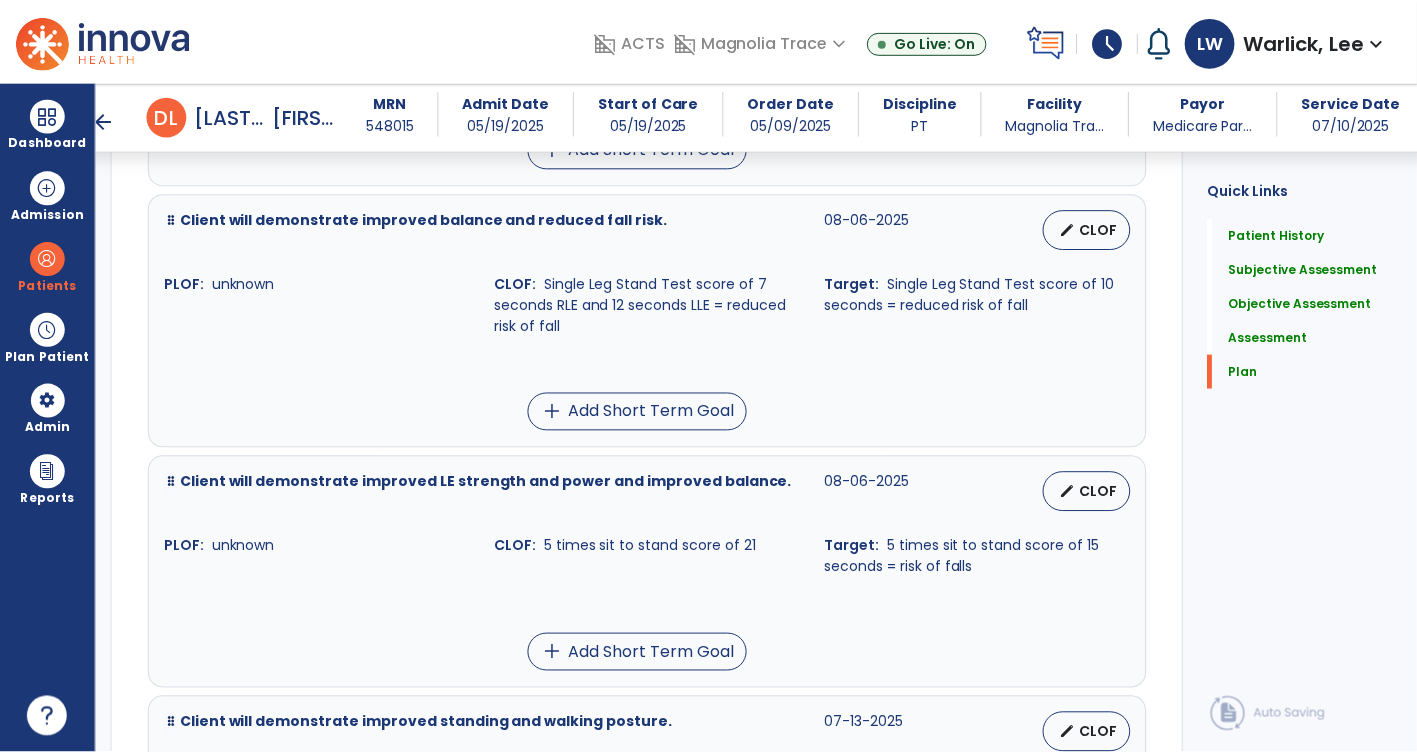 scroll, scrollTop: 3957, scrollLeft: 0, axis: vertical 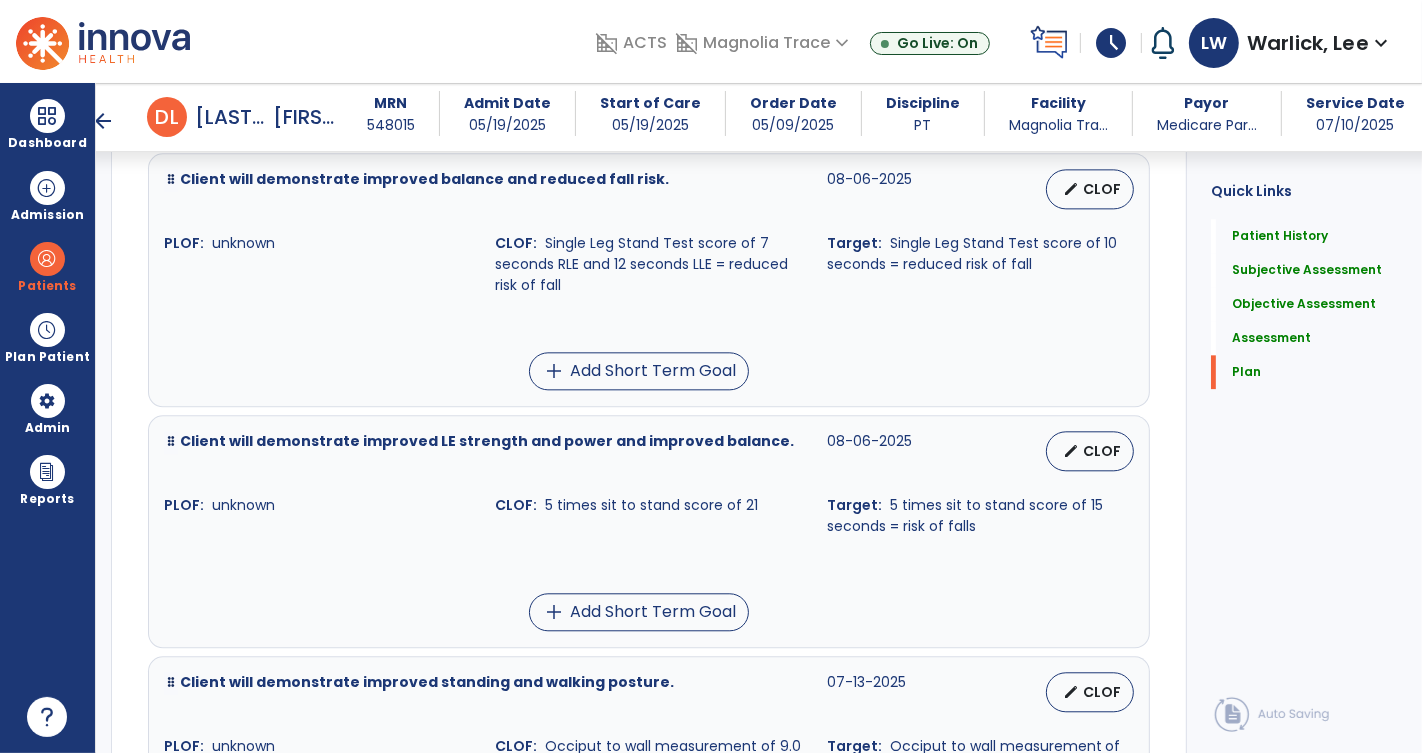 click on "5 times sit to stand score of 21" at bounding box center [651, 505] 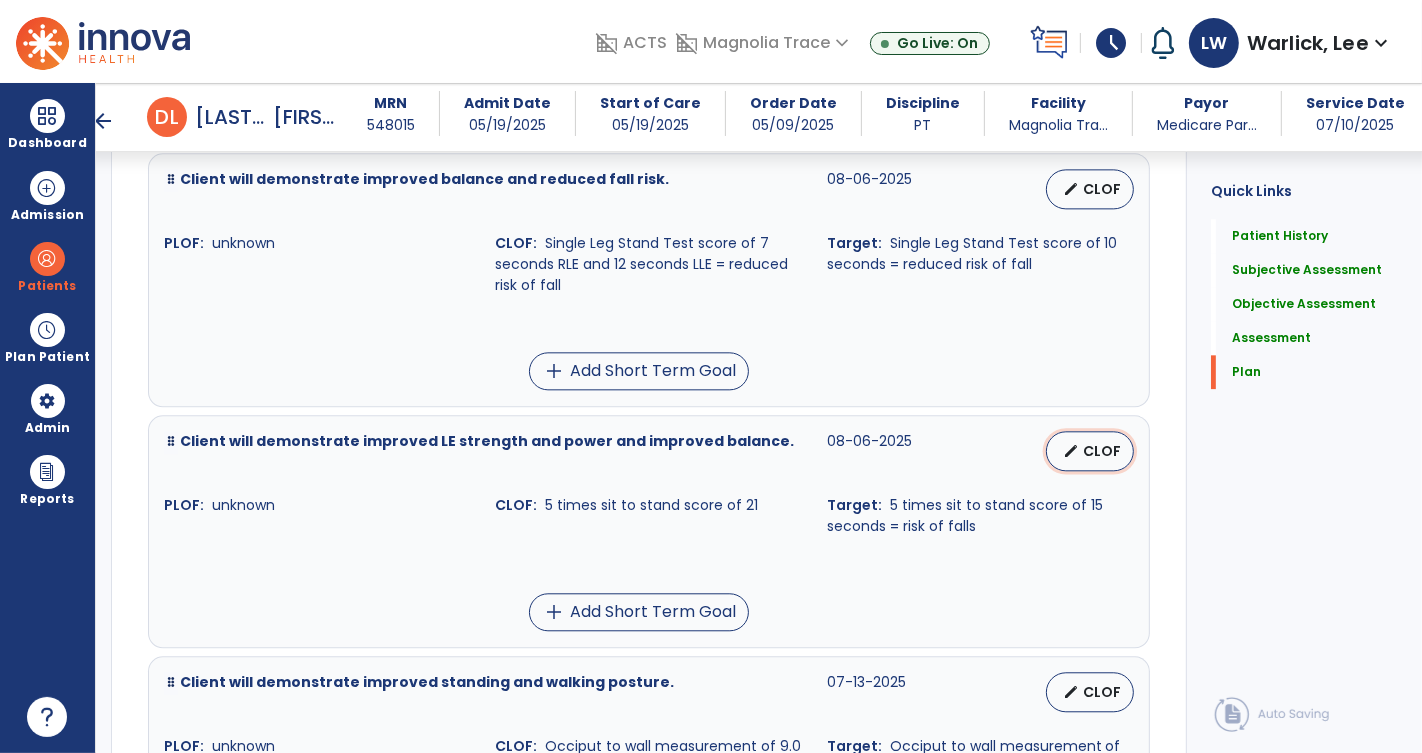 click on "CLOF" at bounding box center (1102, 451) 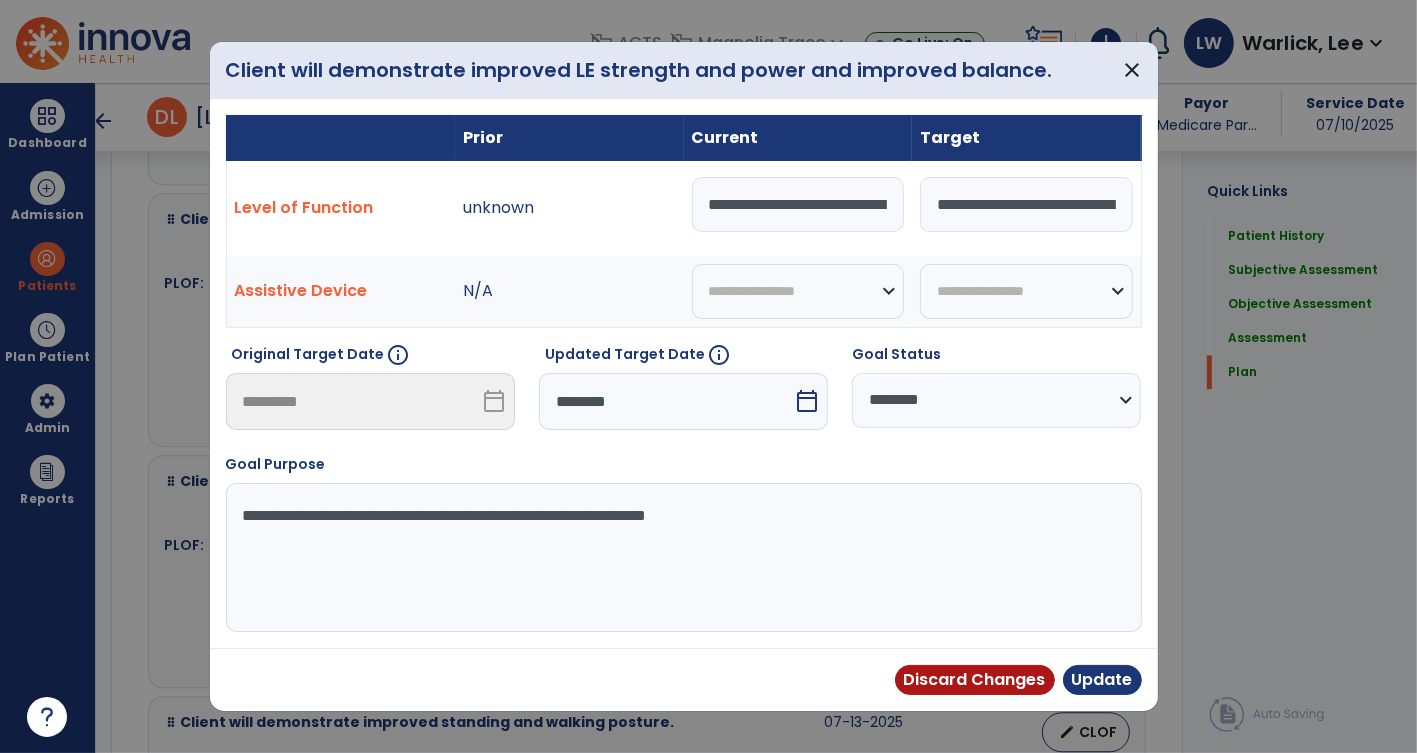 scroll, scrollTop: 3997, scrollLeft: 0, axis: vertical 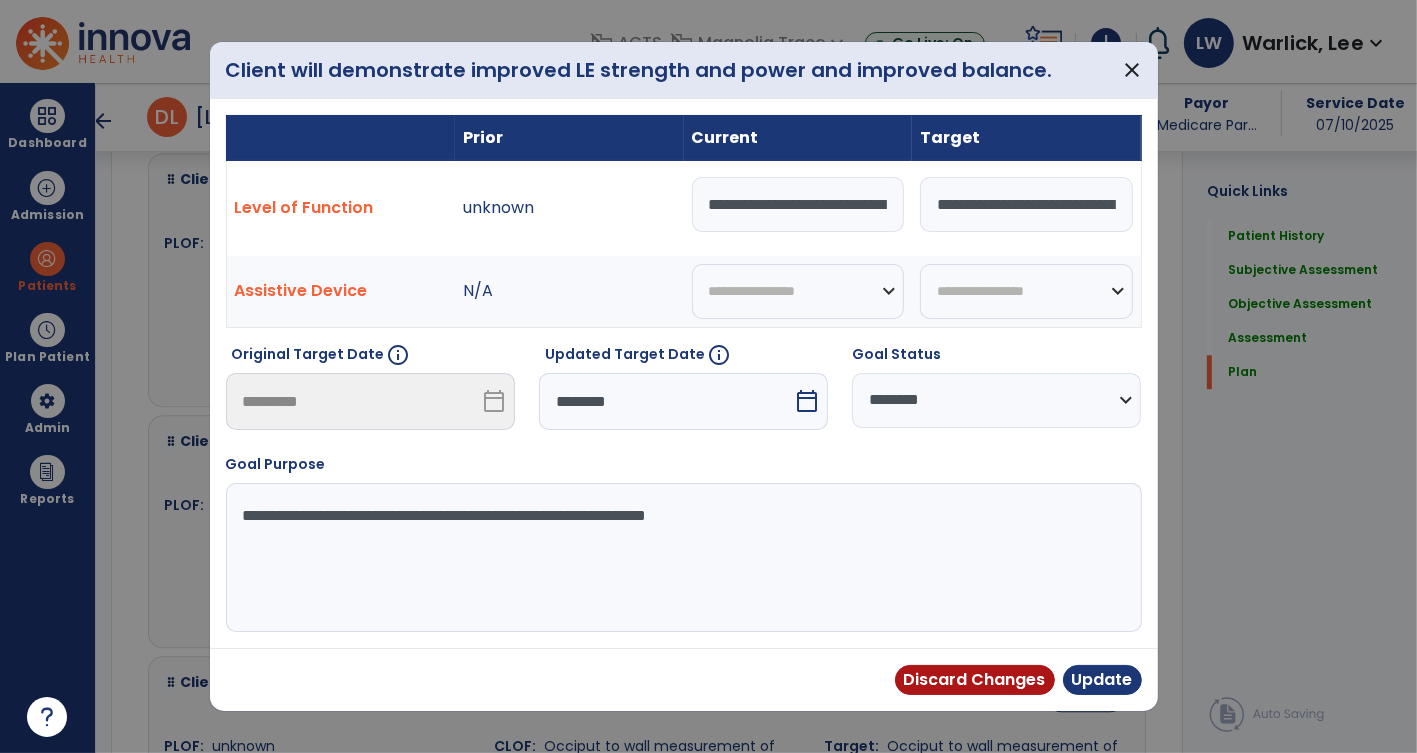 click on "**********" at bounding box center [798, 204] 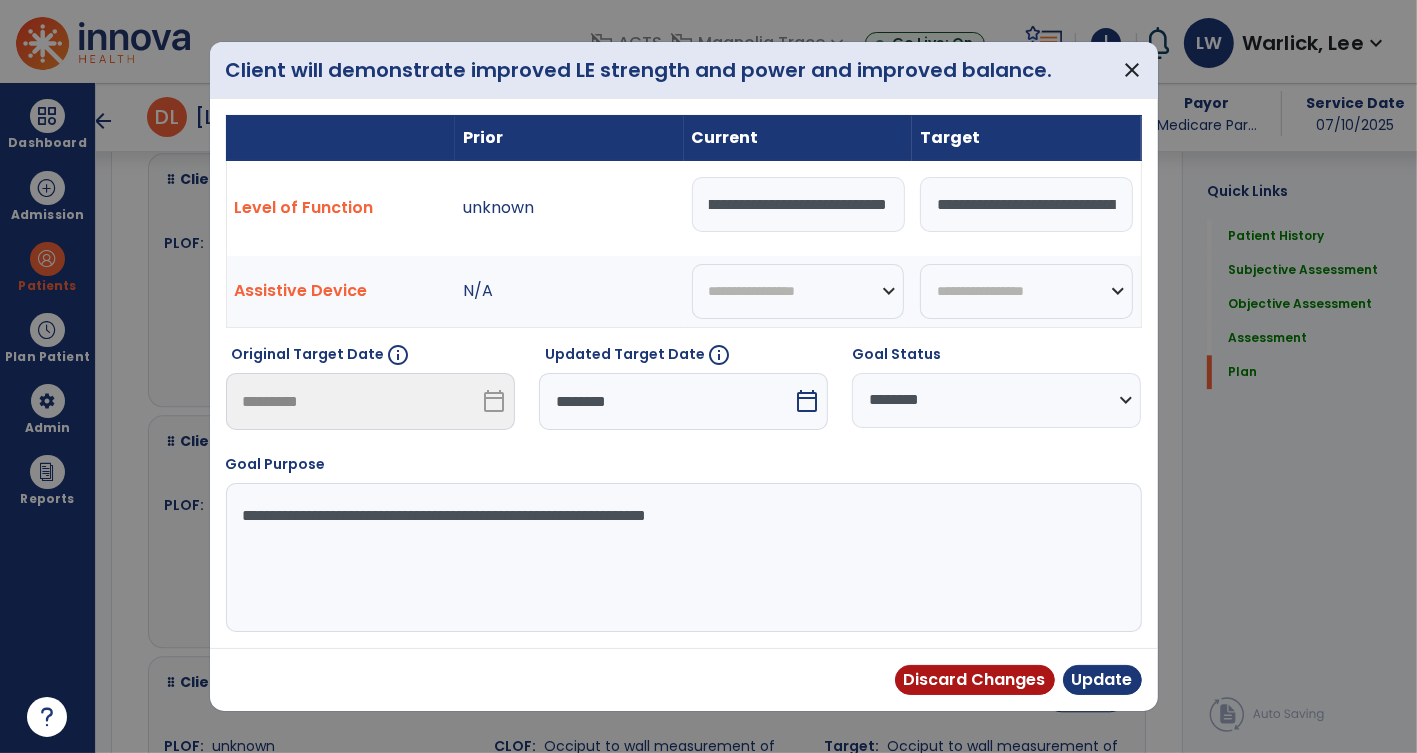 scroll, scrollTop: 0, scrollLeft: 297, axis: horizontal 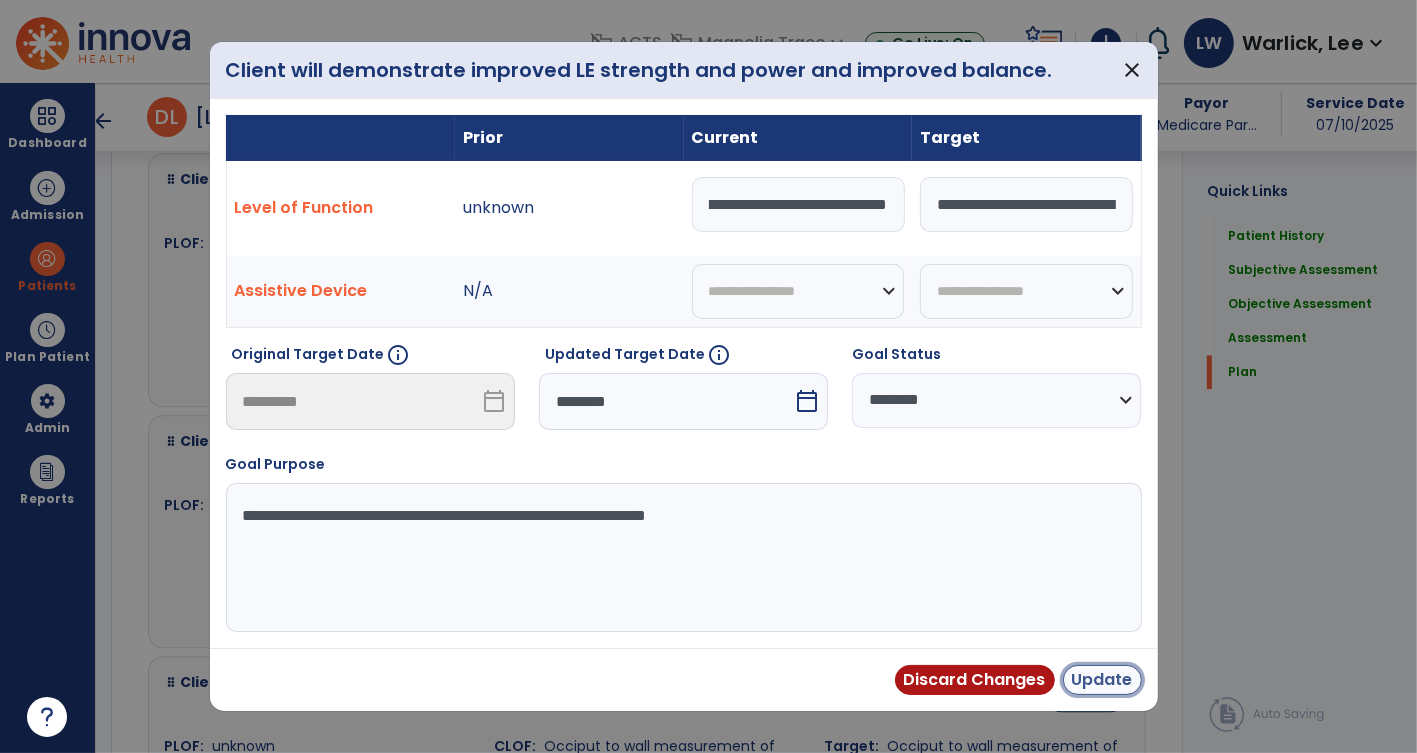 click on "Update" at bounding box center (1102, 680) 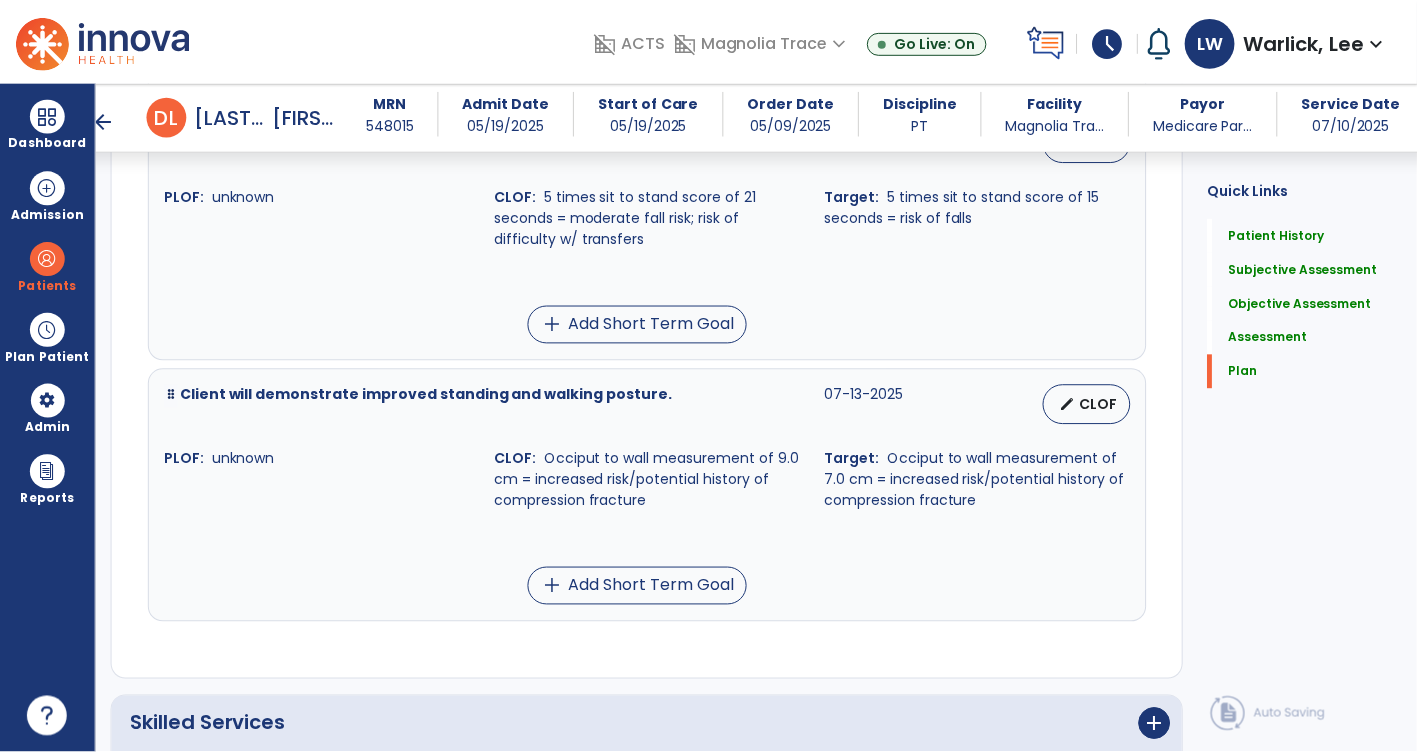 scroll, scrollTop: 4264, scrollLeft: 0, axis: vertical 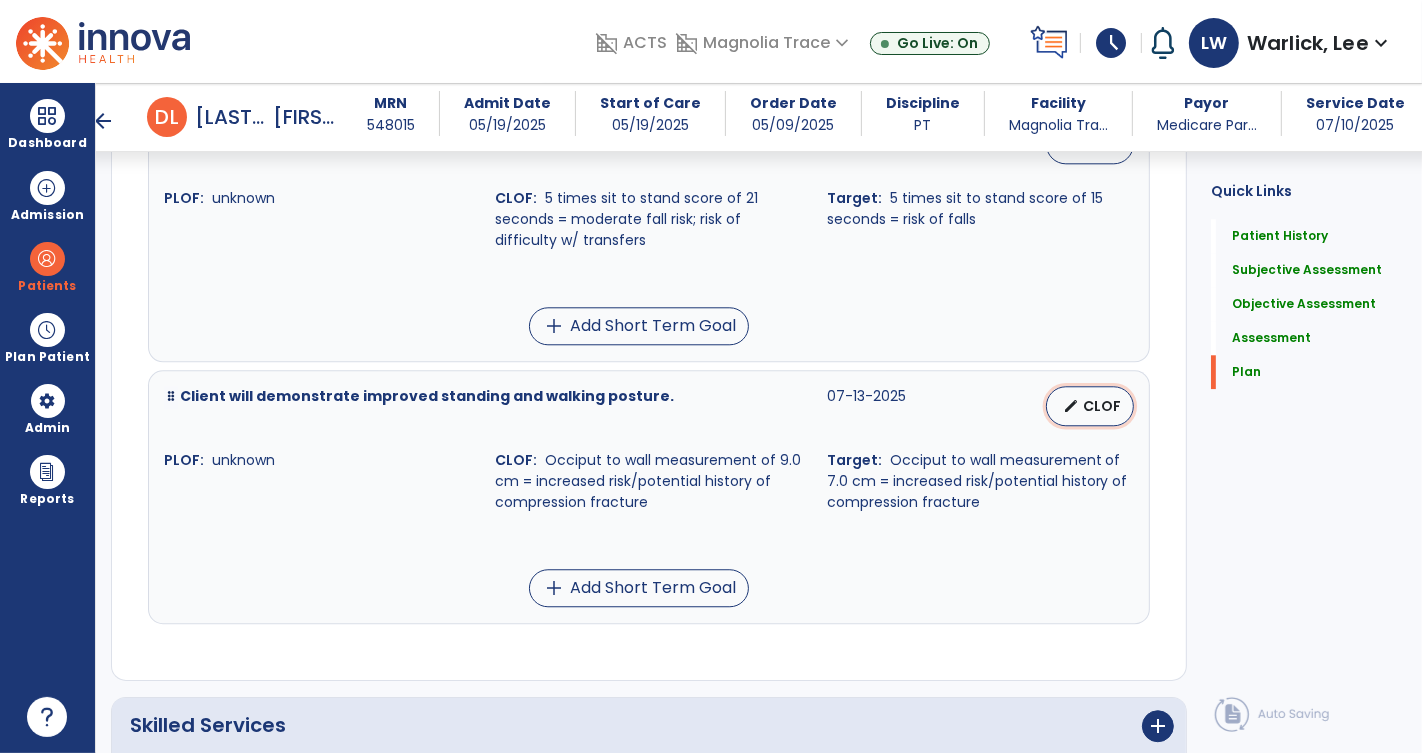 click on "edit" at bounding box center [1071, 406] 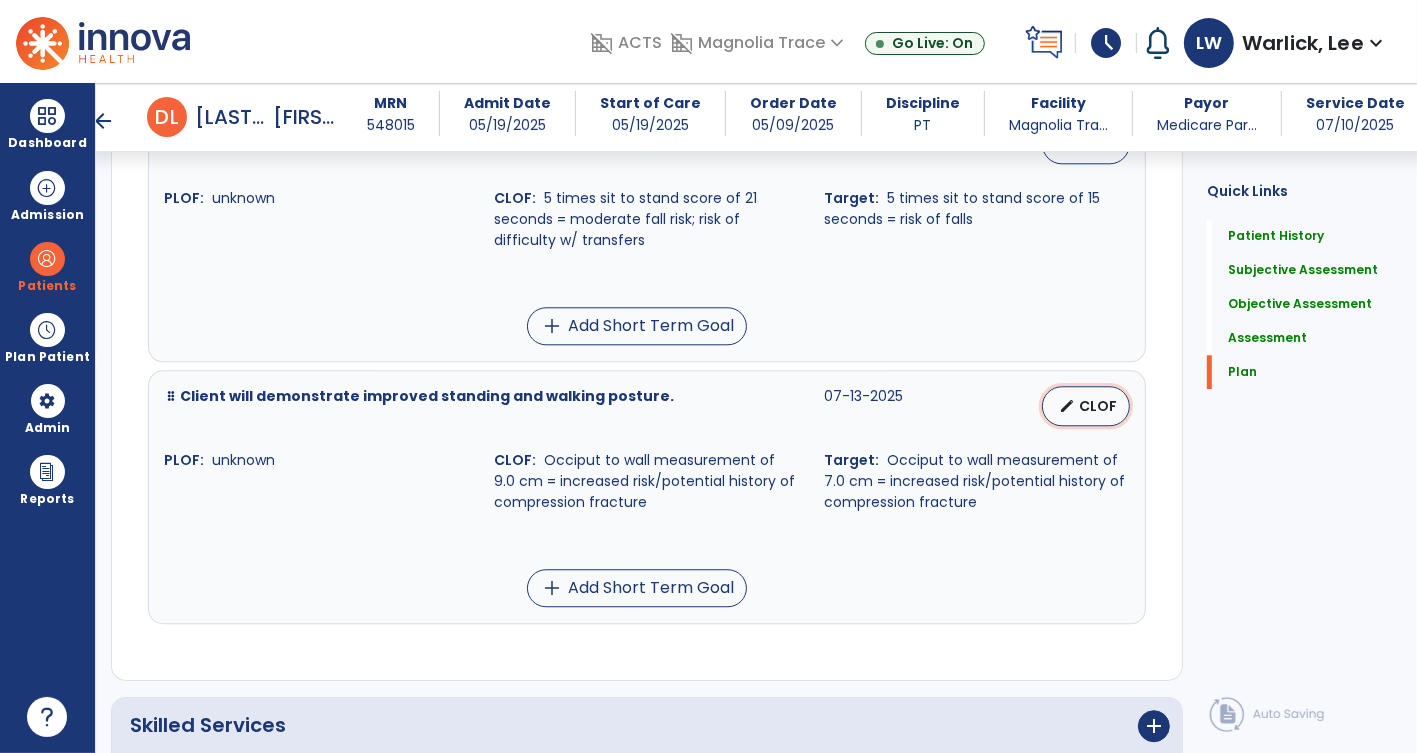 select on "********" 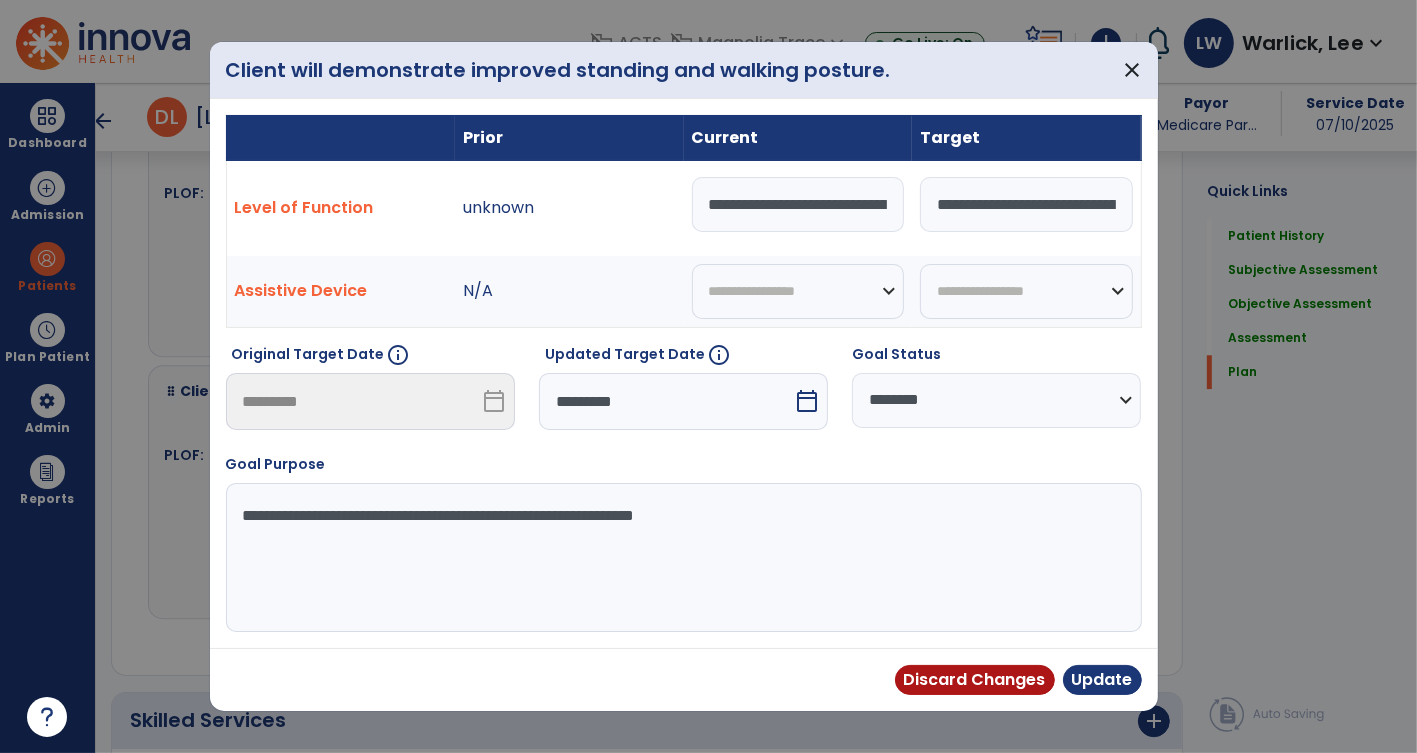 scroll, scrollTop: 4304, scrollLeft: 0, axis: vertical 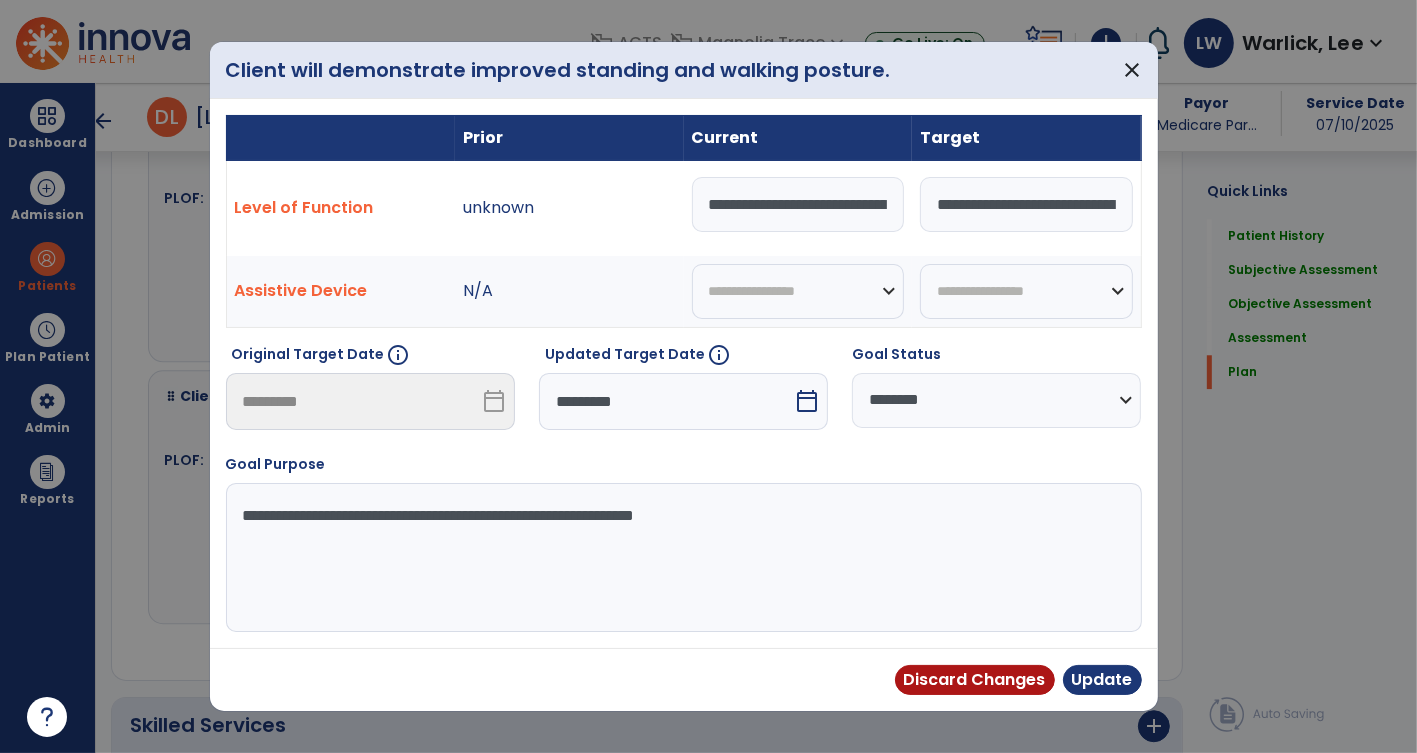 click on "**********" at bounding box center (798, 204) 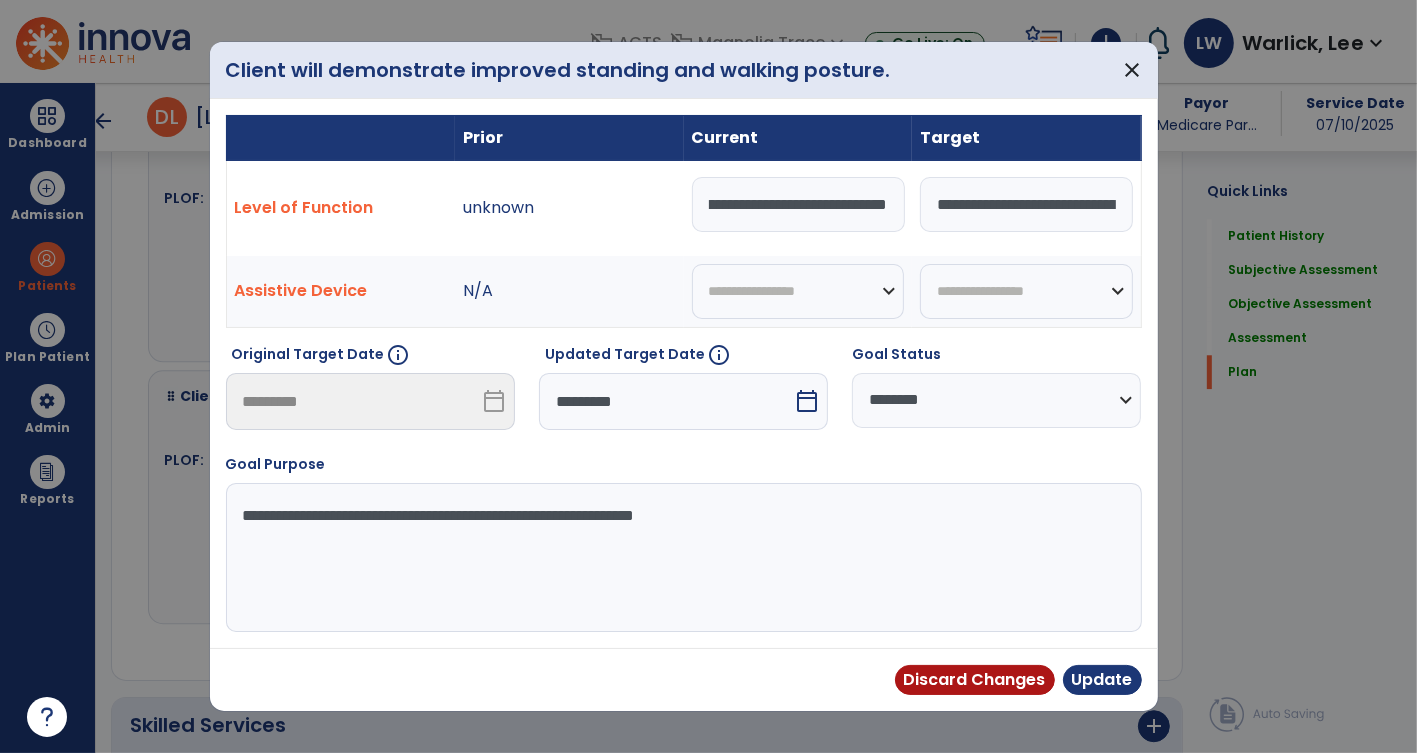 scroll, scrollTop: 0, scrollLeft: 0, axis: both 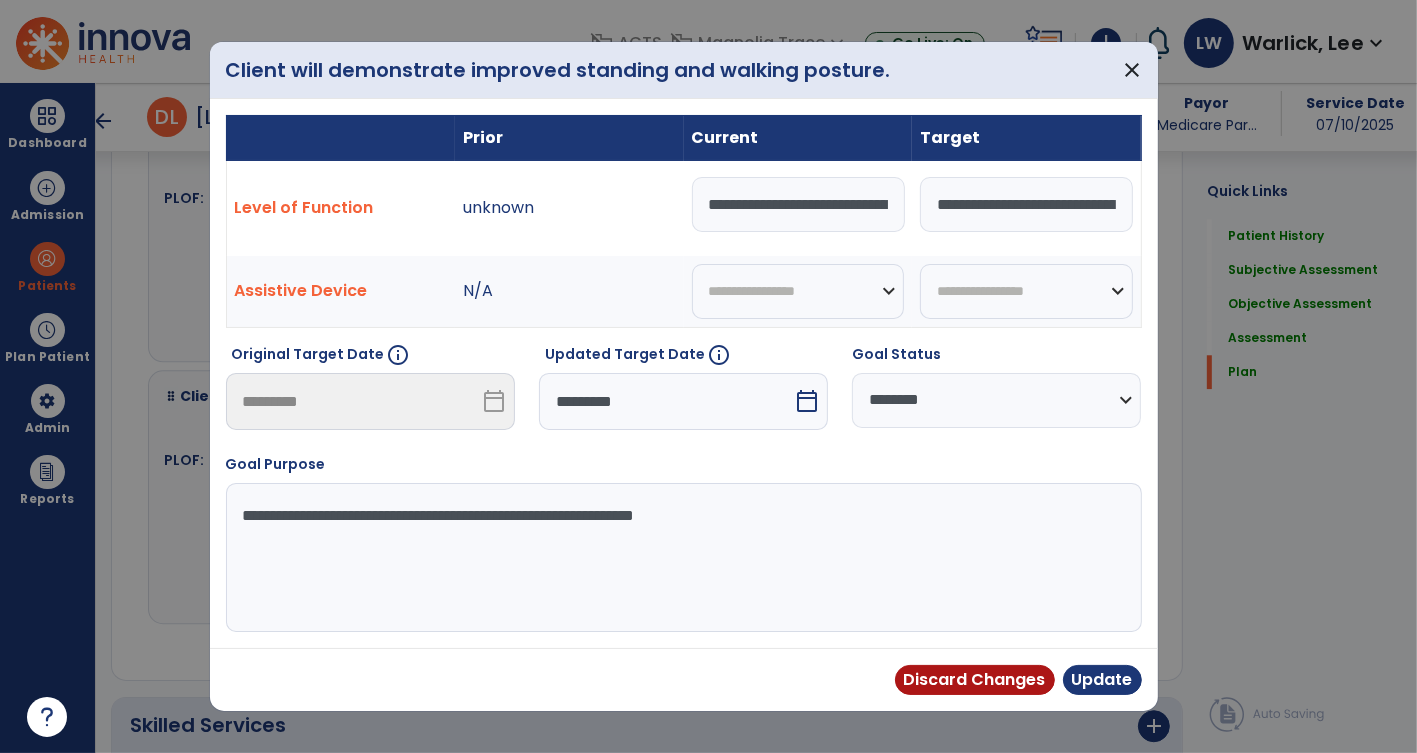 click on "**********" at bounding box center (798, 204) 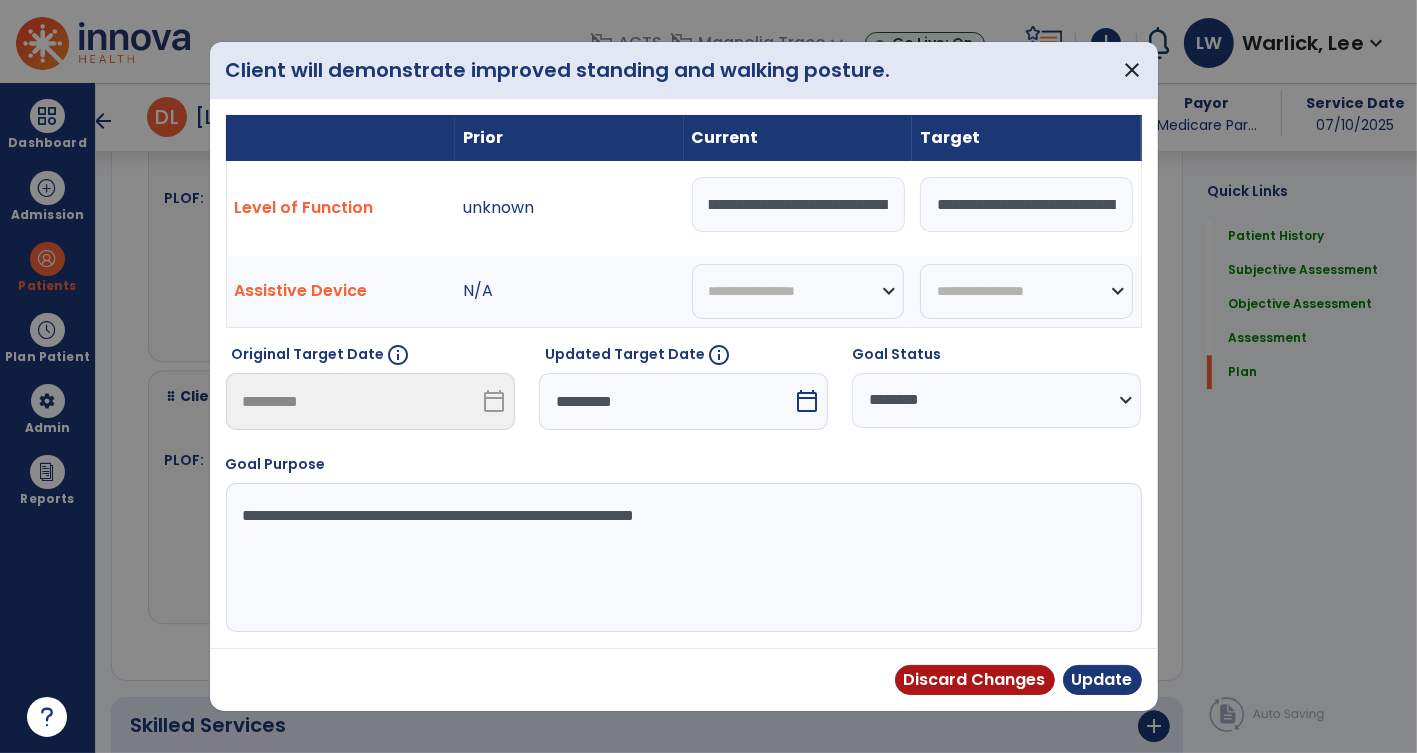 scroll, scrollTop: 0, scrollLeft: 195, axis: horizontal 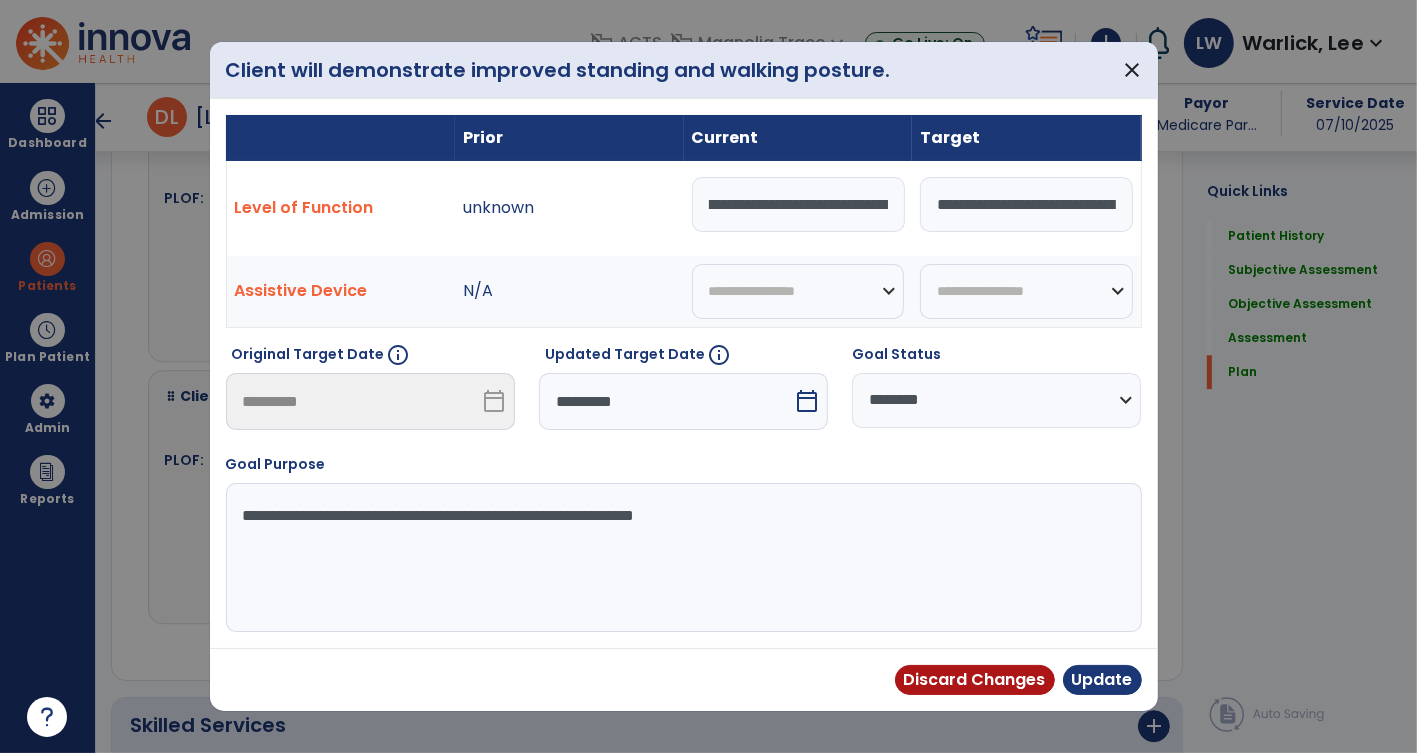 type on "**********" 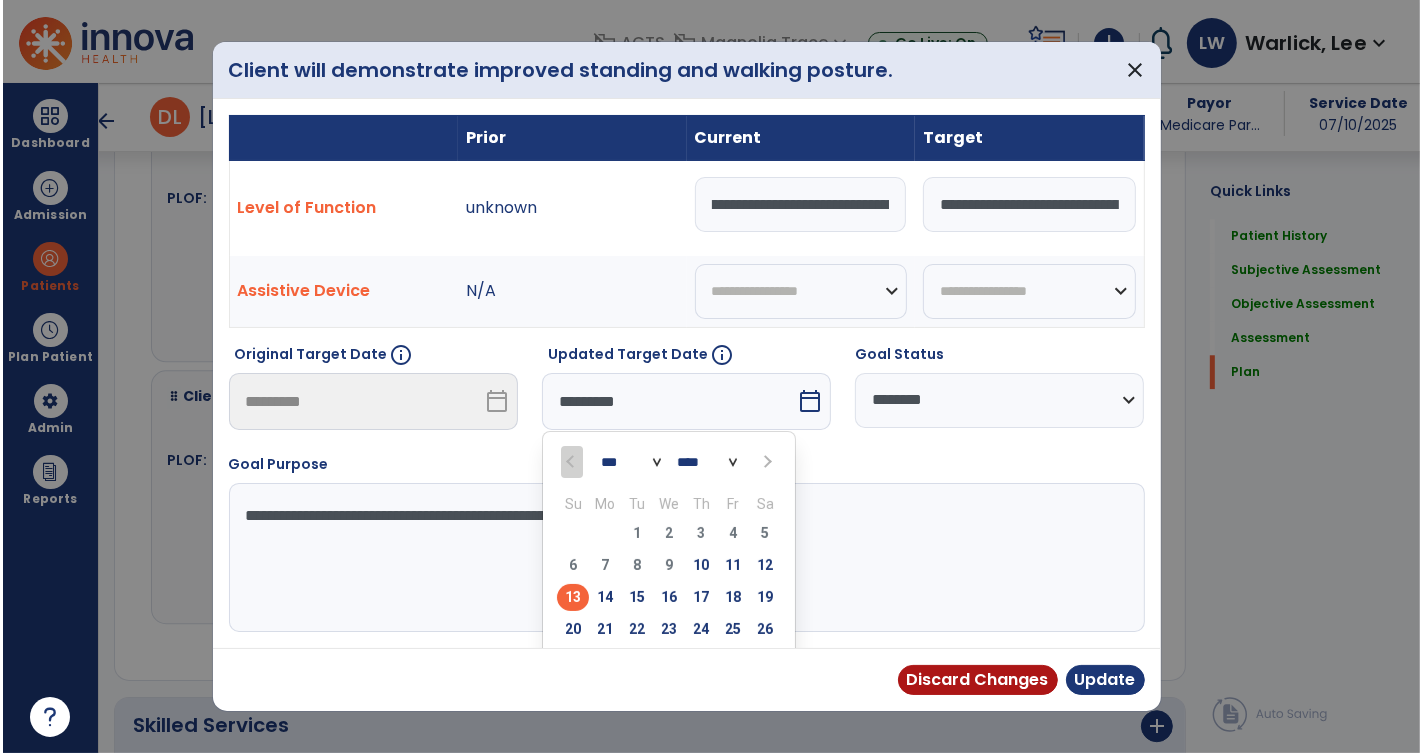 scroll, scrollTop: 0, scrollLeft: 0, axis: both 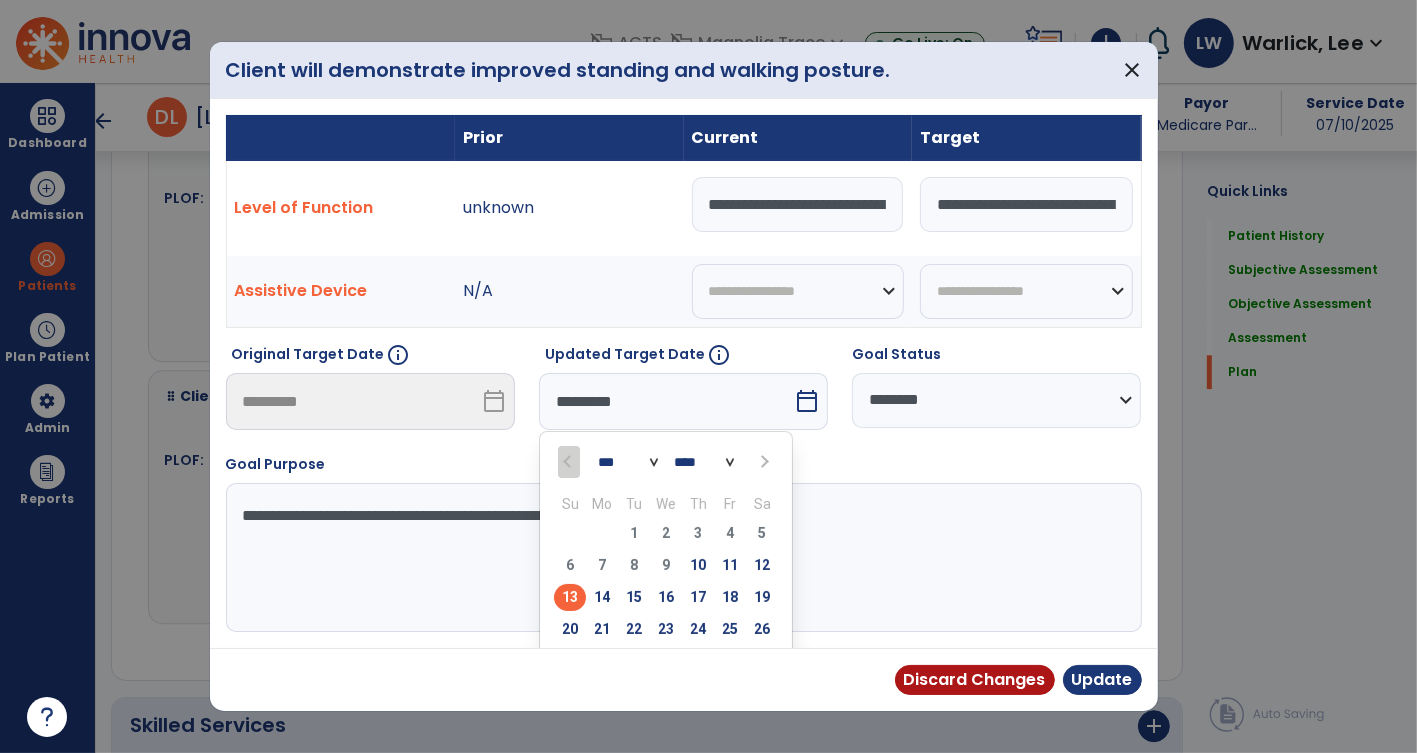 click at bounding box center (762, 461) 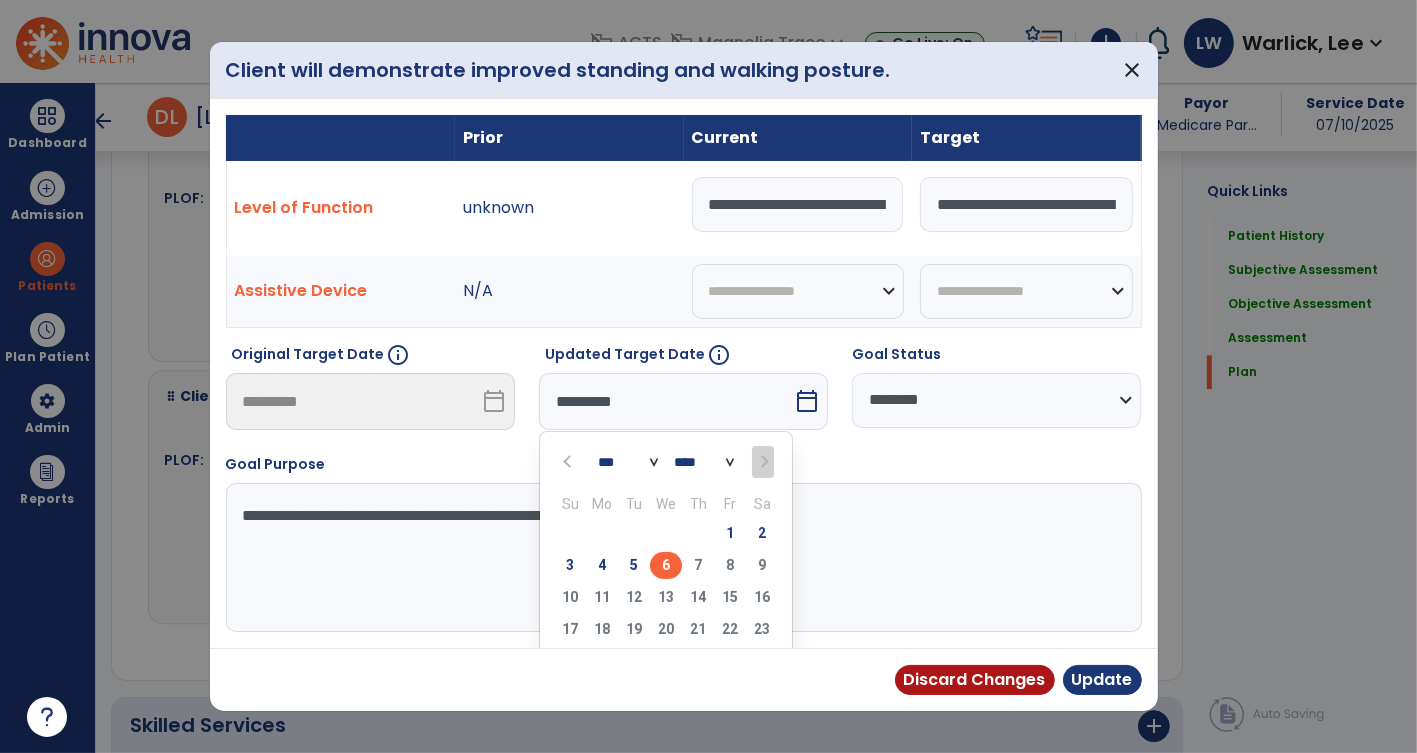 click on "6" at bounding box center (666, 565) 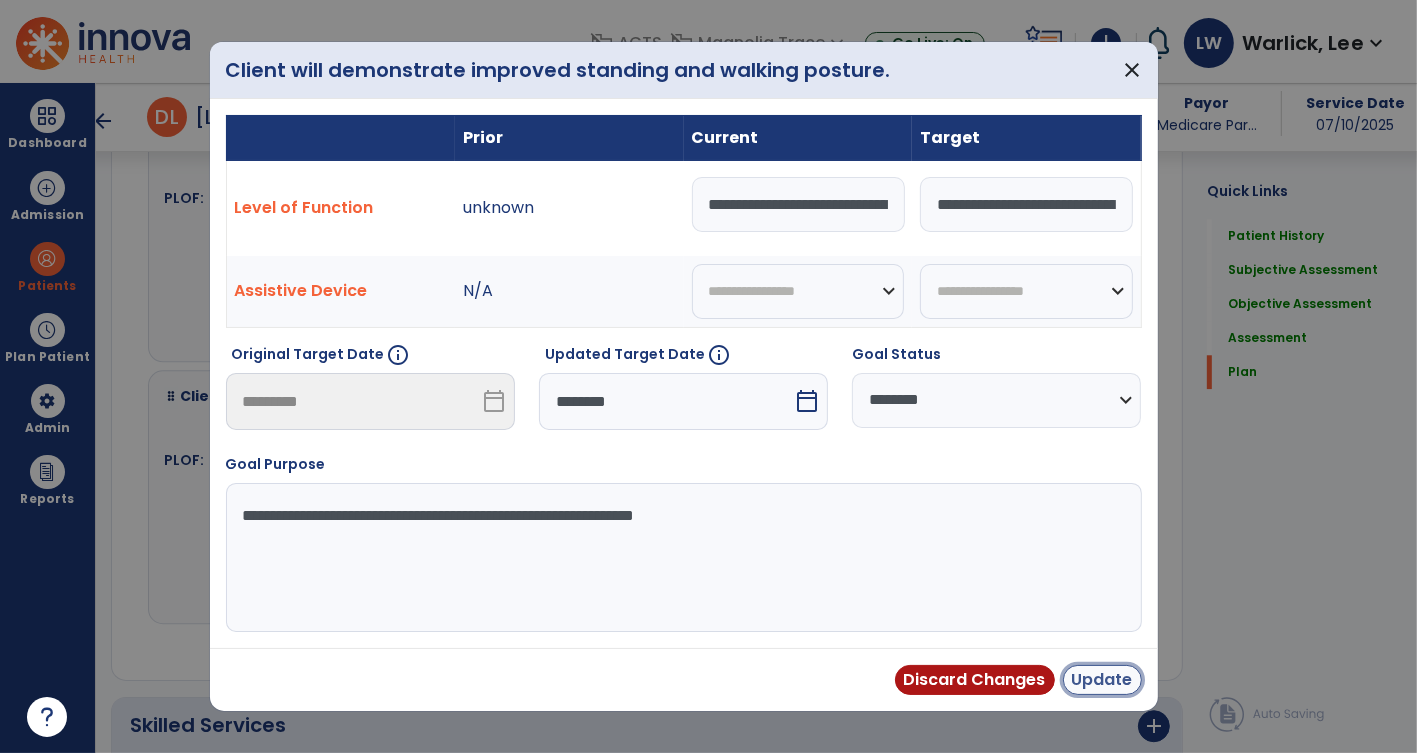 click on "Update" at bounding box center (1102, 680) 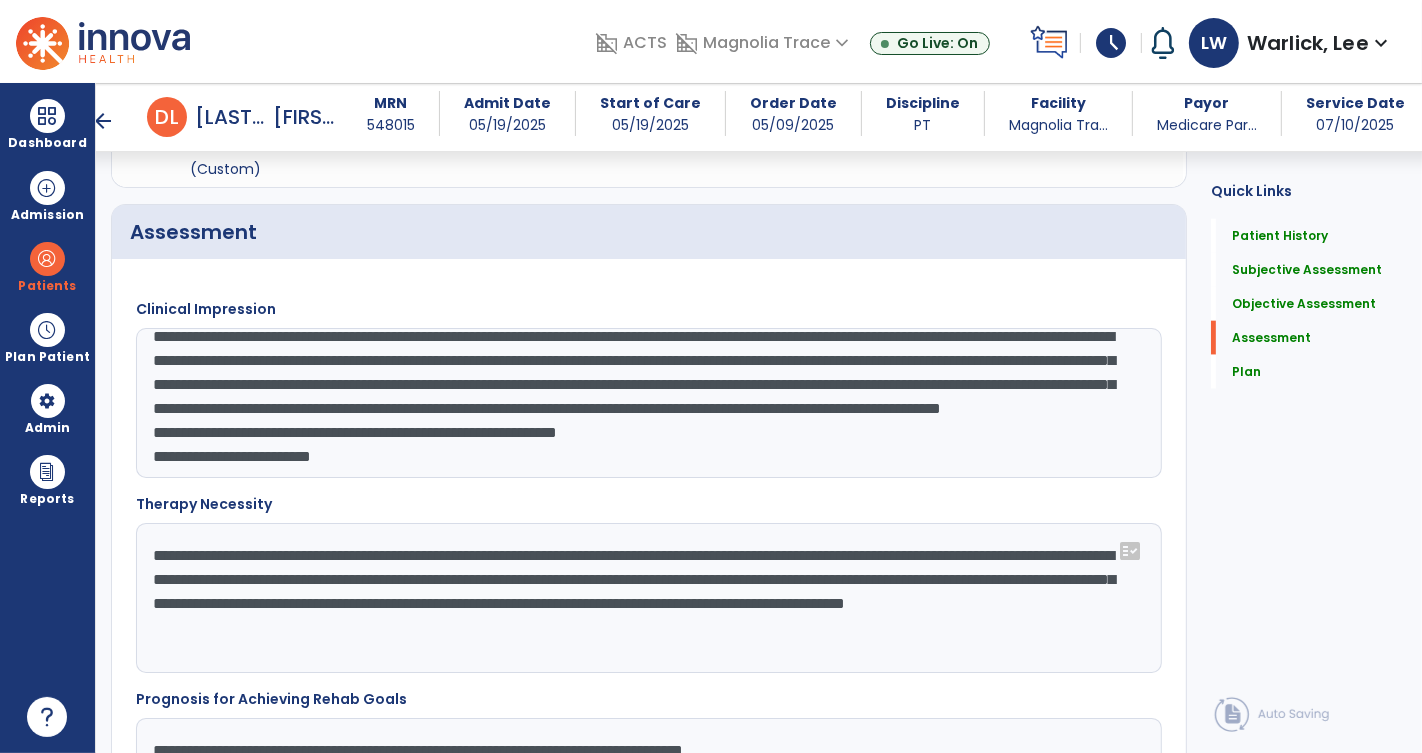 scroll, scrollTop: 1929, scrollLeft: 0, axis: vertical 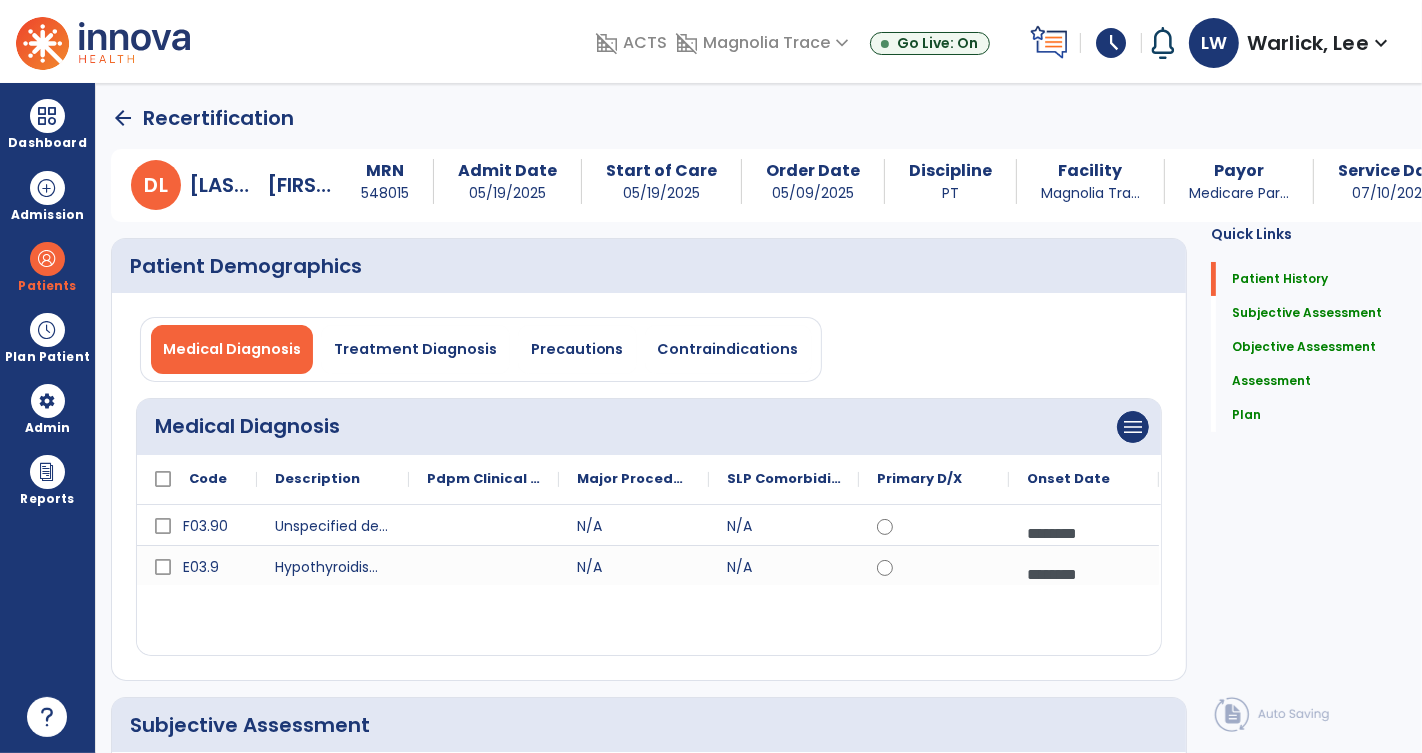 click on "arrow_back" 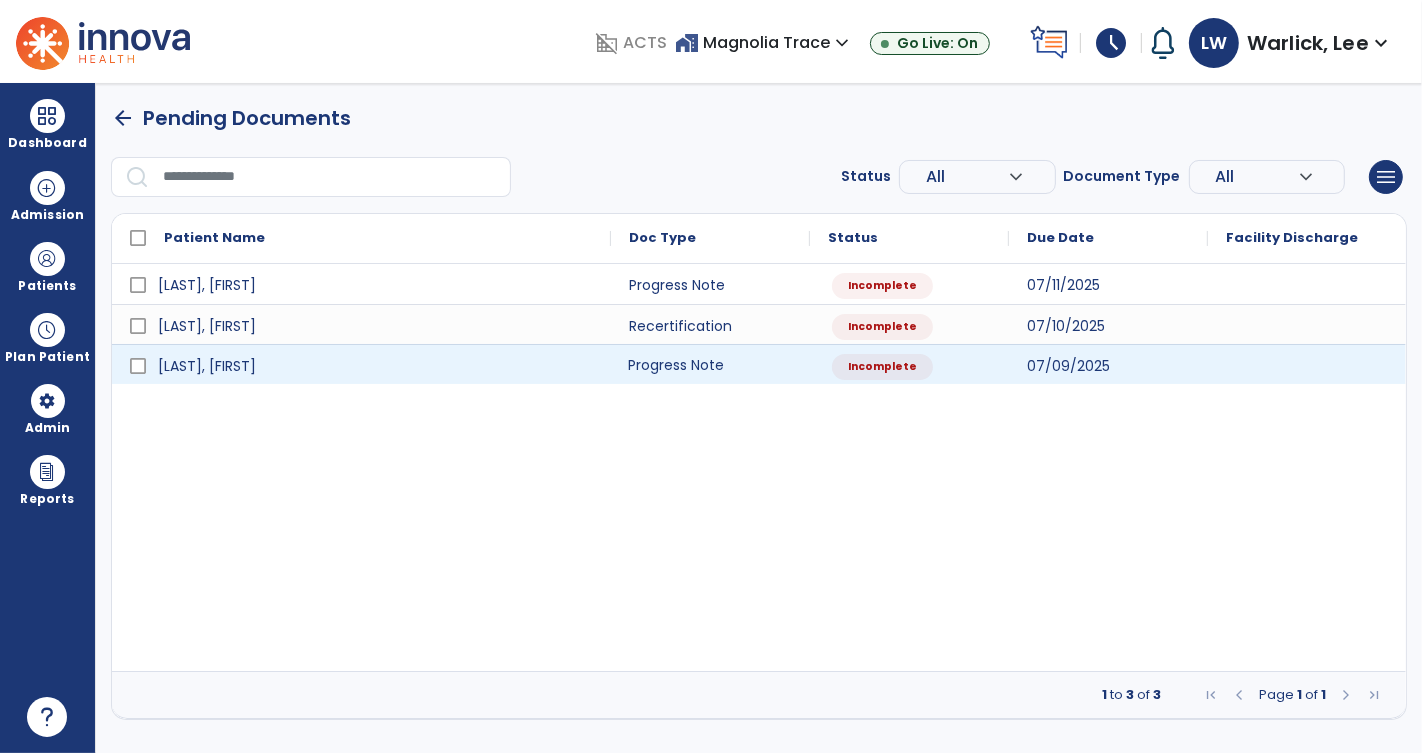 click on "Progress Note" at bounding box center (710, 364) 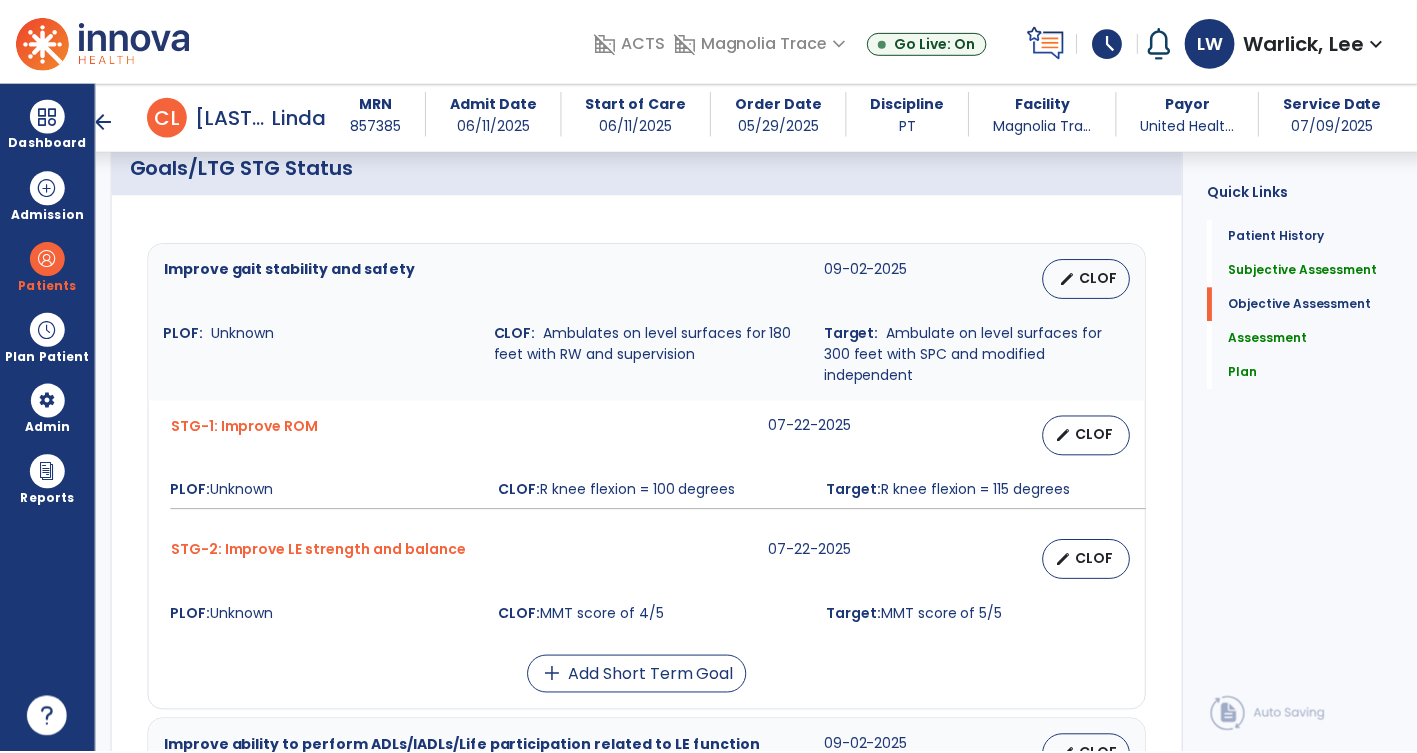 scroll, scrollTop: 811, scrollLeft: 0, axis: vertical 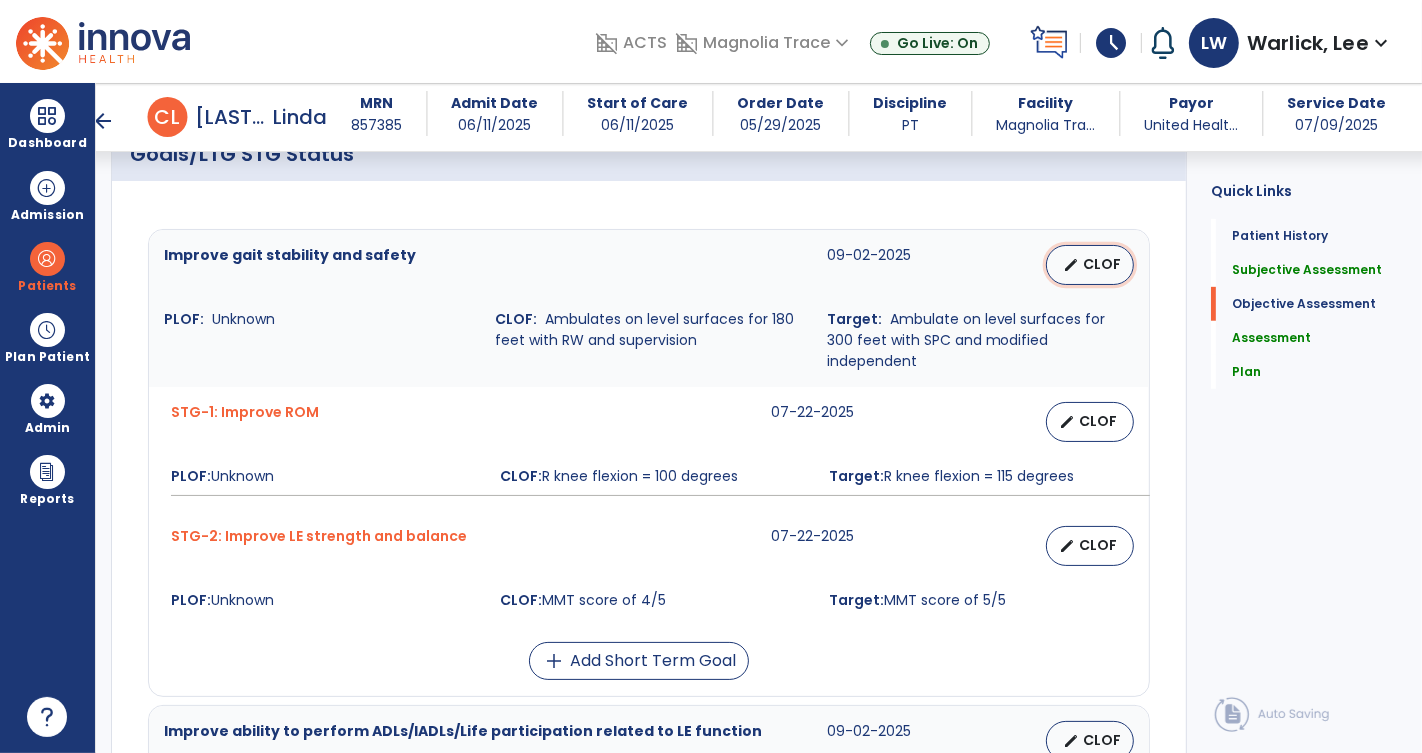 click on "CLOF" at bounding box center (1102, 264) 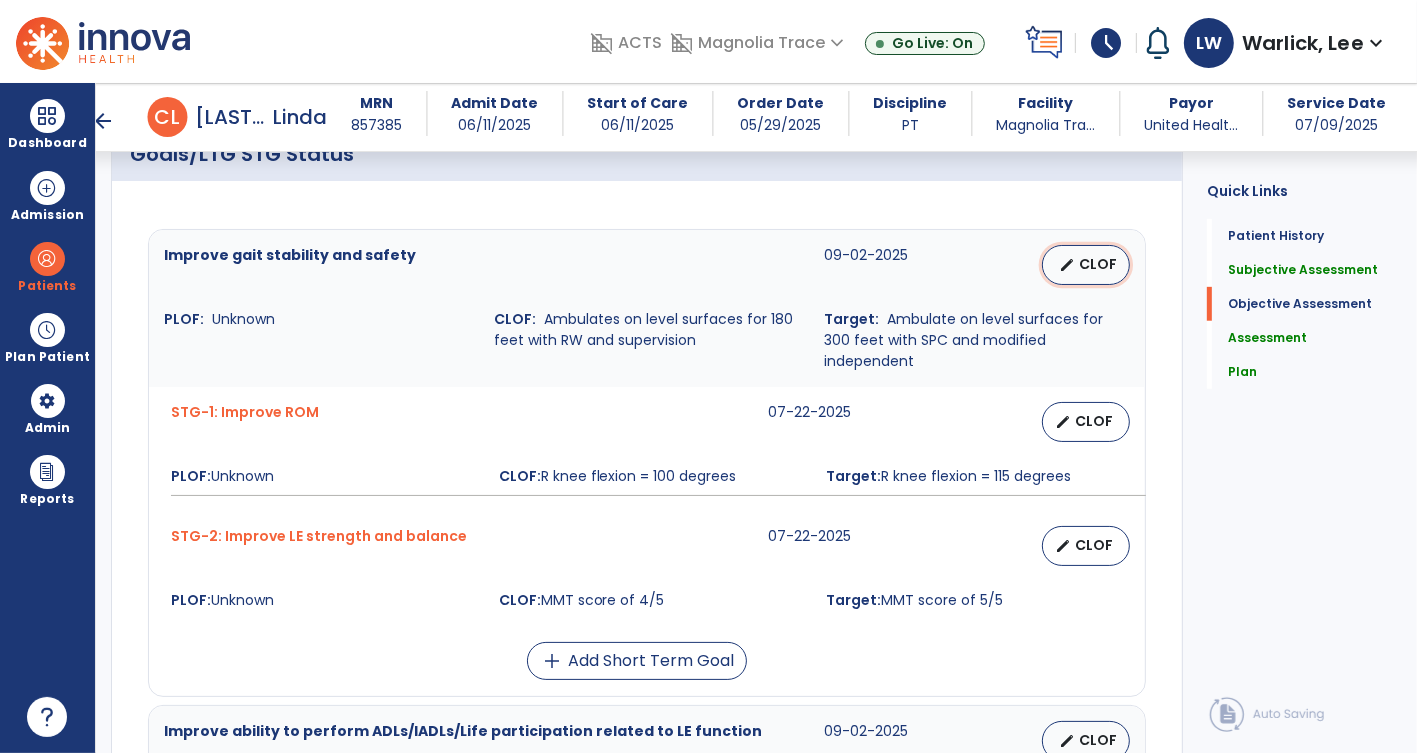 select on "********" 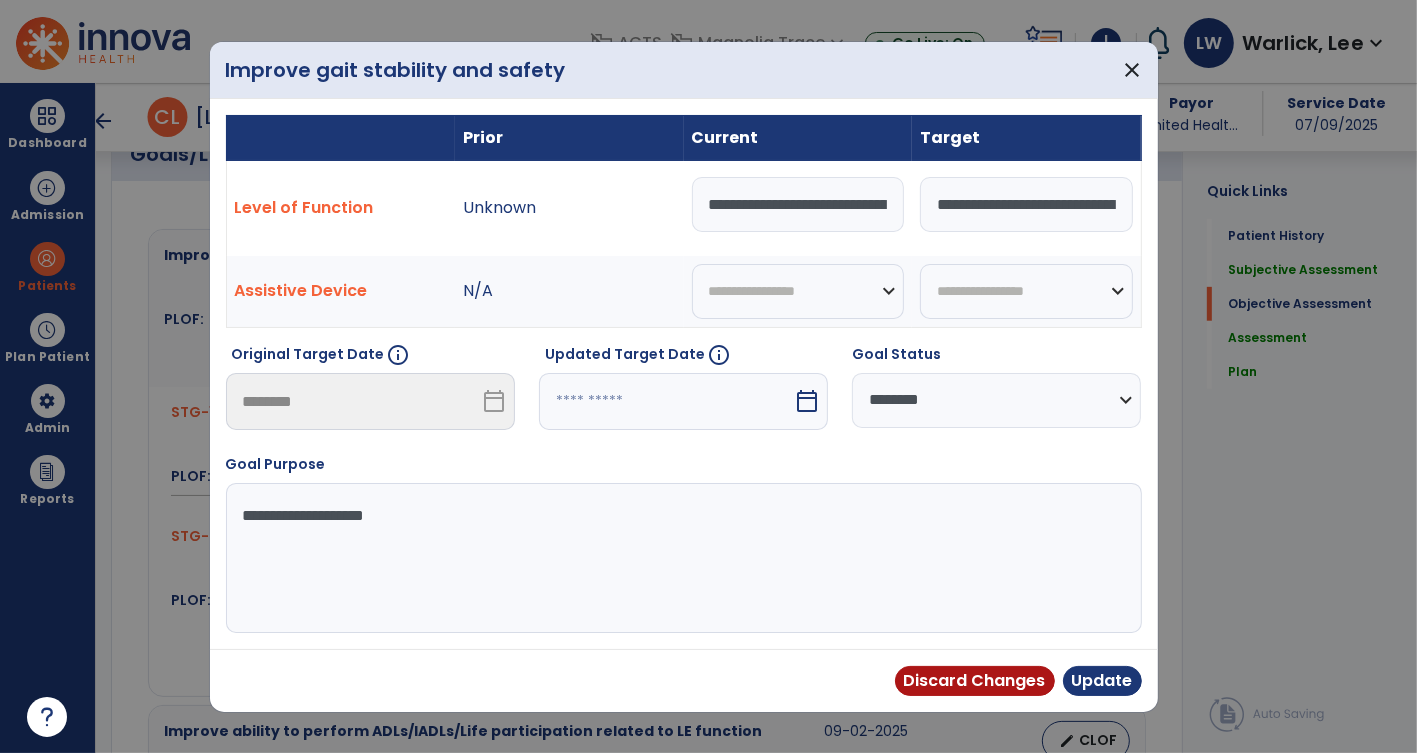 scroll, scrollTop: 811, scrollLeft: 0, axis: vertical 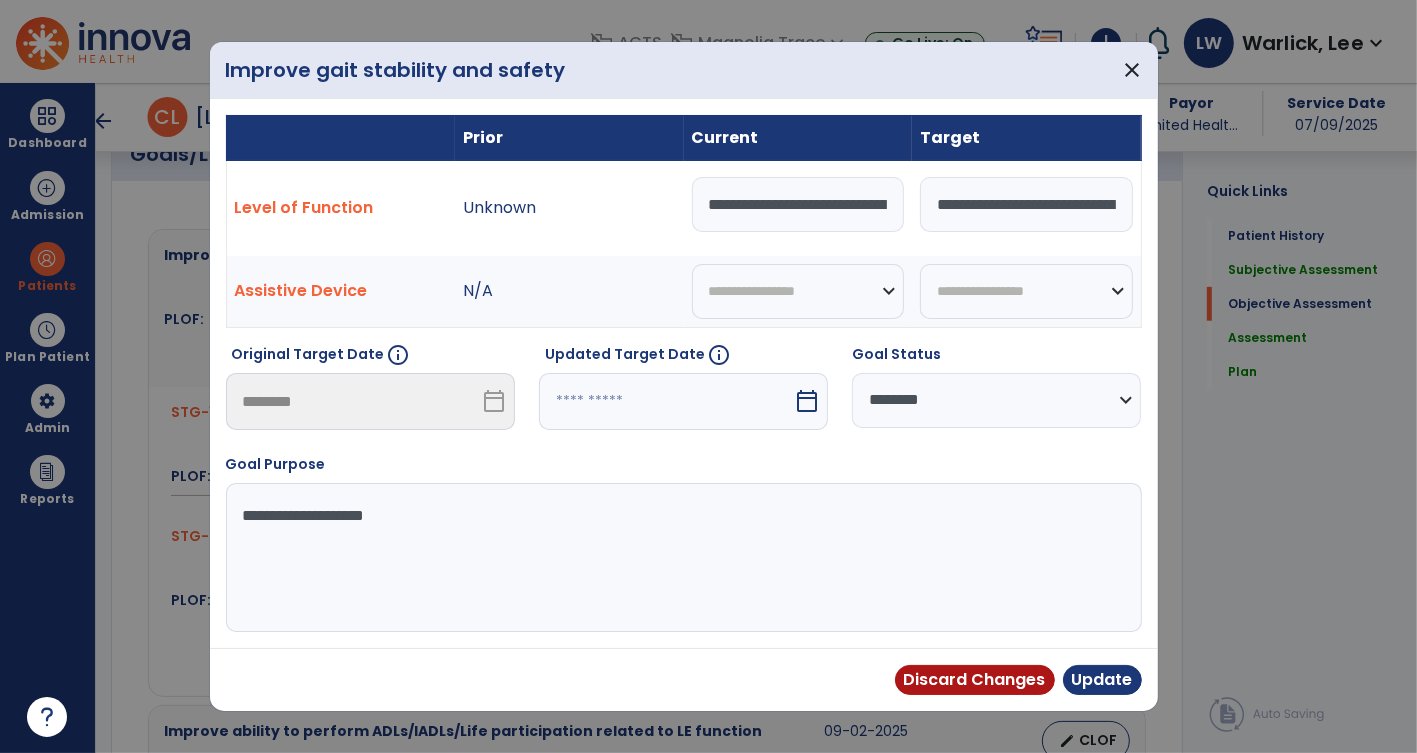 click on "**********" at bounding box center [798, 204] 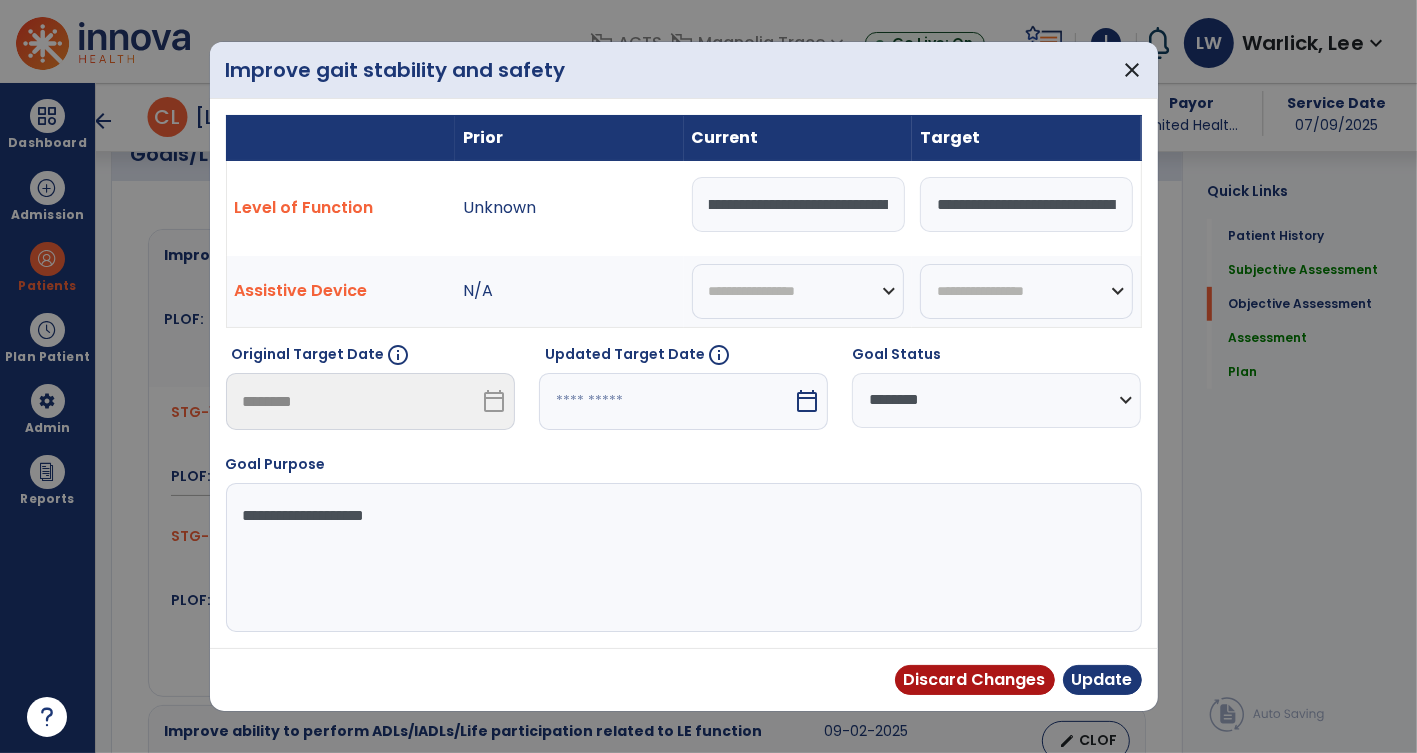 scroll, scrollTop: 0, scrollLeft: 26, axis: horizontal 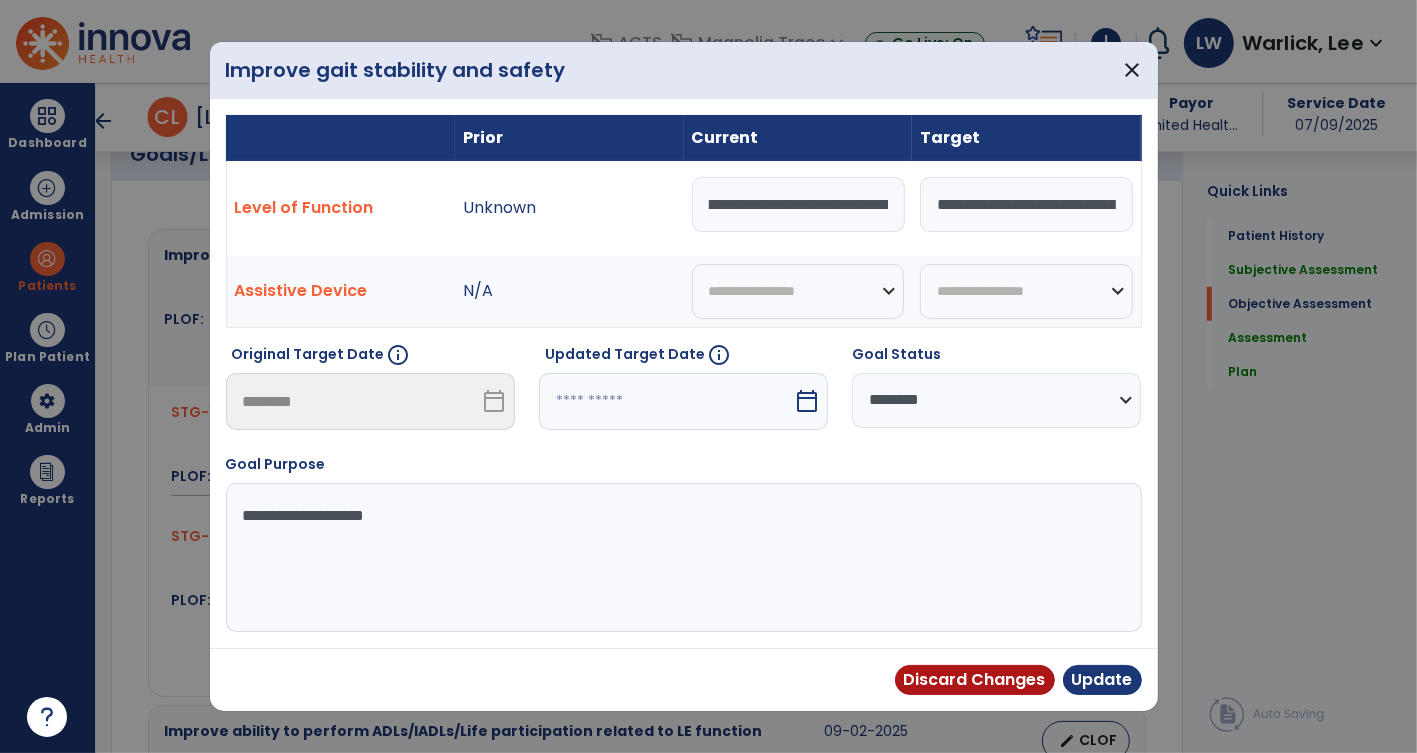 type on "**********" 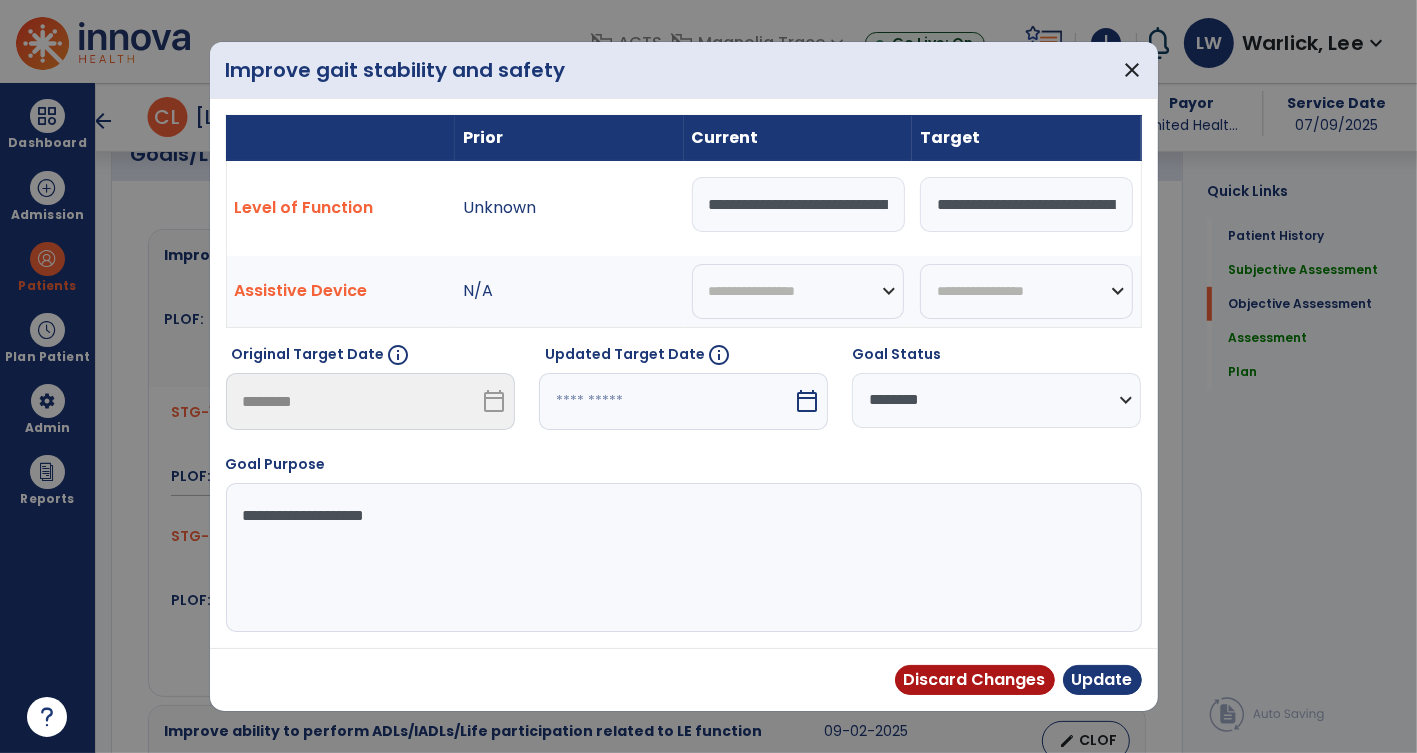click on "**********" at bounding box center (1026, 204) 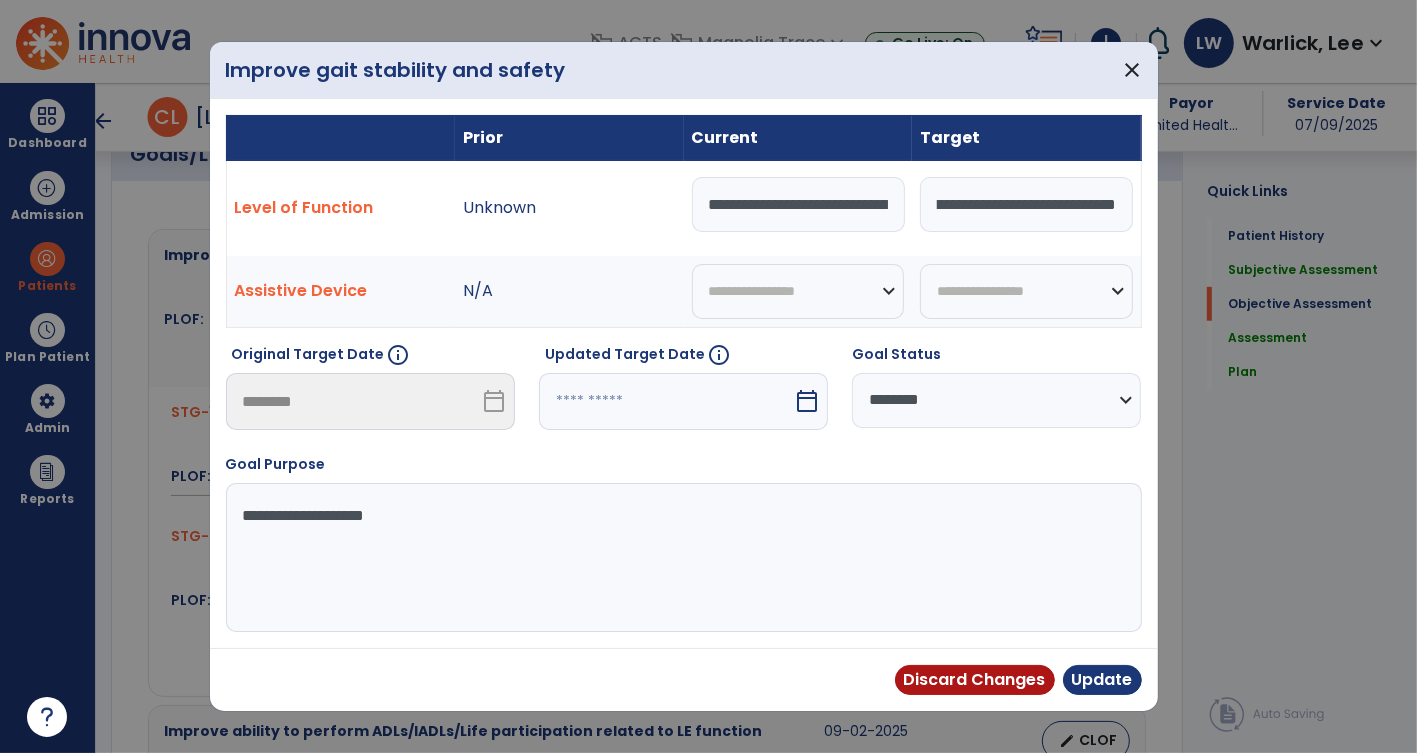 click on "**********" at bounding box center (1026, 204) 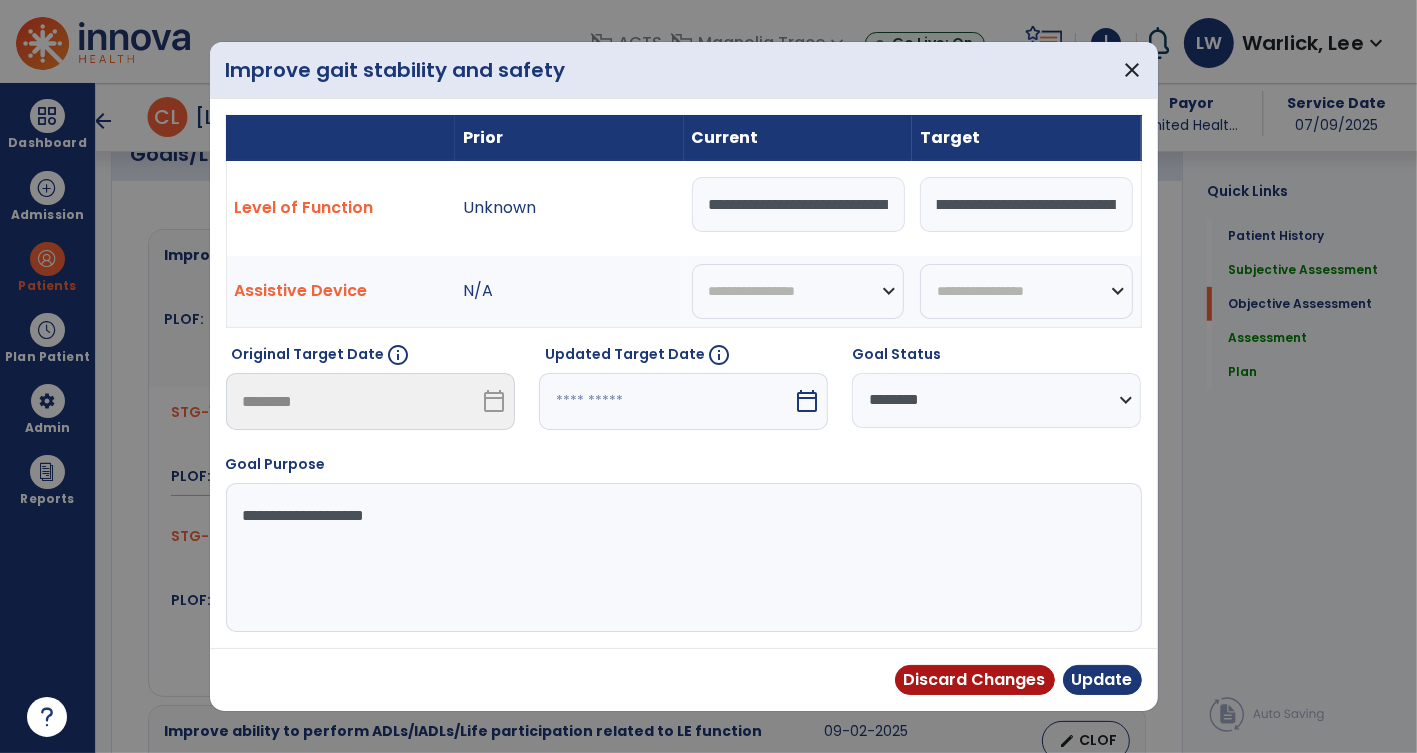 scroll, scrollTop: 0, scrollLeft: 147, axis: horizontal 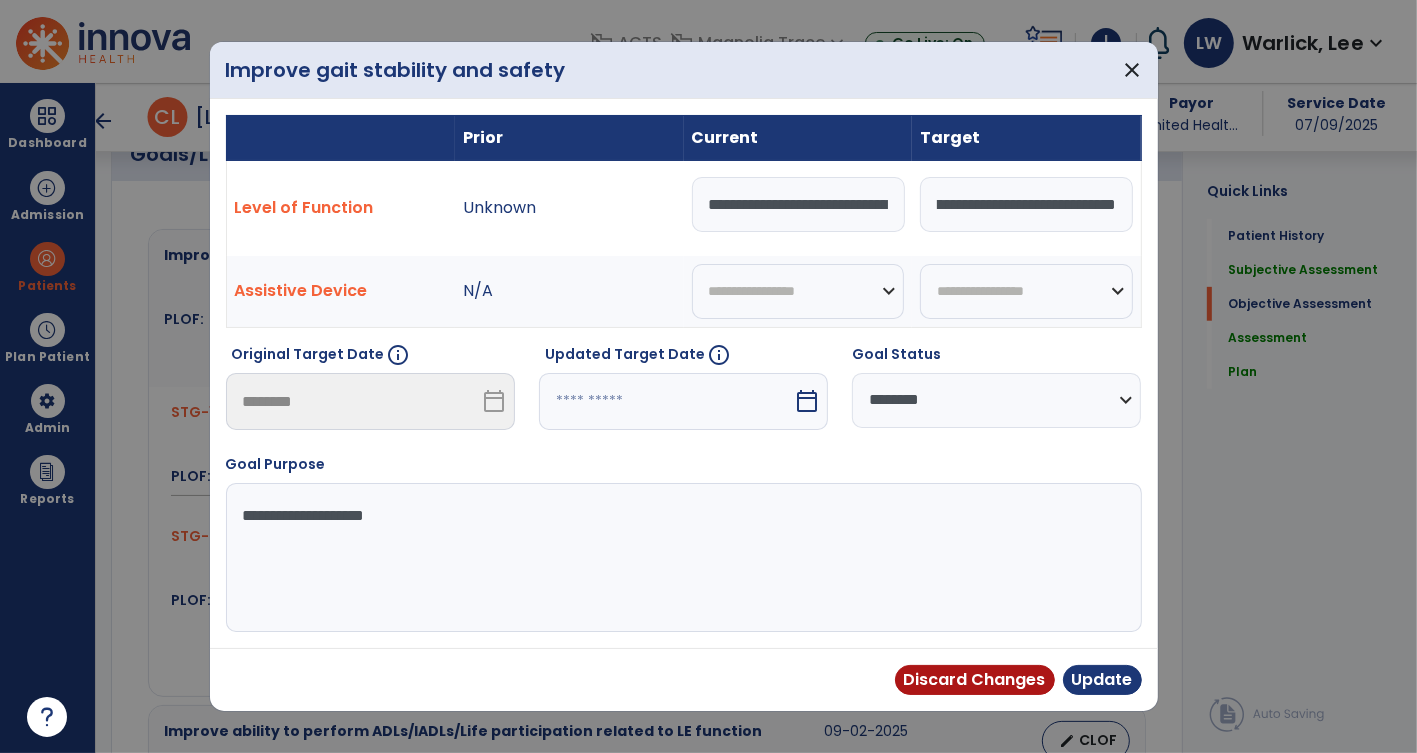 type on "**********" 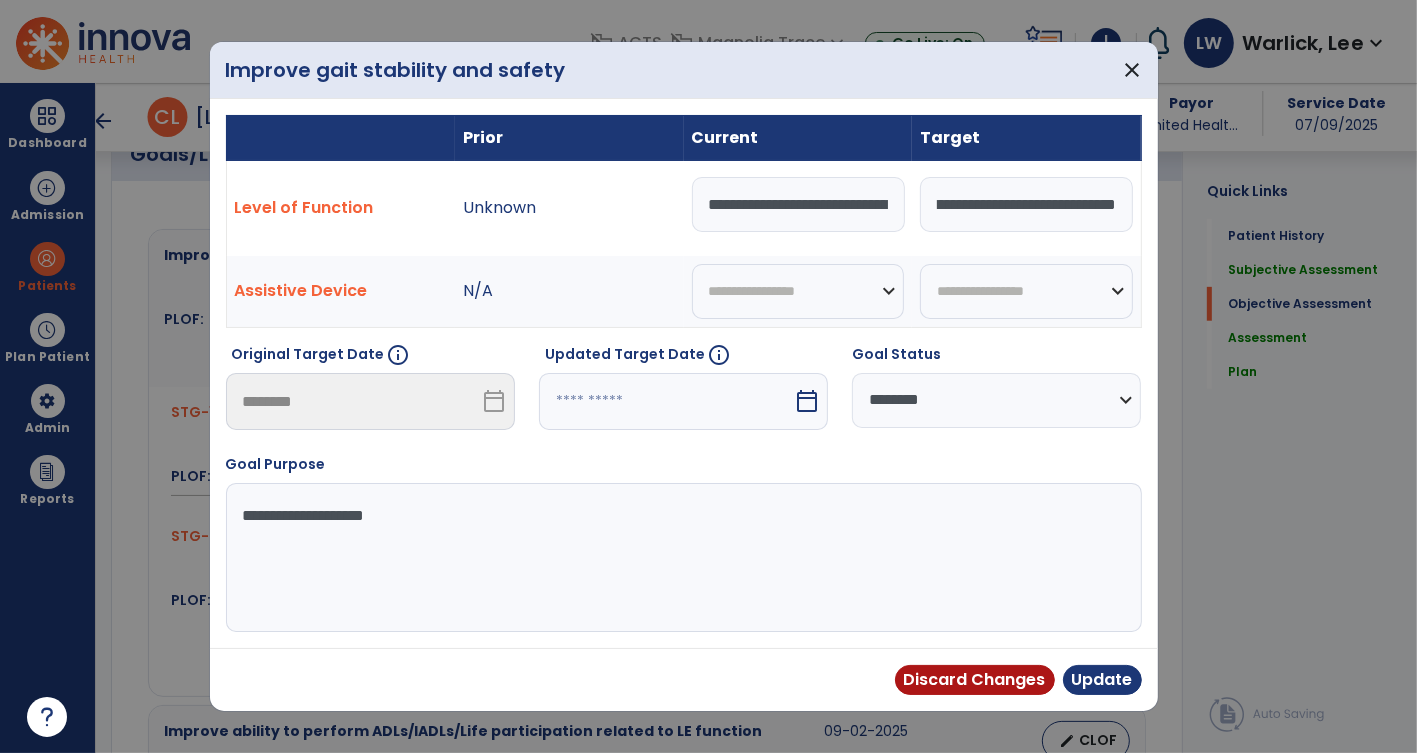 scroll, scrollTop: 0, scrollLeft: 77, axis: horizontal 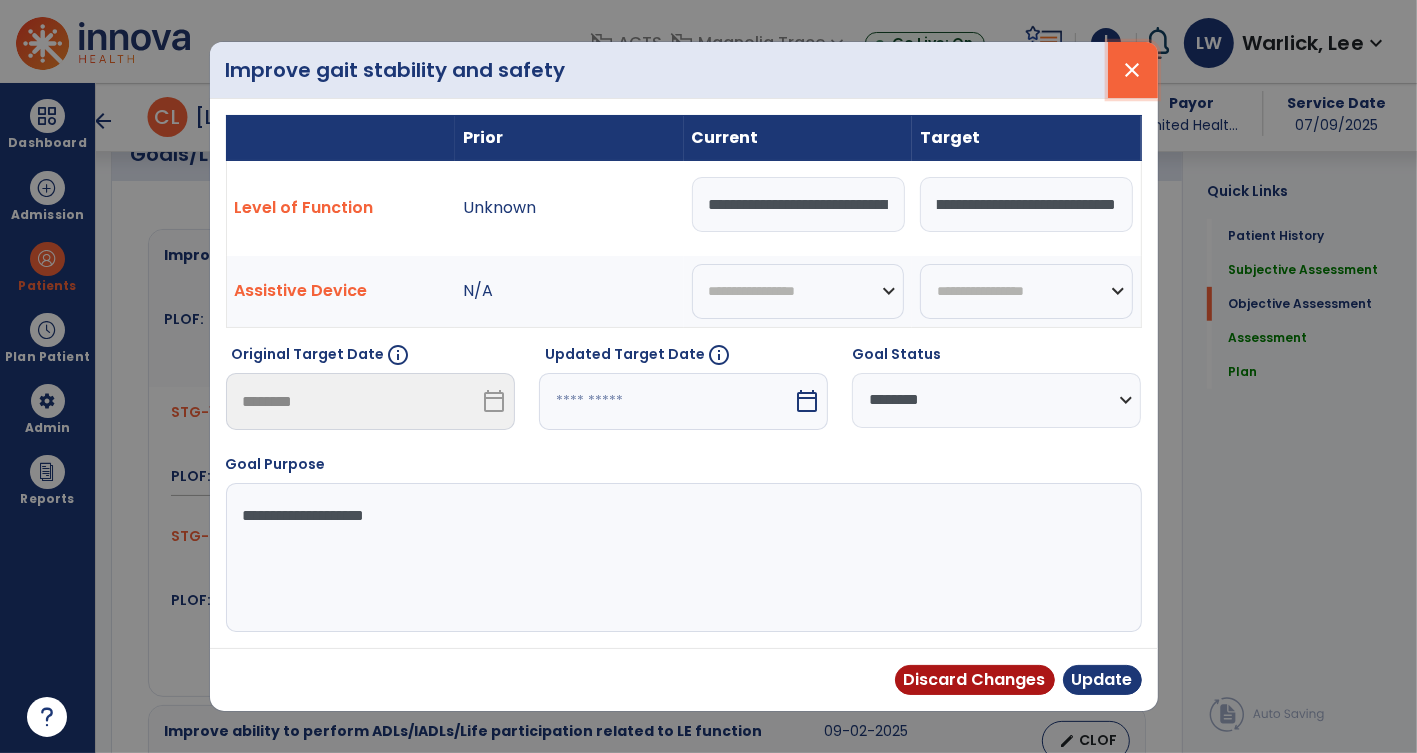 click on "close" at bounding box center [1133, 70] 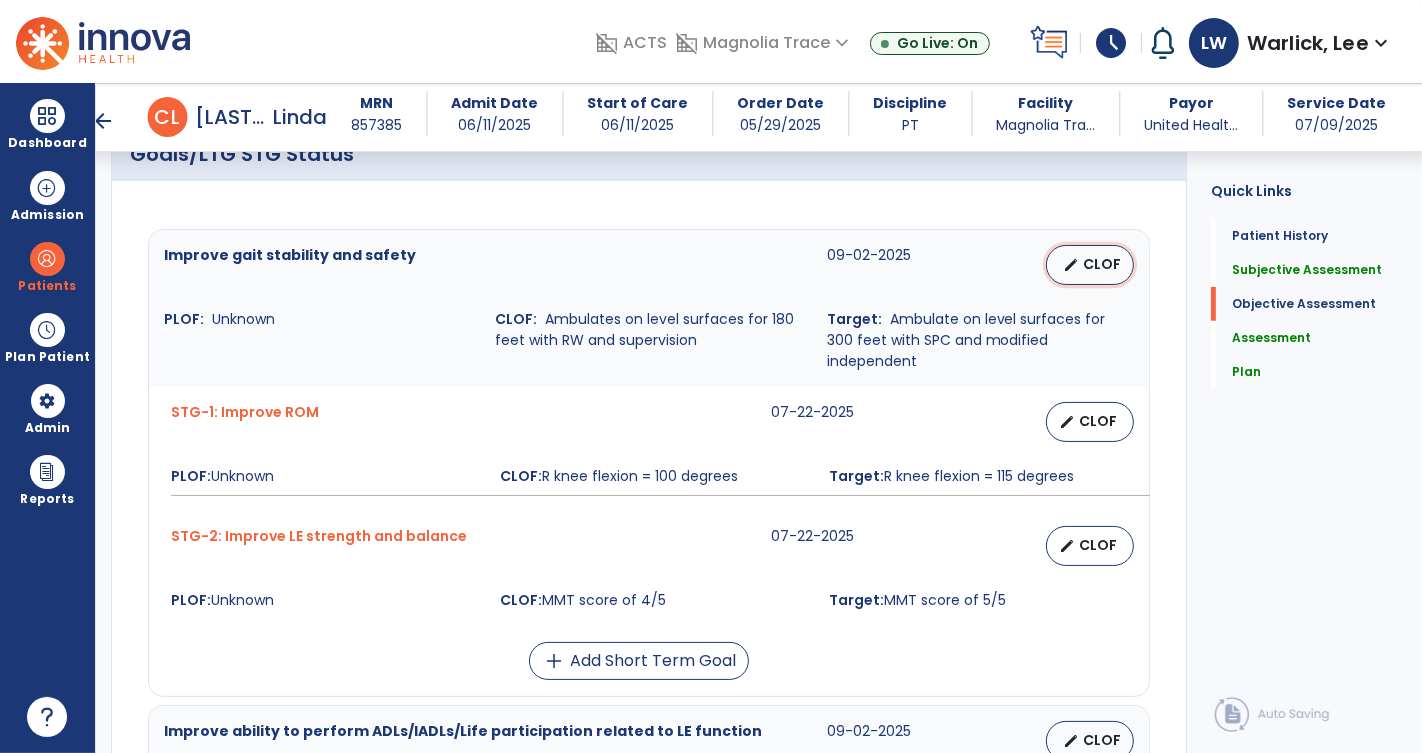 click on "CLOF" at bounding box center (1102, 264) 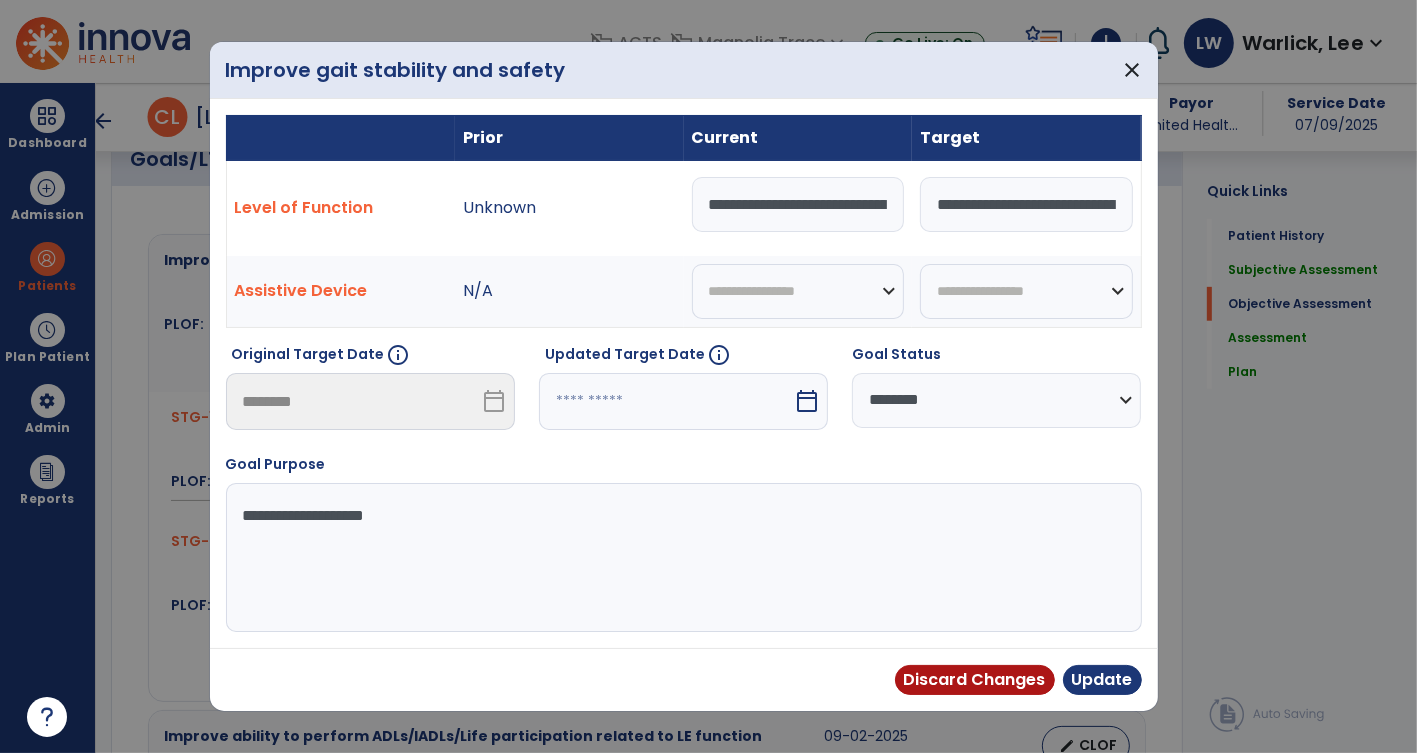 scroll, scrollTop: 811, scrollLeft: 0, axis: vertical 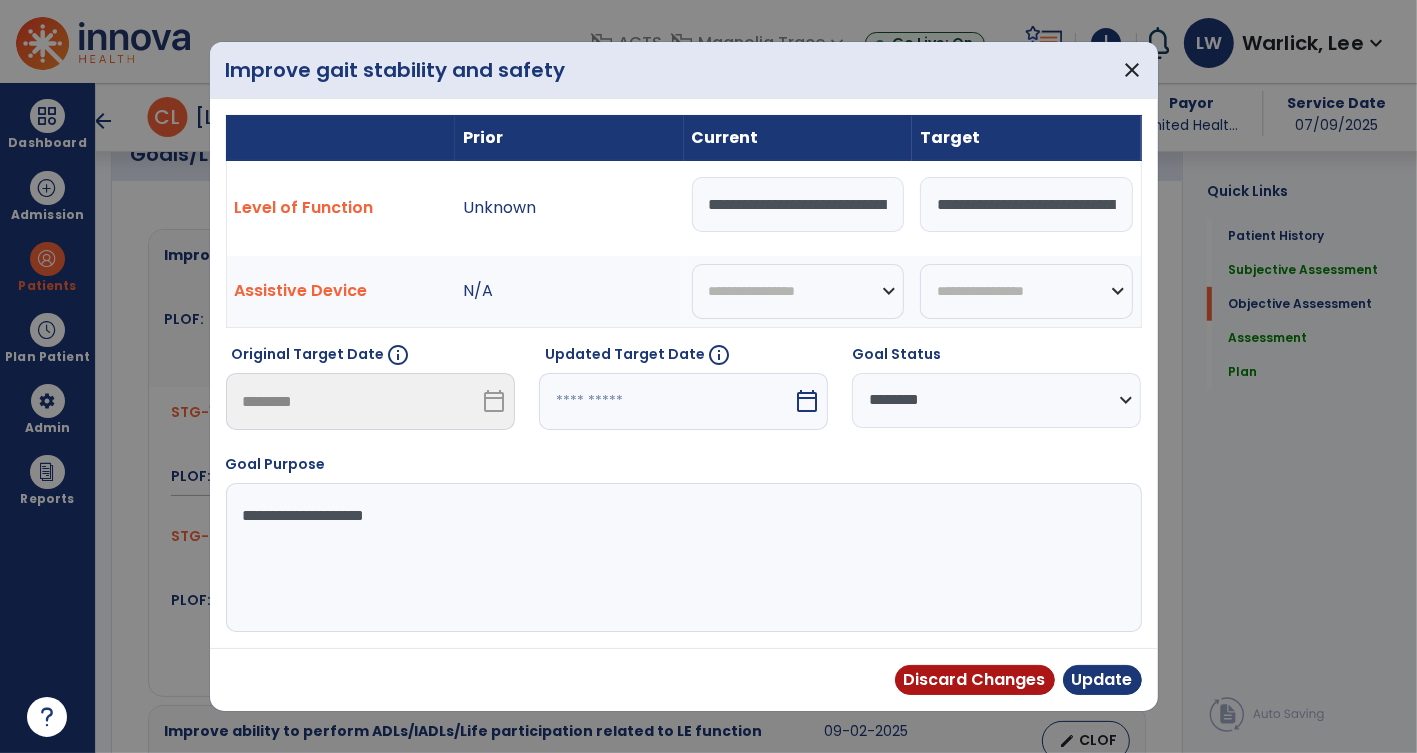 click on "**********" at bounding box center (798, 204) 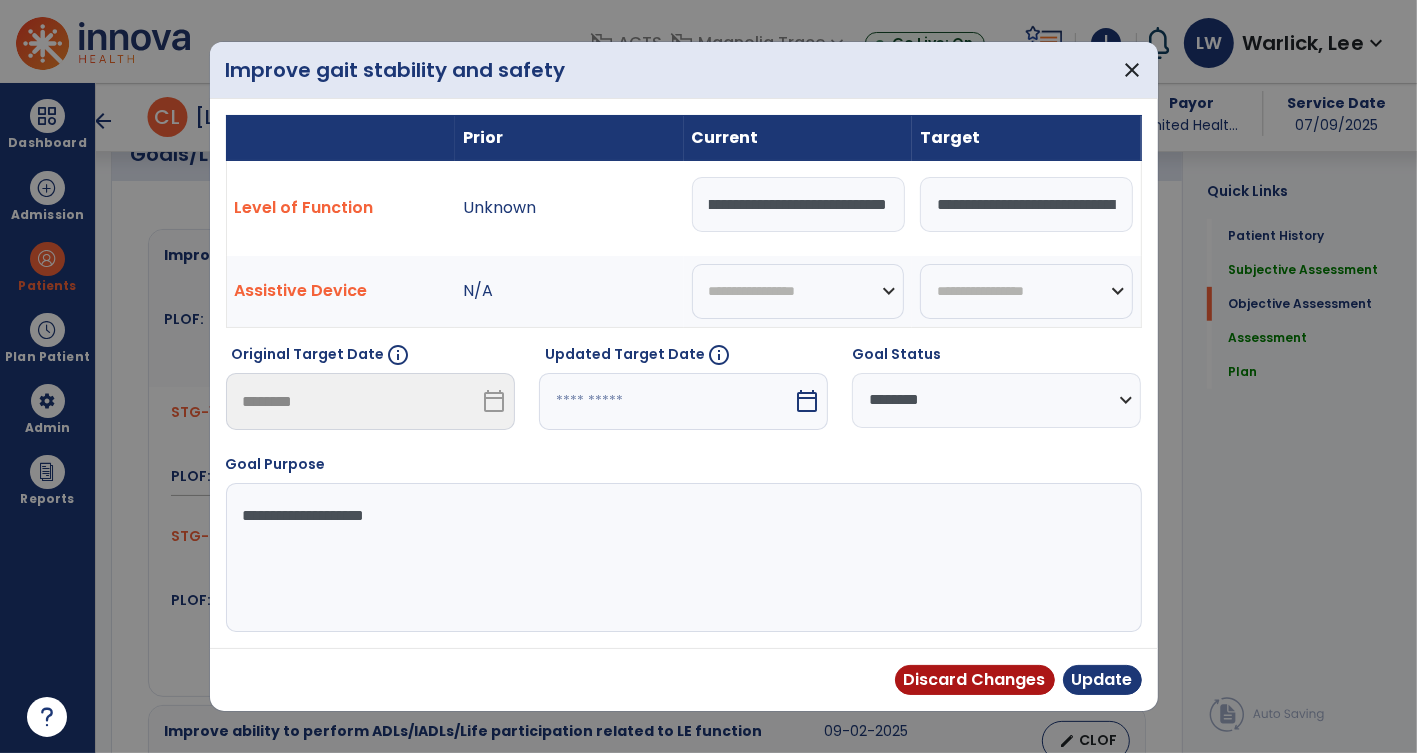 type on "**********" 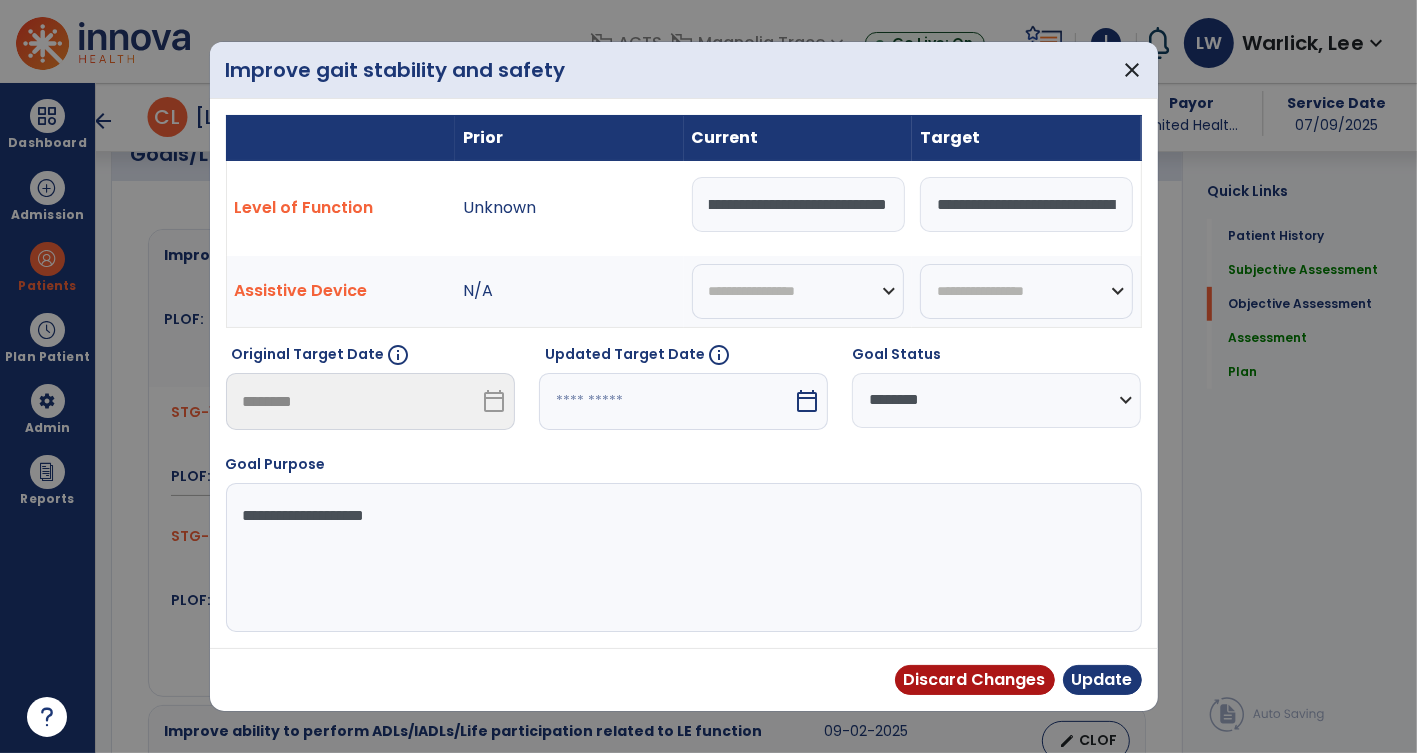 scroll, scrollTop: 0, scrollLeft: 85, axis: horizontal 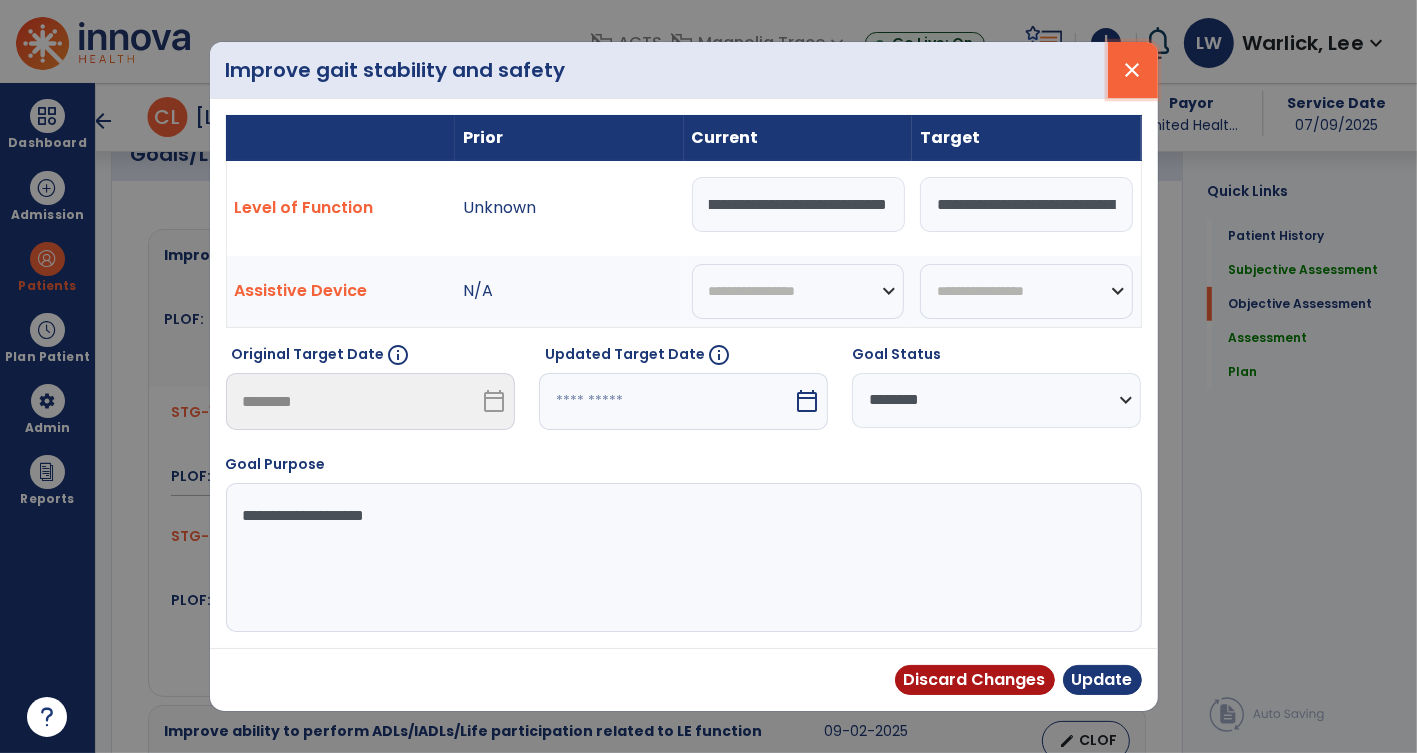 click on "close" at bounding box center [1133, 70] 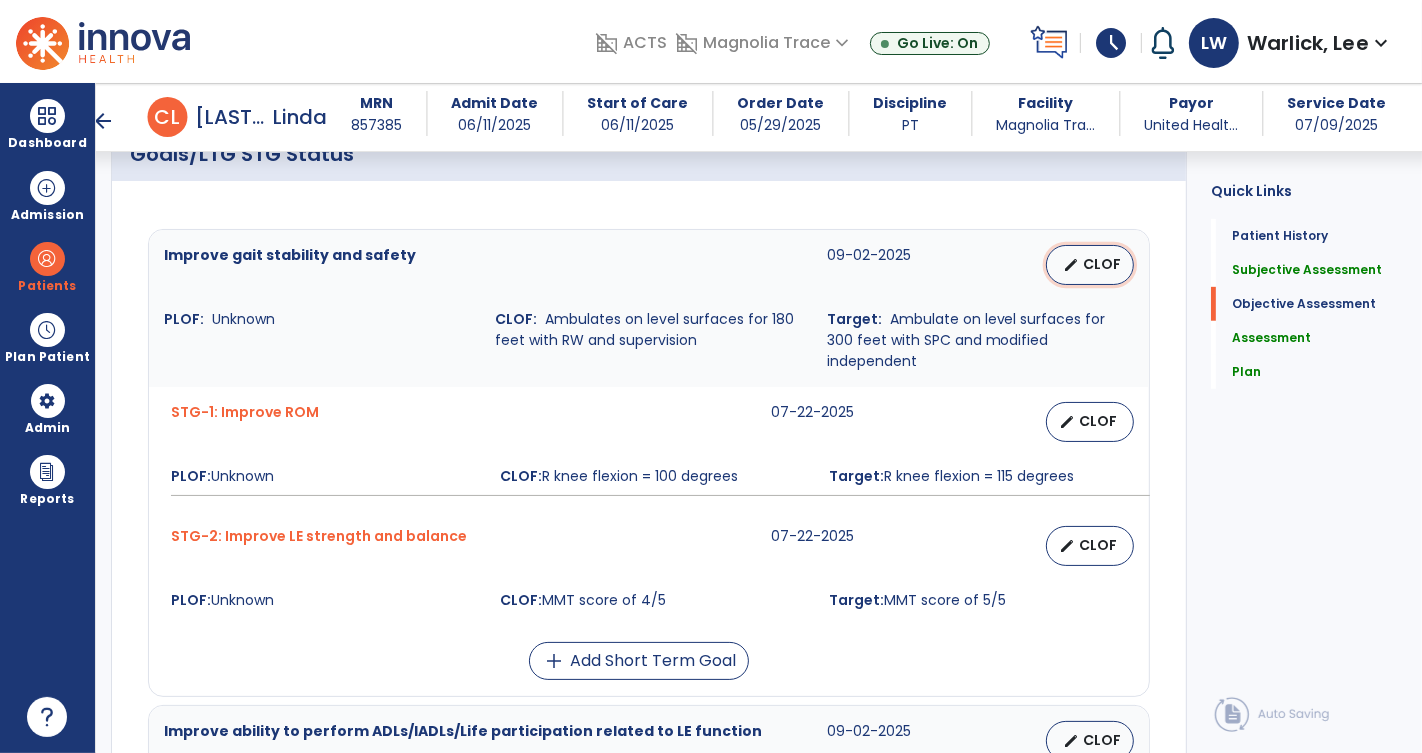 click on "CLOF" at bounding box center [1102, 264] 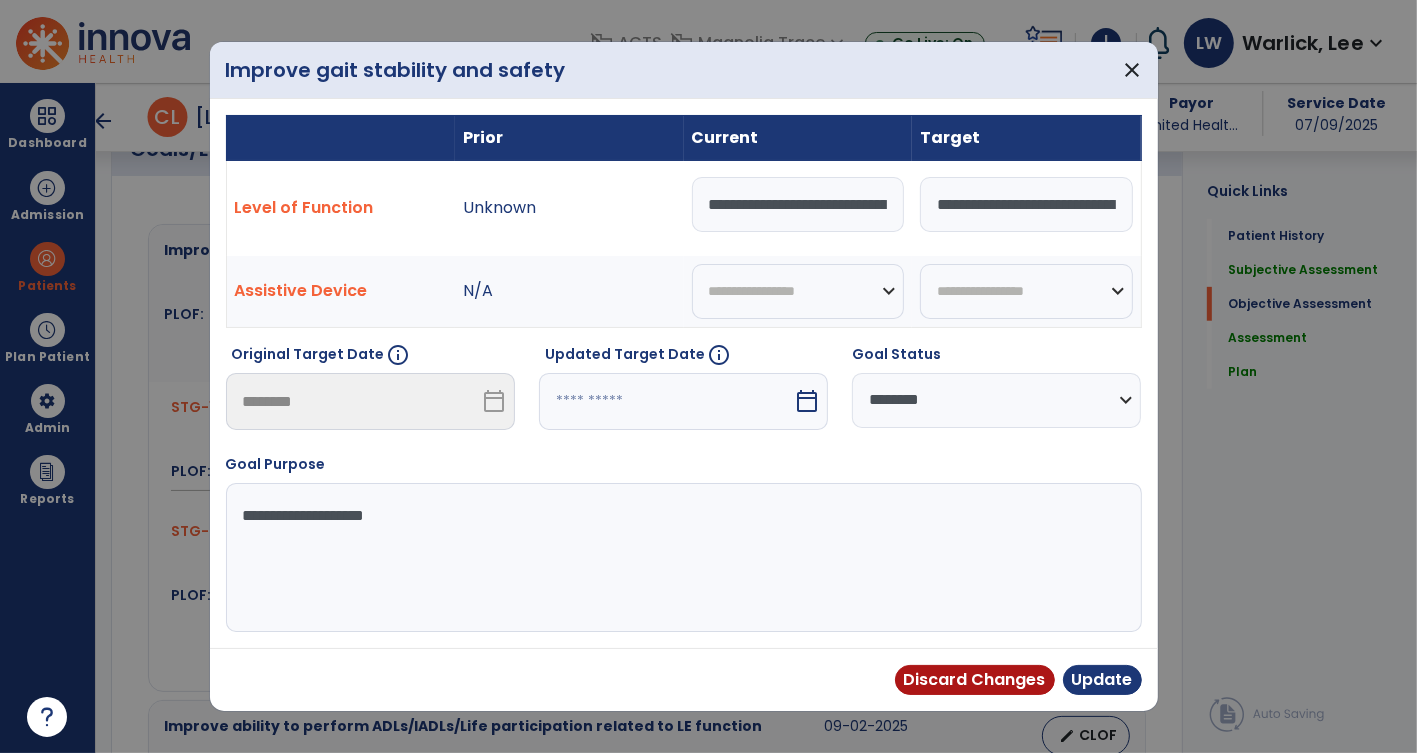scroll, scrollTop: 811, scrollLeft: 0, axis: vertical 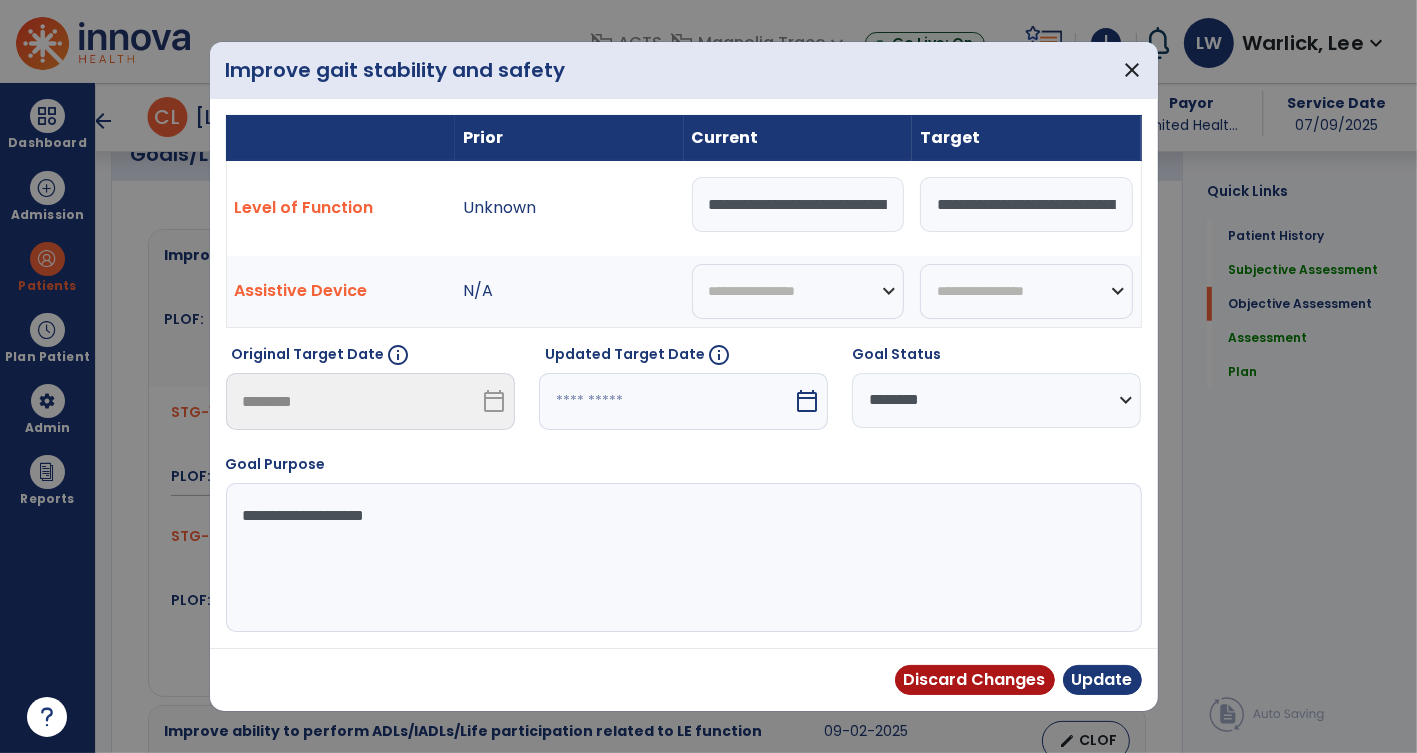 click on "**********" at bounding box center [798, 204] 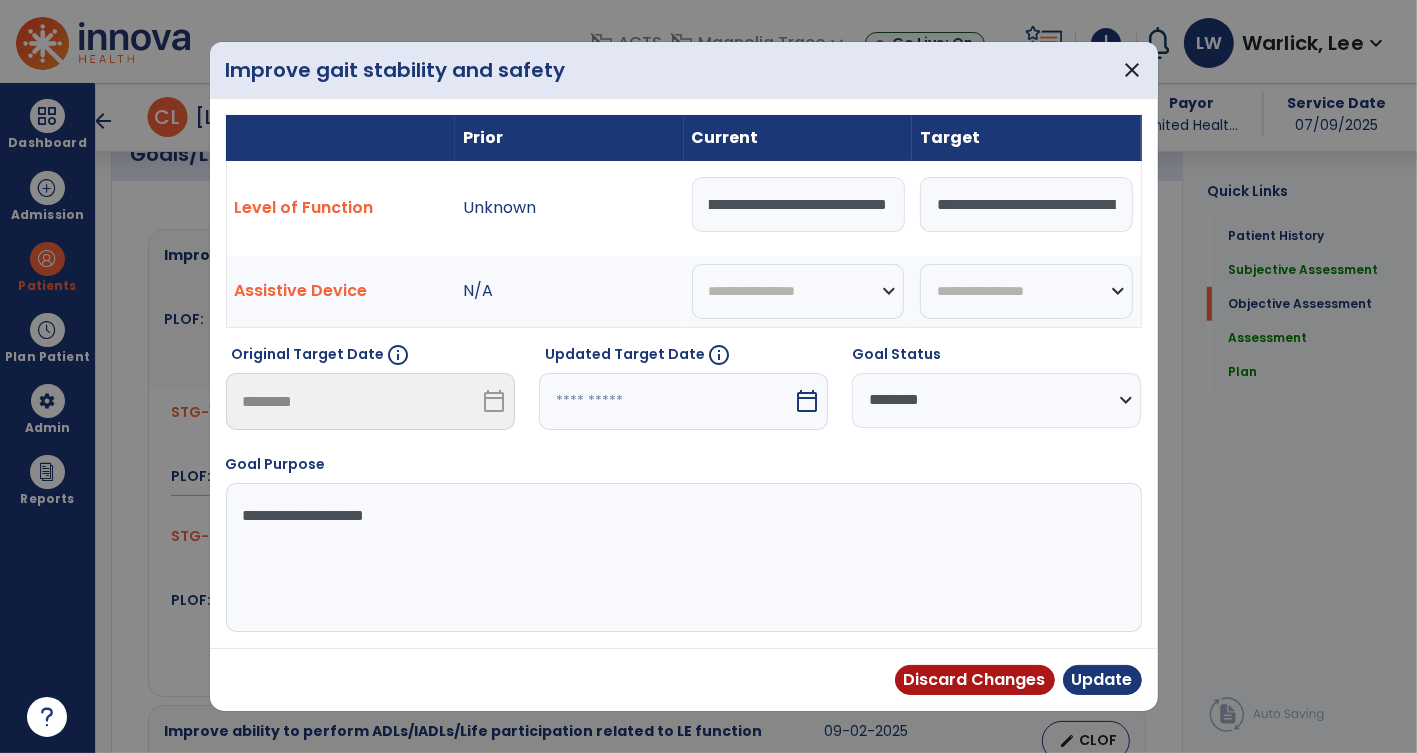 scroll, scrollTop: 0, scrollLeft: 0, axis: both 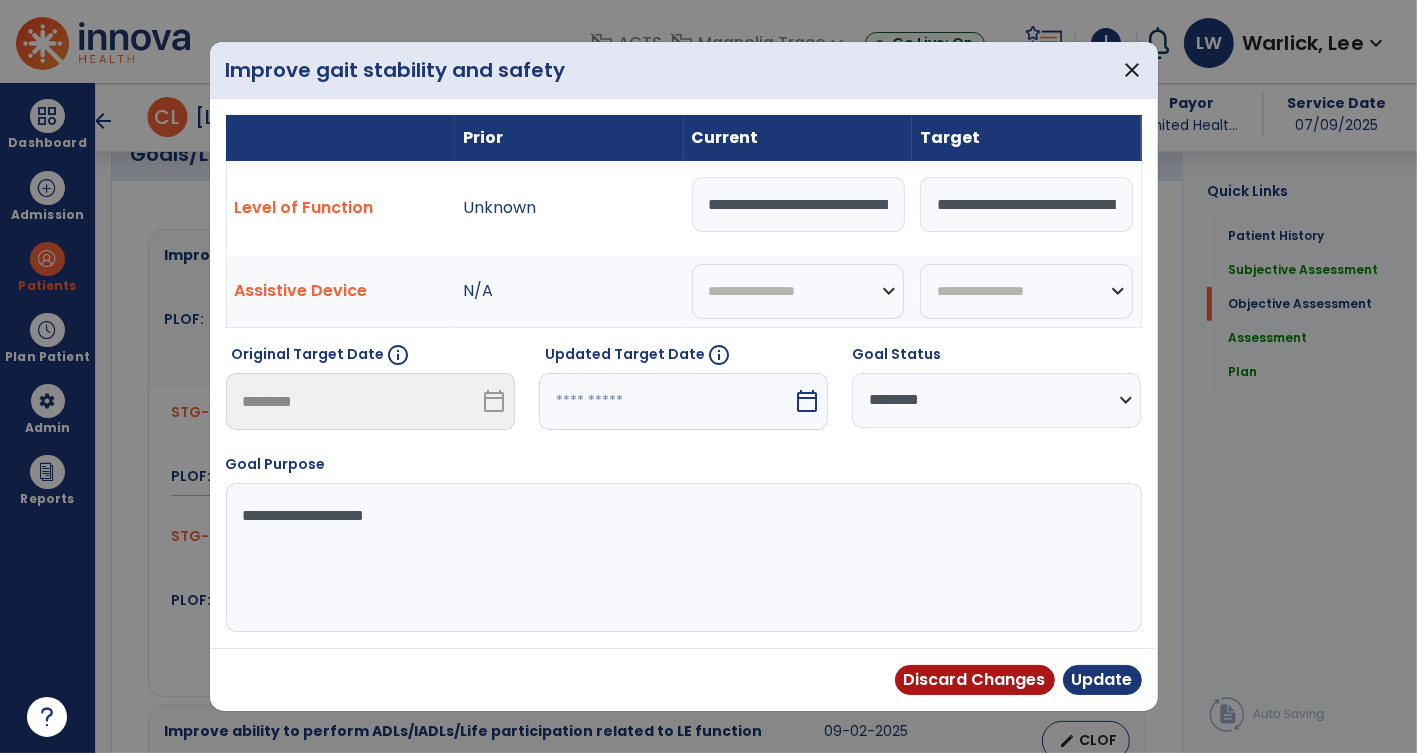 click on "**********" at bounding box center (798, 204) 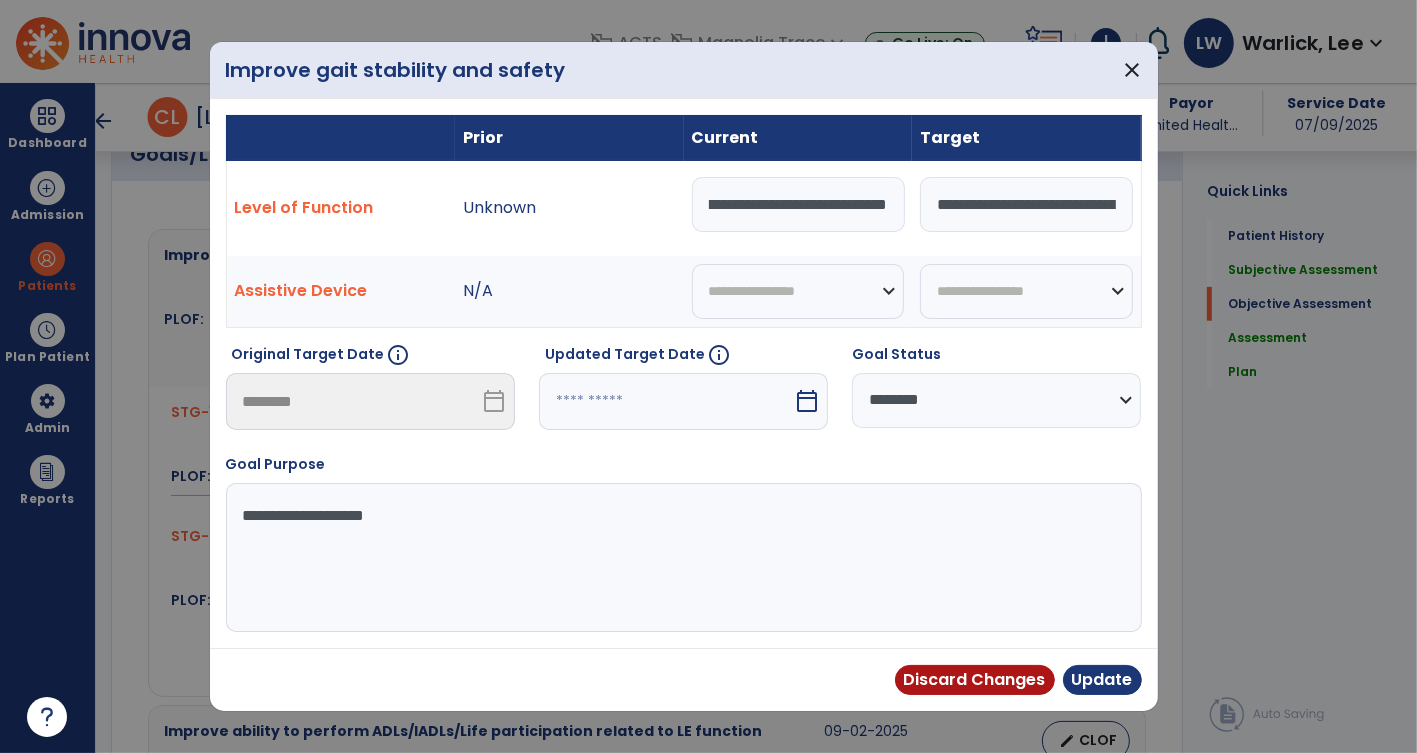 scroll, scrollTop: 0, scrollLeft: 303, axis: horizontal 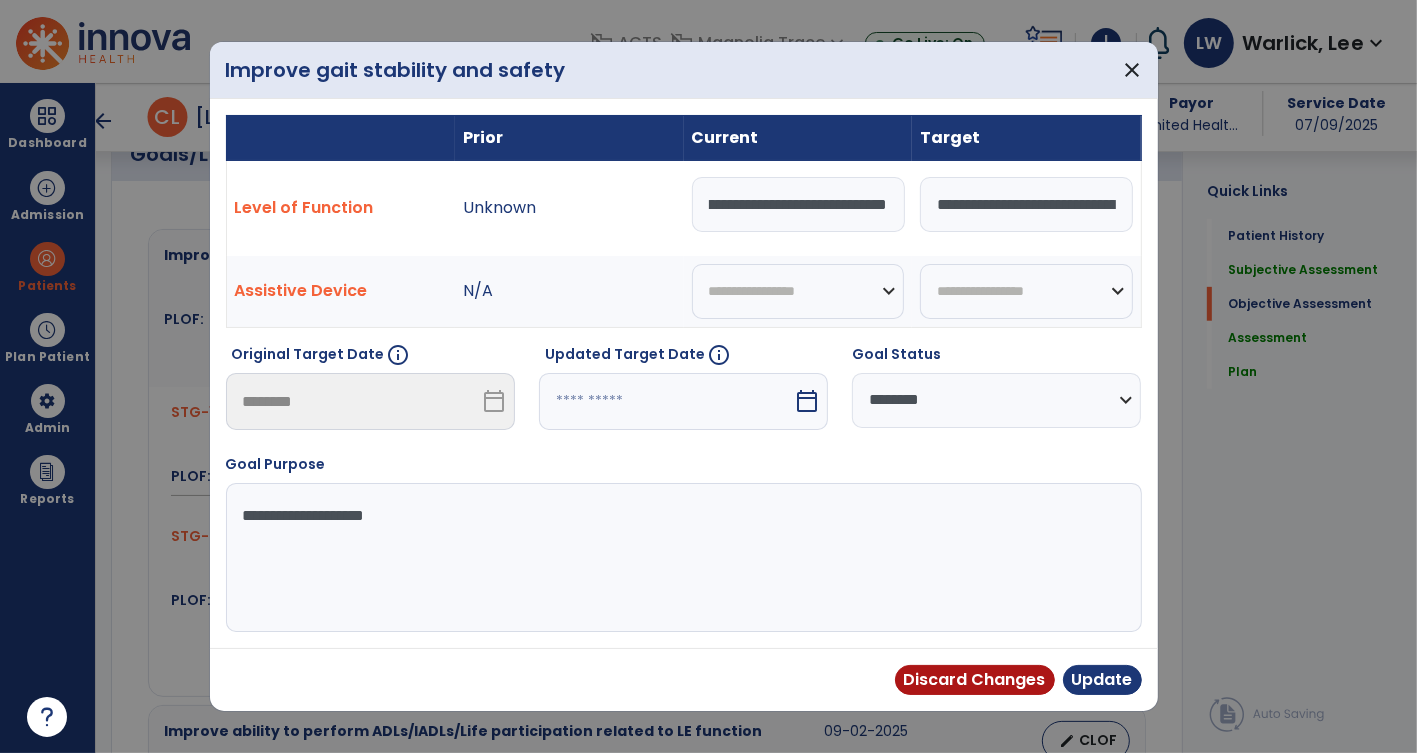 type on "**********" 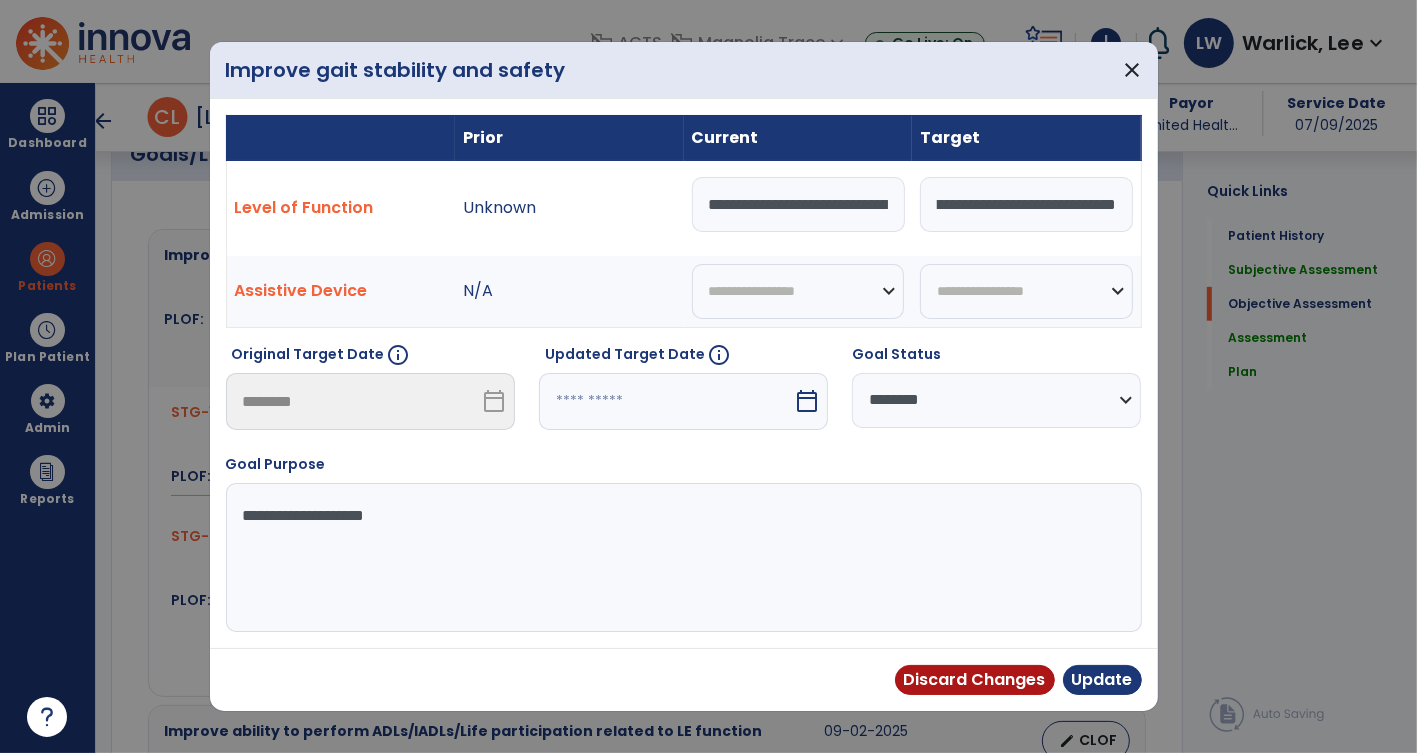 scroll, scrollTop: 0, scrollLeft: 0, axis: both 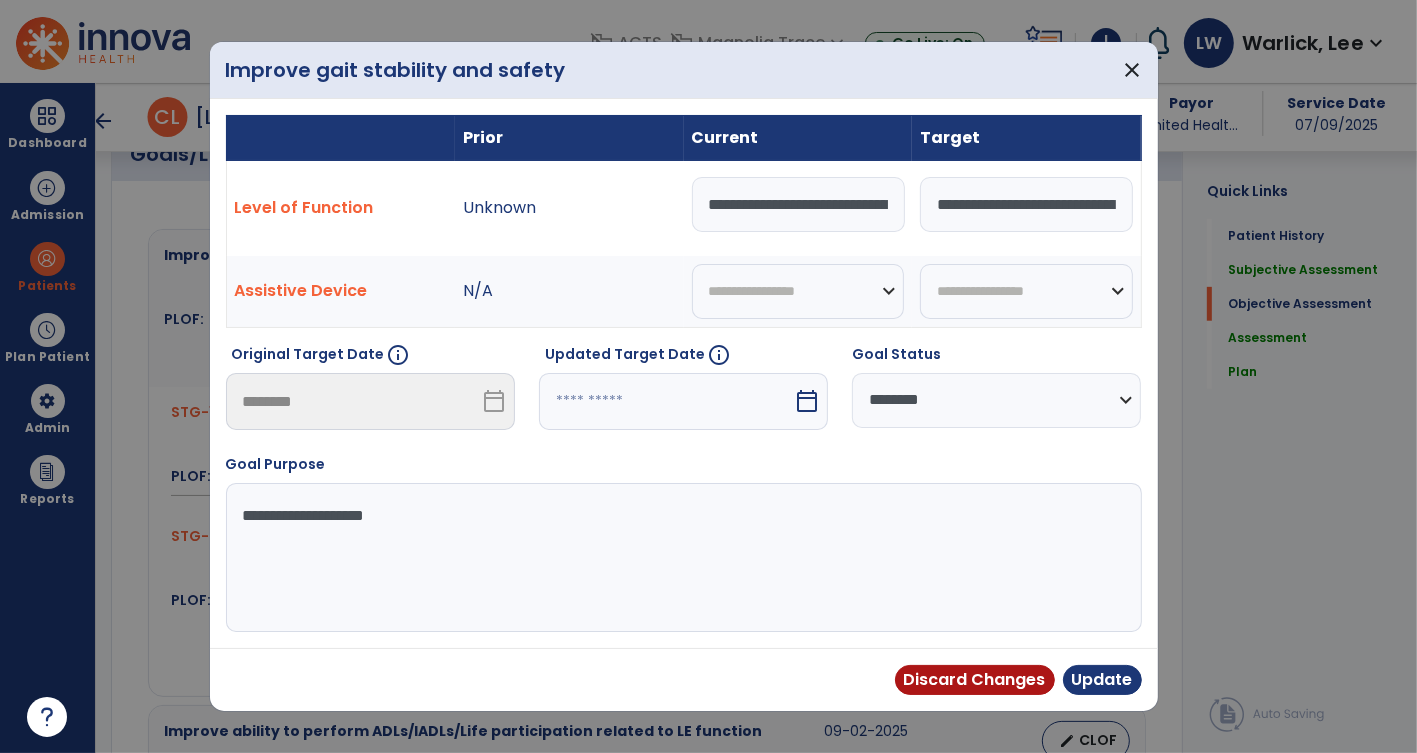 click on "**********" at bounding box center [1026, 204] 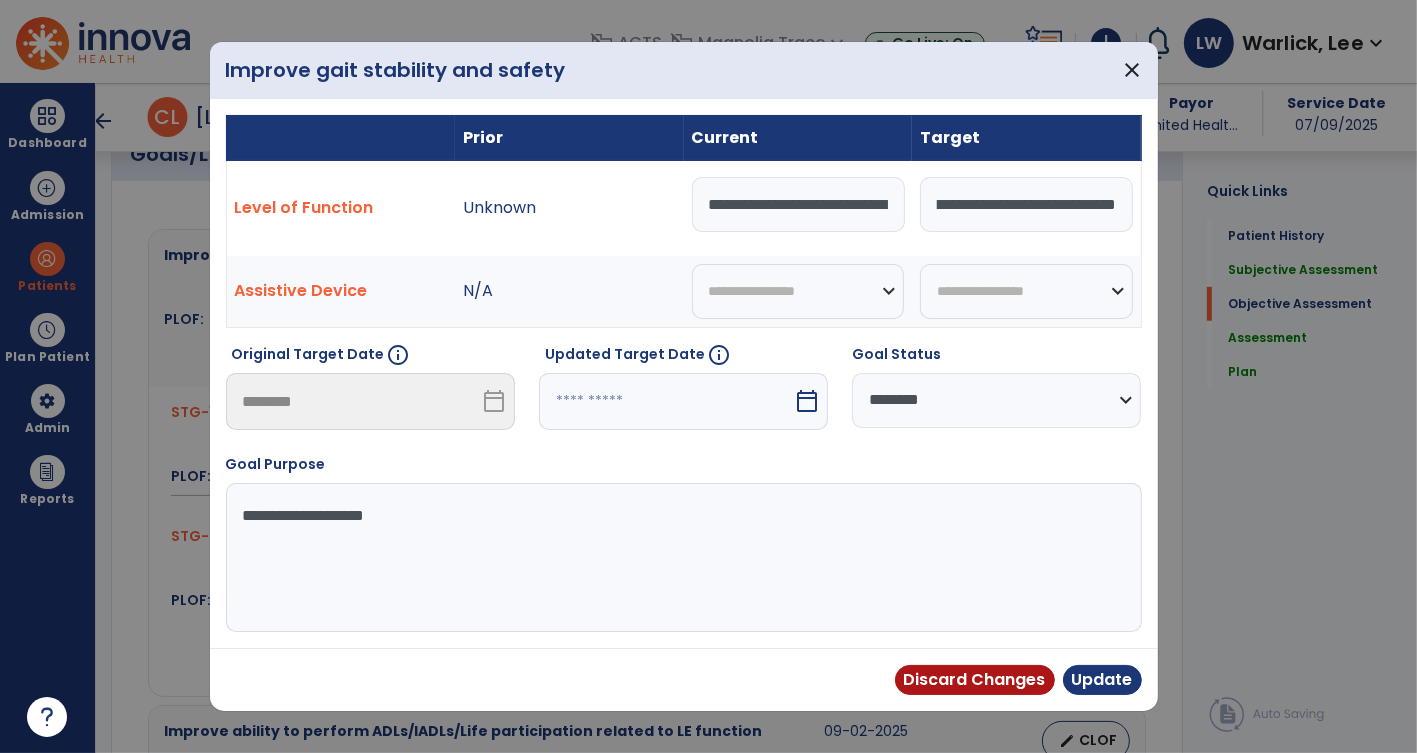 scroll, scrollTop: 0, scrollLeft: 696, axis: horizontal 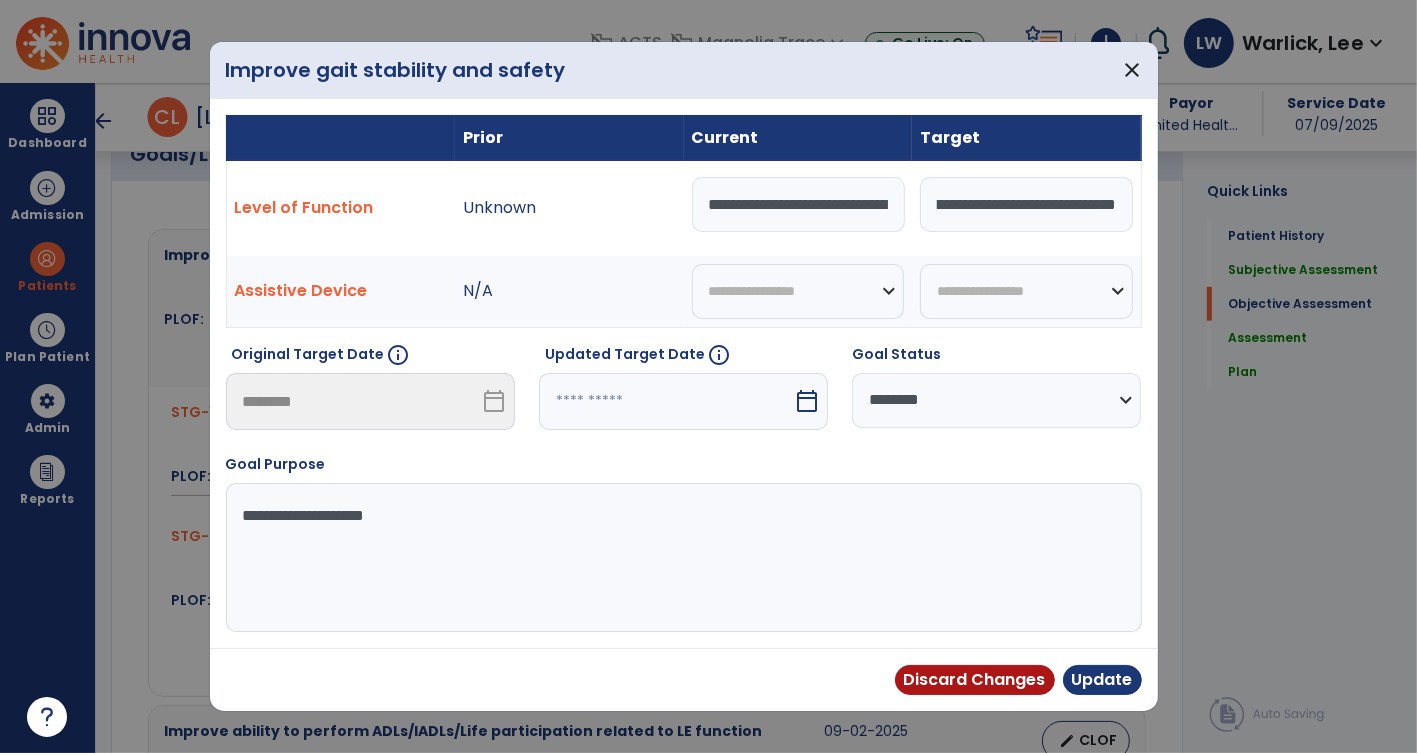type on "**********" 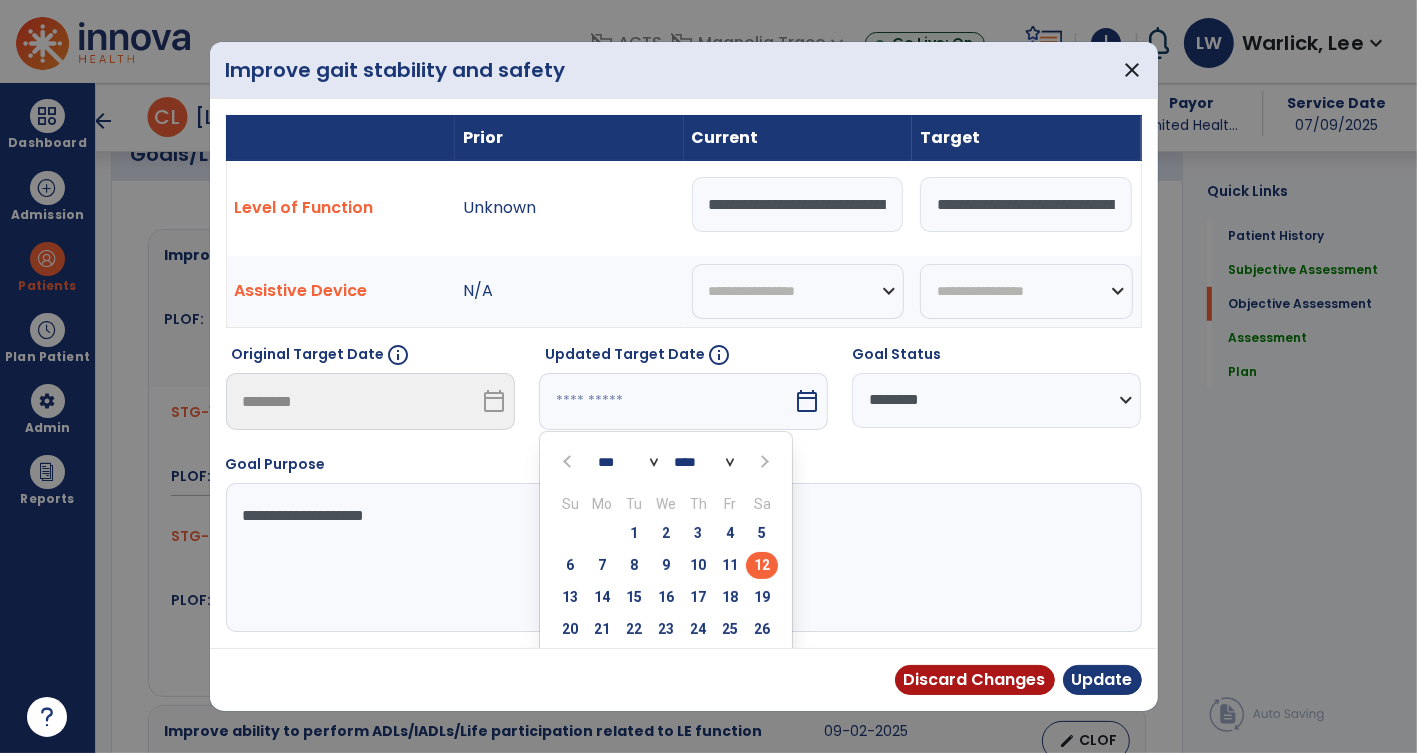 click at bounding box center (763, 462) 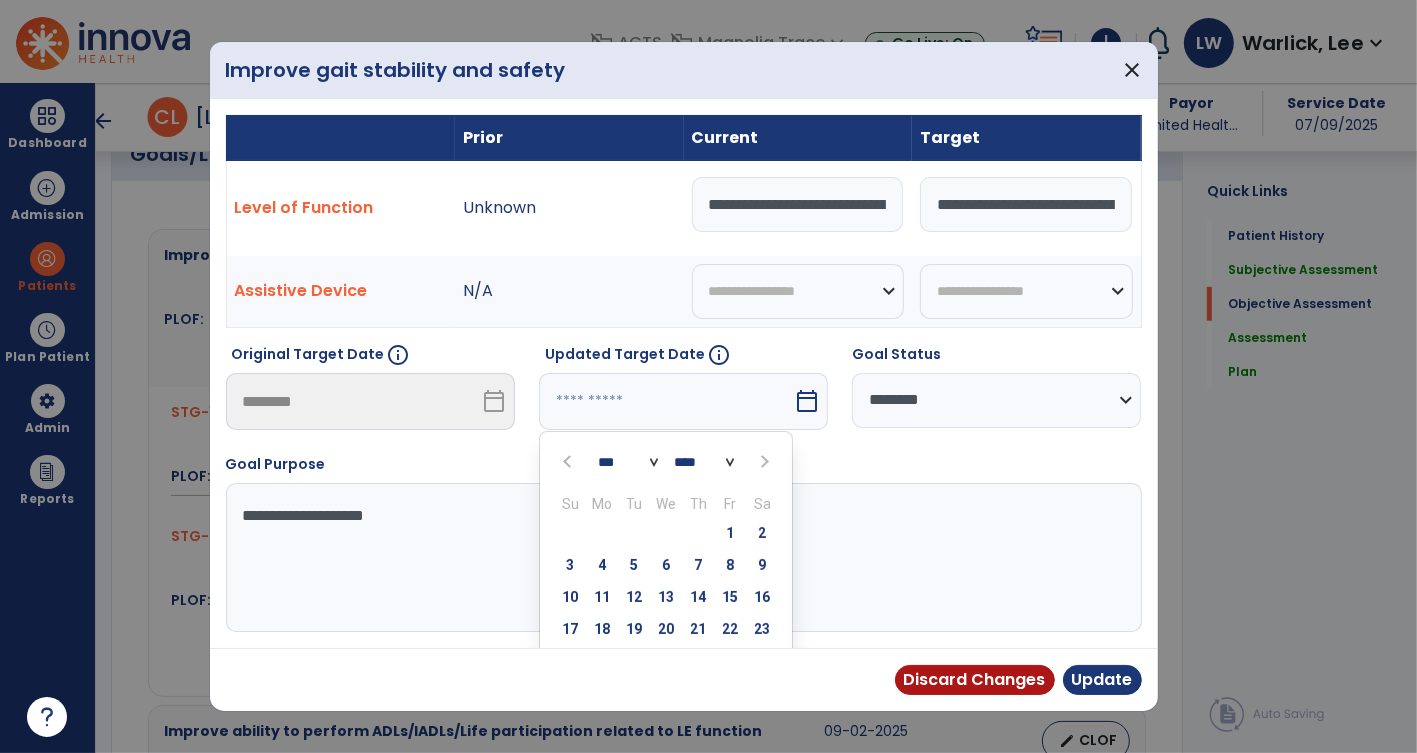 click at bounding box center [763, 462] 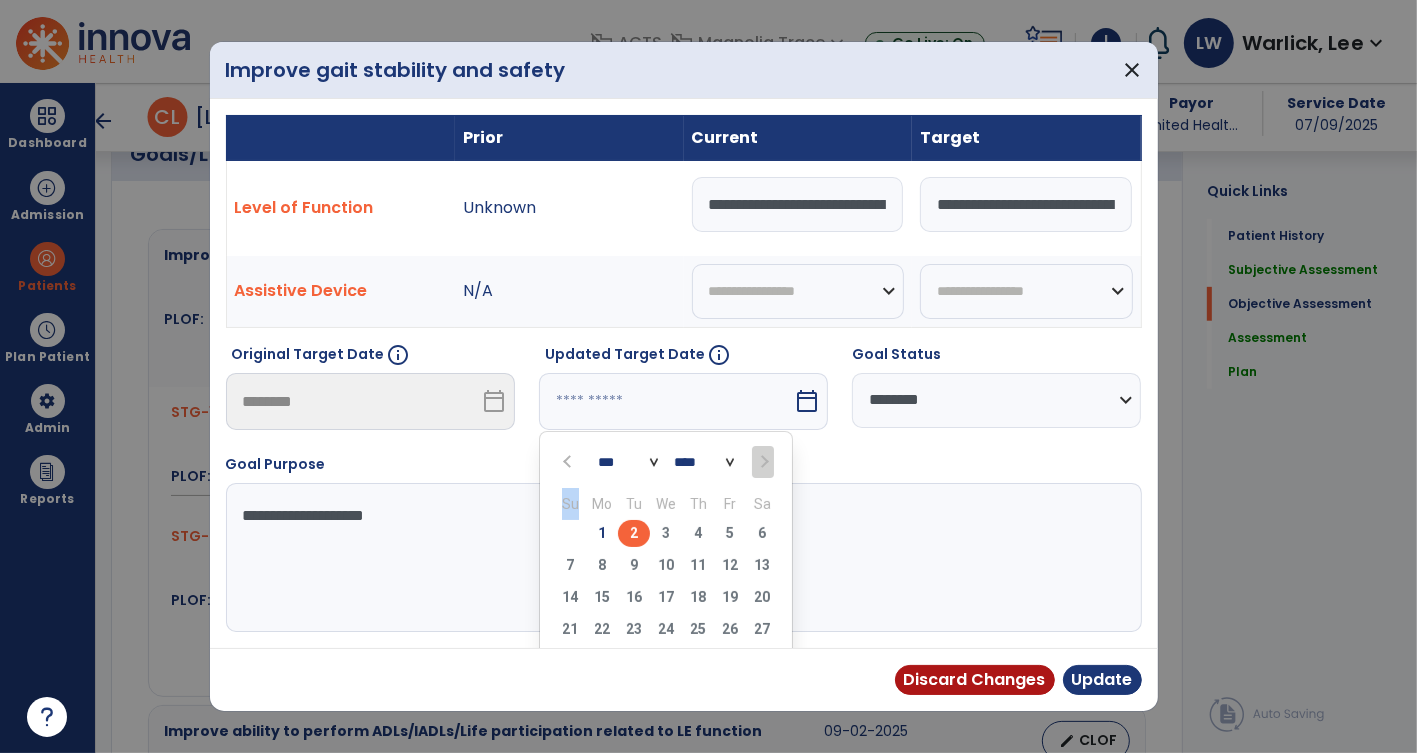 click on "2" at bounding box center [634, 533] 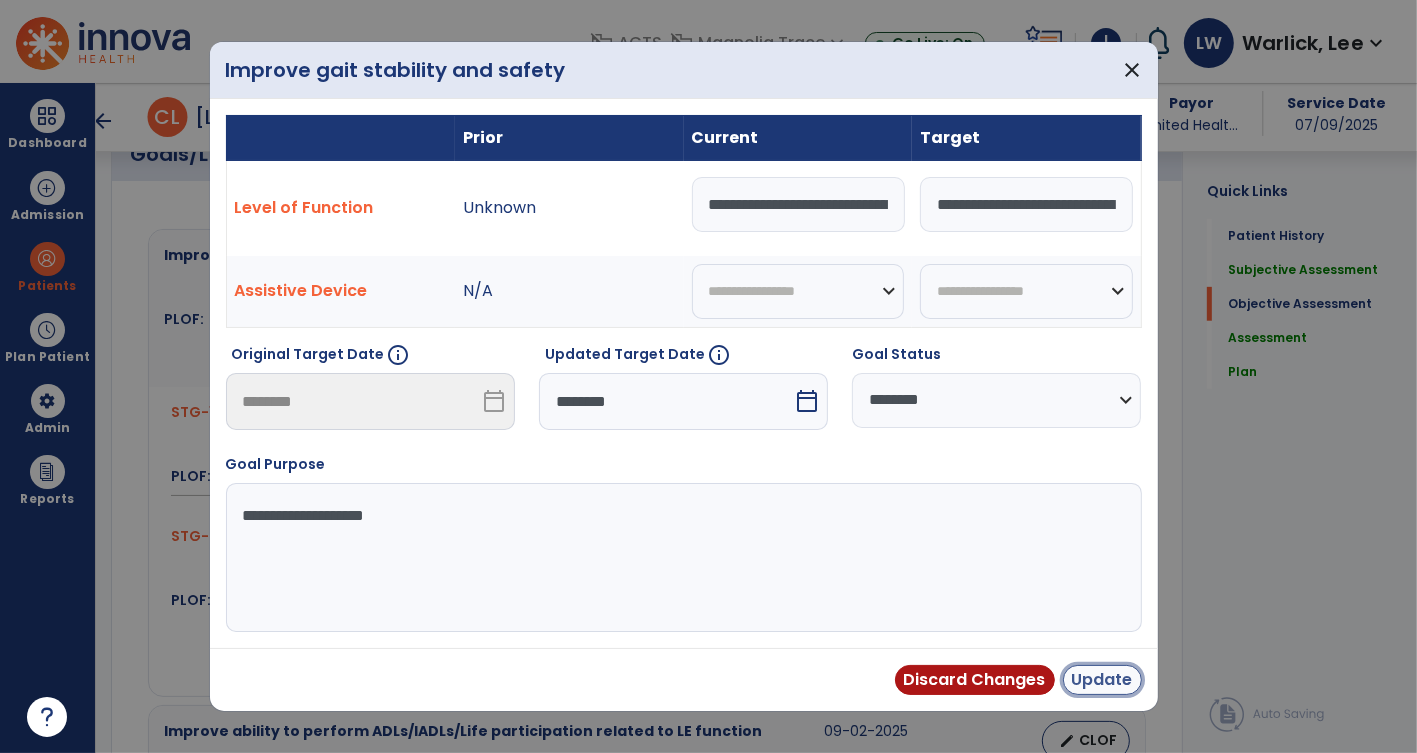 click on "Update" at bounding box center [1102, 680] 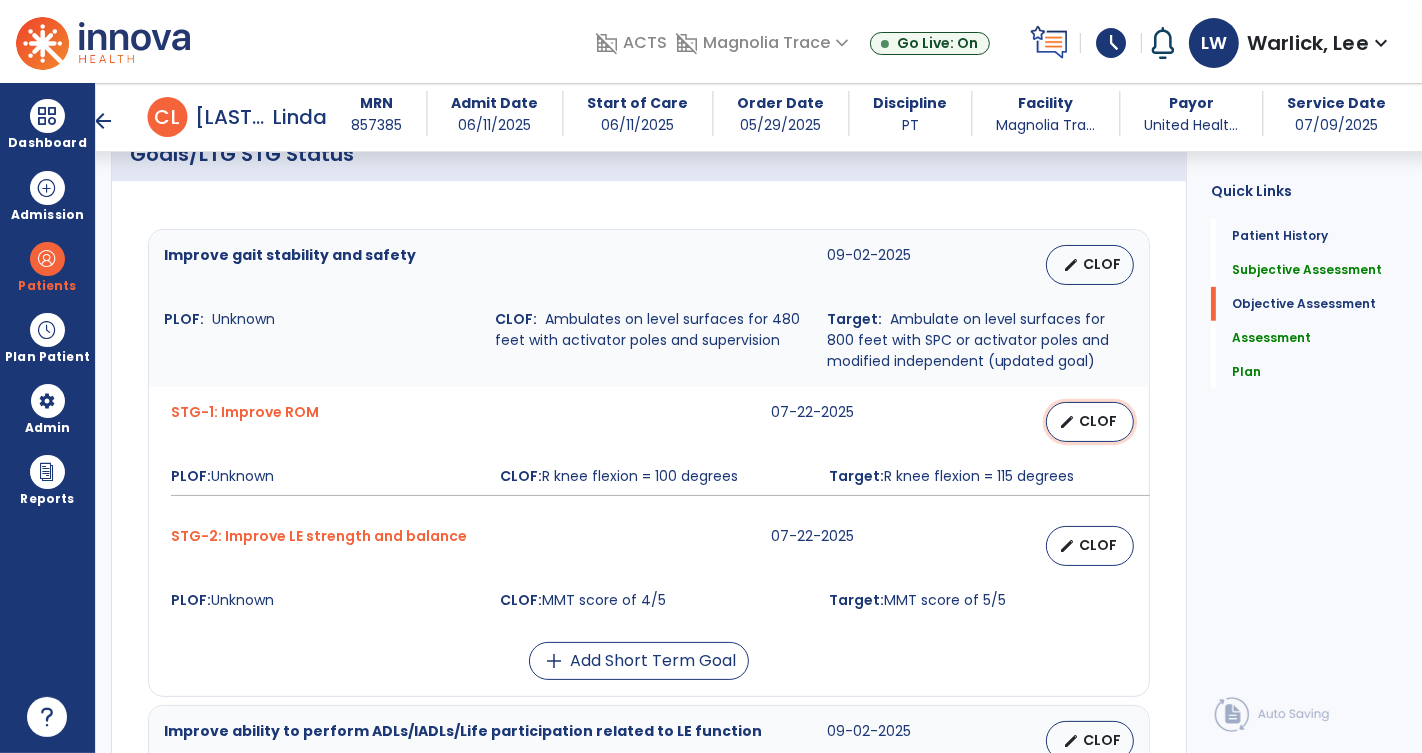 click on "CLOF" at bounding box center [1098, 421] 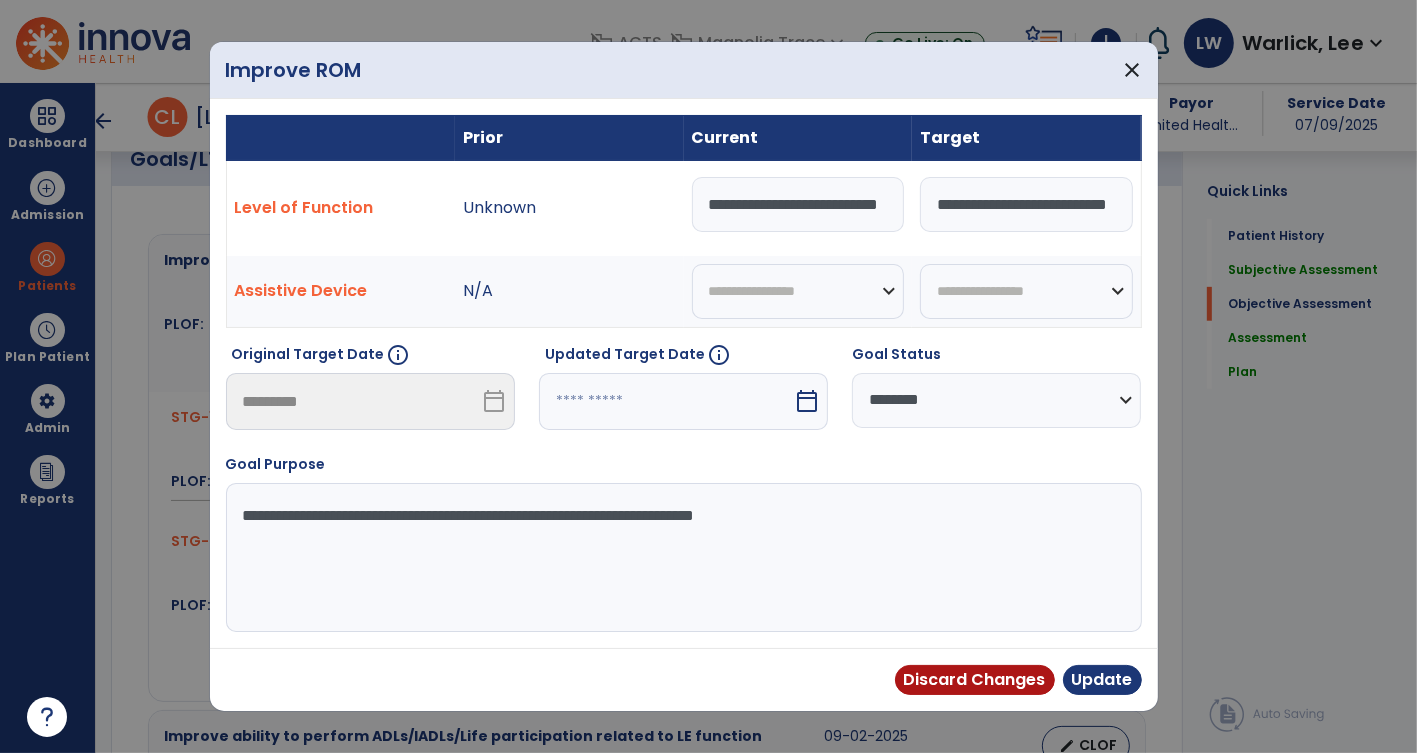 scroll, scrollTop: 811, scrollLeft: 0, axis: vertical 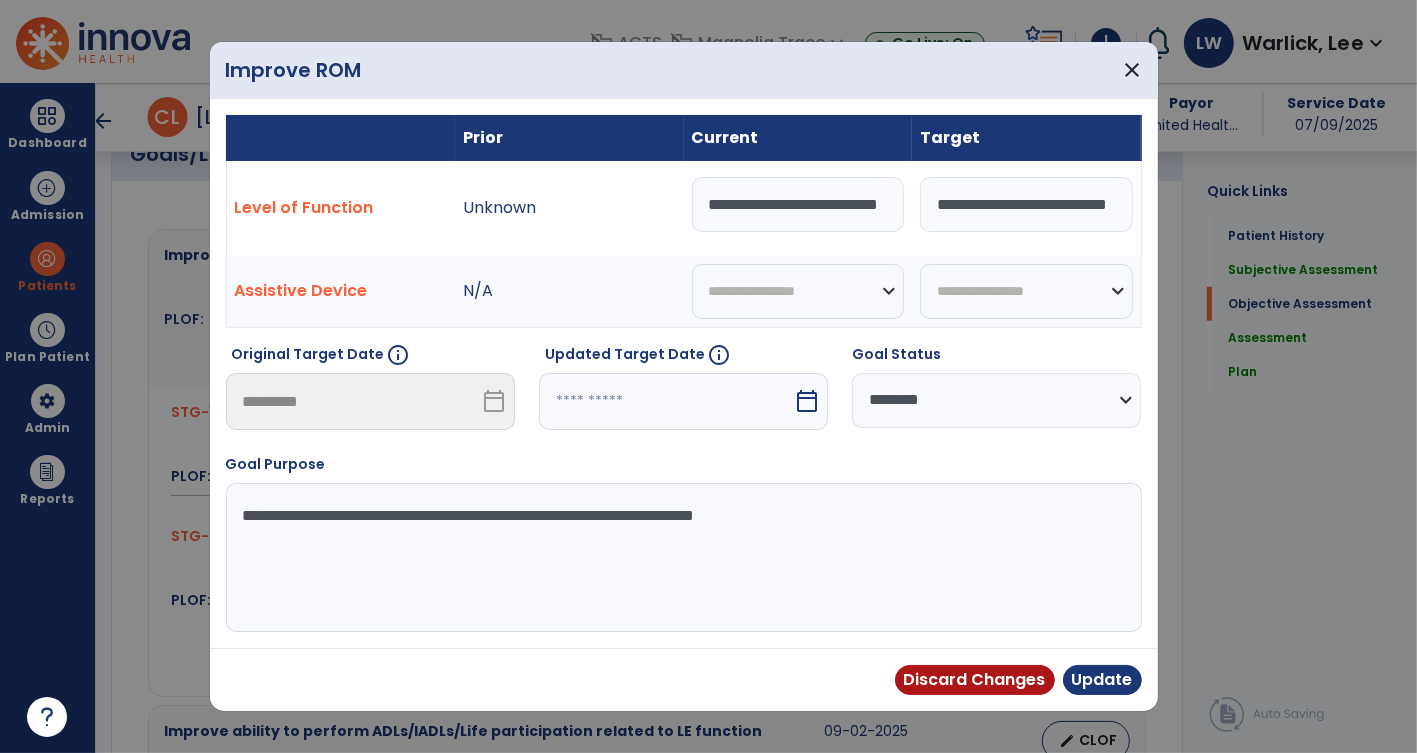 click on "calendar_today" at bounding box center [807, 401] 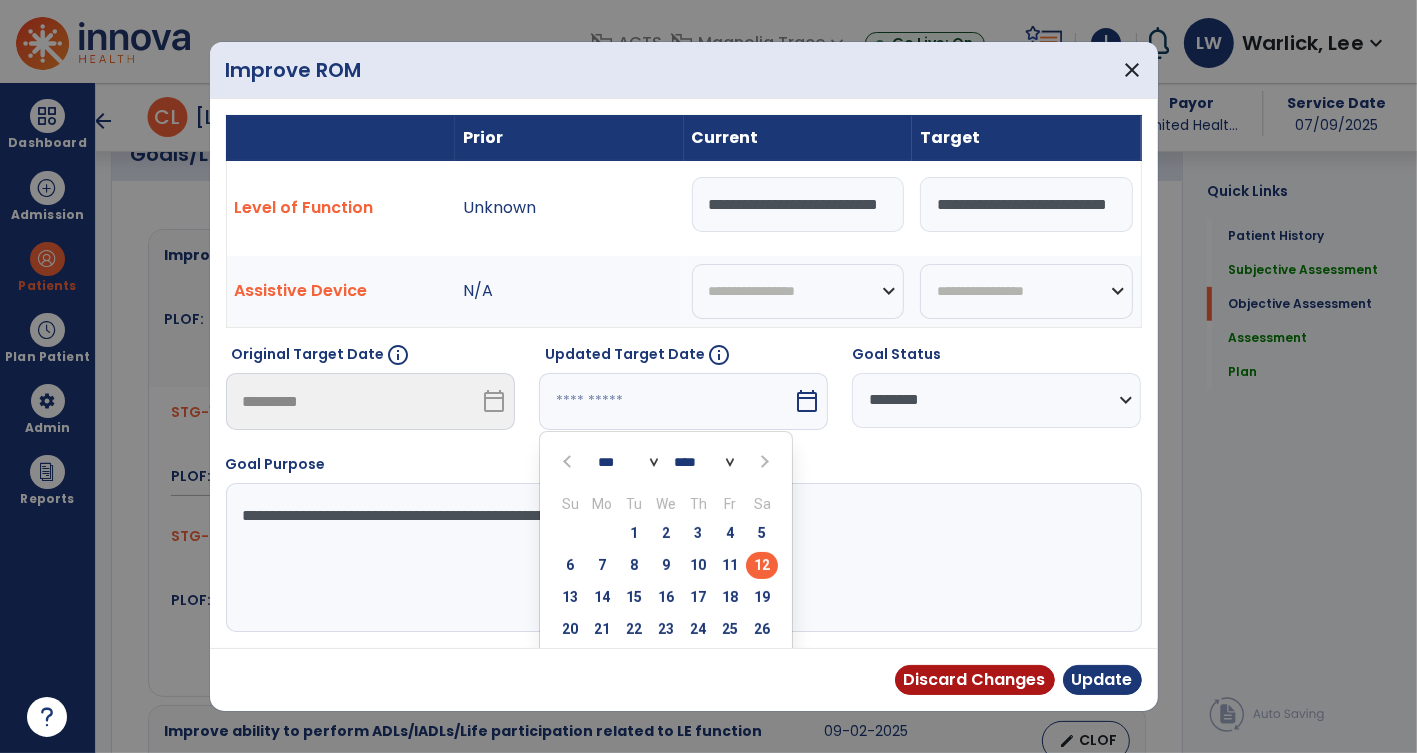 click on "**********" at bounding box center [684, 374] 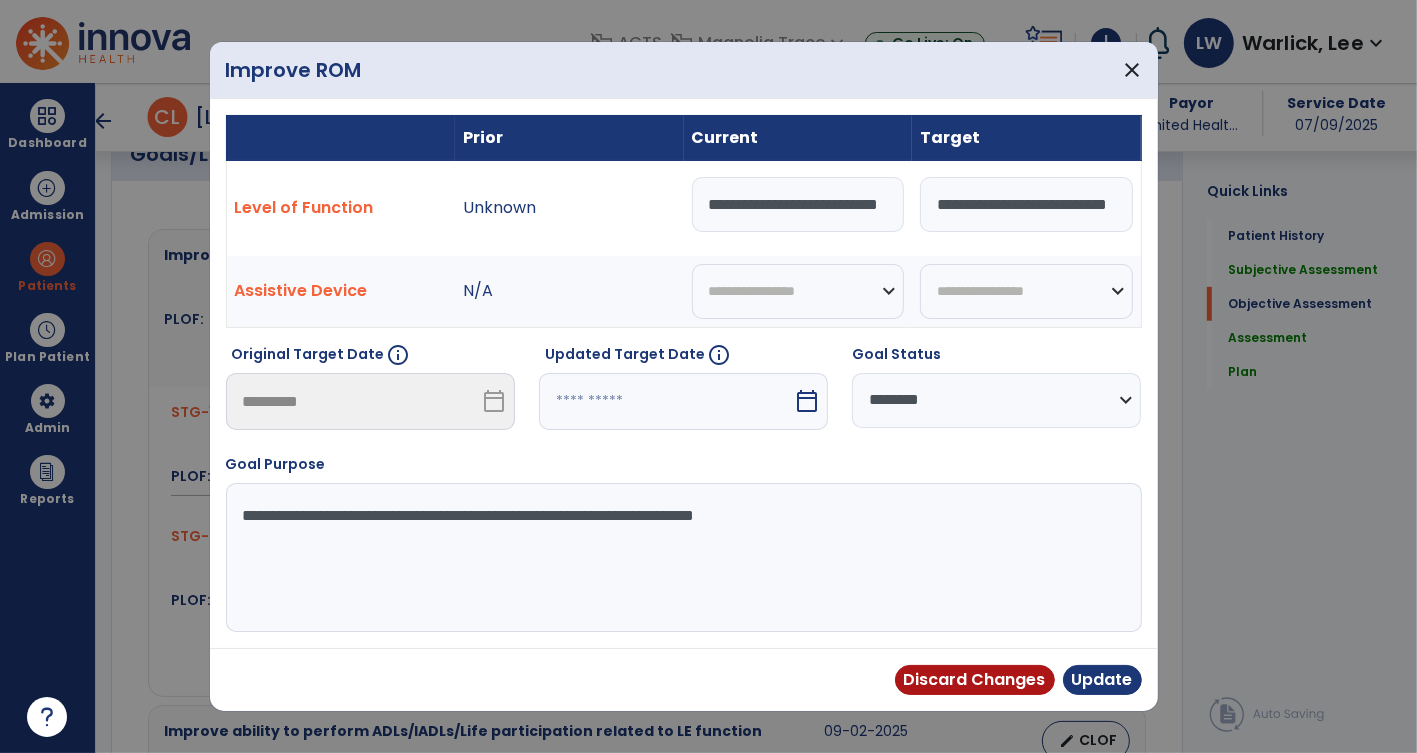 click on "calendar_today" at bounding box center (807, 401) 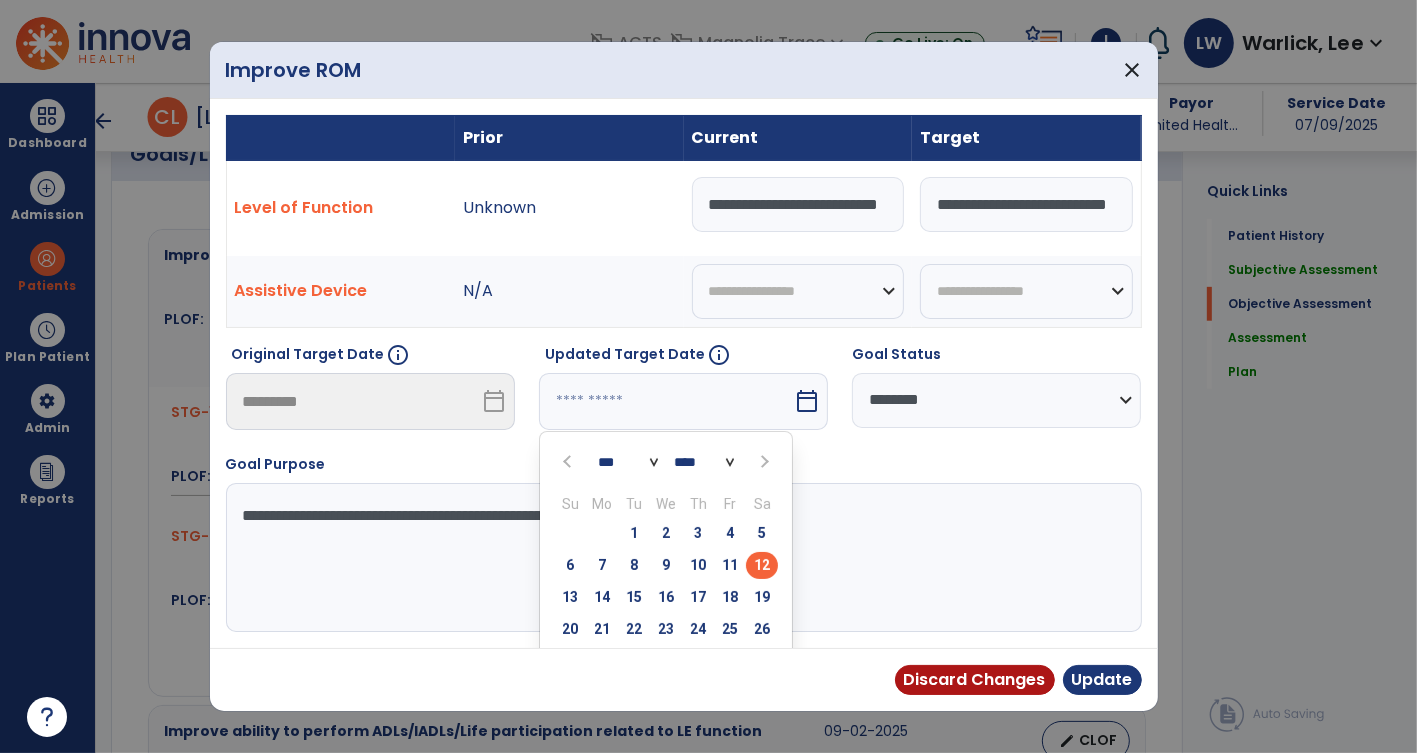 click at bounding box center [763, 462] 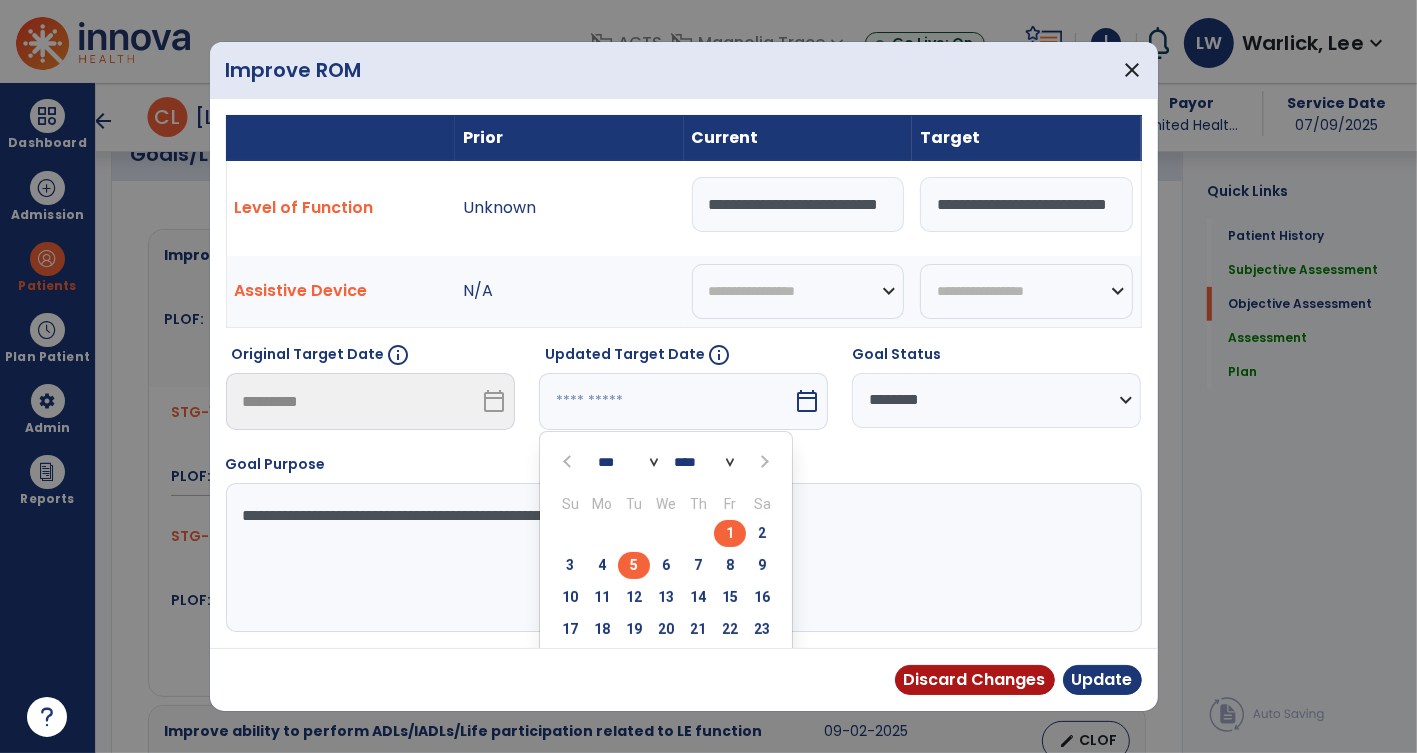 click on "5" at bounding box center [634, 565] 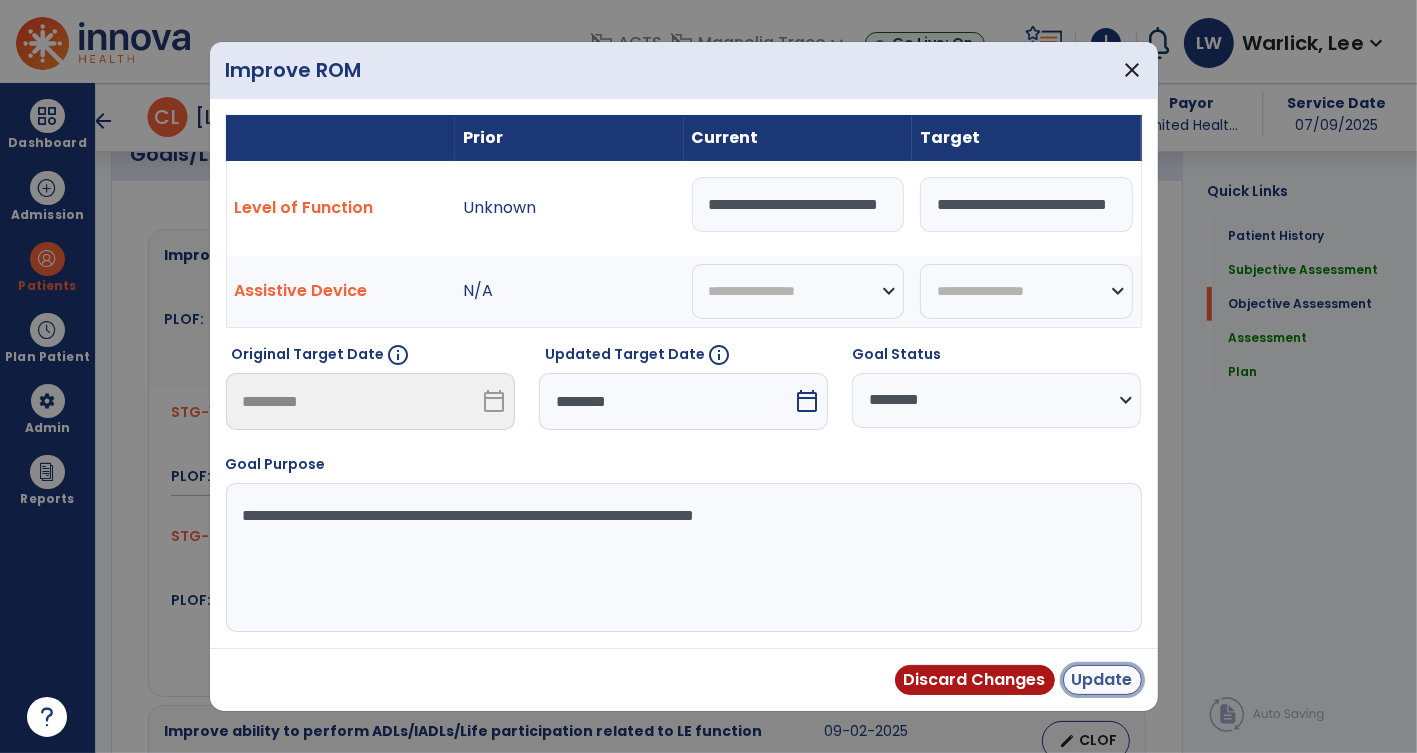 click on "Update" at bounding box center (1102, 680) 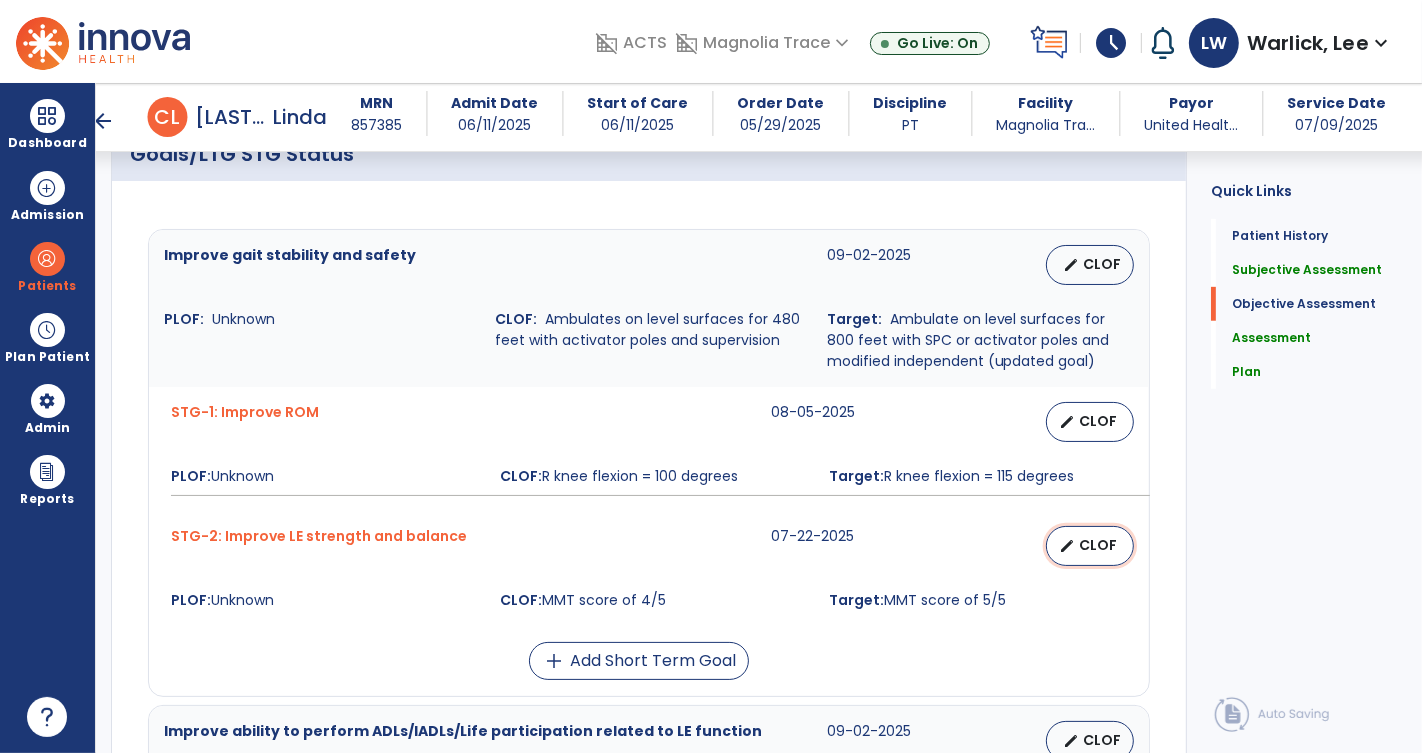 click on "CLOF" at bounding box center [1098, 545] 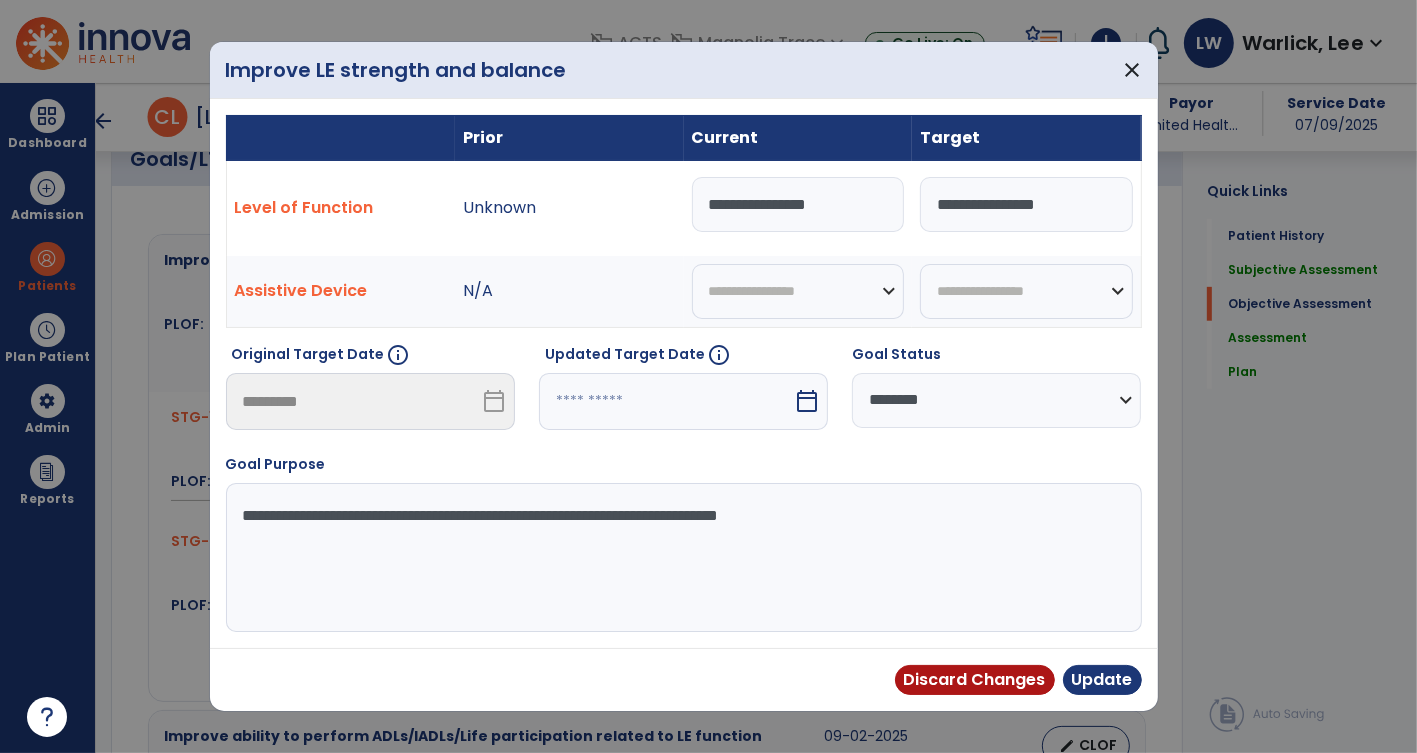 scroll, scrollTop: 811, scrollLeft: 0, axis: vertical 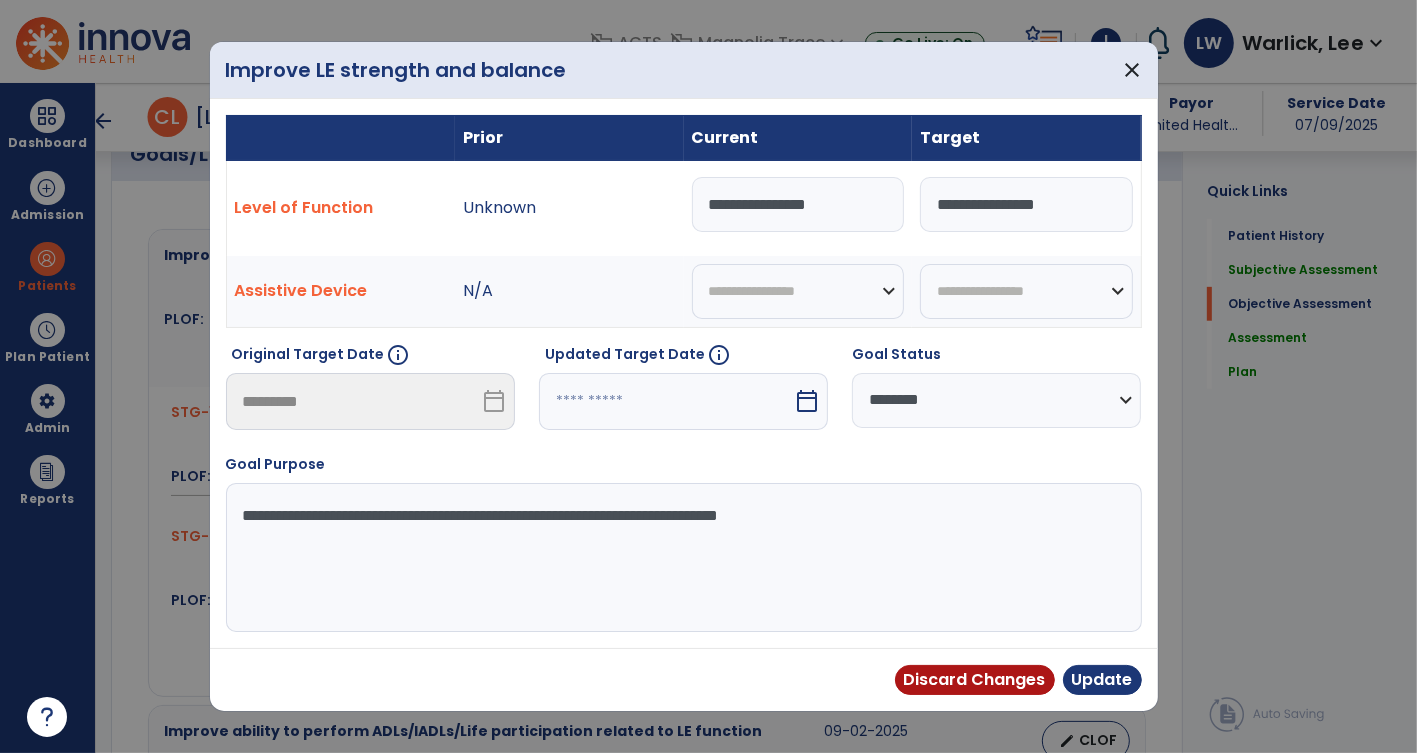 click on "**********" at bounding box center (798, 204) 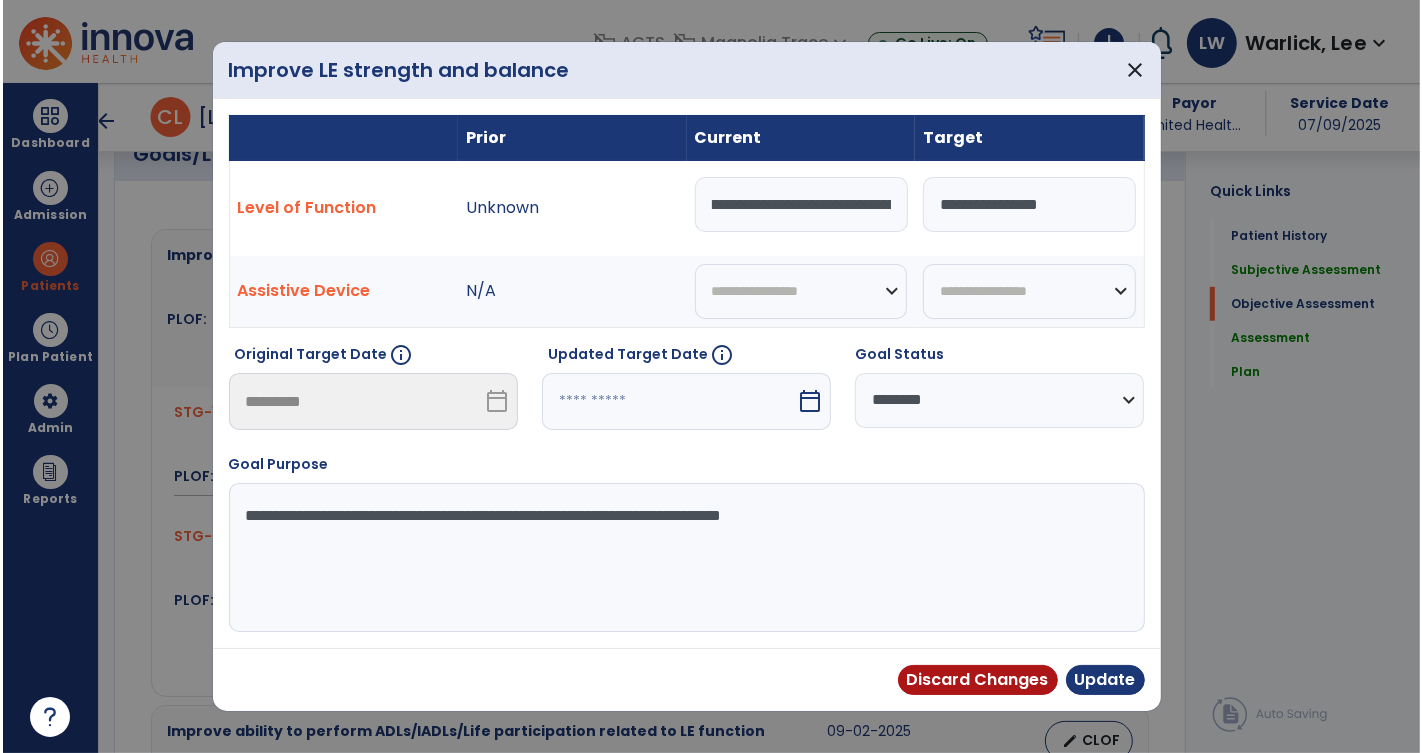 scroll, scrollTop: 0, scrollLeft: 0, axis: both 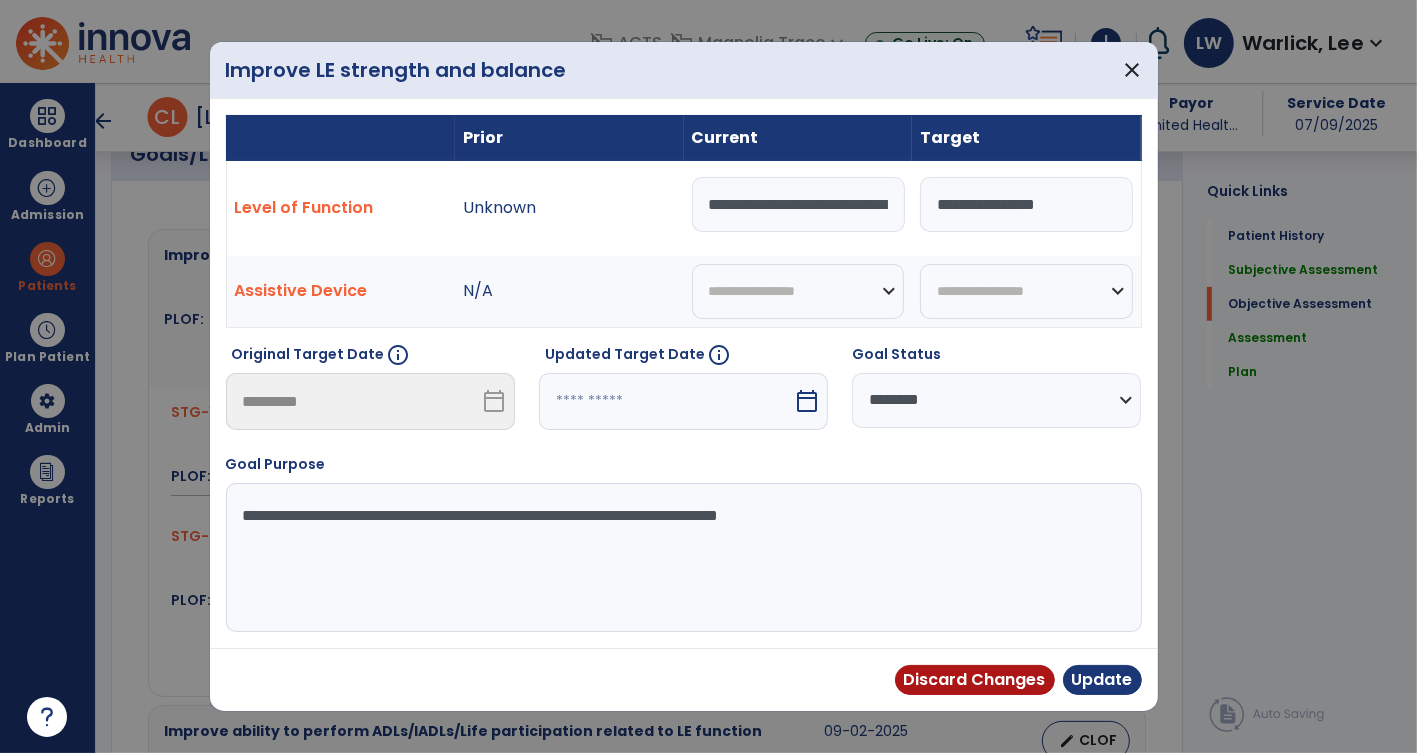 type on "**********" 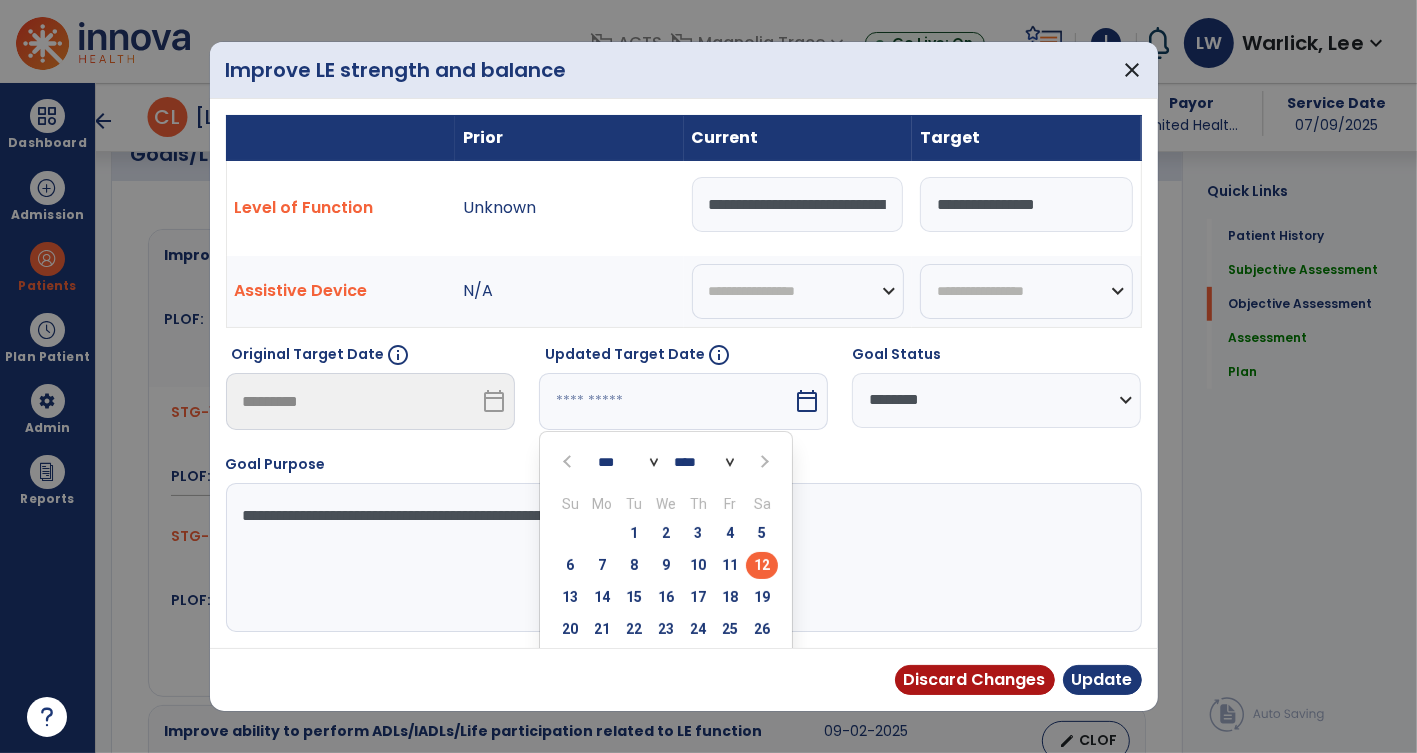 click at bounding box center (763, 462) 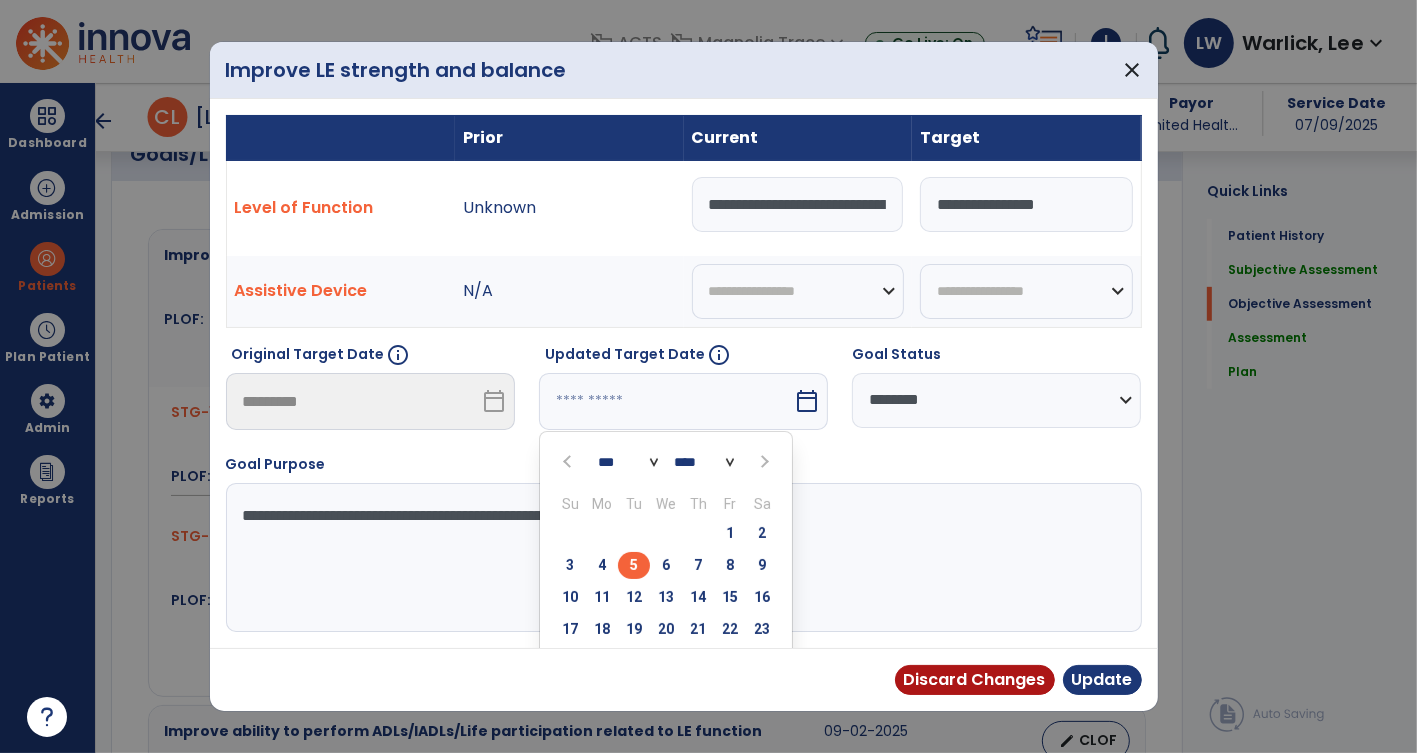 click on "5" at bounding box center (634, 565) 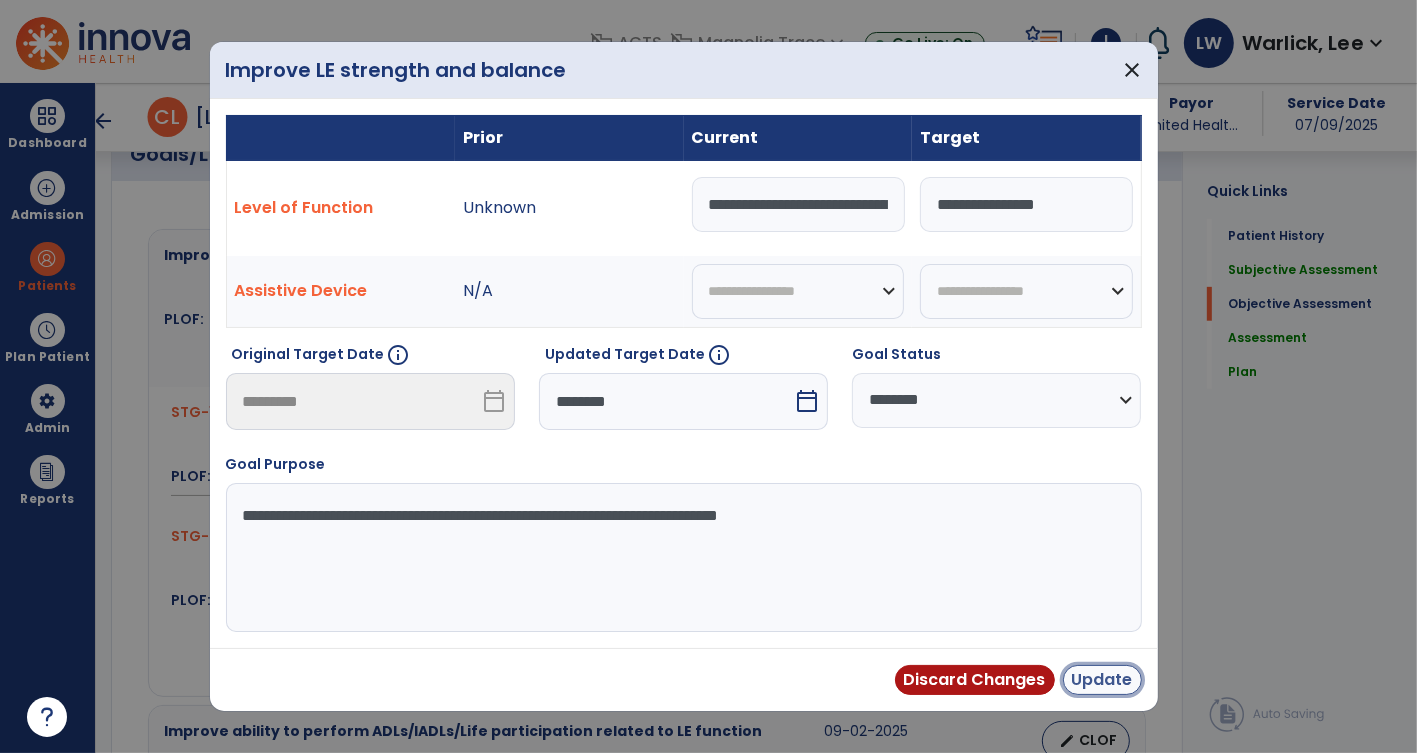 click on "Update" at bounding box center [1102, 680] 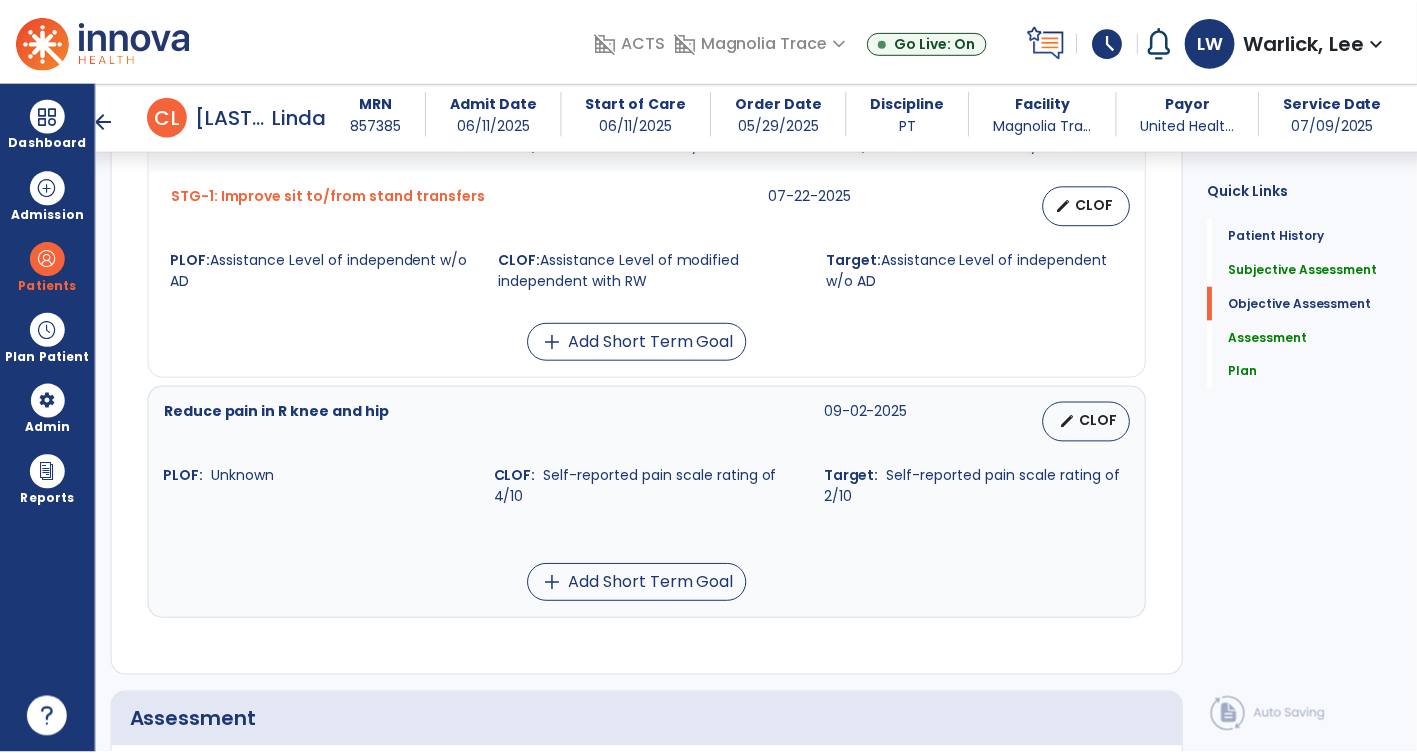 scroll, scrollTop: 1505, scrollLeft: 0, axis: vertical 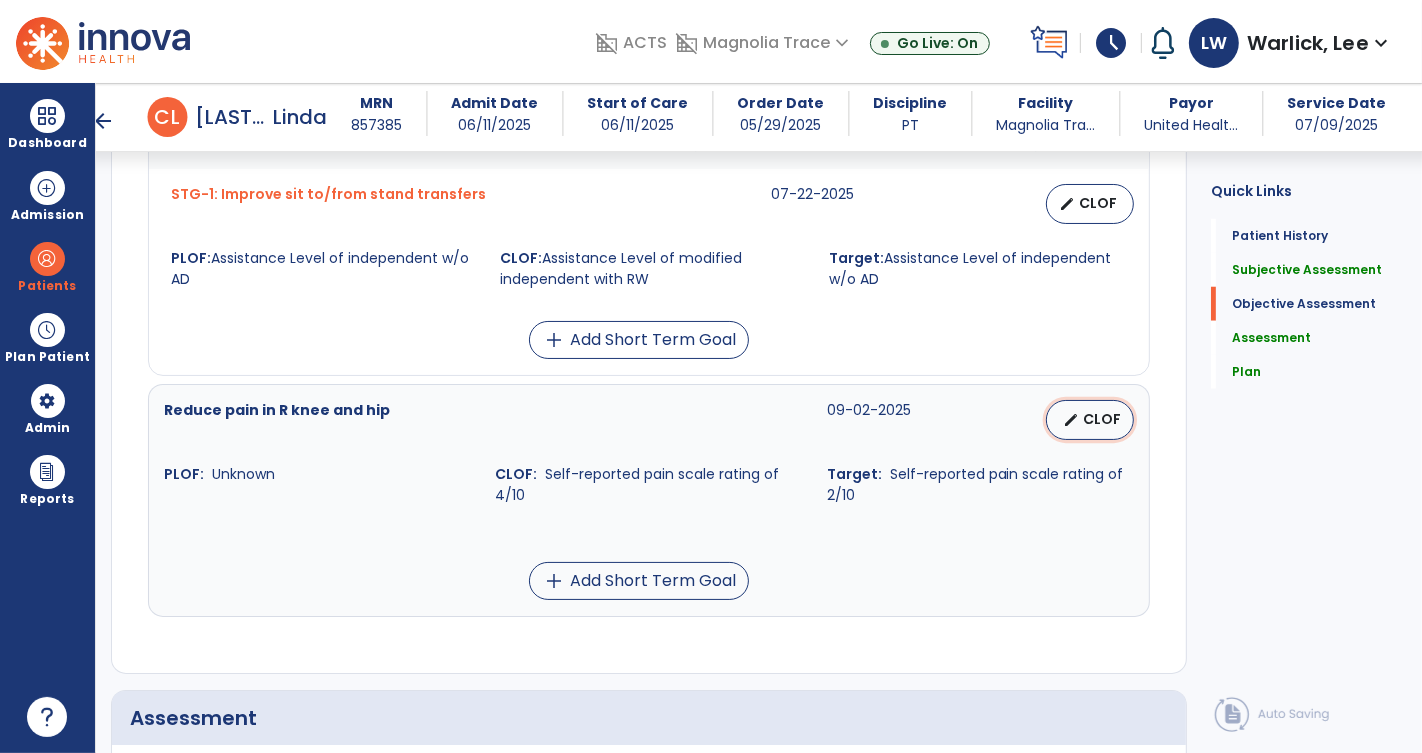 click on "CLOF" at bounding box center (1102, 419) 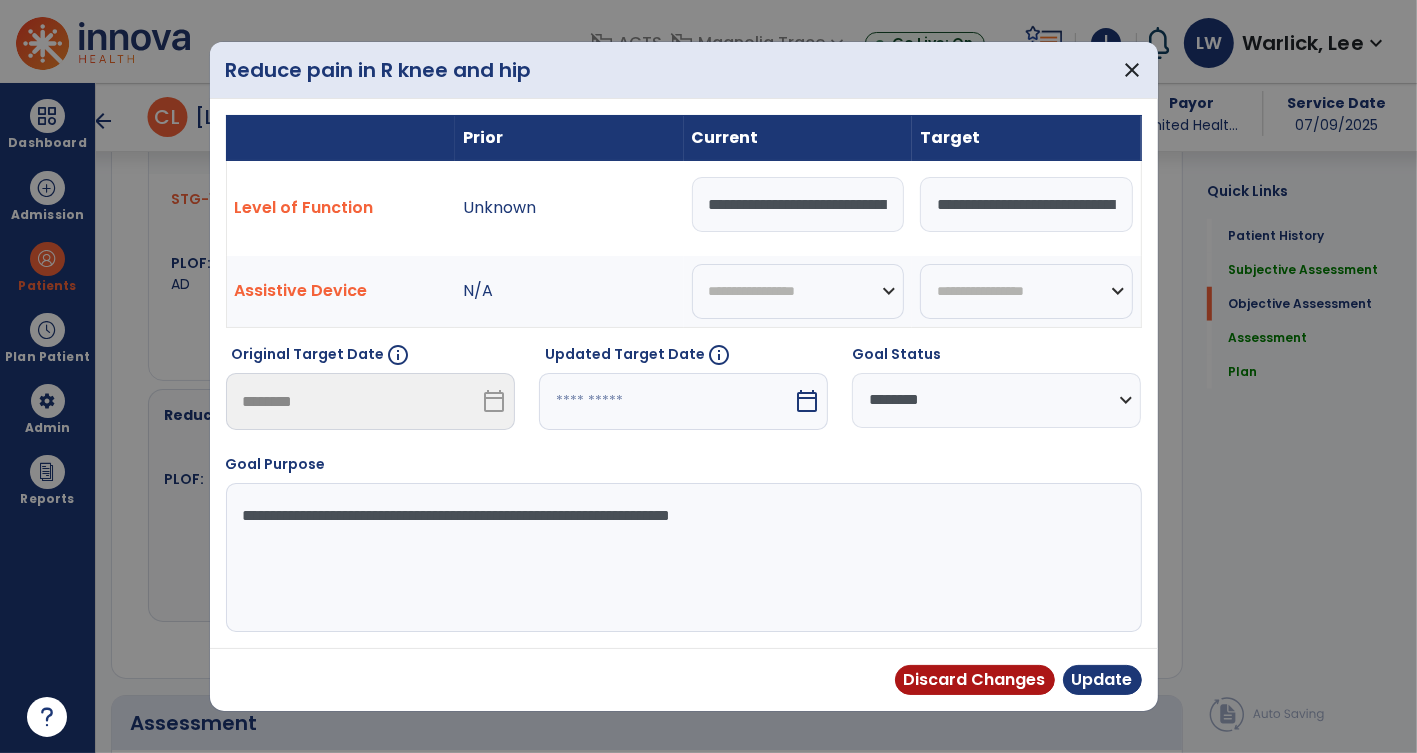 scroll, scrollTop: 1505, scrollLeft: 0, axis: vertical 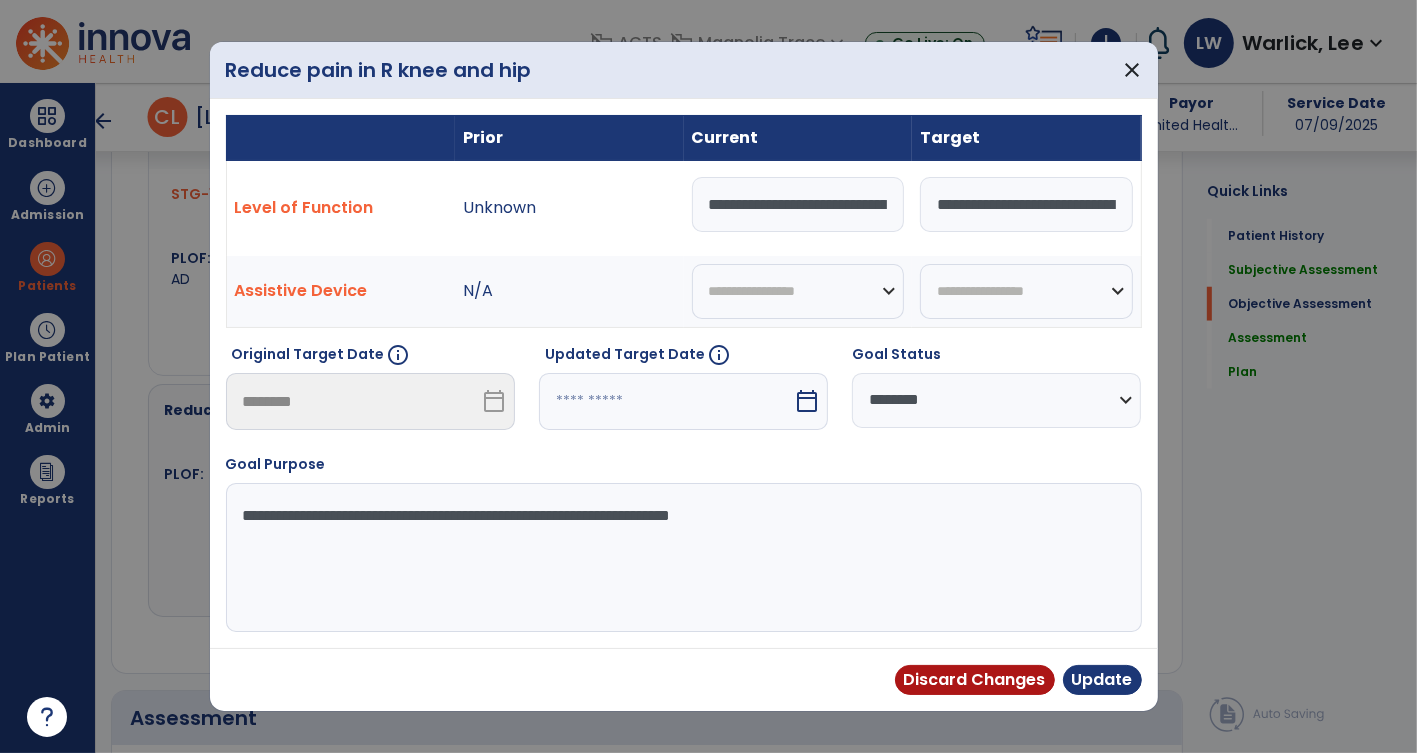 click on "**********" at bounding box center [798, 204] 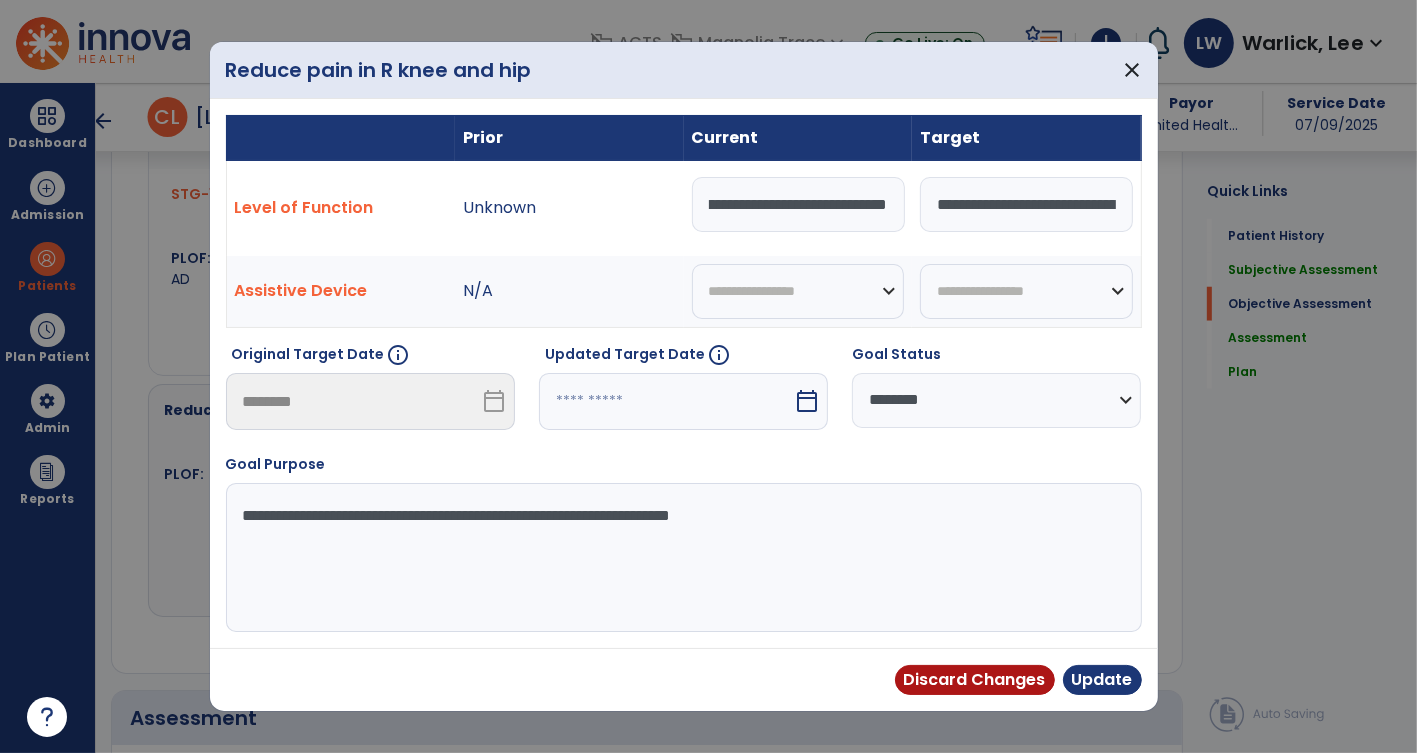 scroll, scrollTop: 0, scrollLeft: 122, axis: horizontal 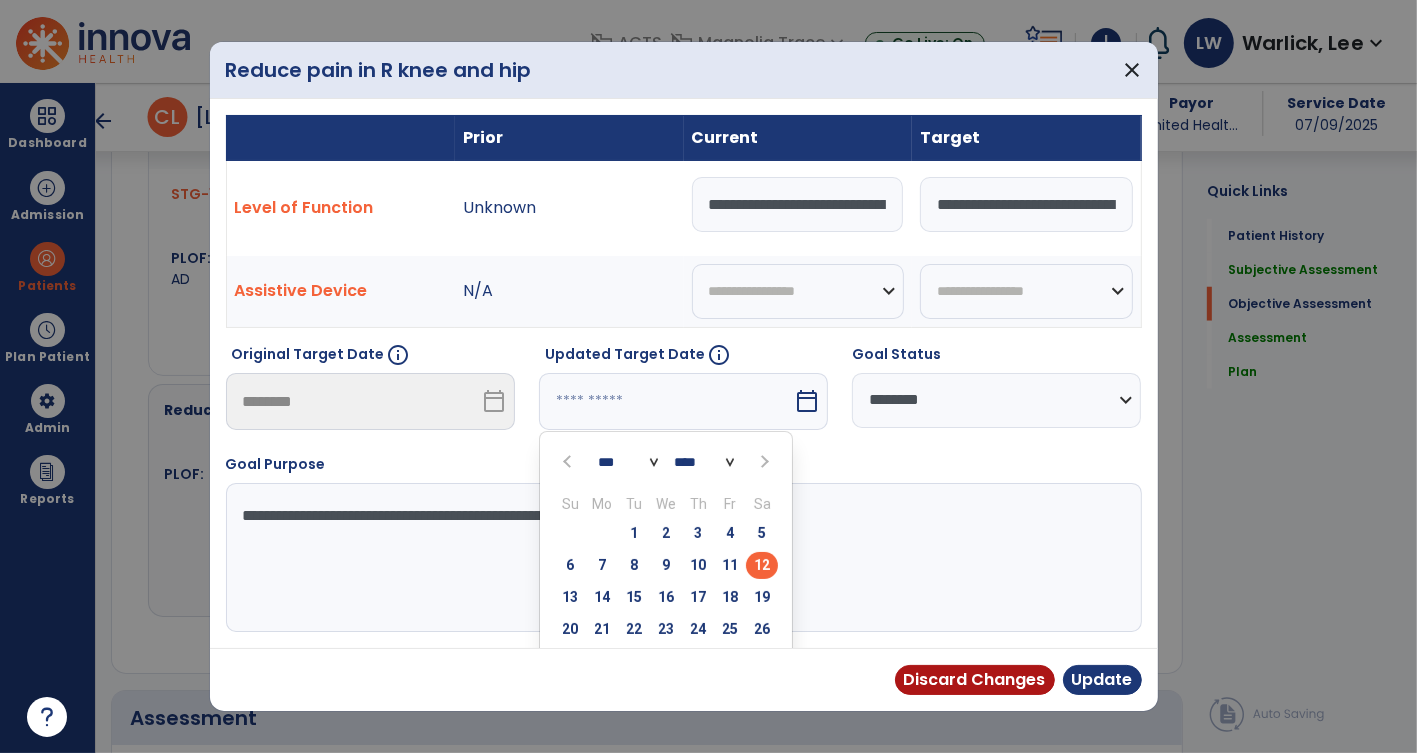 click at bounding box center [763, 462] 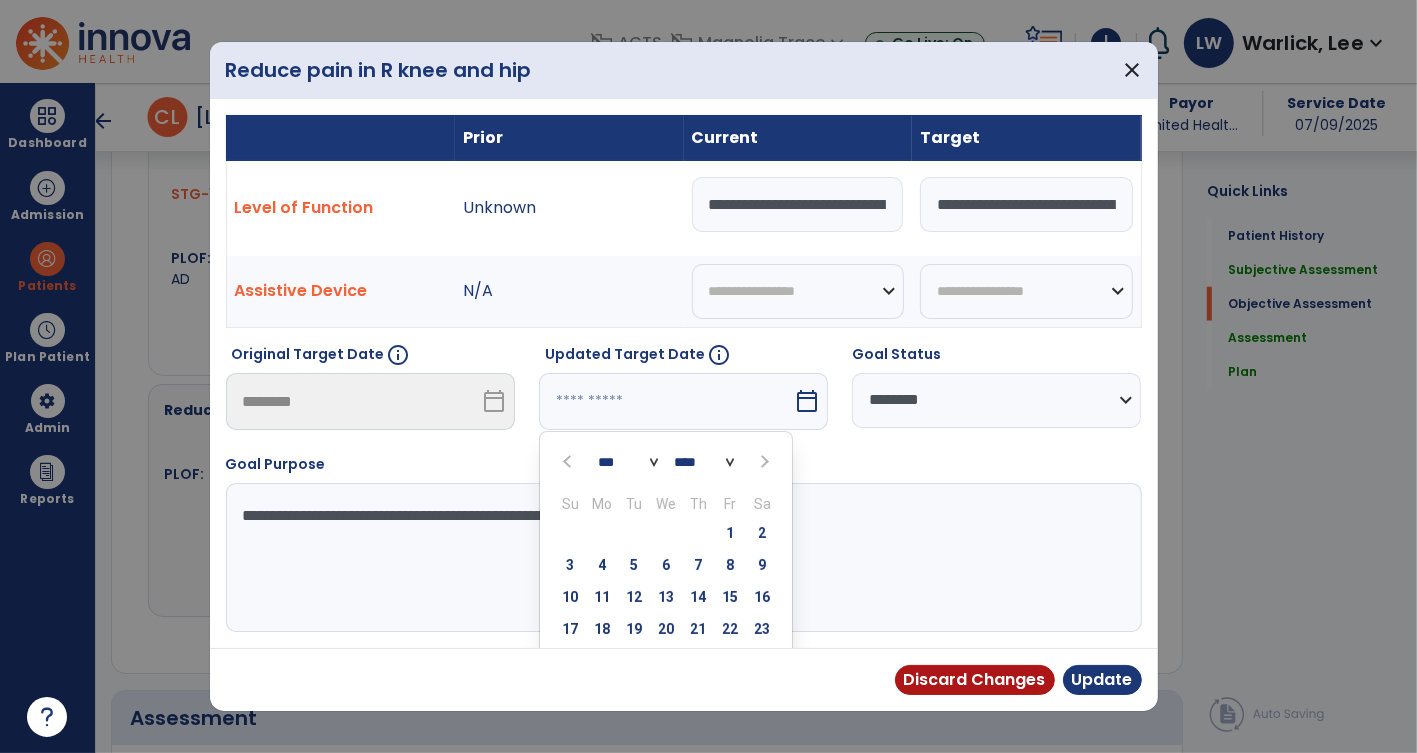 click at bounding box center (763, 462) 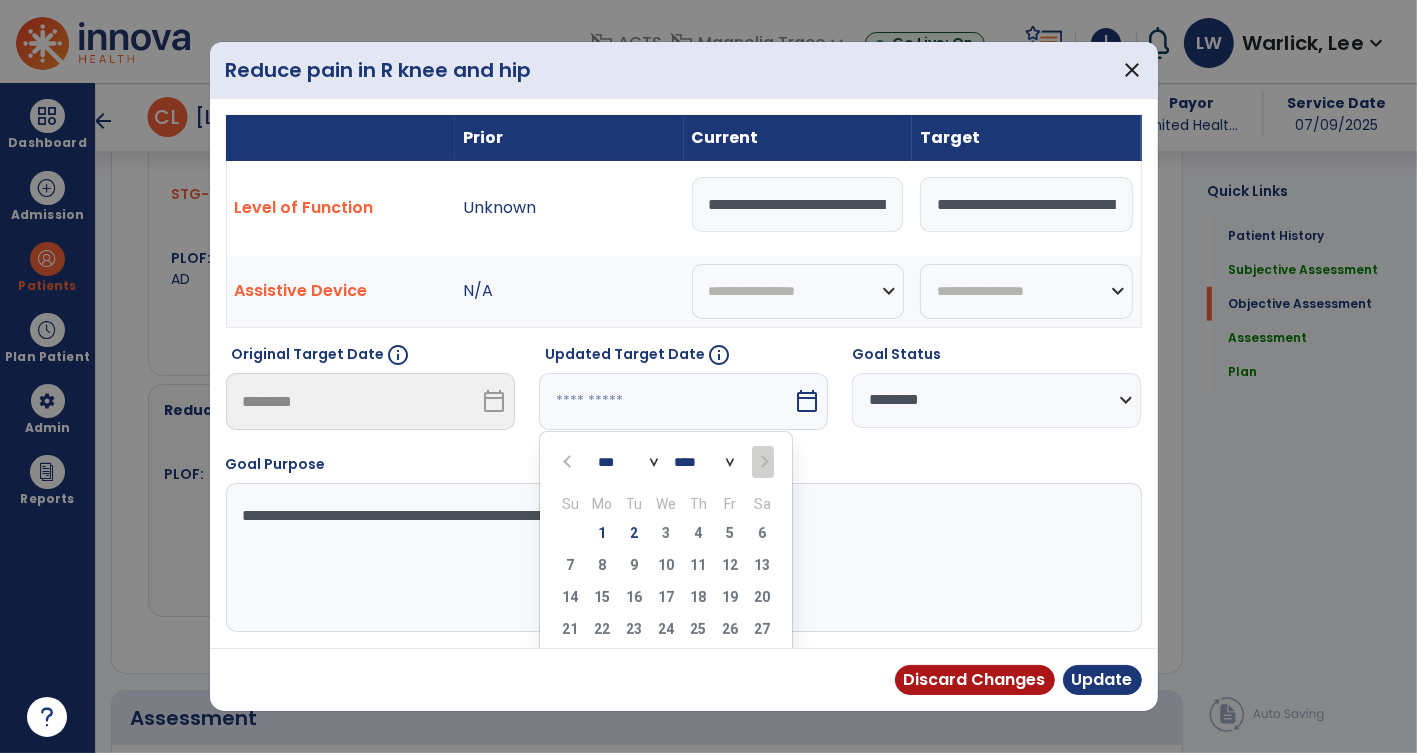 click at bounding box center (762, 462) 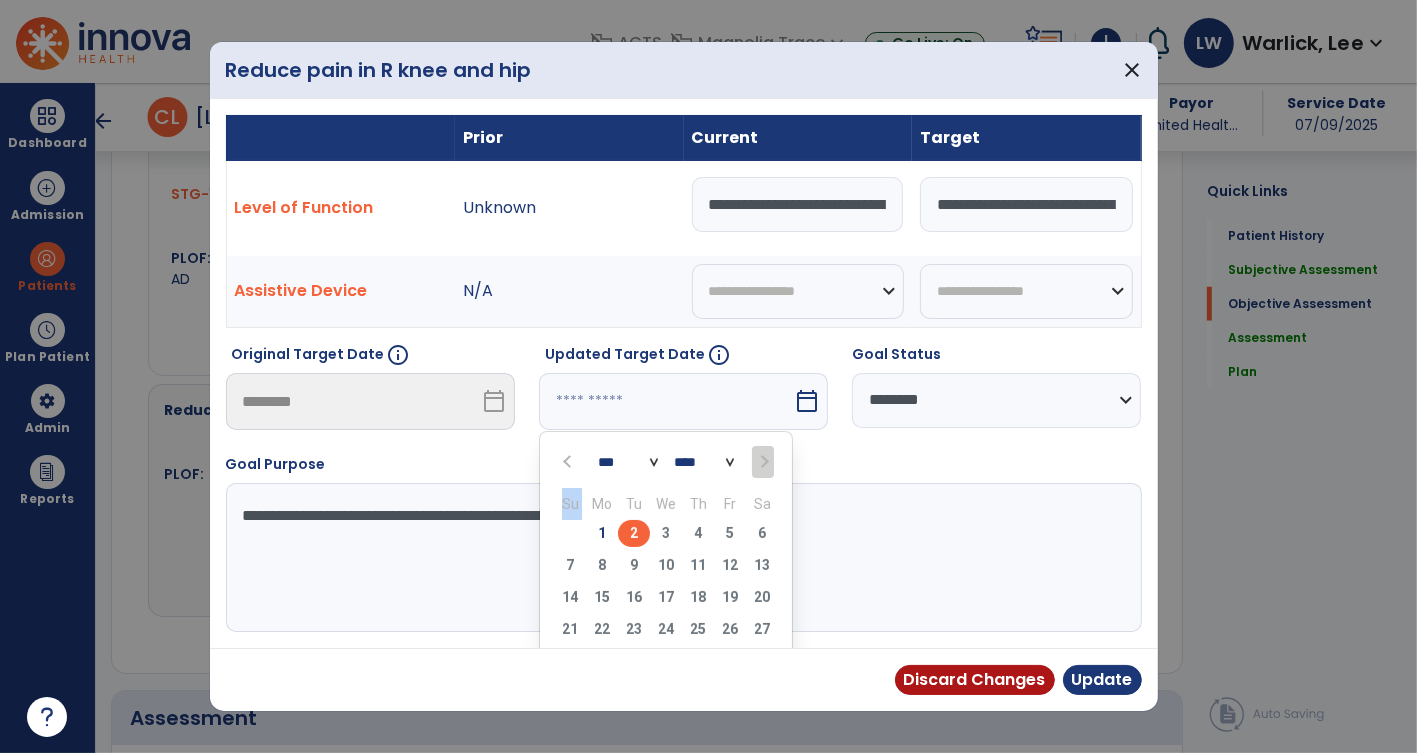 click on "2" at bounding box center [634, 533] 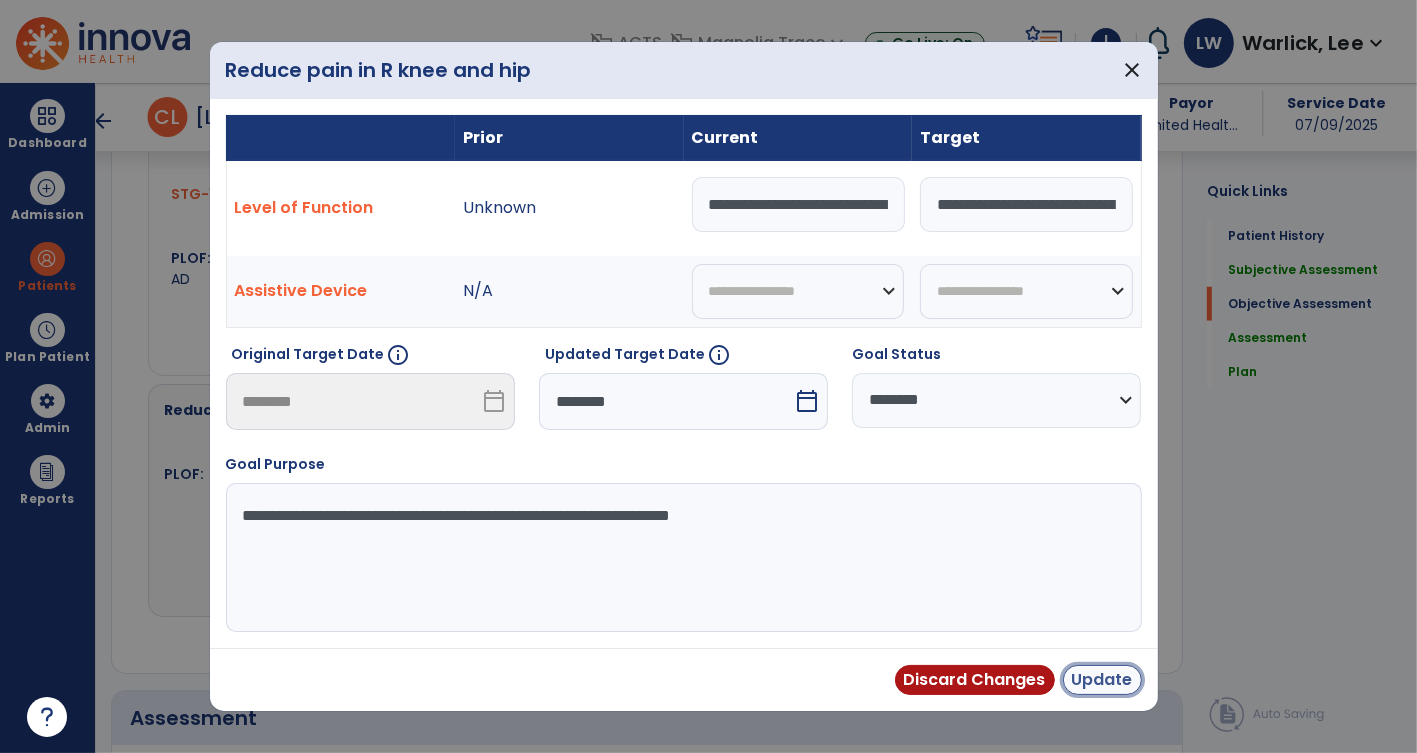 click on "Update" at bounding box center (1102, 680) 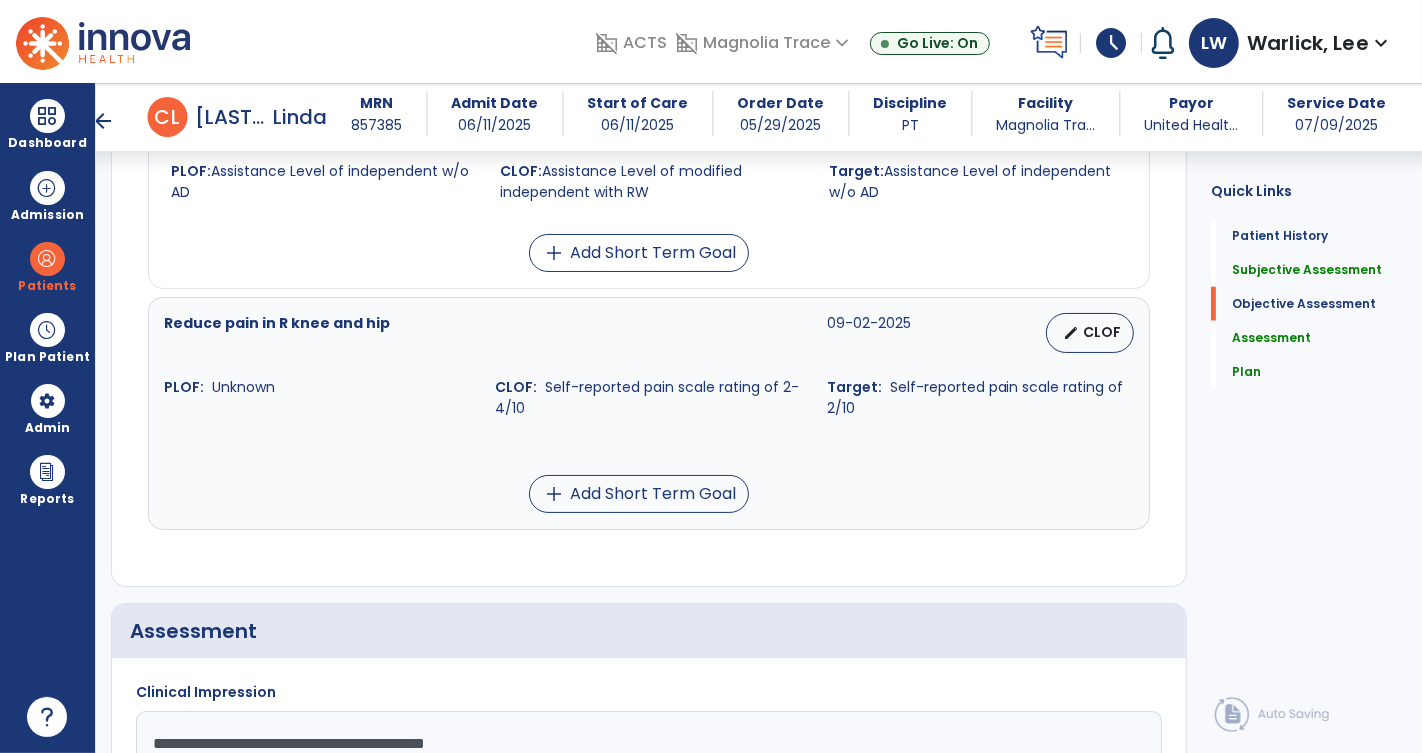 scroll, scrollTop: 1665, scrollLeft: 0, axis: vertical 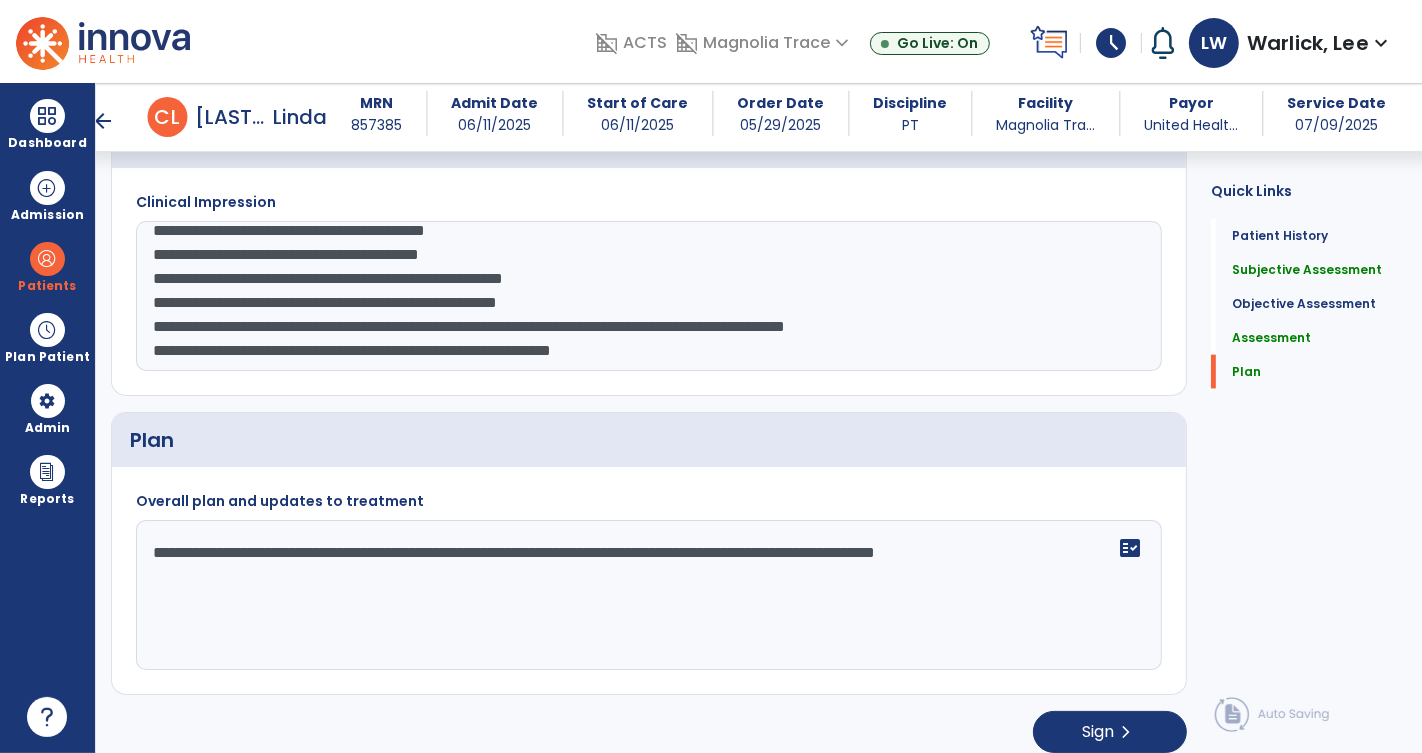 click on "**********" 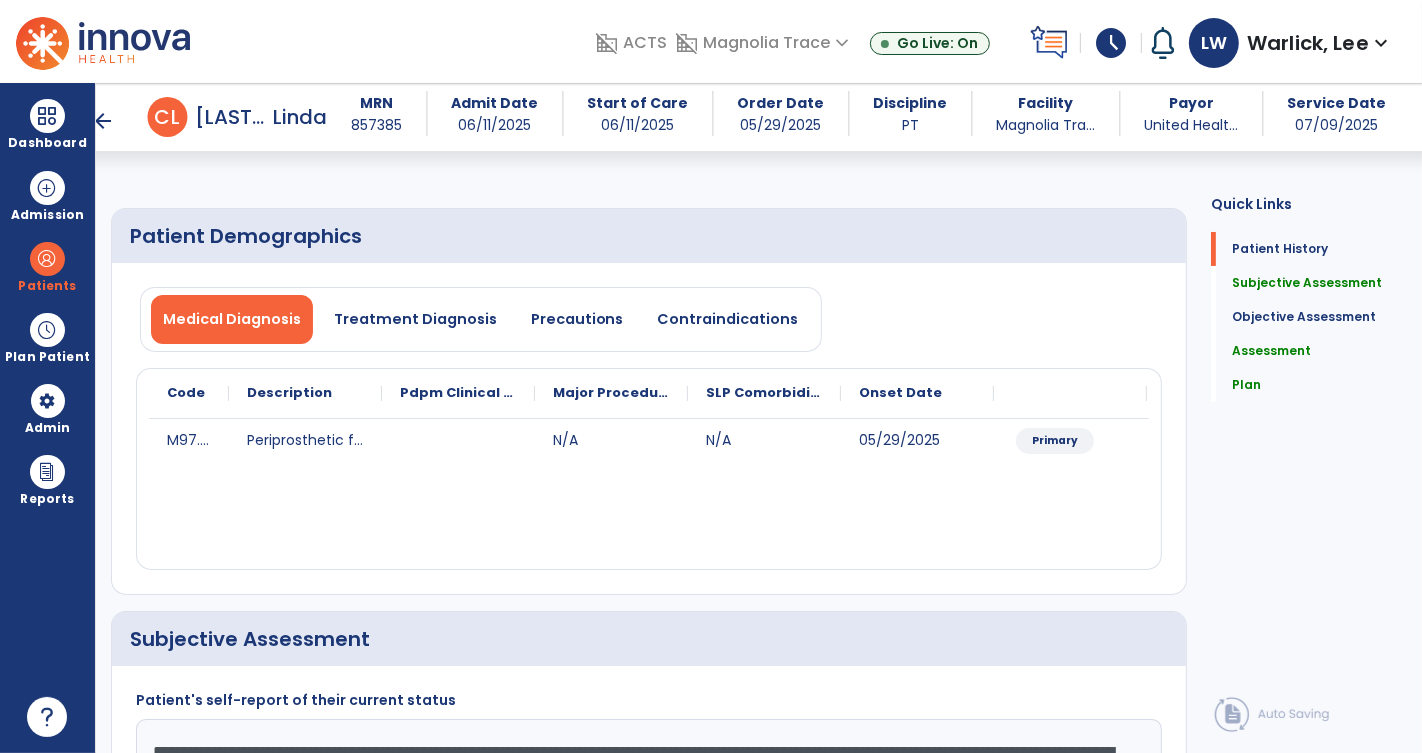scroll, scrollTop: 0, scrollLeft: 0, axis: both 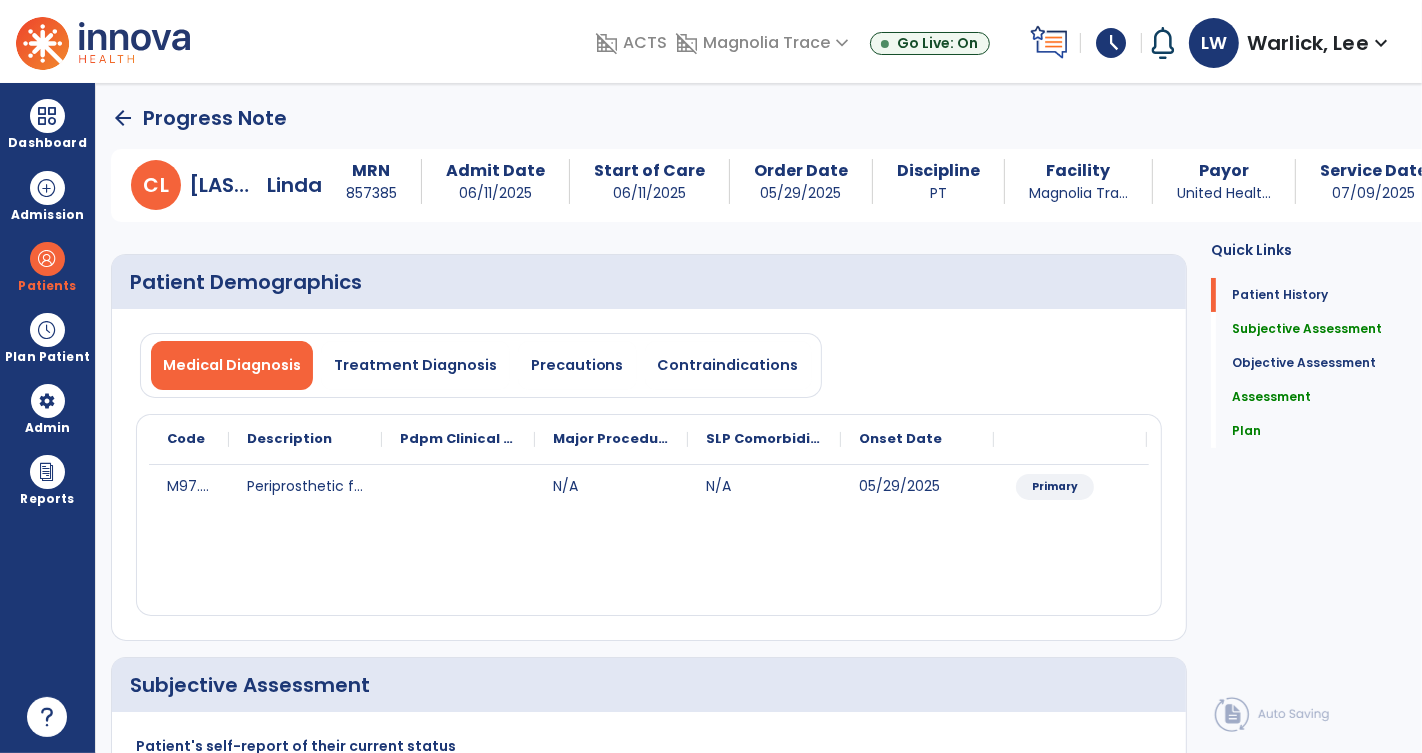 type on "**********" 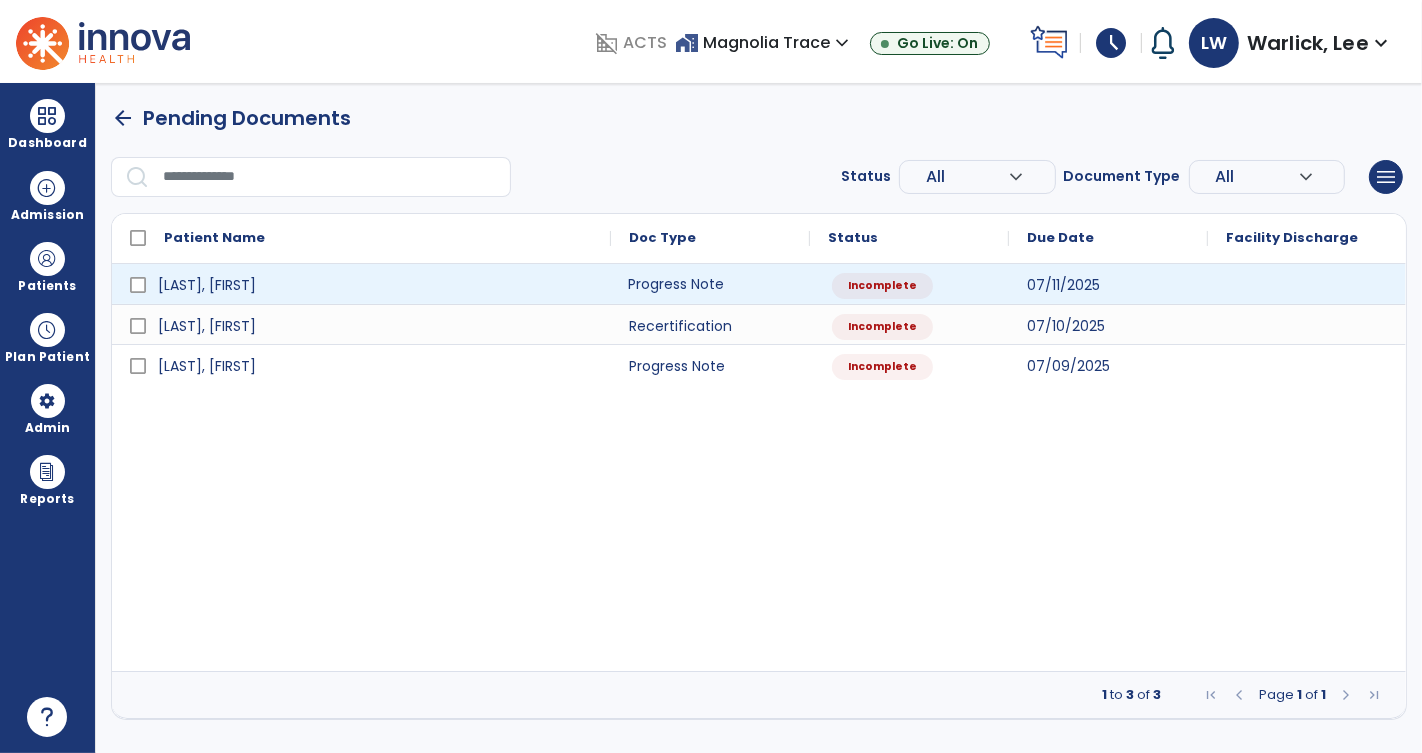 click on "Progress Note" at bounding box center (710, 284) 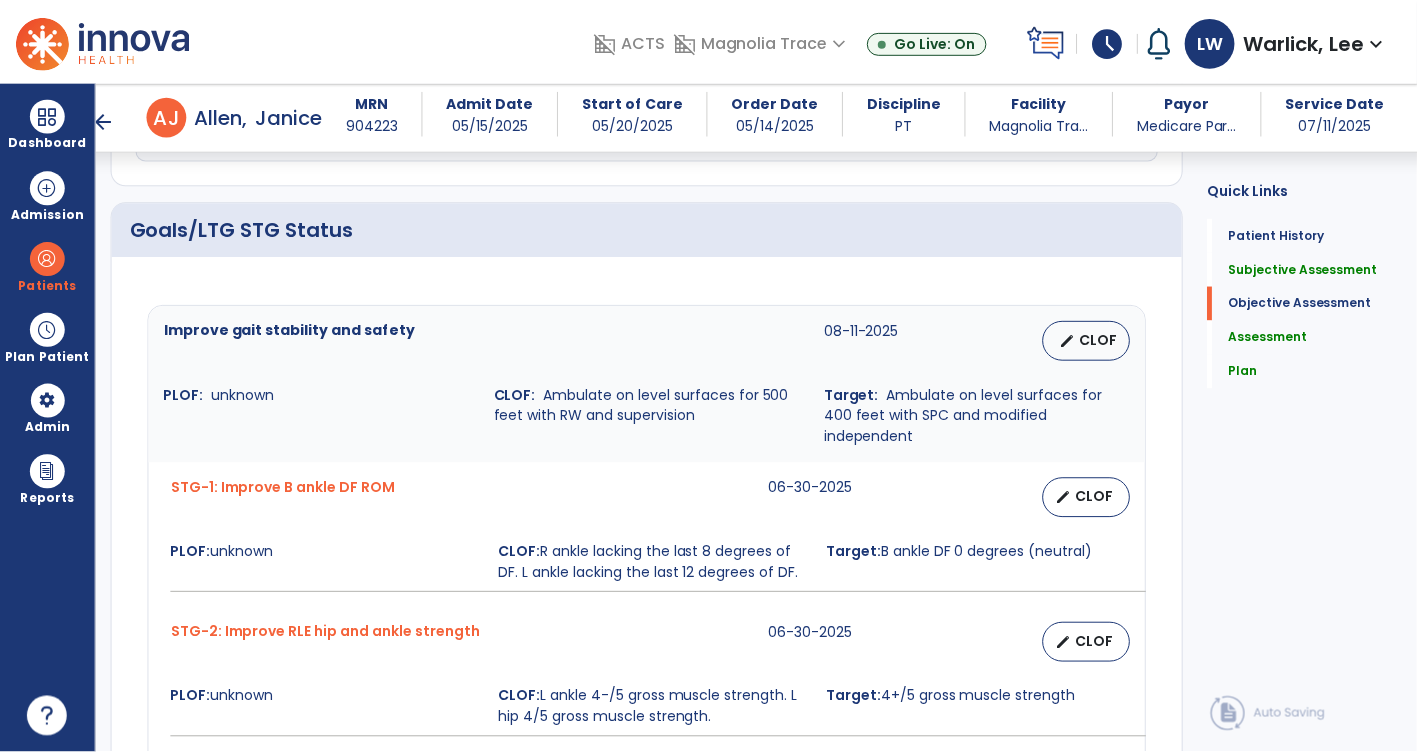 scroll, scrollTop: 731, scrollLeft: 0, axis: vertical 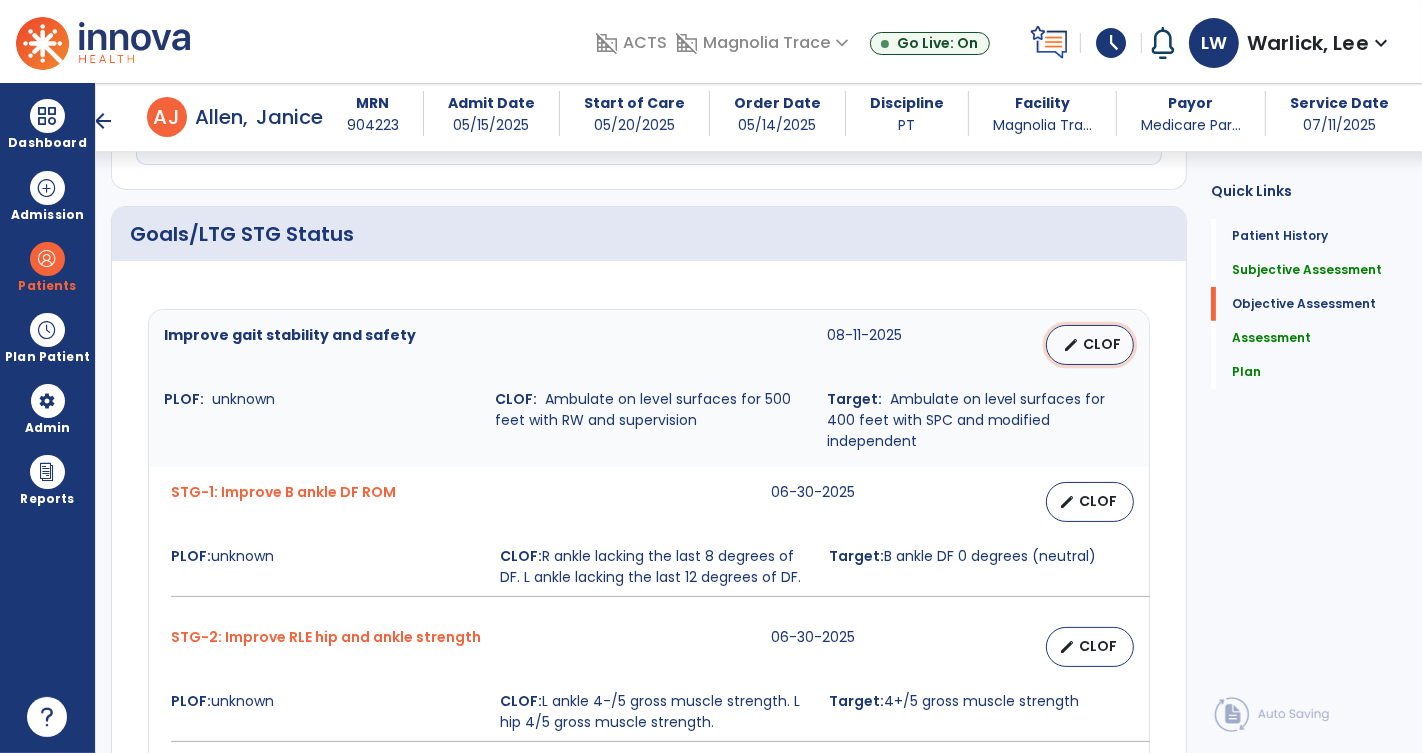 click on "CLOF" at bounding box center (1102, 344) 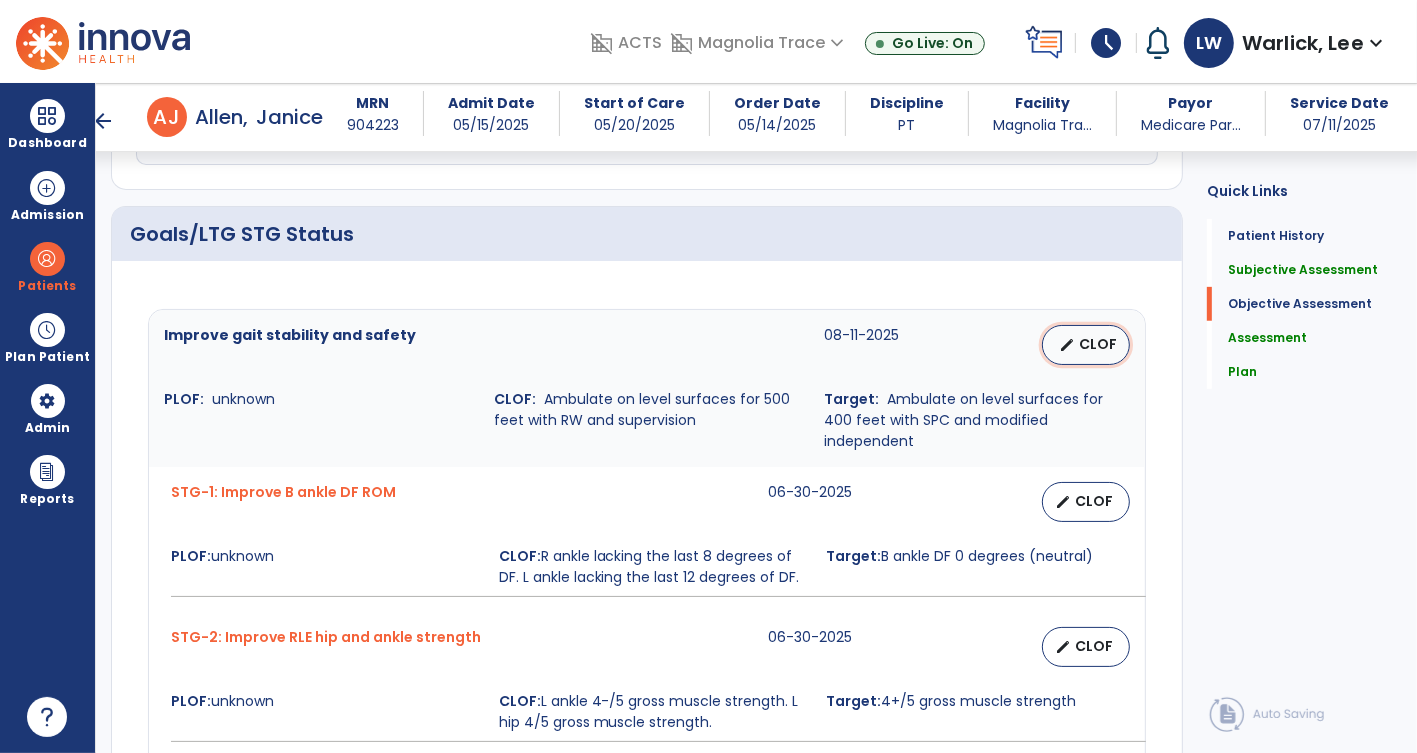 select on "********" 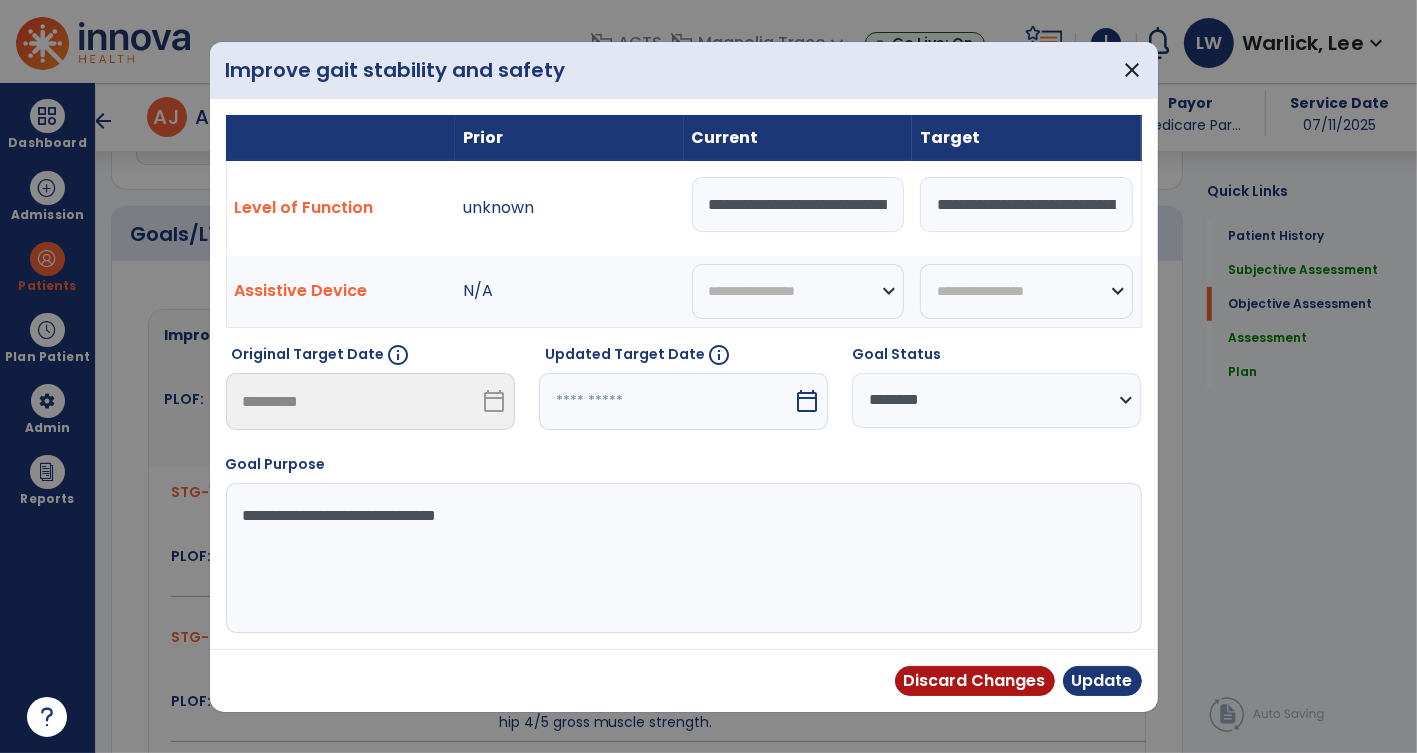 scroll, scrollTop: 731, scrollLeft: 0, axis: vertical 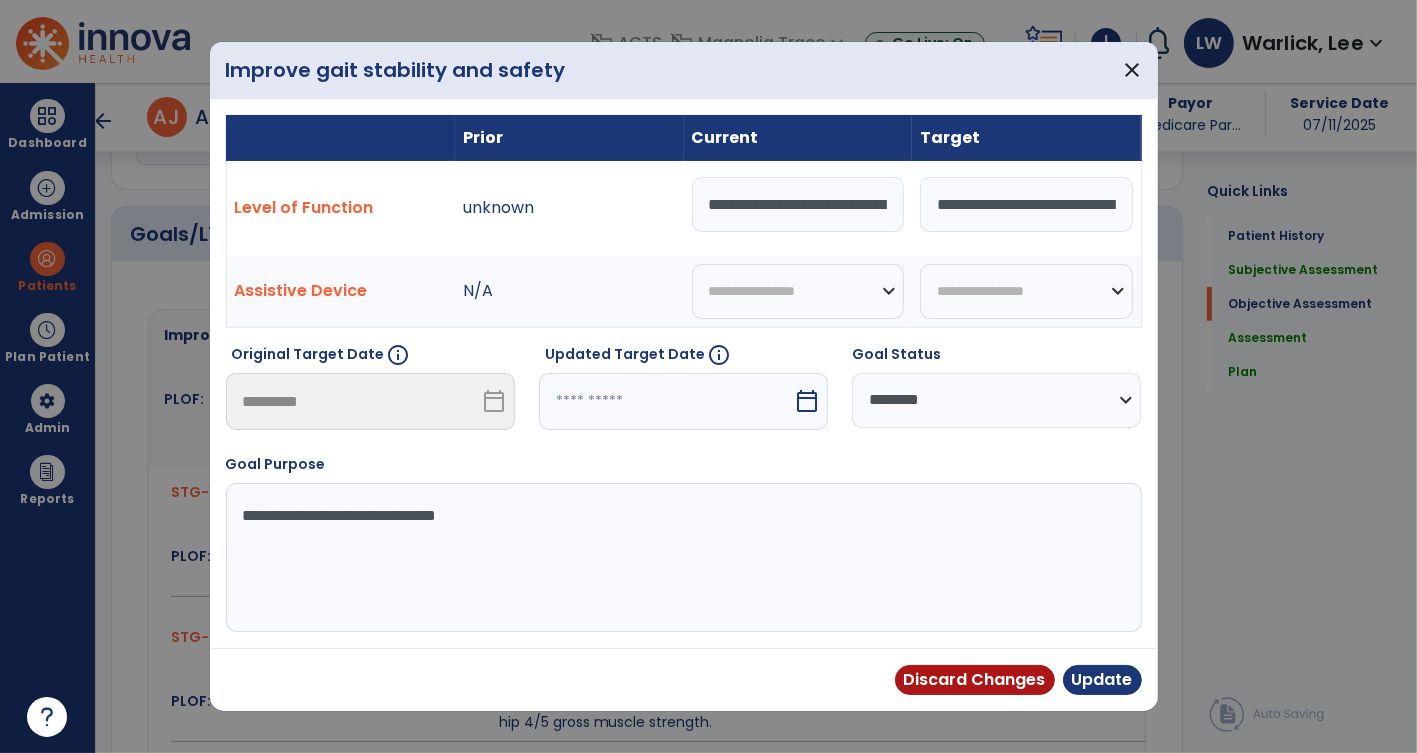 click on "**********" at bounding box center (798, 204) 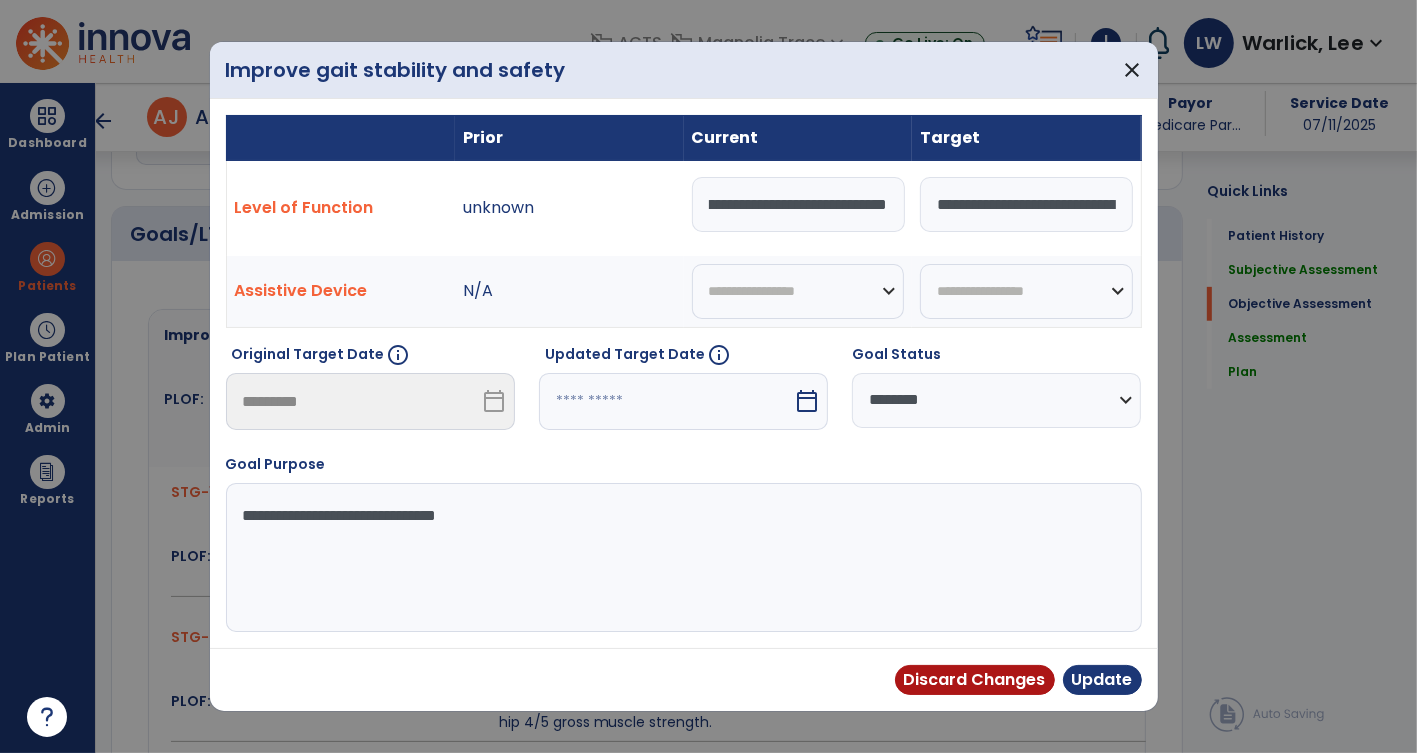 scroll, scrollTop: 0, scrollLeft: 306, axis: horizontal 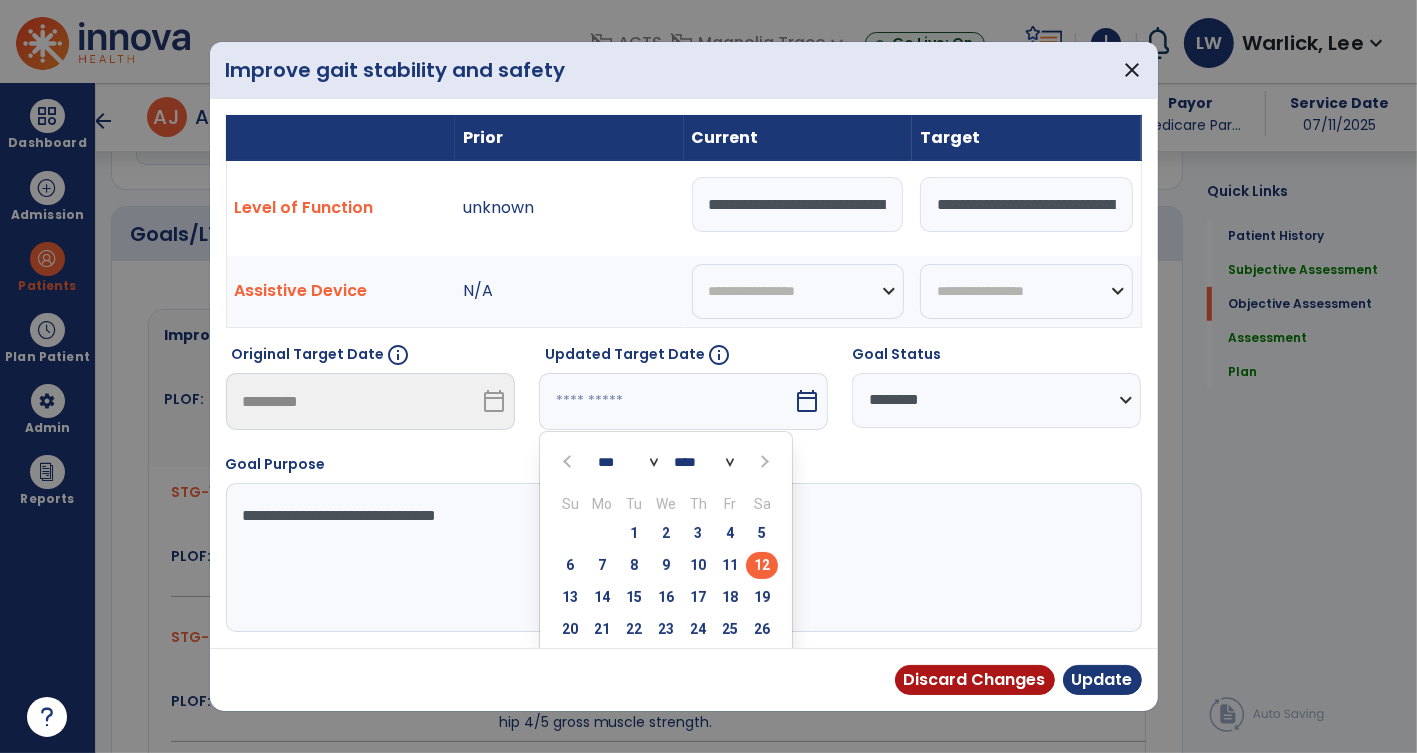 click at bounding box center [763, 462] 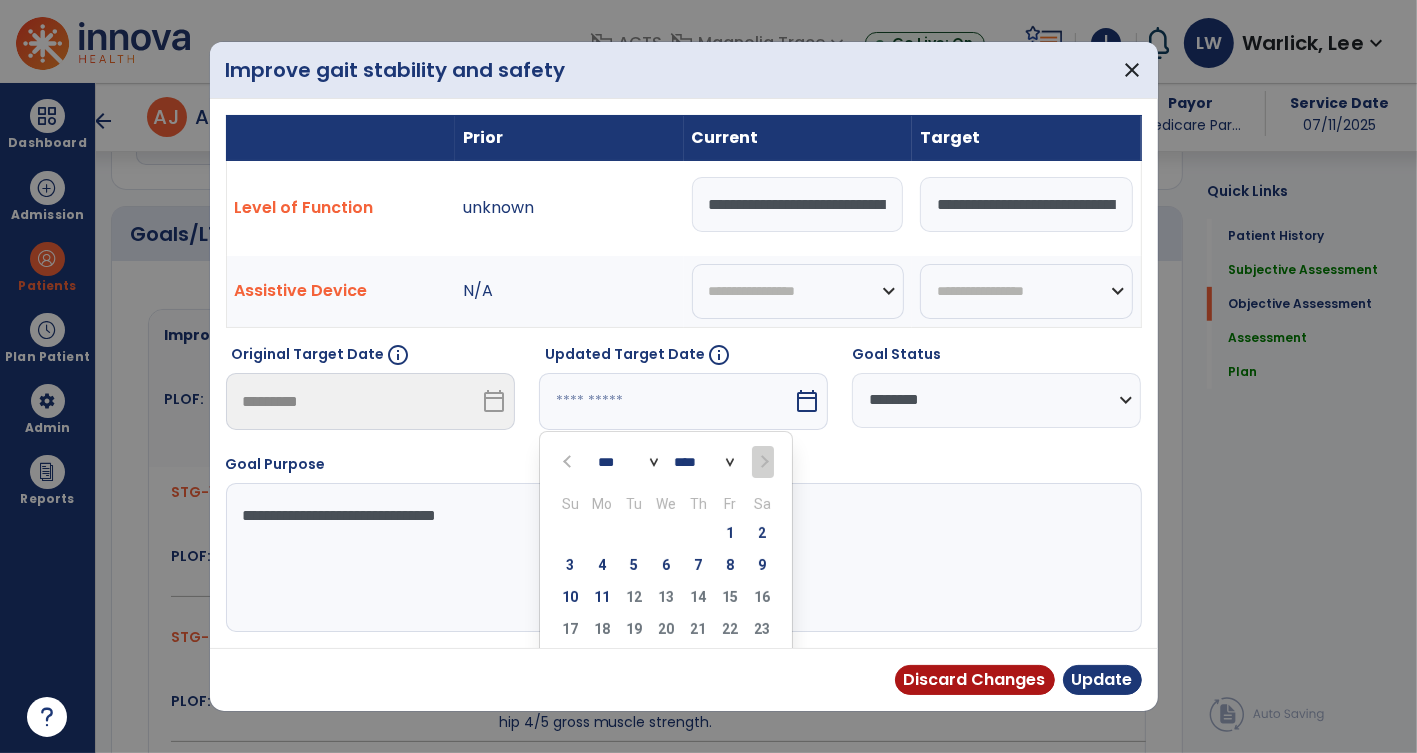 click at bounding box center (762, 462) 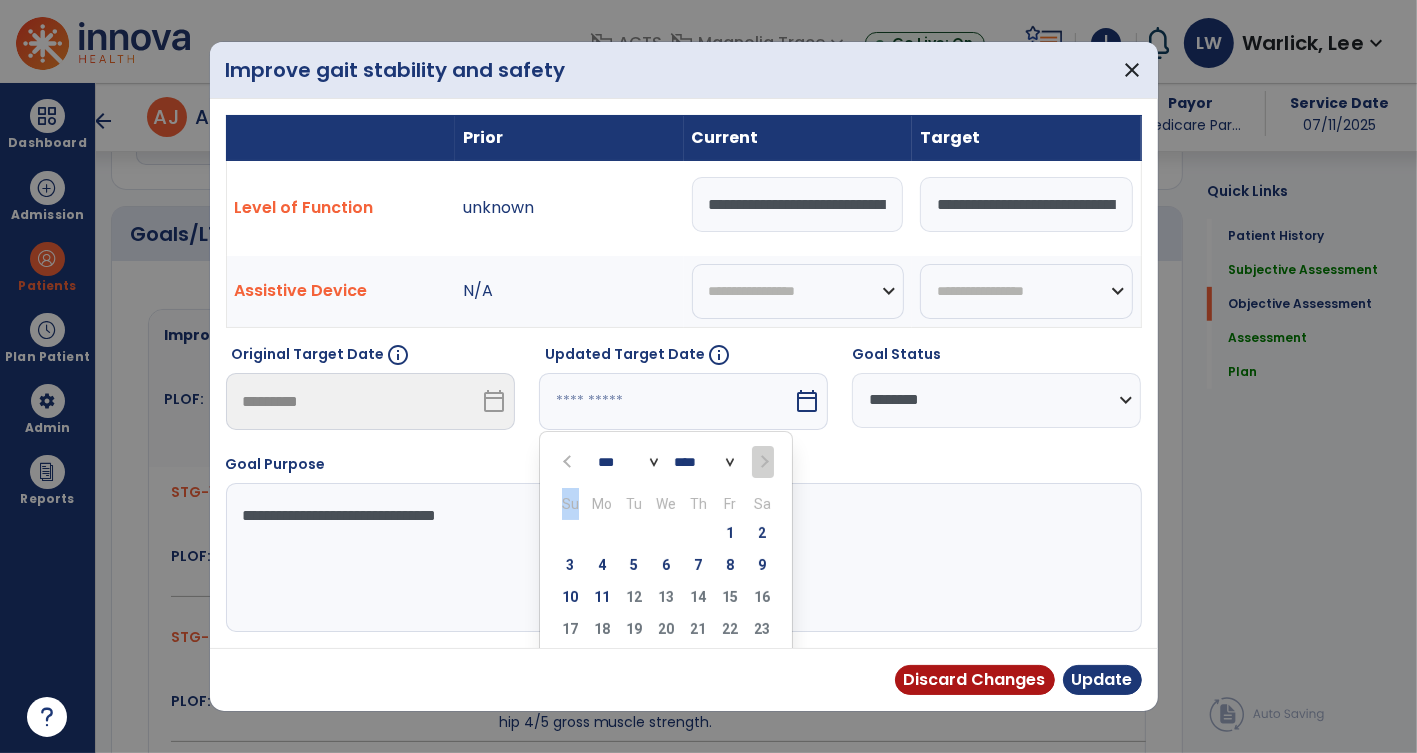 click at bounding box center [762, 462] 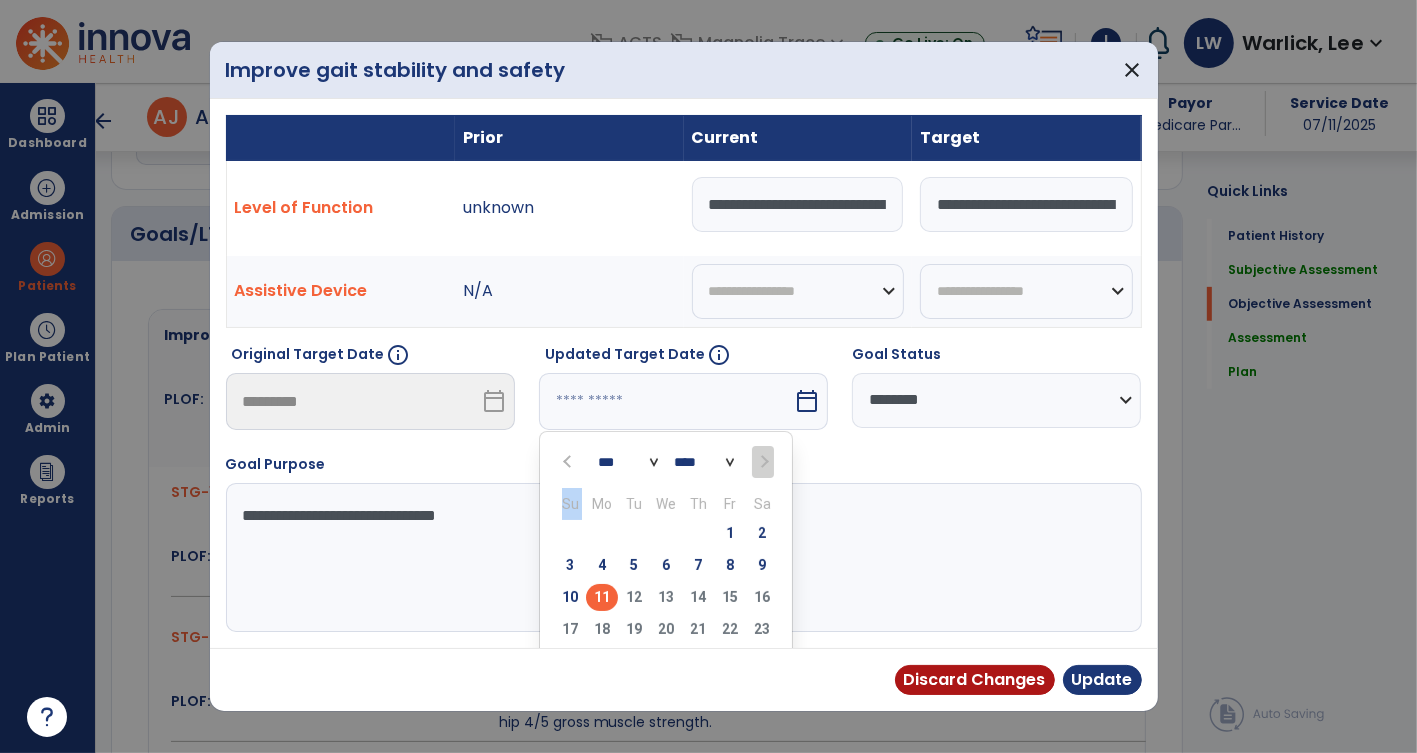 click on "11" at bounding box center (602, 597) 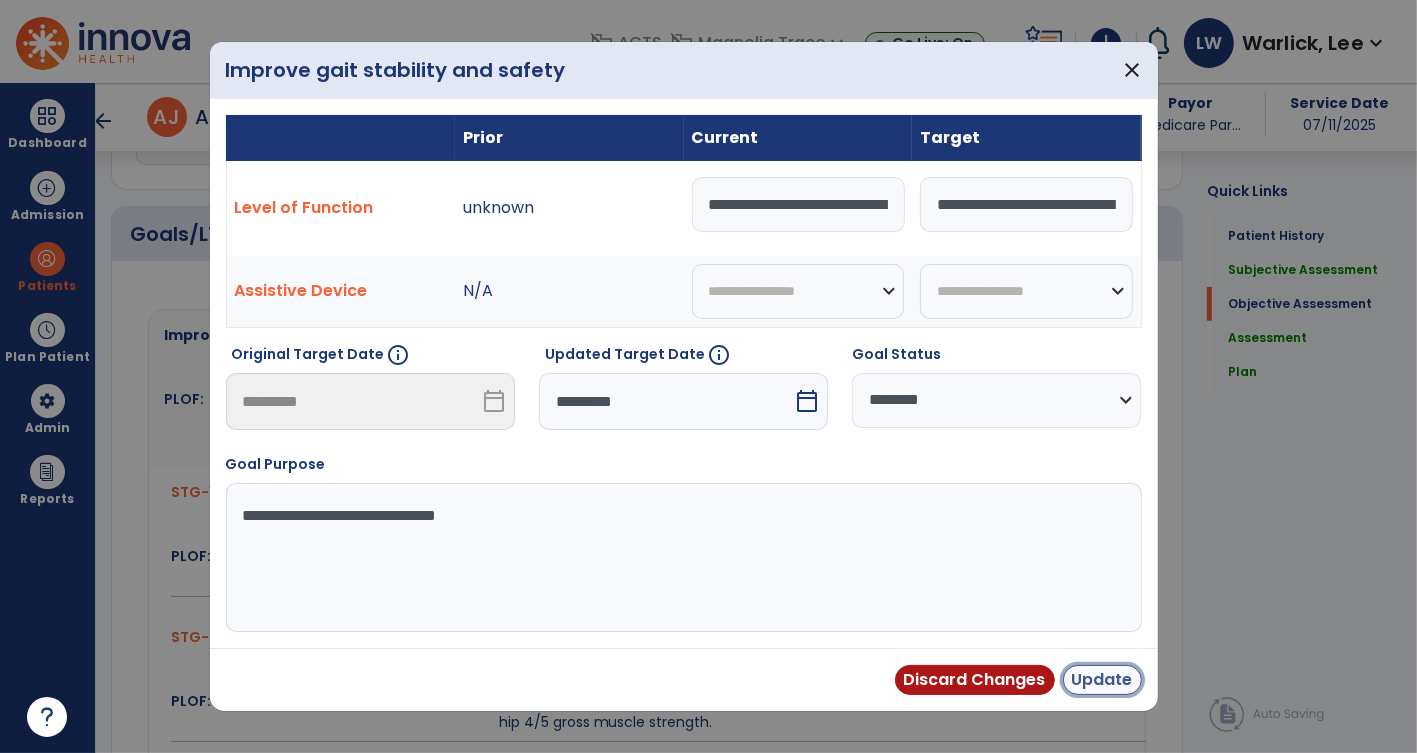 click on "Update" at bounding box center (1102, 680) 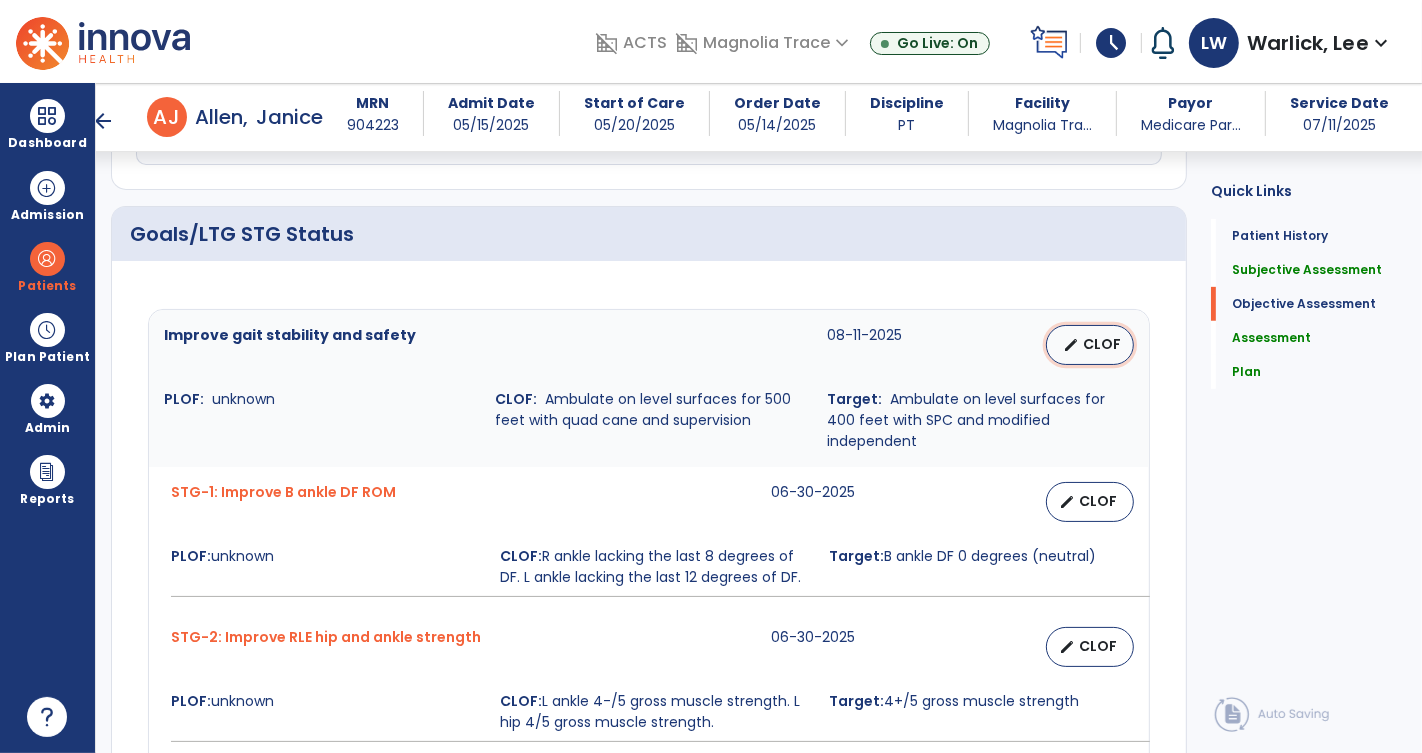 click on "CLOF" at bounding box center (1102, 344) 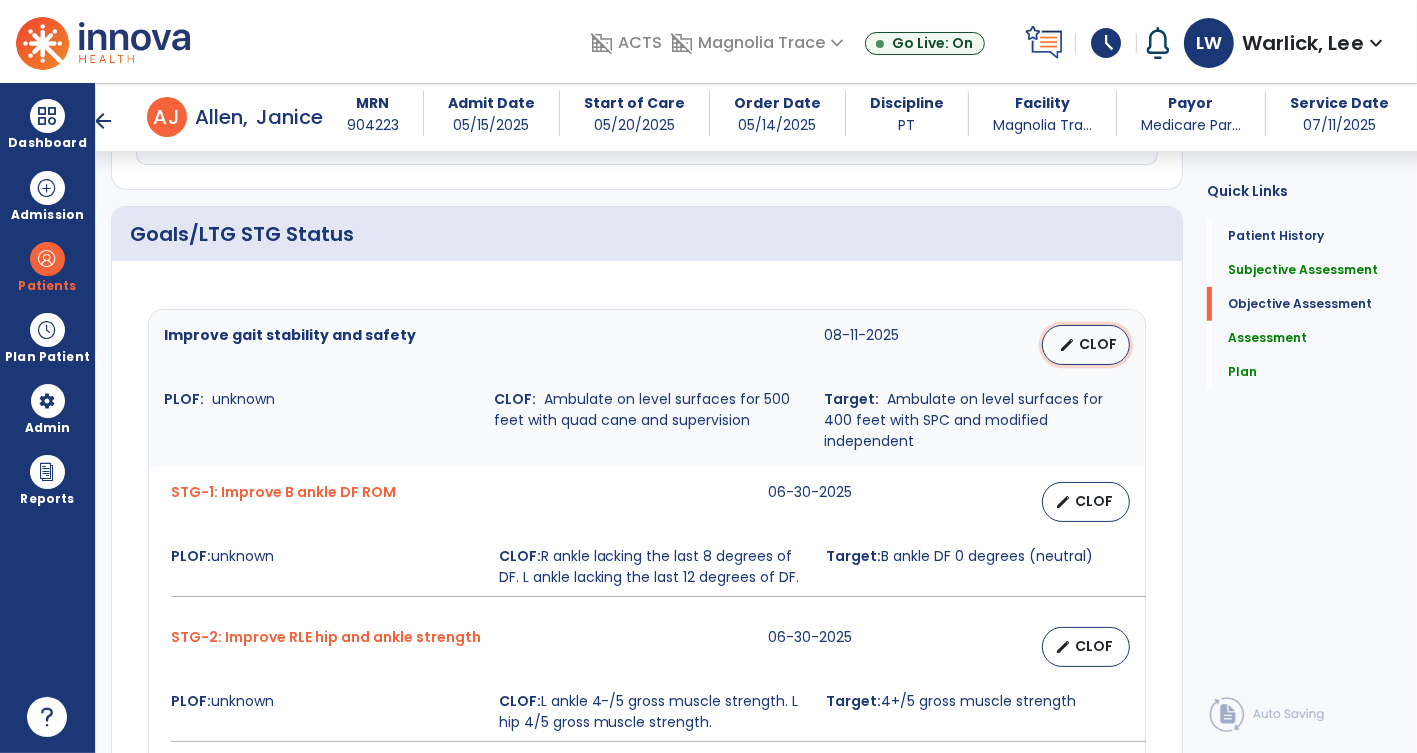select on "********" 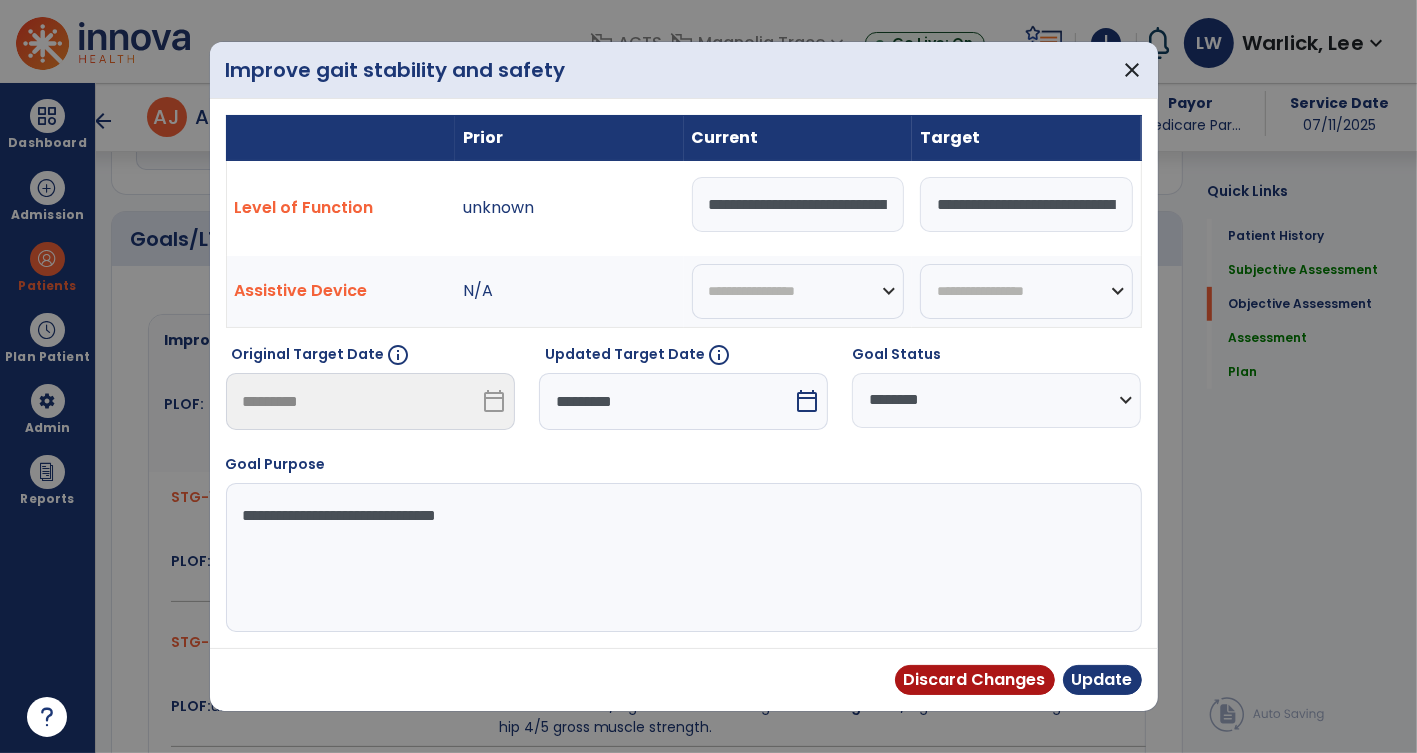scroll, scrollTop: 731, scrollLeft: 0, axis: vertical 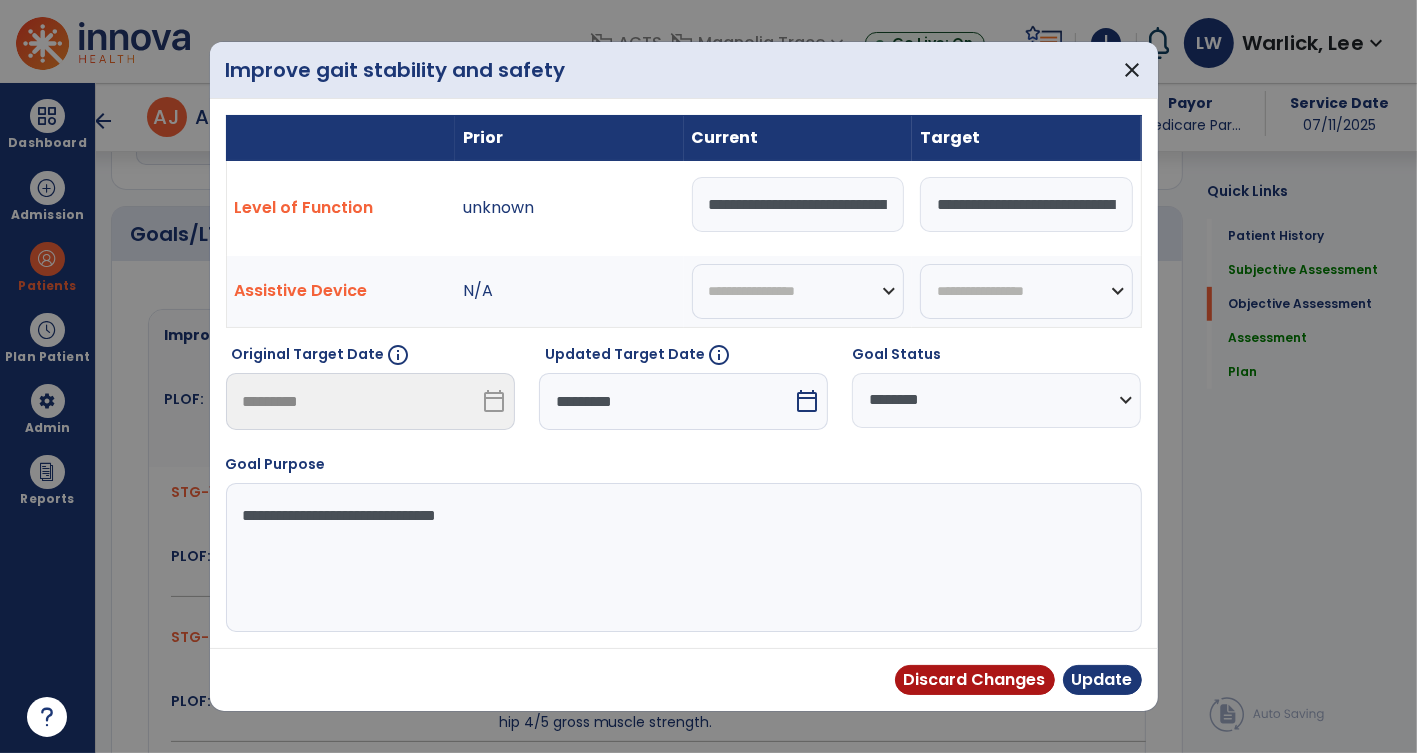 click on "**********" at bounding box center [798, 204] 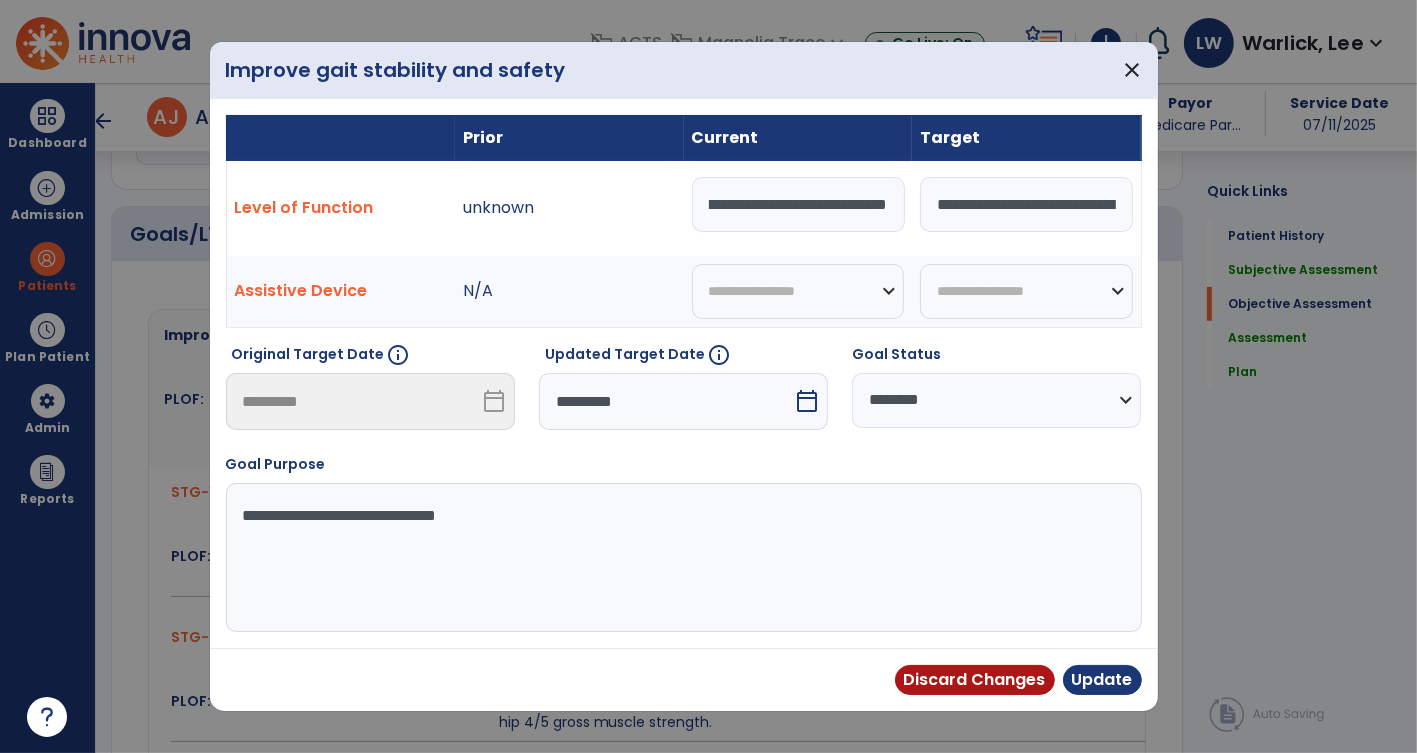 scroll, scrollTop: 0, scrollLeft: 383, axis: horizontal 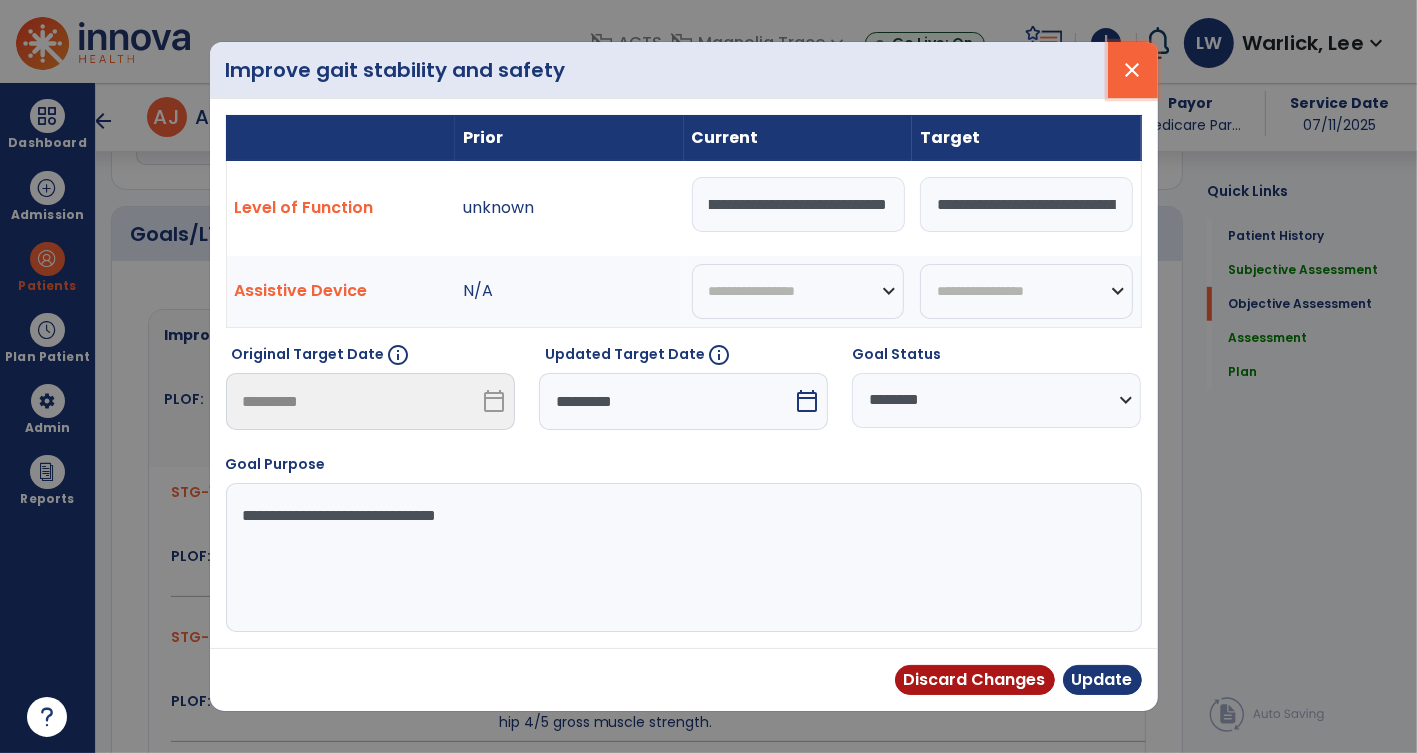 click on "close" at bounding box center (1133, 70) 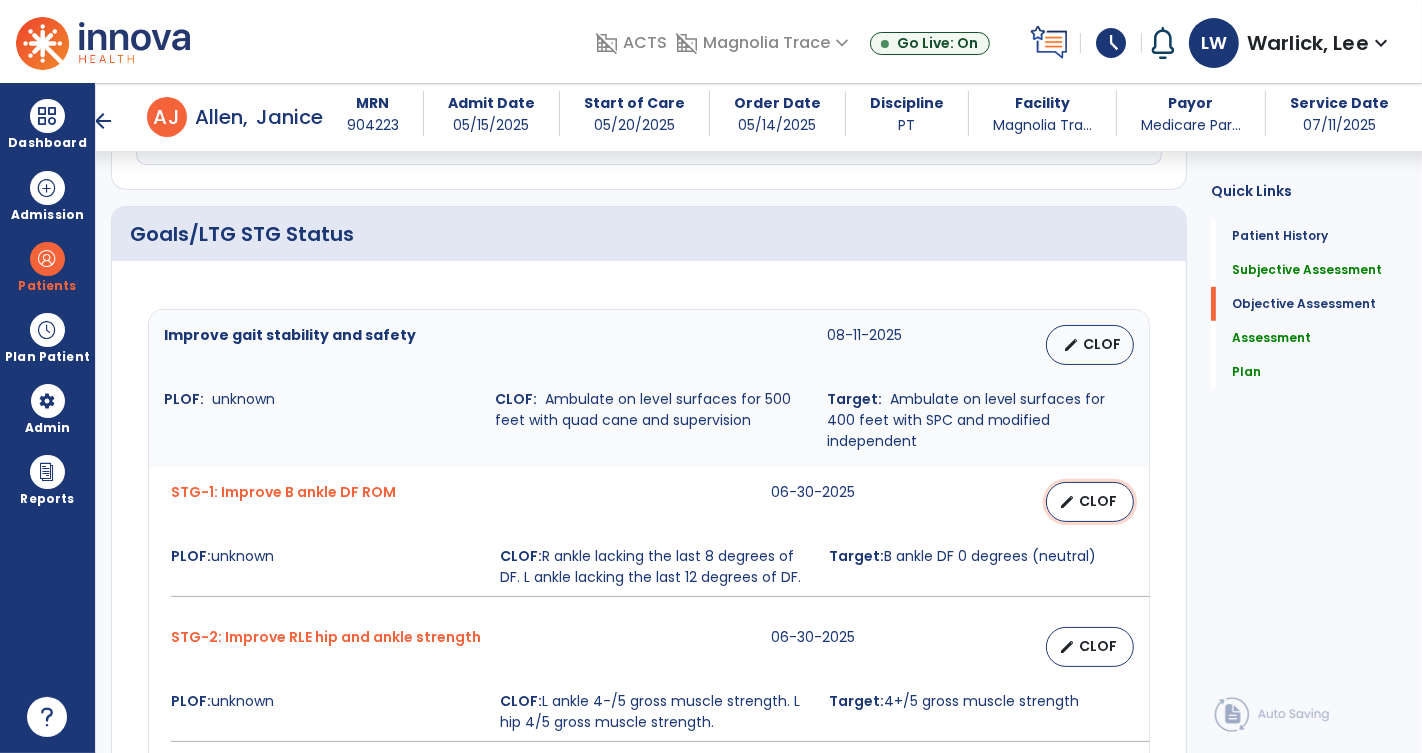 click on "CLOF" at bounding box center (1098, 501) 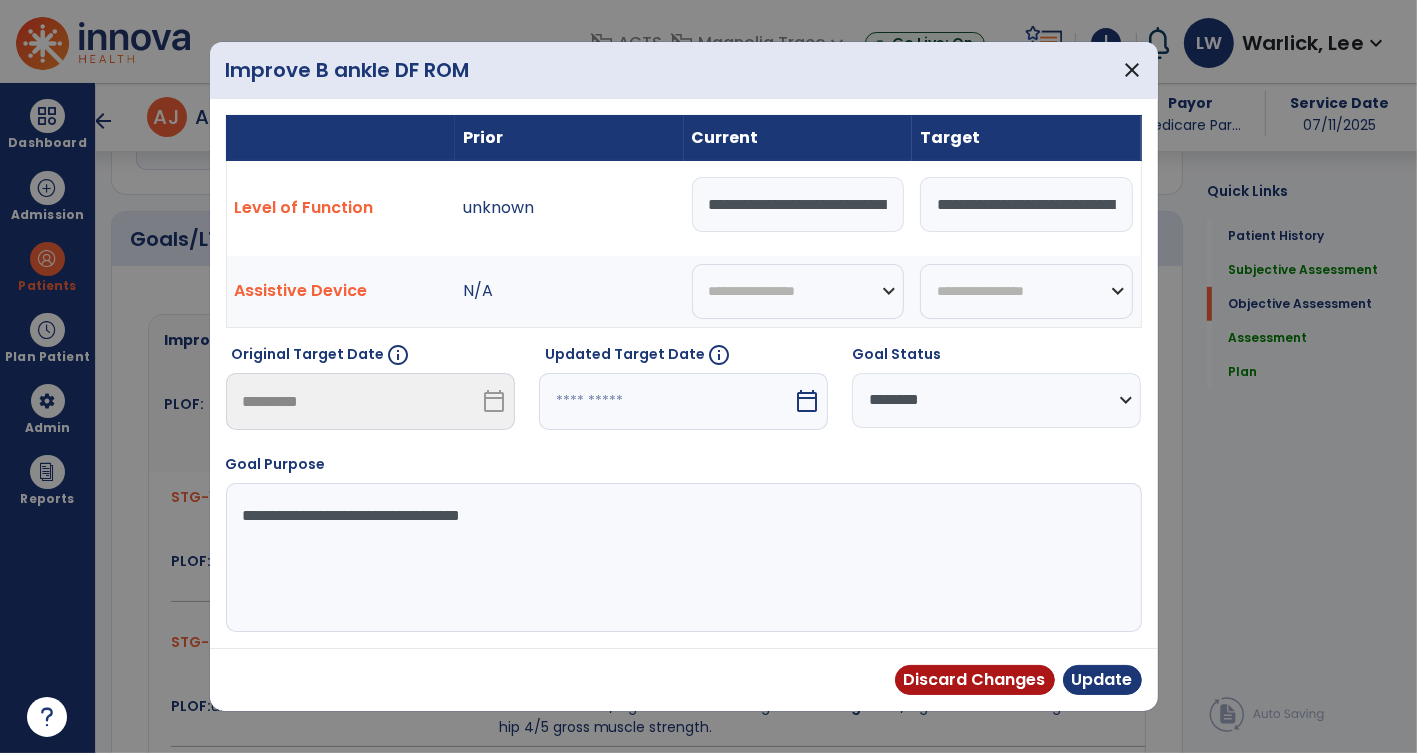 scroll, scrollTop: 731, scrollLeft: 0, axis: vertical 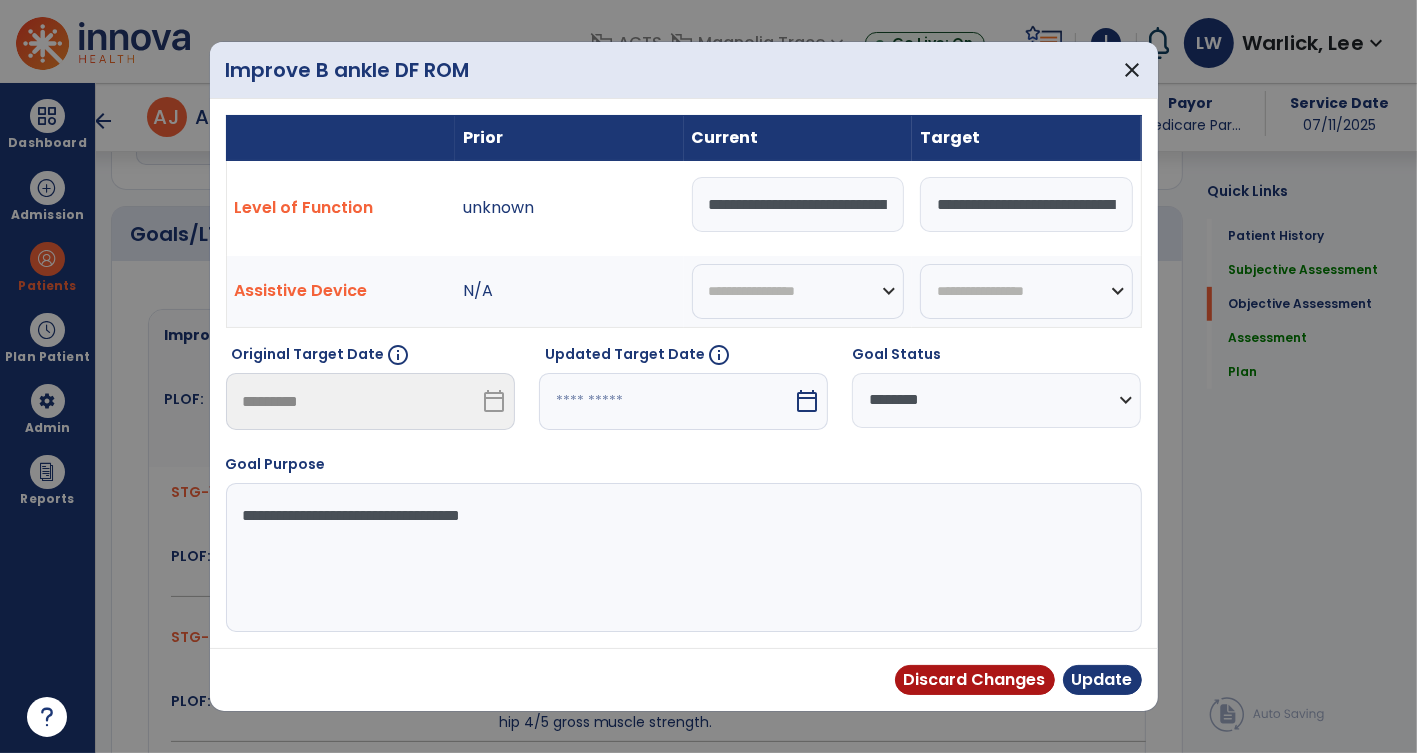 click on "**********" at bounding box center (798, 204) 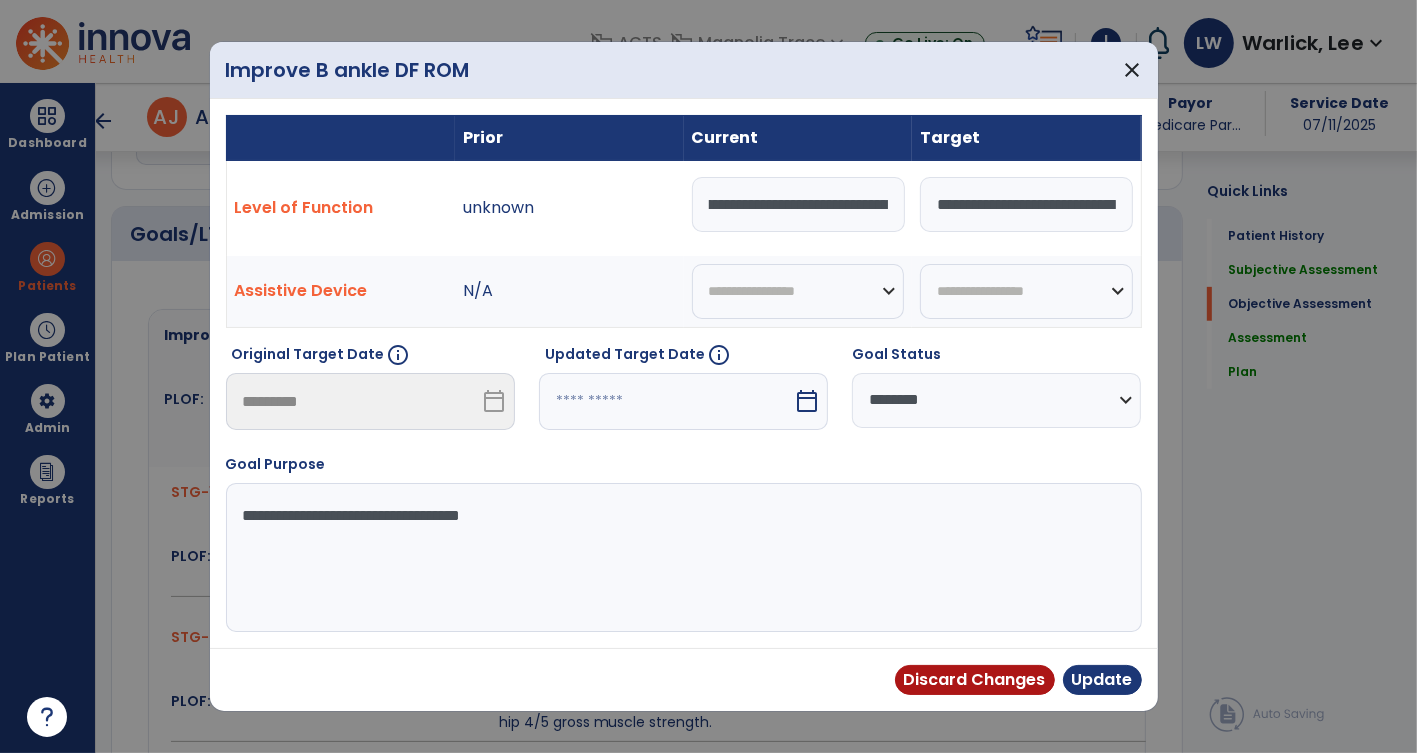 scroll, scrollTop: 0, scrollLeft: 358, axis: horizontal 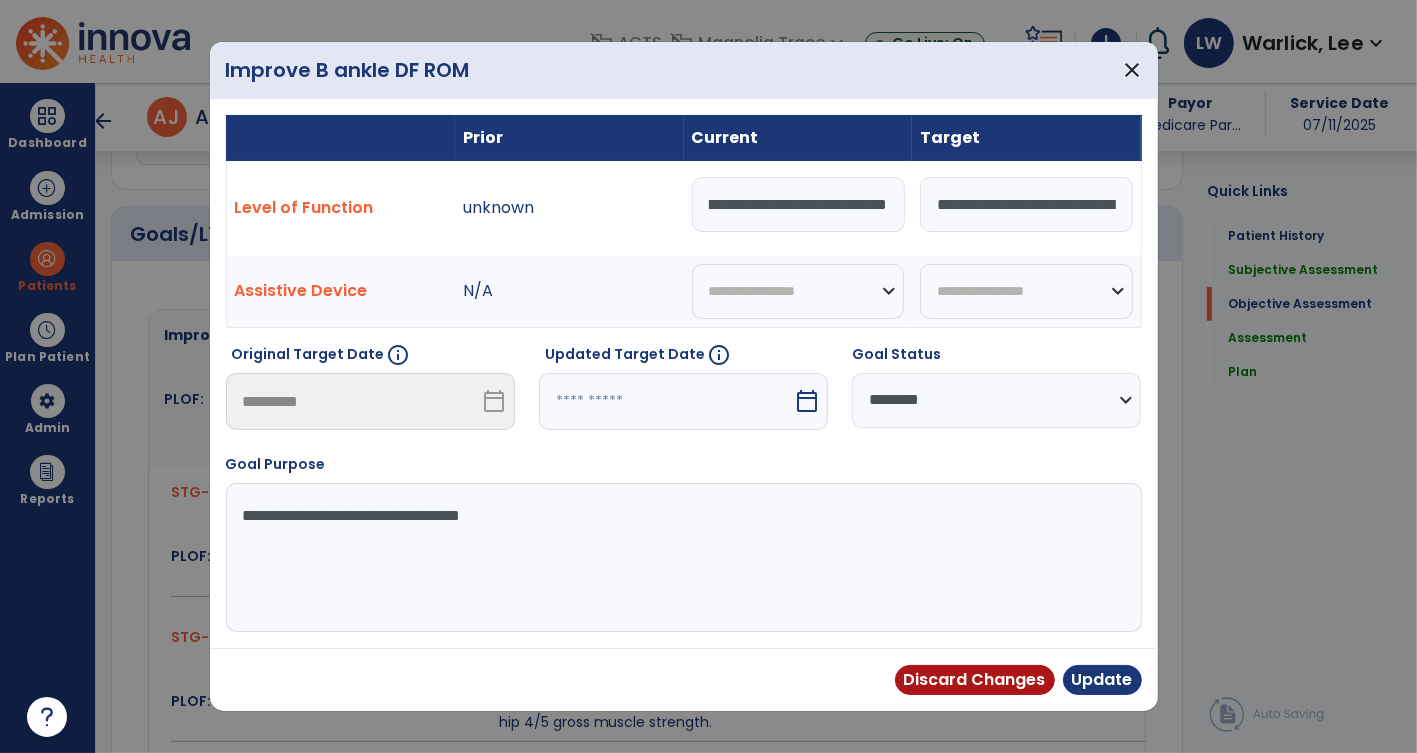 type on "**********" 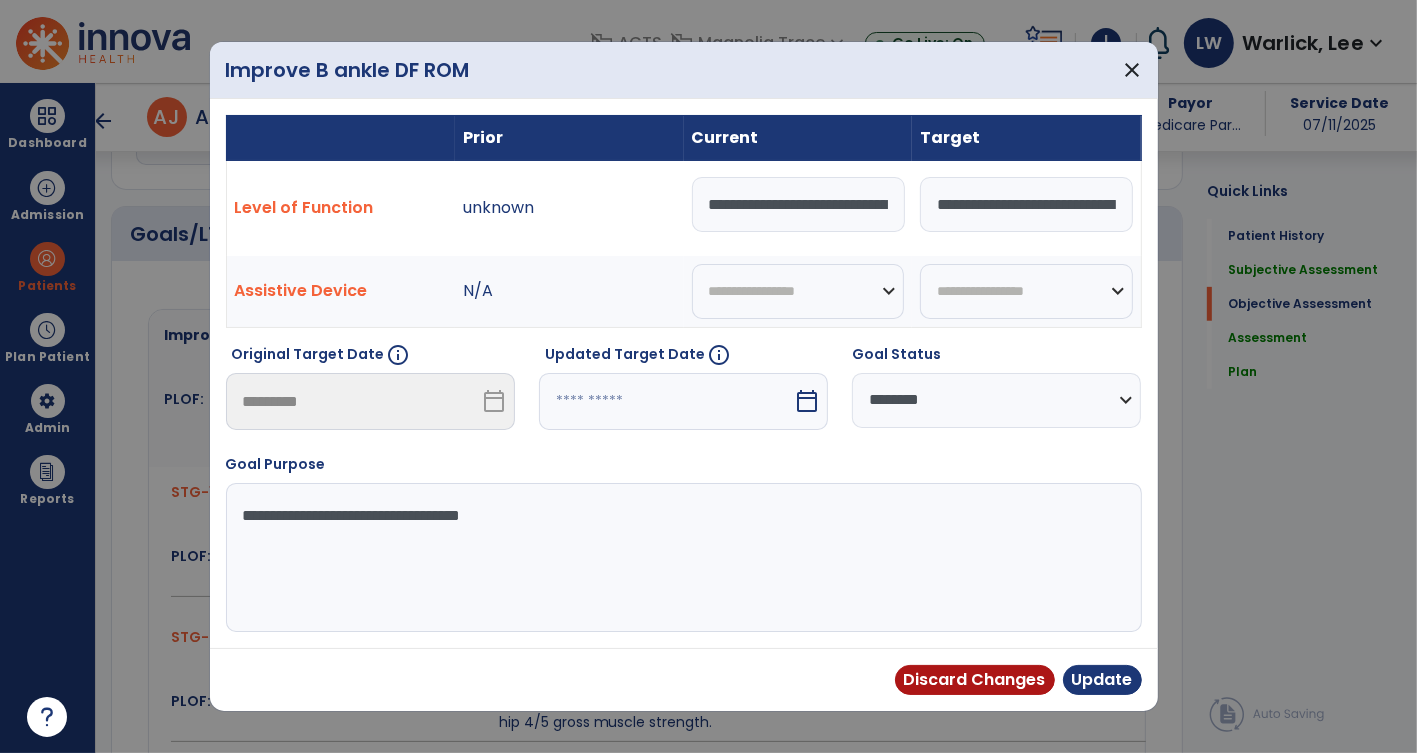 select on "*" 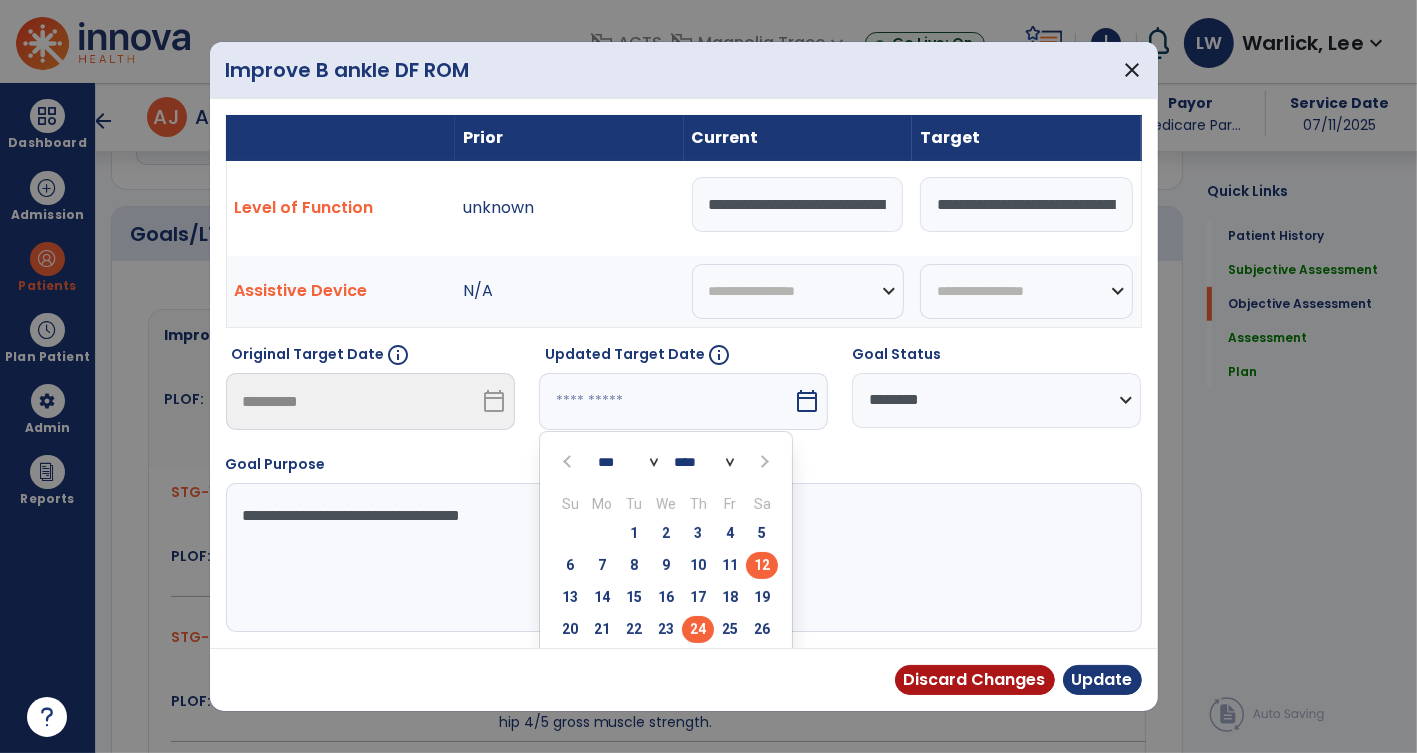 click on "24" at bounding box center (698, 629) 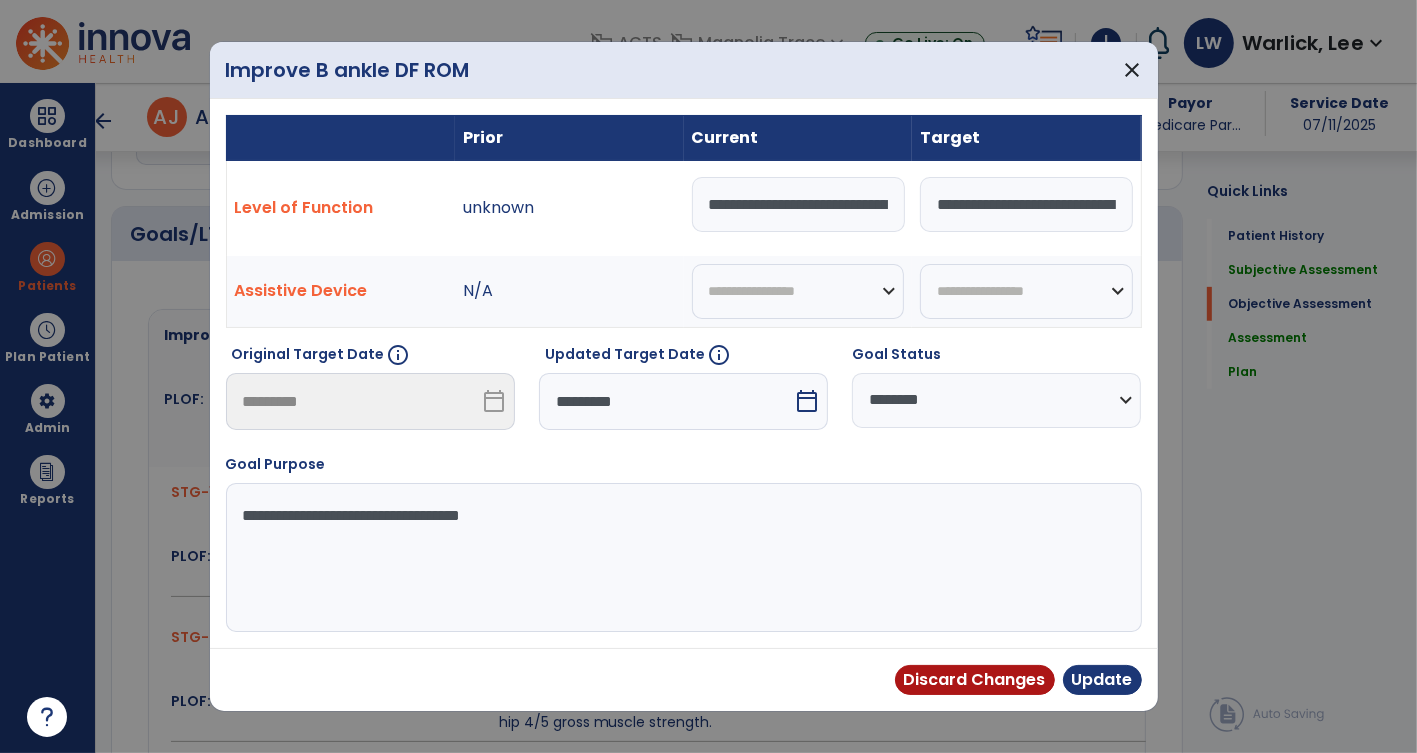 click on "calendar_today" at bounding box center (807, 401) 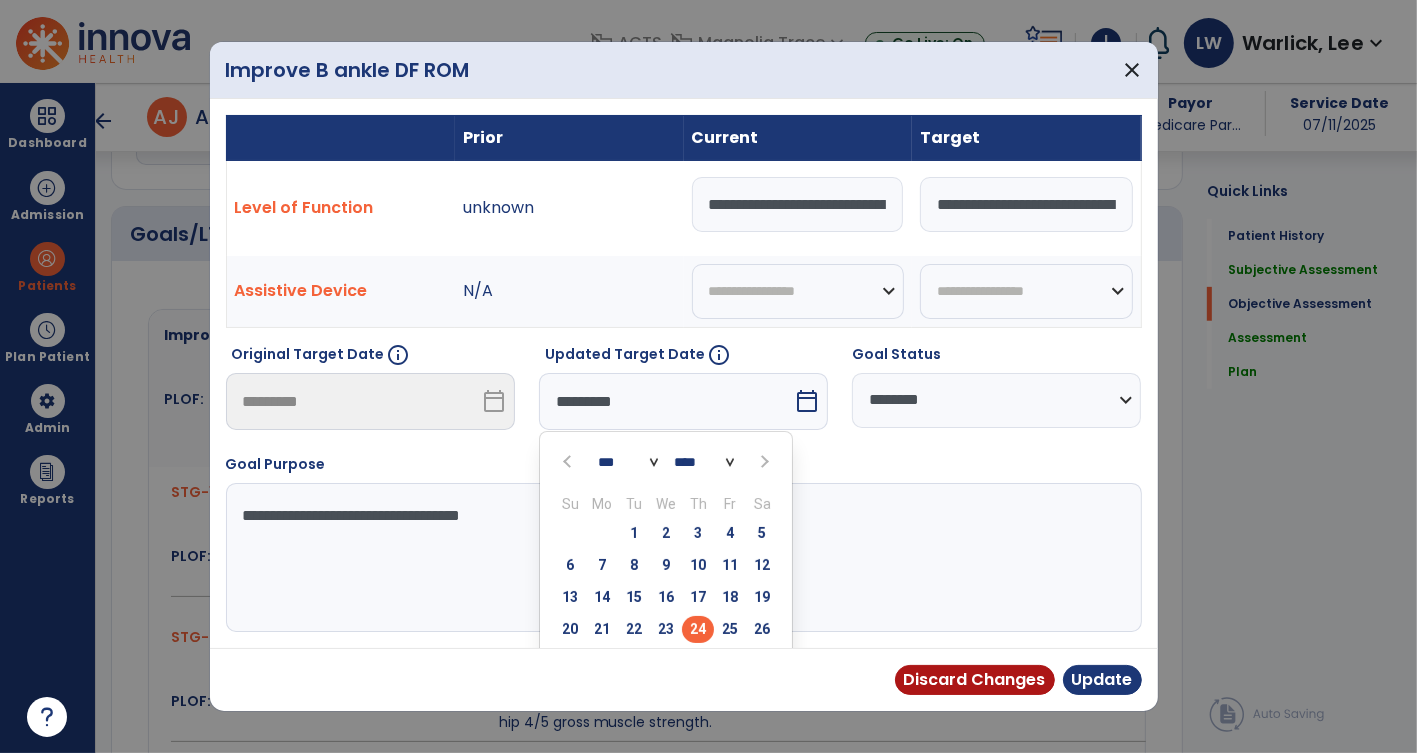 click at bounding box center [762, 461] 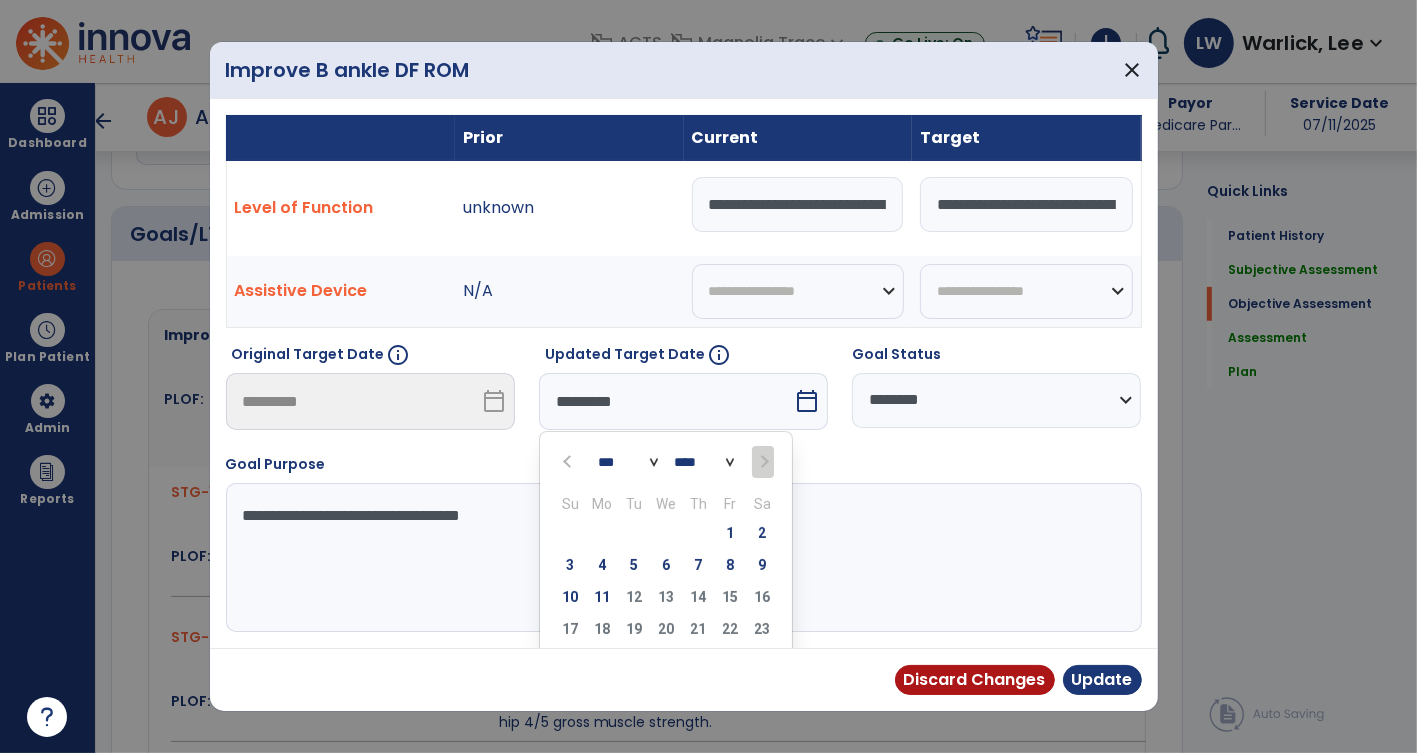 click on "**********" at bounding box center [684, 374] 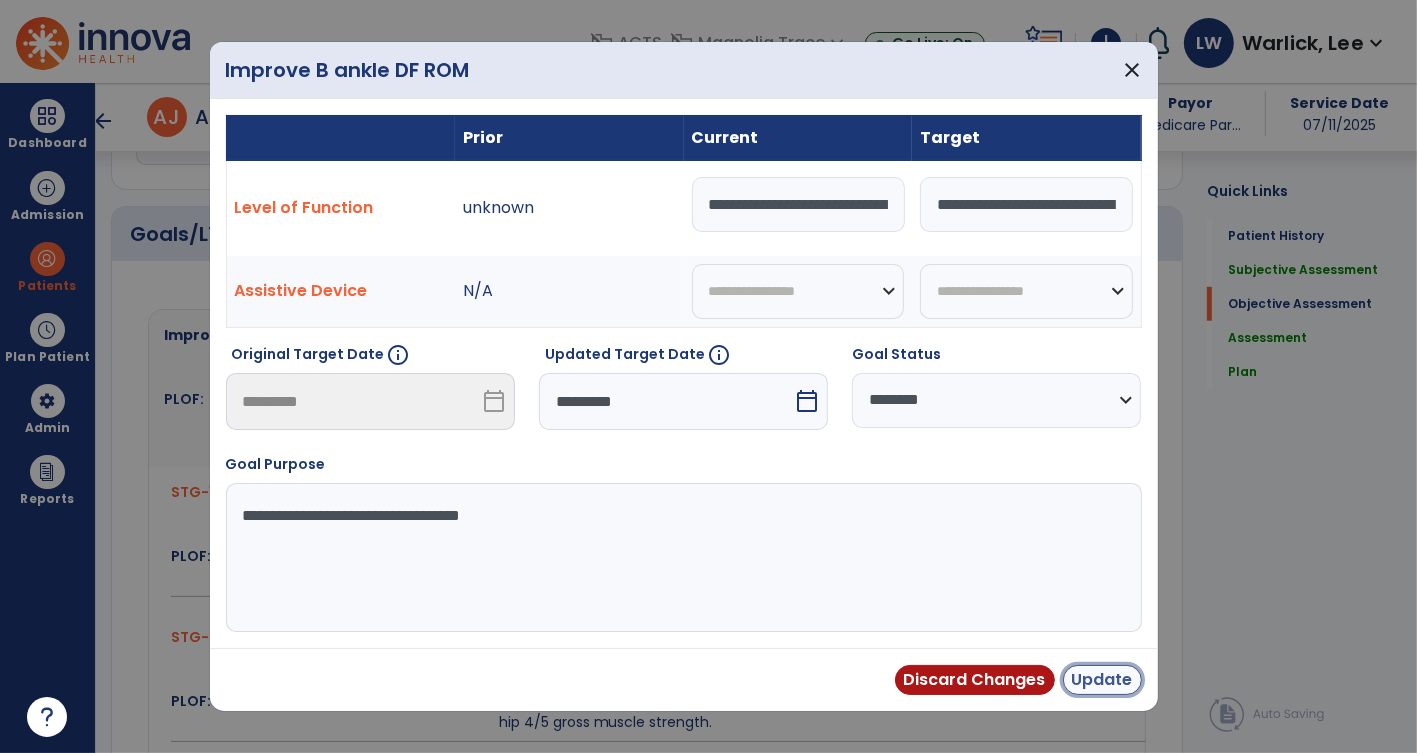 click on "Update" at bounding box center (1102, 680) 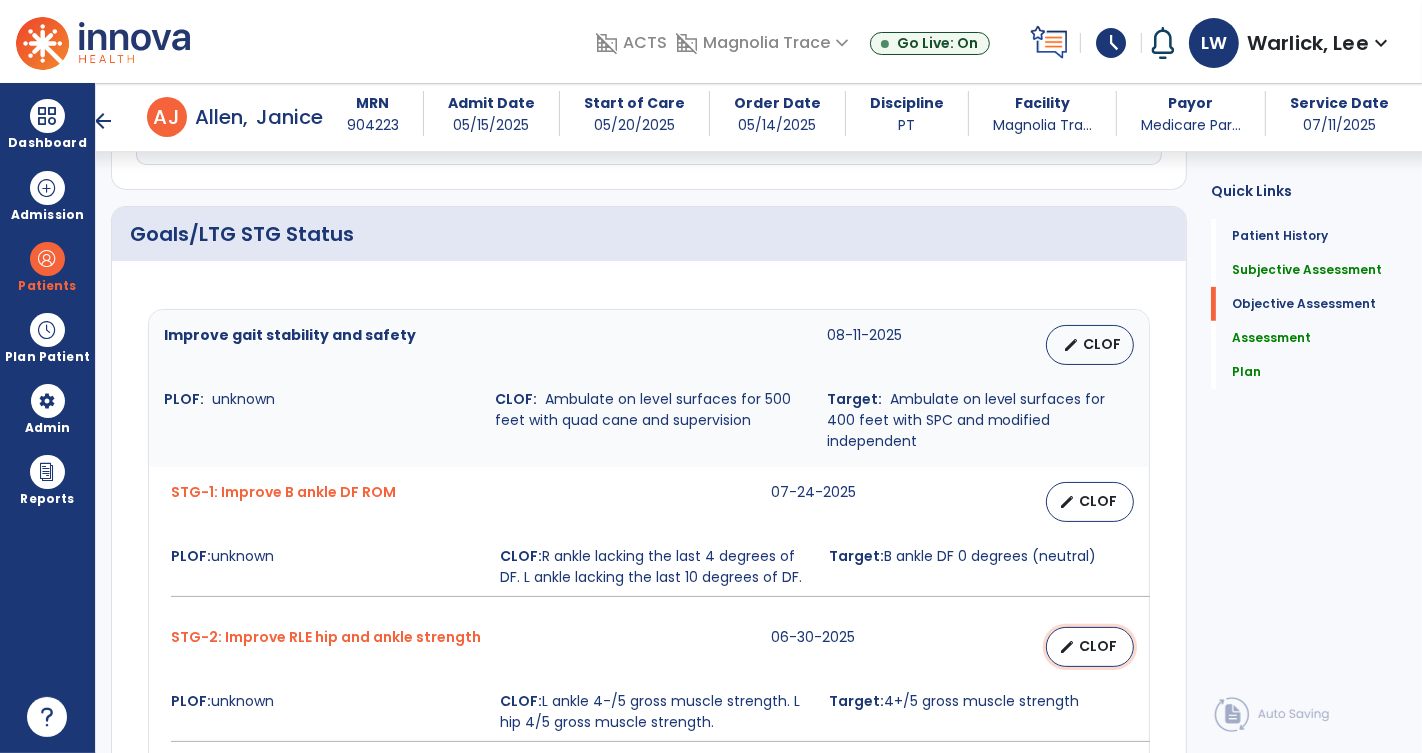 click on "CLOF" at bounding box center [1098, 646] 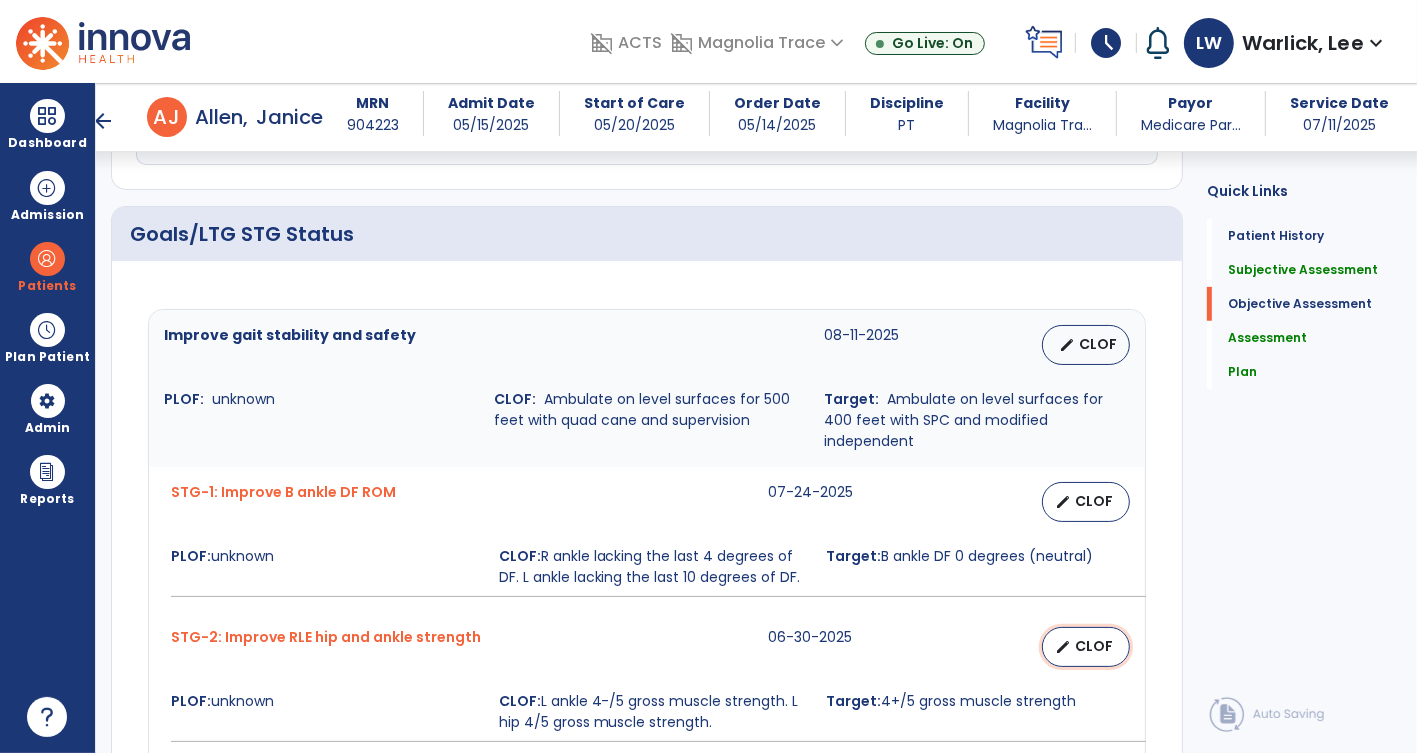 select on "********" 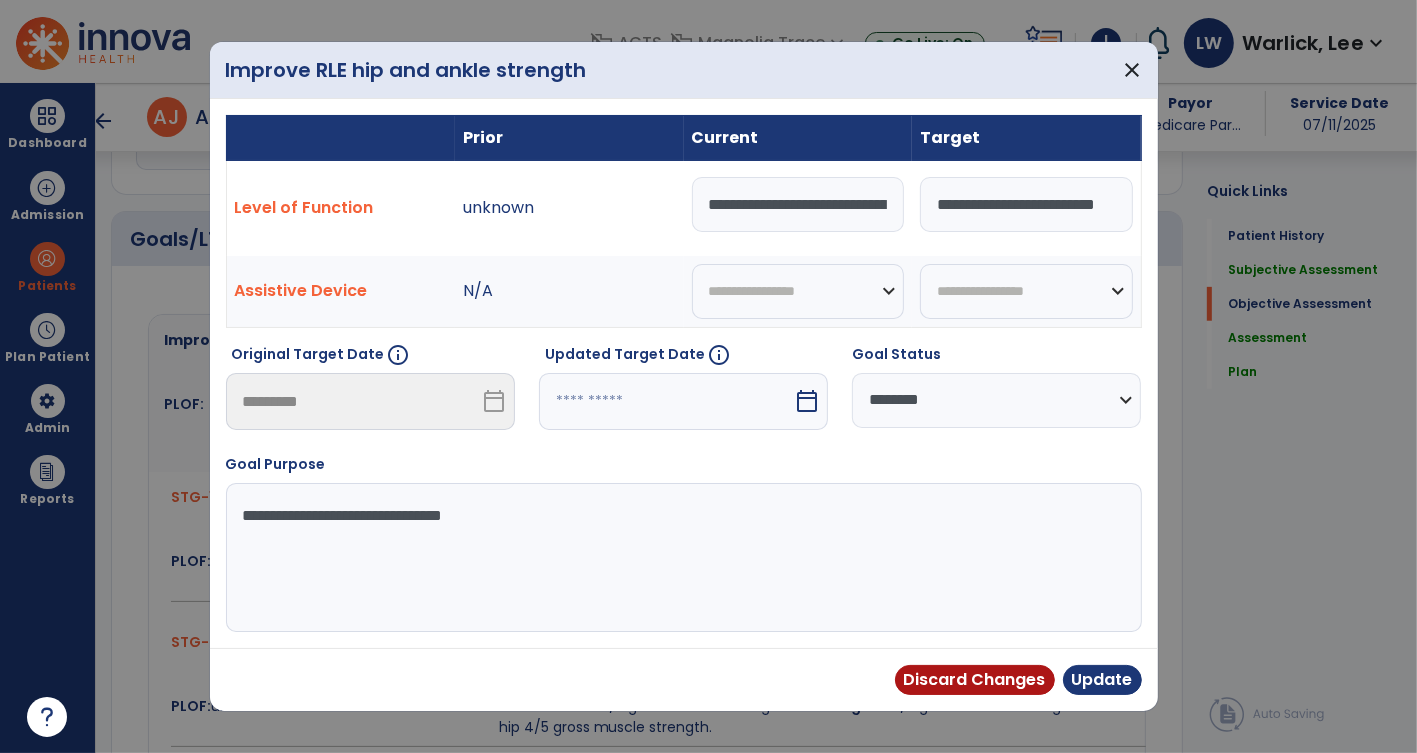 scroll, scrollTop: 731, scrollLeft: 0, axis: vertical 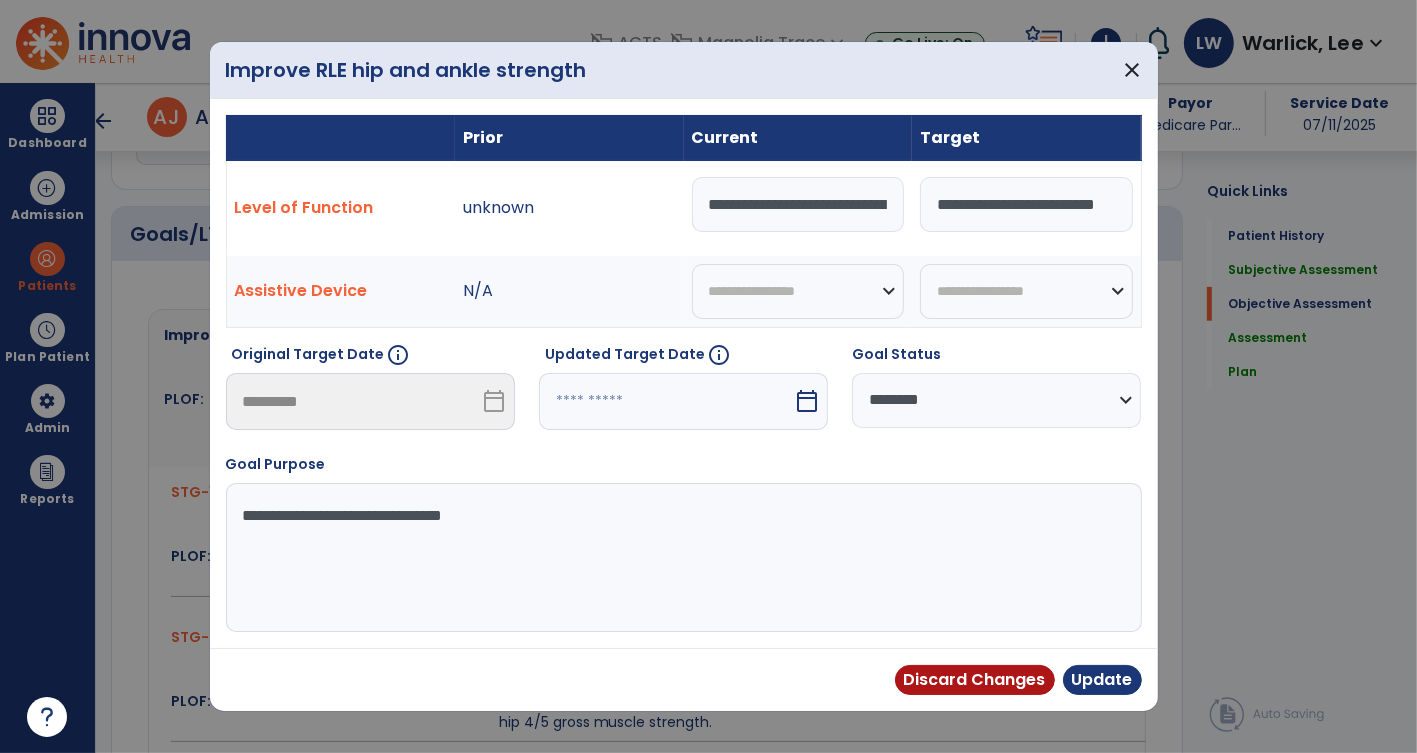 click on "calendar_today" at bounding box center (807, 401) 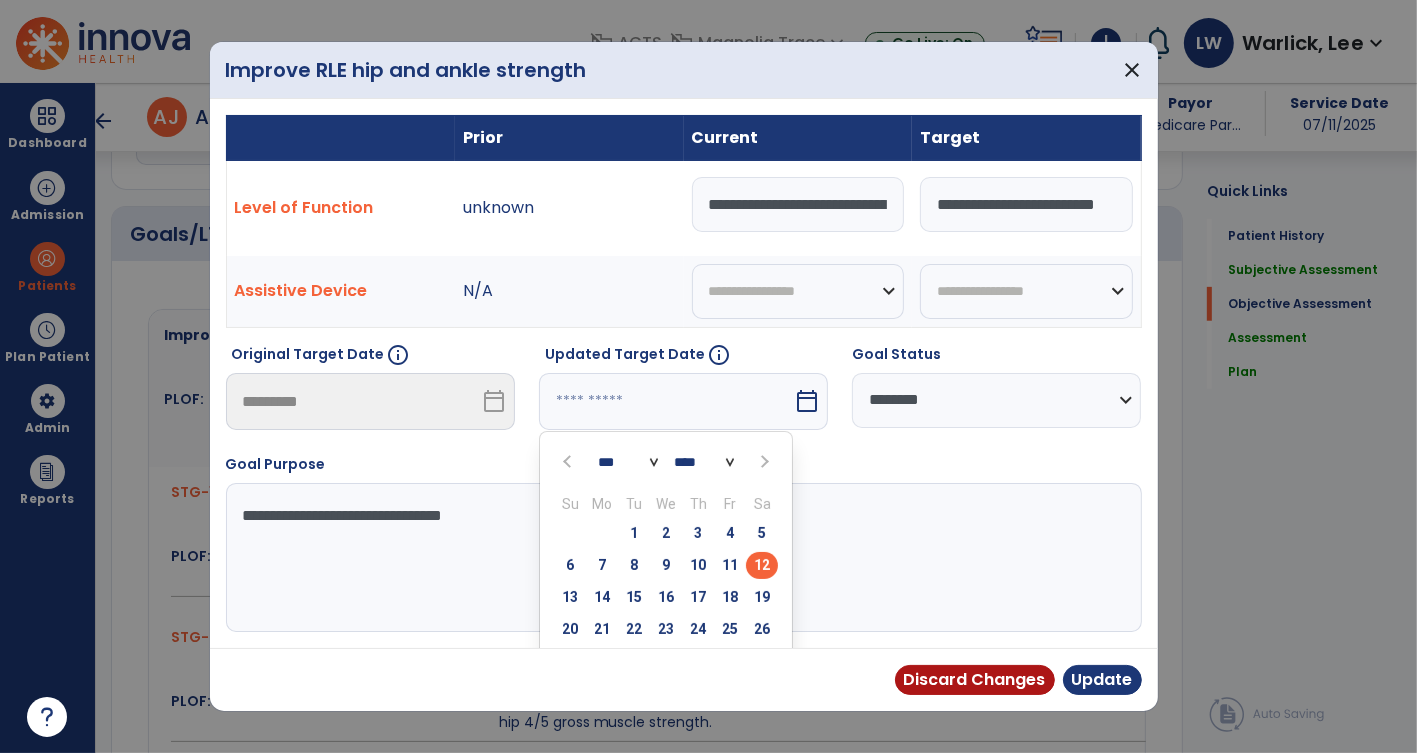 scroll, scrollTop: 43, scrollLeft: 0, axis: vertical 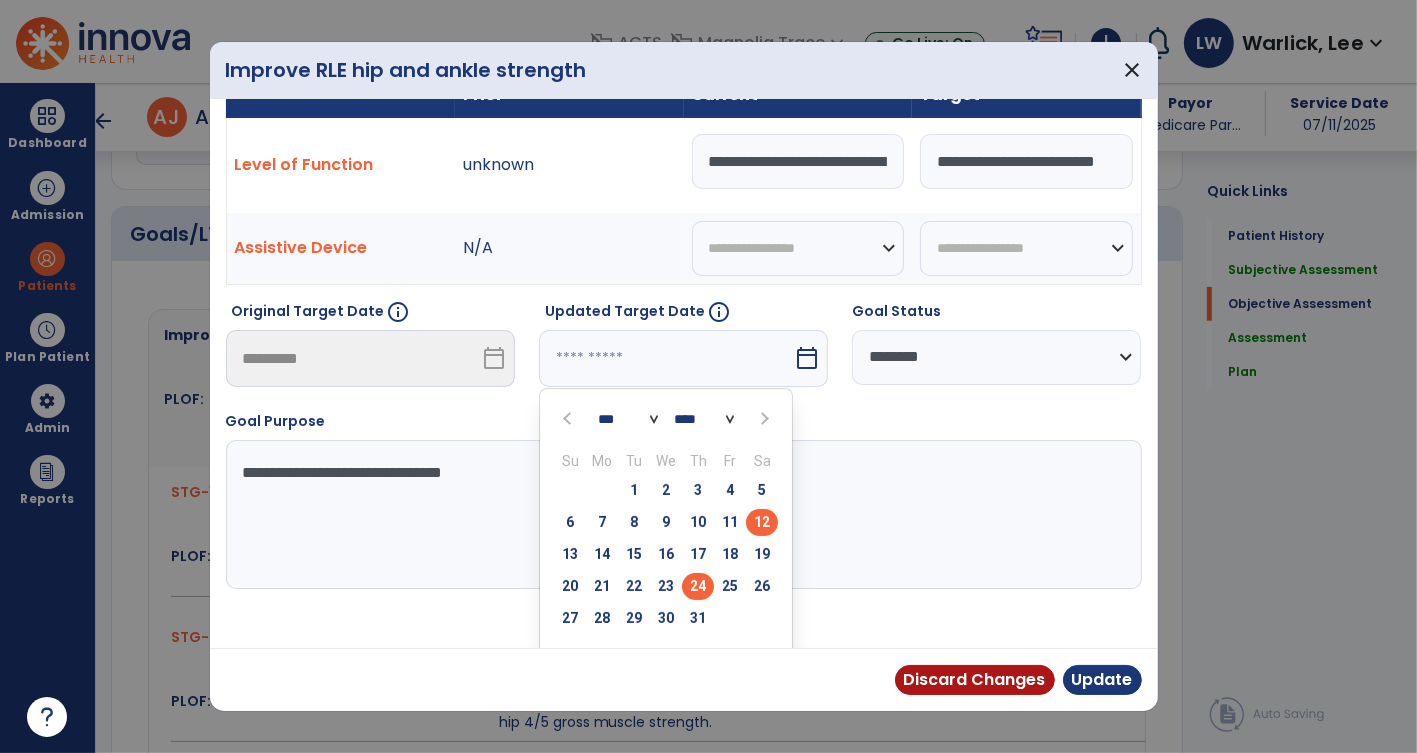 click on "24" at bounding box center [698, 586] 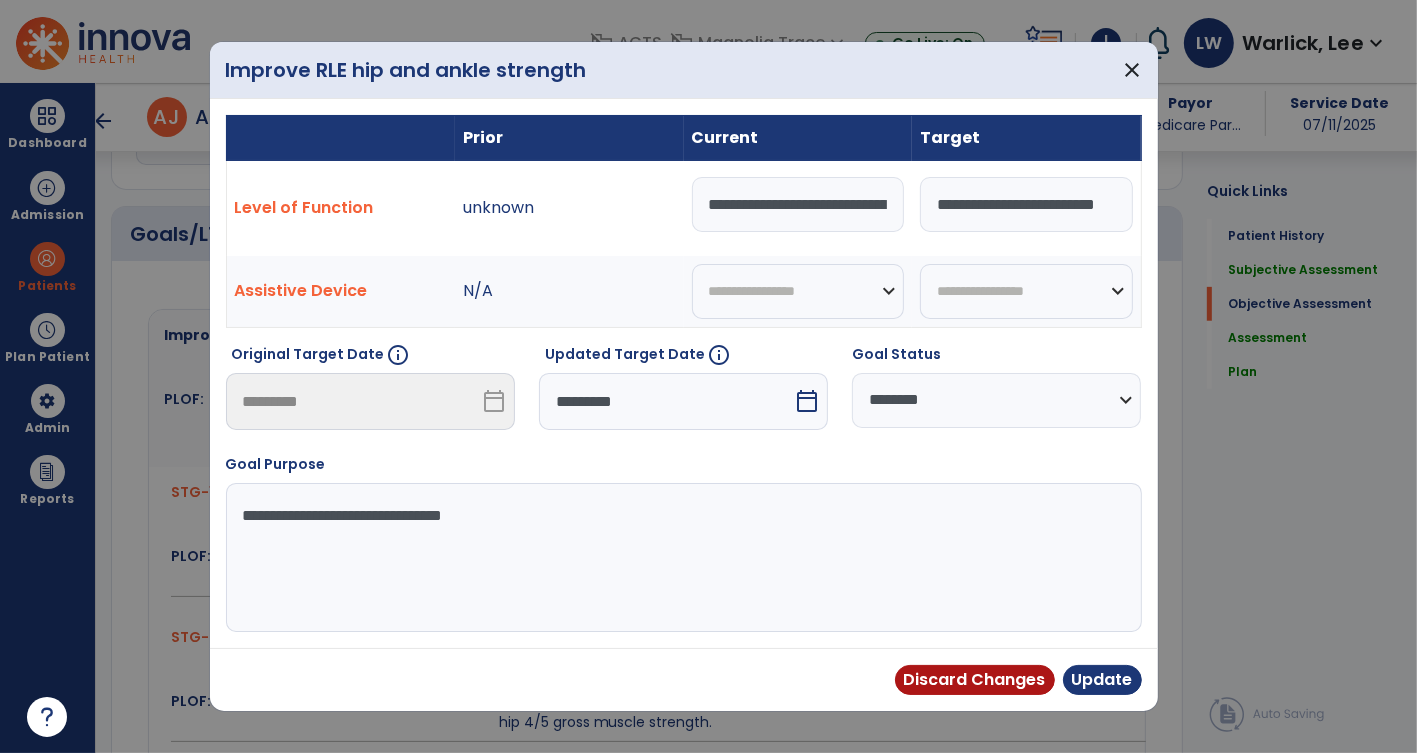scroll, scrollTop: 0, scrollLeft: 0, axis: both 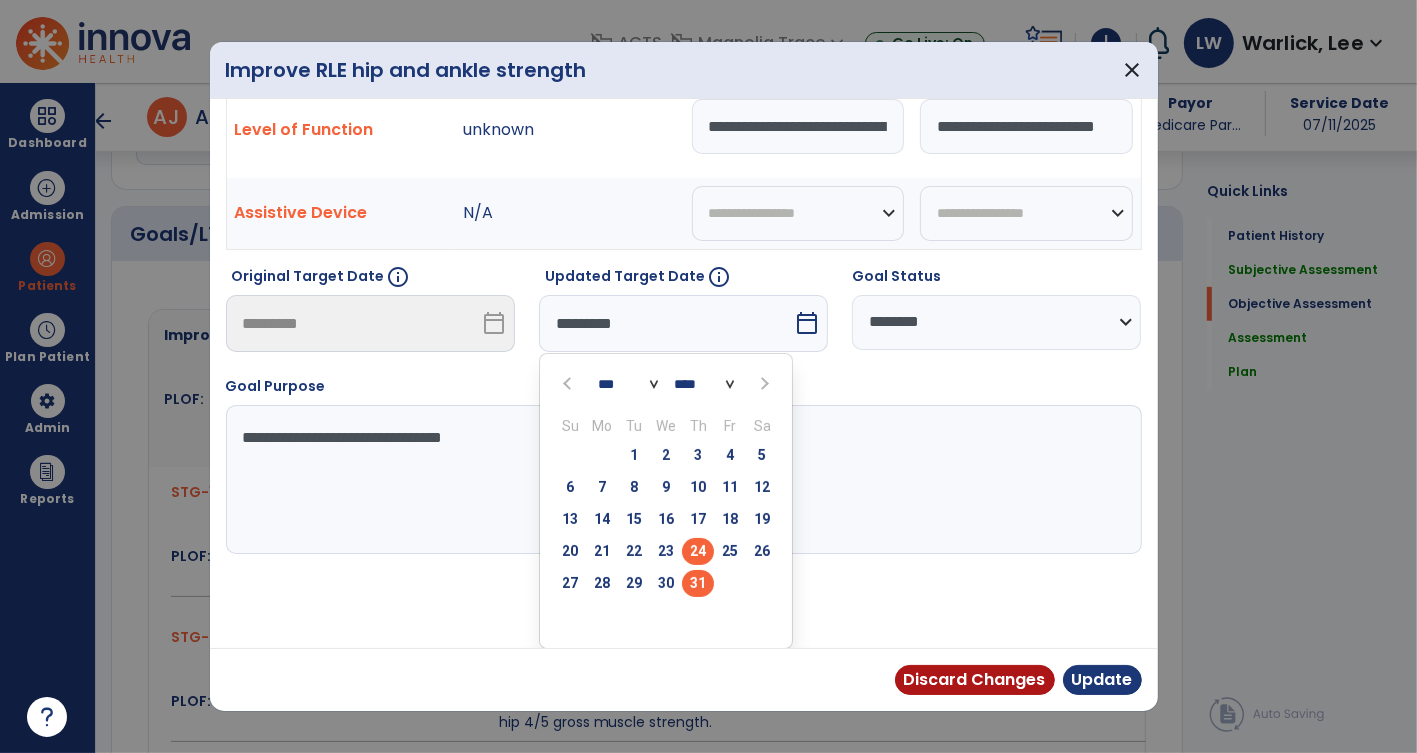 click on "31" at bounding box center (698, 583) 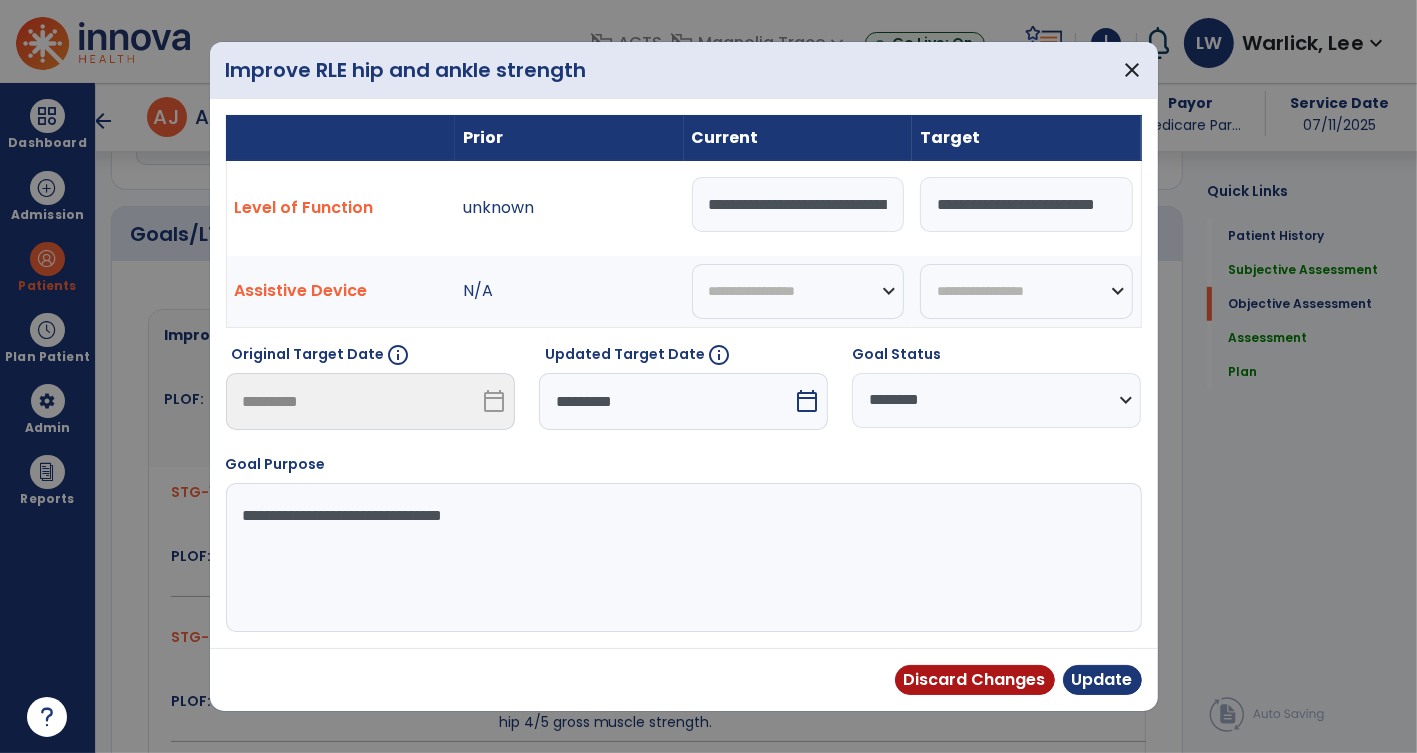 click on "calendar_today" at bounding box center (807, 401) 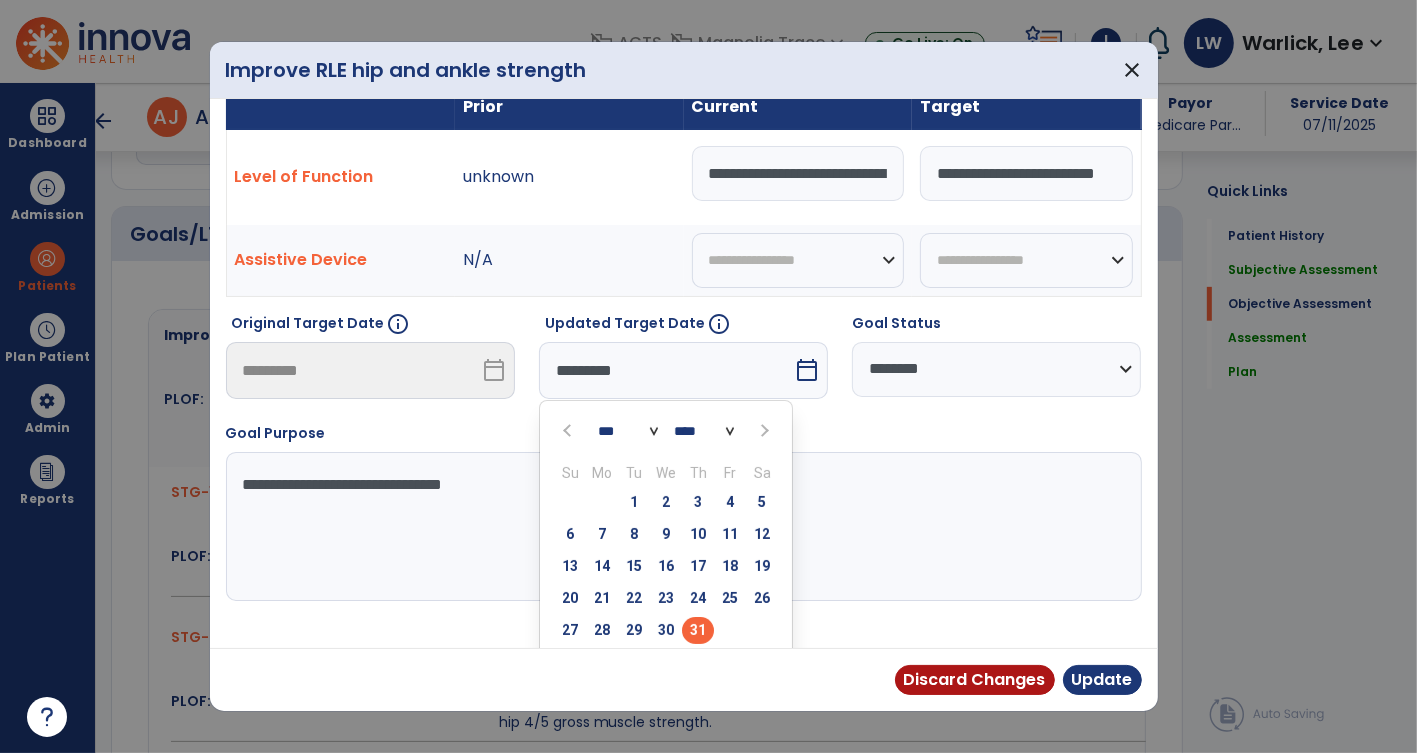 click at bounding box center (762, 430) 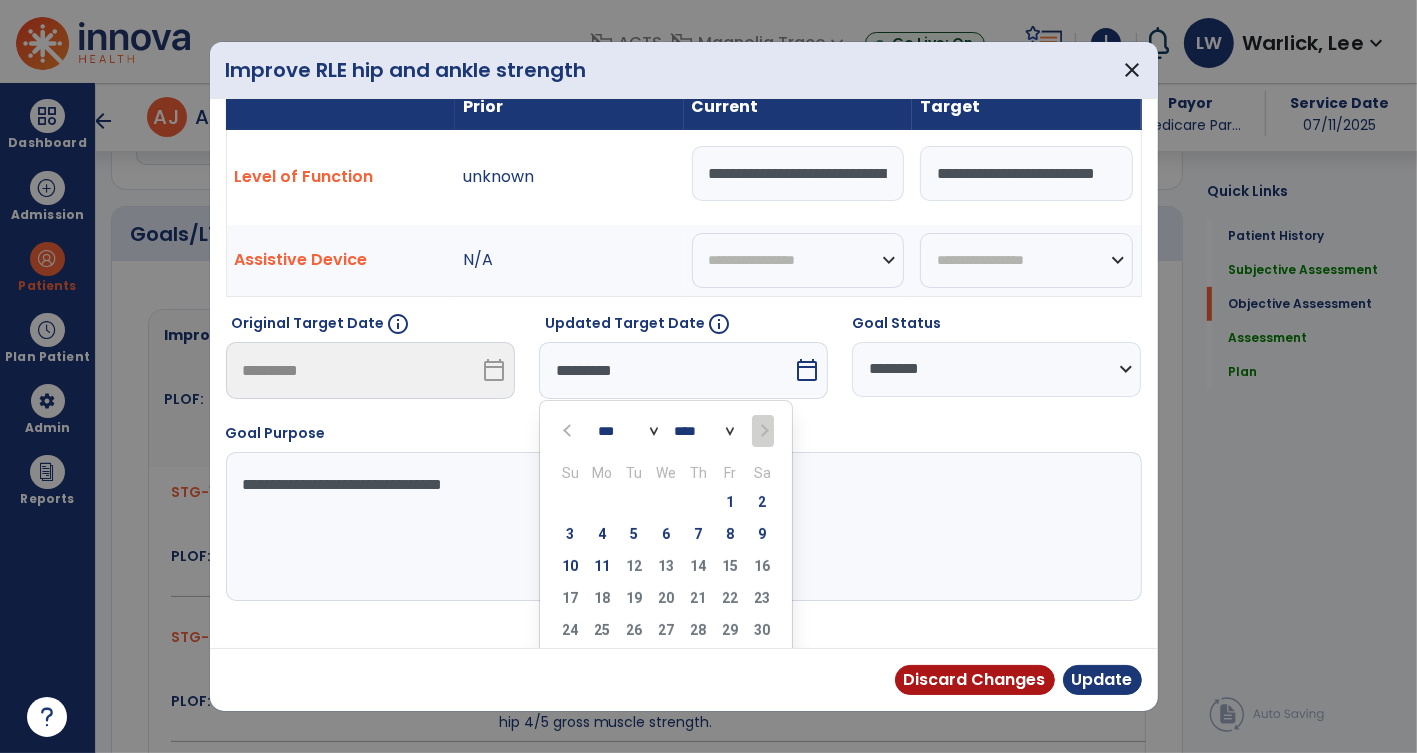 click at bounding box center (569, 430) 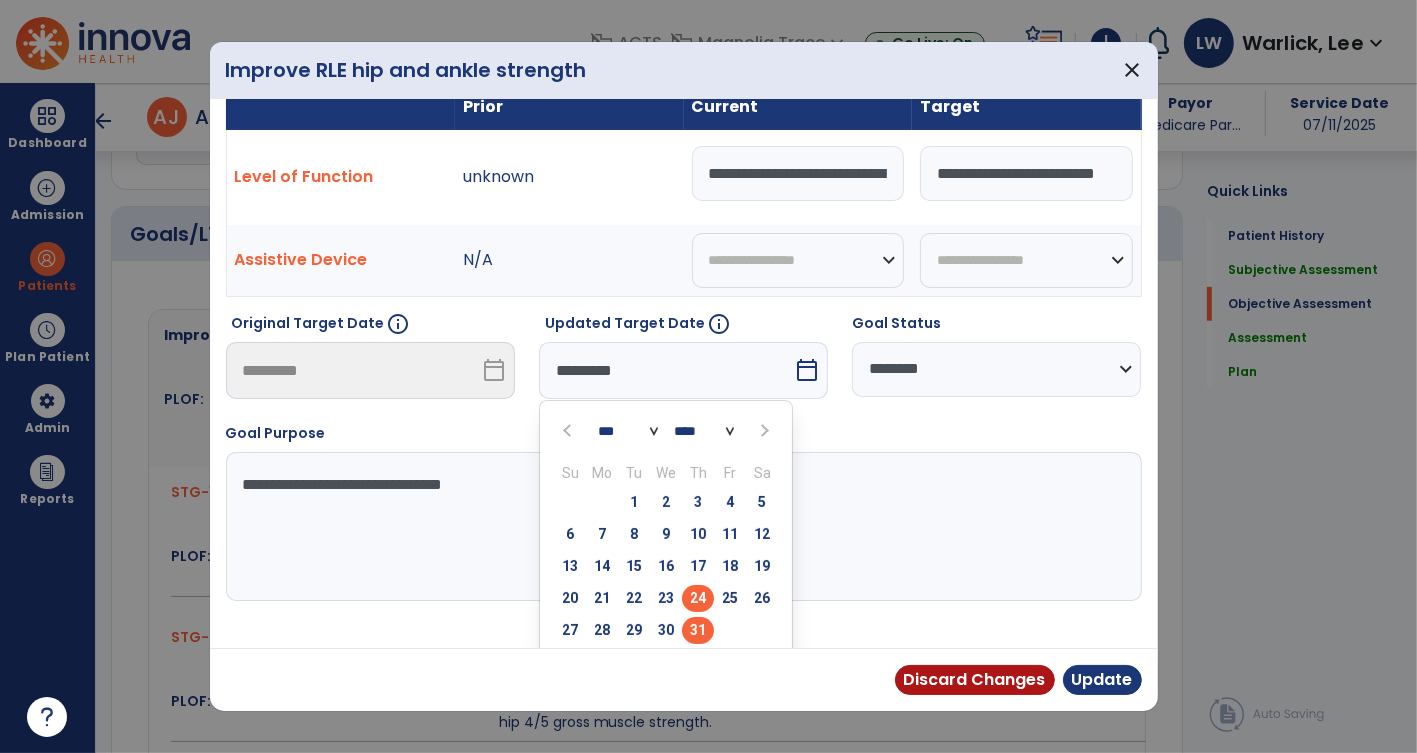 click on "24" at bounding box center (698, 598) 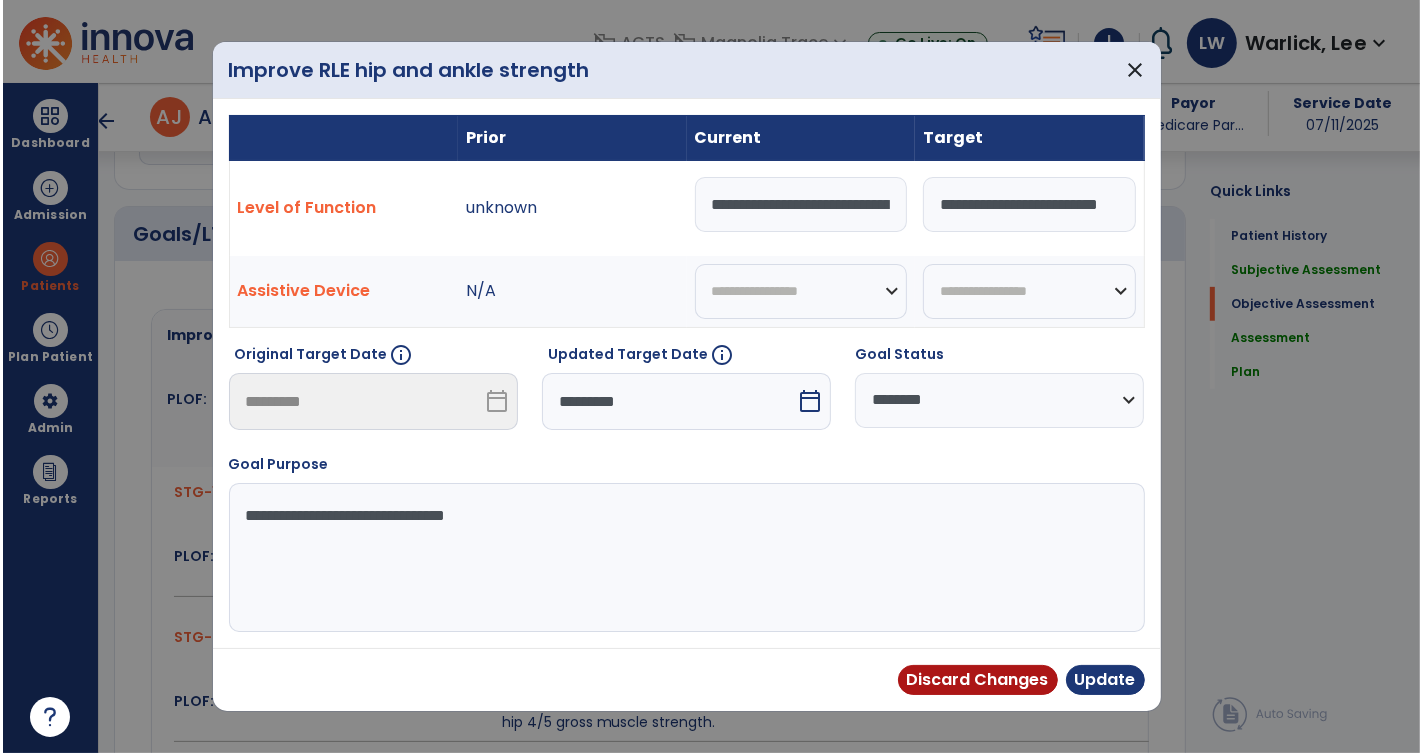 scroll, scrollTop: 0, scrollLeft: 0, axis: both 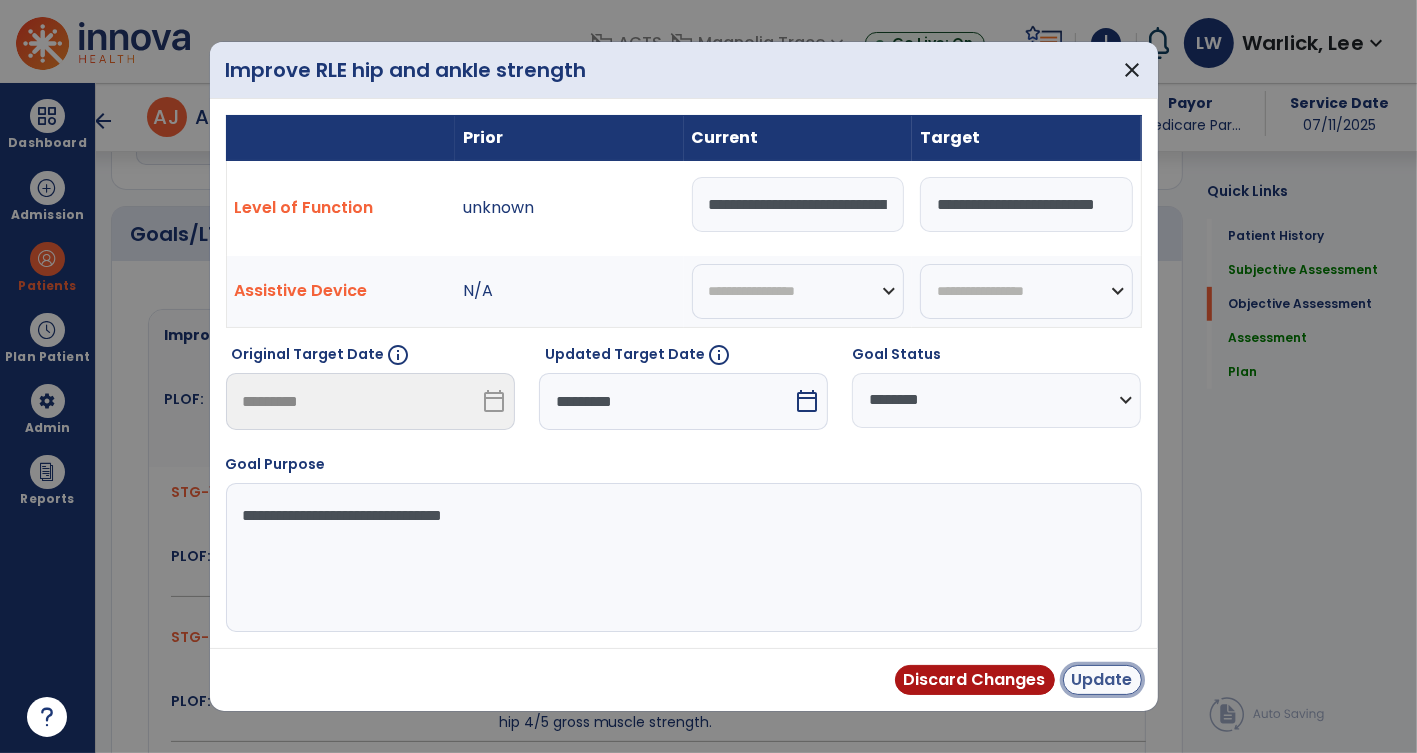 click on "Update" at bounding box center [1102, 680] 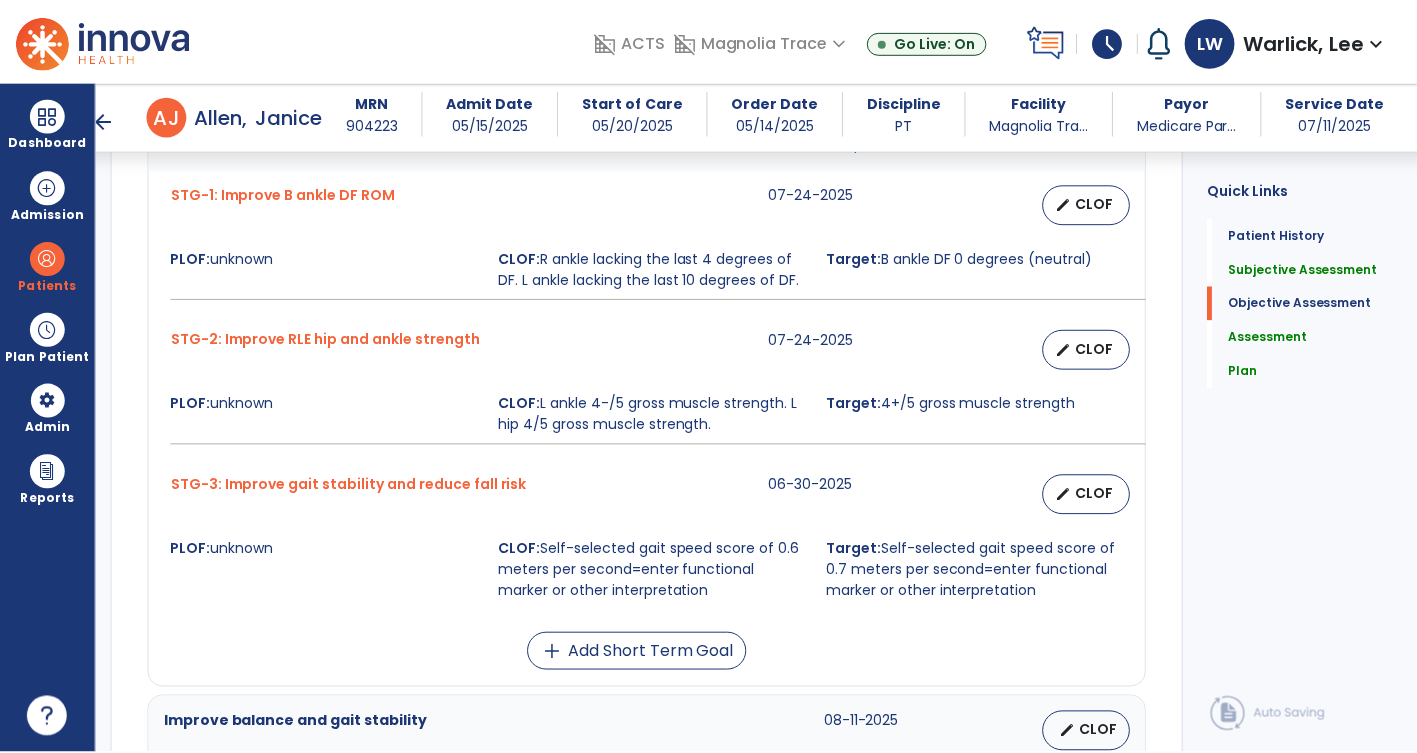 scroll, scrollTop: 1033, scrollLeft: 0, axis: vertical 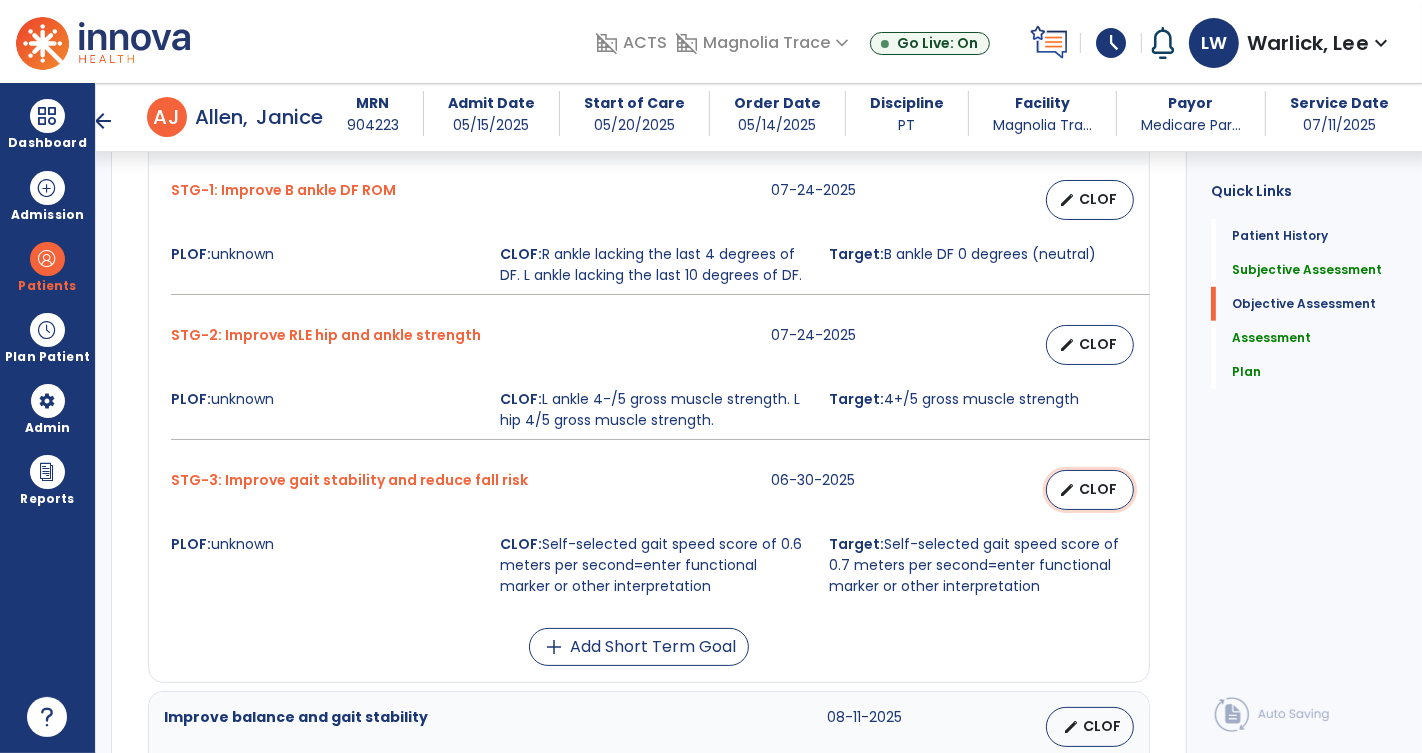 click on "CLOF" at bounding box center [1098, 489] 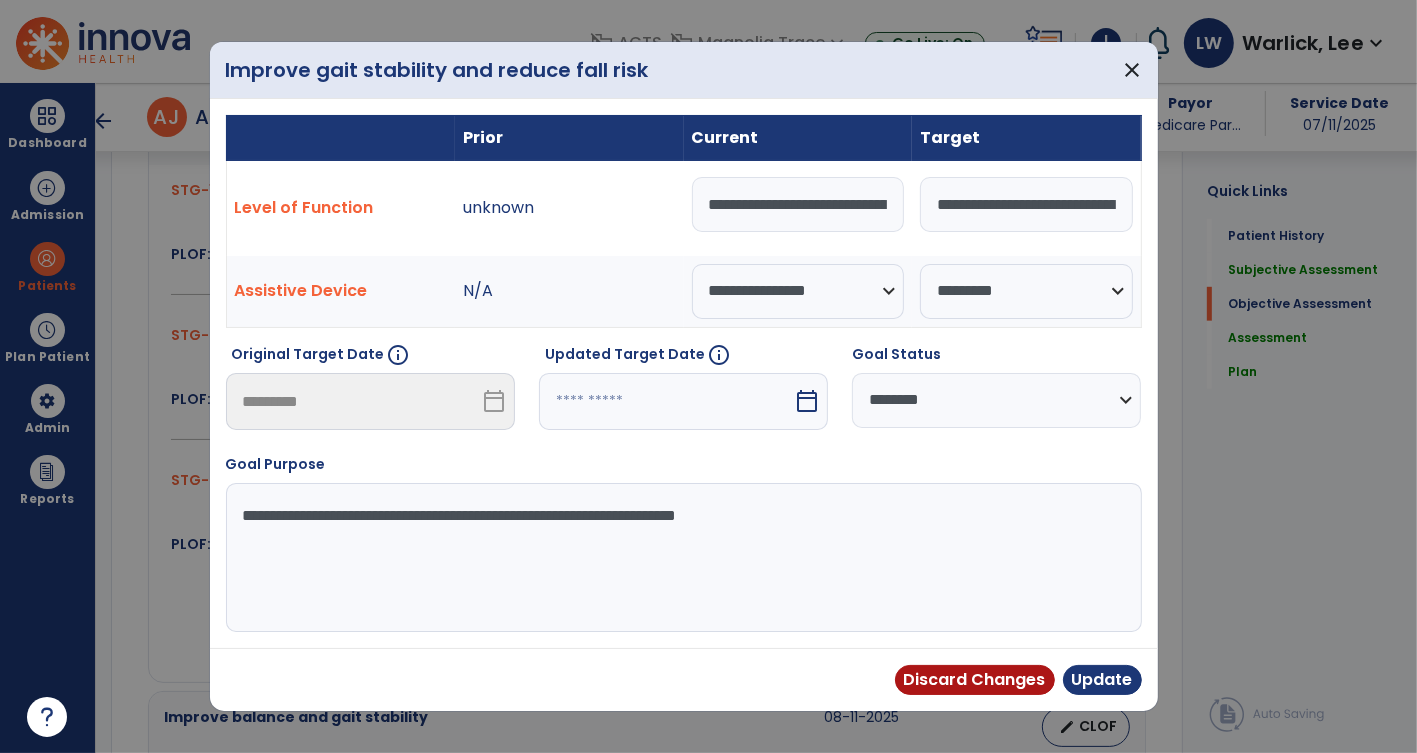 scroll, scrollTop: 1033, scrollLeft: 0, axis: vertical 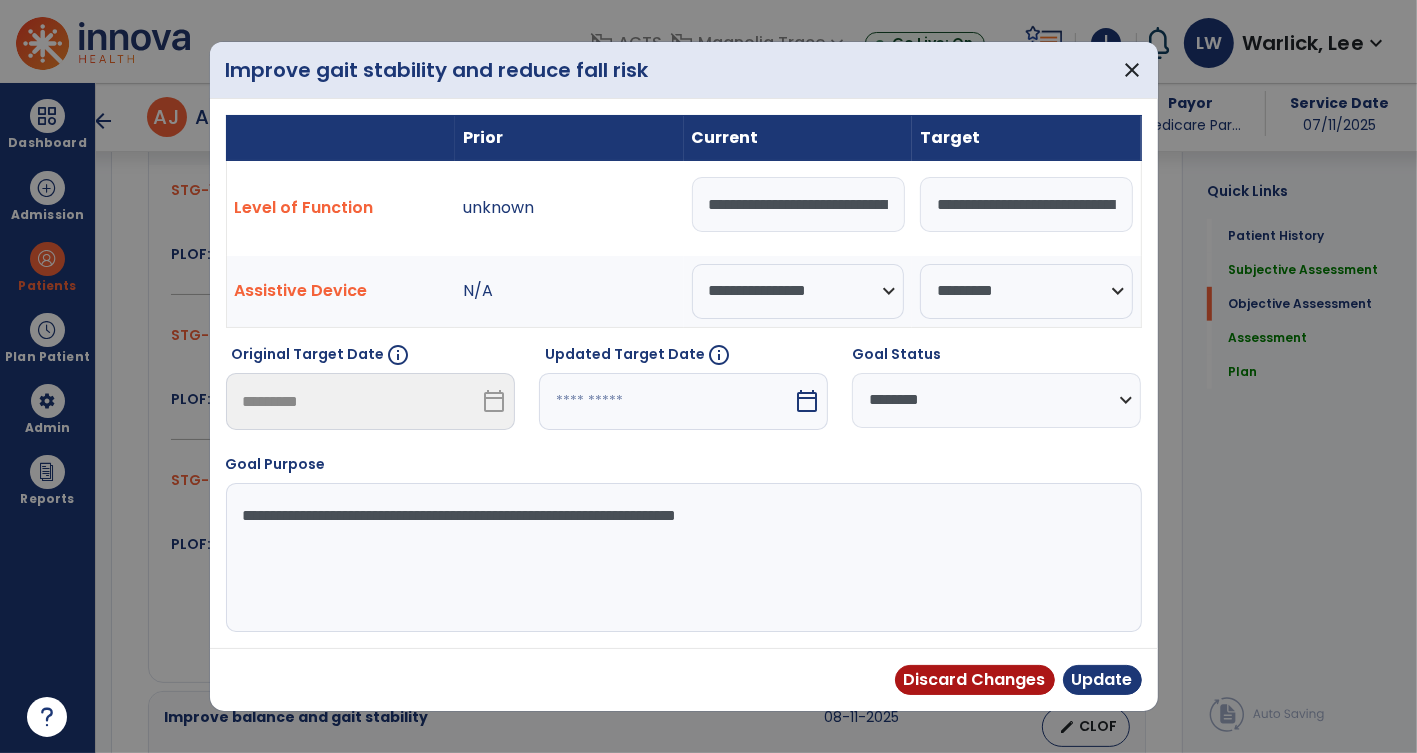 click on "**********" at bounding box center [798, 204] 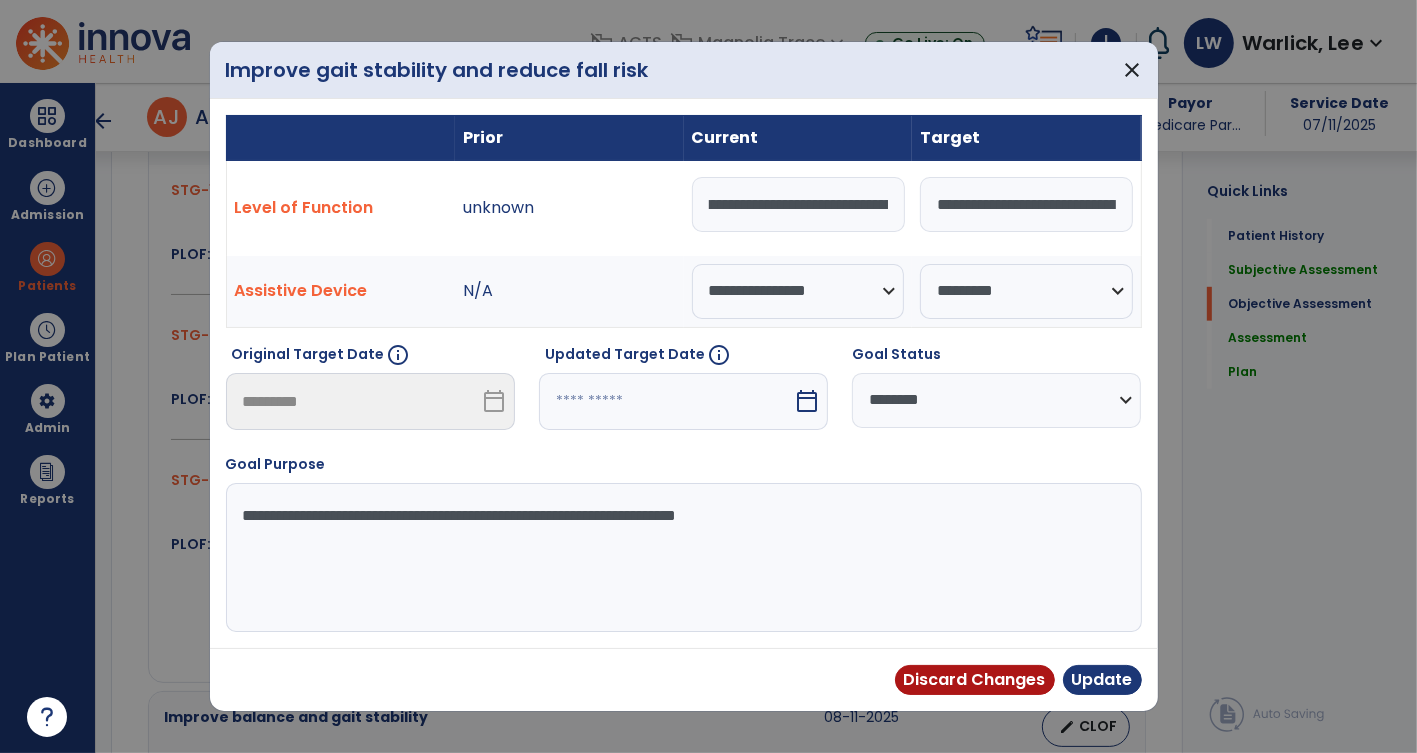 scroll, scrollTop: 0, scrollLeft: 343, axis: horizontal 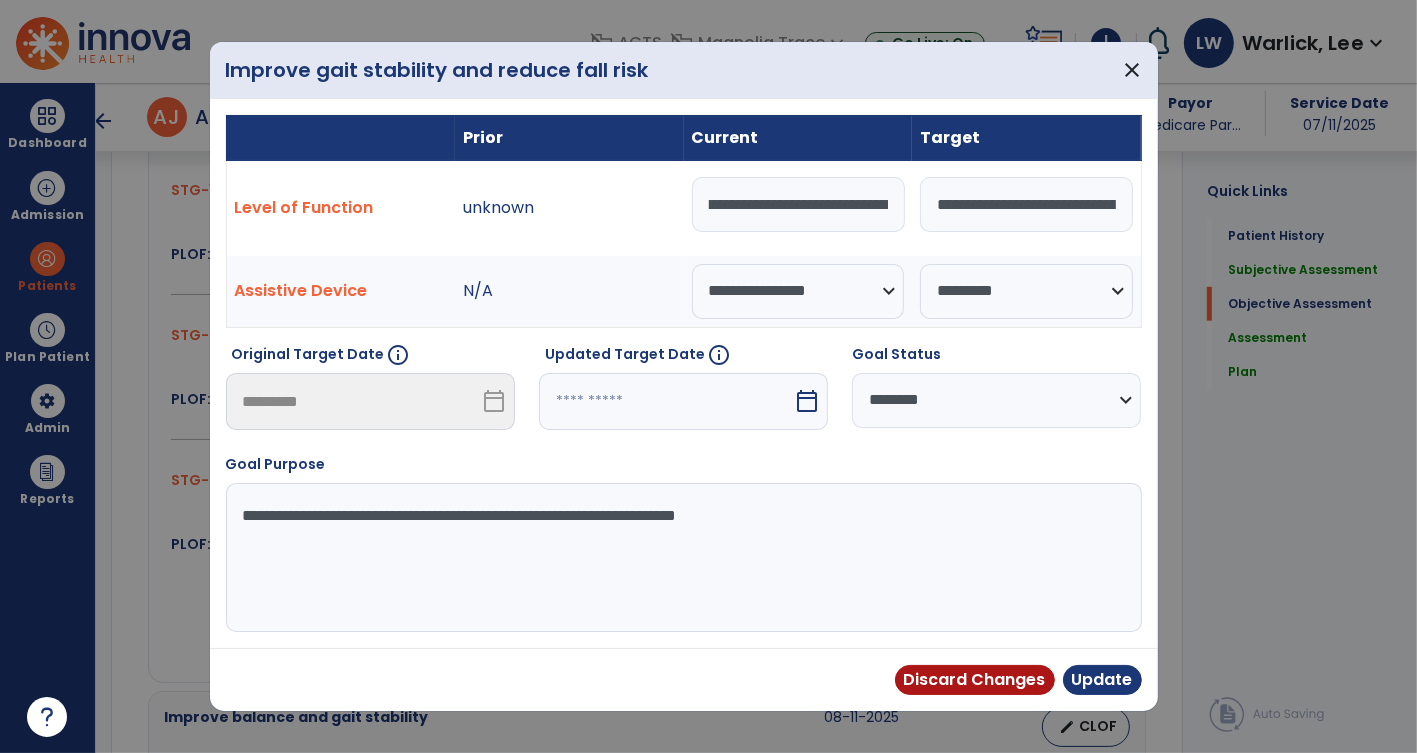 type on "**********" 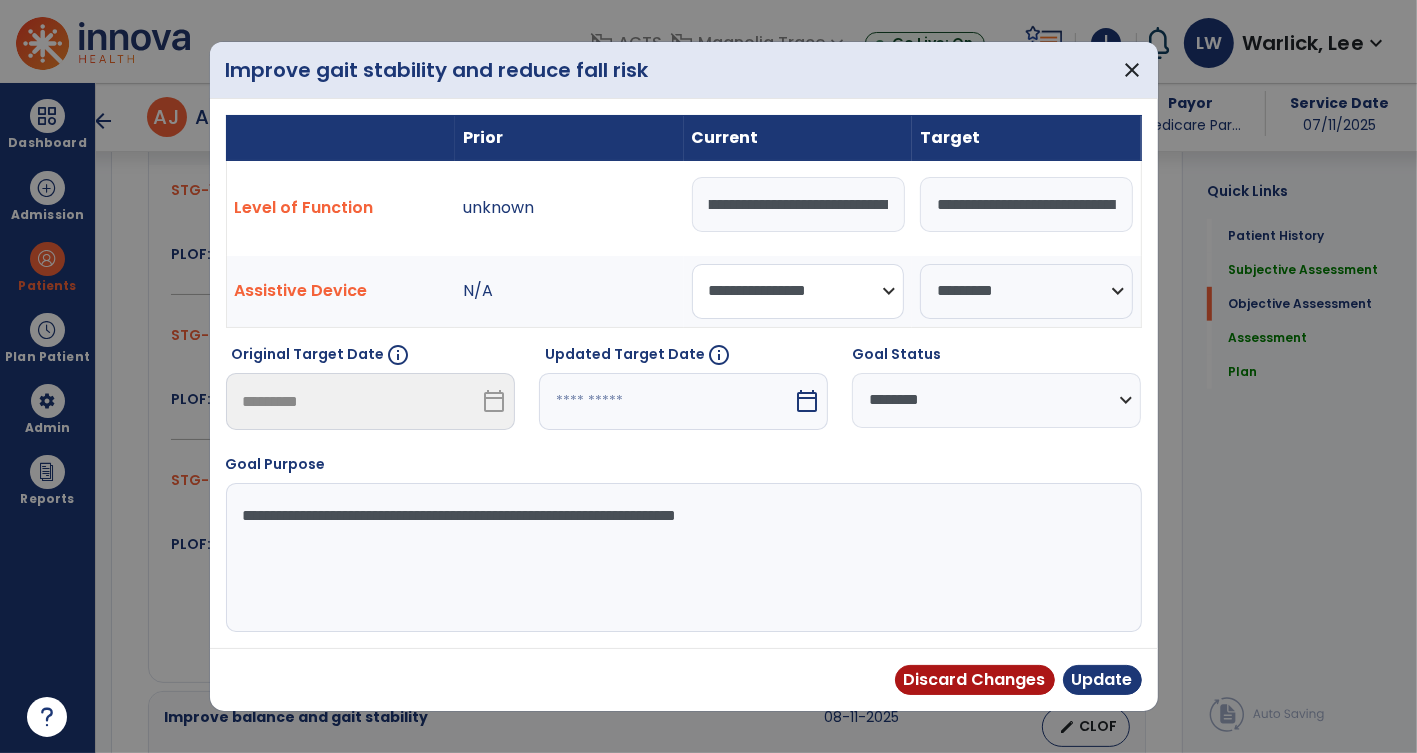 click on "**********" at bounding box center (798, 291) 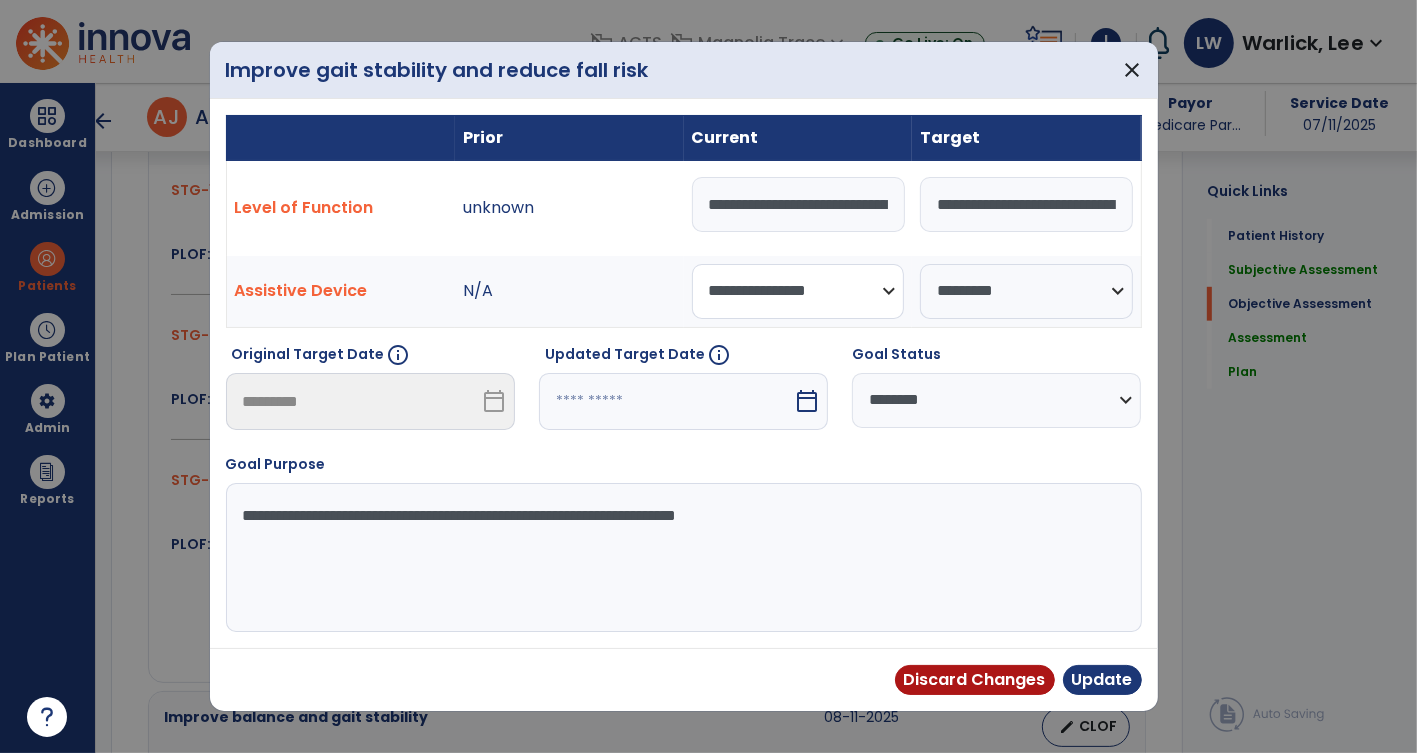 select on "****" 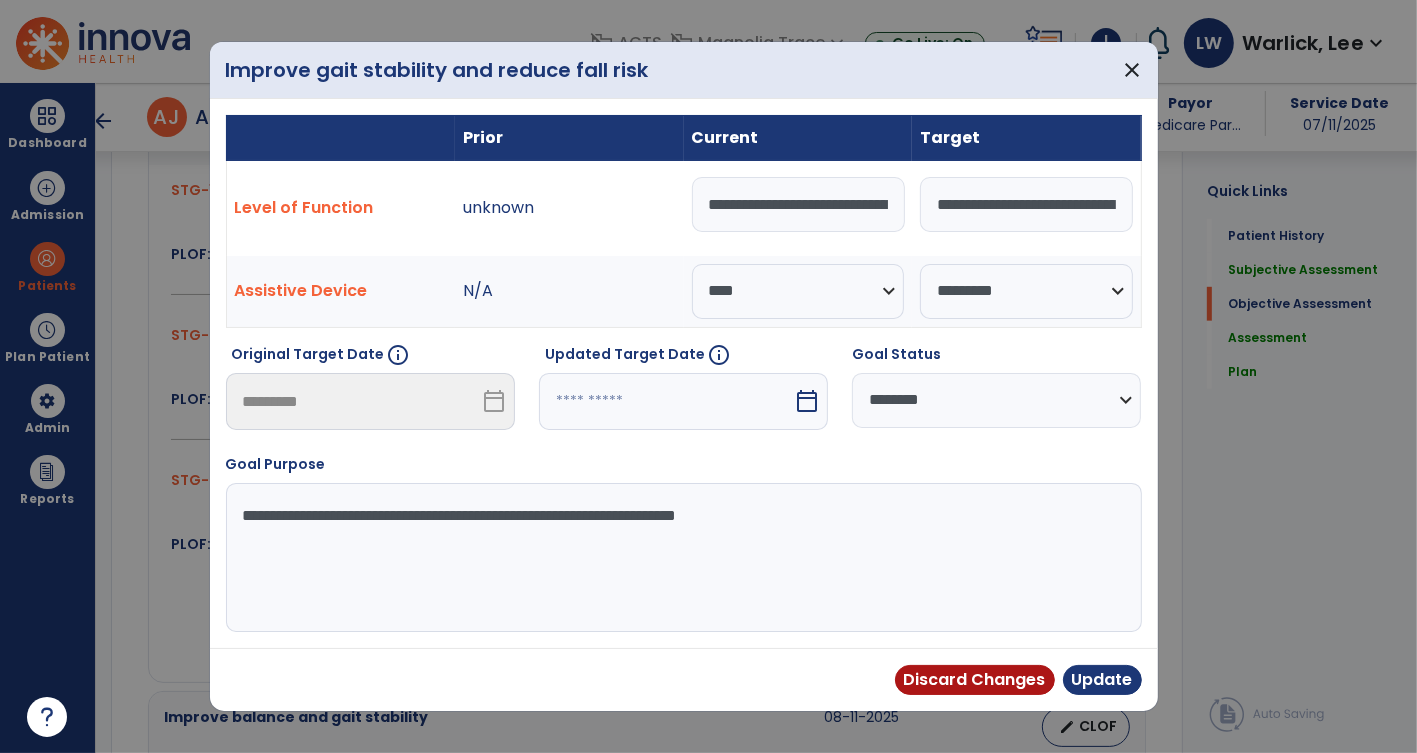click on "**********" at bounding box center [1026, 204] 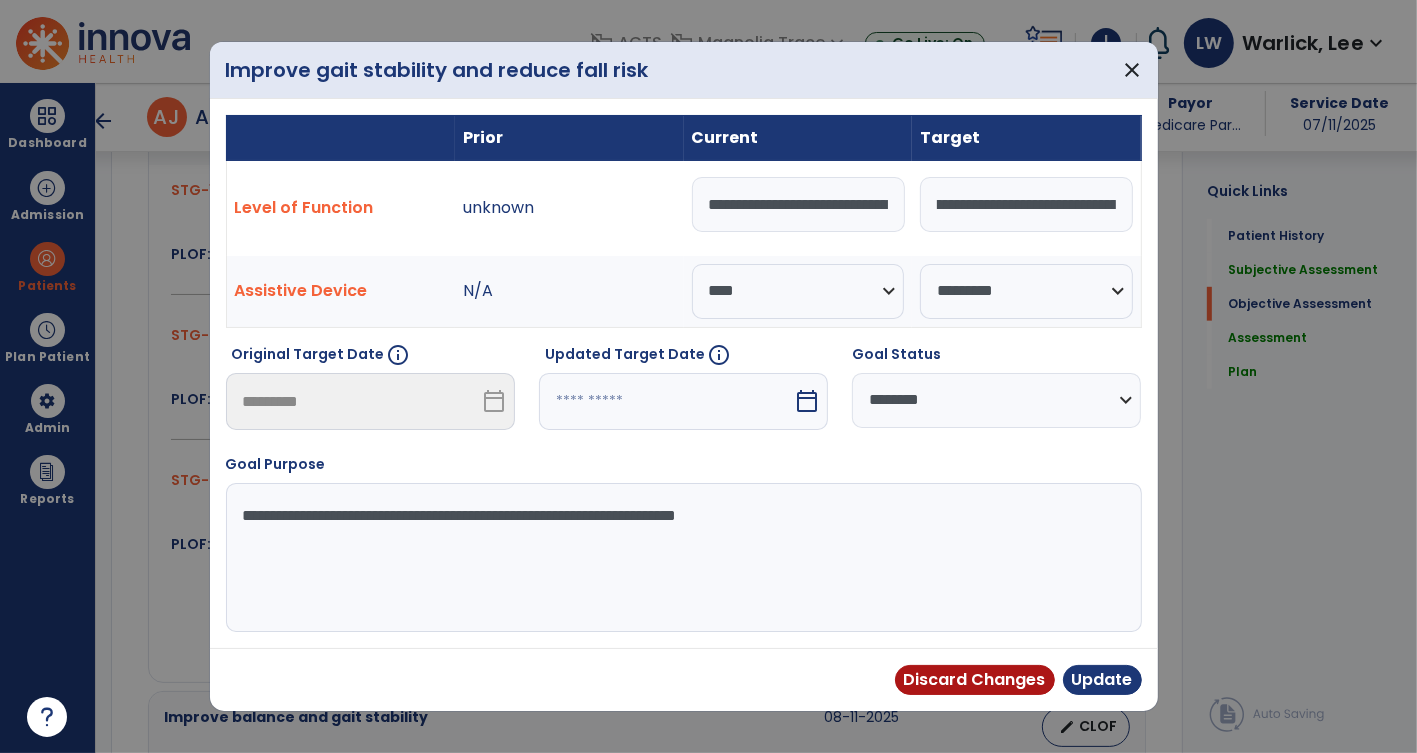 scroll, scrollTop: 0, scrollLeft: 188, axis: horizontal 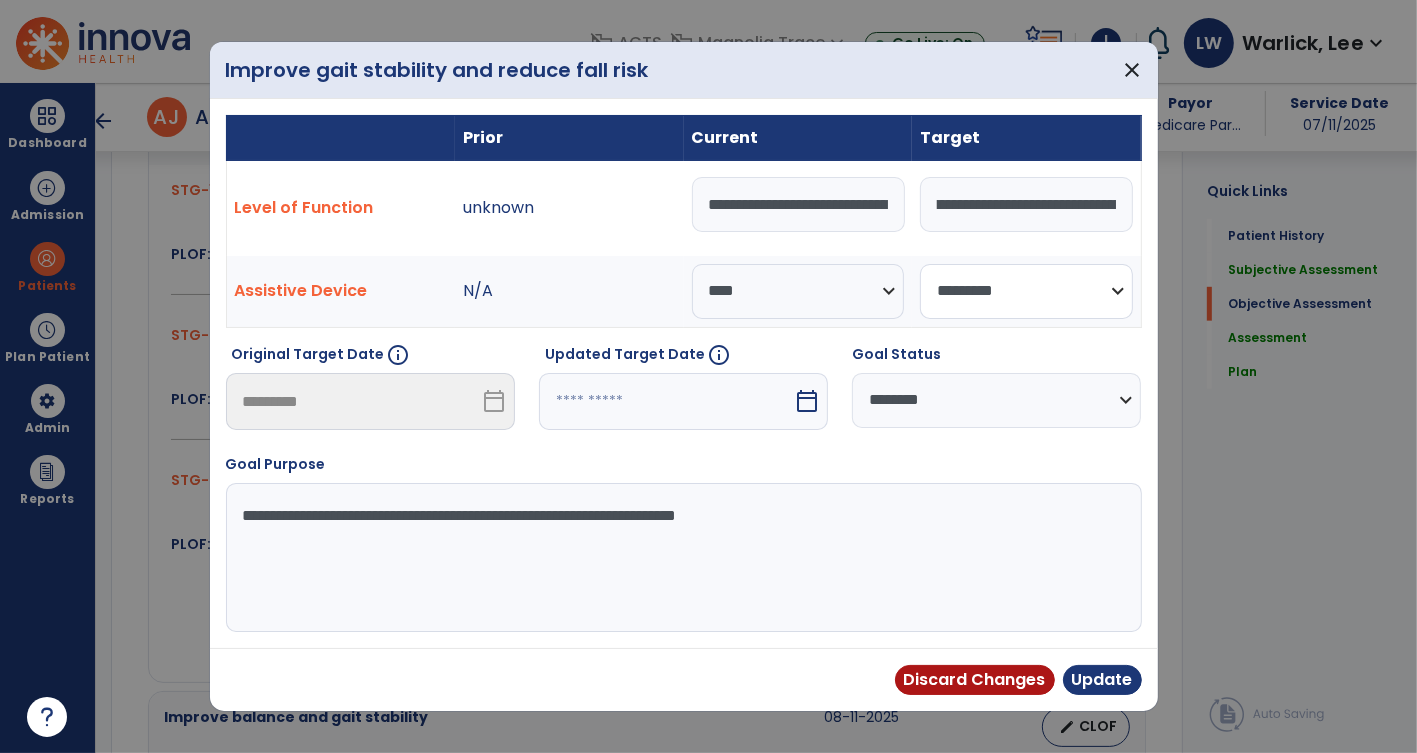 click on "**********" at bounding box center [1026, 291] 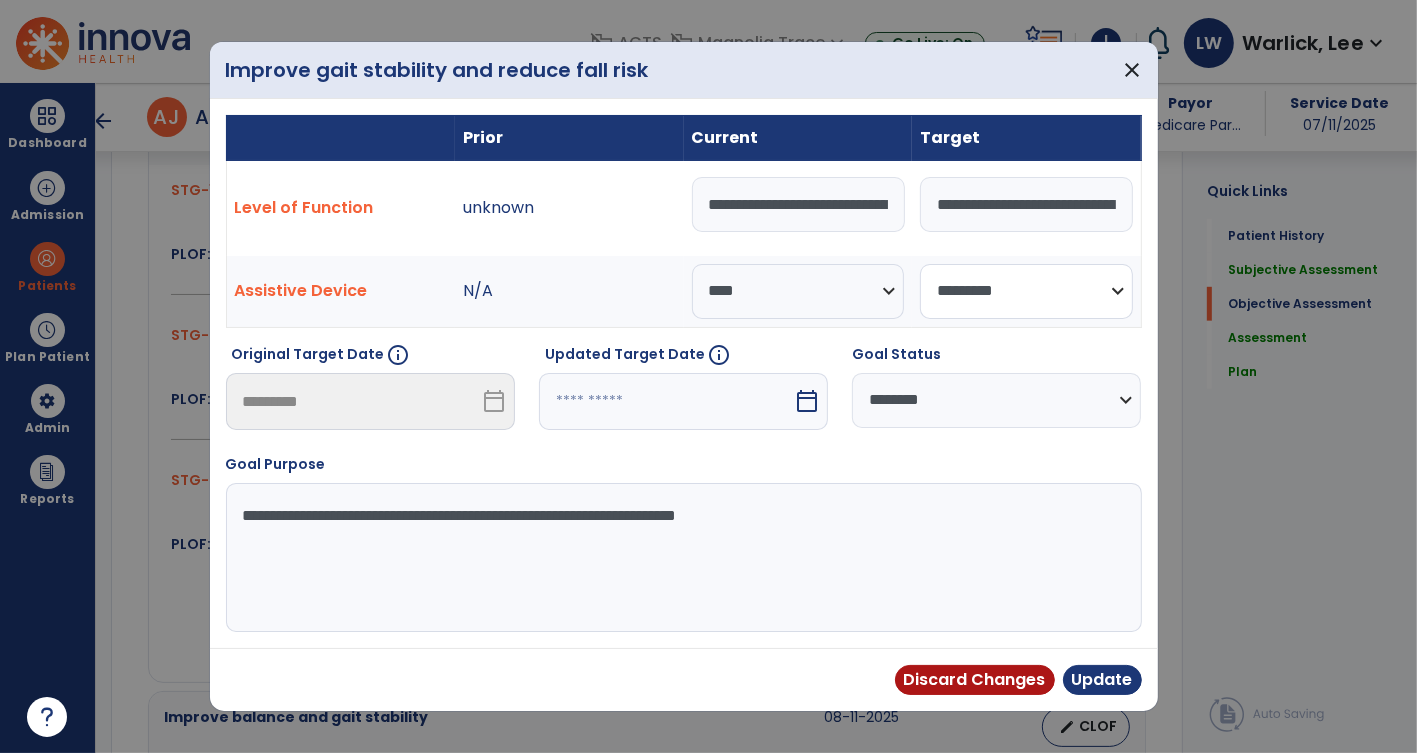 select on "****" 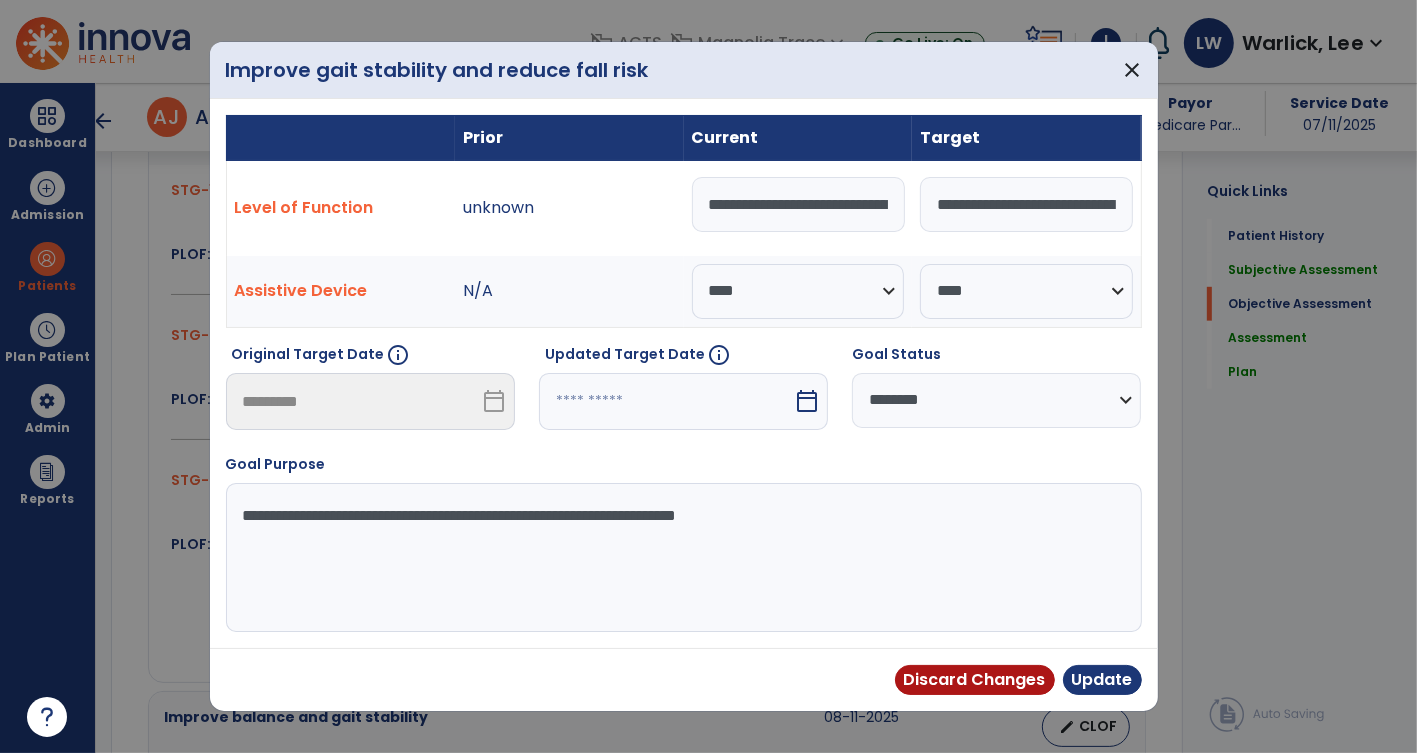 click on "**********" at bounding box center (1026, 204) 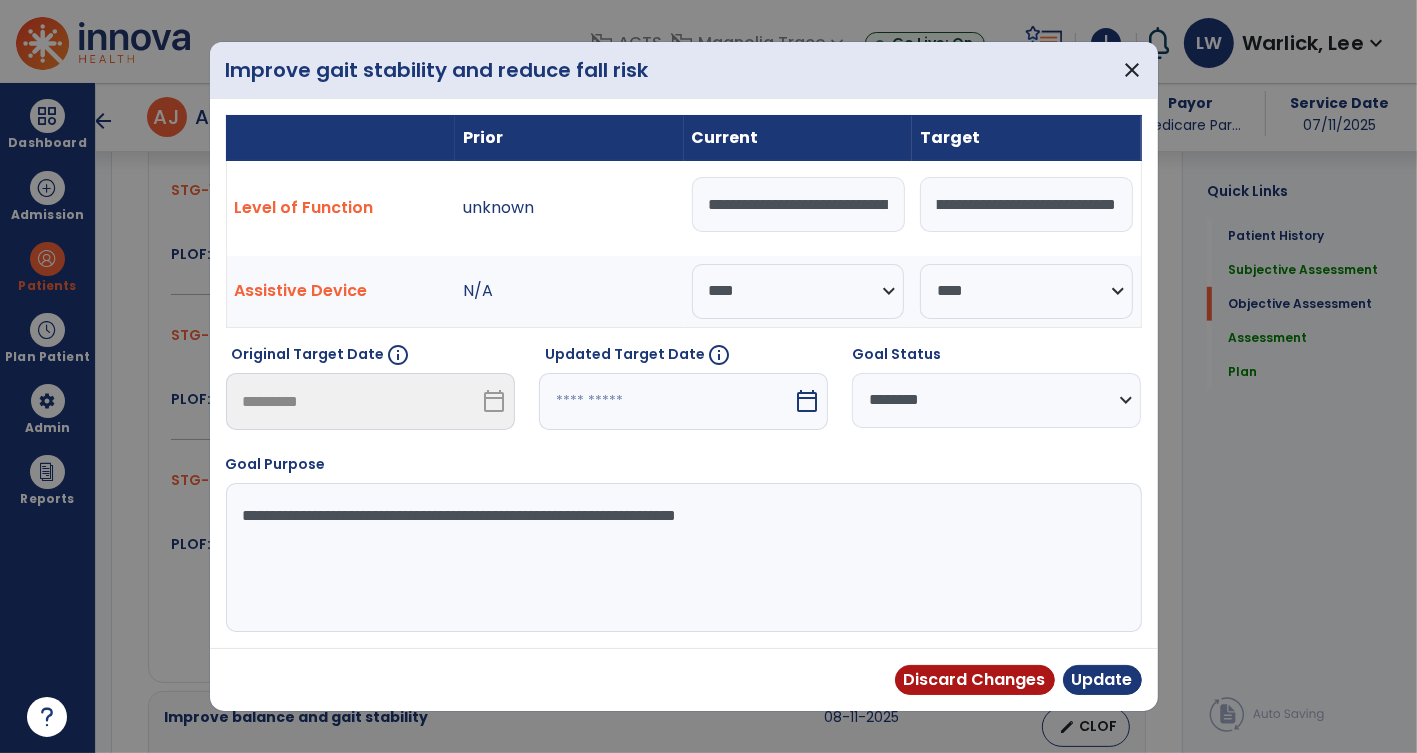 scroll, scrollTop: 0, scrollLeft: 773, axis: horizontal 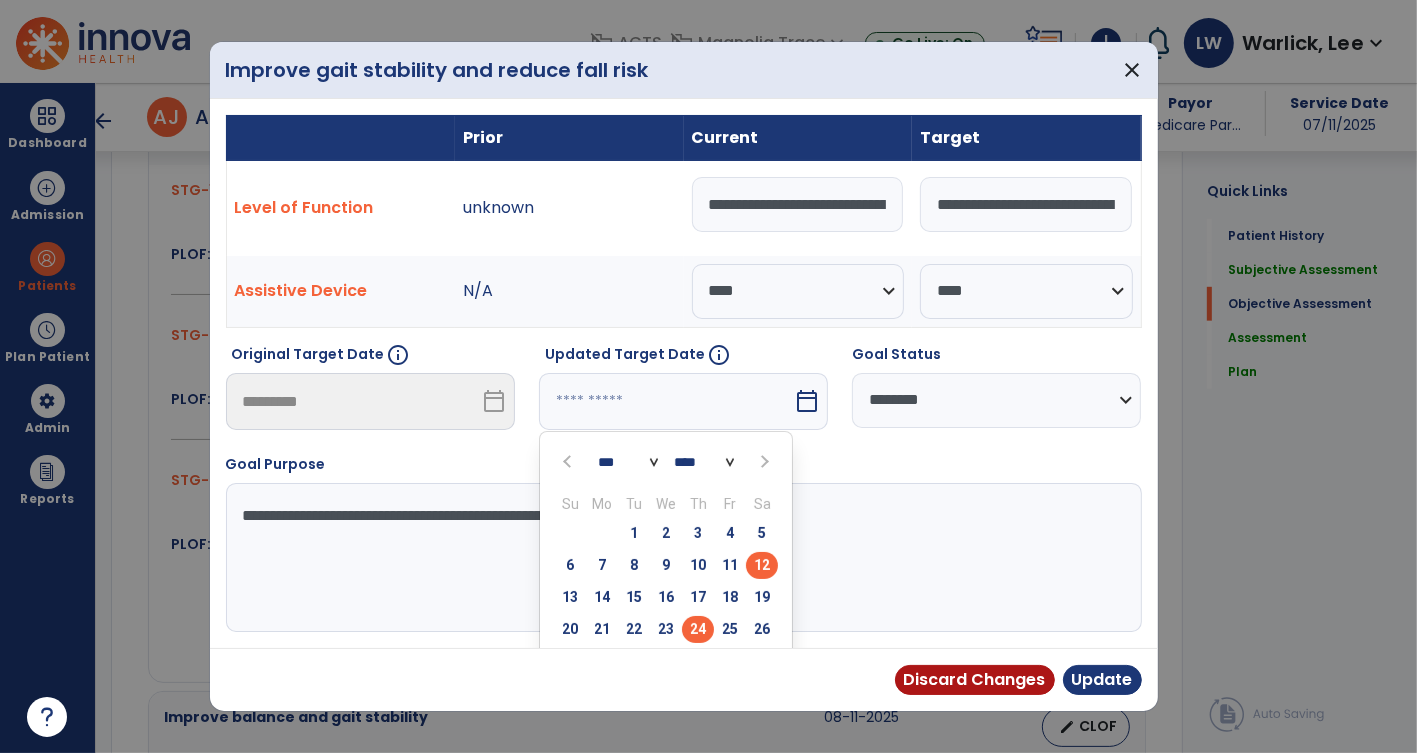 click on "24" at bounding box center [698, 629] 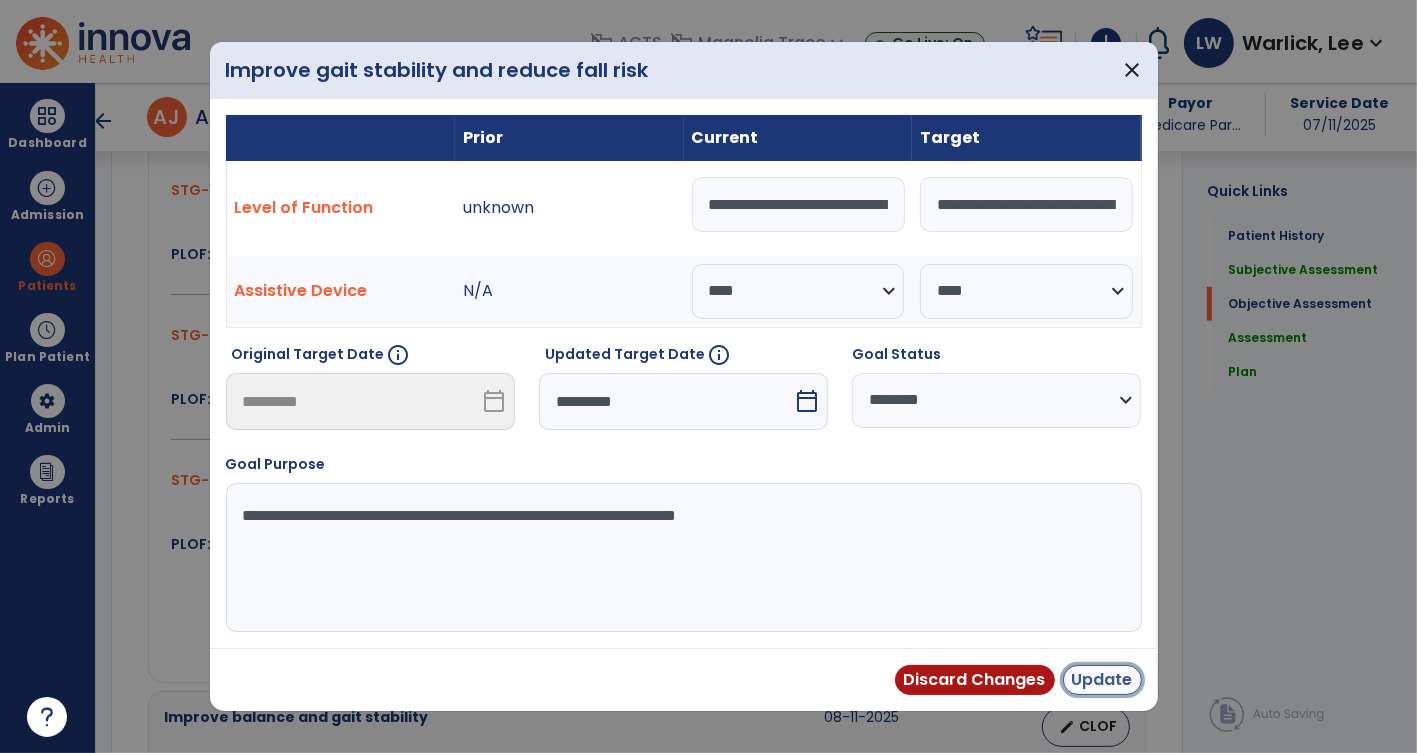 click on "Update" at bounding box center (1102, 680) 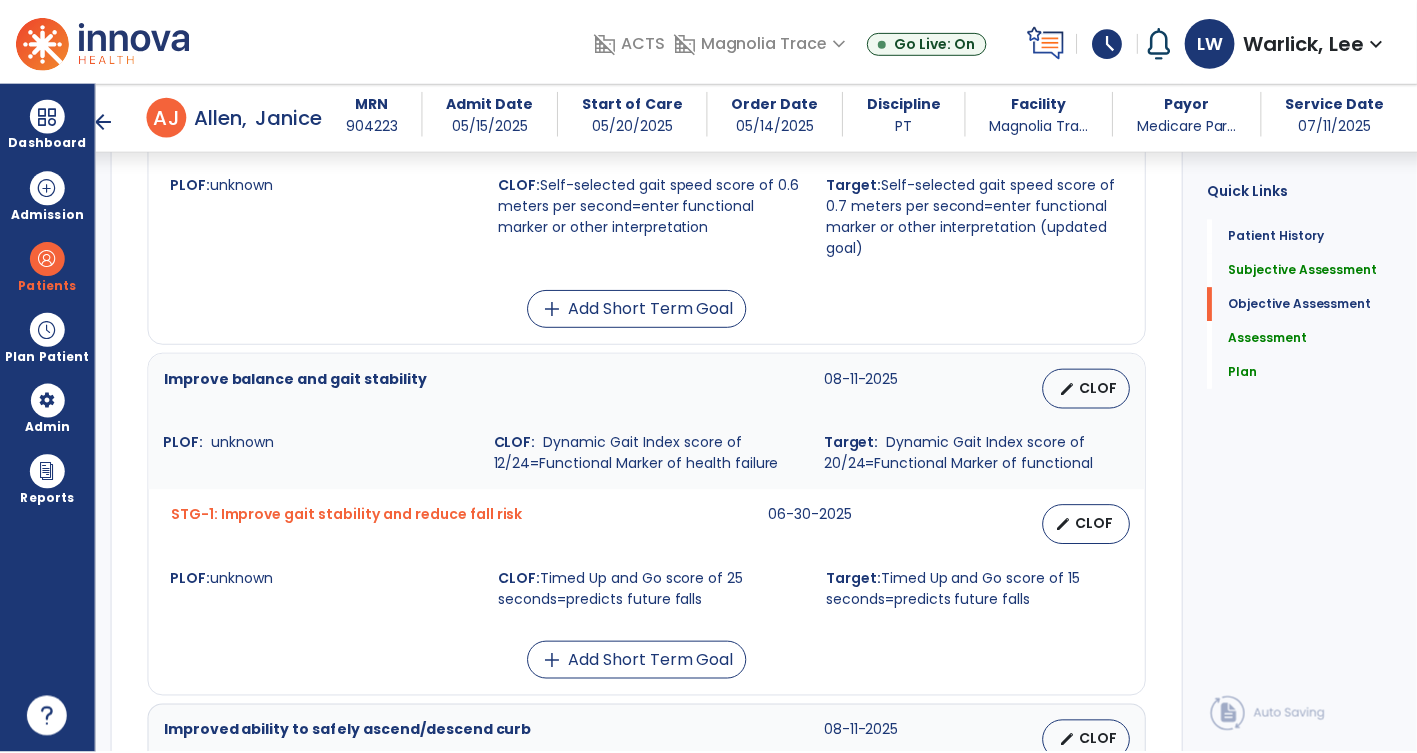 scroll, scrollTop: 1393, scrollLeft: 0, axis: vertical 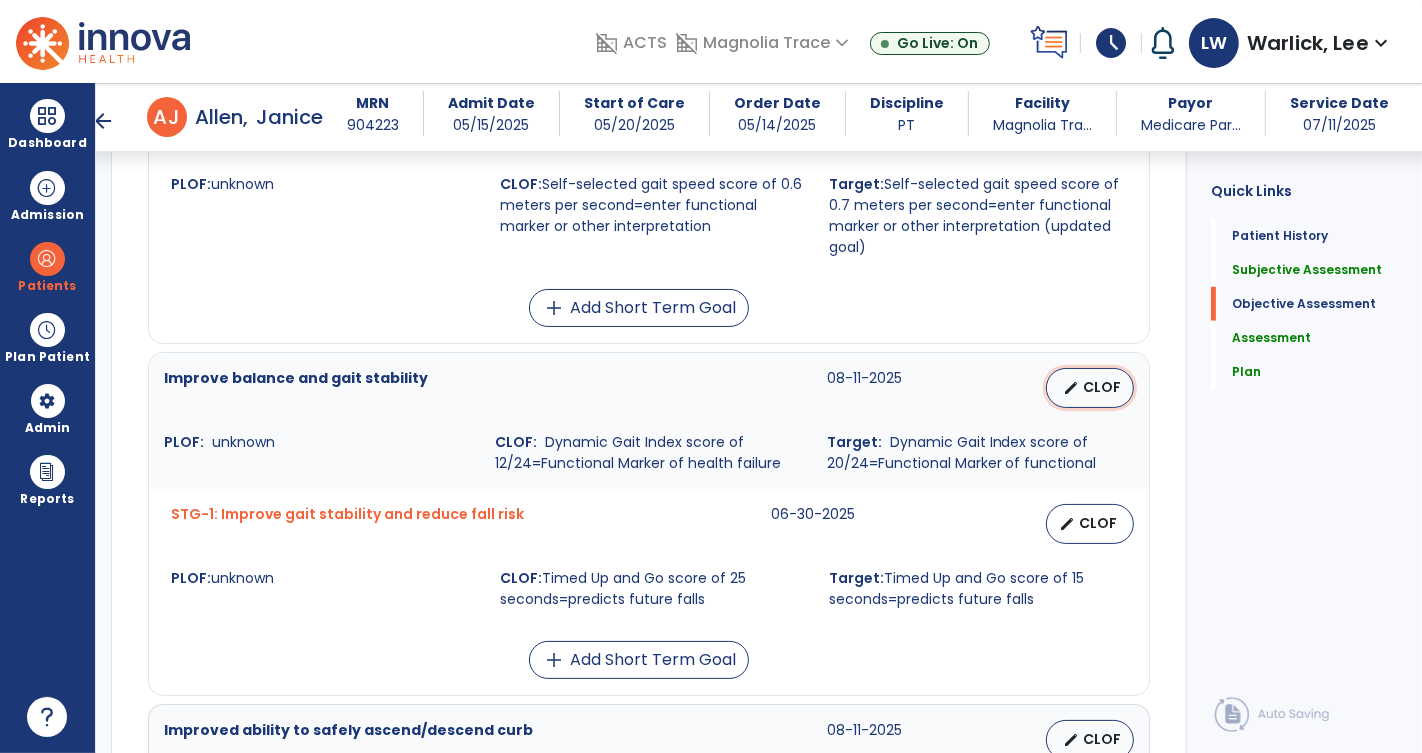 click on "CLOF" at bounding box center [1102, 387] 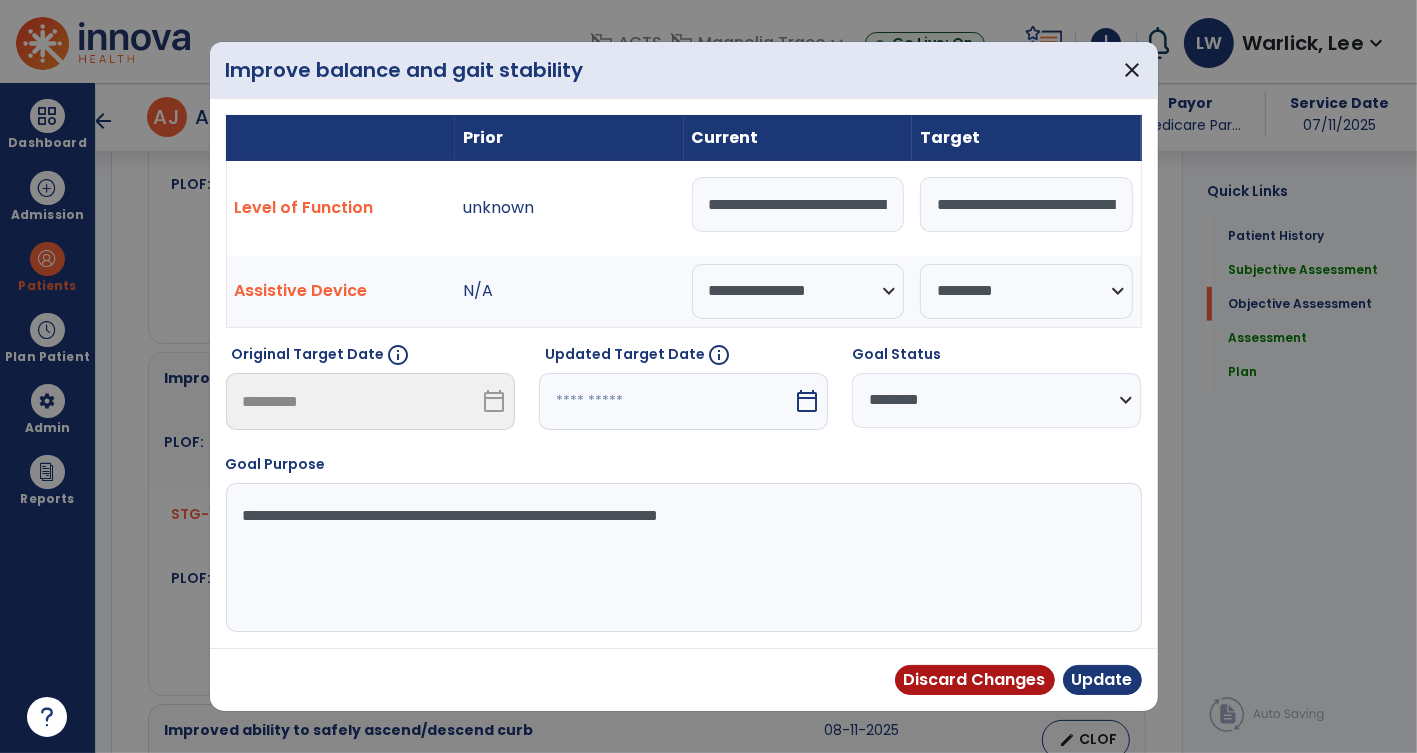 scroll, scrollTop: 1393, scrollLeft: 0, axis: vertical 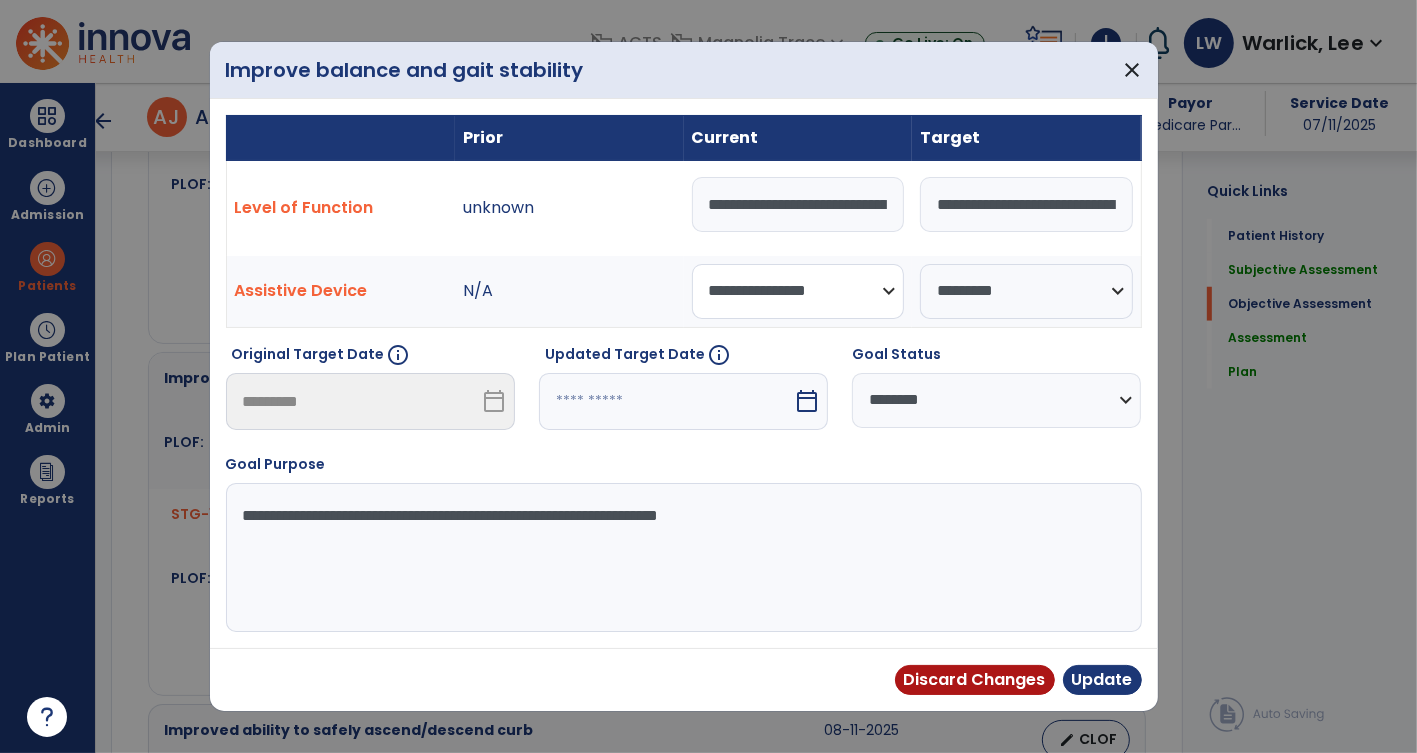 click on "**********" at bounding box center (798, 291) 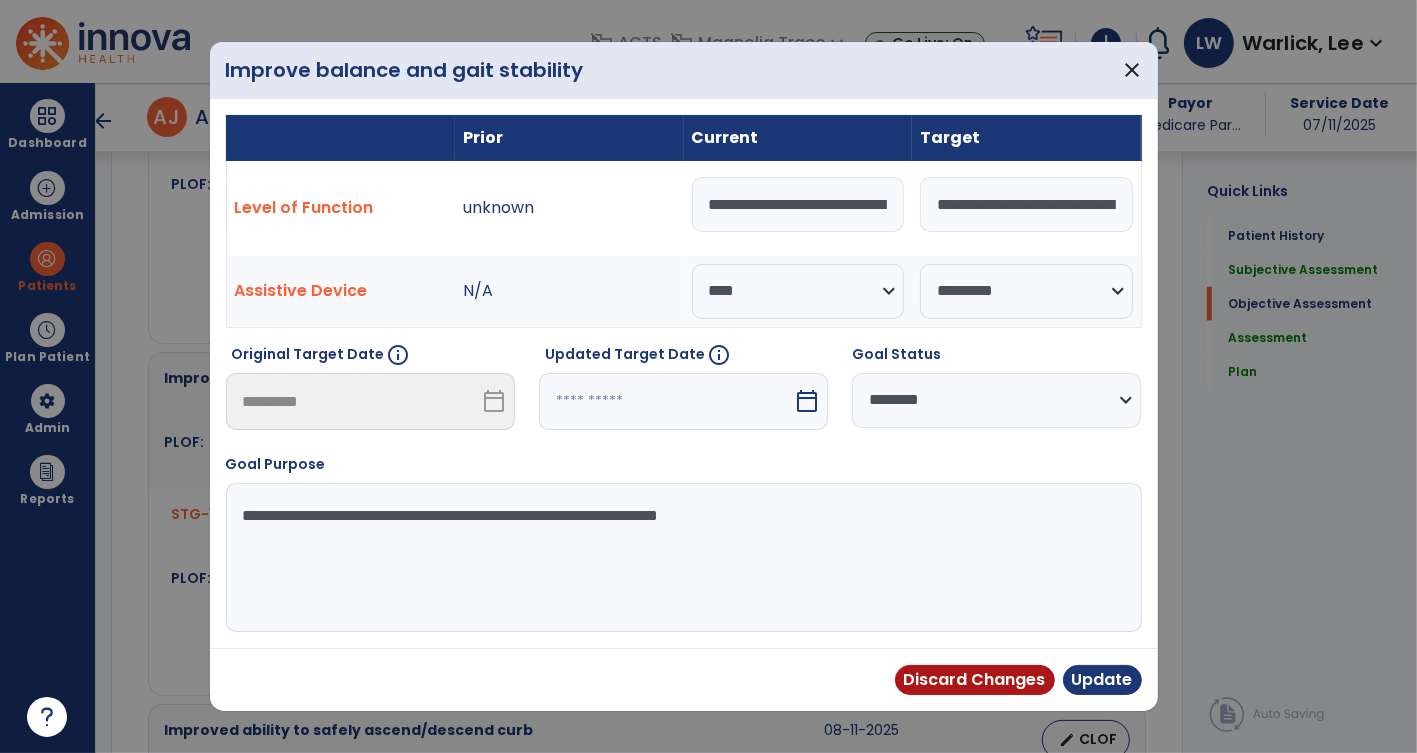 click on "**********" at bounding box center (1026, 204) 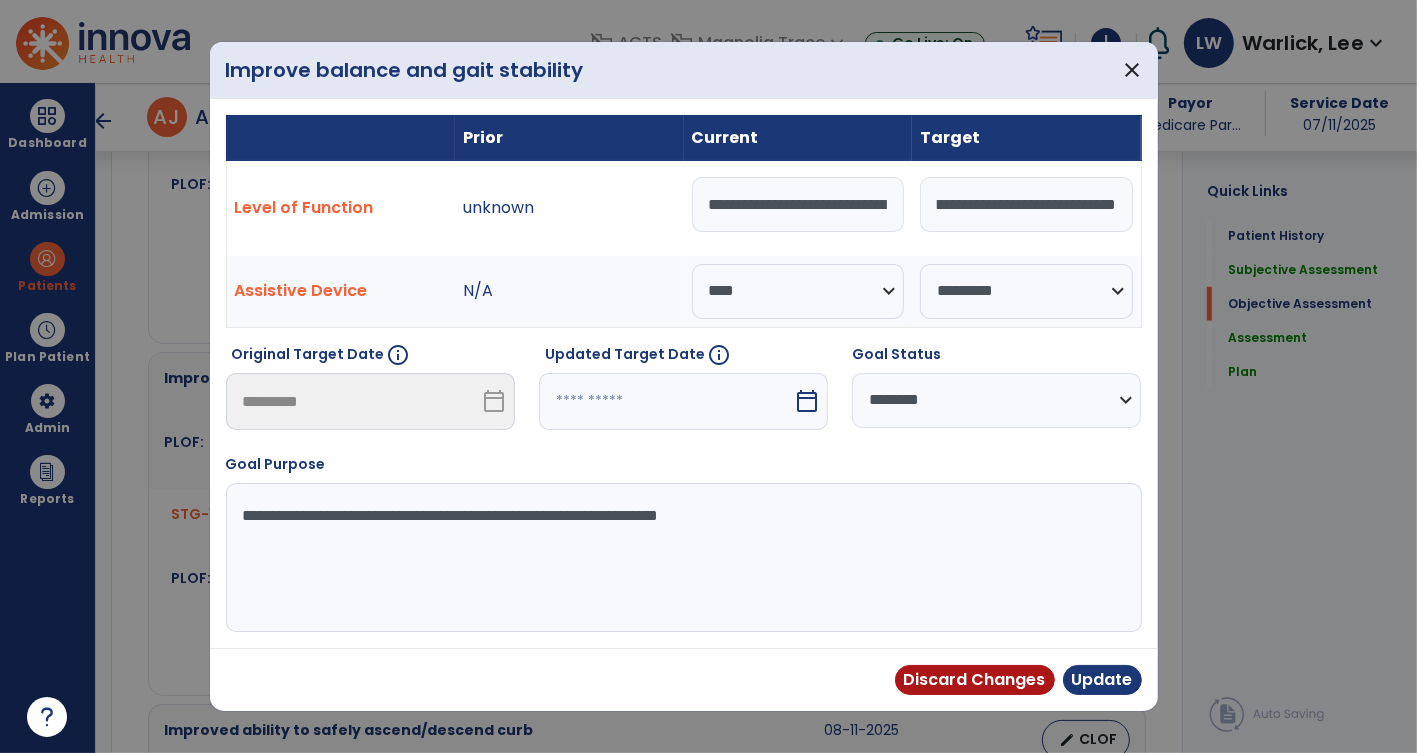 scroll, scrollTop: 0, scrollLeft: 0, axis: both 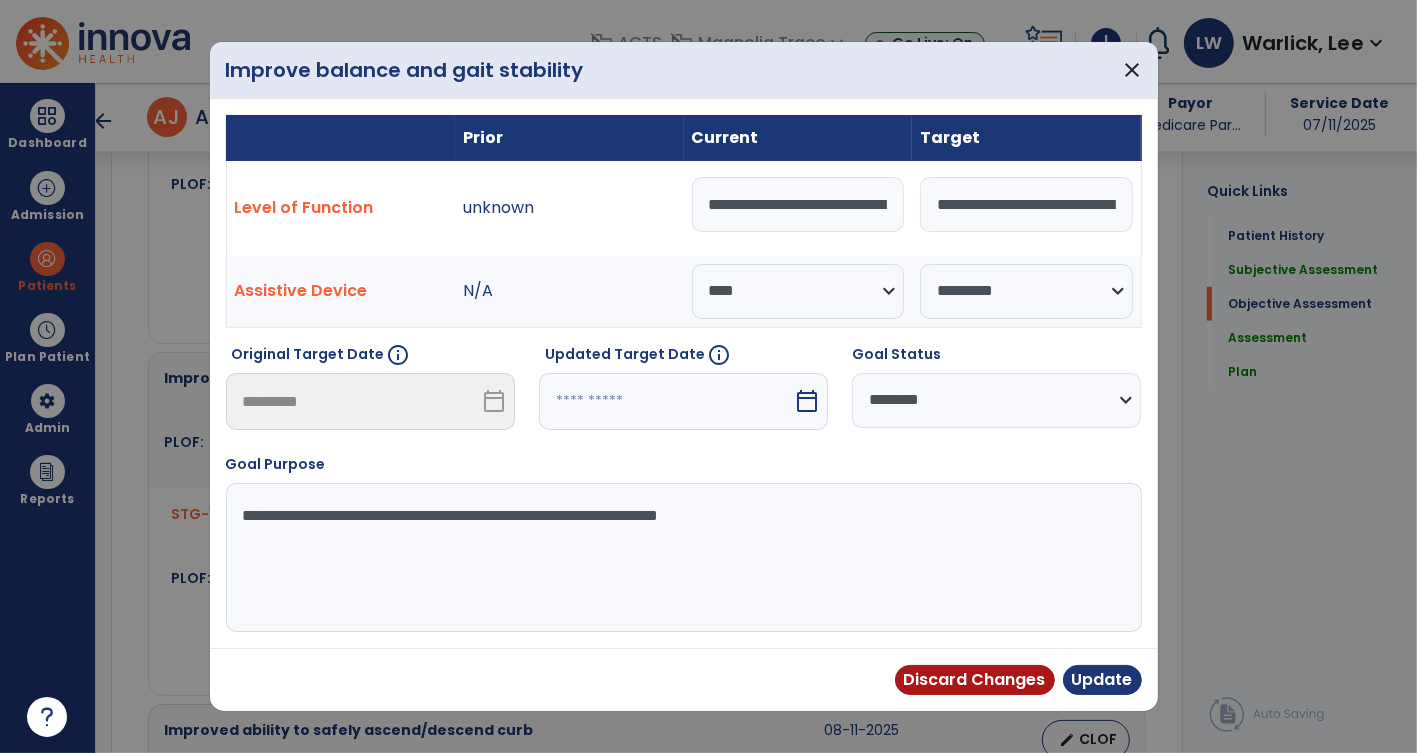 click on "**********" at bounding box center (1026, 204) 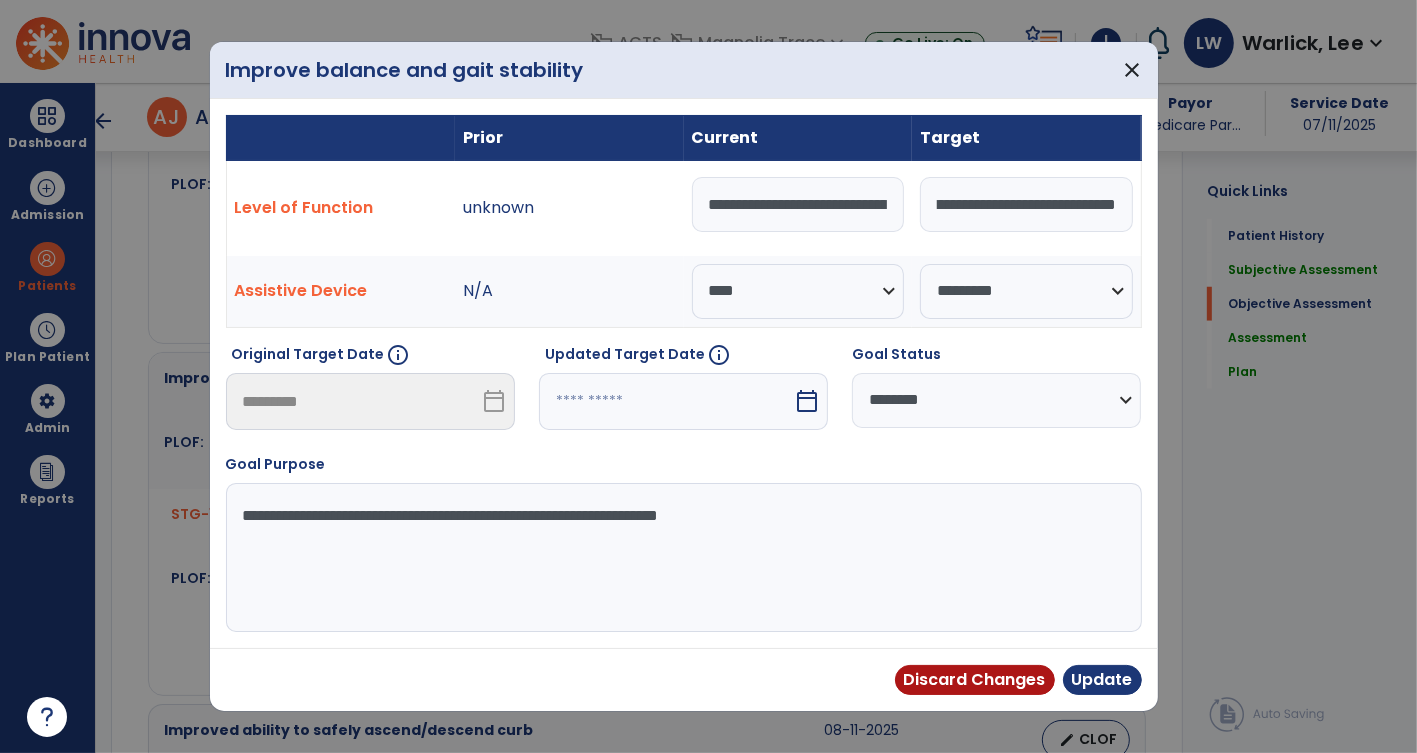 scroll, scrollTop: 0, scrollLeft: 480, axis: horizontal 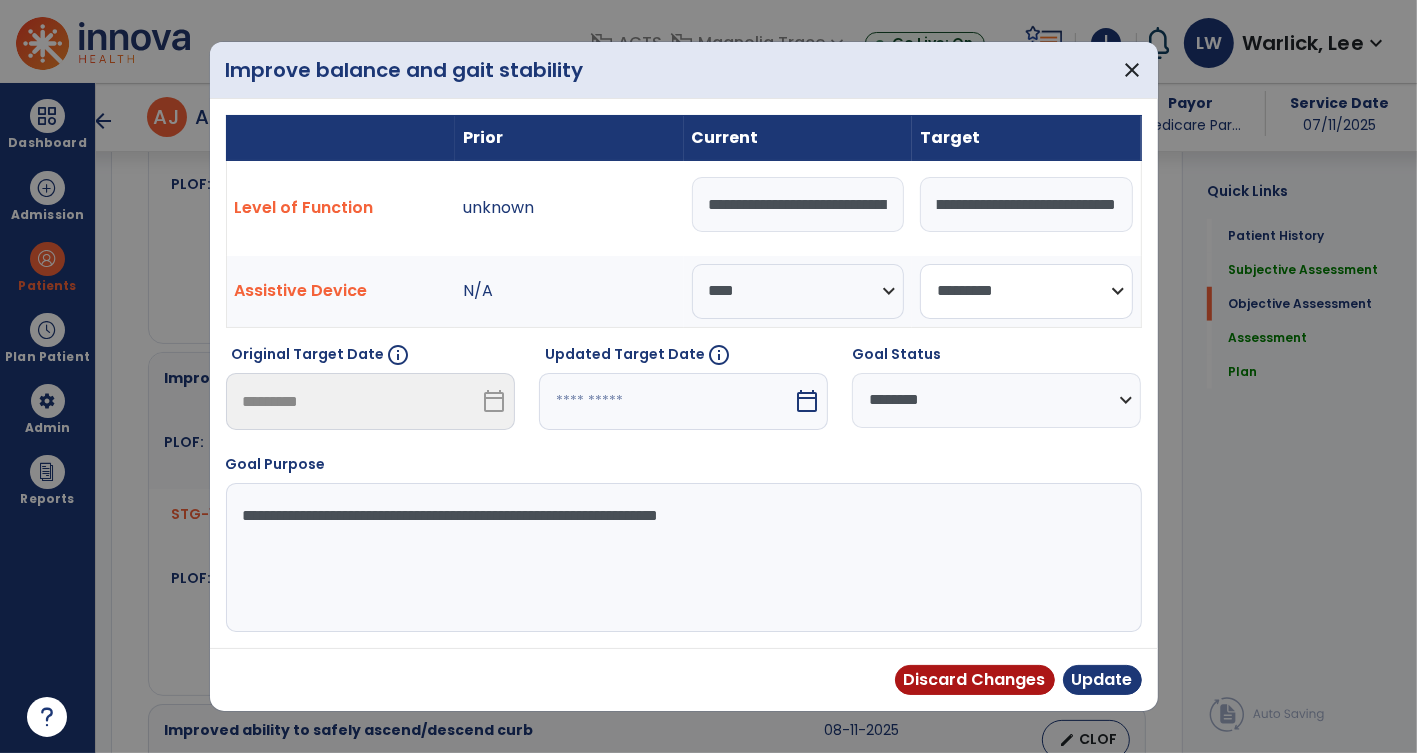 click on "**********" at bounding box center (1026, 291) 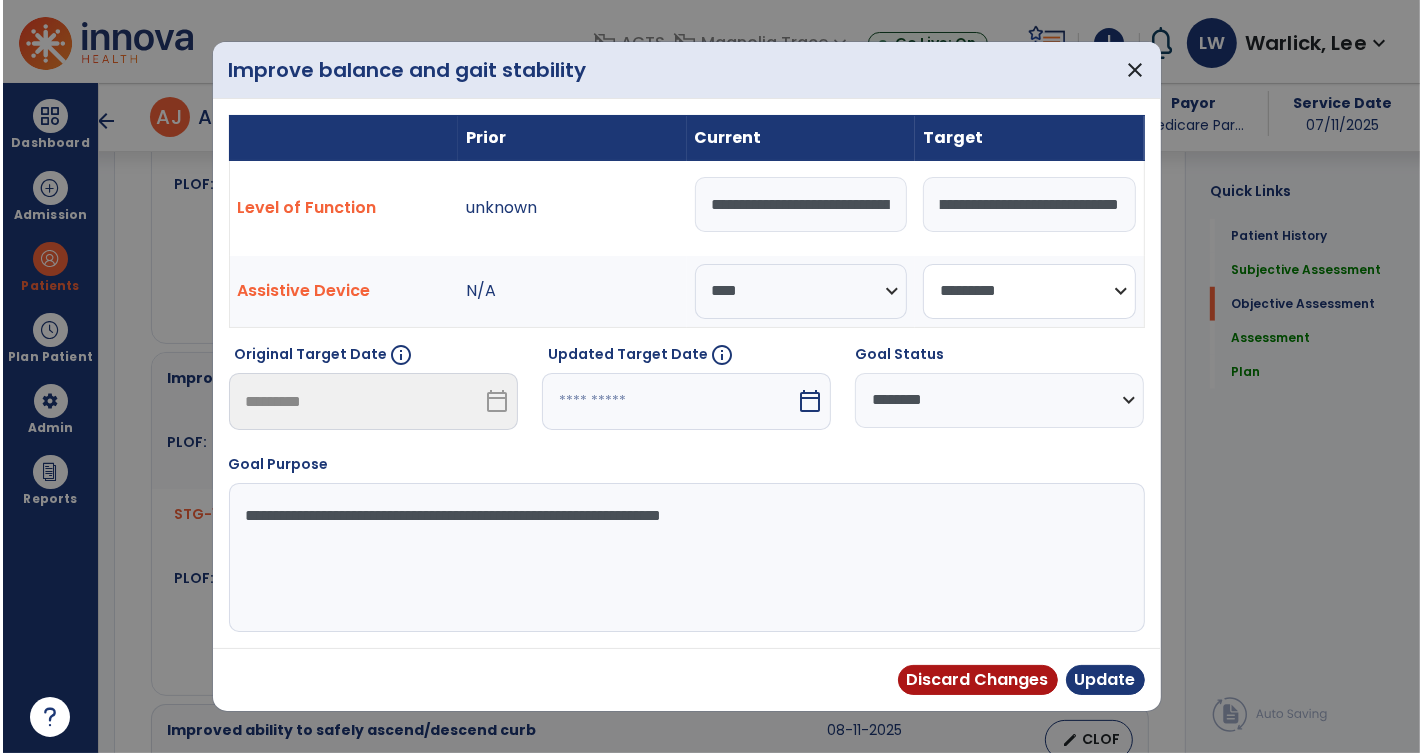 scroll, scrollTop: 0, scrollLeft: 0, axis: both 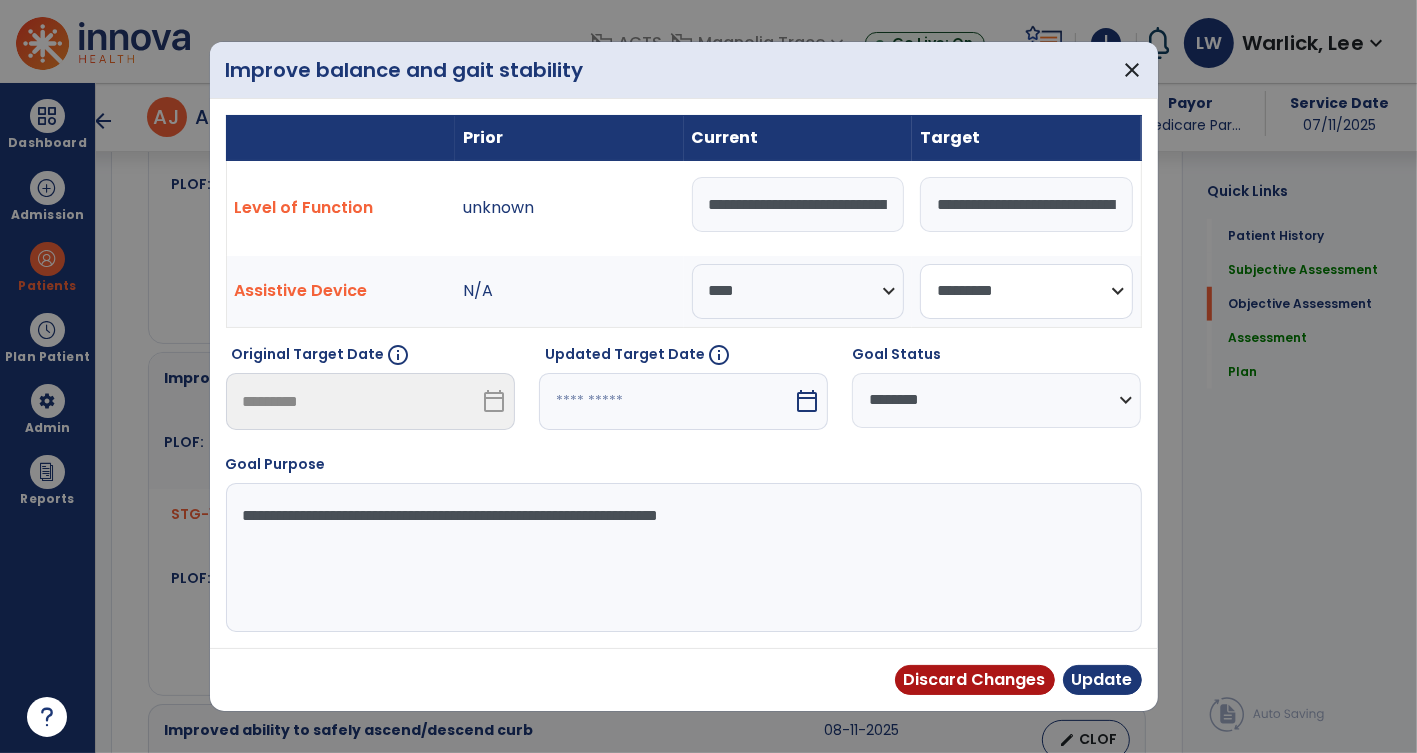select on "****" 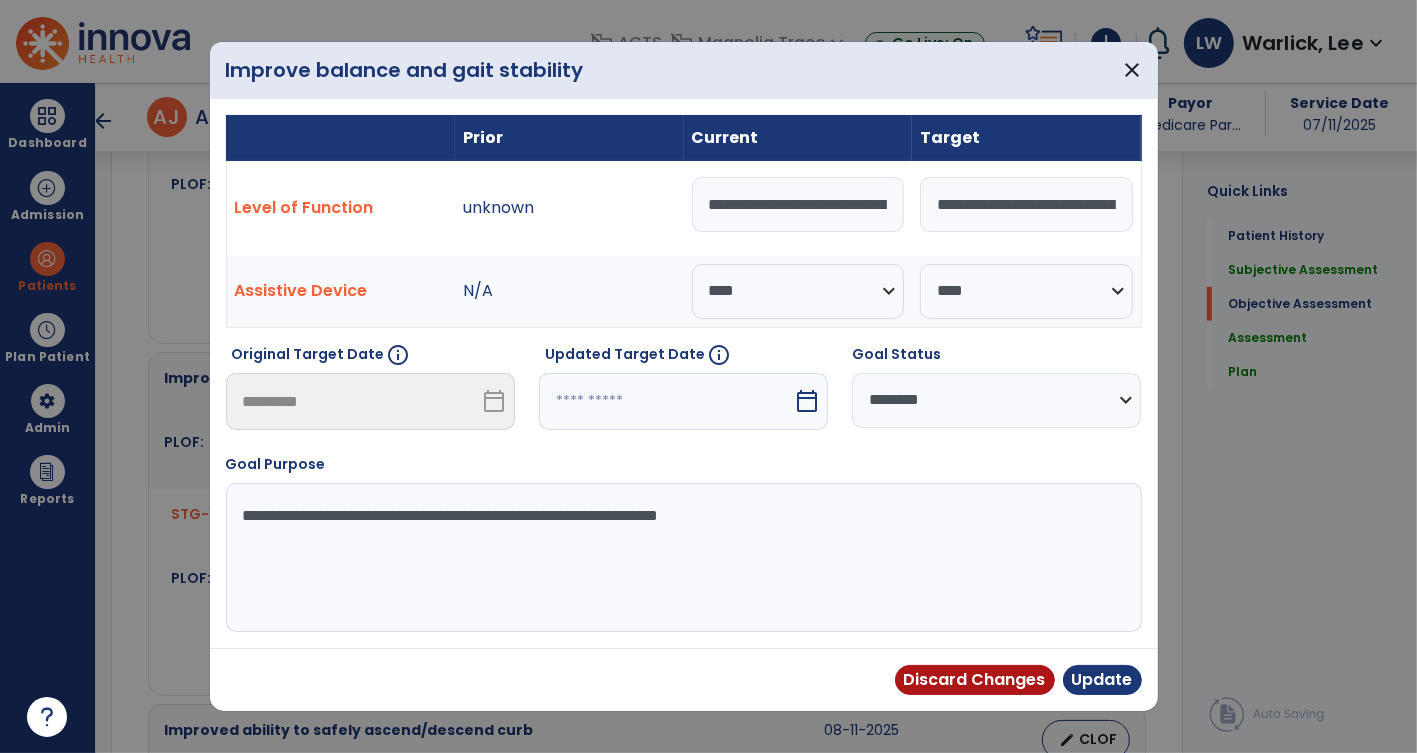 click on "calendar_today" at bounding box center (807, 401) 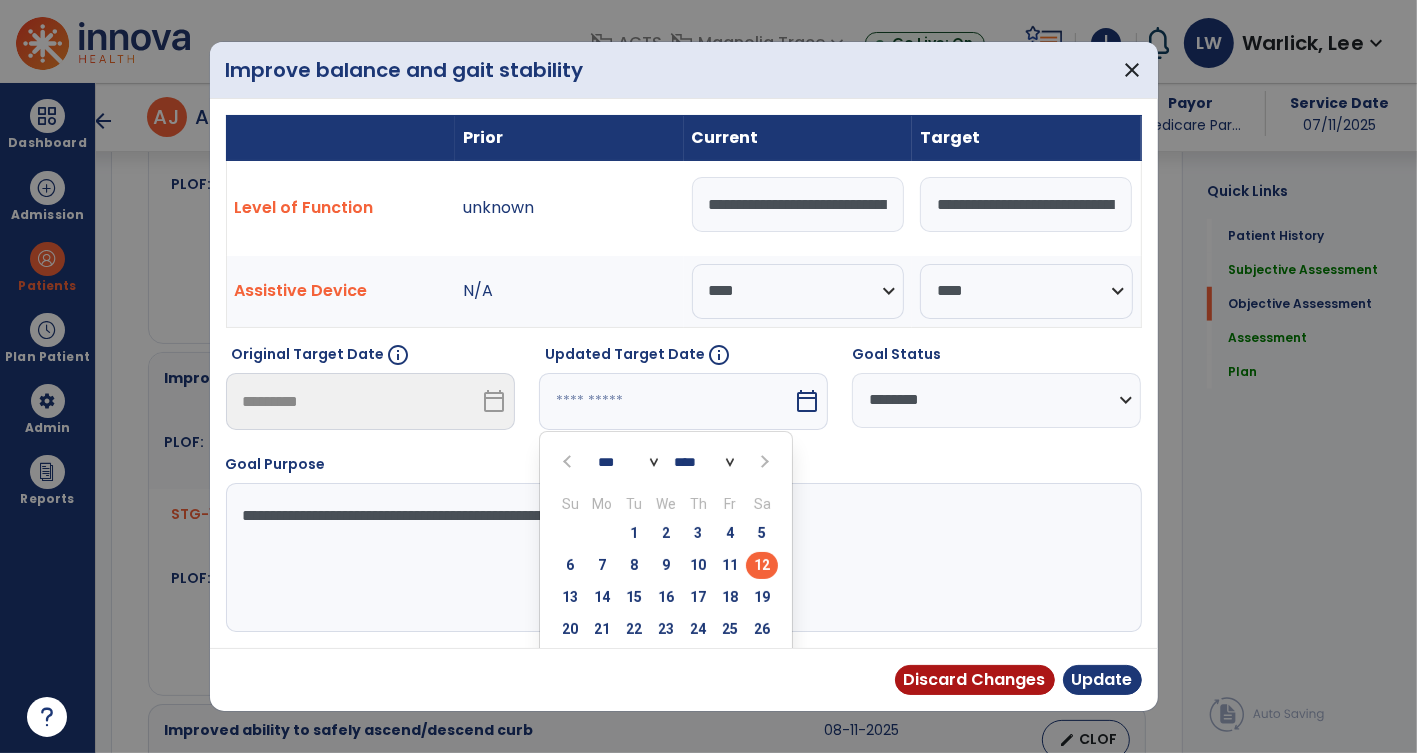 click at bounding box center (763, 462) 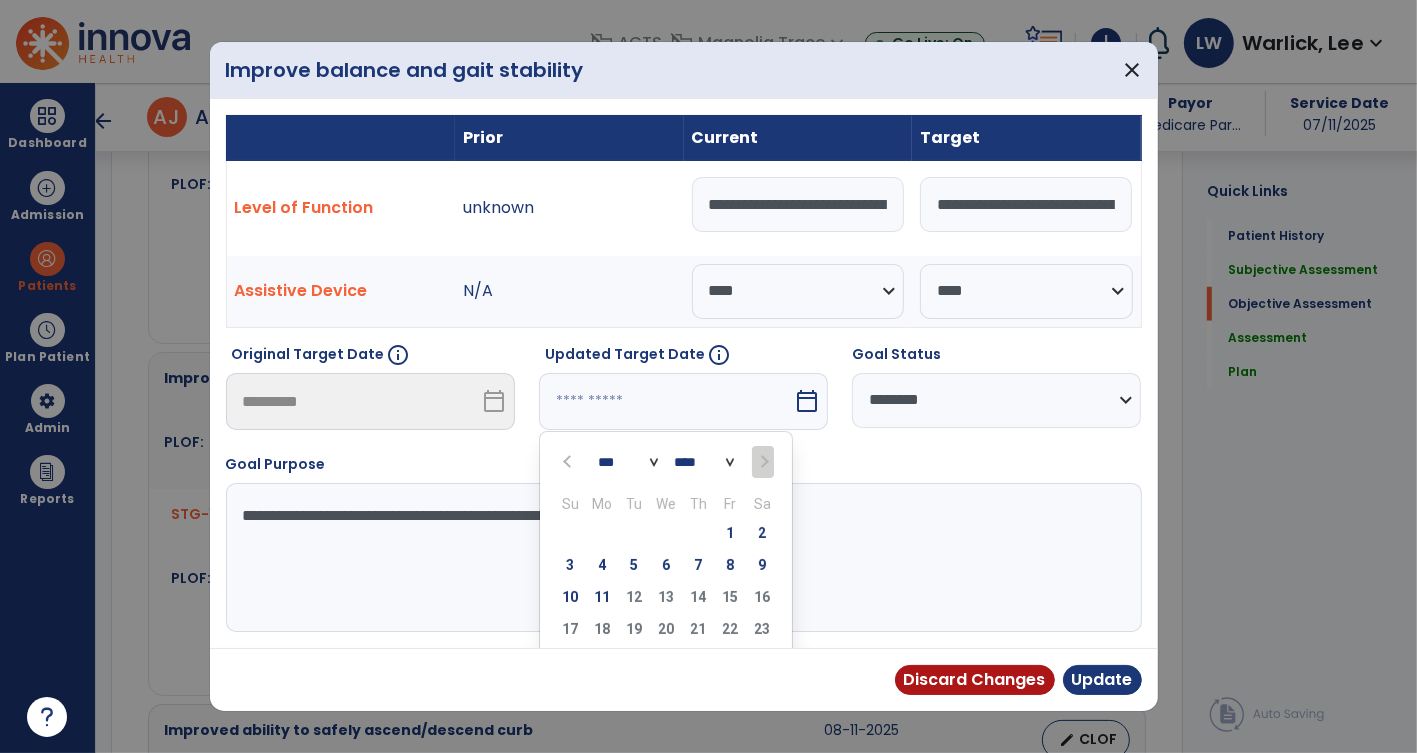click at bounding box center (762, 462) 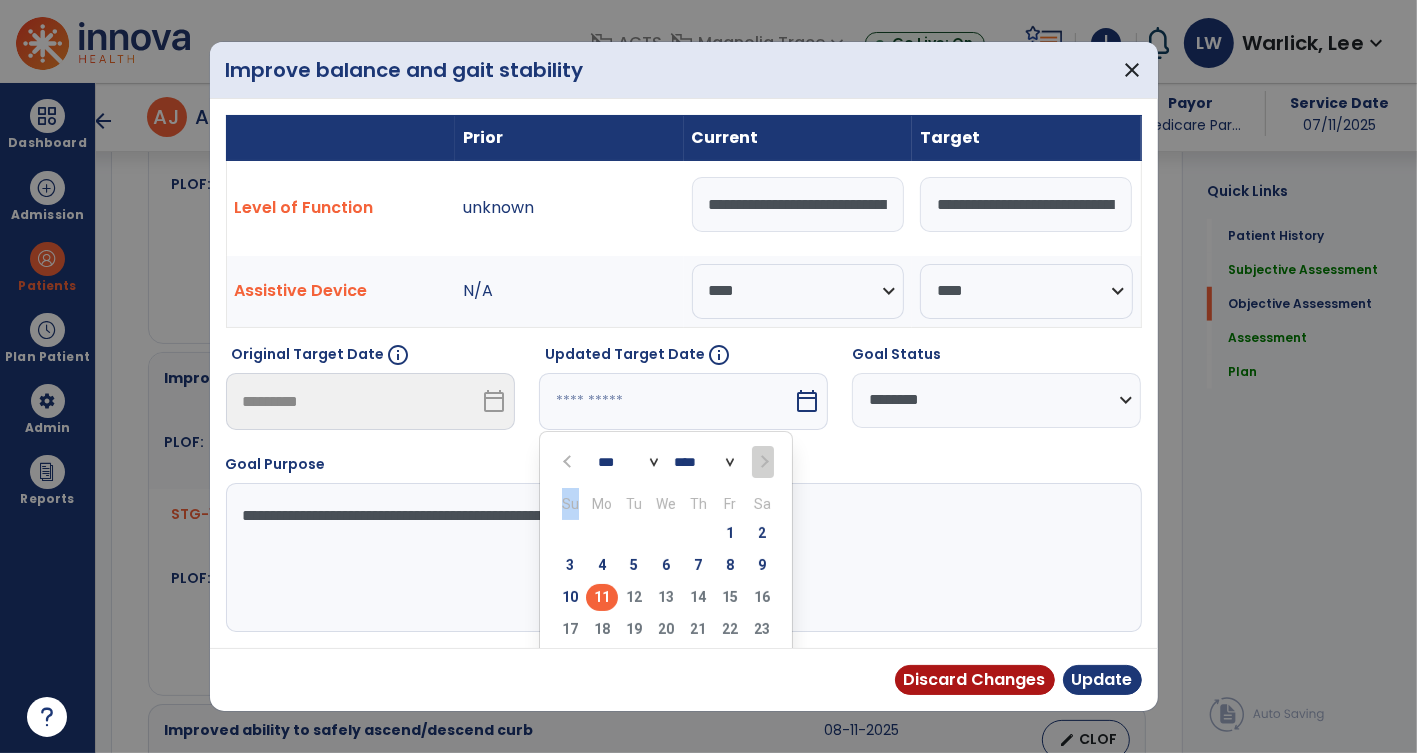 click on "11" at bounding box center (602, 597) 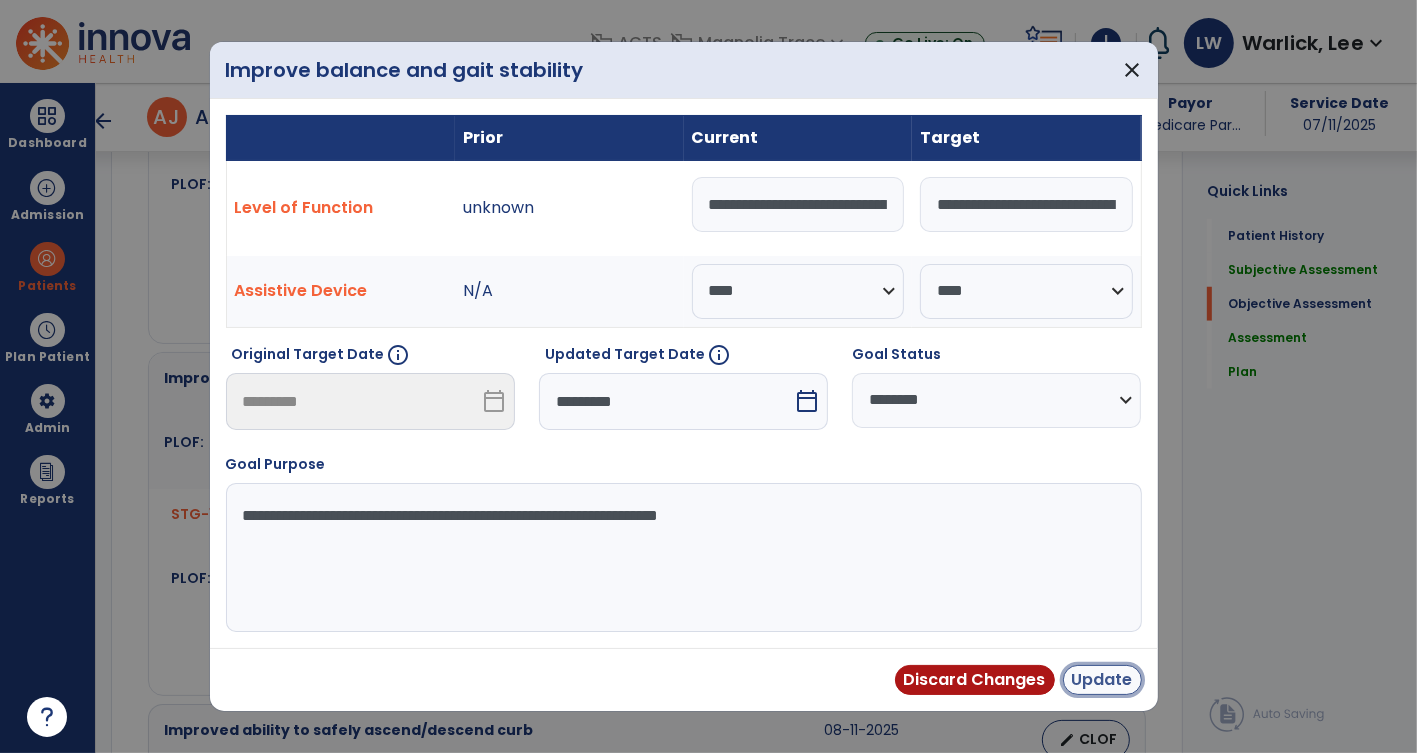 click on "Update" at bounding box center (1102, 680) 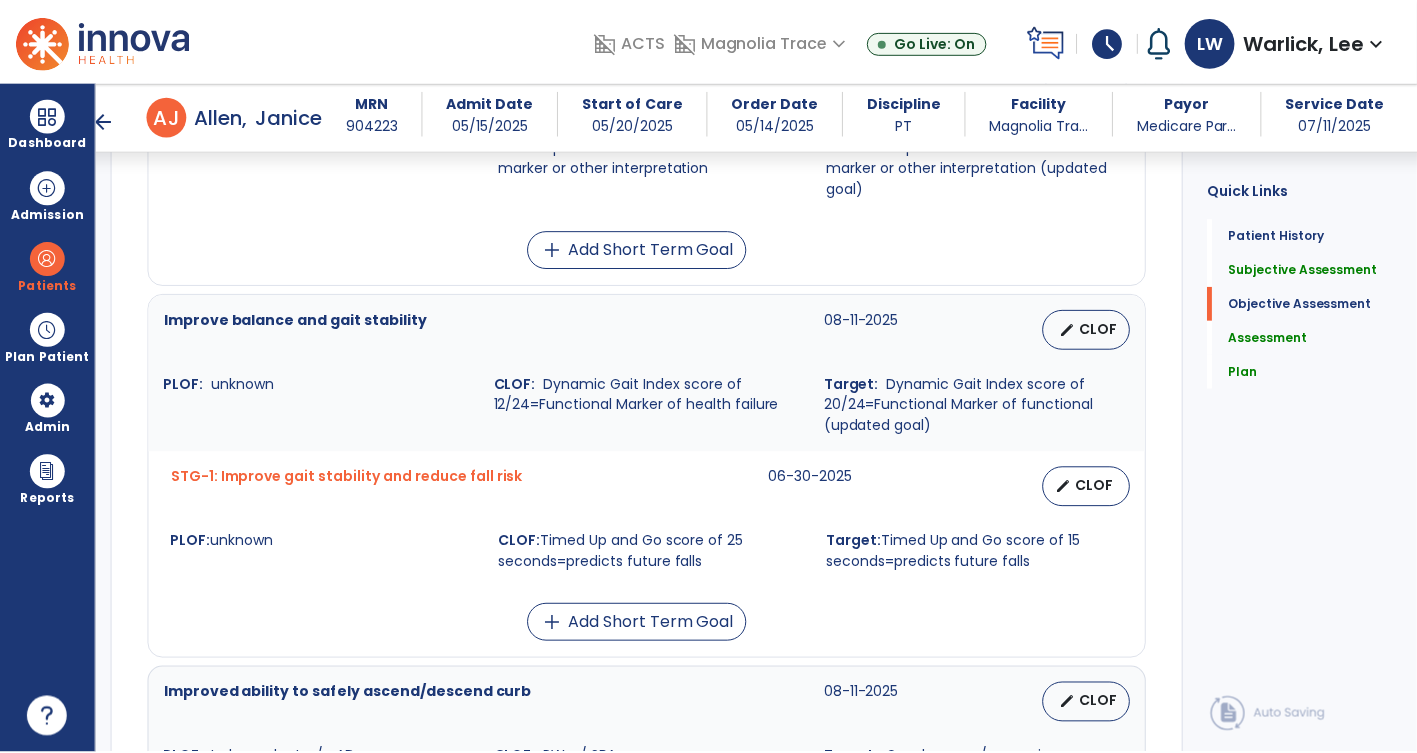 scroll, scrollTop: 1481, scrollLeft: 0, axis: vertical 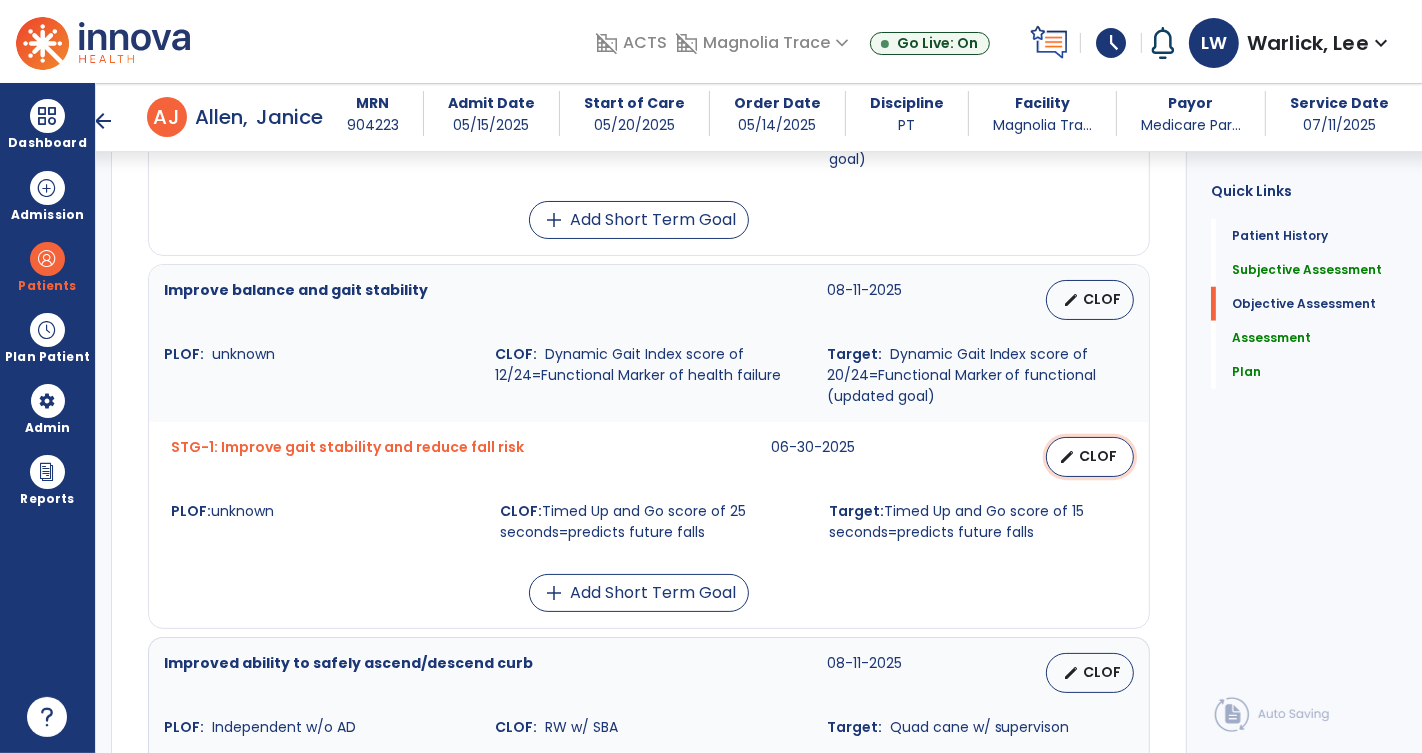 click on "edit   CLOF" at bounding box center (1090, 457) 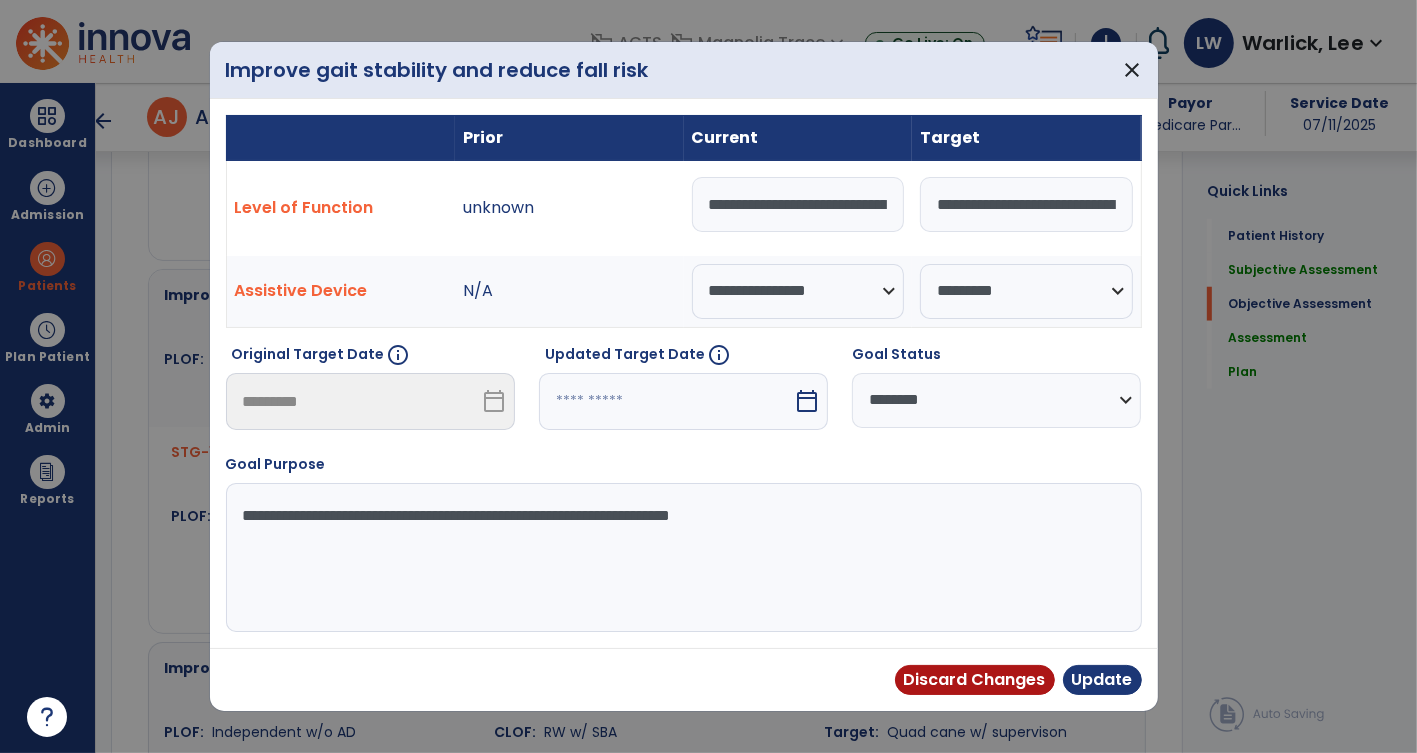 scroll, scrollTop: 1481, scrollLeft: 0, axis: vertical 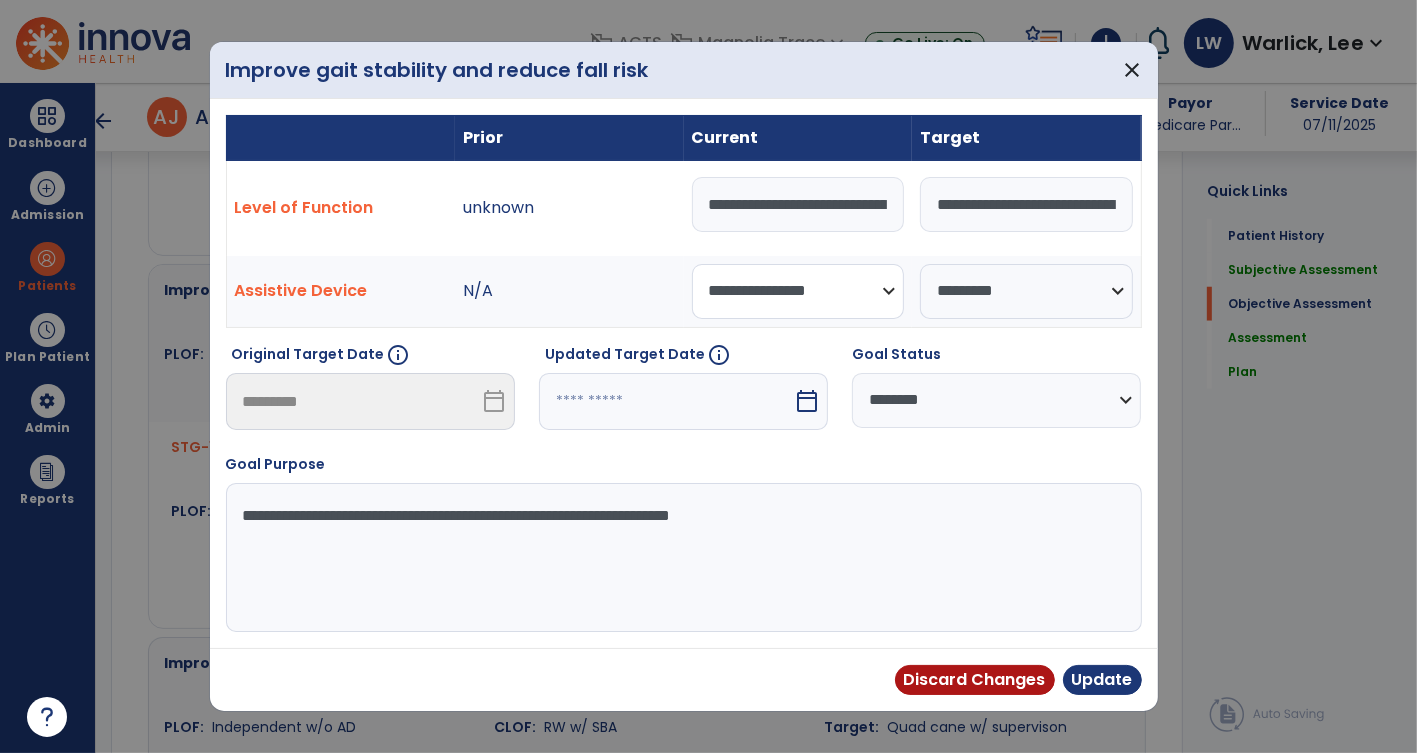 click on "**********" at bounding box center [798, 291] 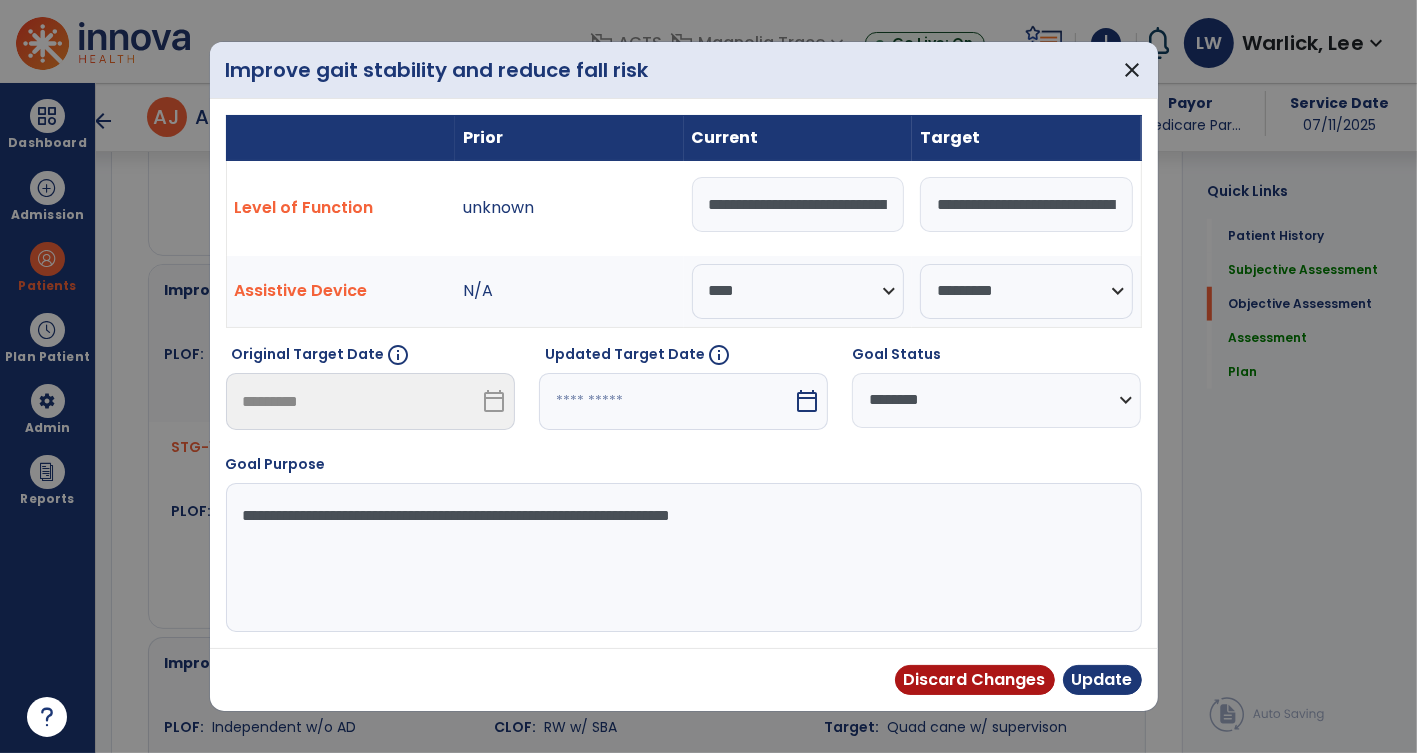 click on "**********" at bounding box center [798, 204] 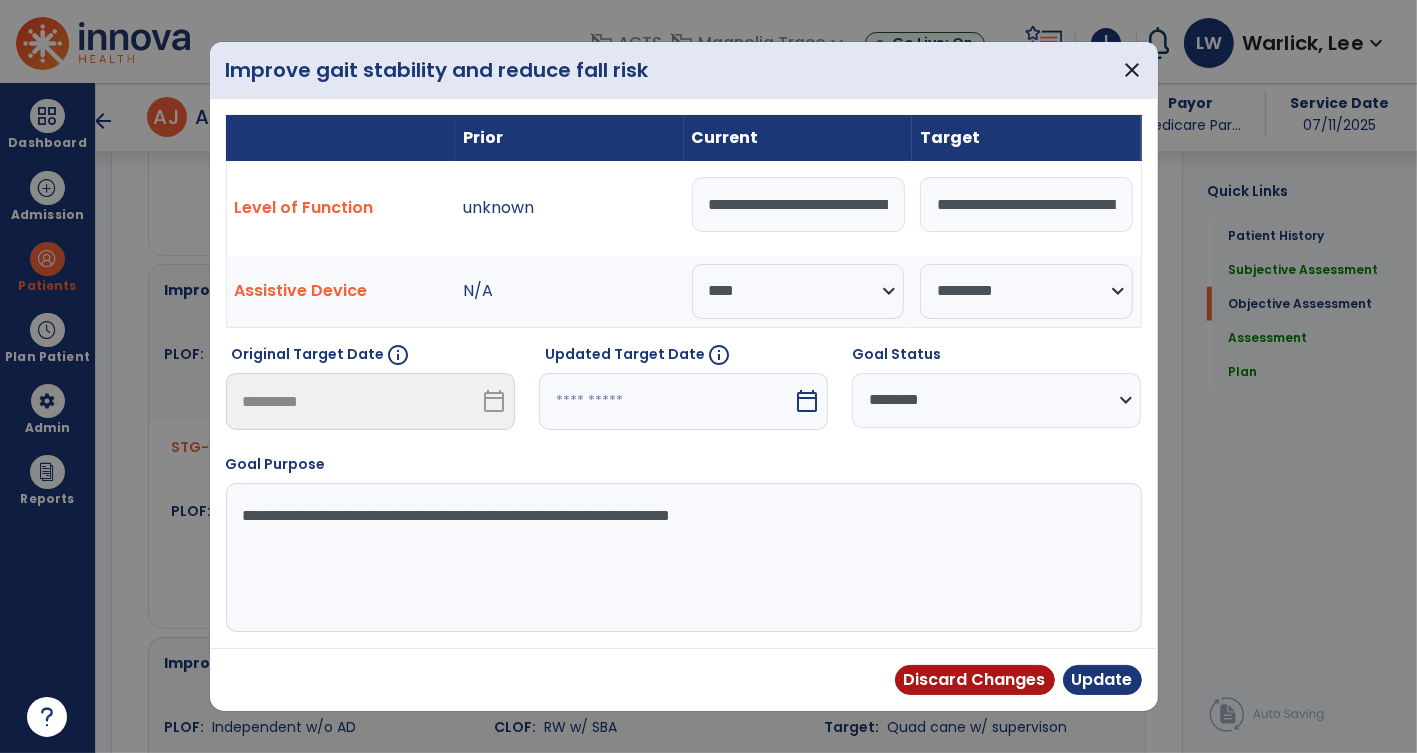 scroll, scrollTop: 0, scrollLeft: 287, axis: horizontal 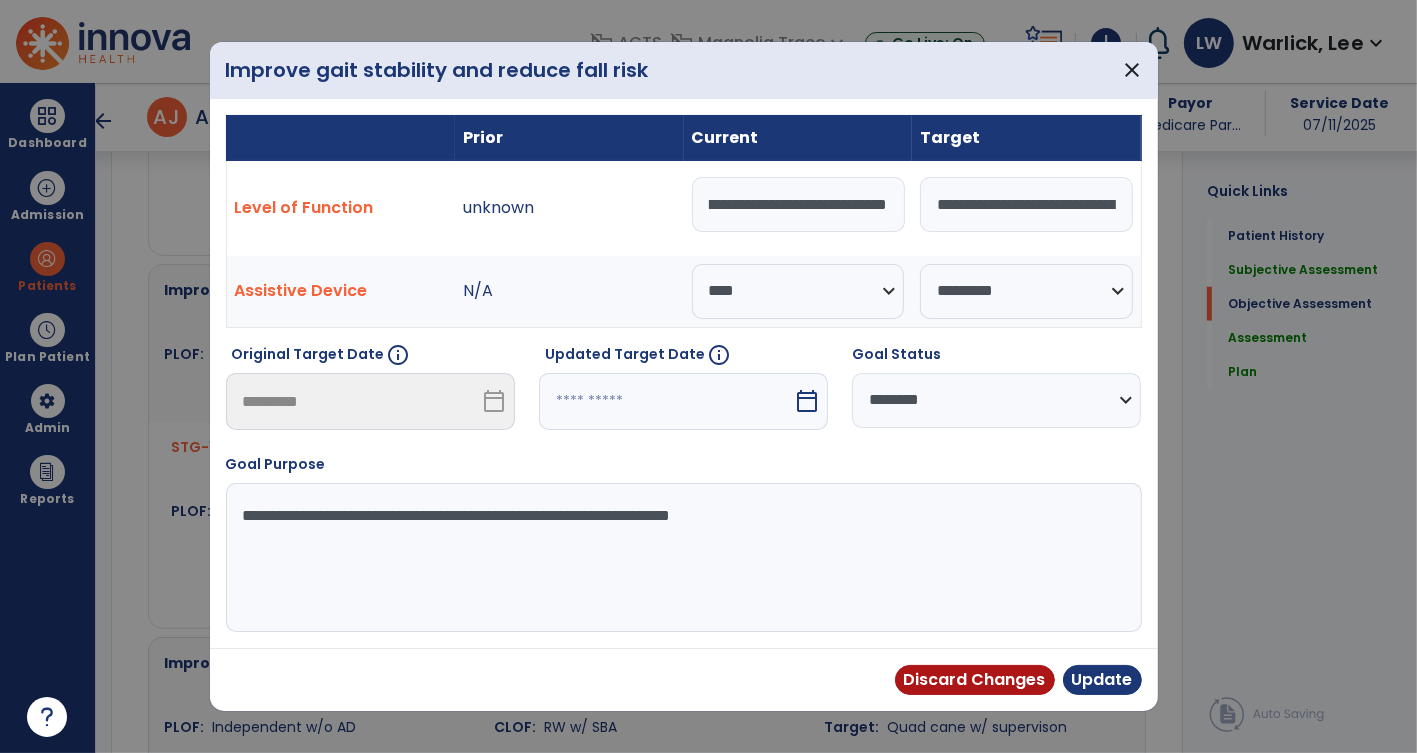 click on "**********" at bounding box center (798, 204) 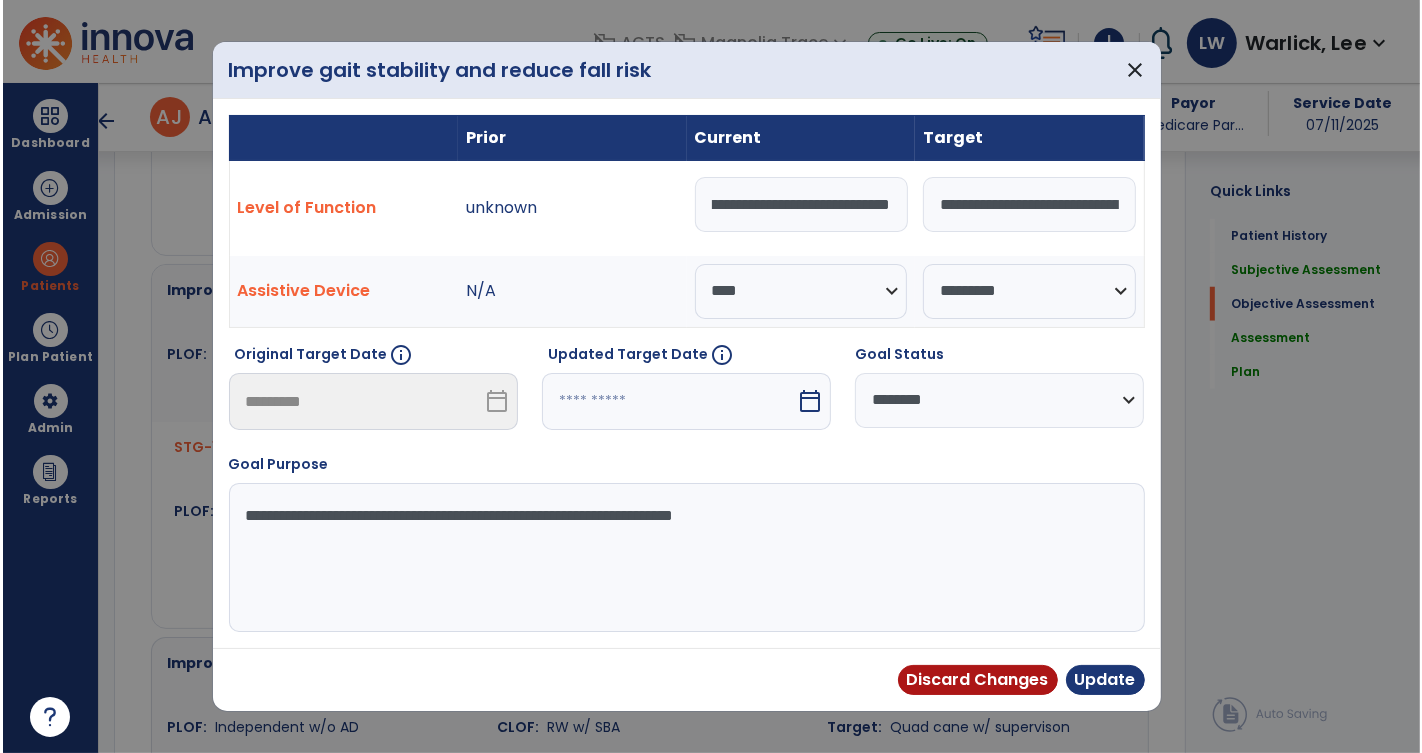 scroll, scrollTop: 0, scrollLeft: 0, axis: both 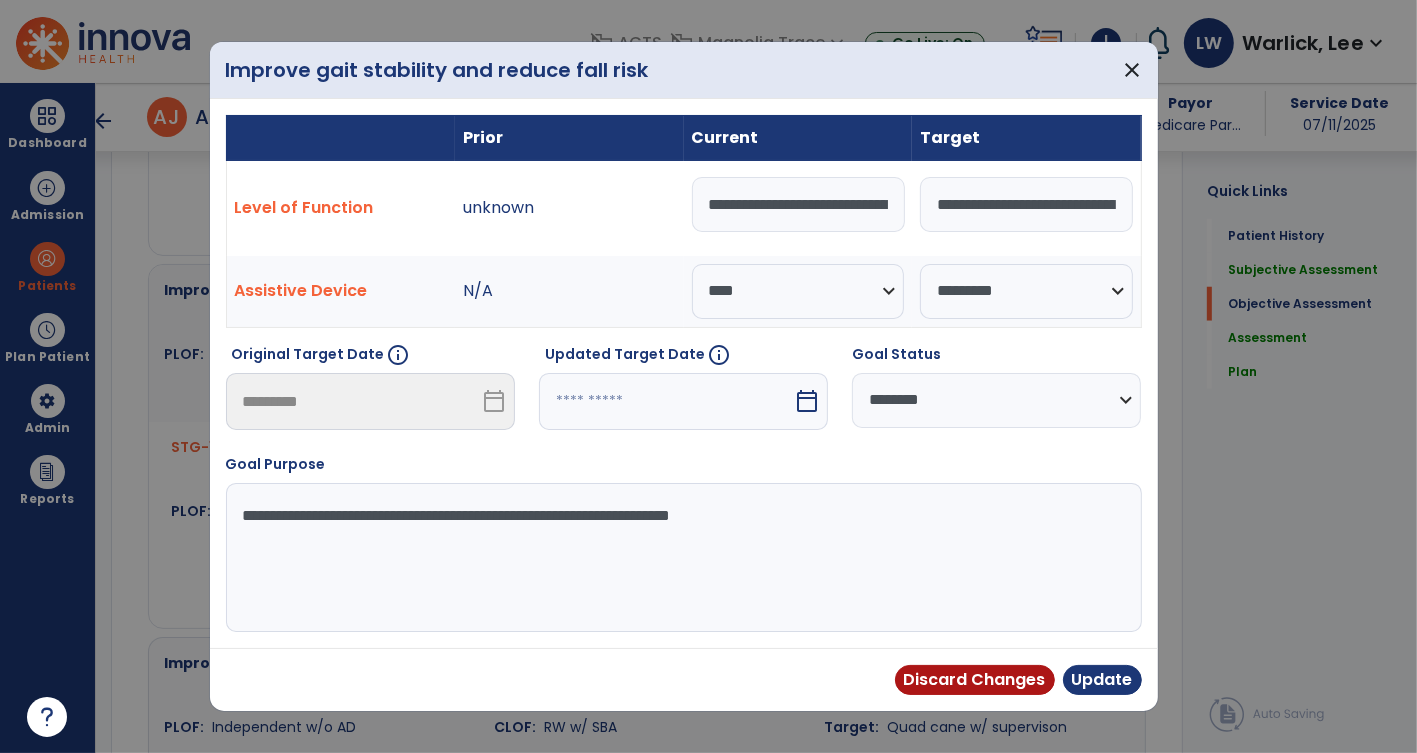select on "********" 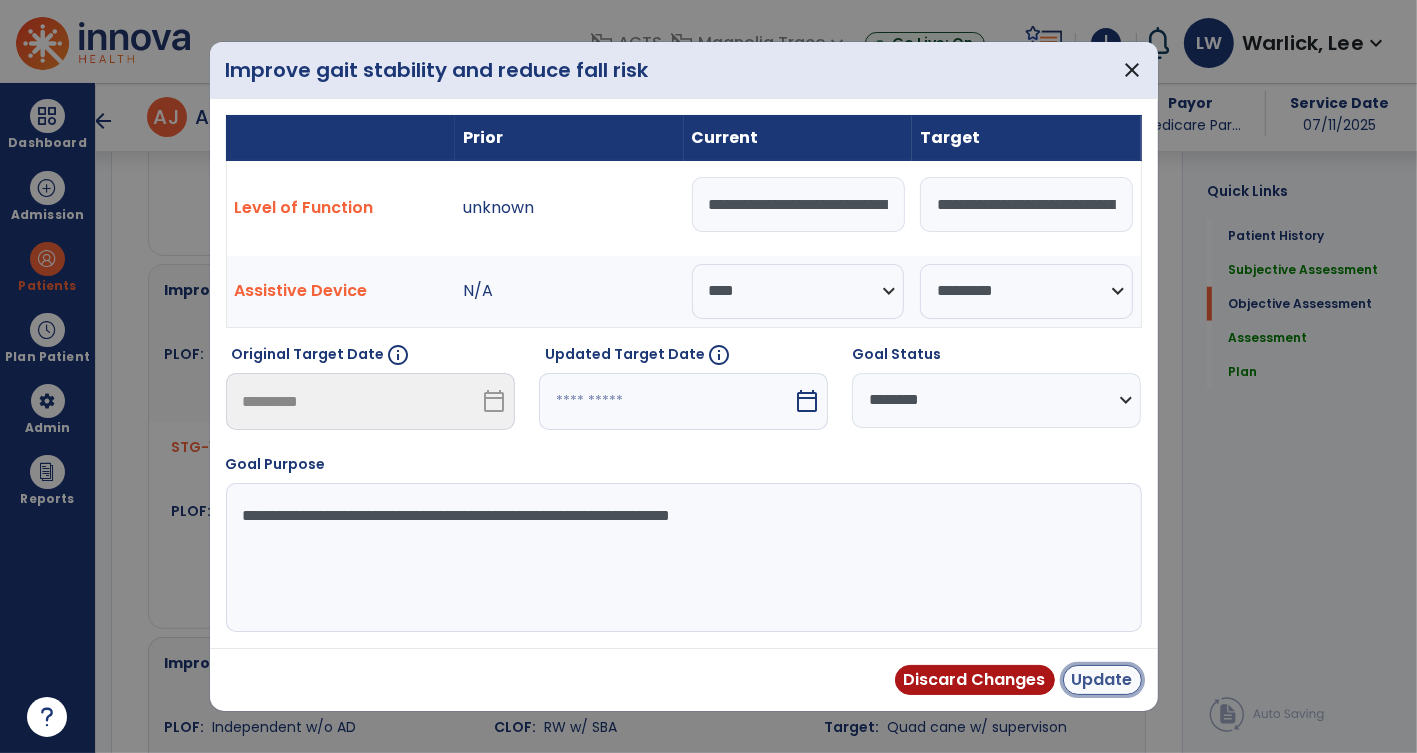 click on "Update" at bounding box center (1102, 680) 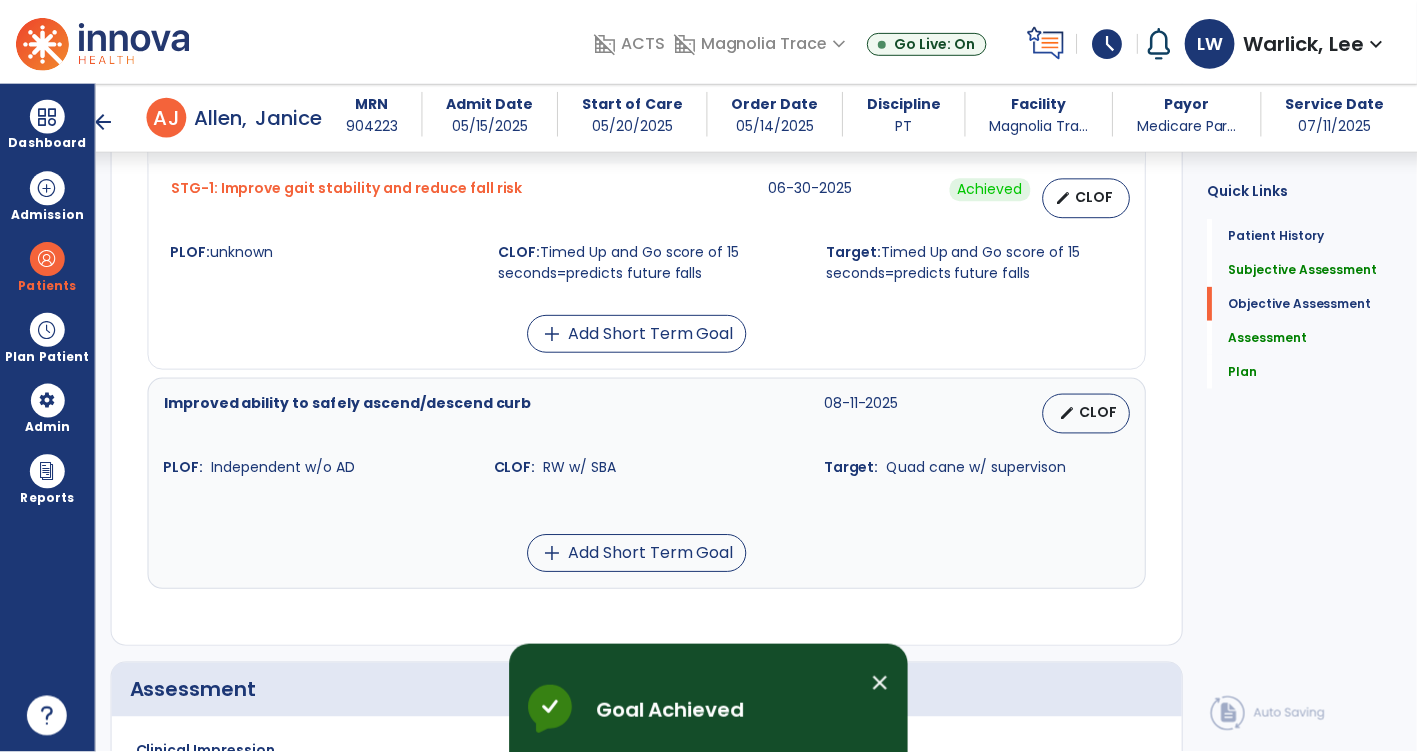 scroll, scrollTop: 1744, scrollLeft: 0, axis: vertical 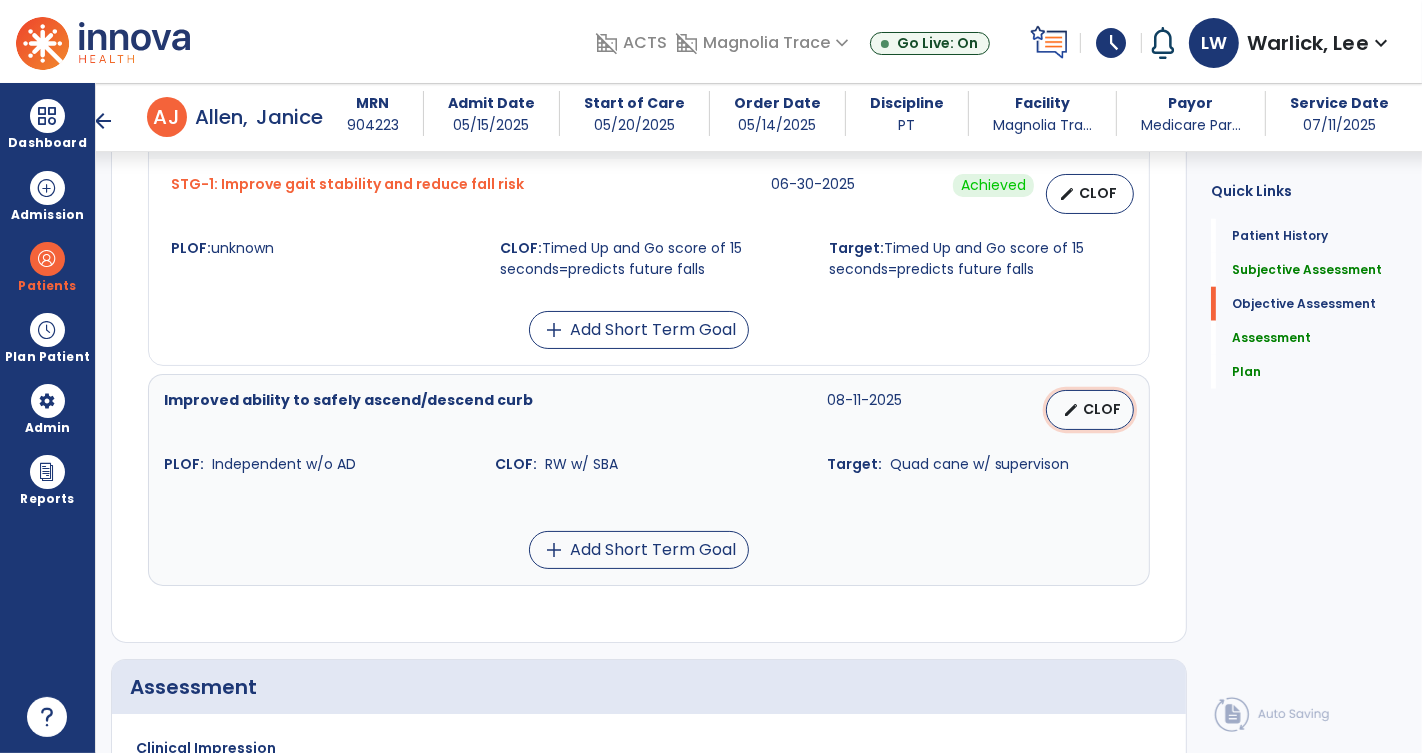 click on "CLOF" at bounding box center [1102, 409] 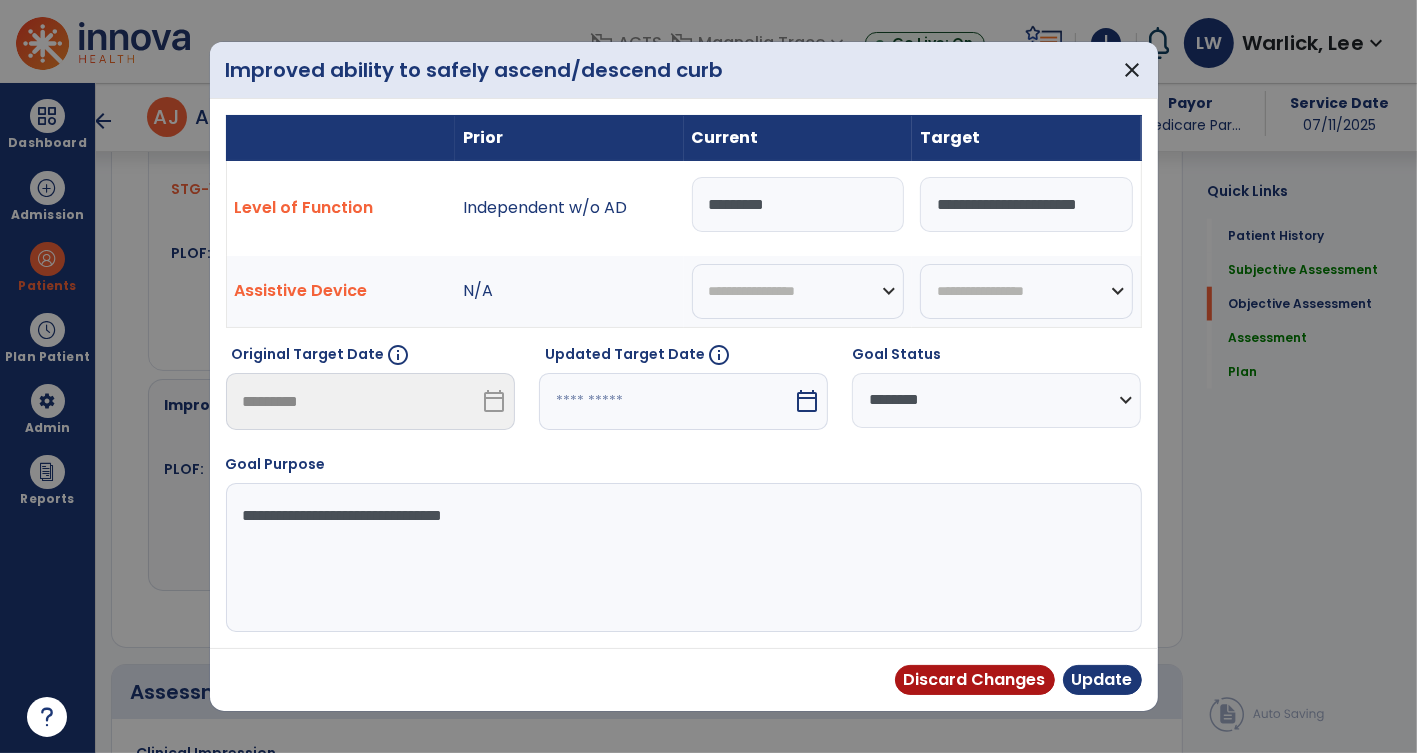 scroll, scrollTop: 1744, scrollLeft: 0, axis: vertical 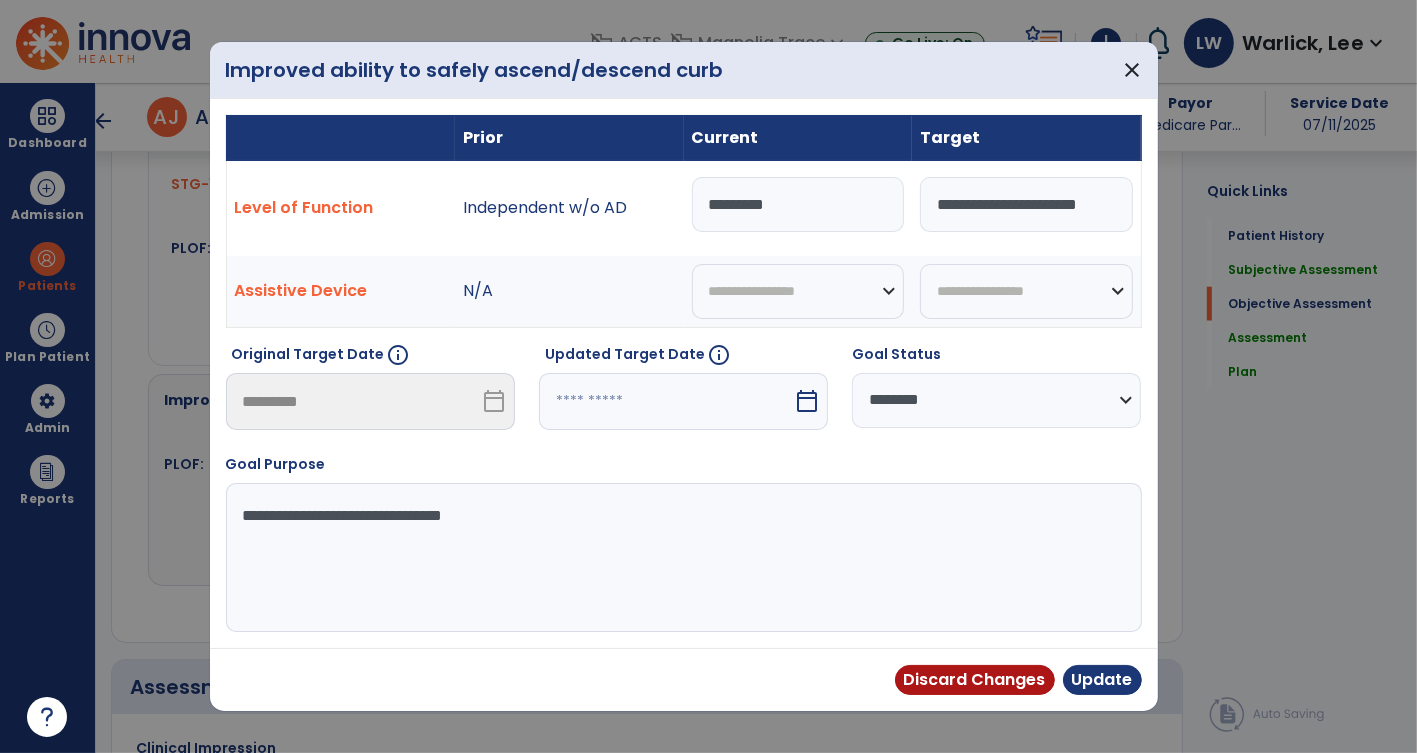 click on "*********" at bounding box center [798, 204] 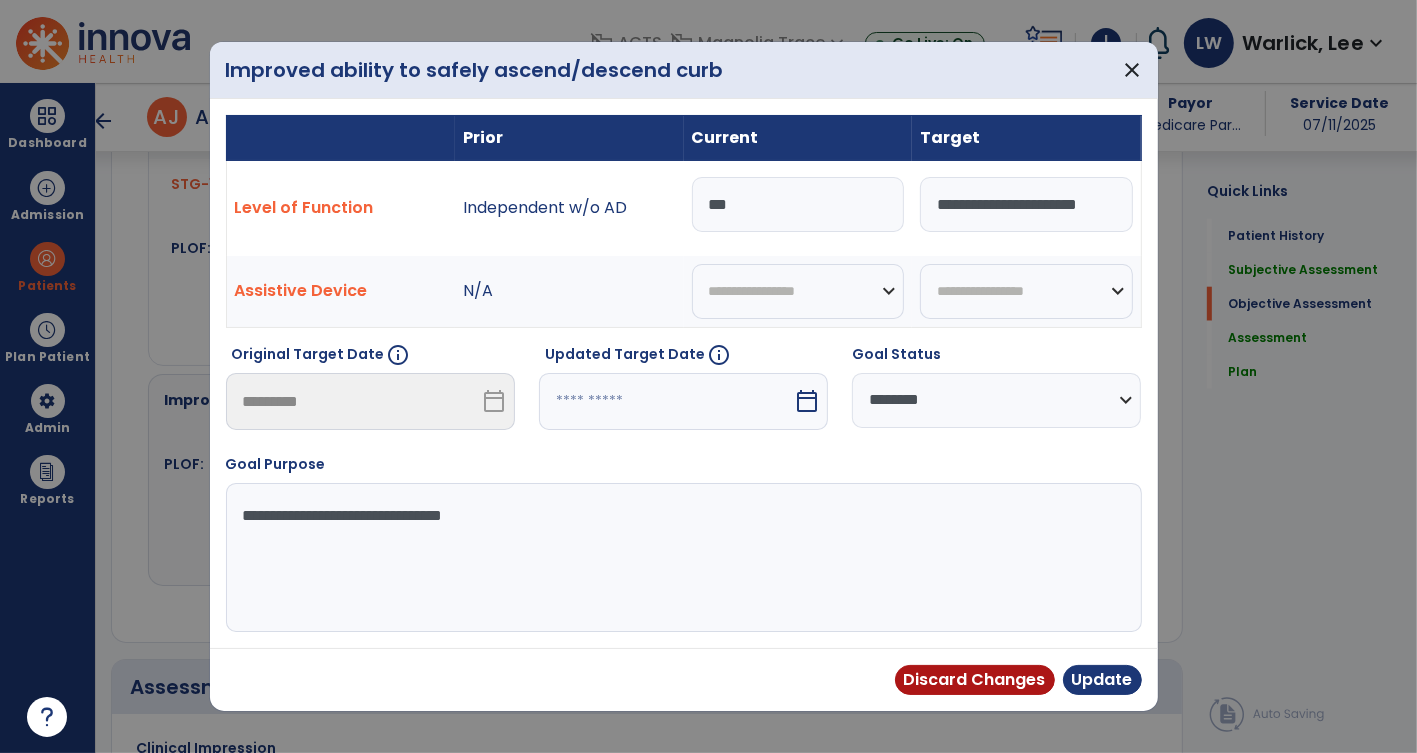 click on "***" at bounding box center (798, 204) 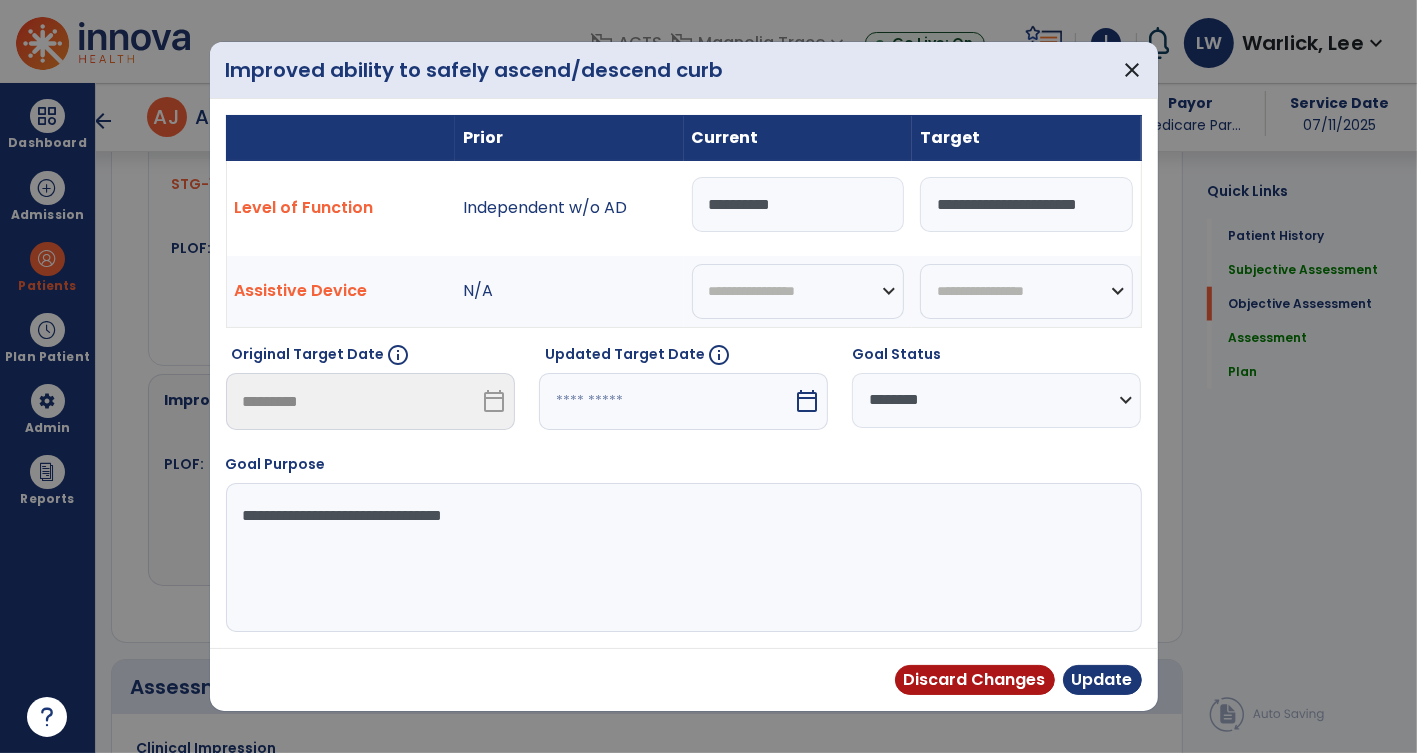 type on "**********" 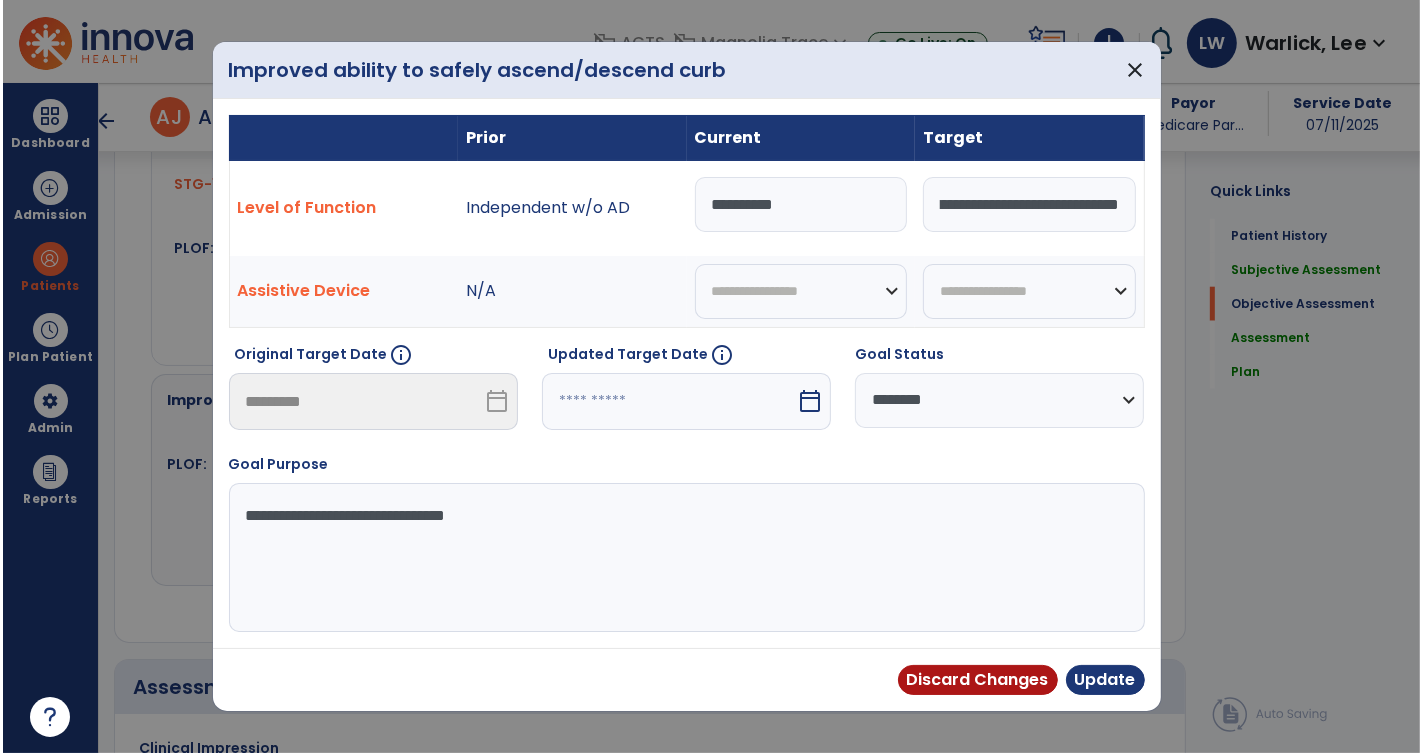 scroll, scrollTop: 0, scrollLeft: 0, axis: both 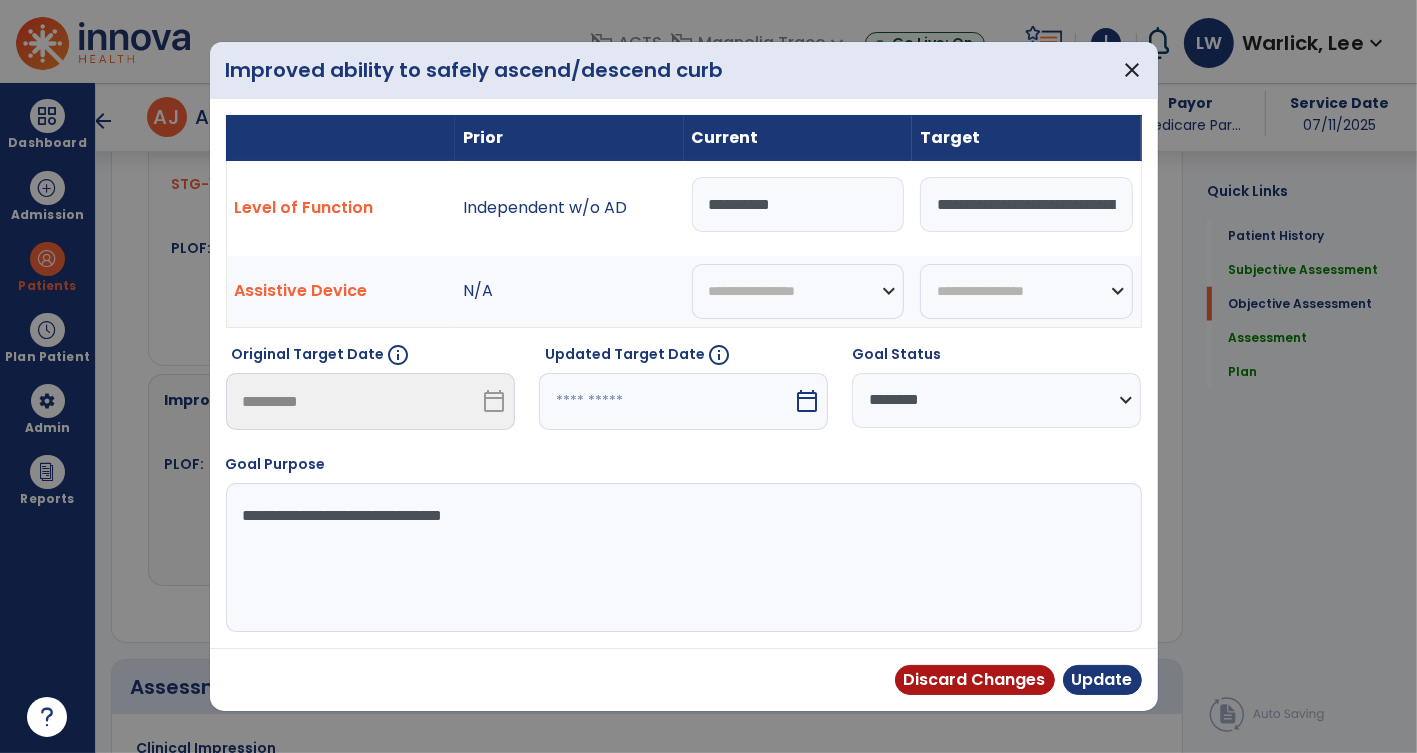 type on "**********" 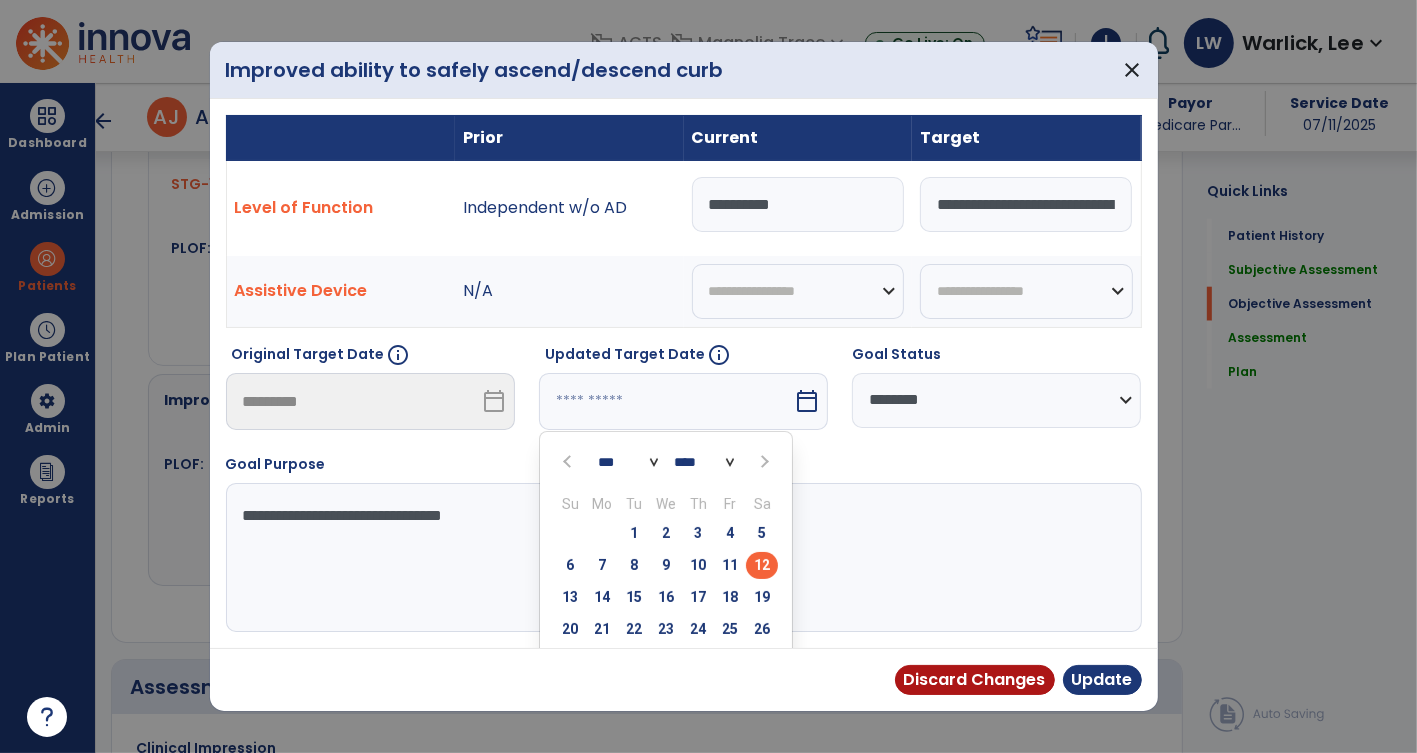 click at bounding box center [762, 461] 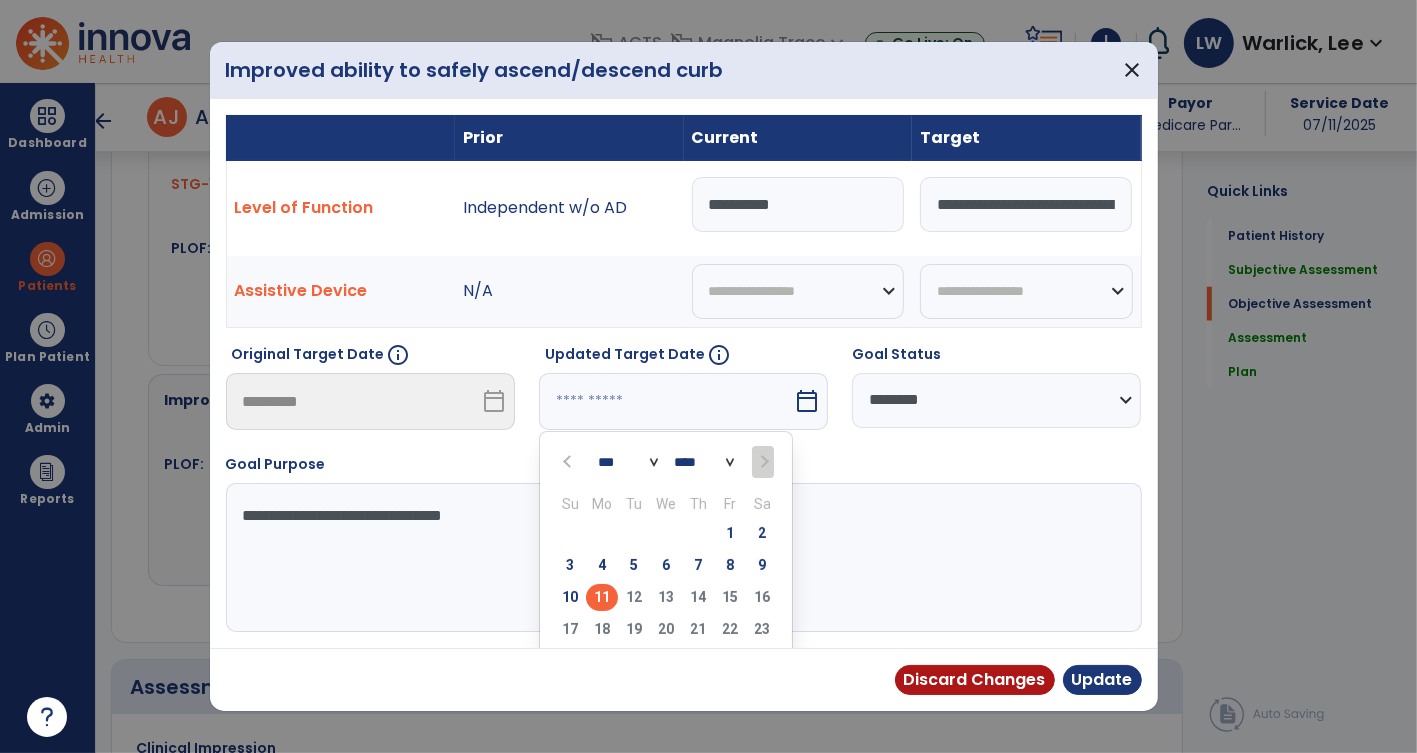 click on "11" at bounding box center [602, 597] 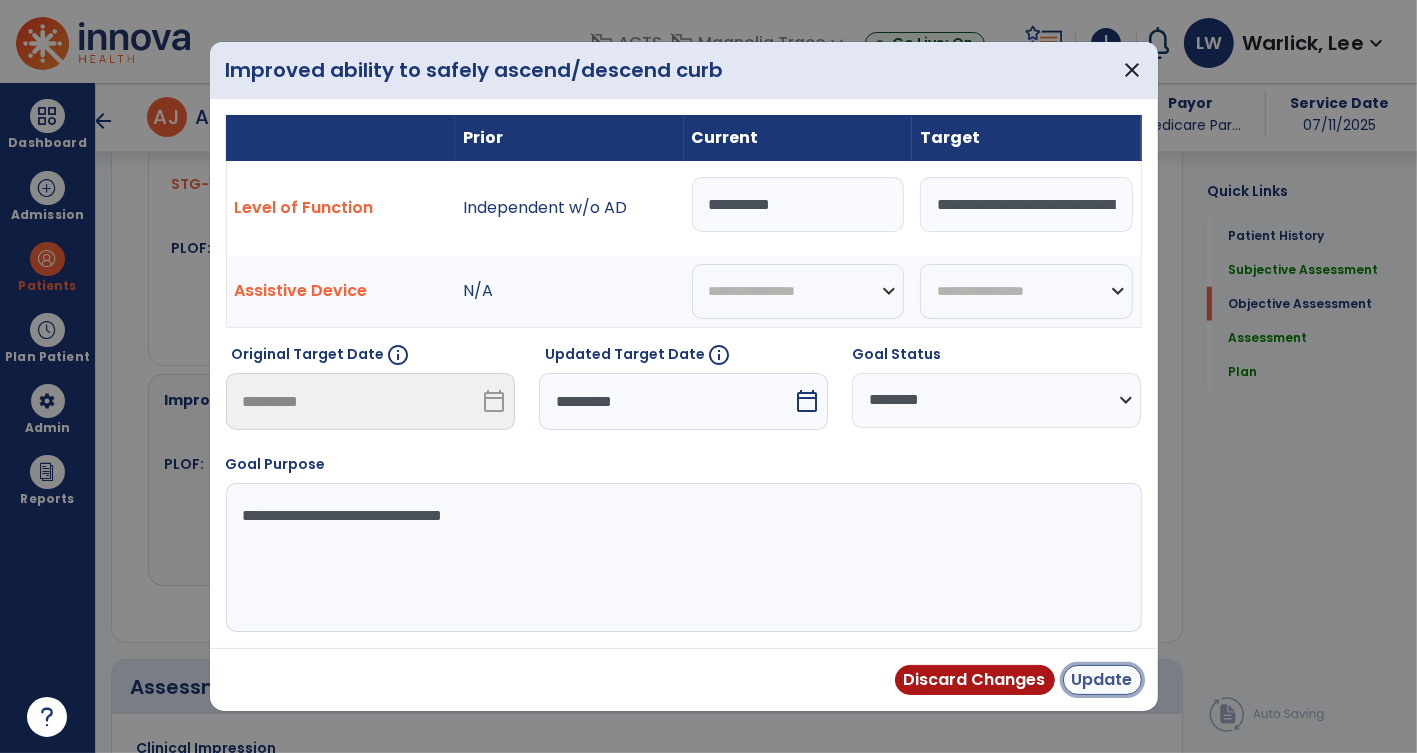 click on "Update" at bounding box center [1102, 680] 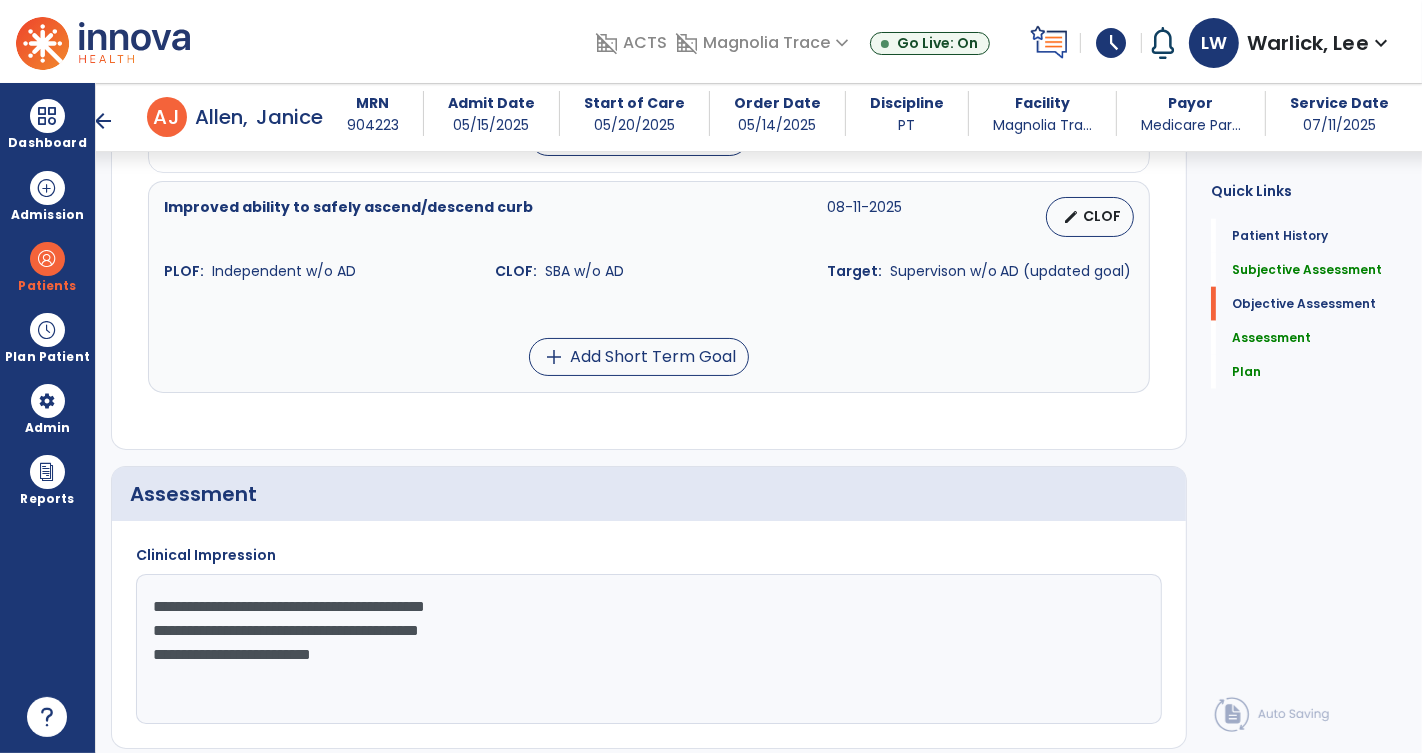 scroll, scrollTop: 2268, scrollLeft: 0, axis: vertical 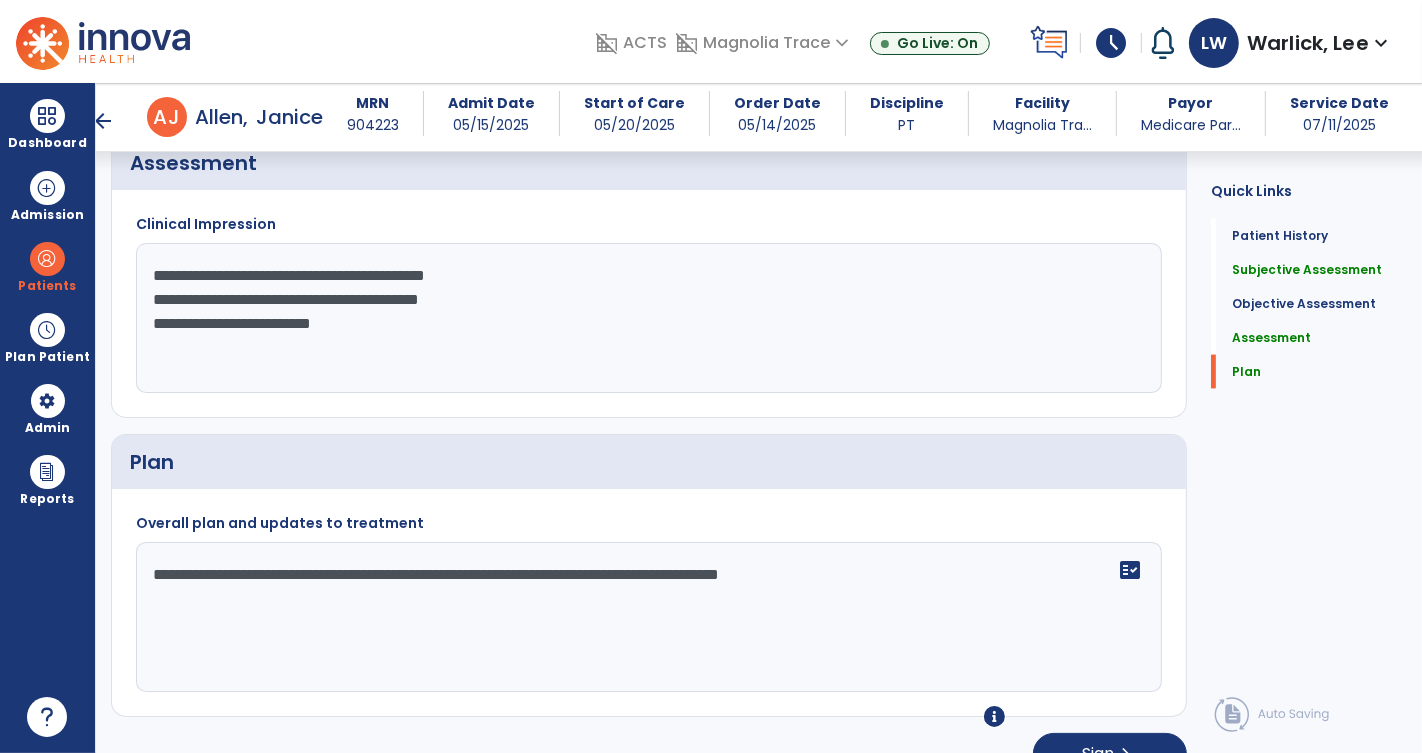 click on "**********" 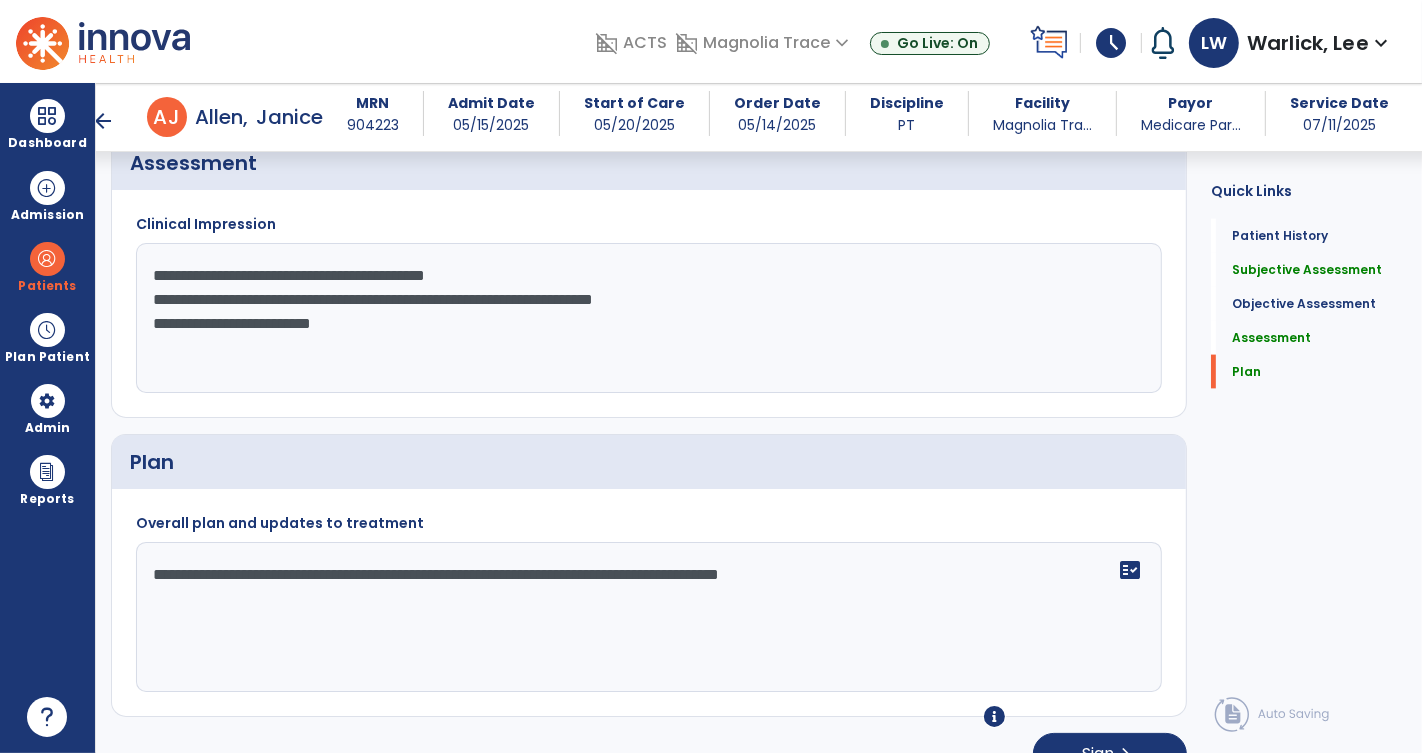 click on "**********" 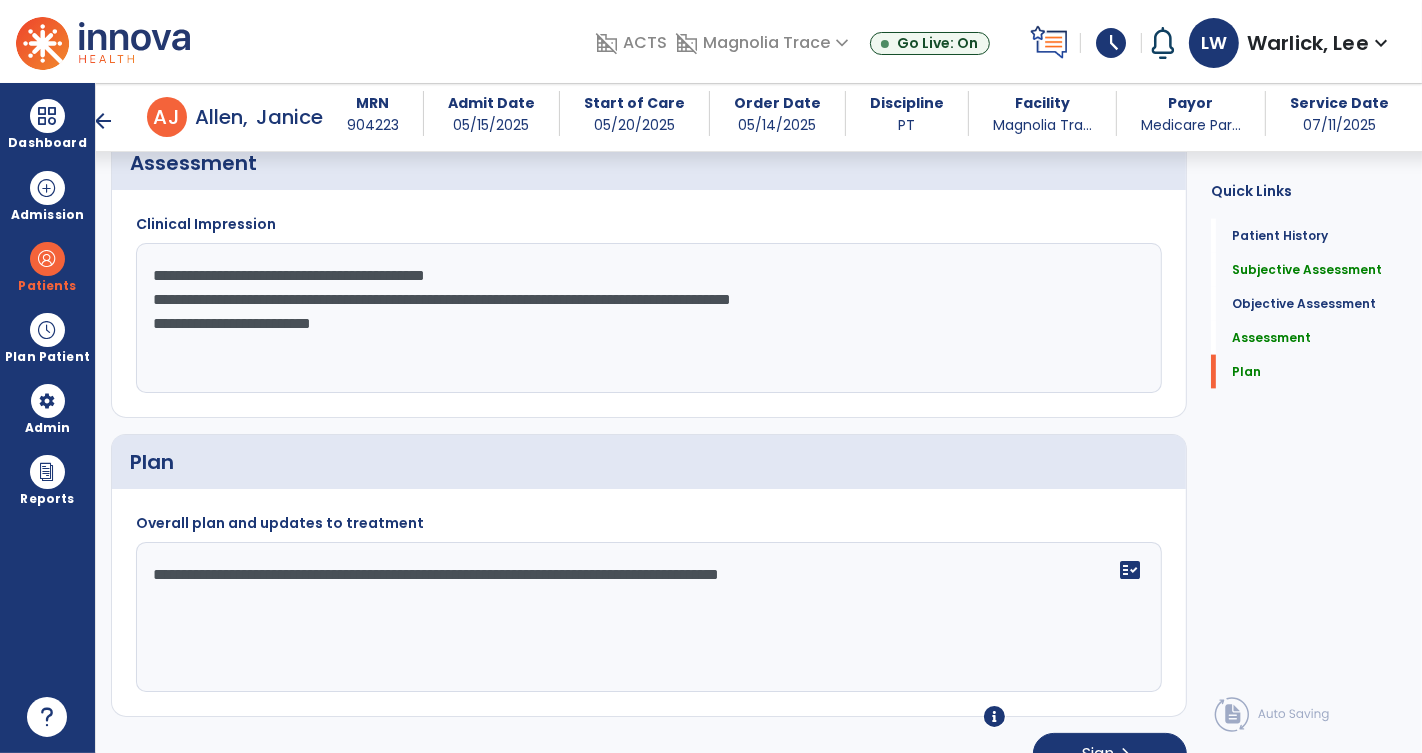 click on "**********" 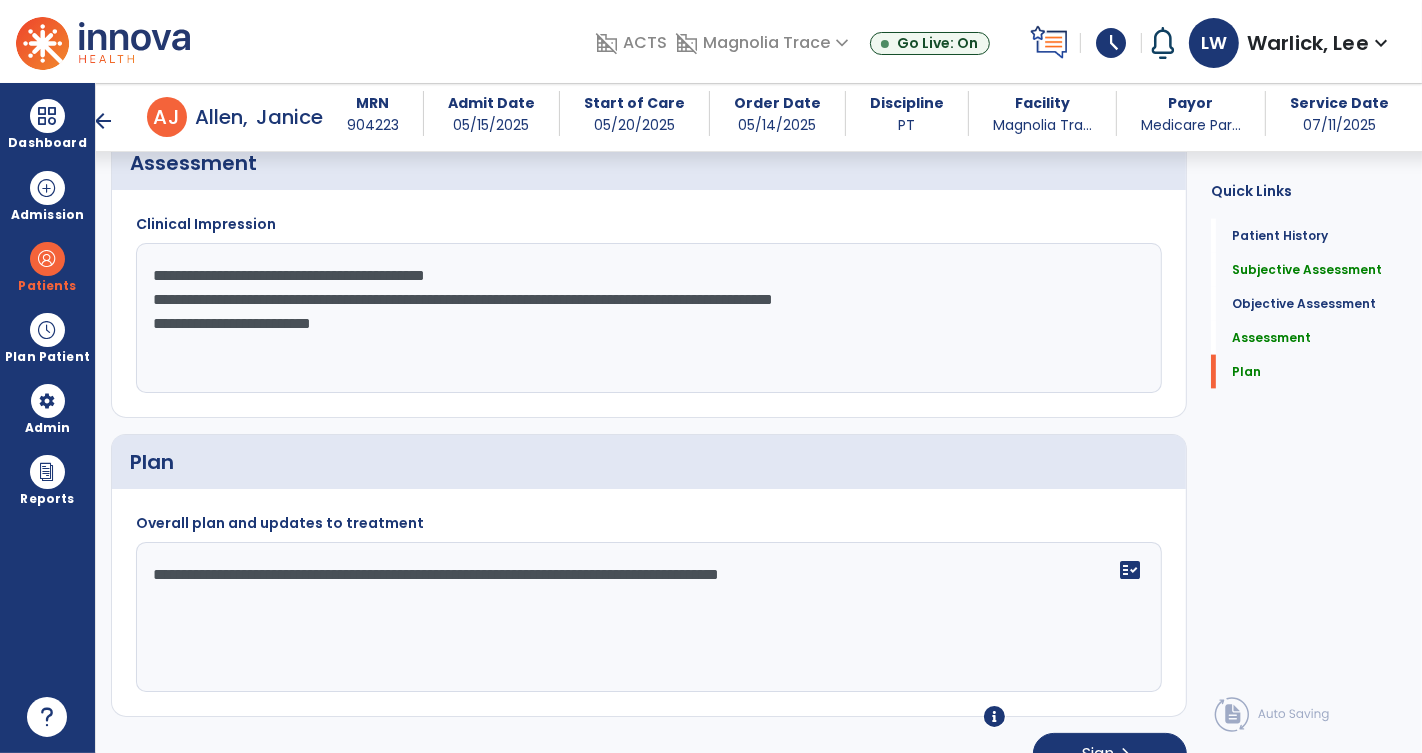click on "**********" 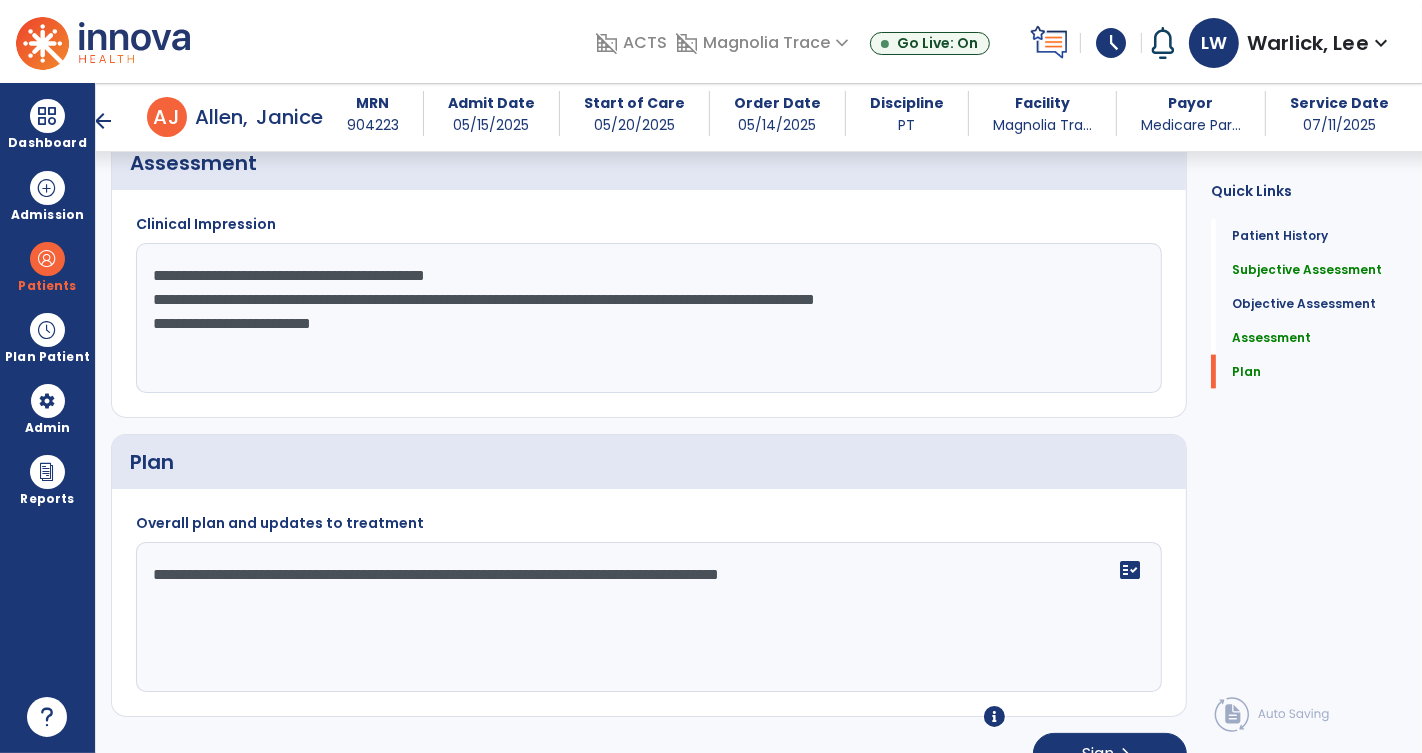 click on "**********" 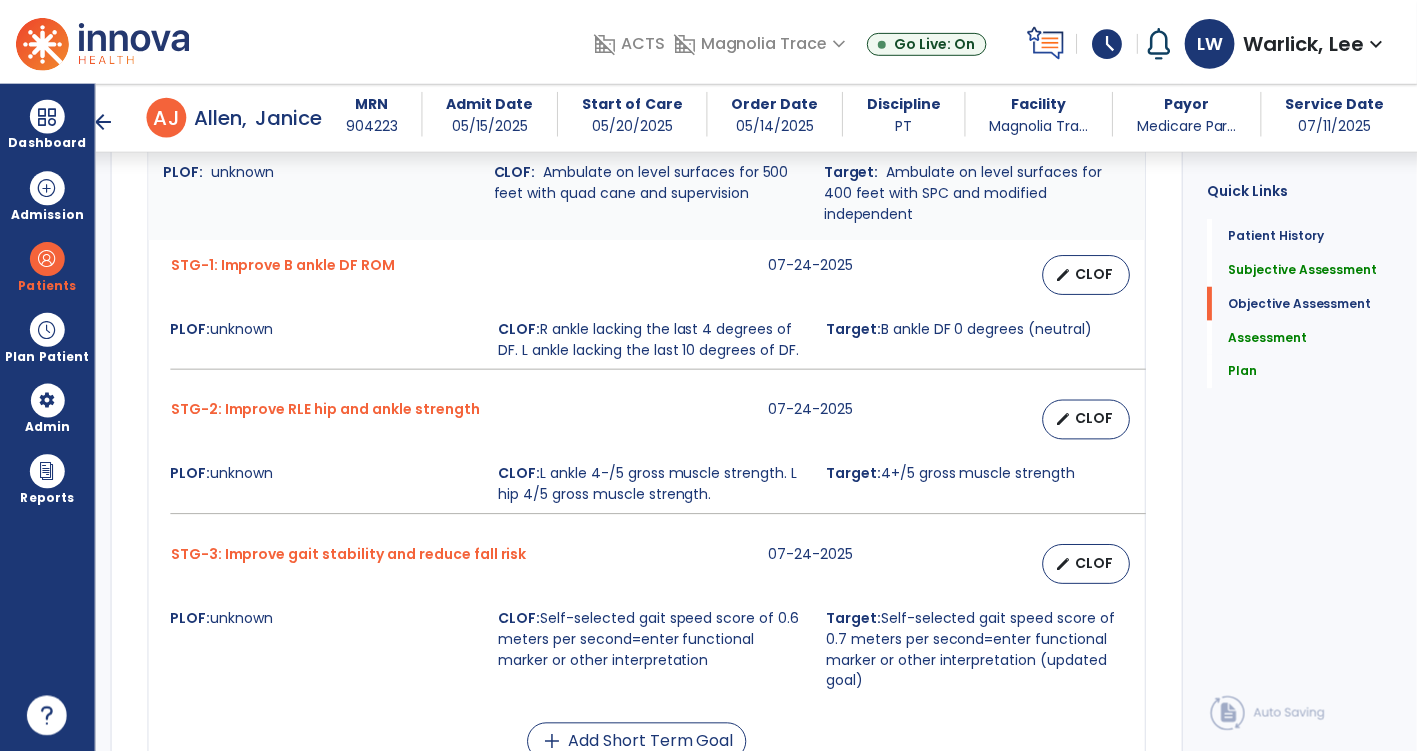scroll, scrollTop: 947, scrollLeft: 0, axis: vertical 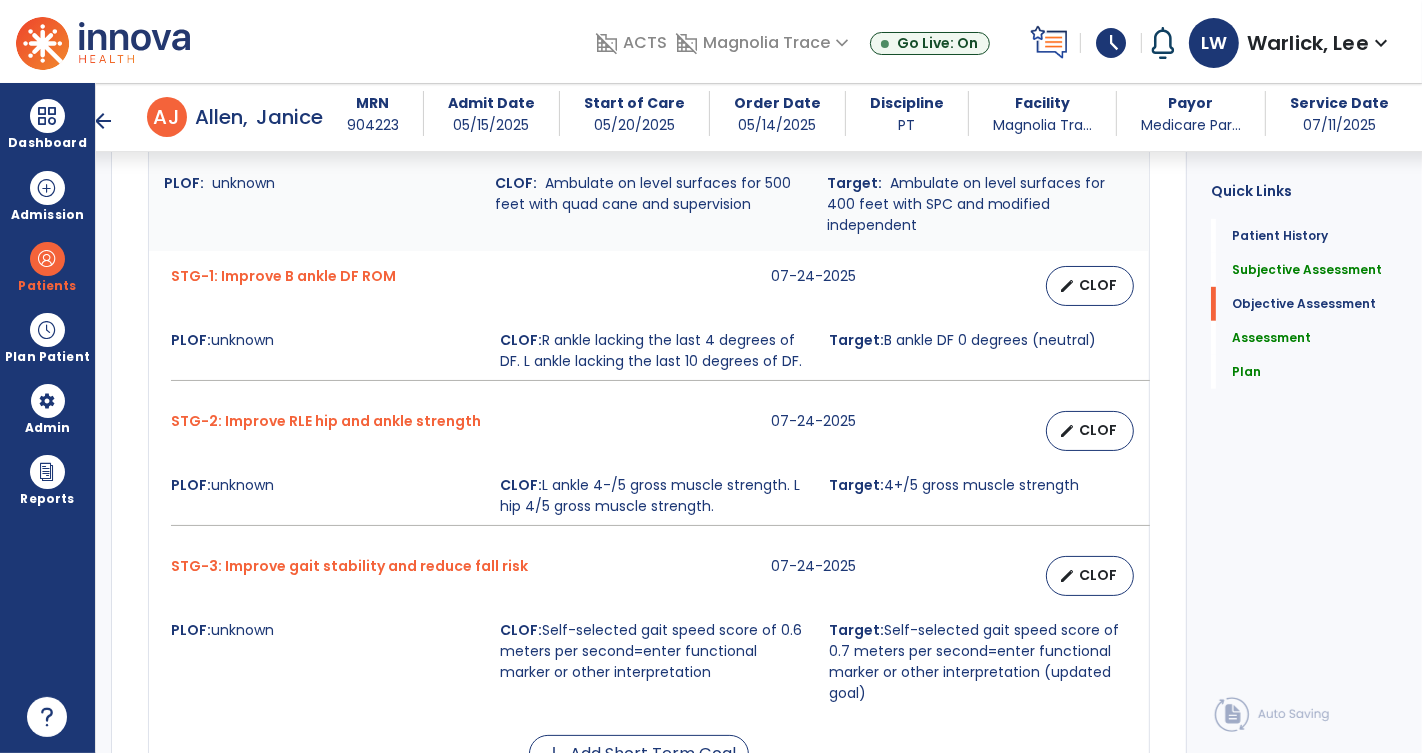 type on "**********" 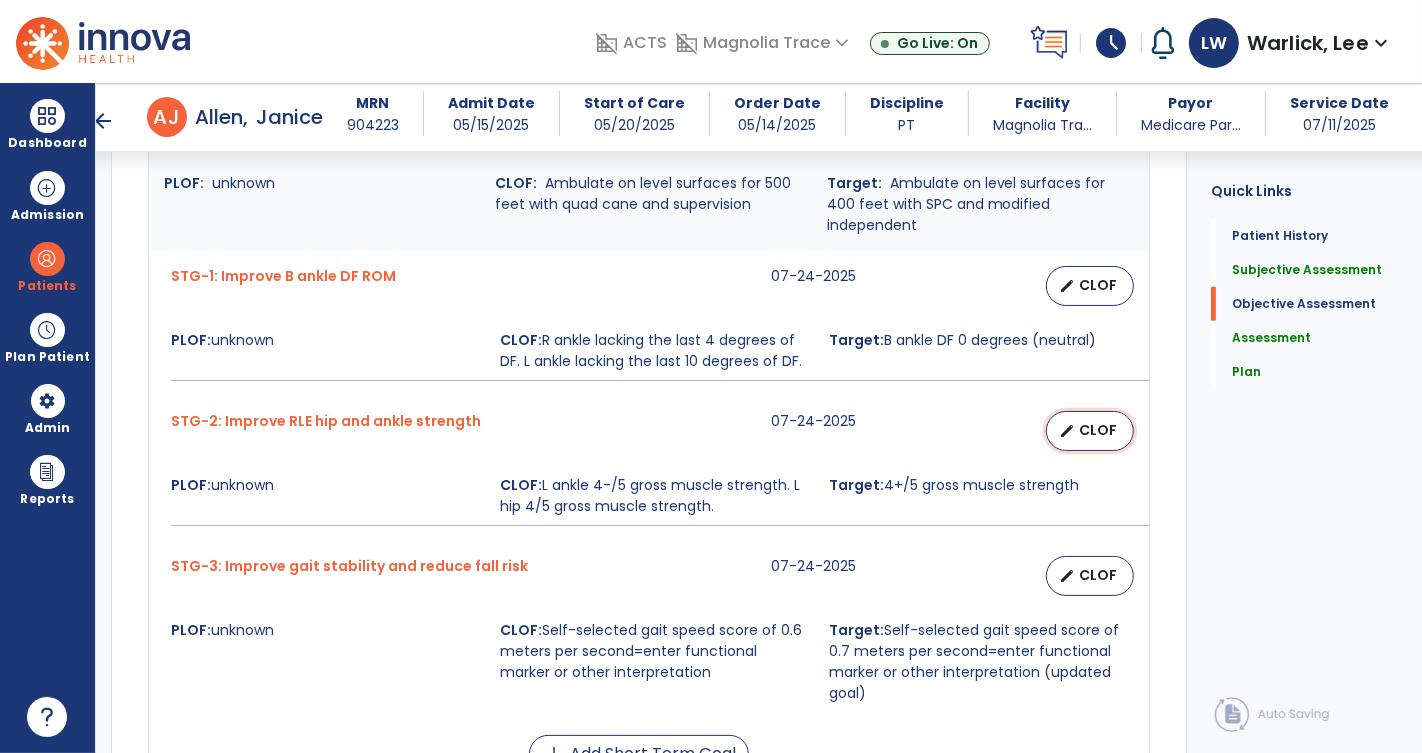 click on "CLOF" at bounding box center (1098, 430) 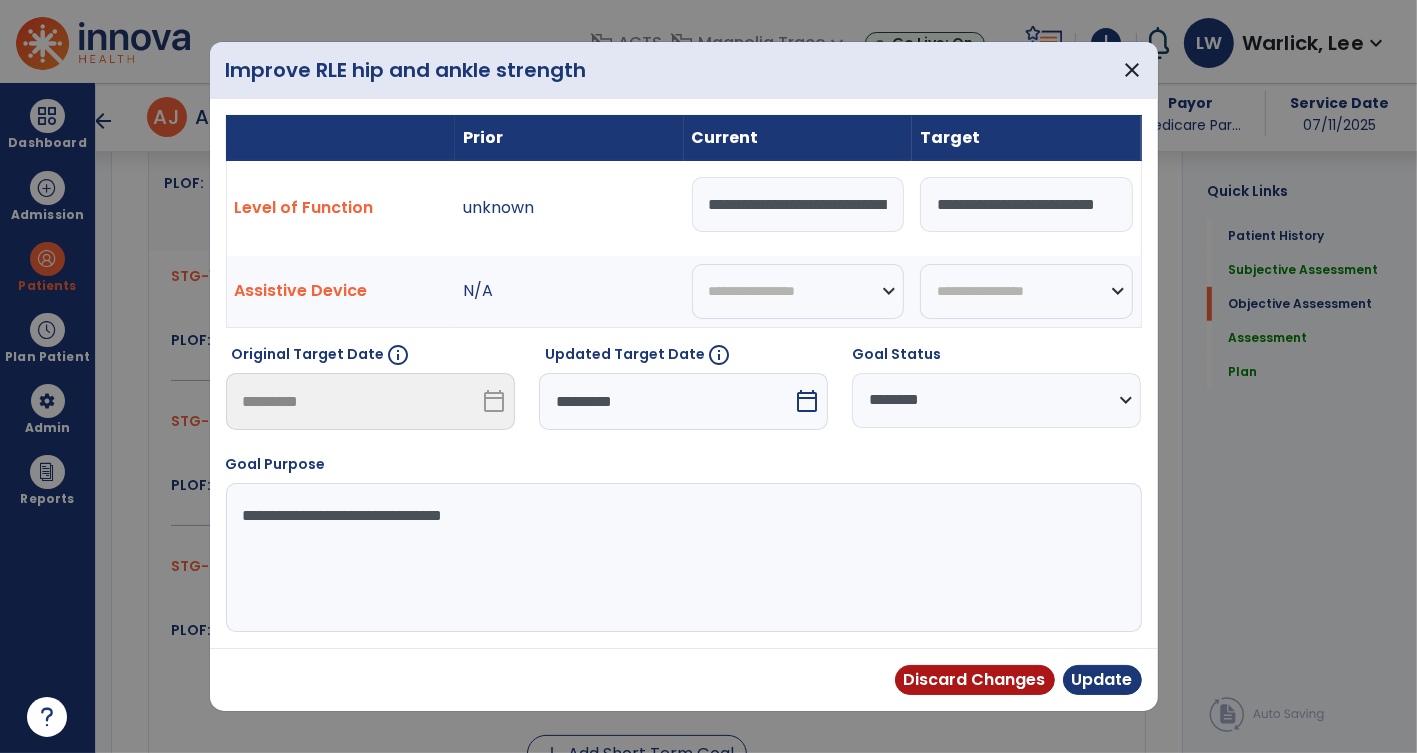 scroll, scrollTop: 947, scrollLeft: 0, axis: vertical 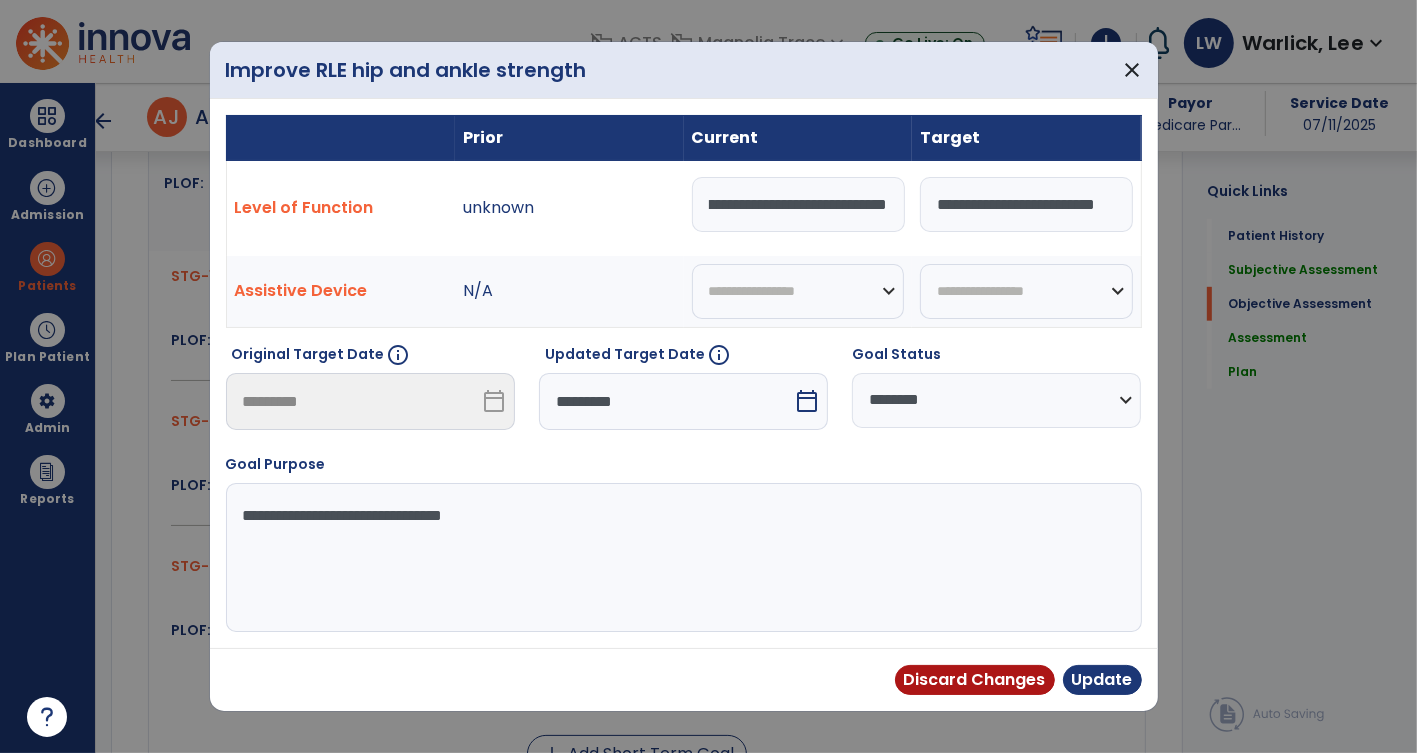 type on "**********" 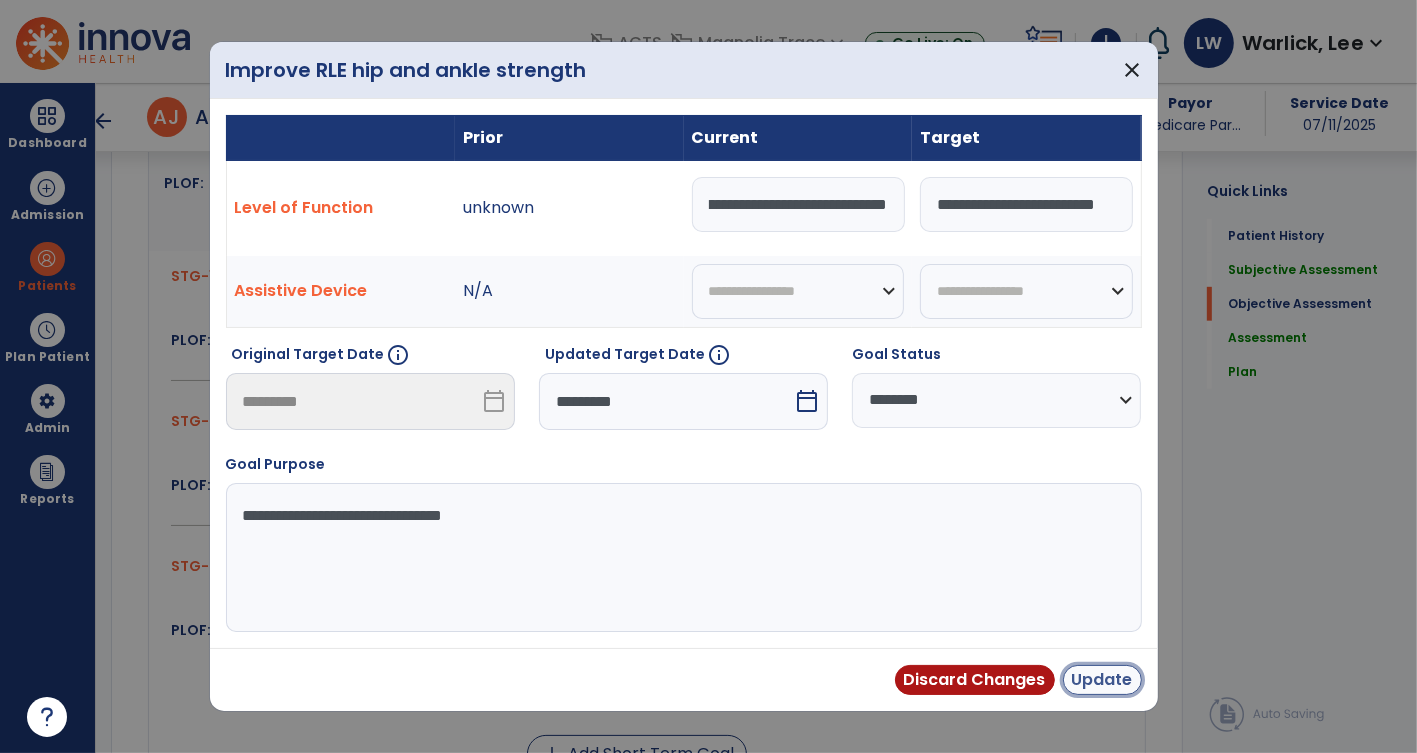 click on "Update" at bounding box center (1102, 680) 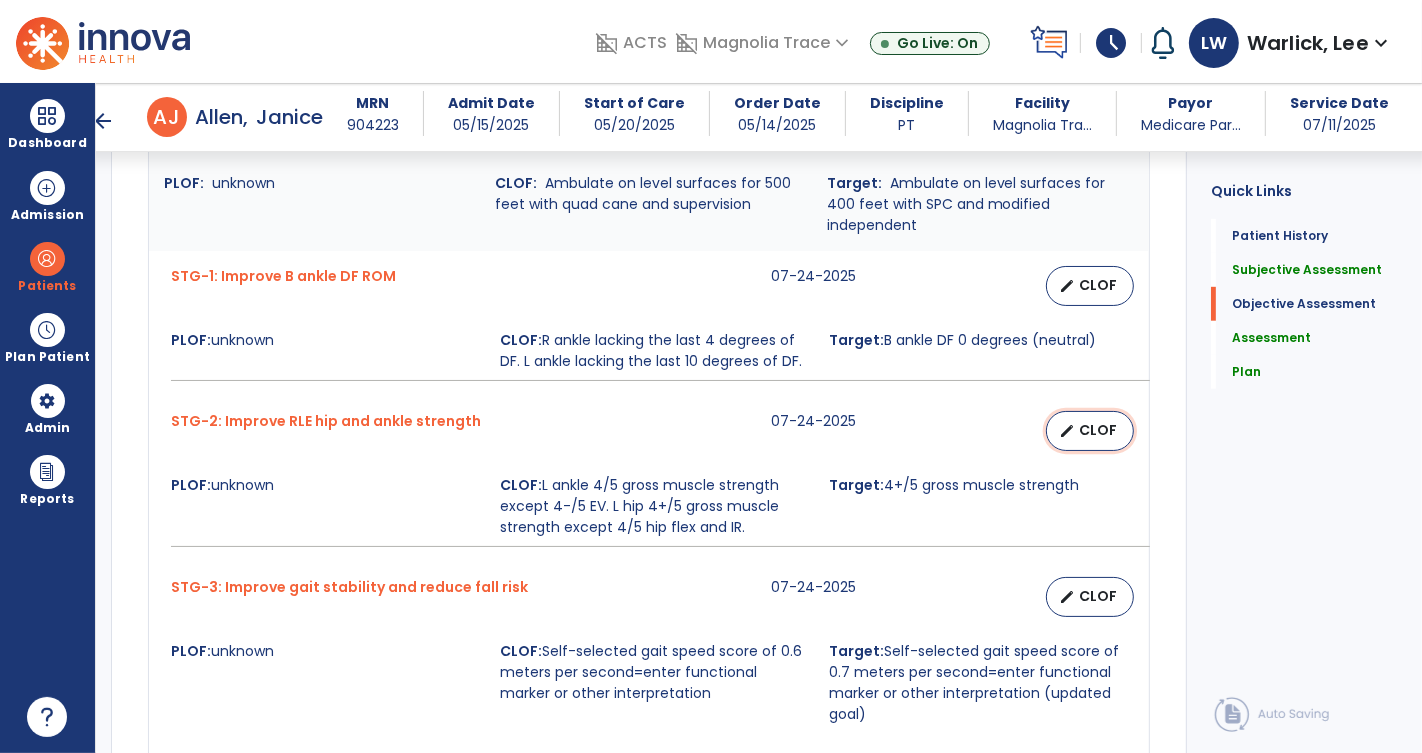click on "CLOF" at bounding box center [1098, 430] 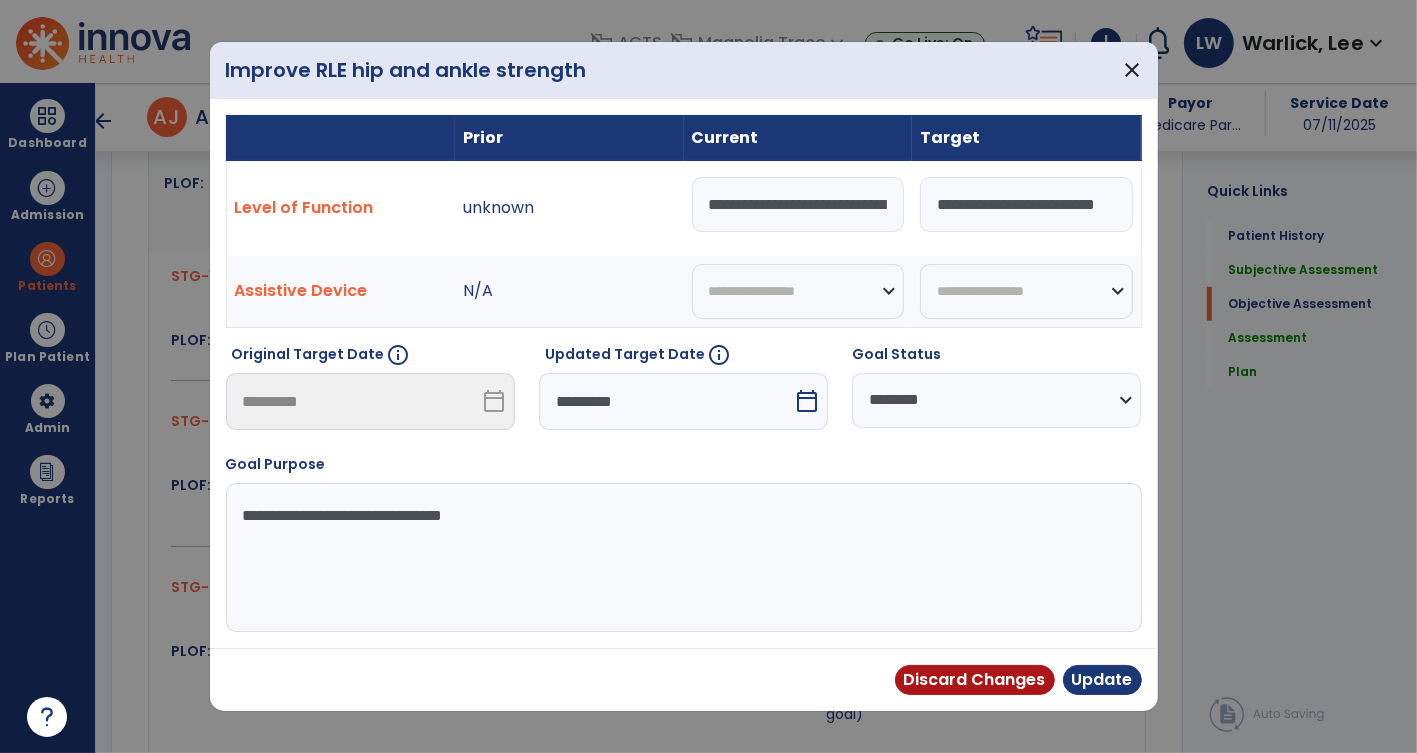scroll, scrollTop: 947, scrollLeft: 0, axis: vertical 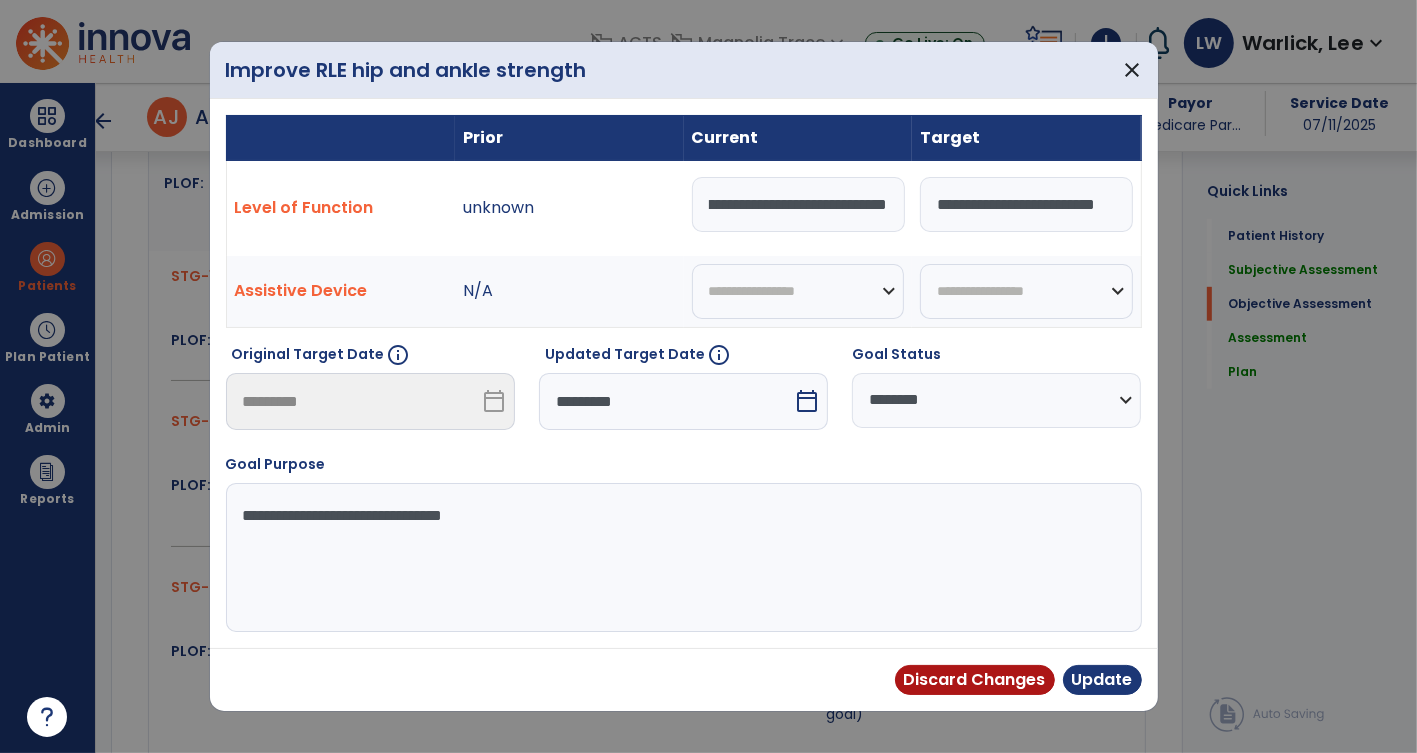 type on "**********" 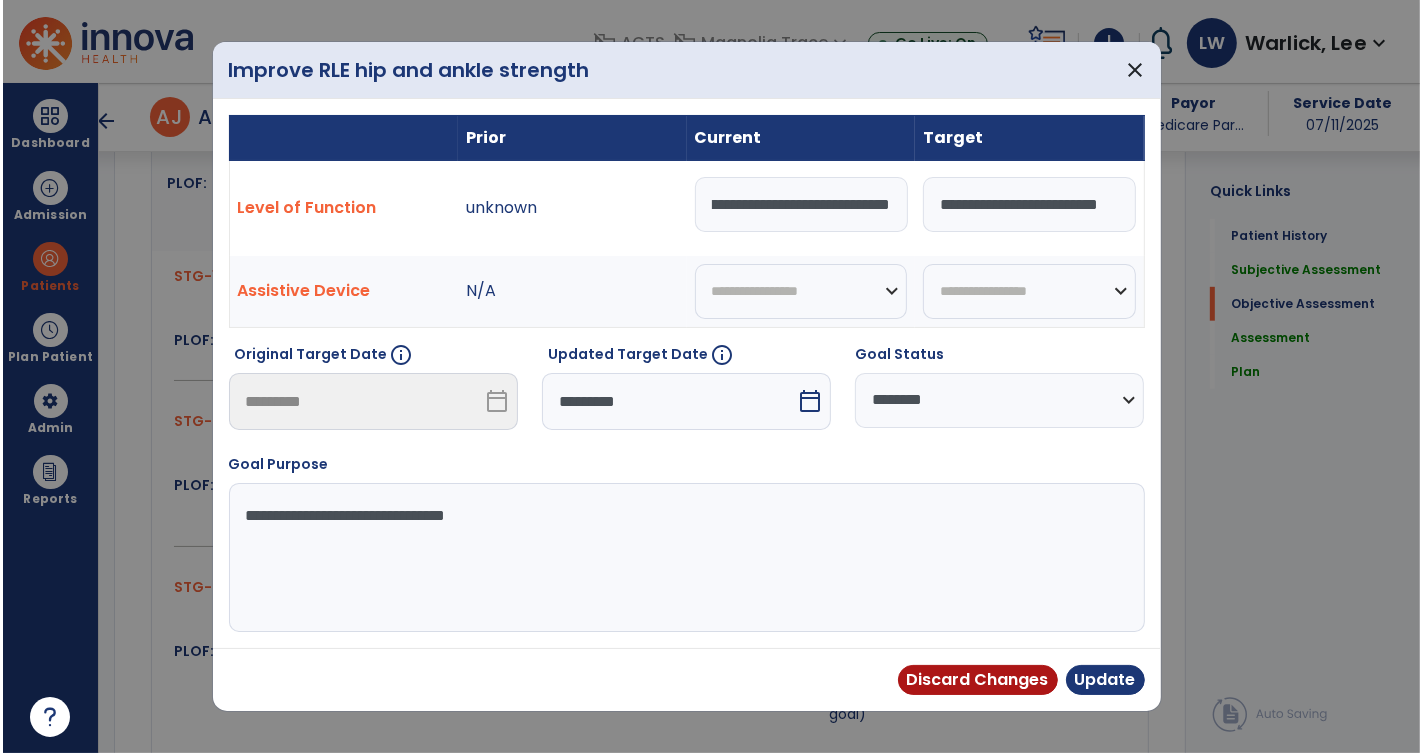 scroll, scrollTop: 0, scrollLeft: 0, axis: both 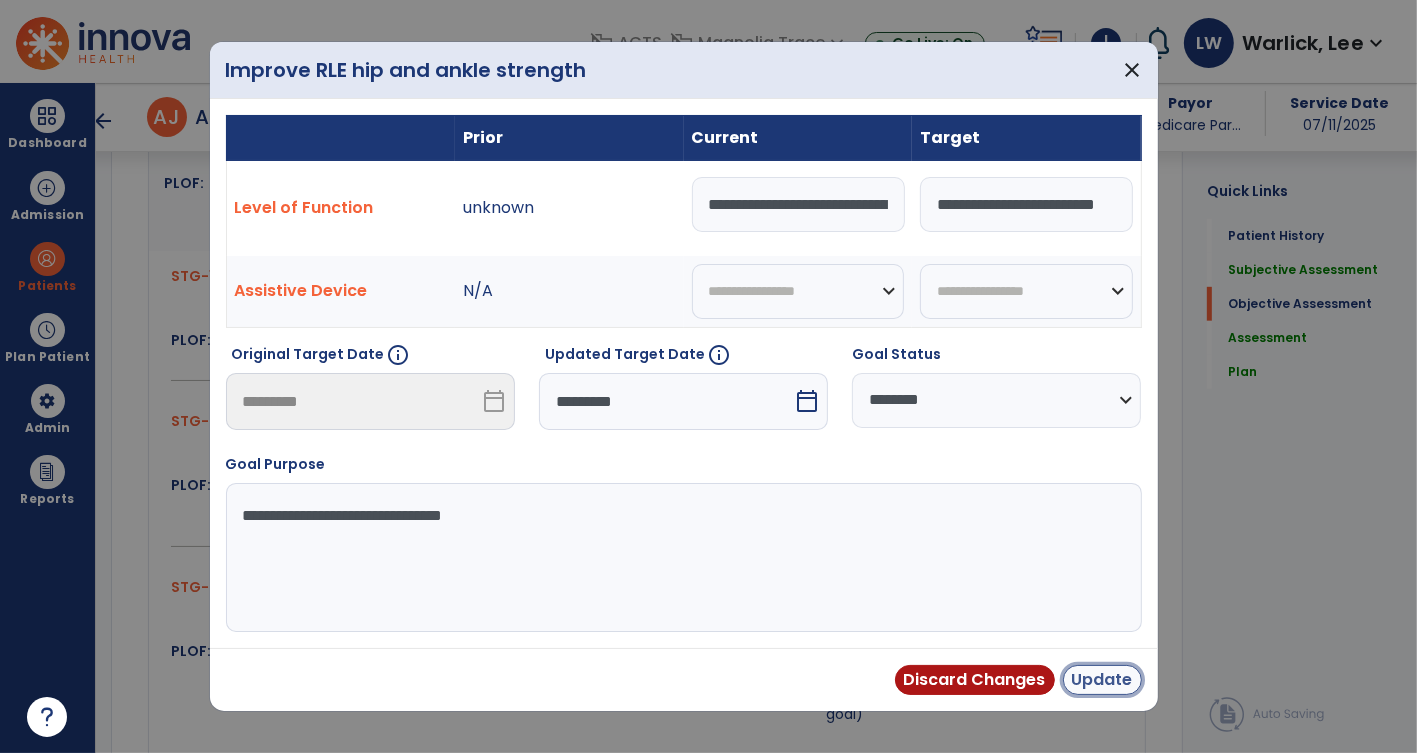 click on "Update" at bounding box center (1102, 680) 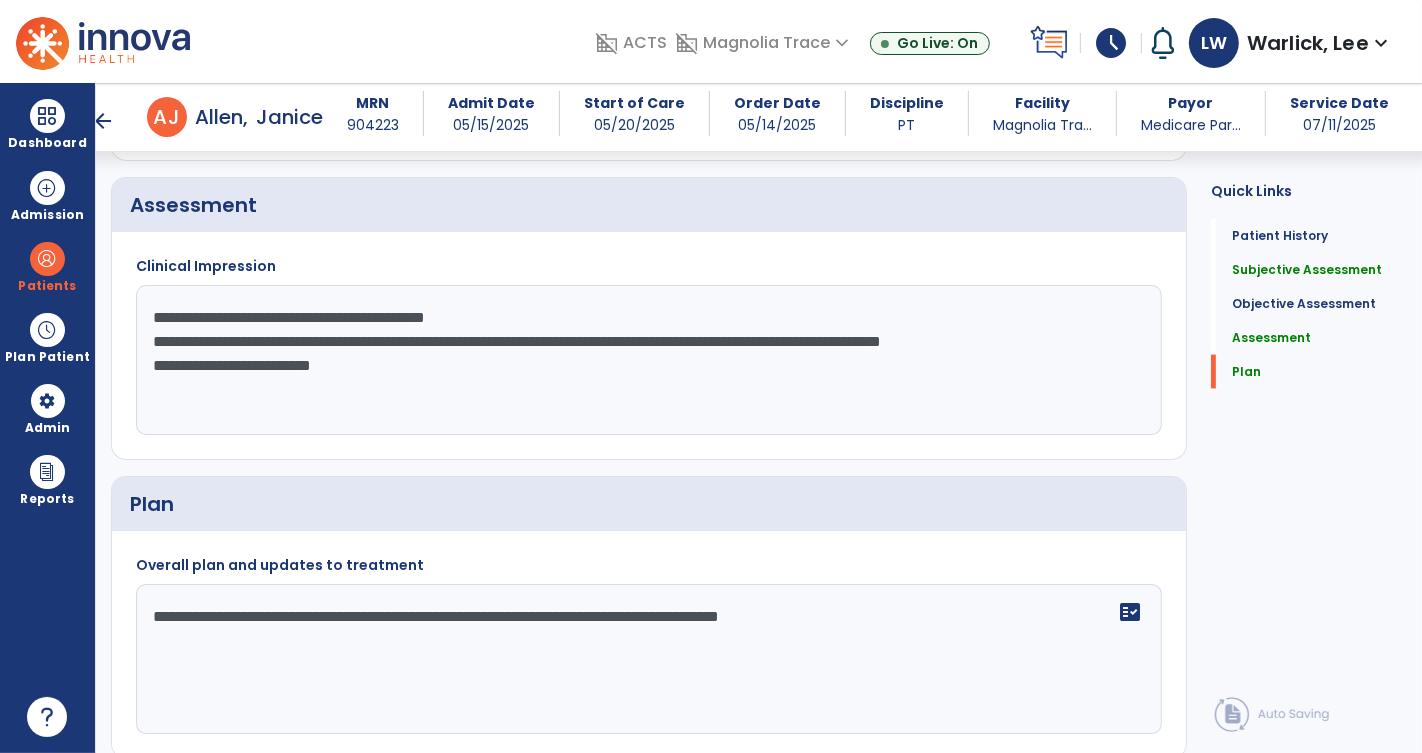 scroll, scrollTop: 2290, scrollLeft: 0, axis: vertical 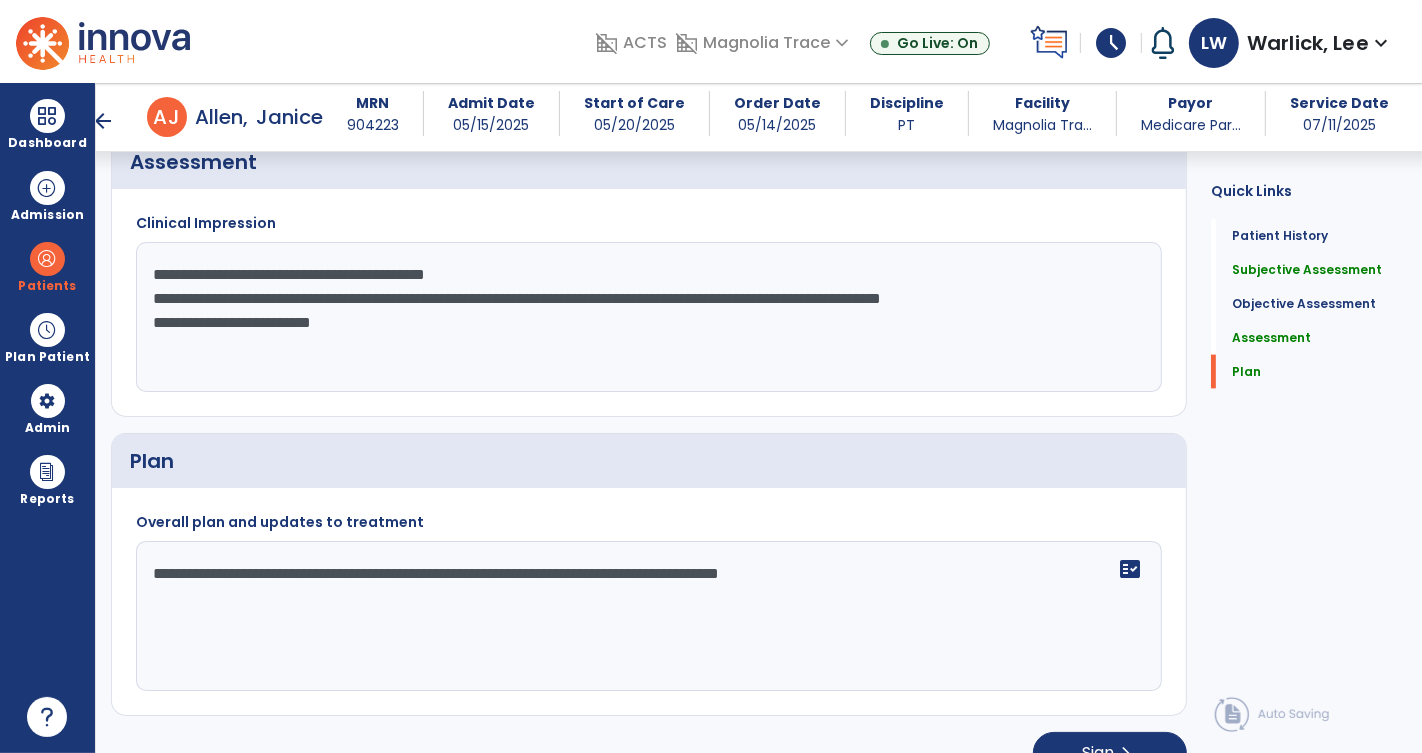 click on "**********" 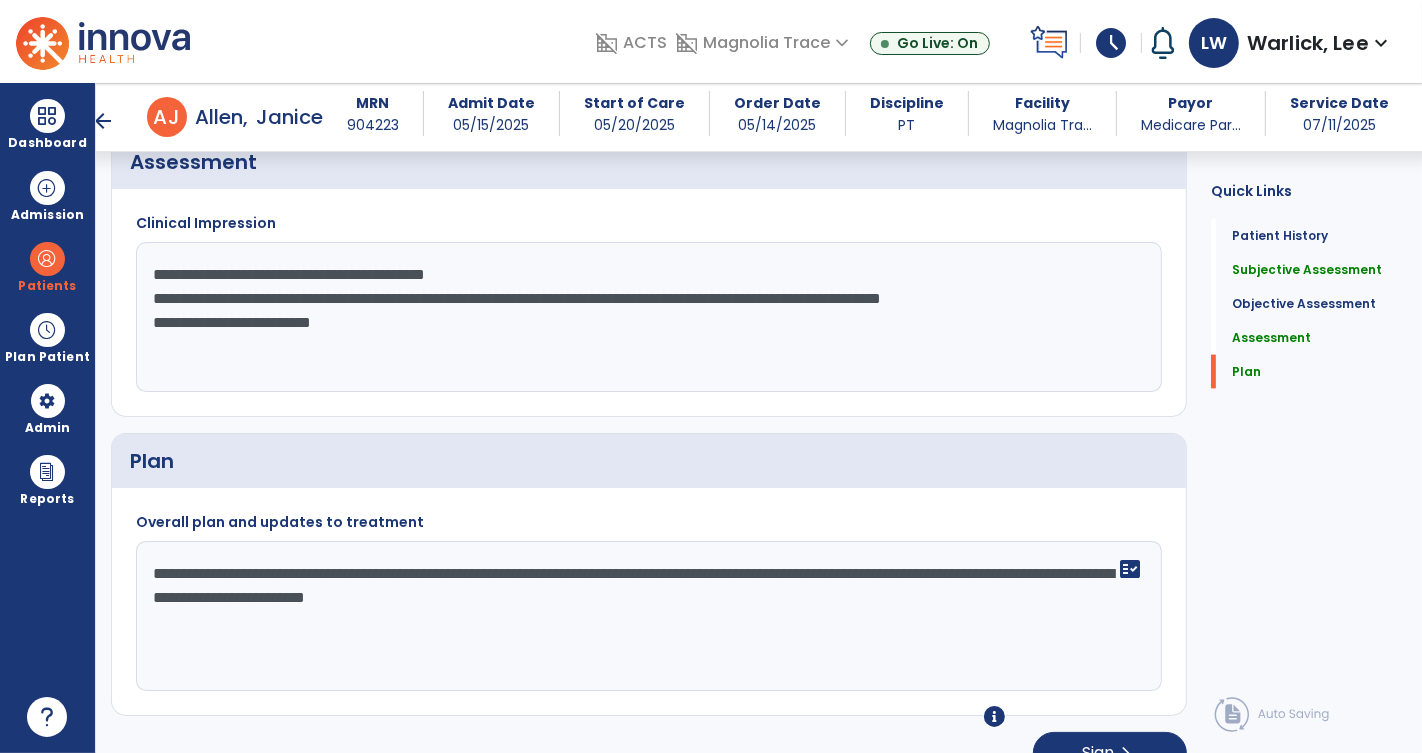 type on "**********" 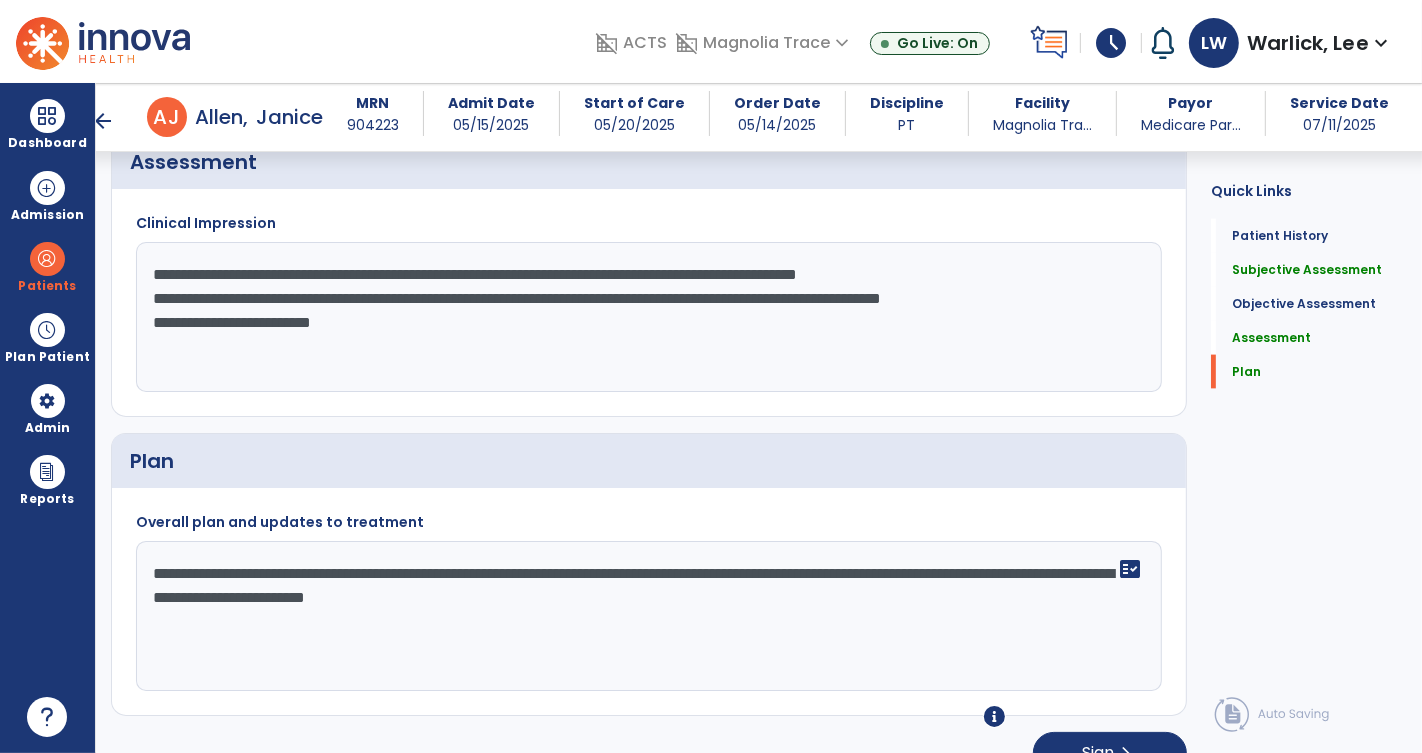 paste on "**********" 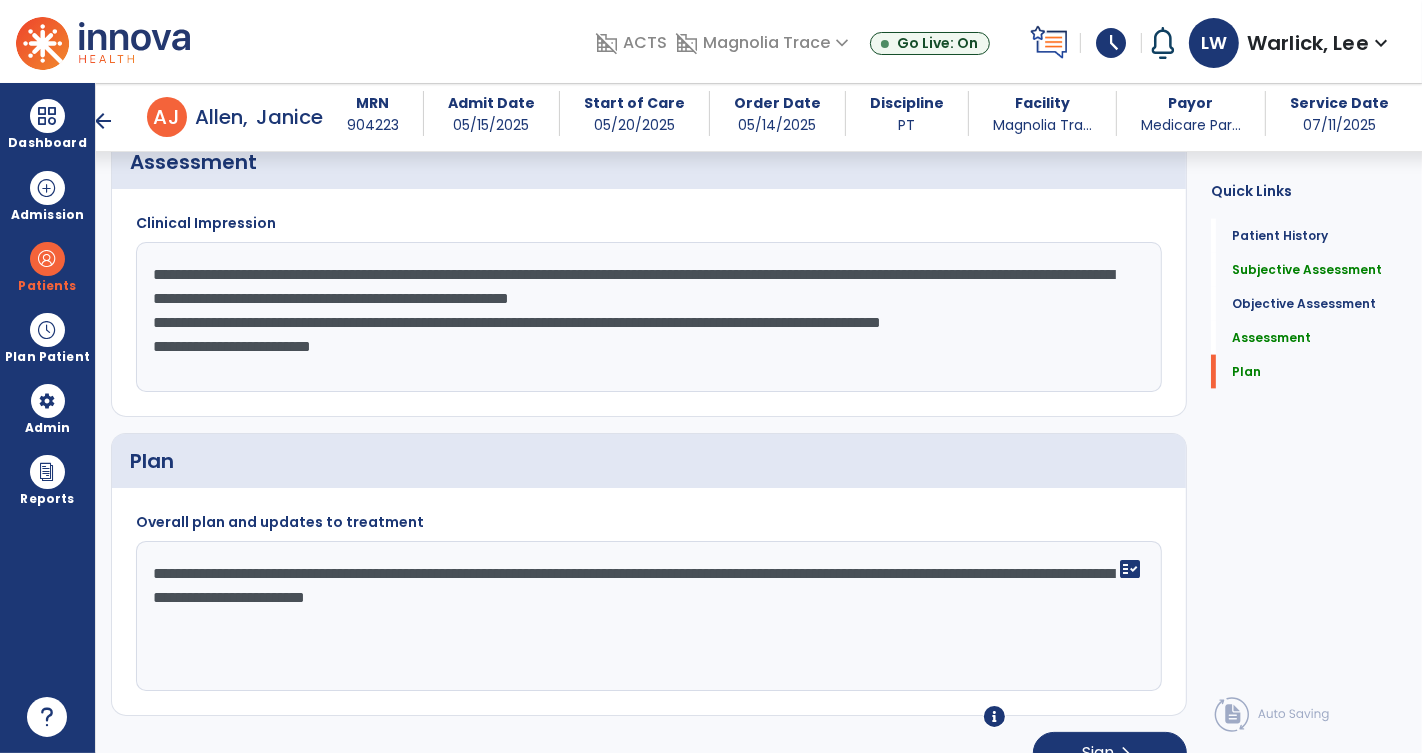 paste on "**********" 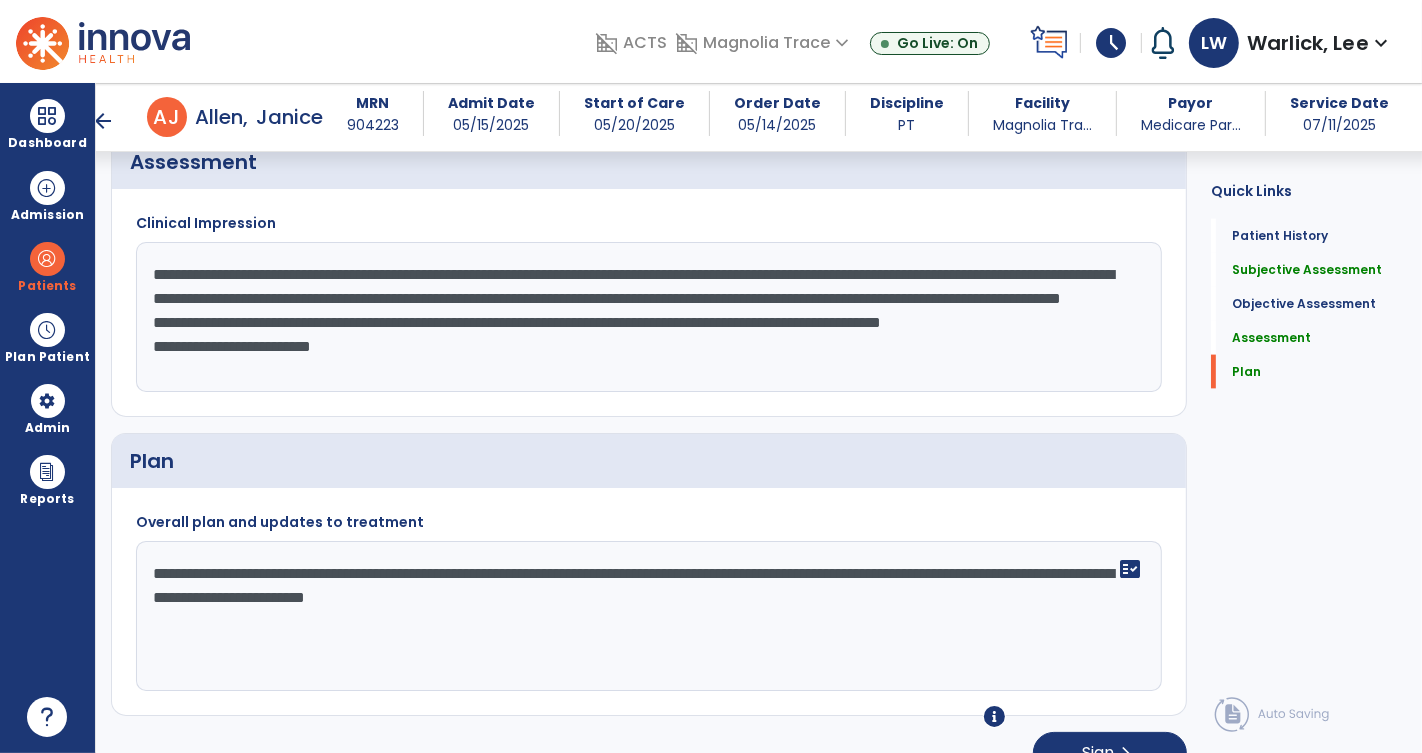 paste on "**********" 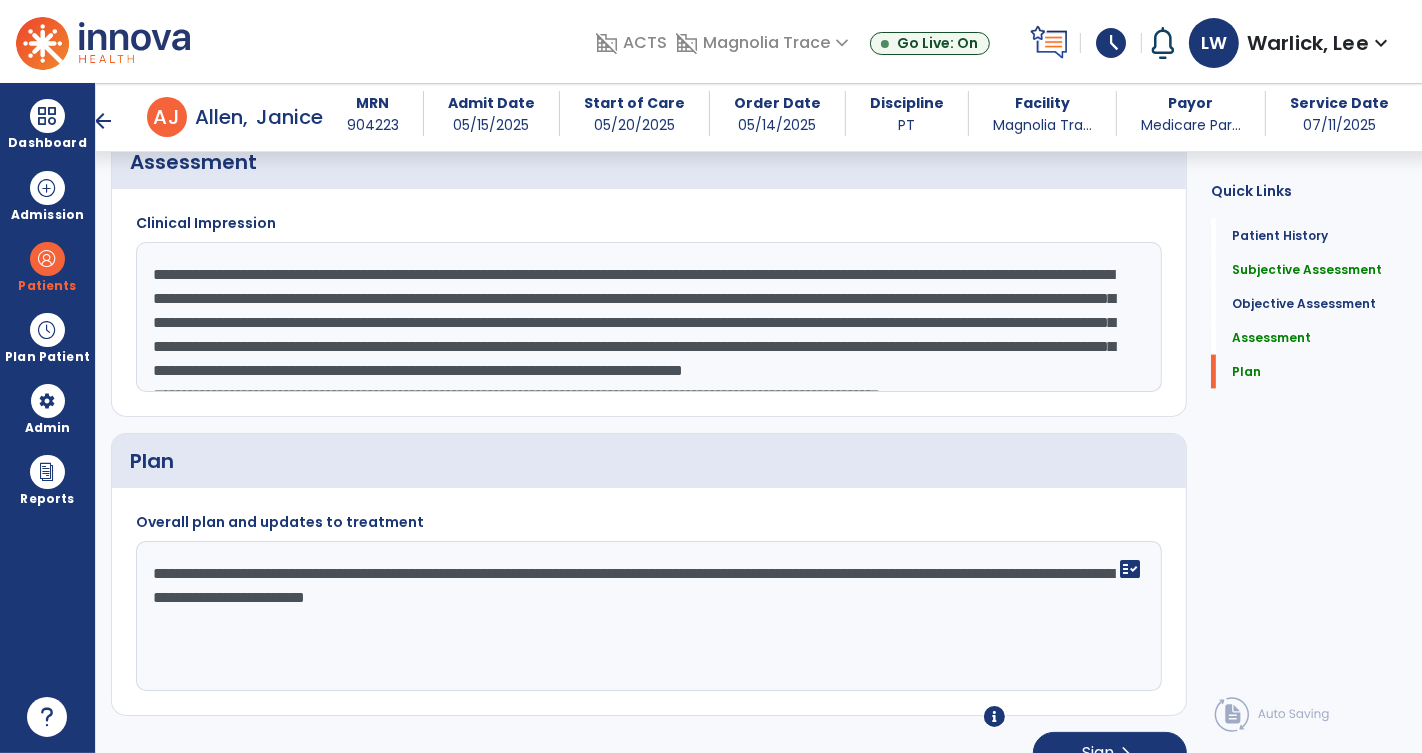scroll, scrollTop: 39, scrollLeft: 0, axis: vertical 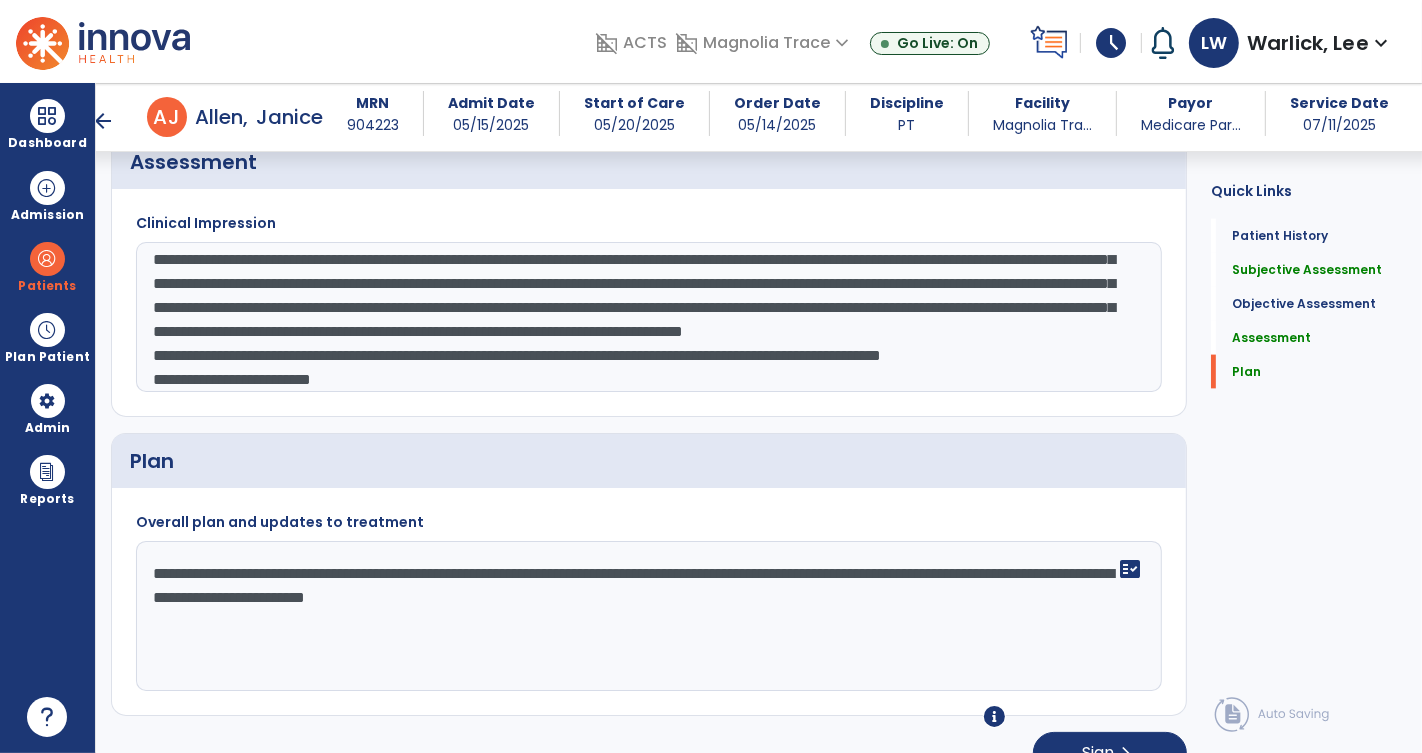 drag, startPoint x: 653, startPoint y: 275, endPoint x: 344, endPoint y: 301, distance: 310.09192 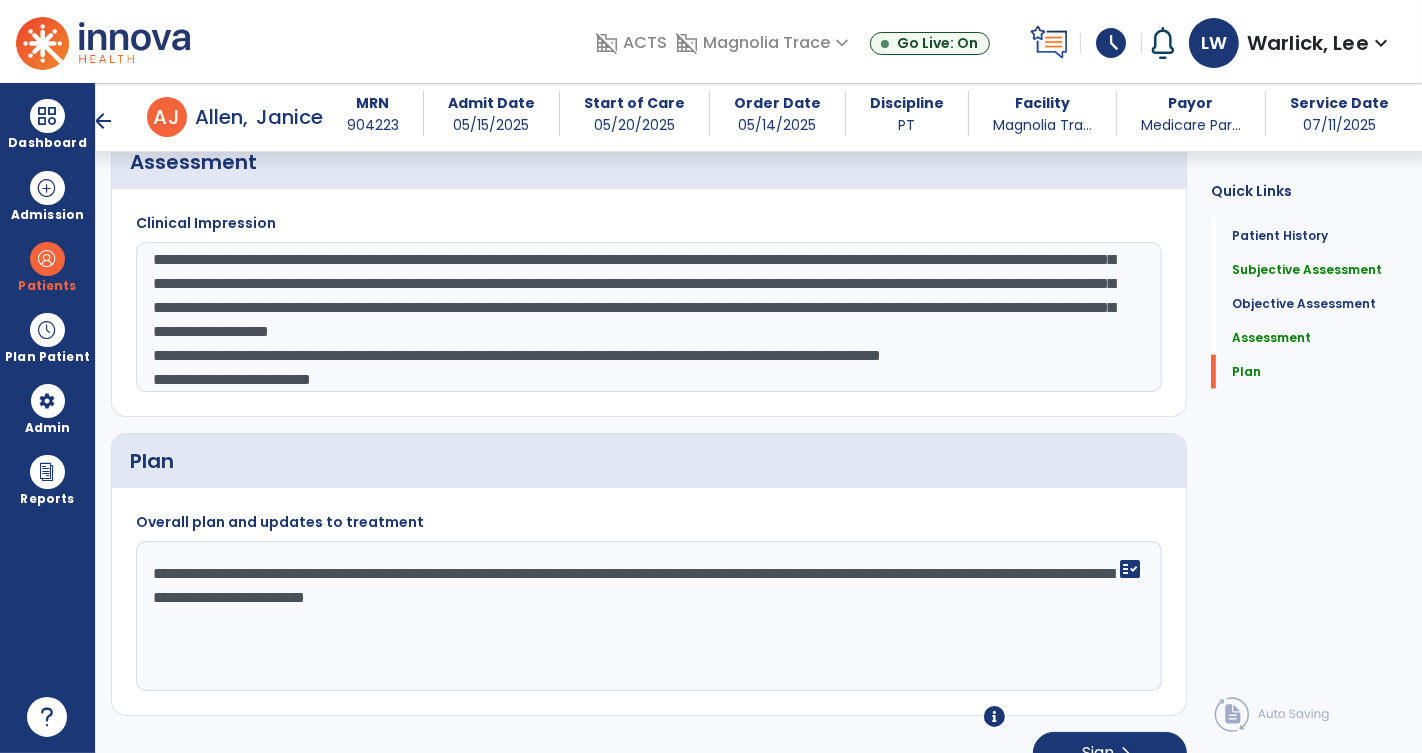 click on "**********" 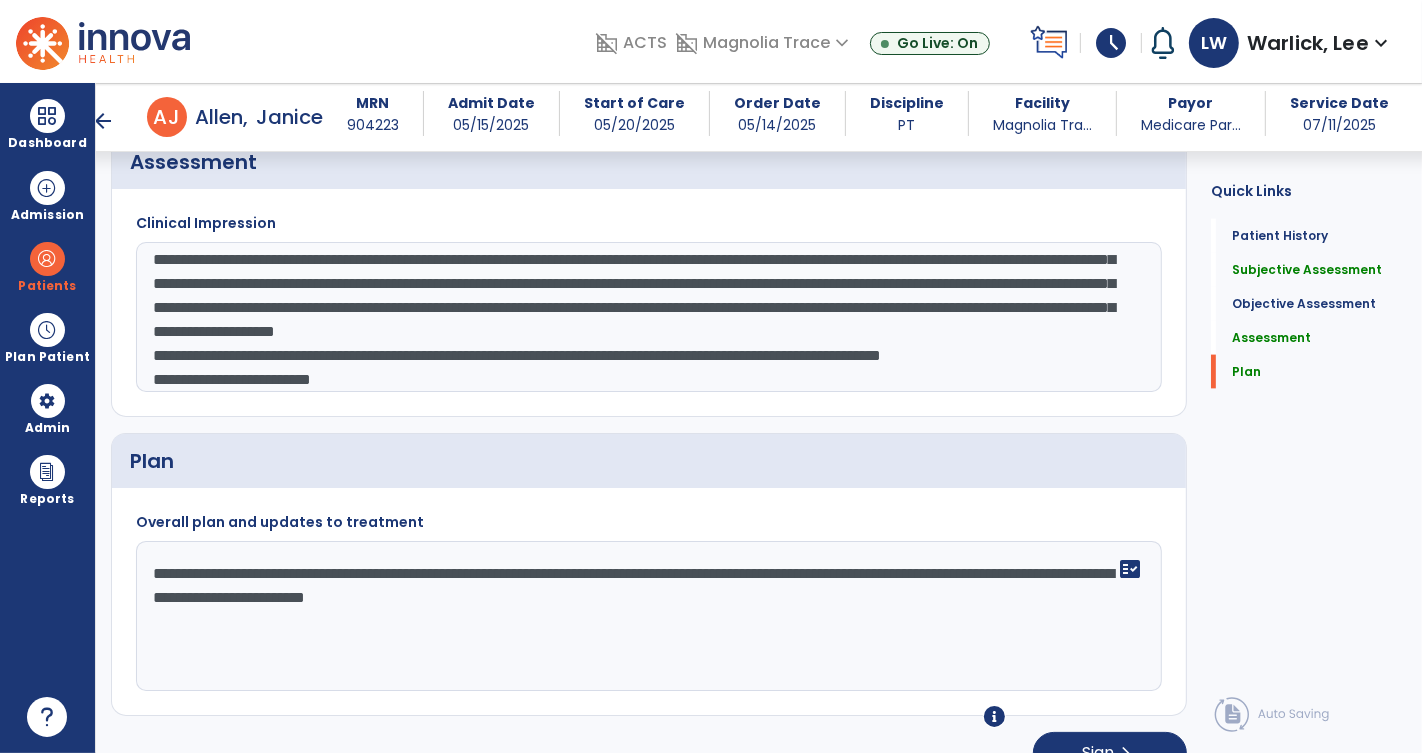 paste on "**********" 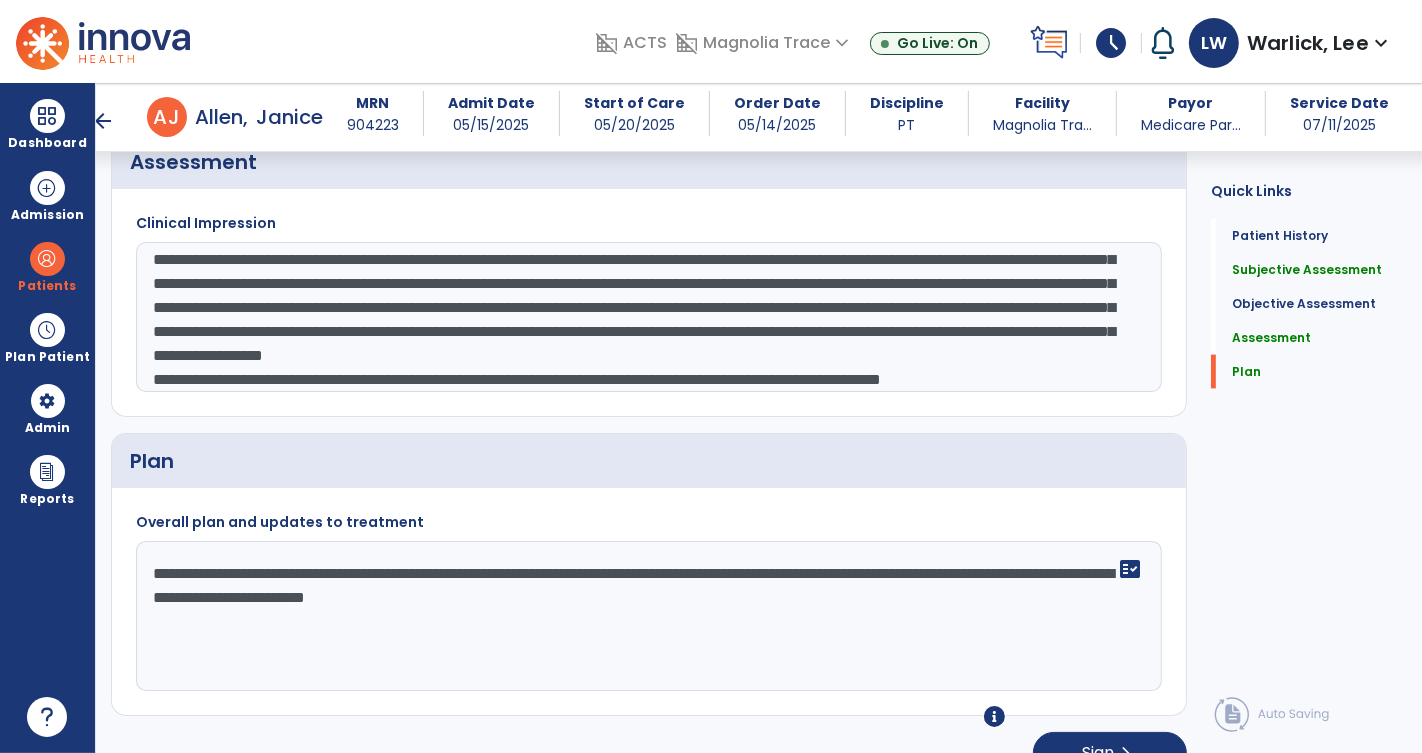 scroll, scrollTop: 63, scrollLeft: 0, axis: vertical 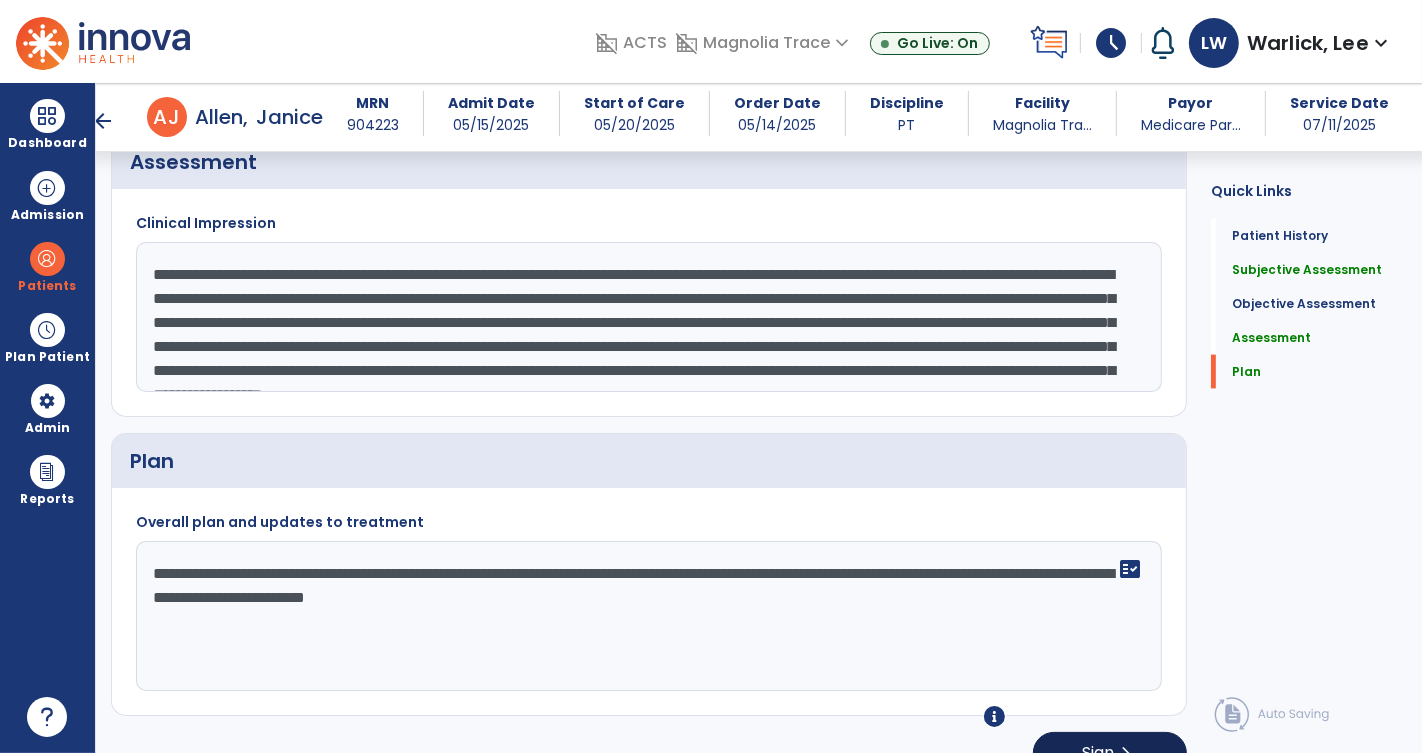 type on "**********" 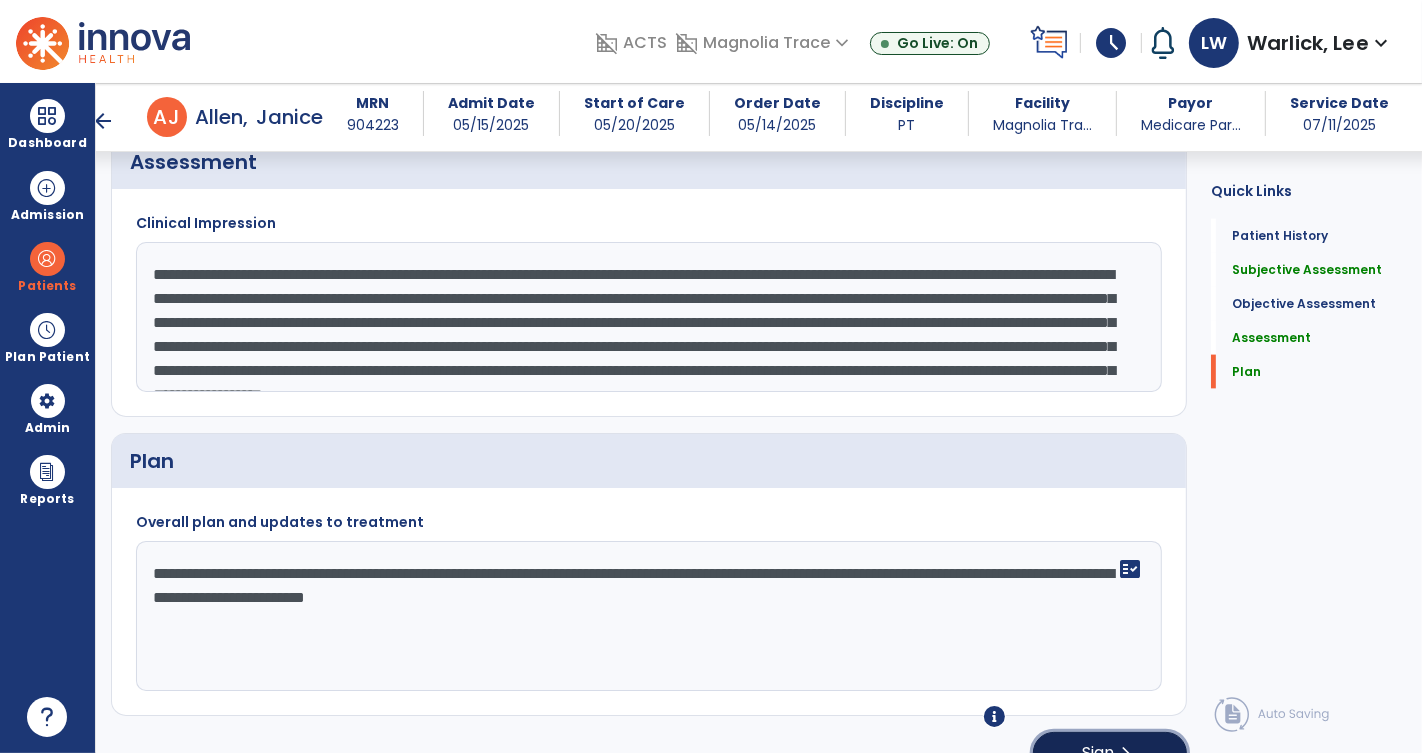 click on "Sign" 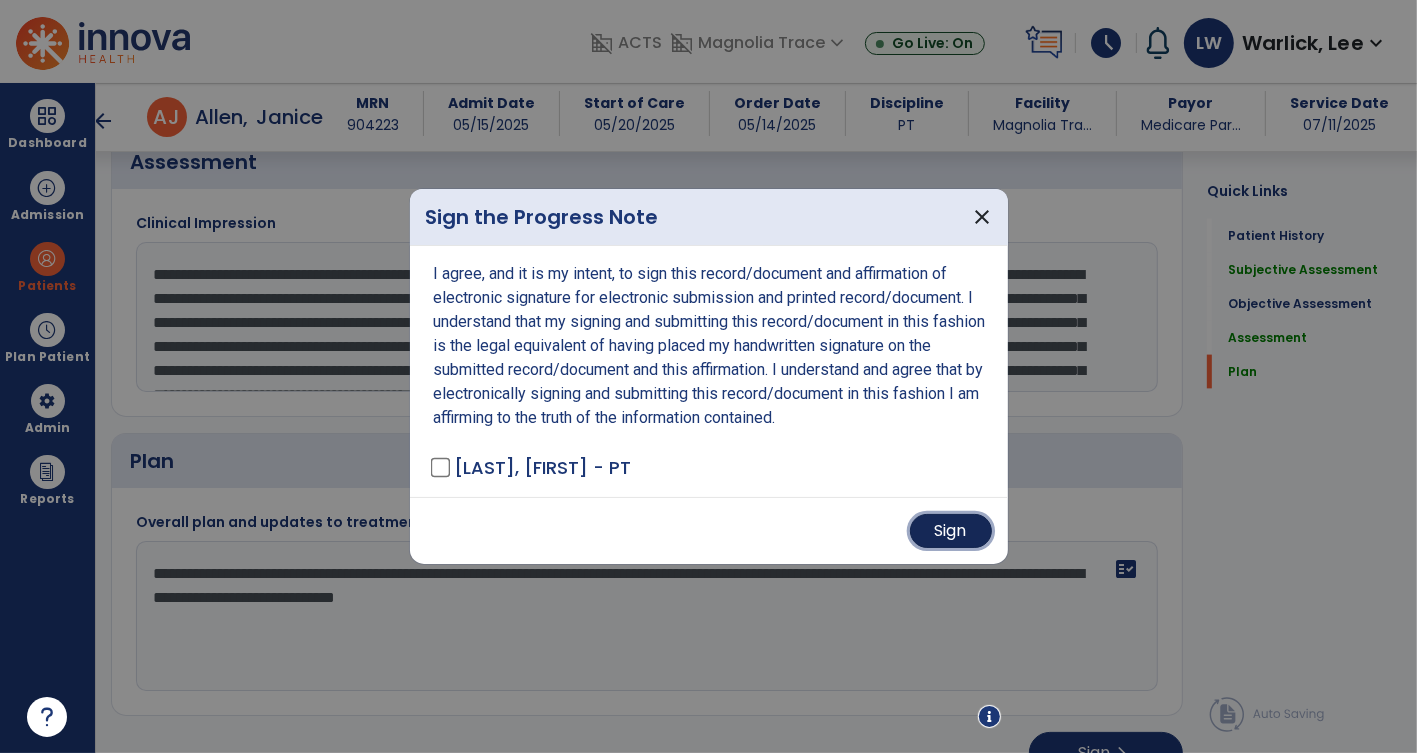 click on "Sign" at bounding box center (951, 531) 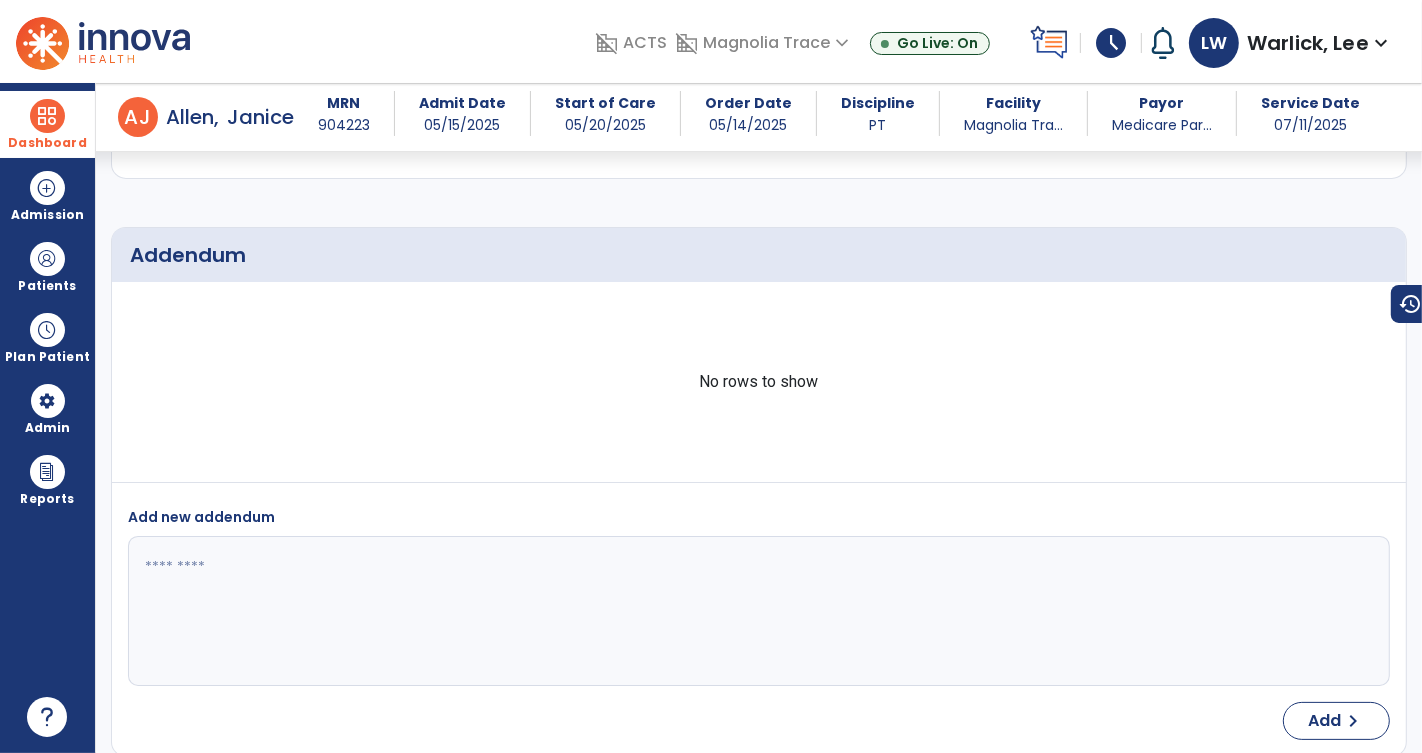 click on "Dashboard" at bounding box center [47, 124] 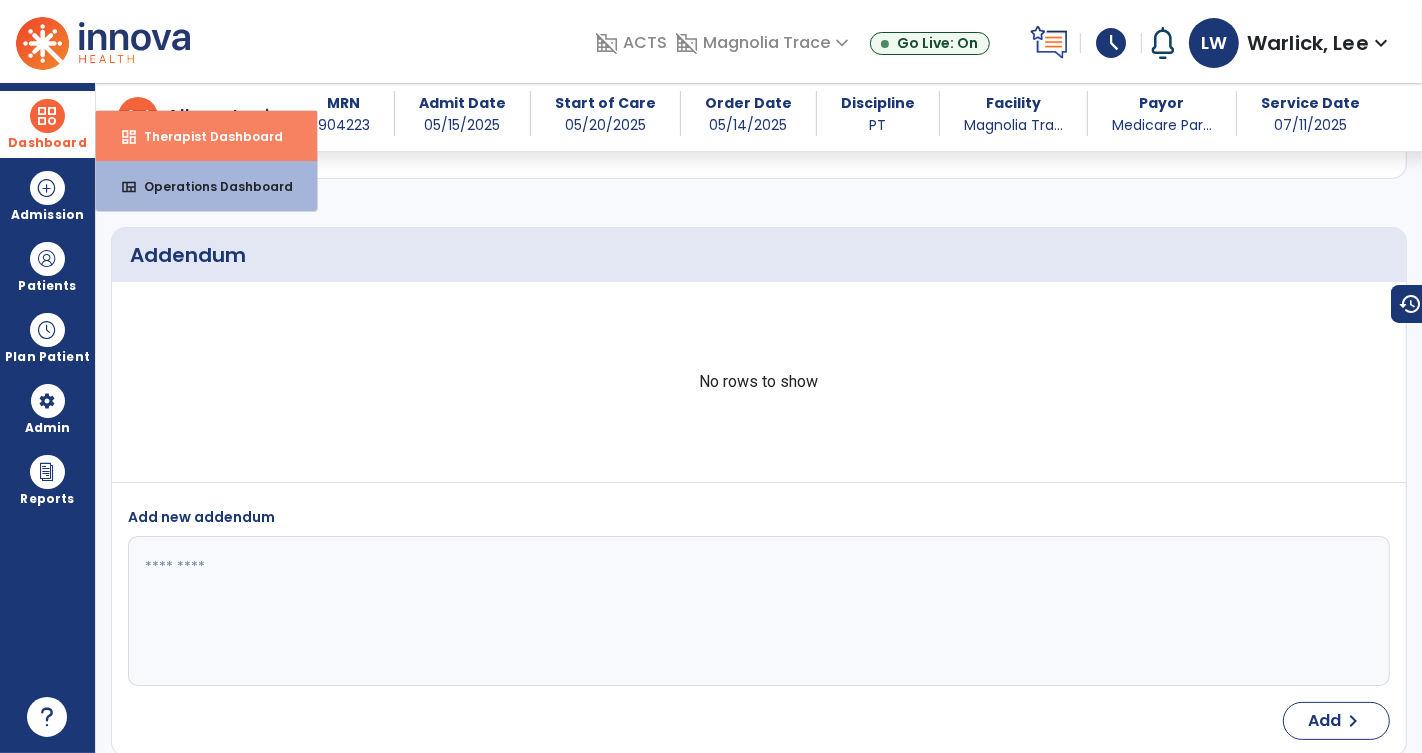 click on "dashboard  Therapist Dashboard" at bounding box center (206, 136) 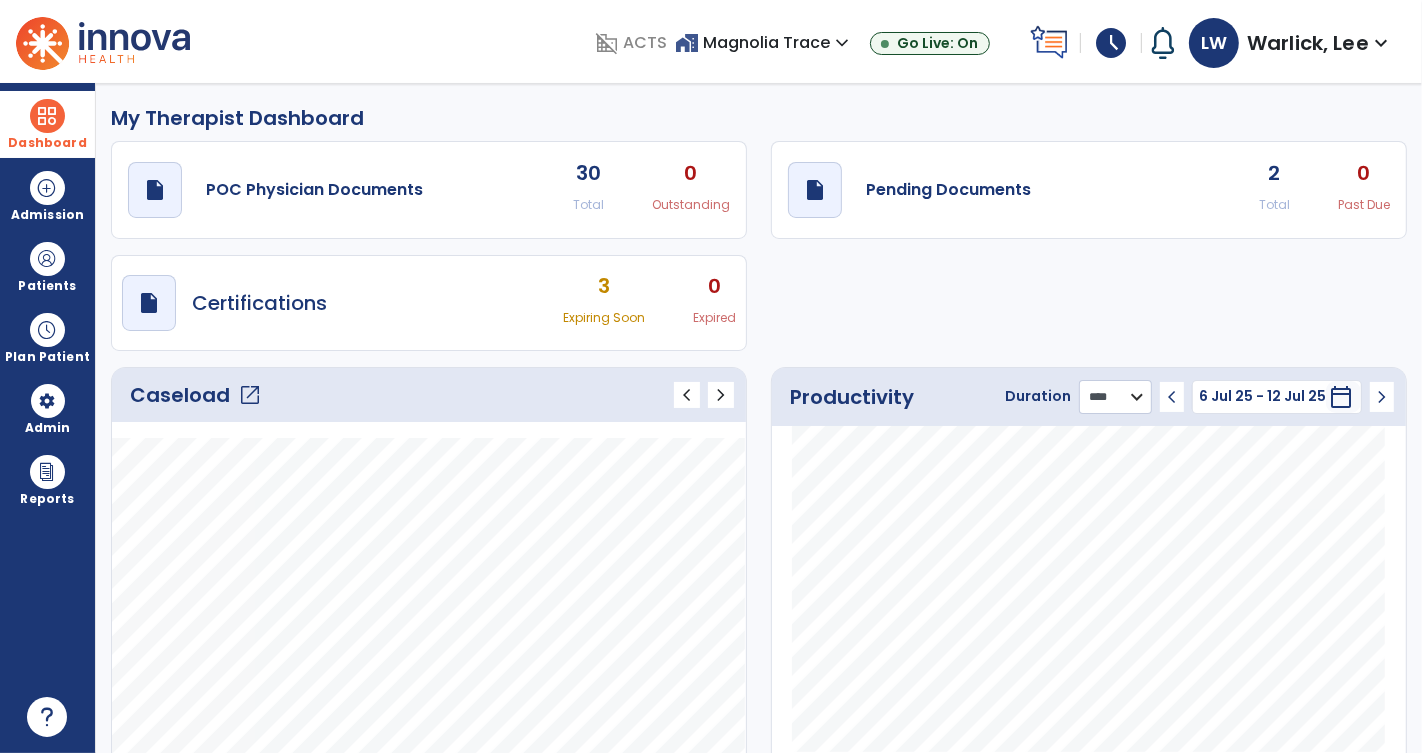 click on "******** **** ***" 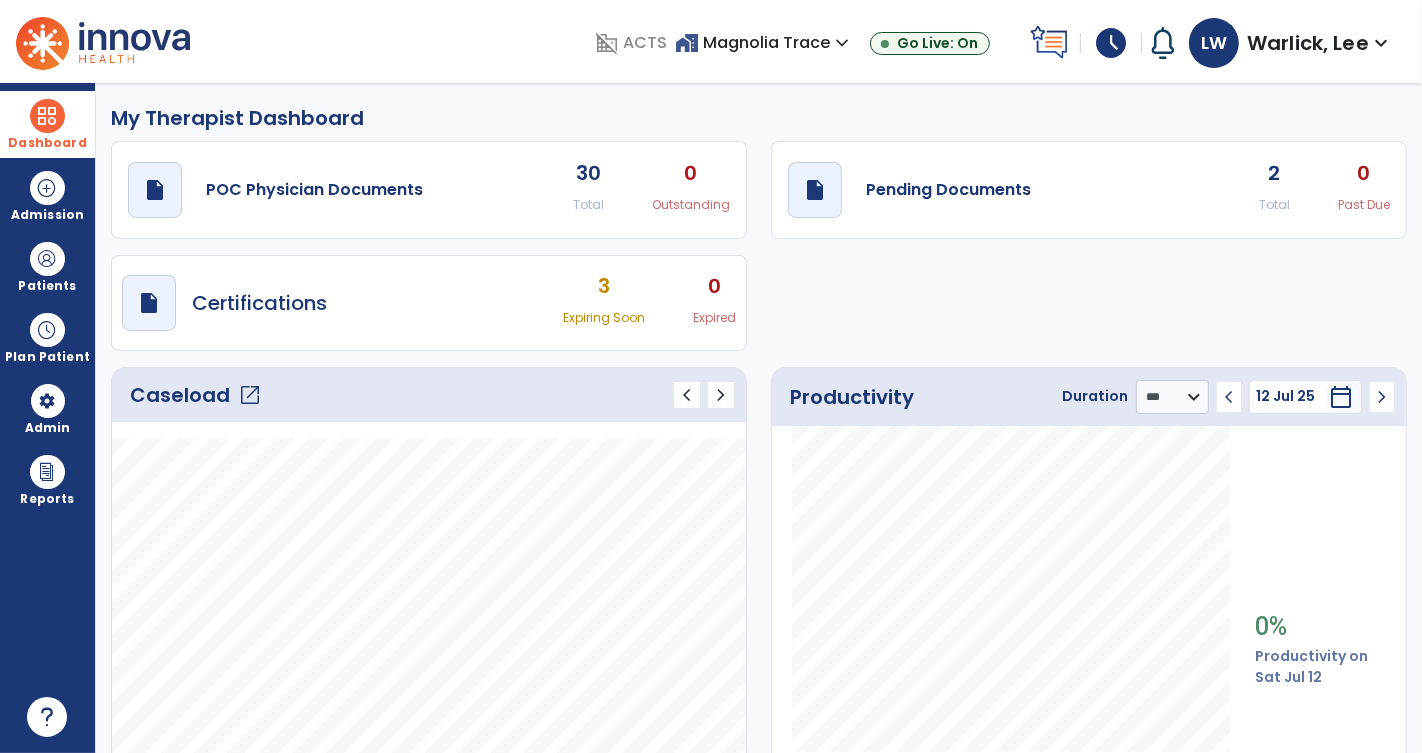 click on "chevron_left" 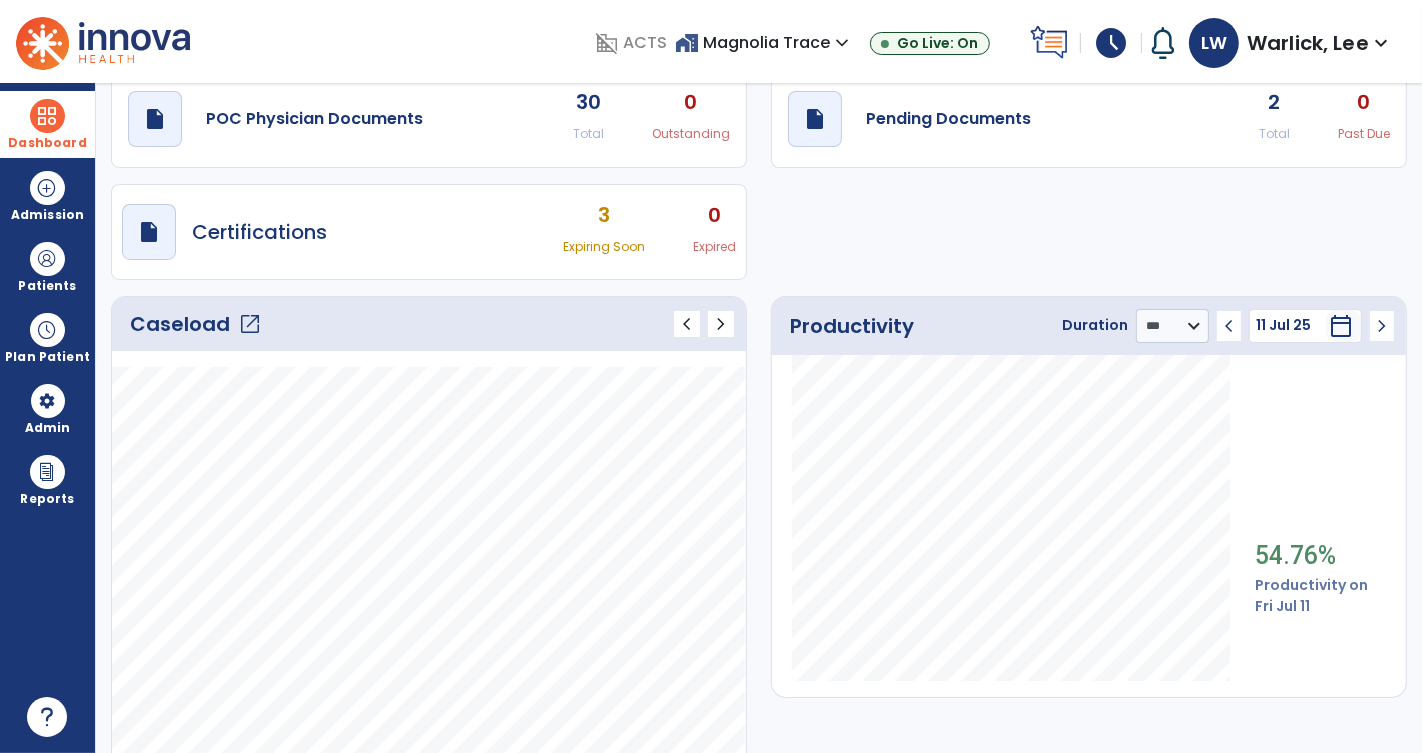 click on "chevron_left" 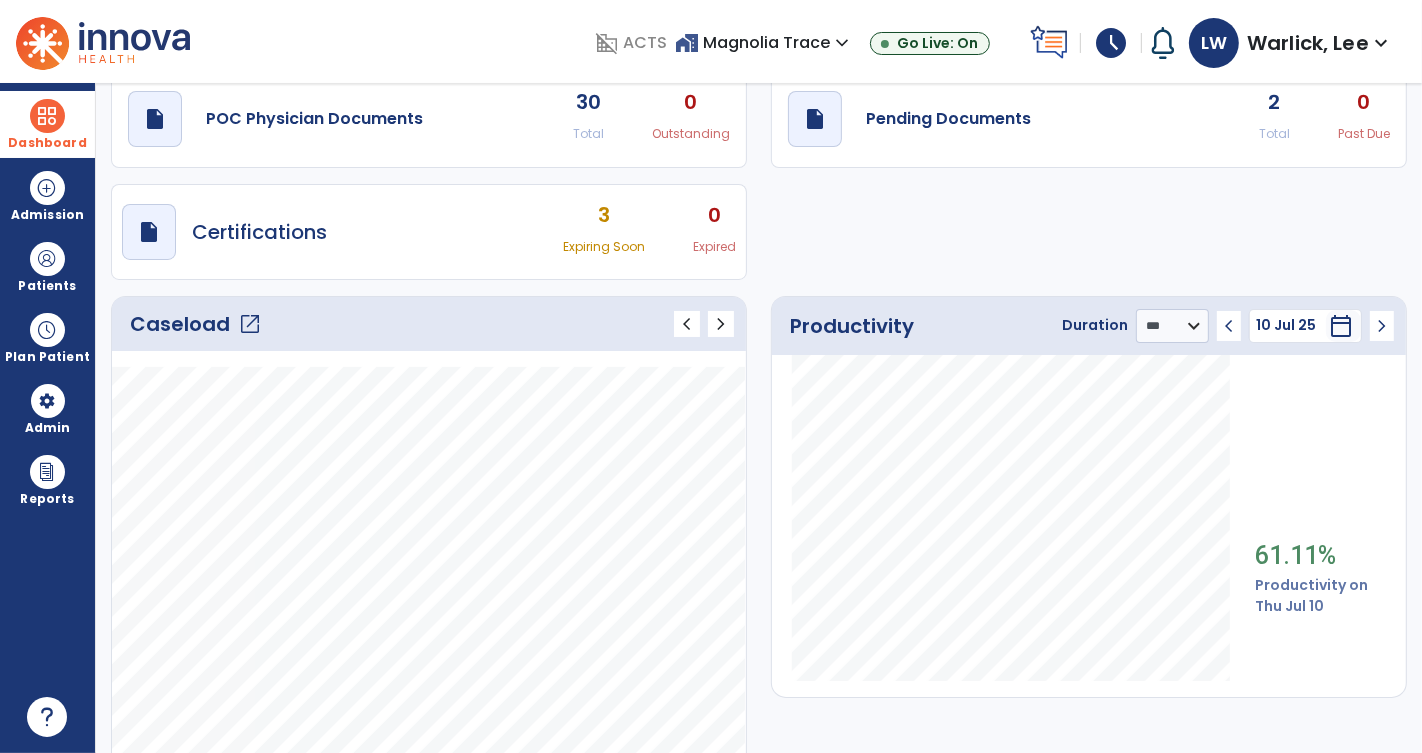 click on "chevron_left" 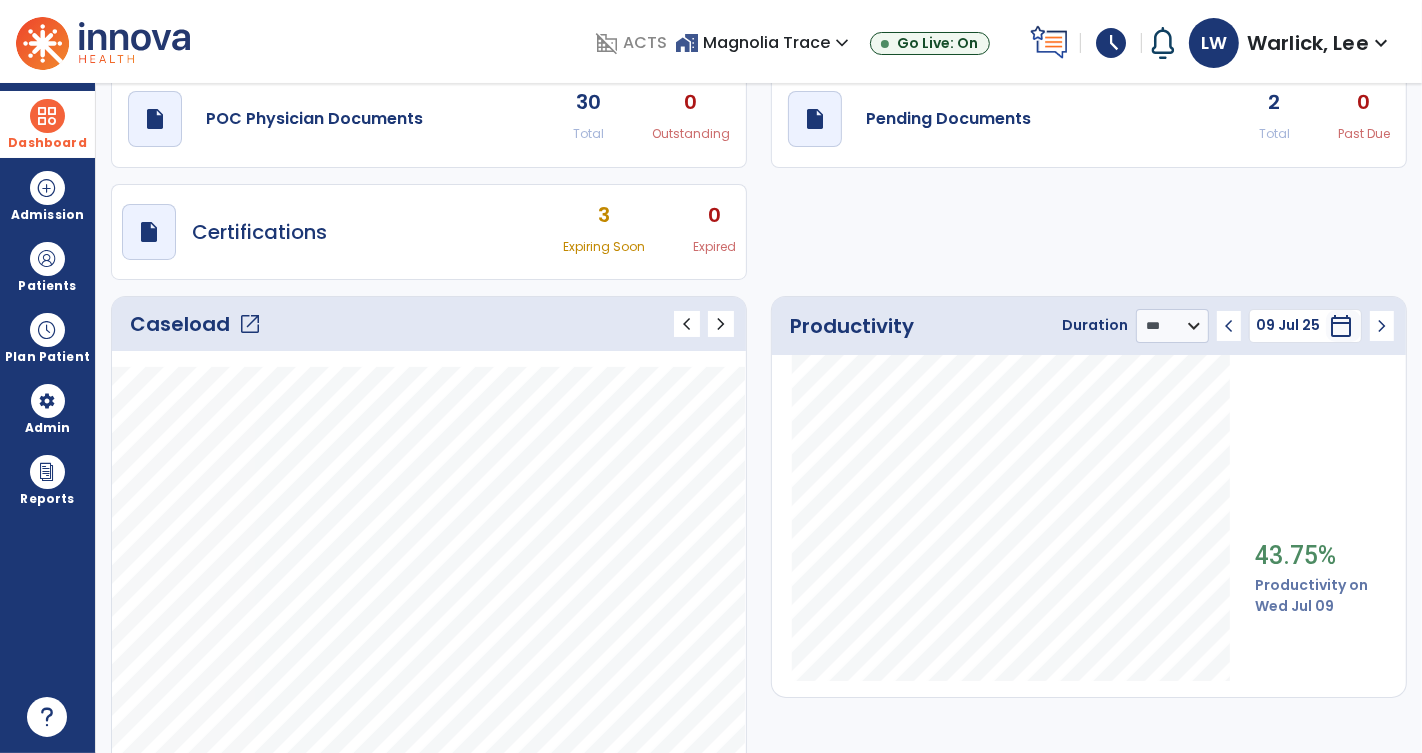 click on "chevron_left" 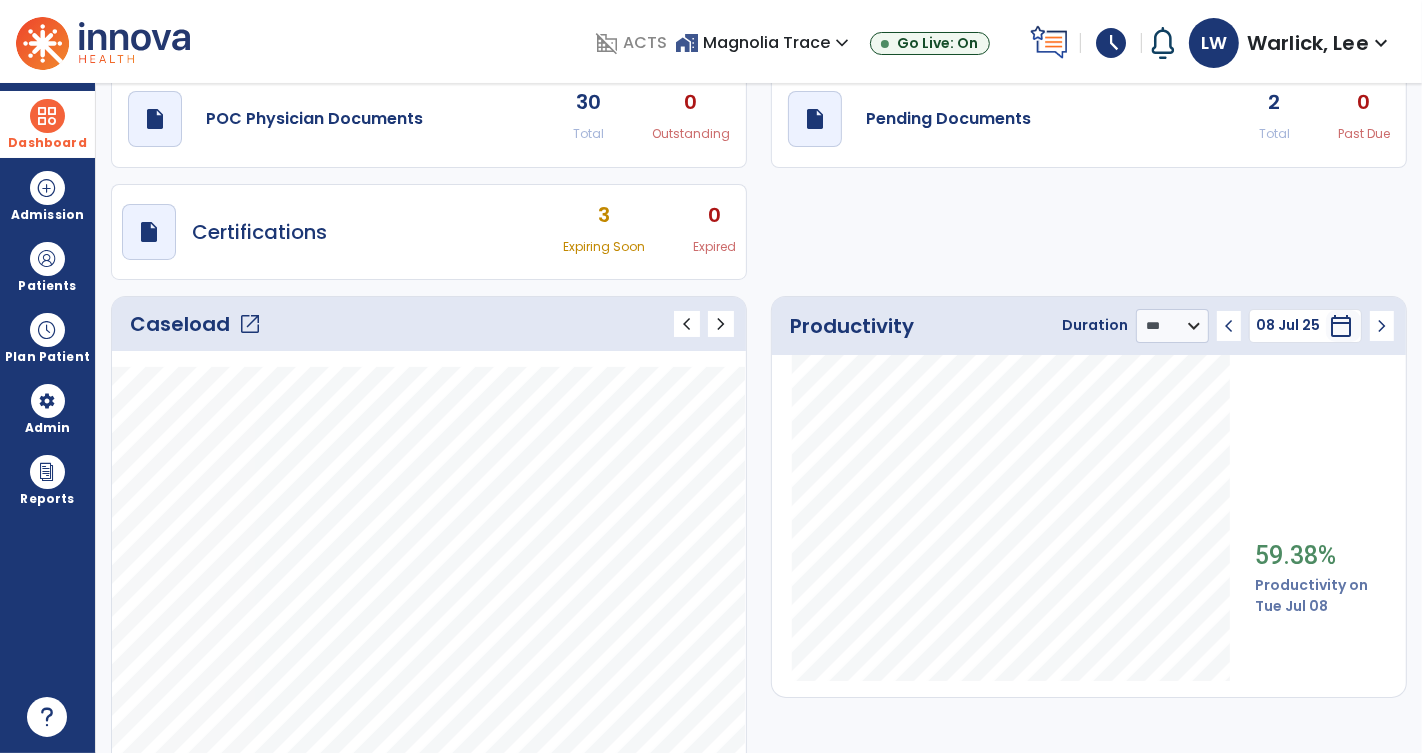 click on "chevron_left" 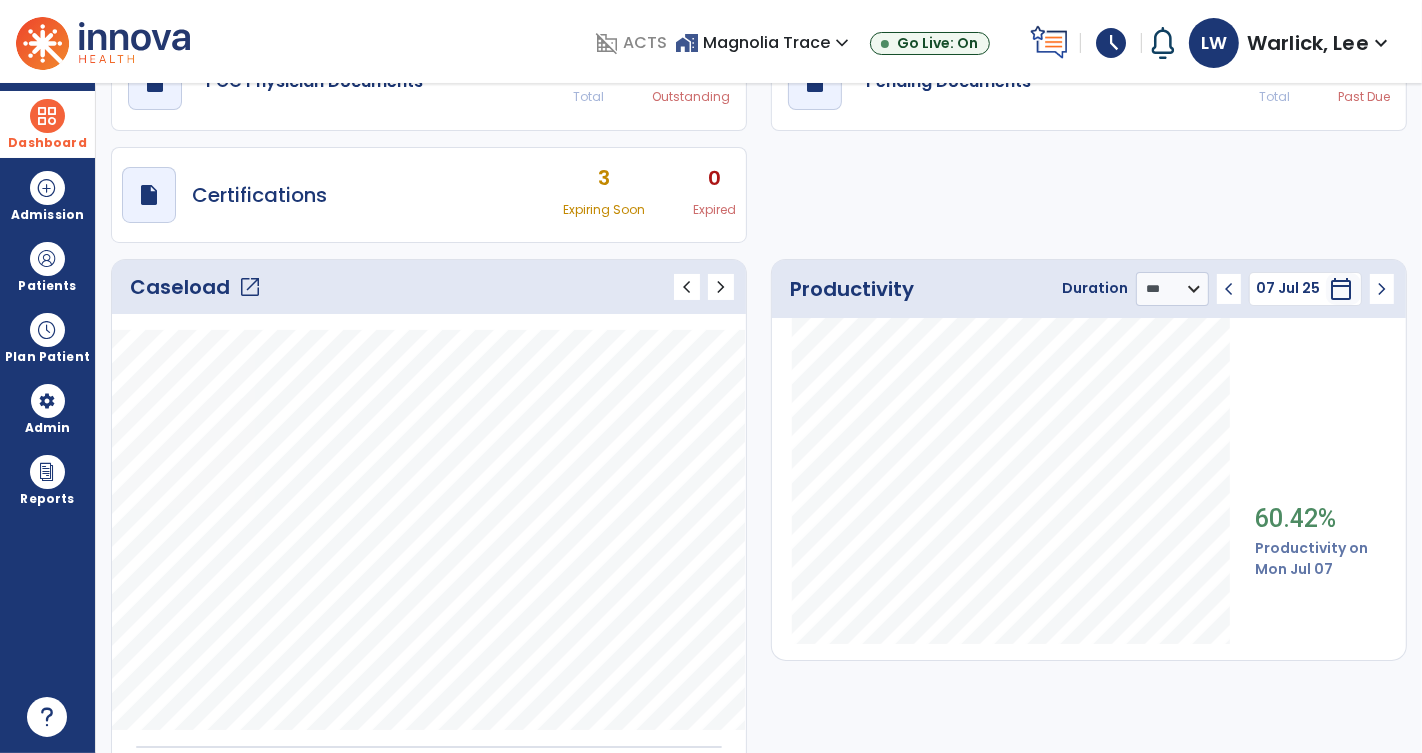 scroll, scrollTop: 0, scrollLeft: 0, axis: both 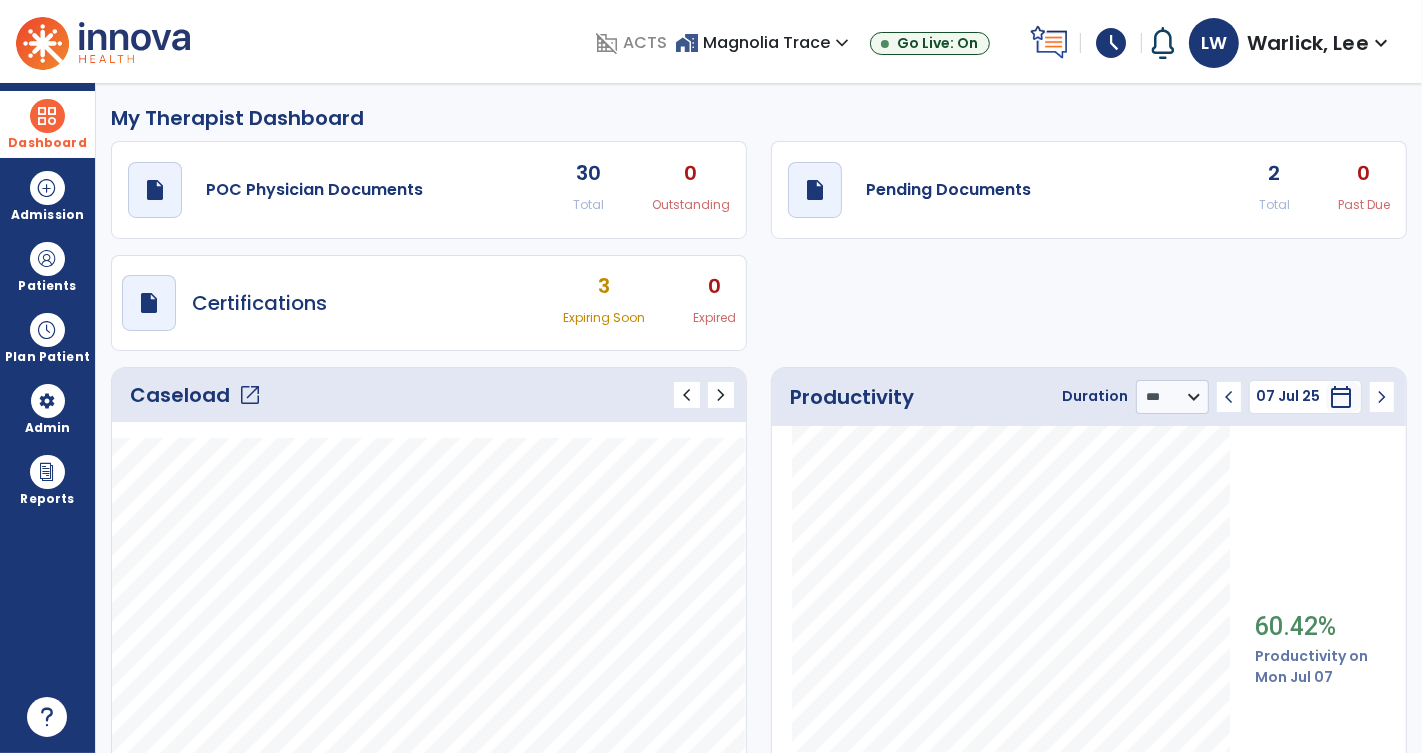 click on "3" at bounding box center (604, 286) 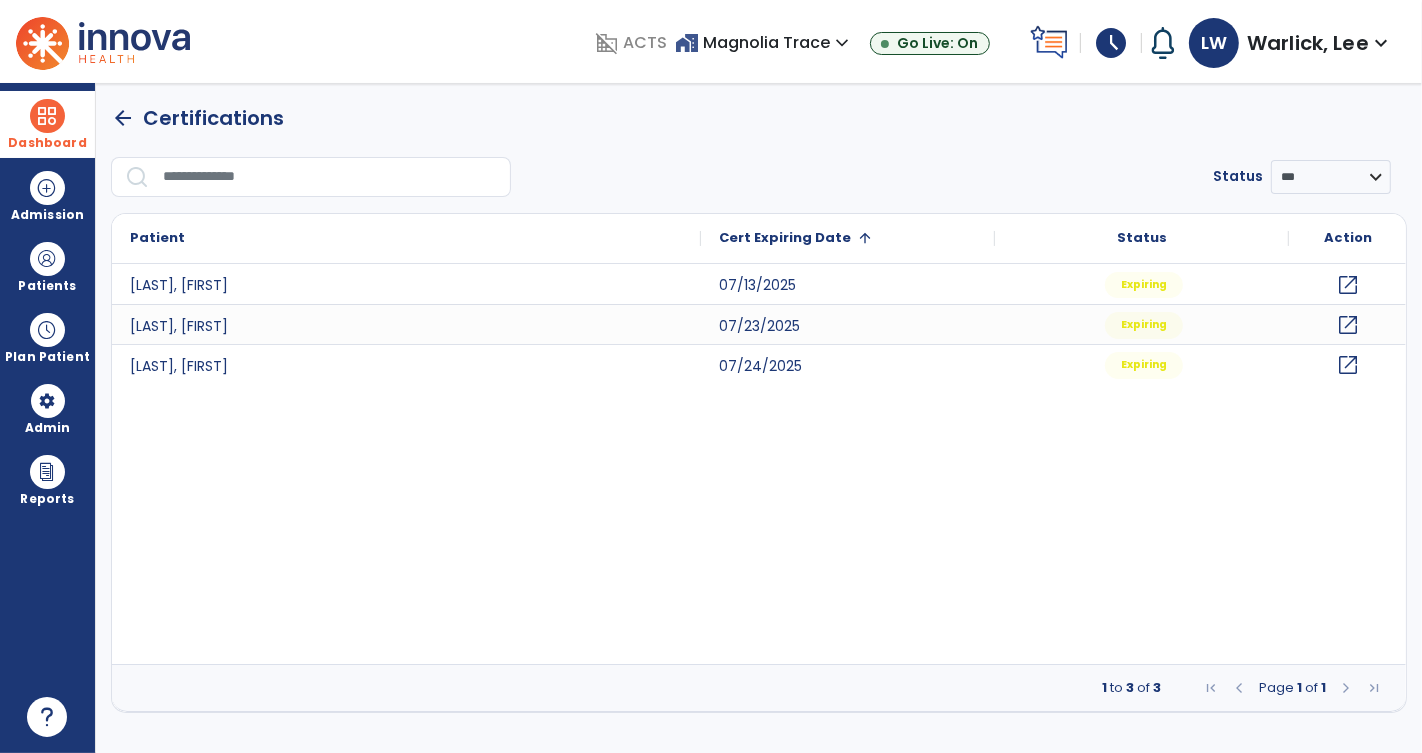 click on "arrow_back" 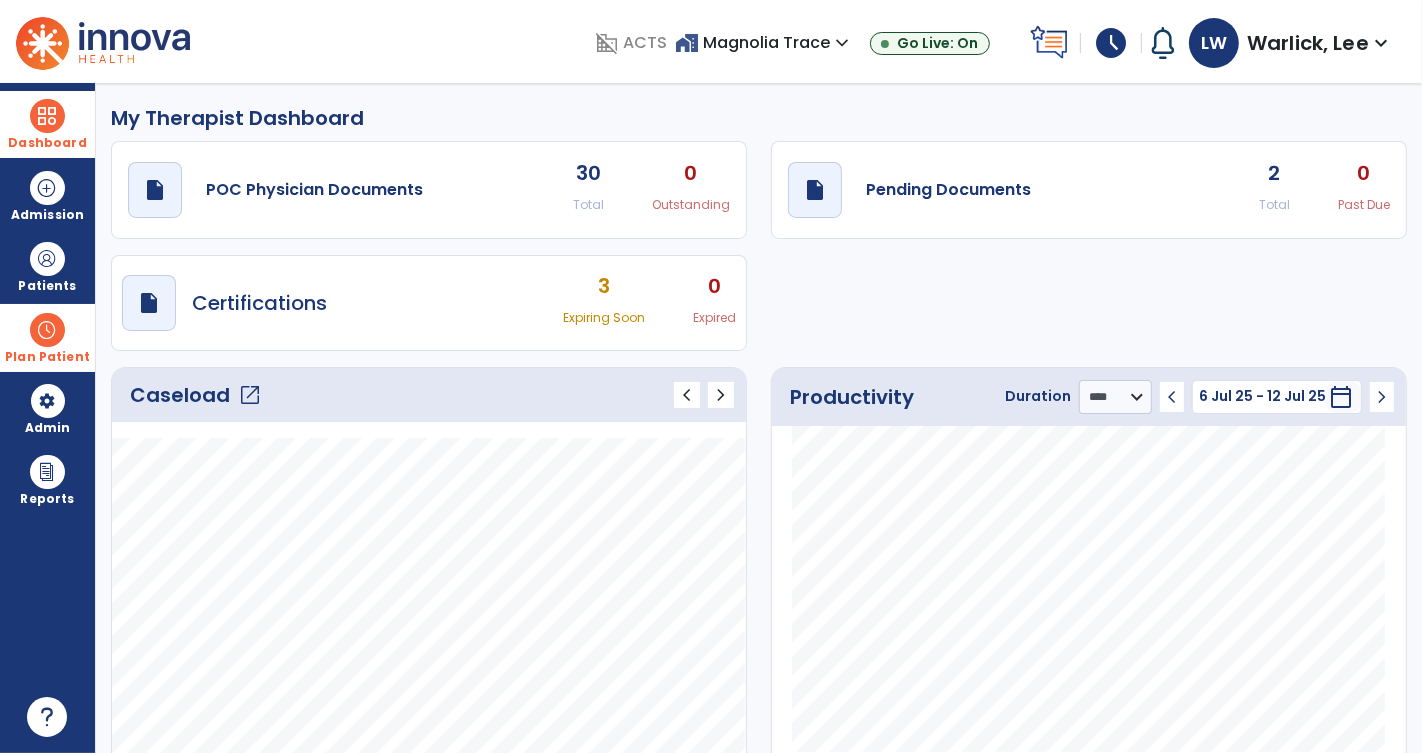 click at bounding box center [47, 330] 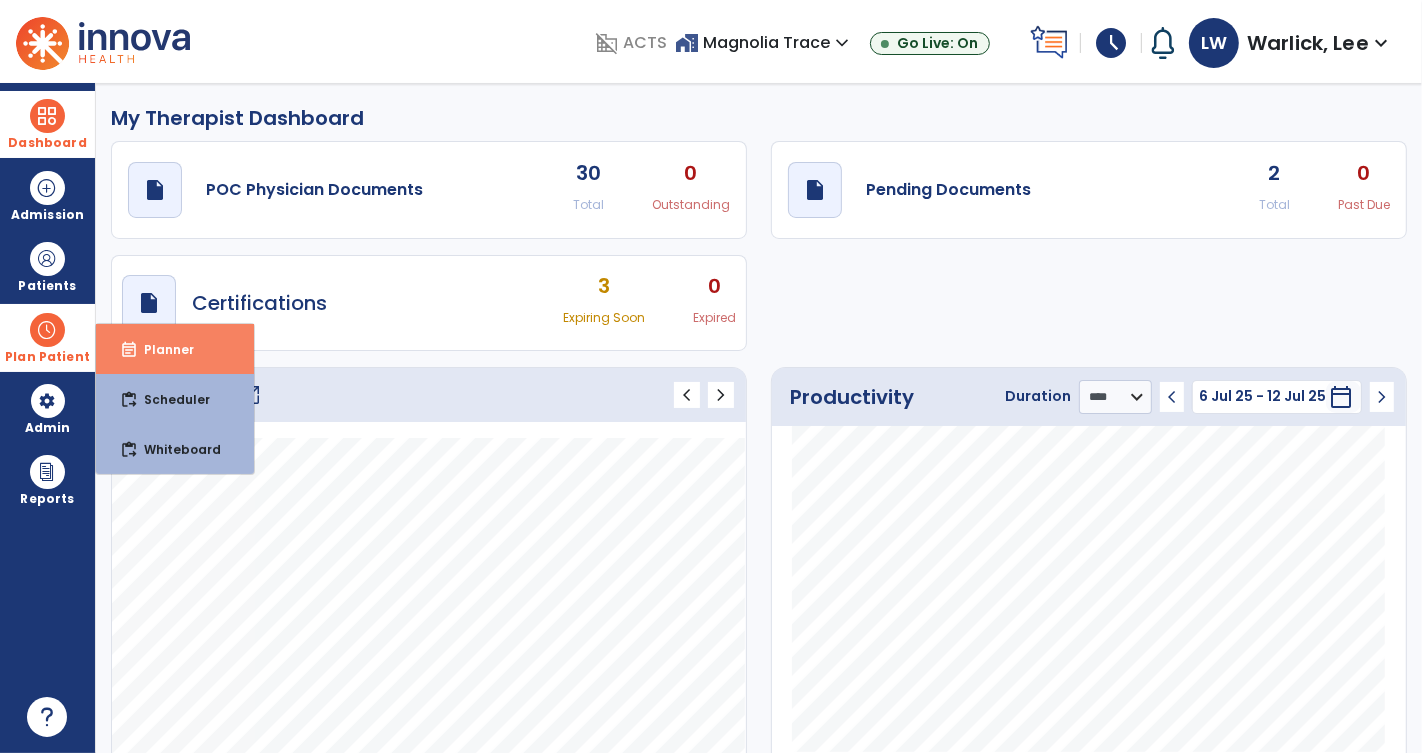 click on "Planner" at bounding box center (161, 349) 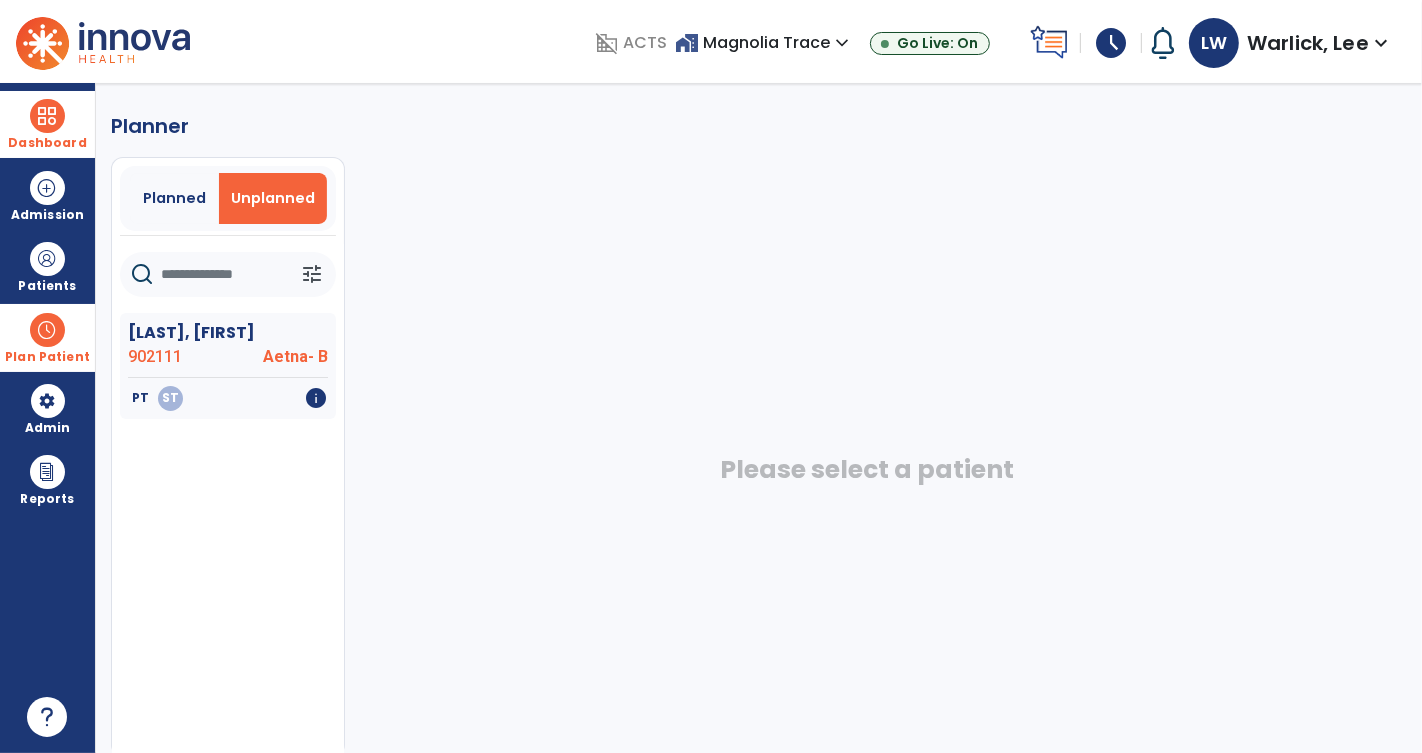 click 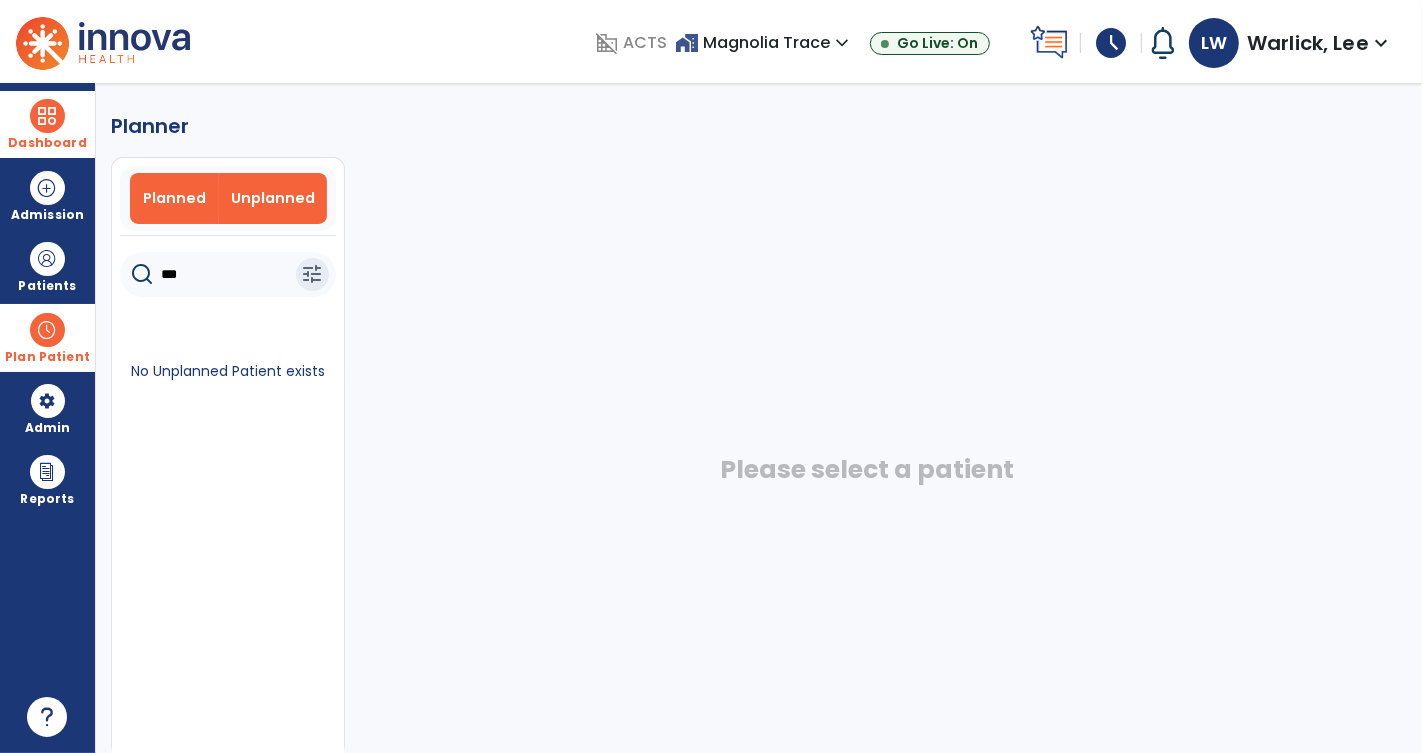 type on "***" 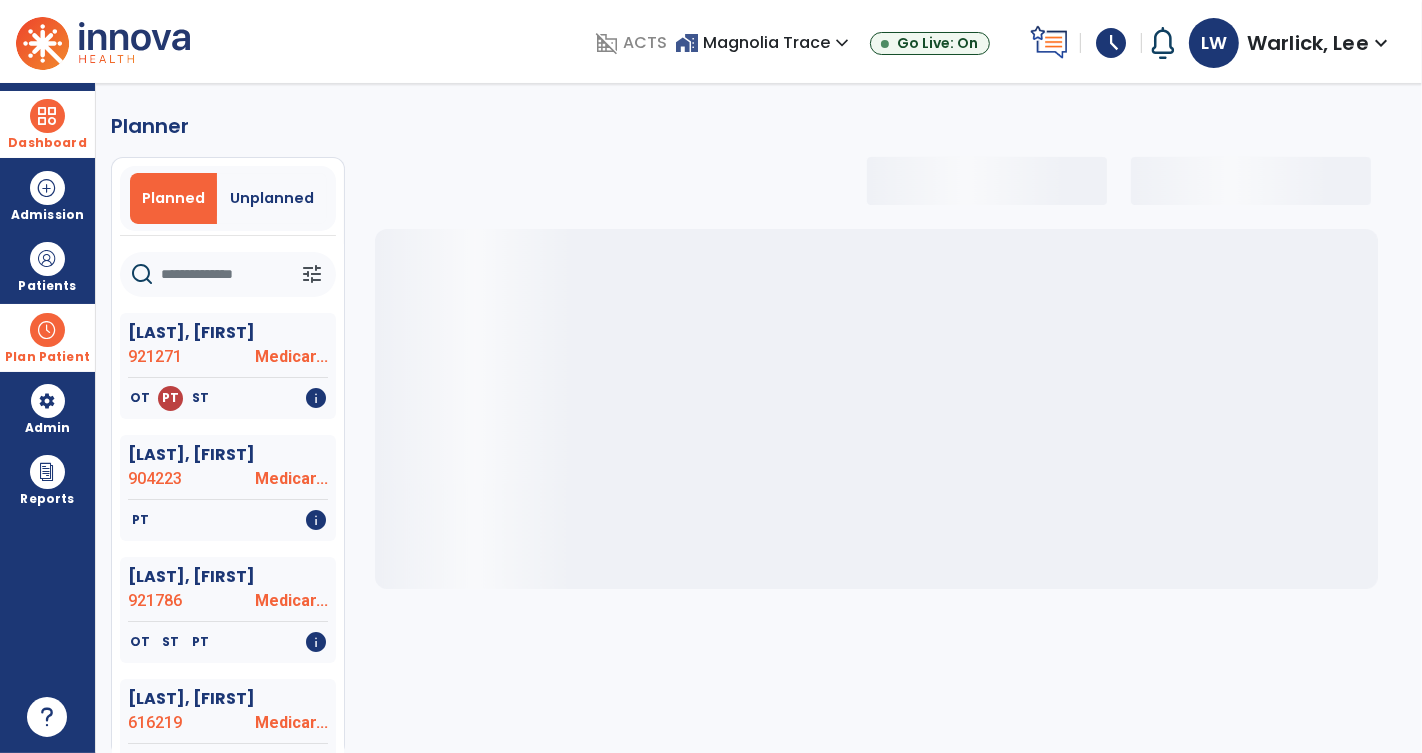 select on "***" 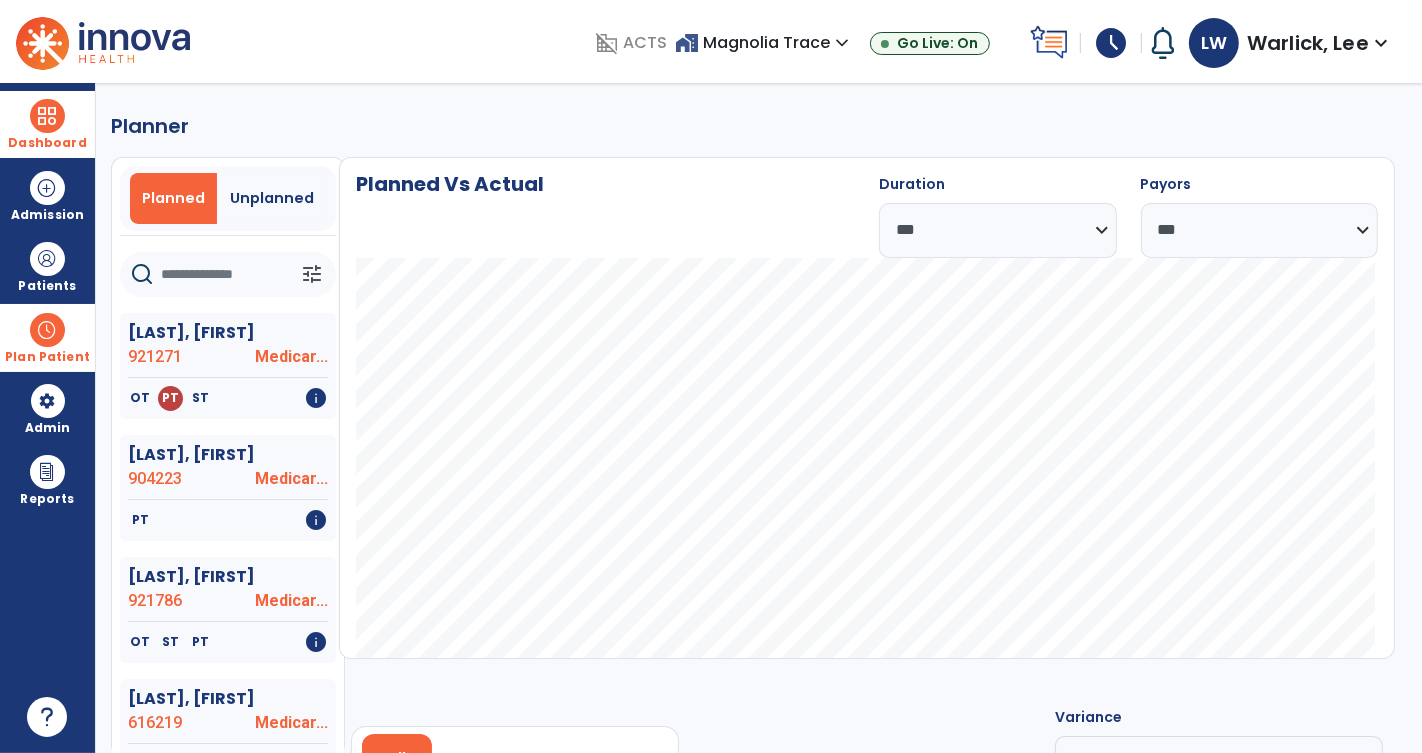click 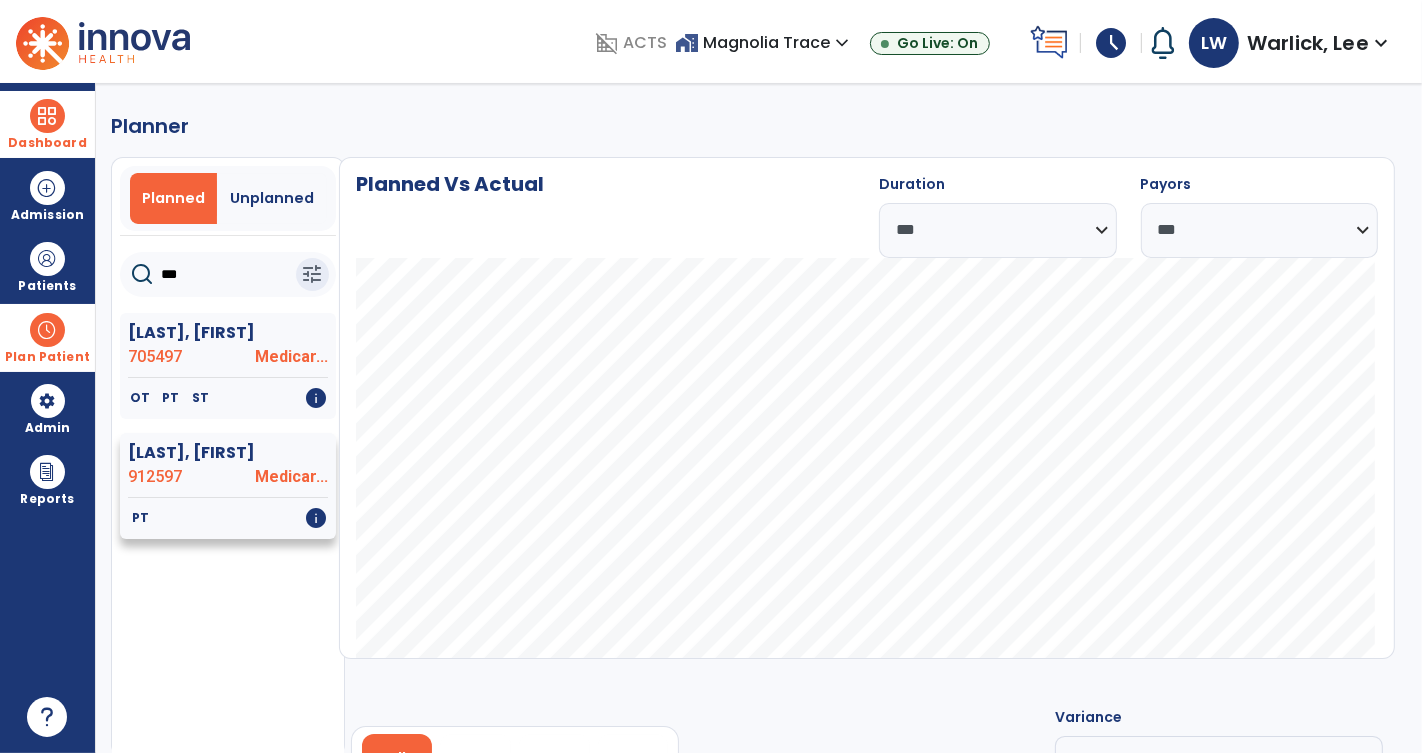 click on "Ramsey, Arlie" 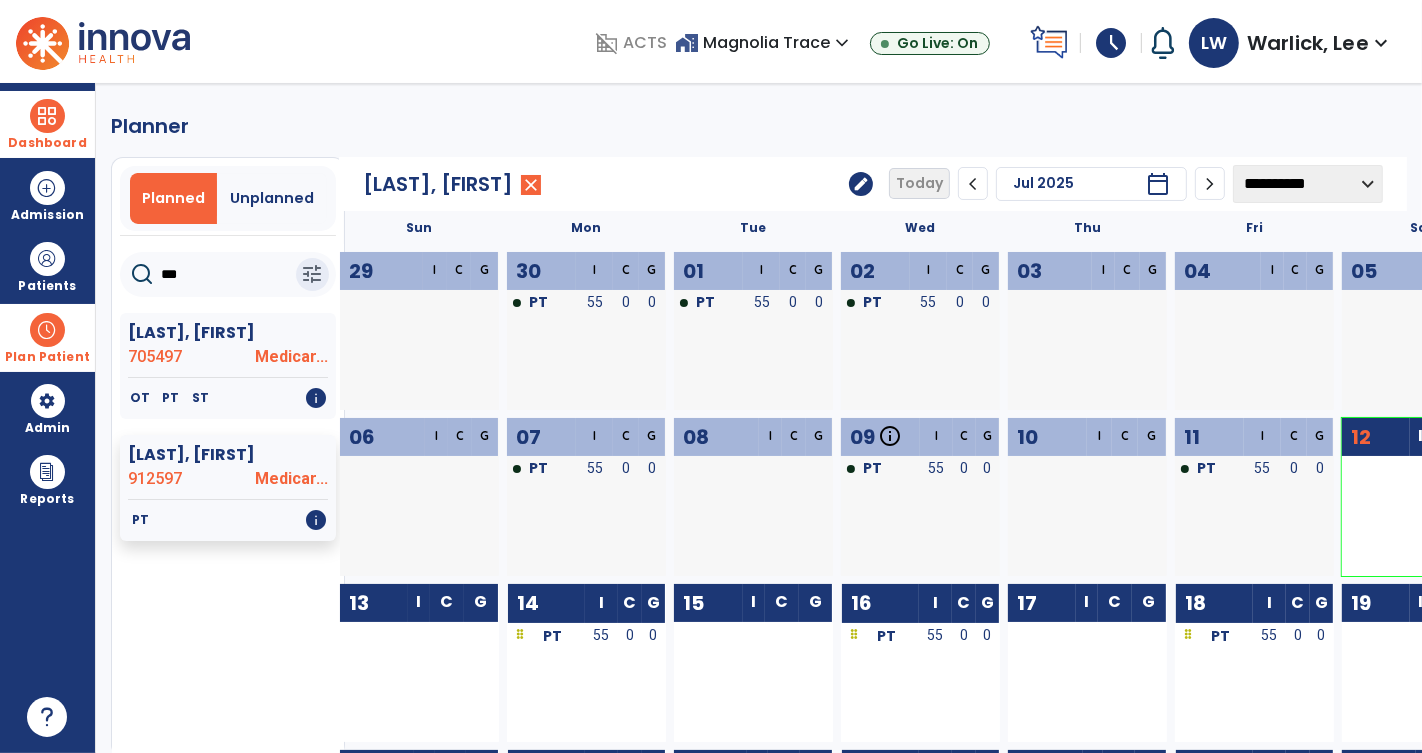 click on "***" 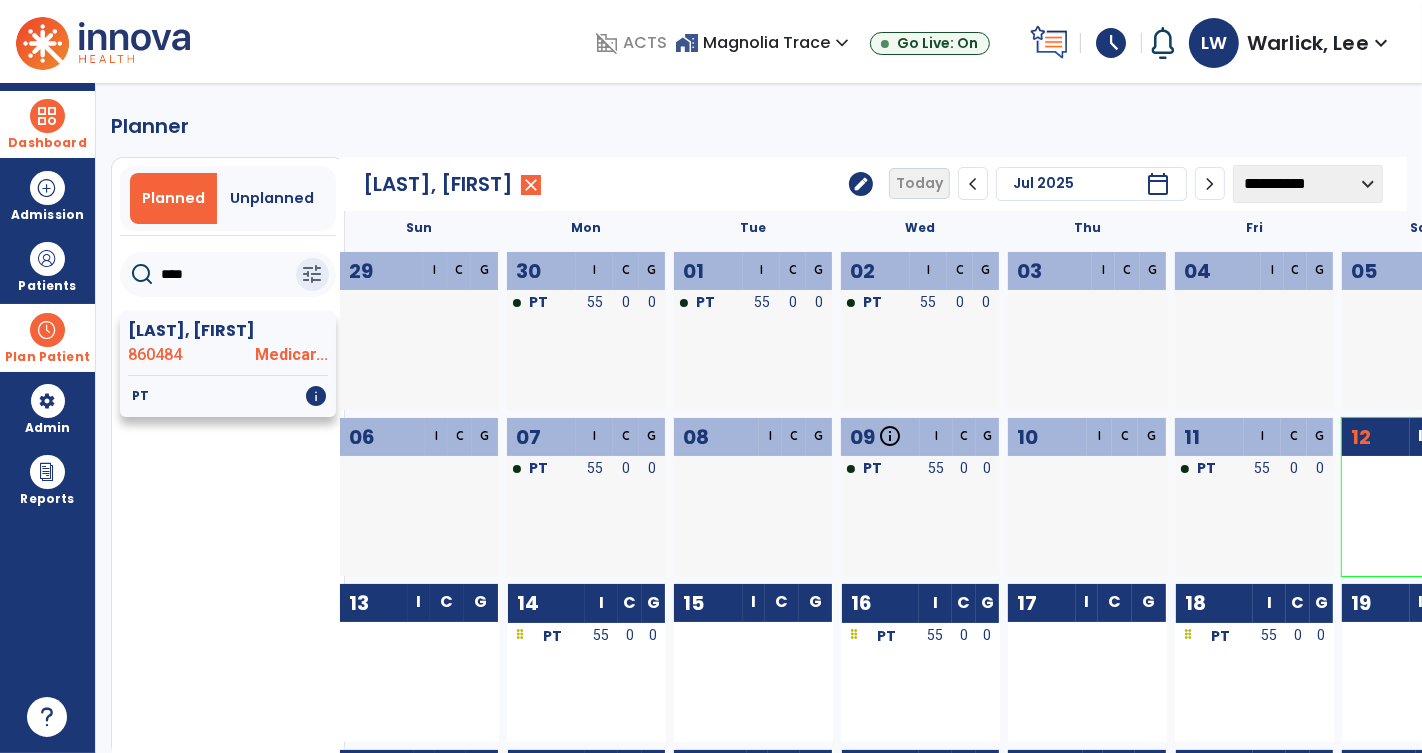 click on "Vann, Judith" 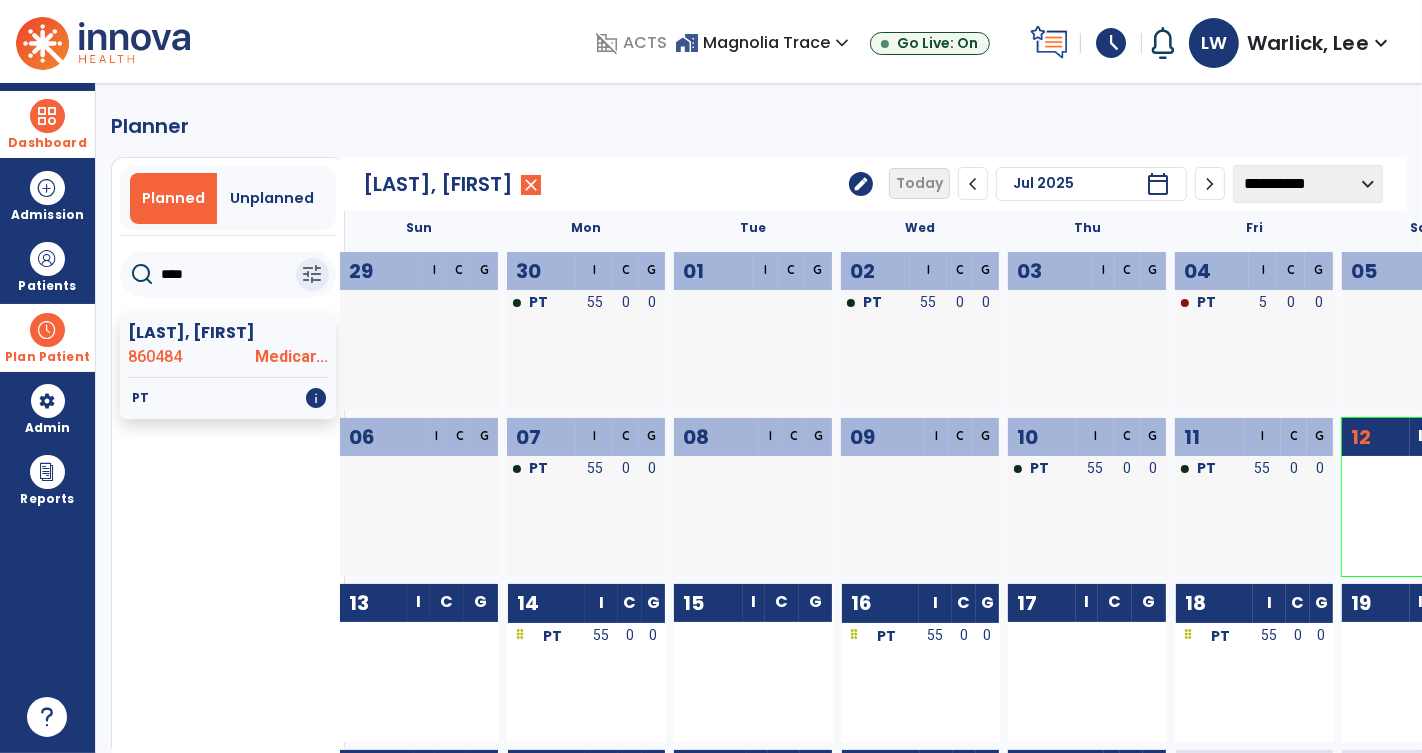 click on "****" 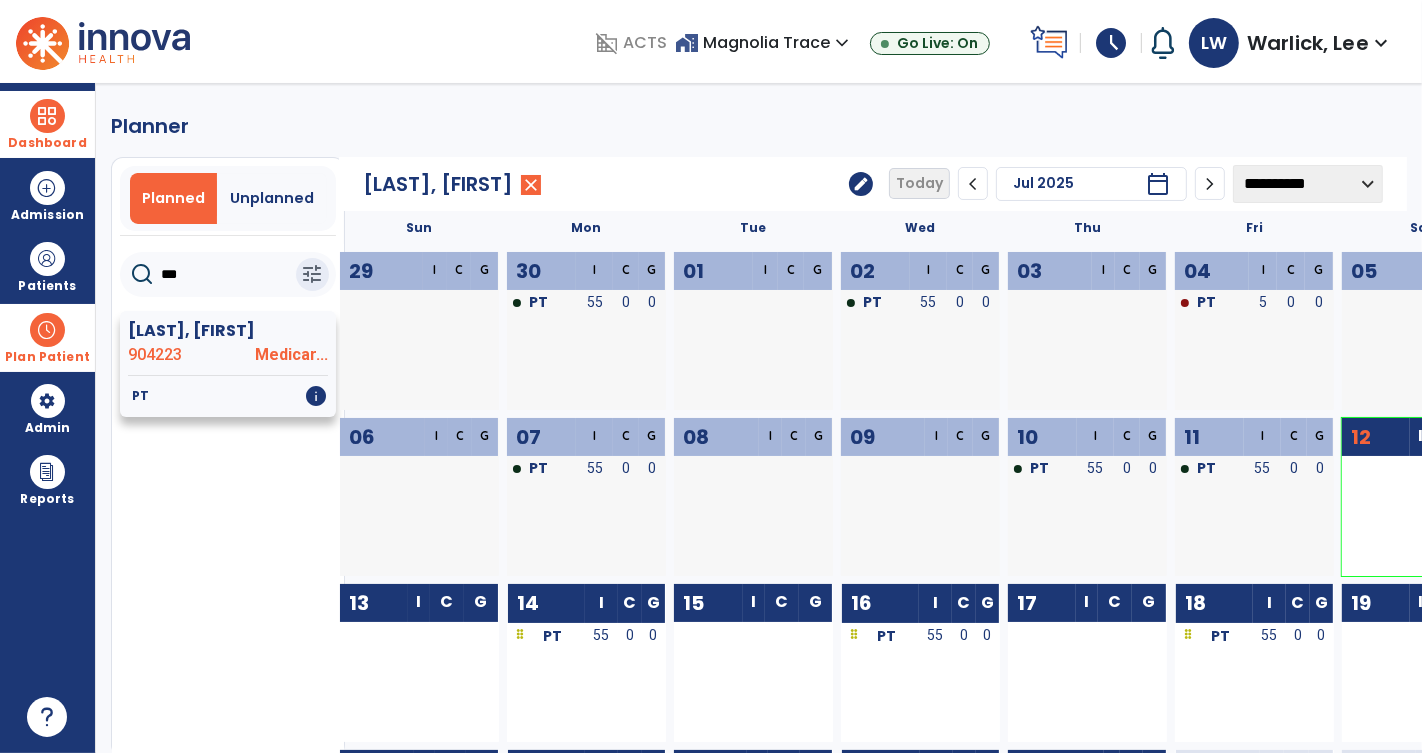 click on "Allen, Janice" 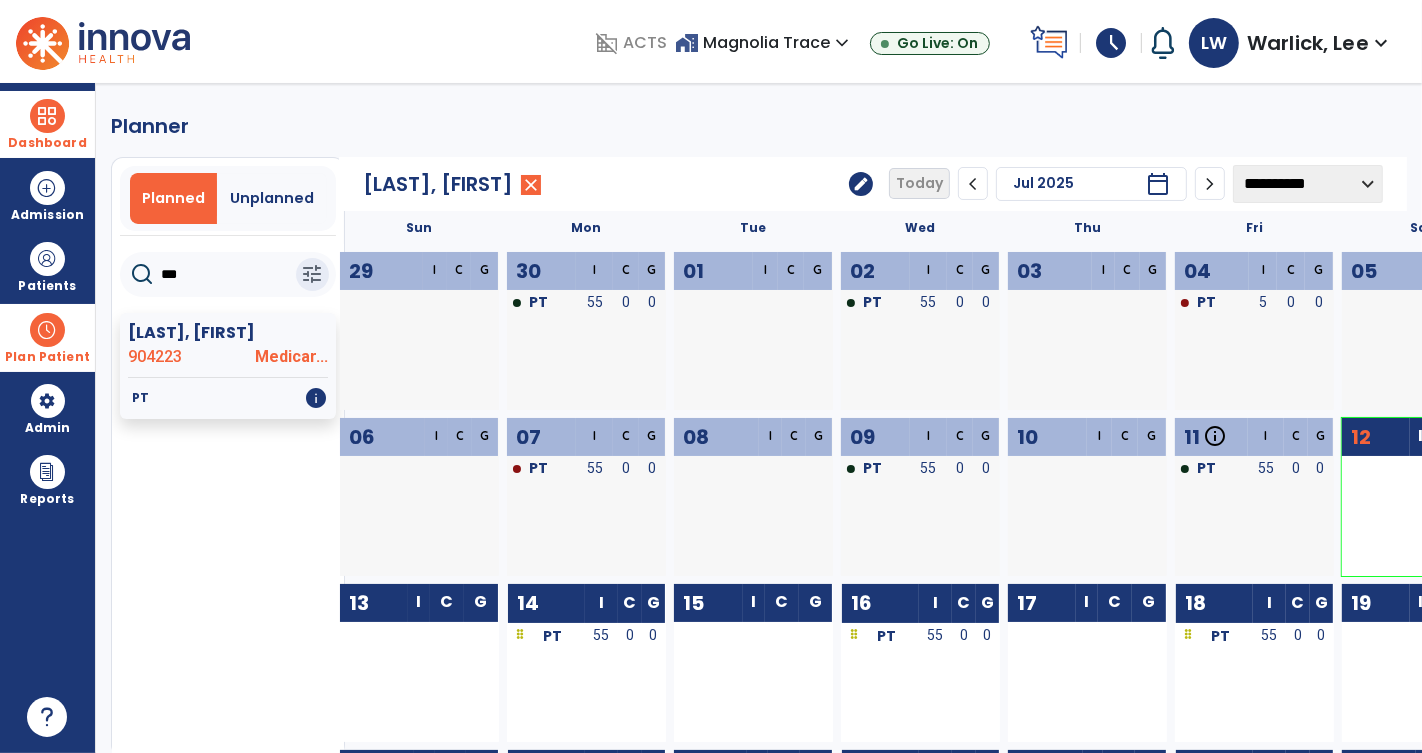 click on "***" 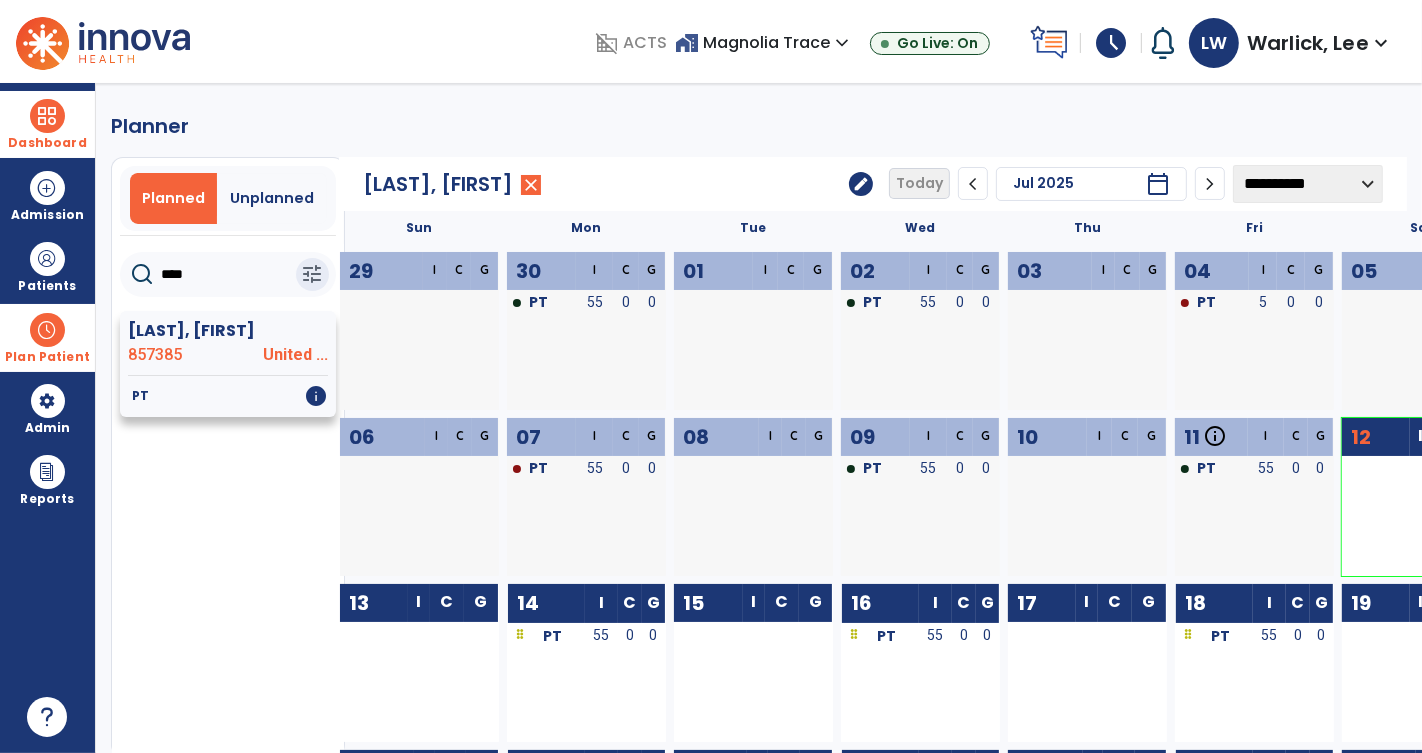 click on "Chandler, Linda" 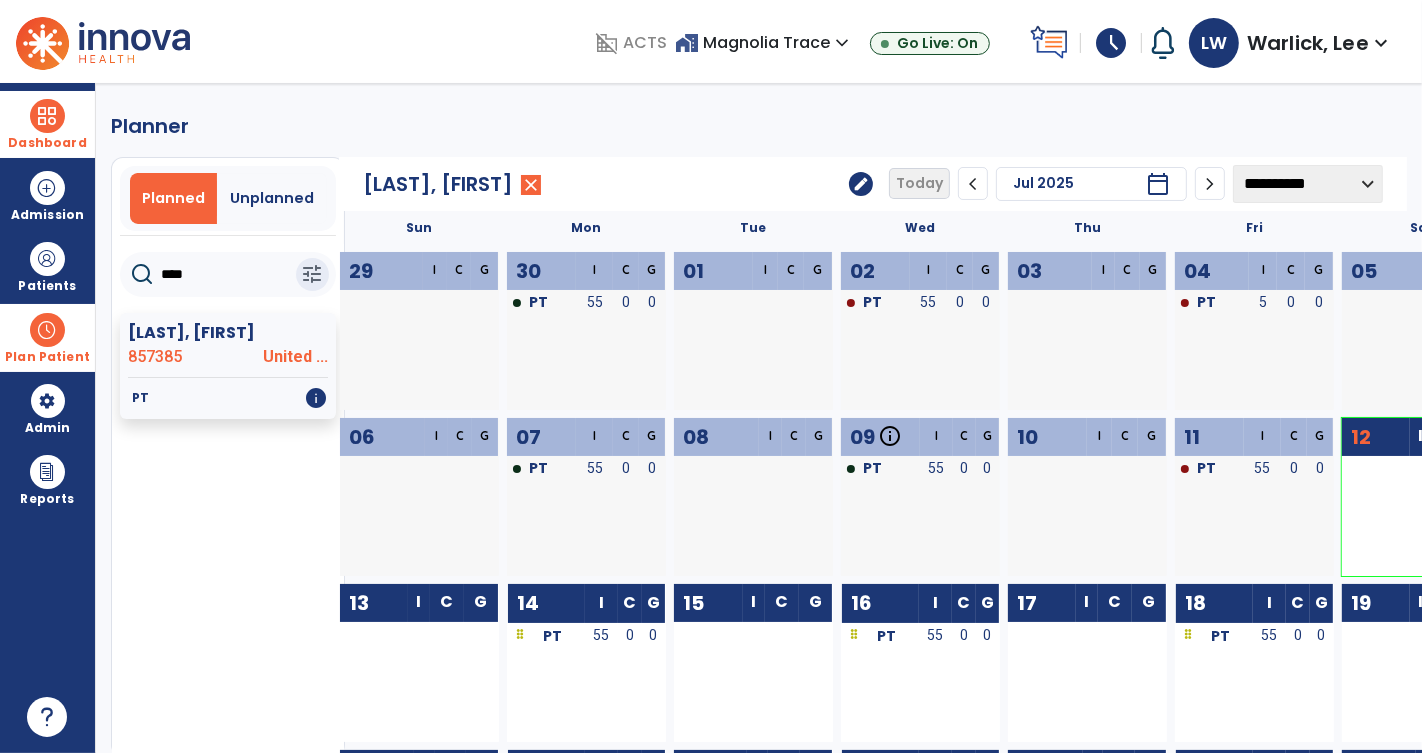 click on "****" 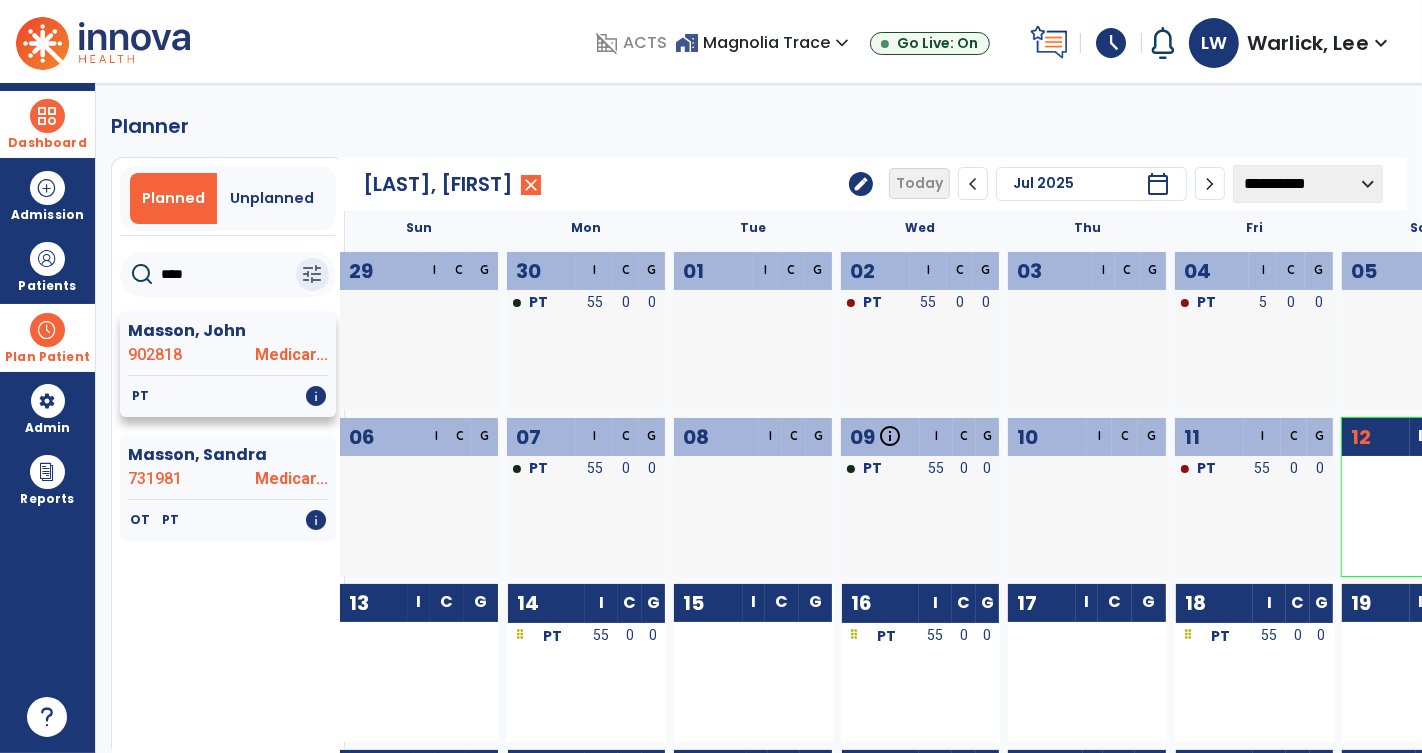 click on "902818" 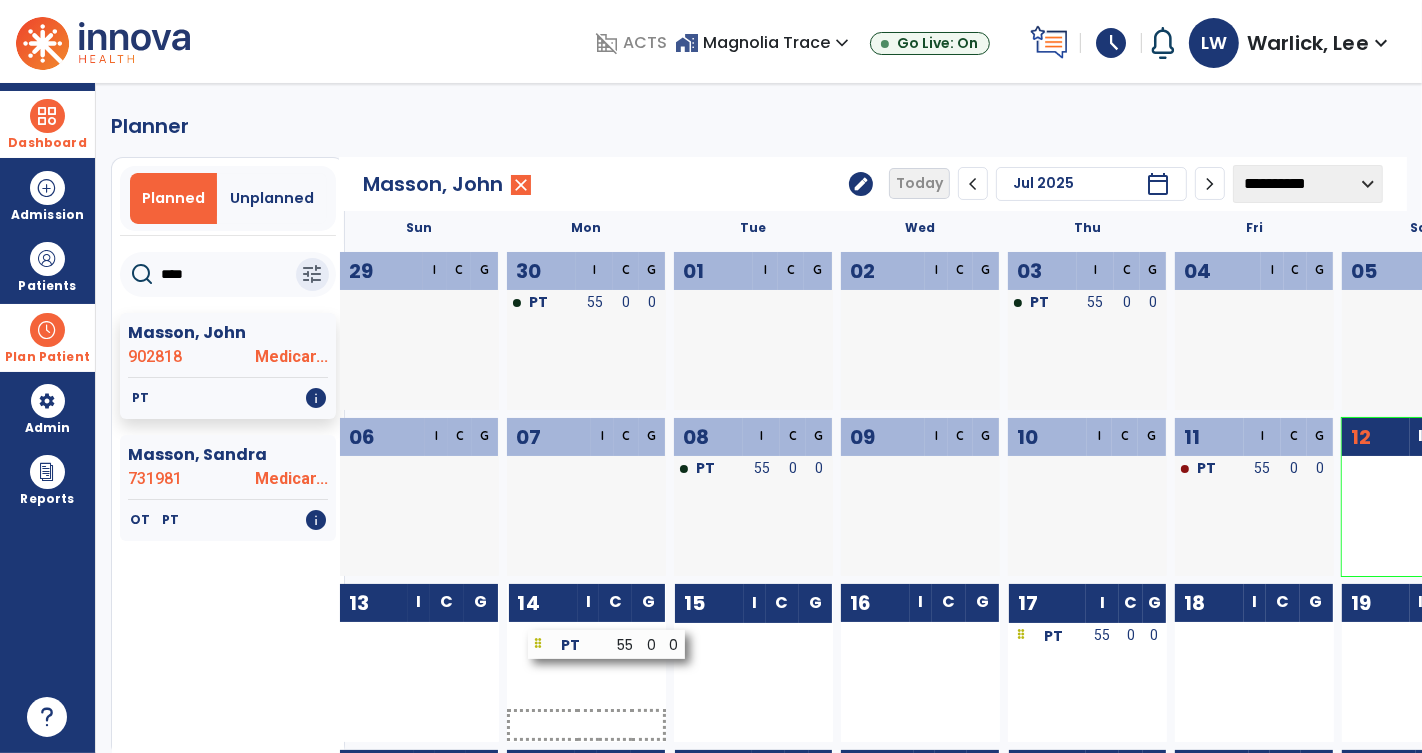 drag, startPoint x: 737, startPoint y: 640, endPoint x: 591, endPoint y: 649, distance: 146.27713 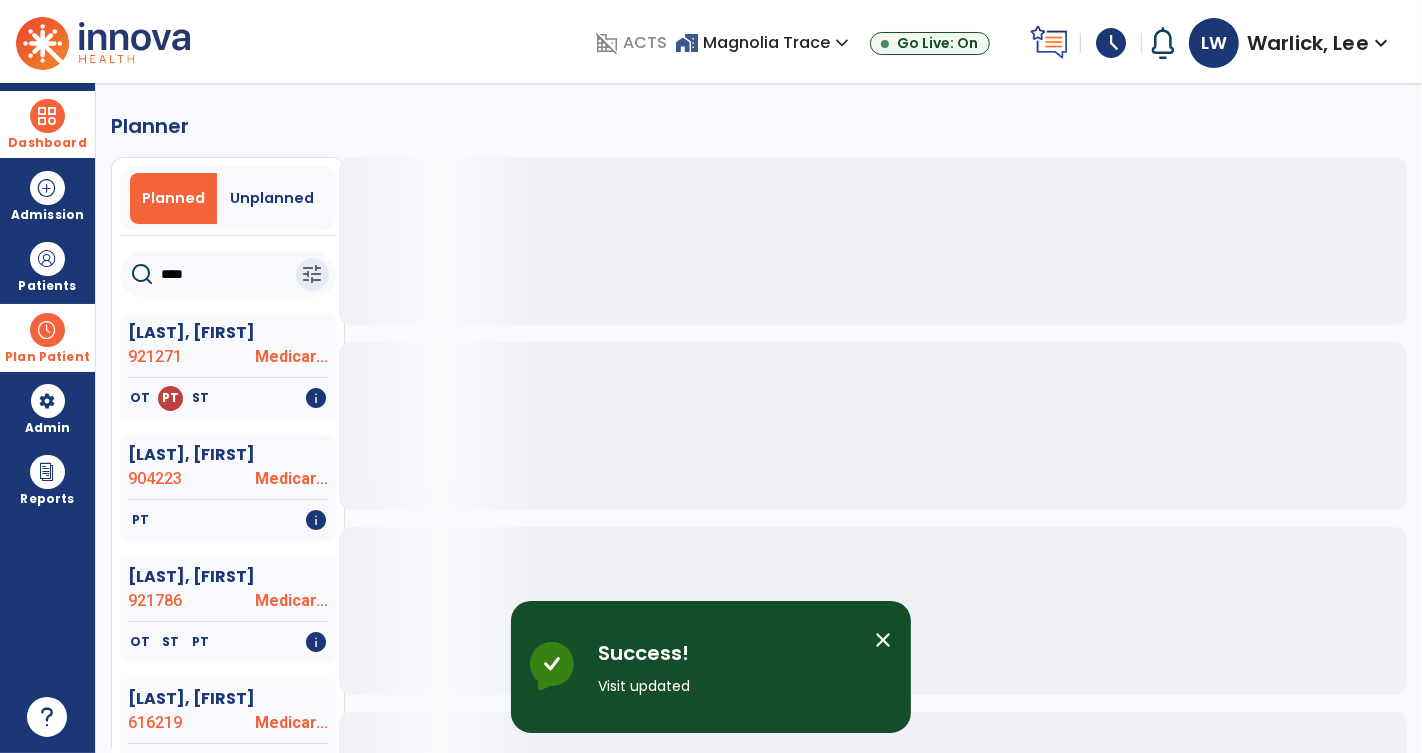 click on "close" at bounding box center (883, 640) 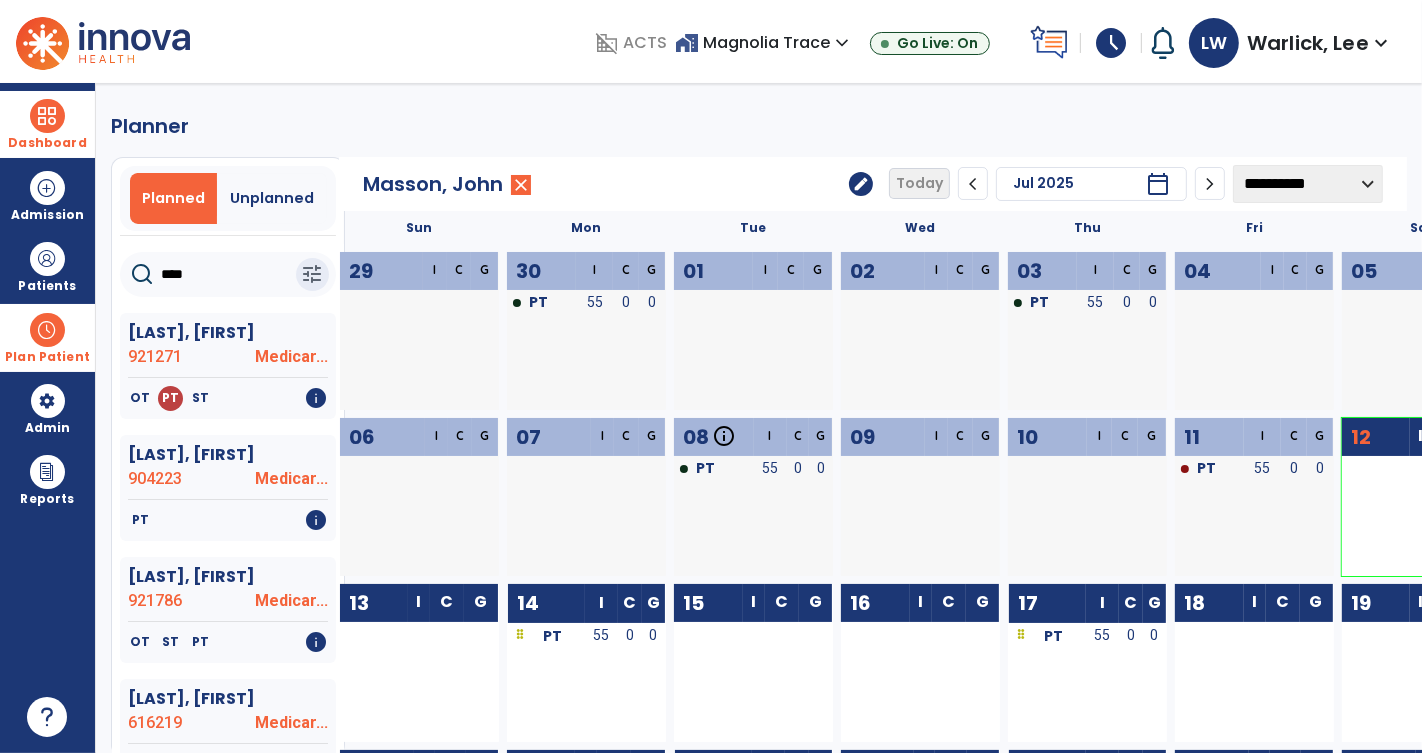 drag, startPoint x: 1066, startPoint y: 637, endPoint x: 1063, endPoint y: 679, distance: 42.107006 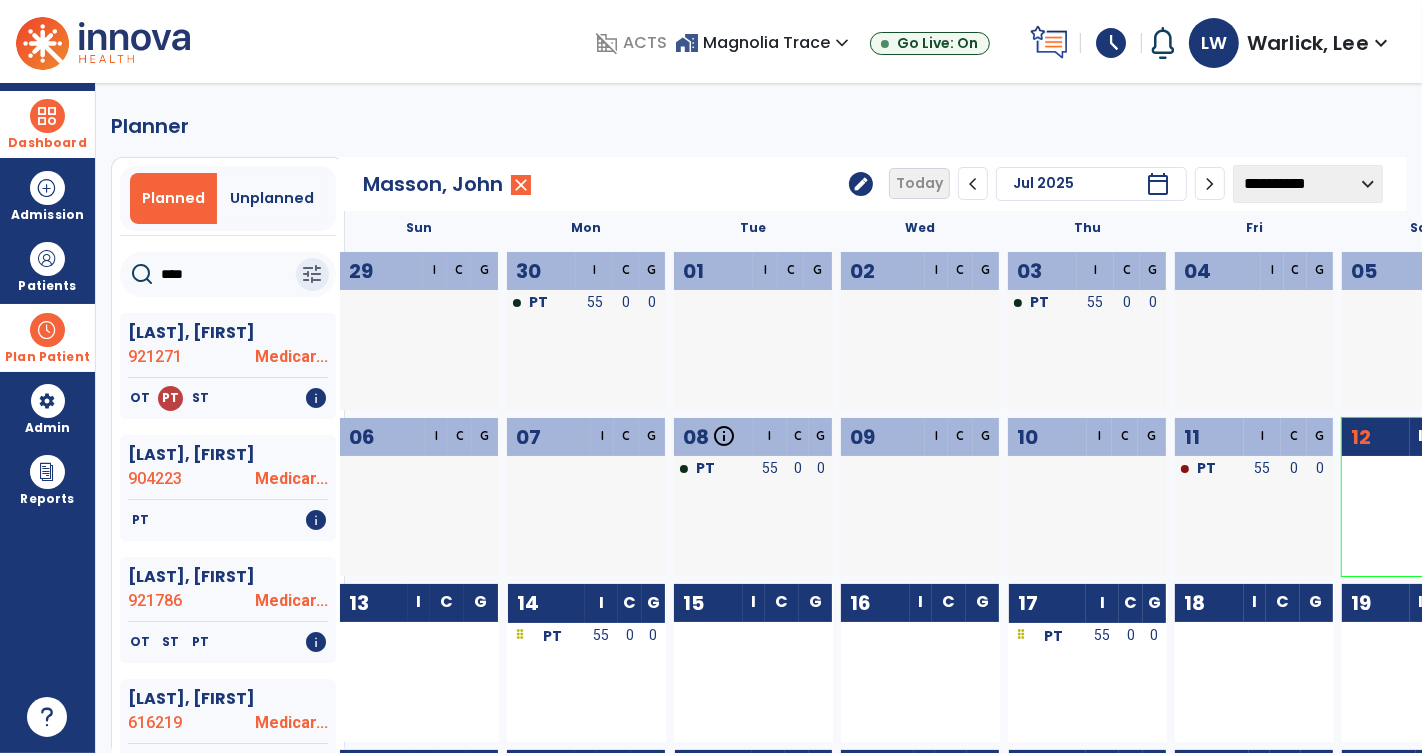 click on "domain_disabled   ACTS   home_work   Magnolia Trace   expand_more   Magnolia Trace   Sandbox  Go Live: On schedule My Time:   Saturday, Jul 12    **** arrow_right  Start   Open your timecard  arrow_right Notifications  No Notifications yet   LW   Warlick, Lee   expand_more   home   Home   person   Profile   help   Help   logout   Log out" at bounding box center [850, 41] 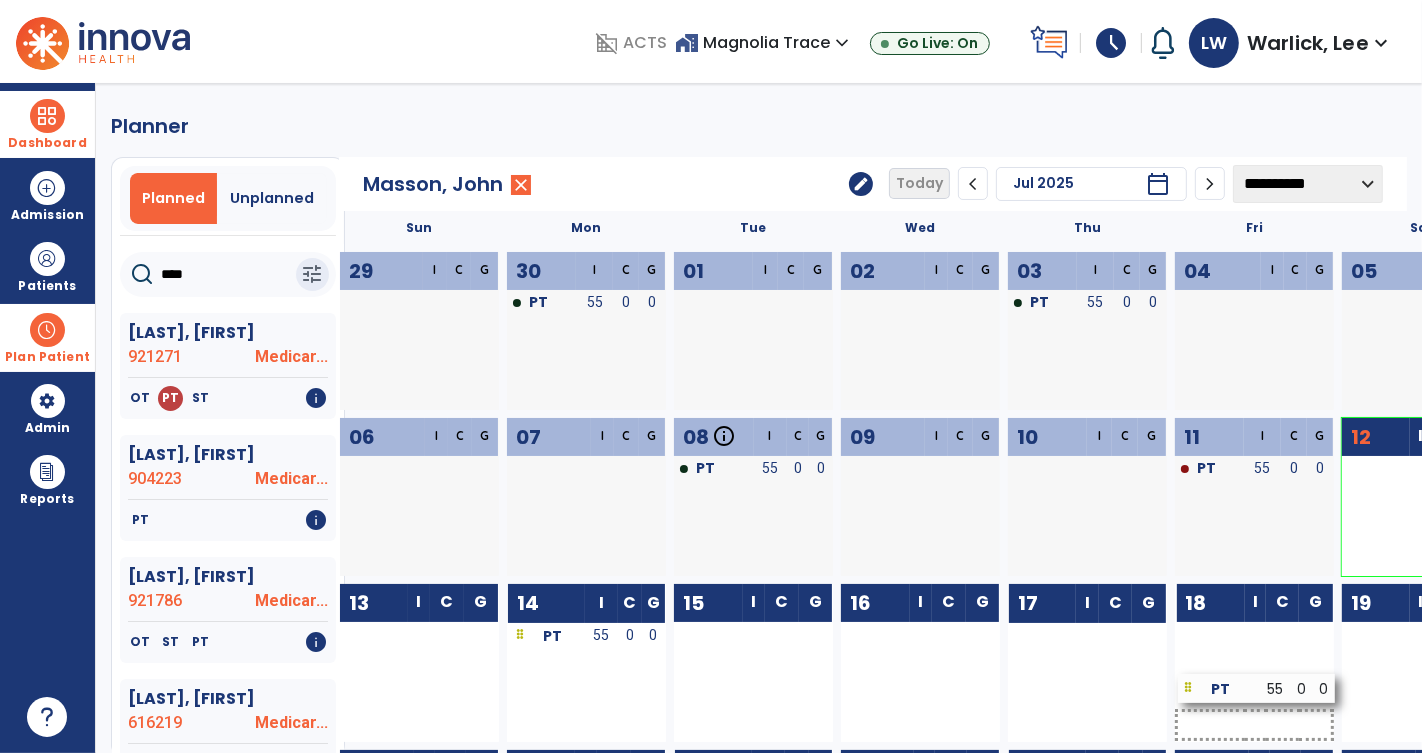 drag, startPoint x: 1090, startPoint y: 635, endPoint x: 1261, endPoint y: 688, distance: 179.02513 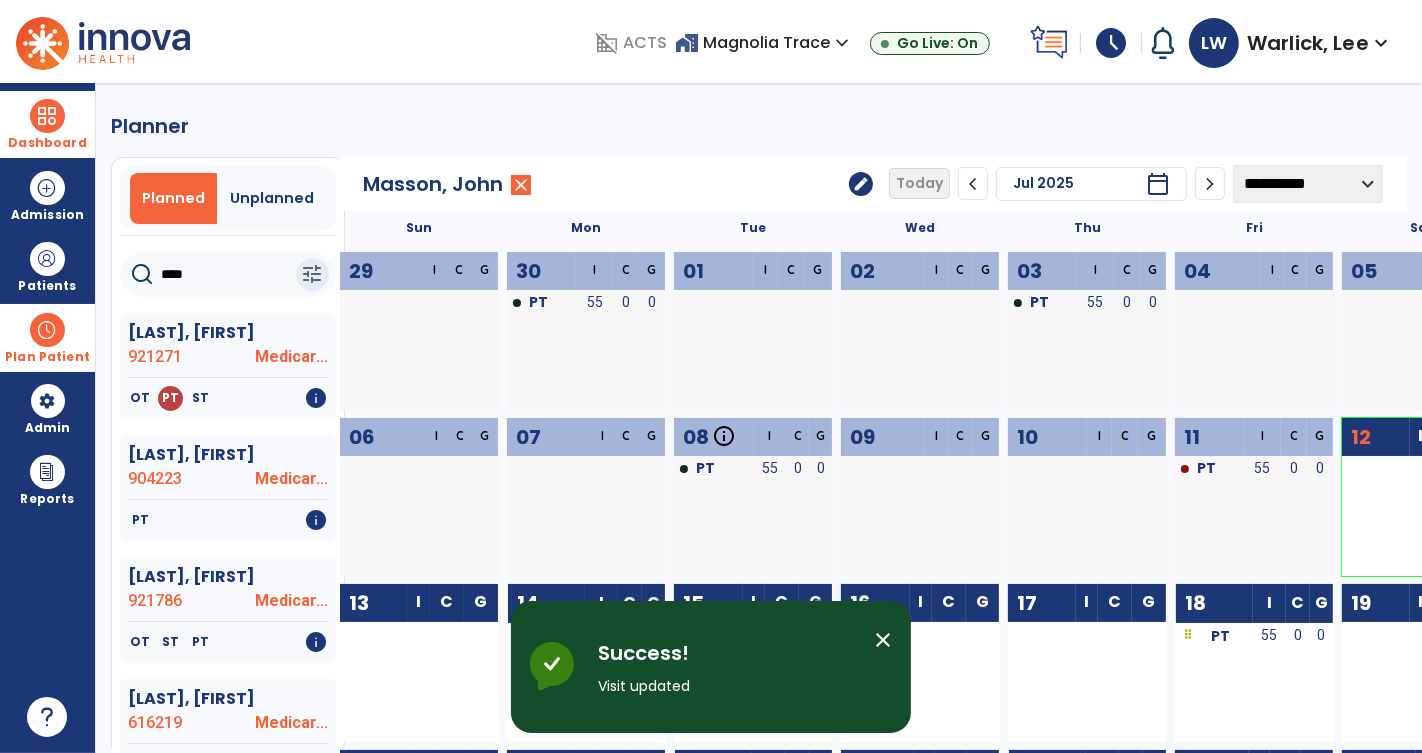 click on "close" at bounding box center [883, 640] 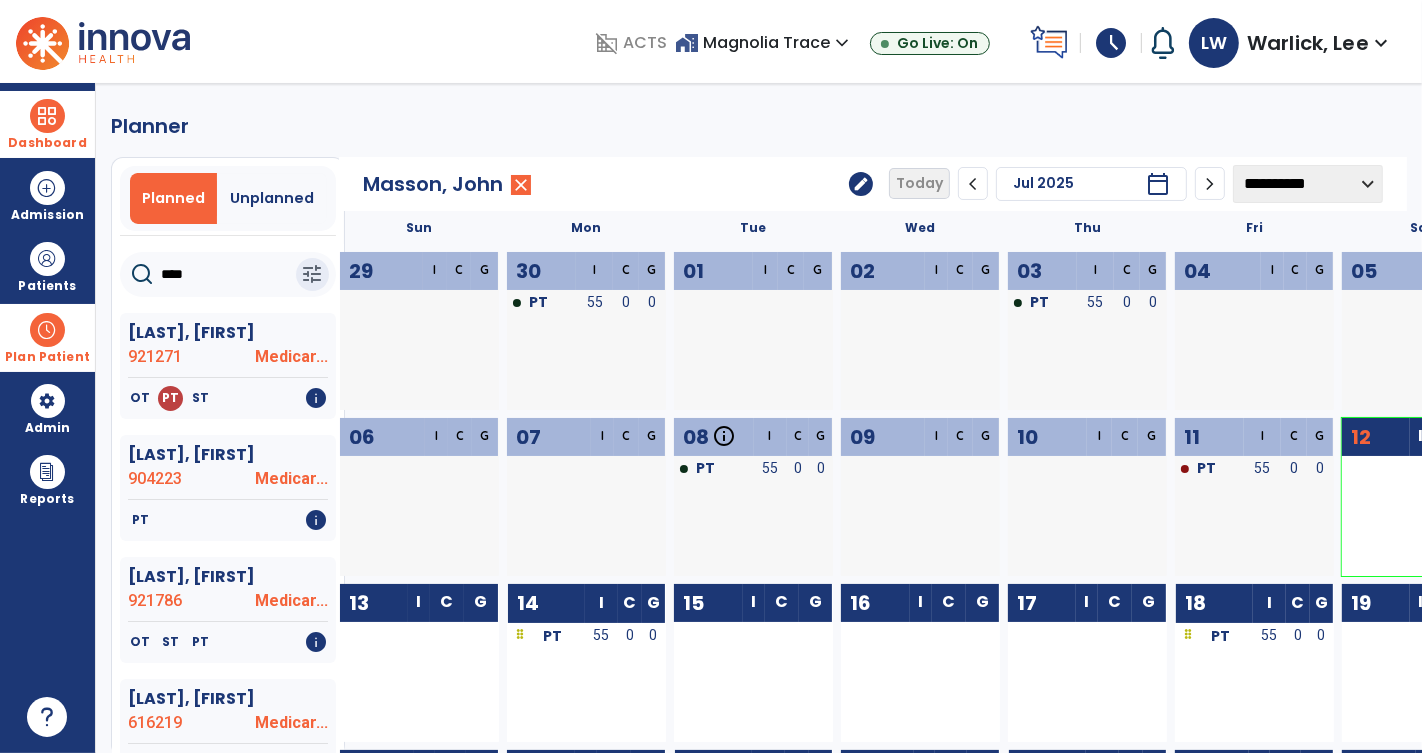 click on "****" 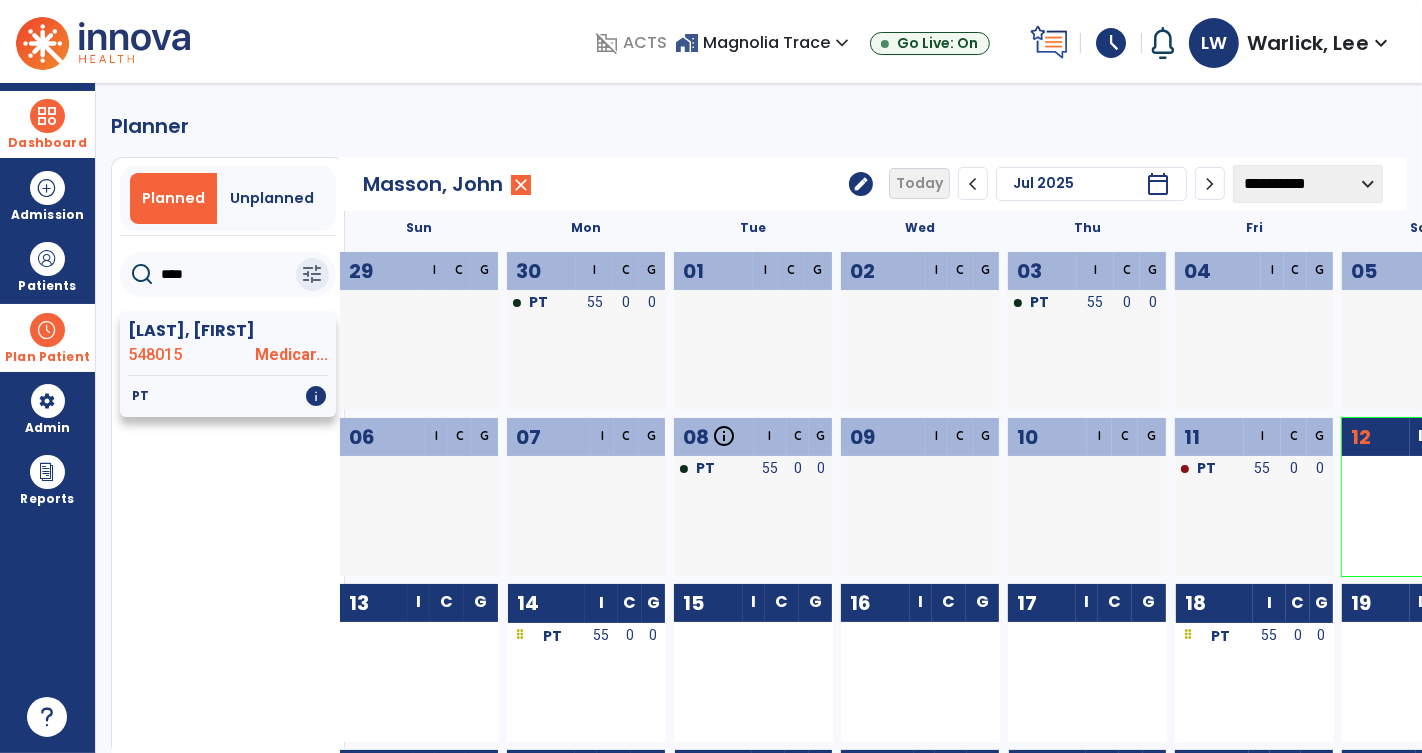 type on "****" 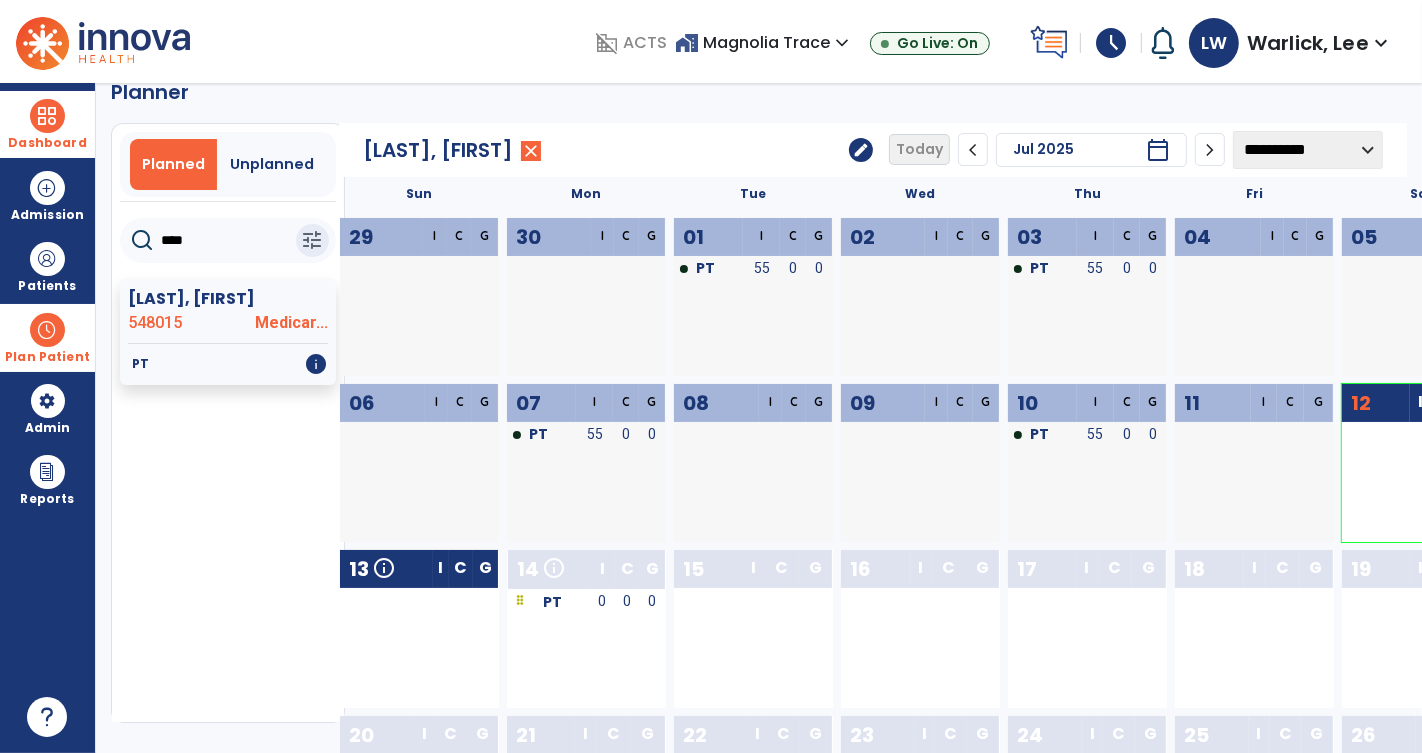 scroll, scrollTop: 0, scrollLeft: 0, axis: both 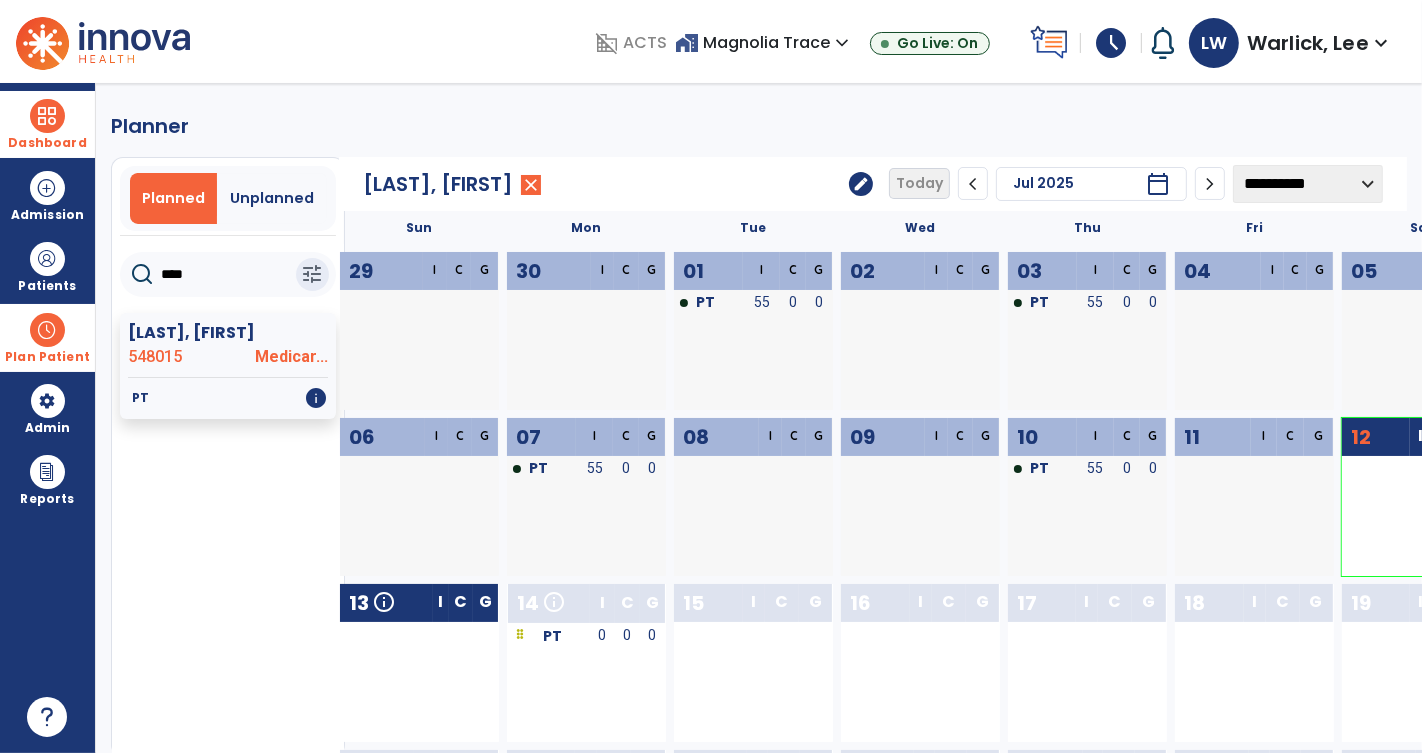 click on "****" 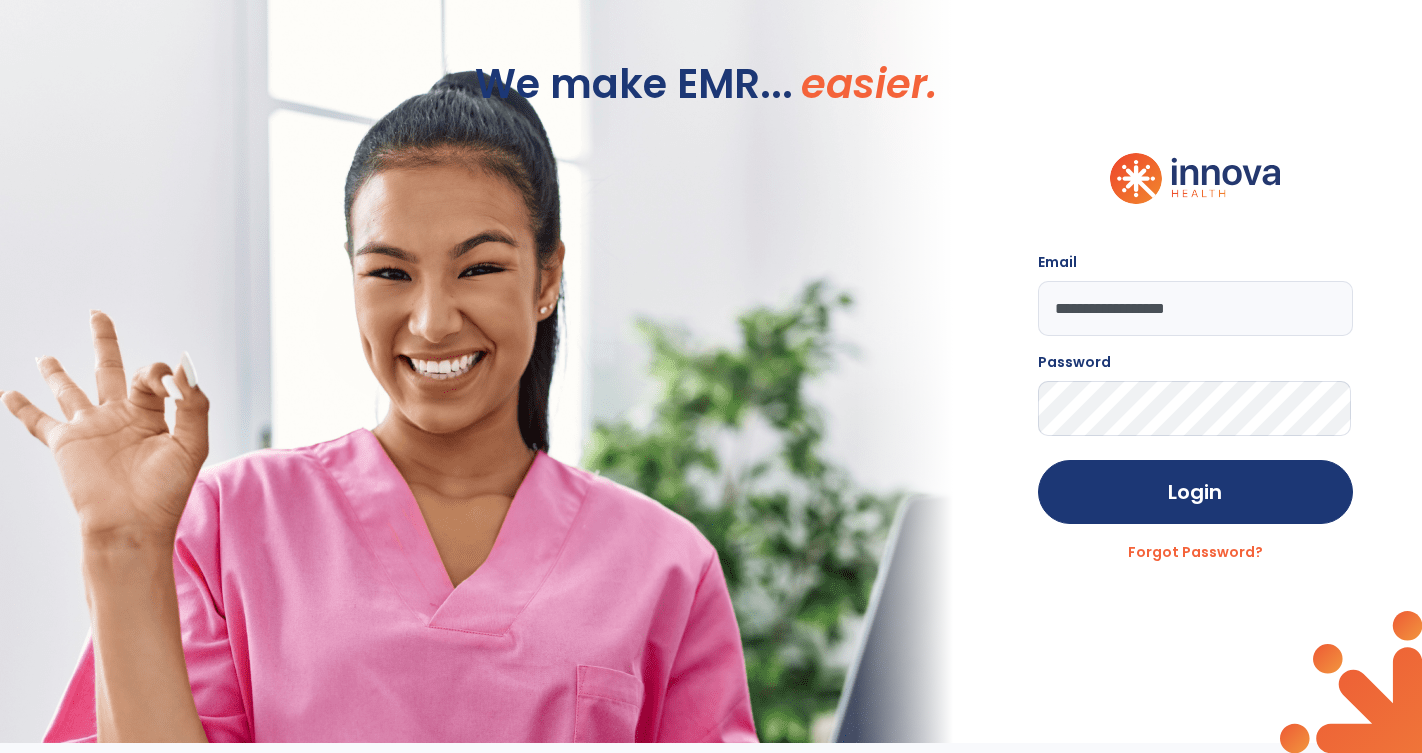 scroll, scrollTop: 0, scrollLeft: 0, axis: both 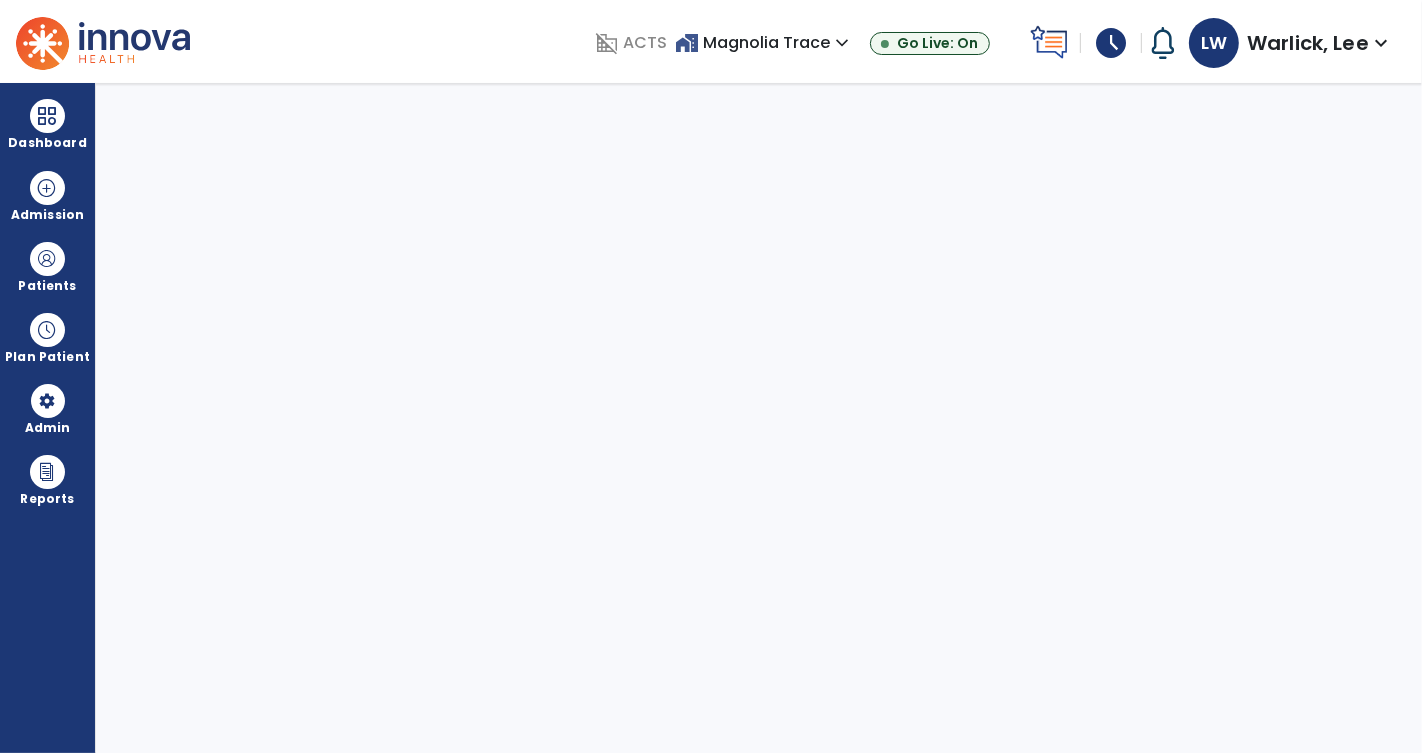 select on "****" 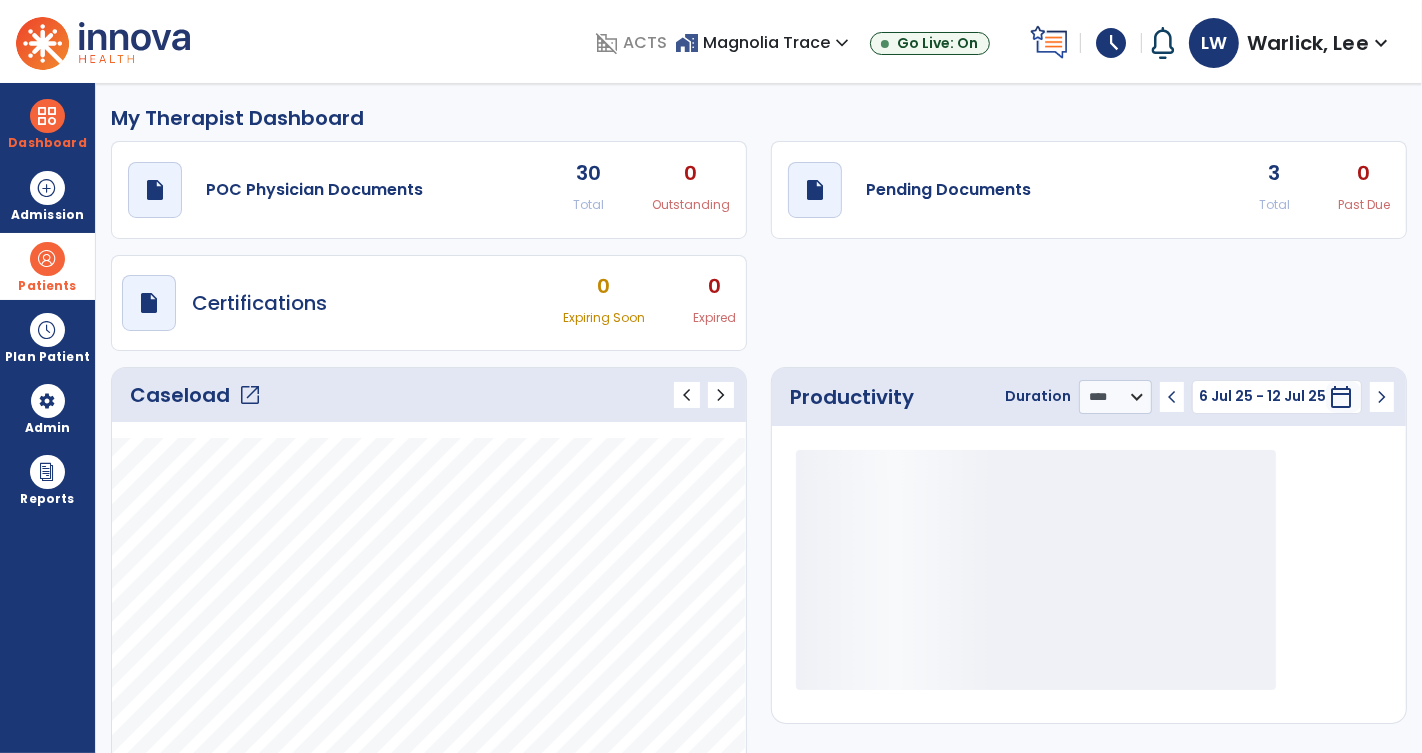 click on "Patients" at bounding box center [47, 286] 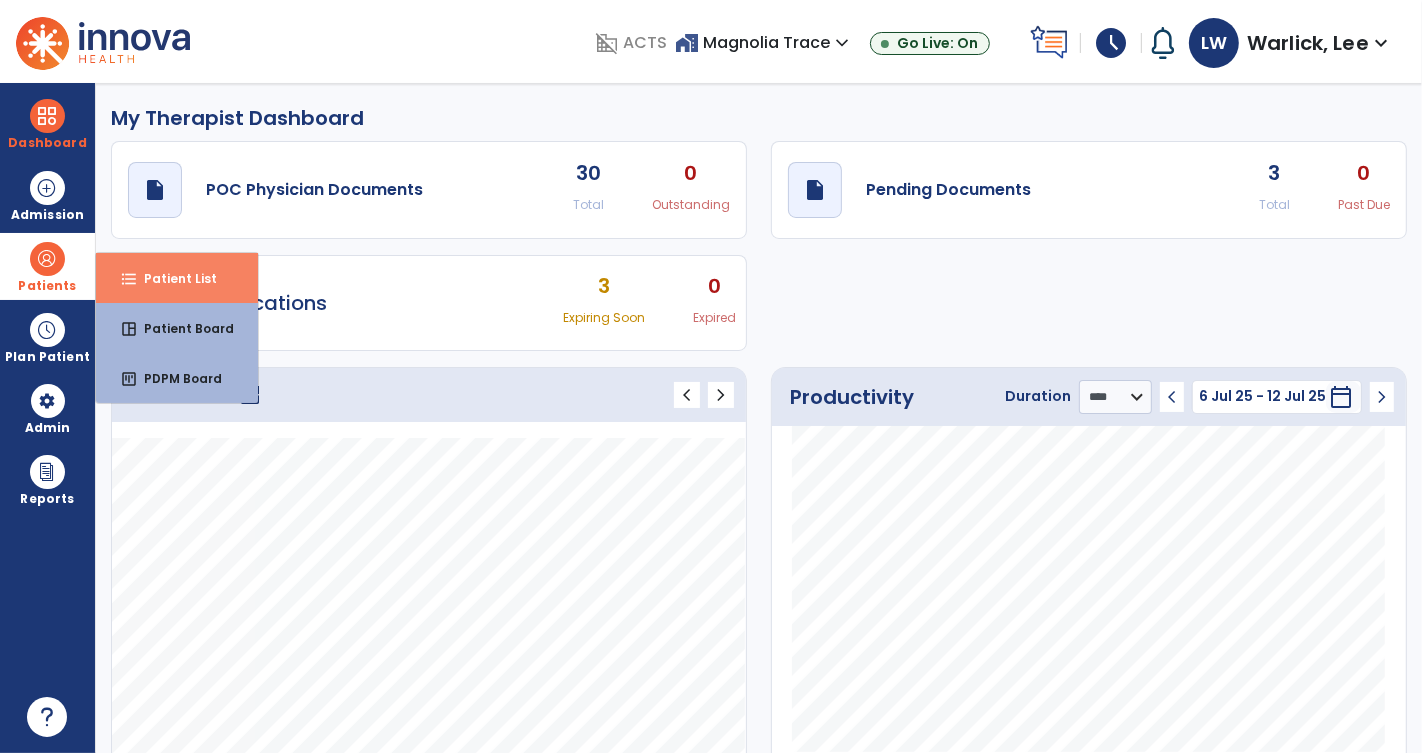 click on "Patient List" at bounding box center (172, 278) 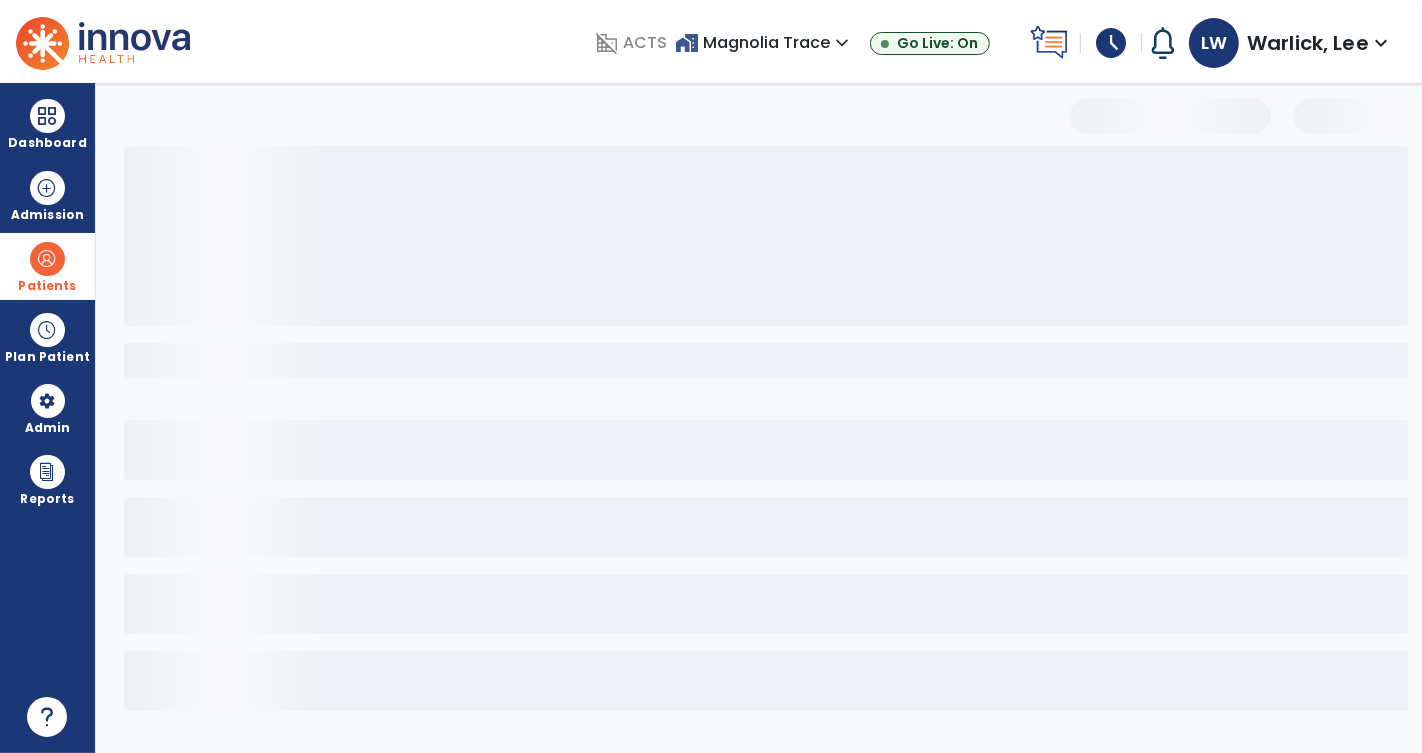 select on "***" 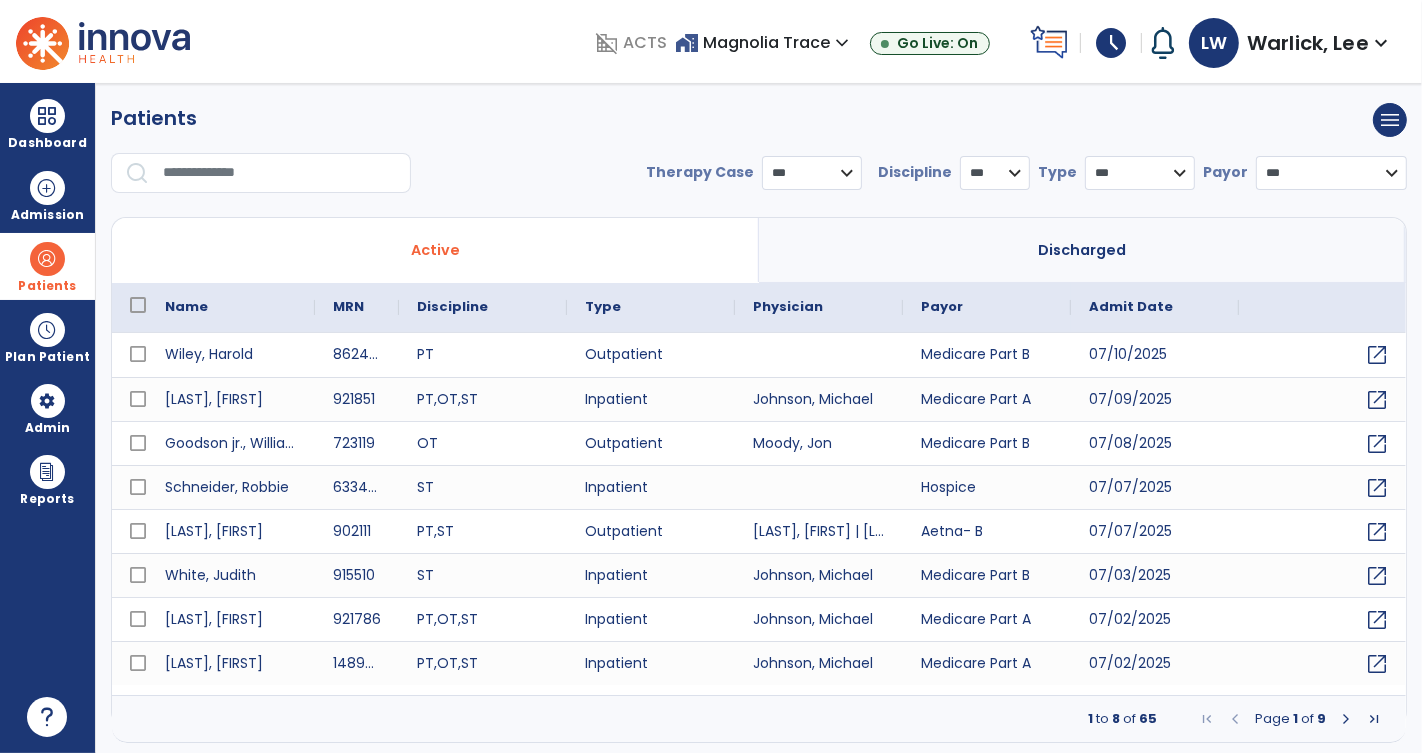 click at bounding box center (280, 173) 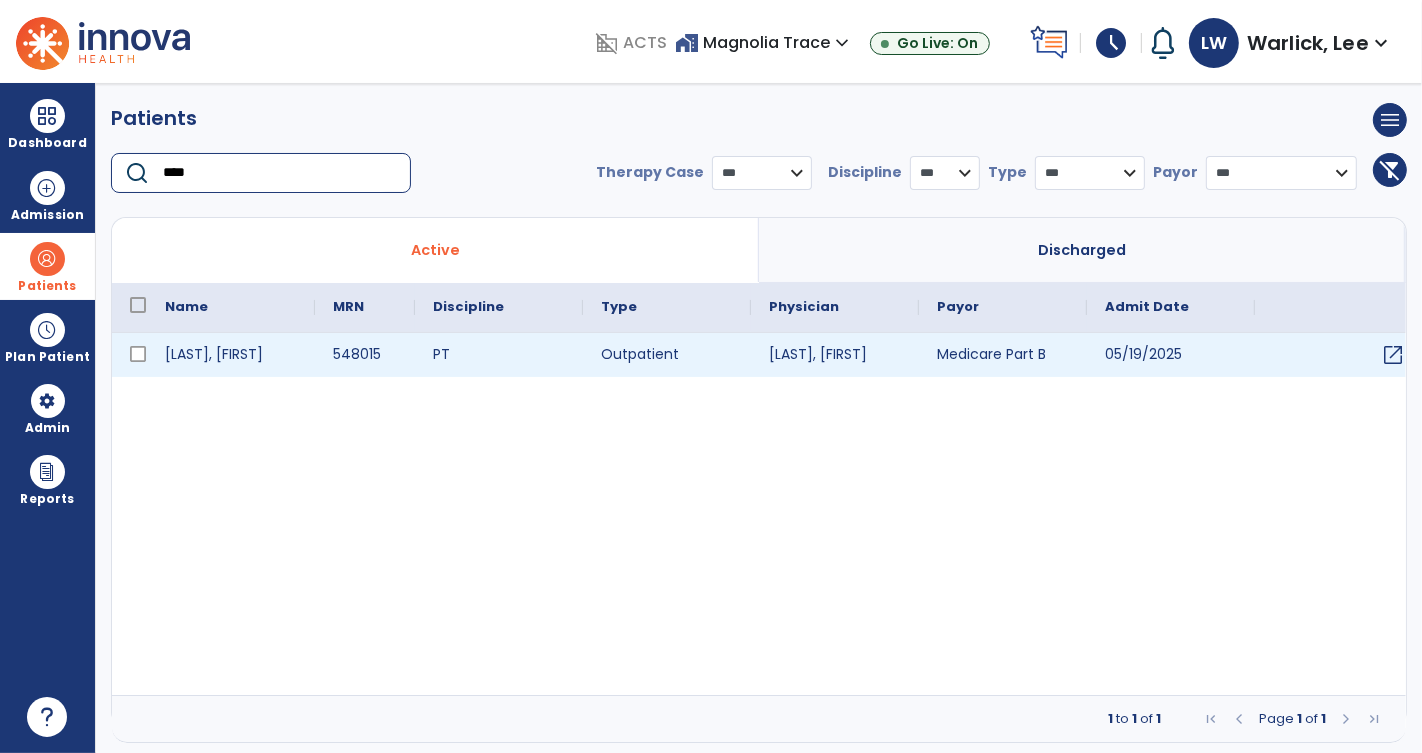 type on "****" 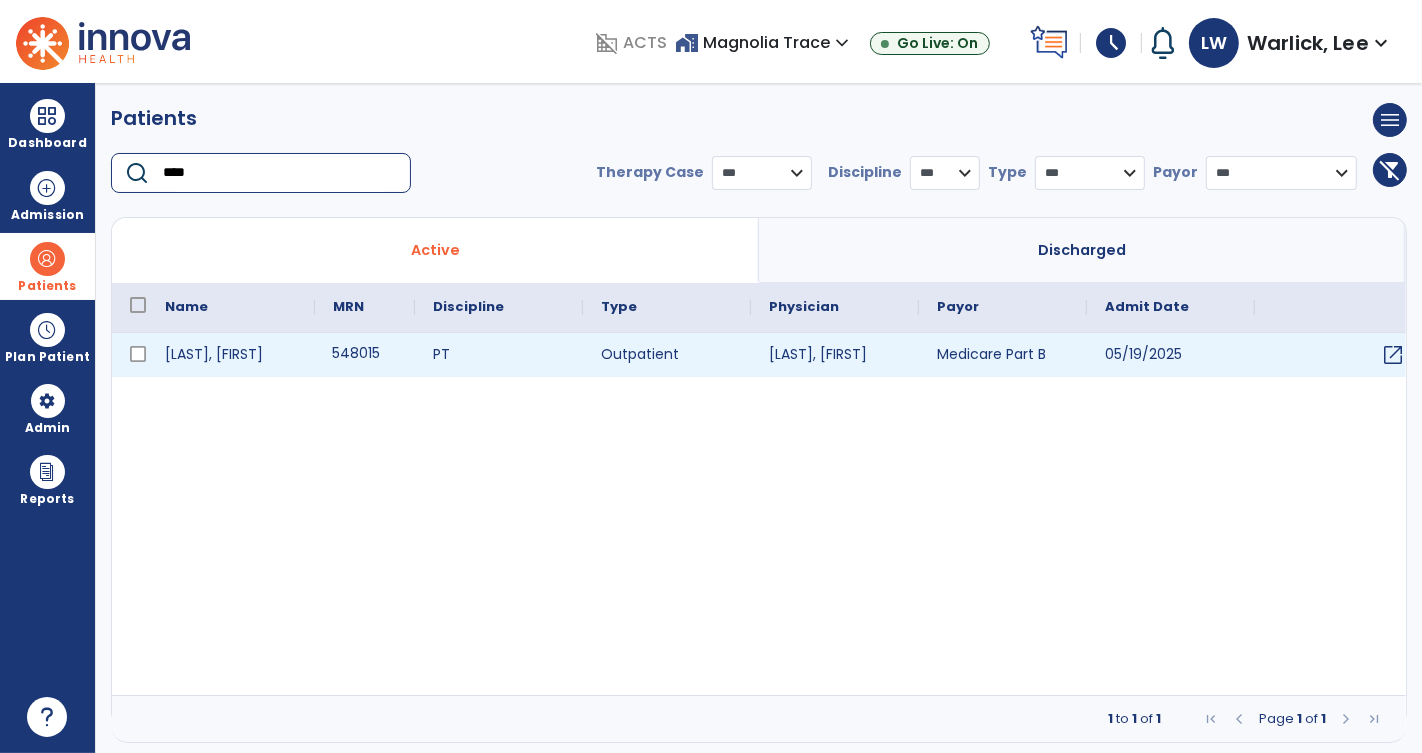 click on "548015" at bounding box center [365, 355] 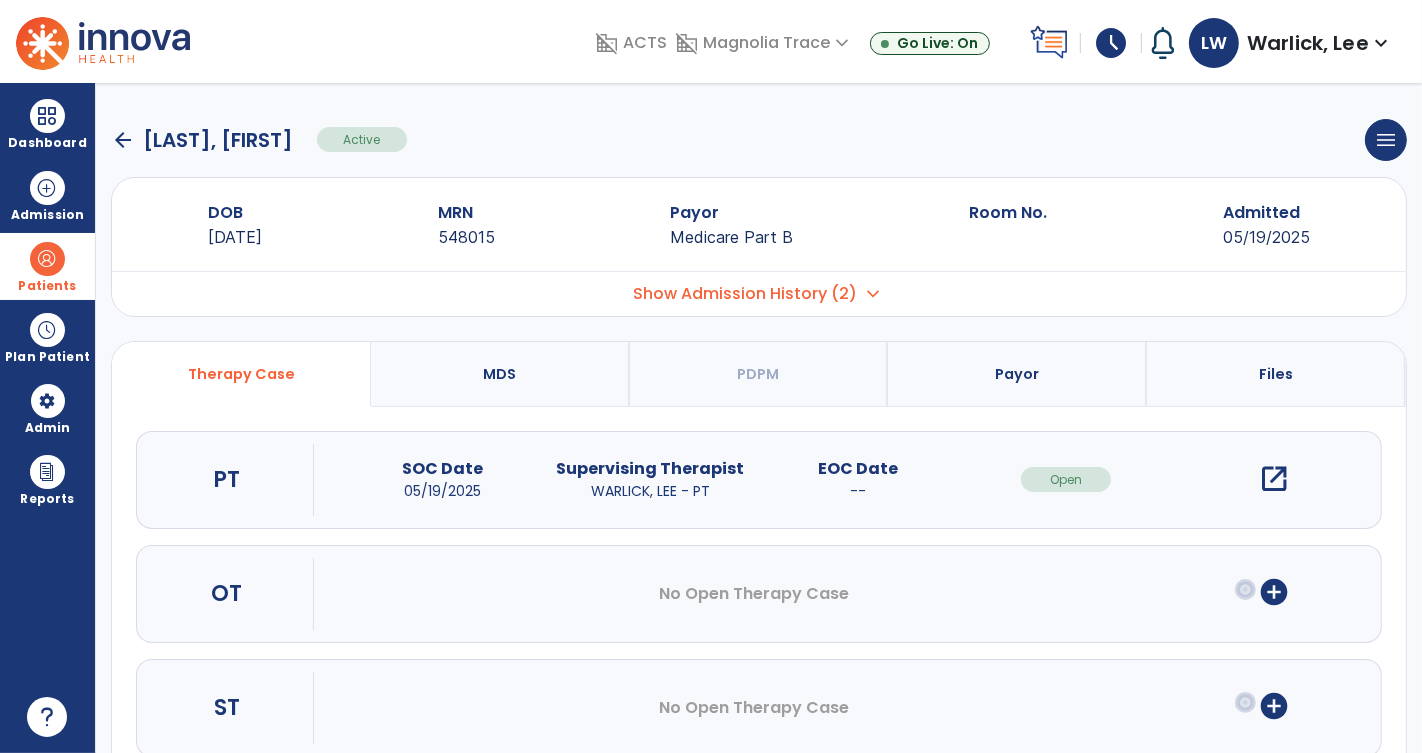 click on "open_in_new" at bounding box center (1274, 479) 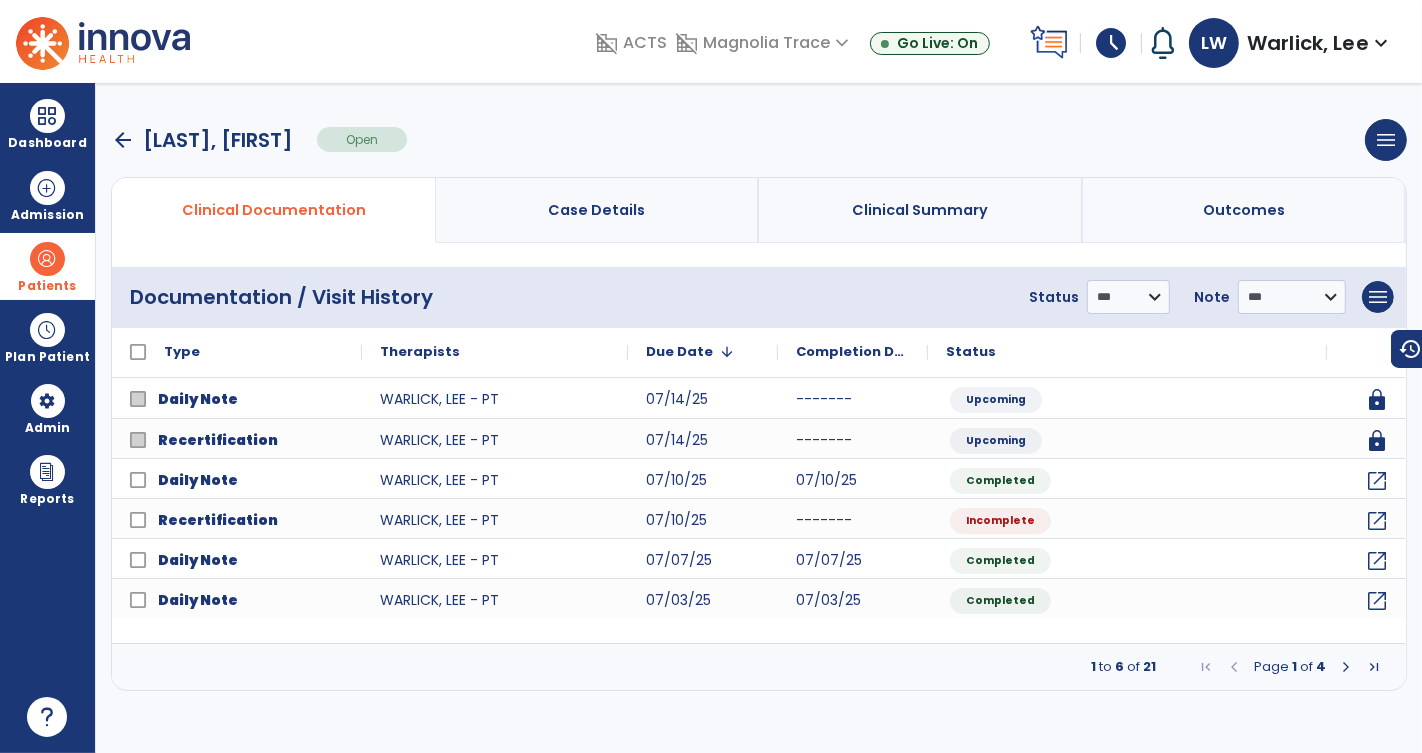 click at bounding box center [1346, 667] 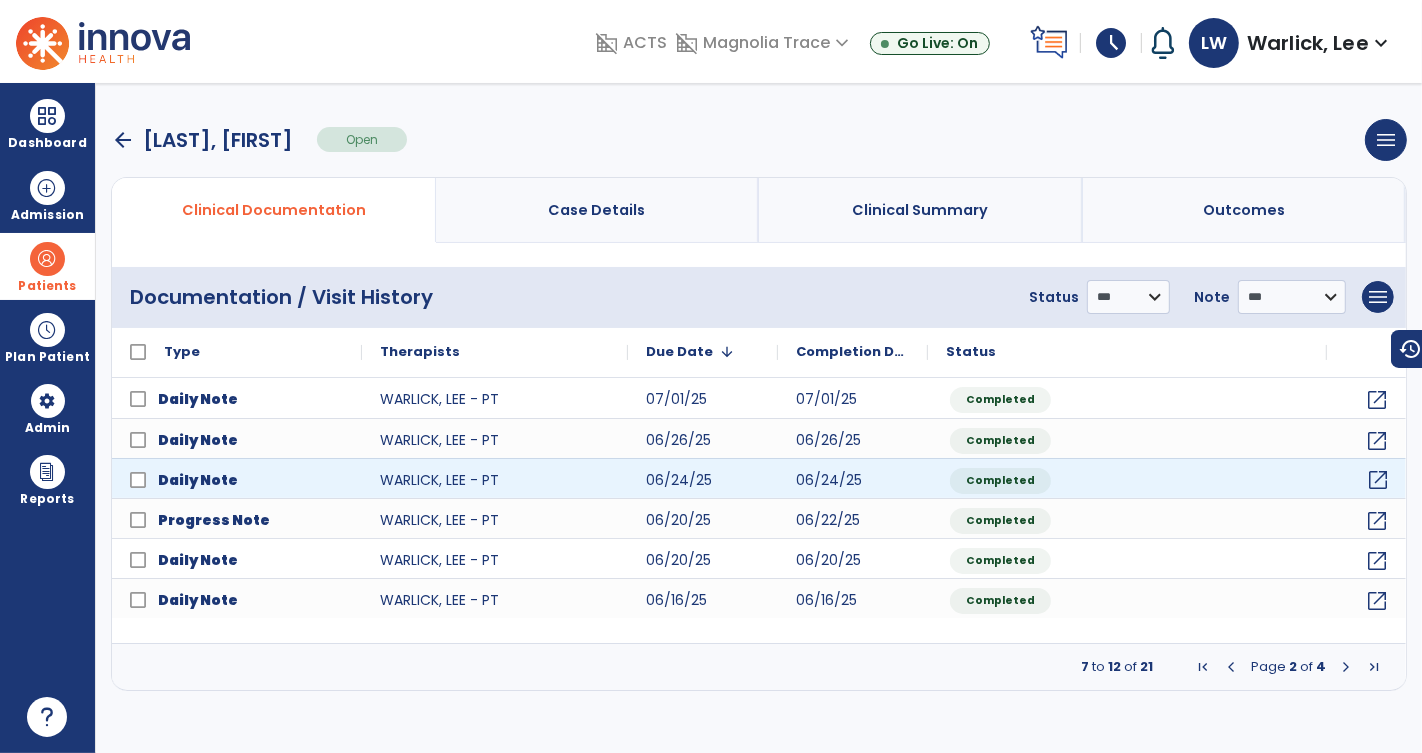 click on "open_in_new" 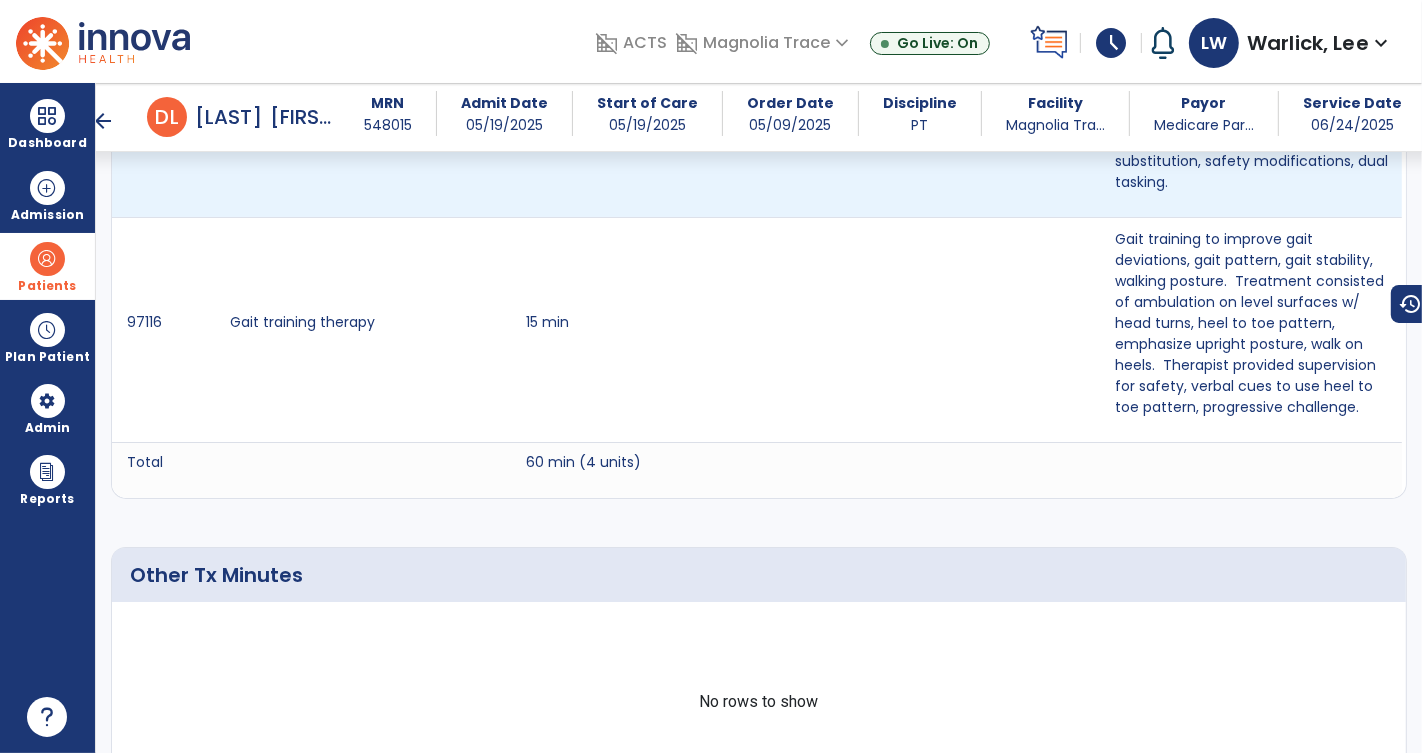 scroll, scrollTop: 1975, scrollLeft: 0, axis: vertical 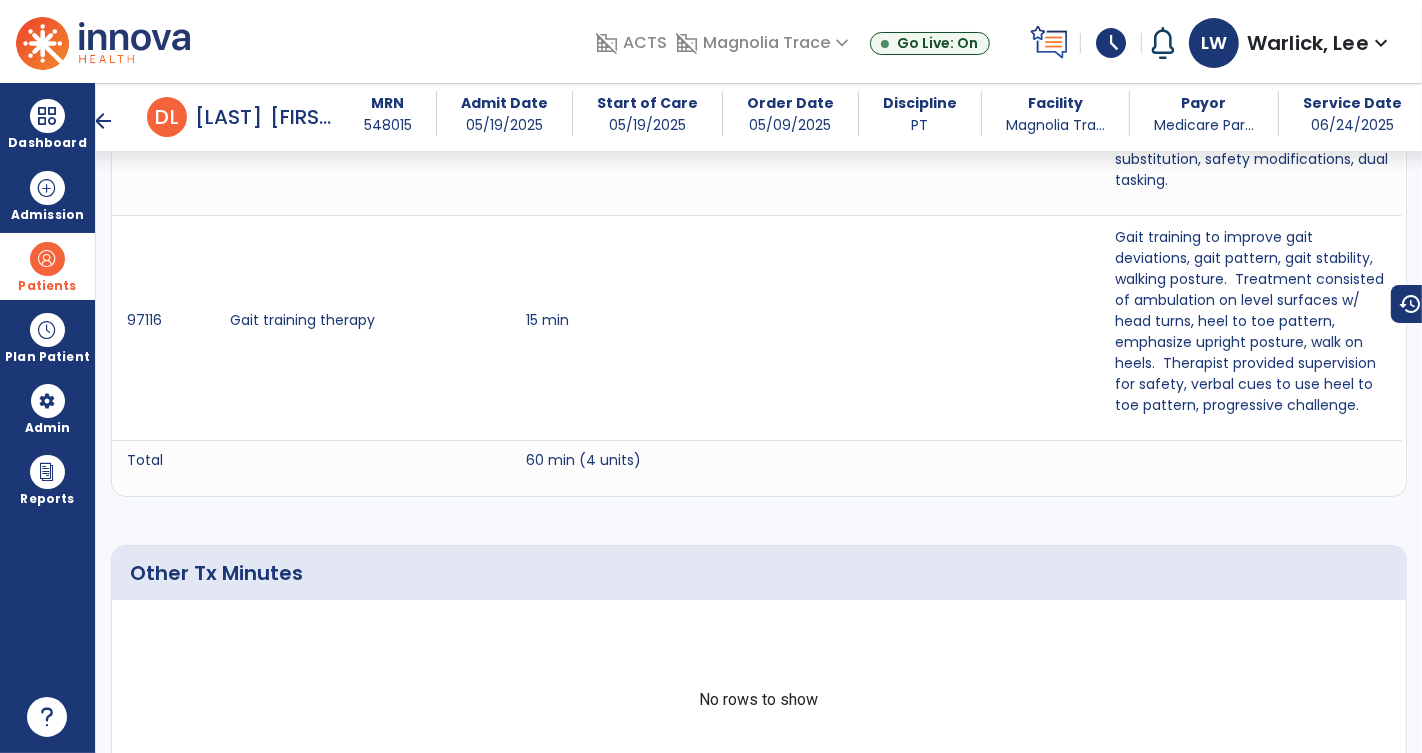 click on "arrow_back" at bounding box center (103, 121) 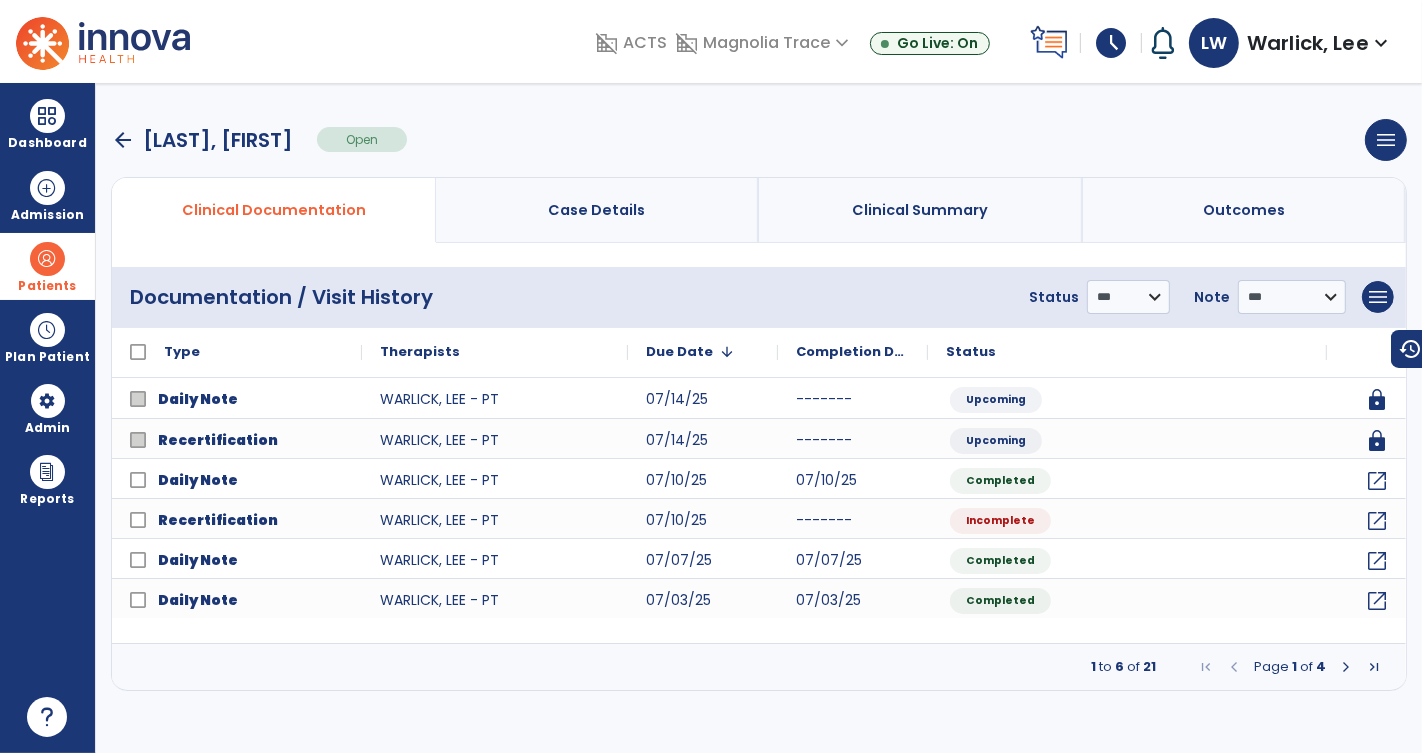 click at bounding box center [1346, 667] 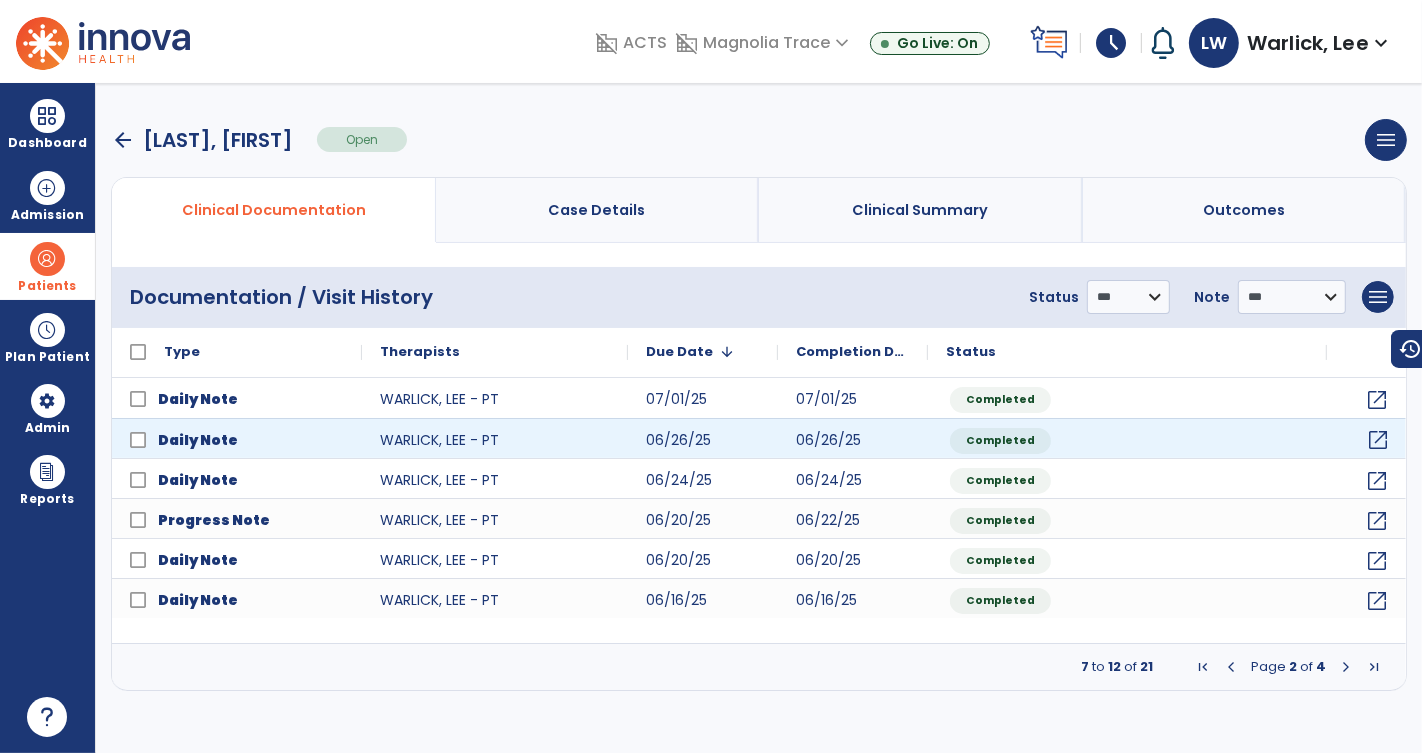 click on "open_in_new" 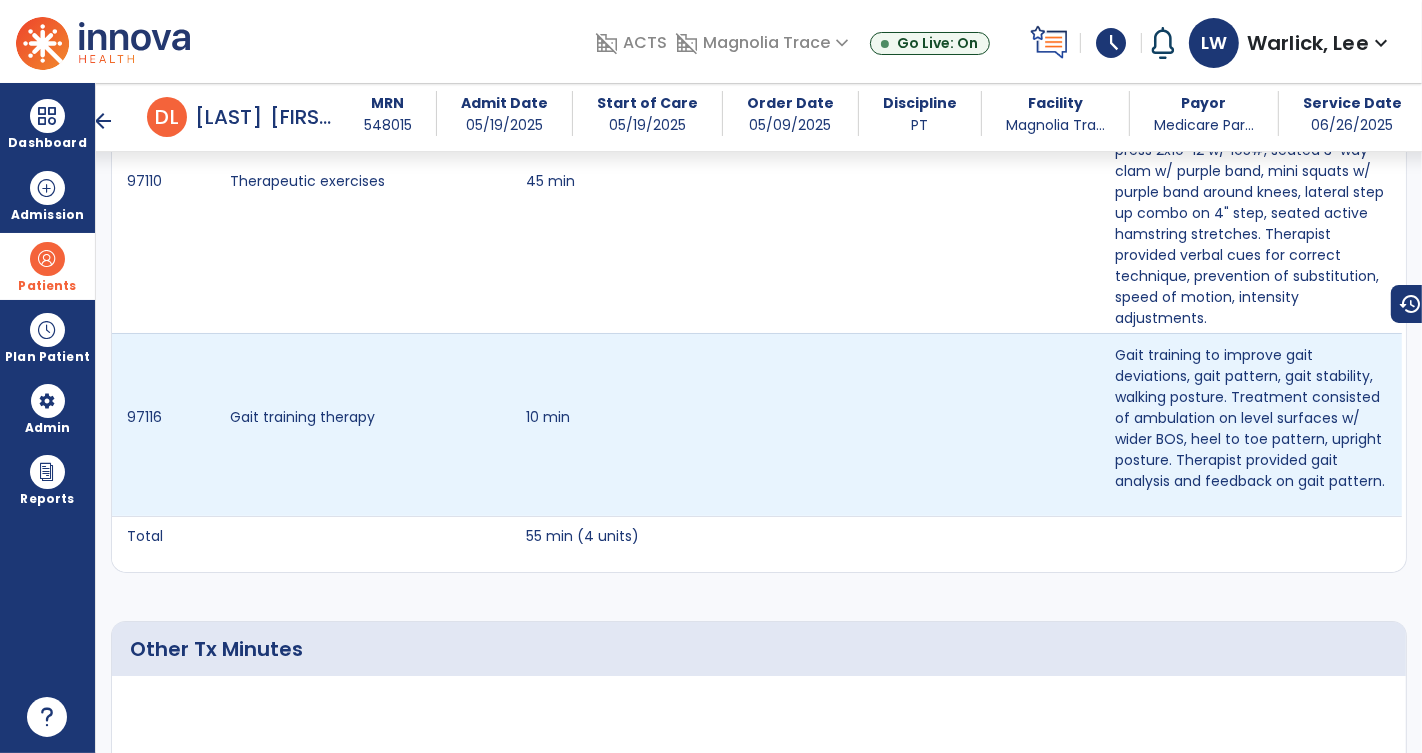 scroll, scrollTop: 1636, scrollLeft: 0, axis: vertical 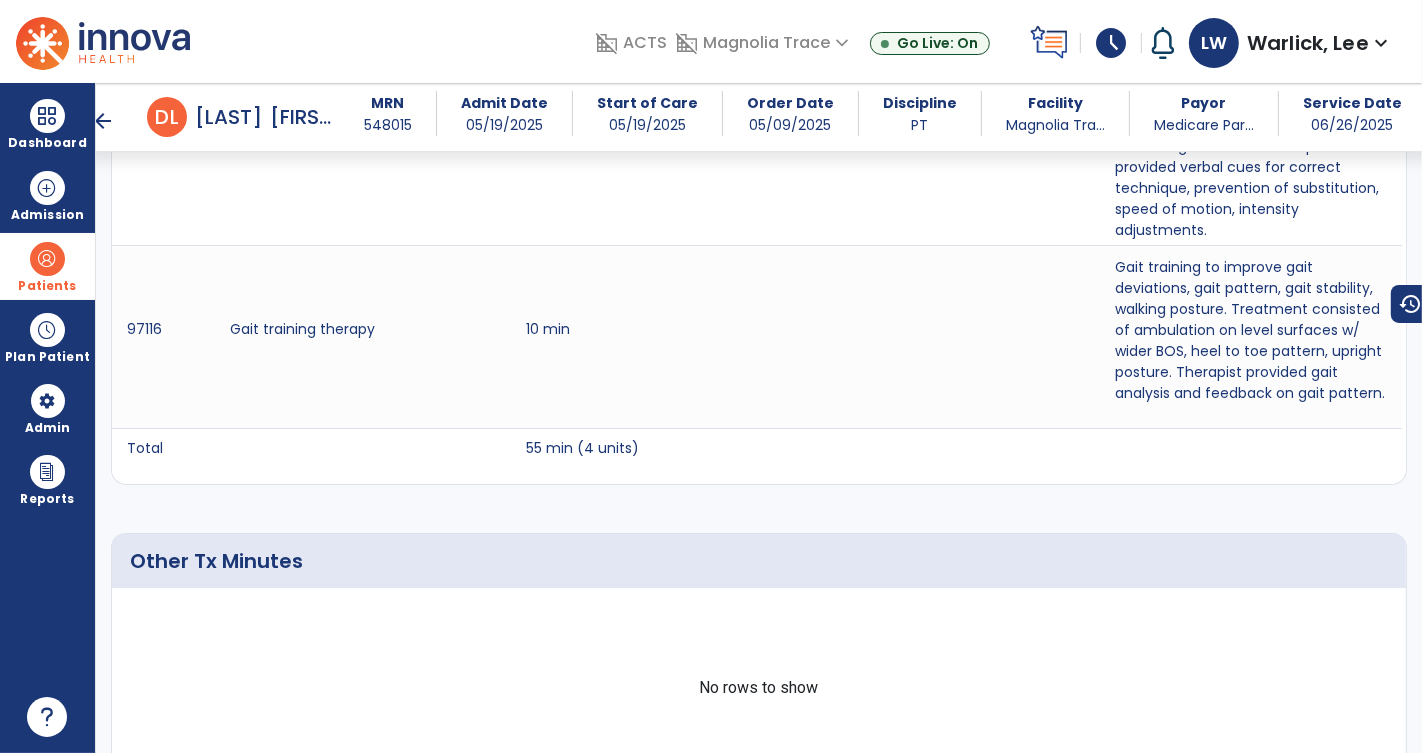 click on "arrow_back" at bounding box center [103, 121] 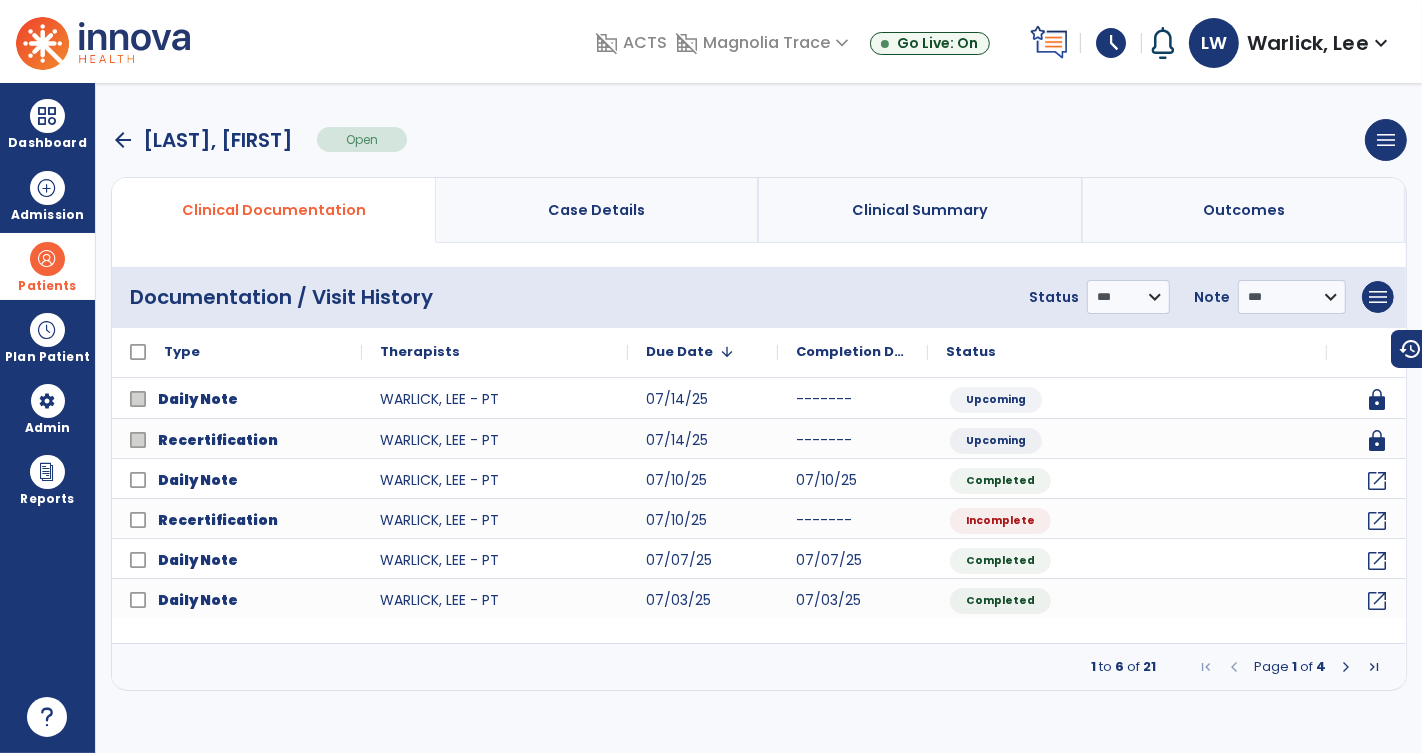 scroll, scrollTop: 0, scrollLeft: 0, axis: both 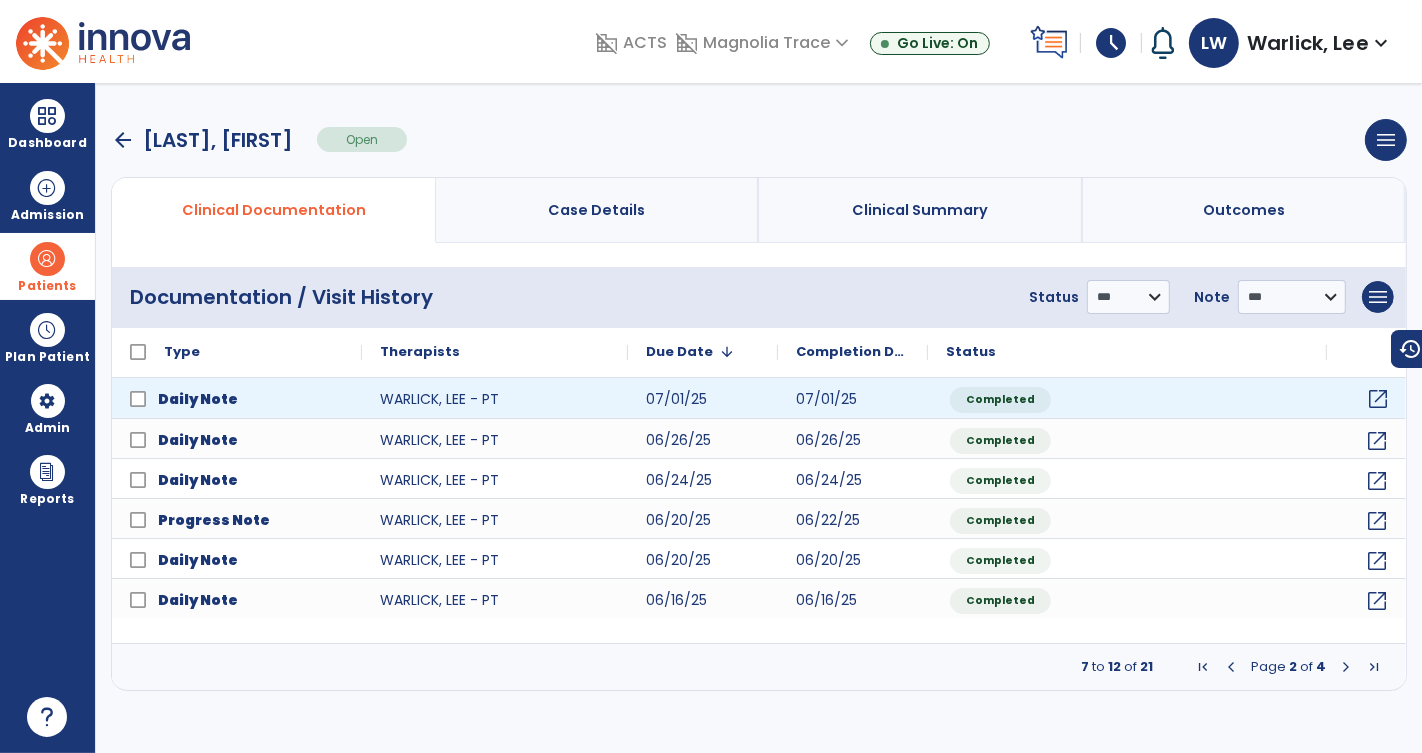 click on "open_in_new" 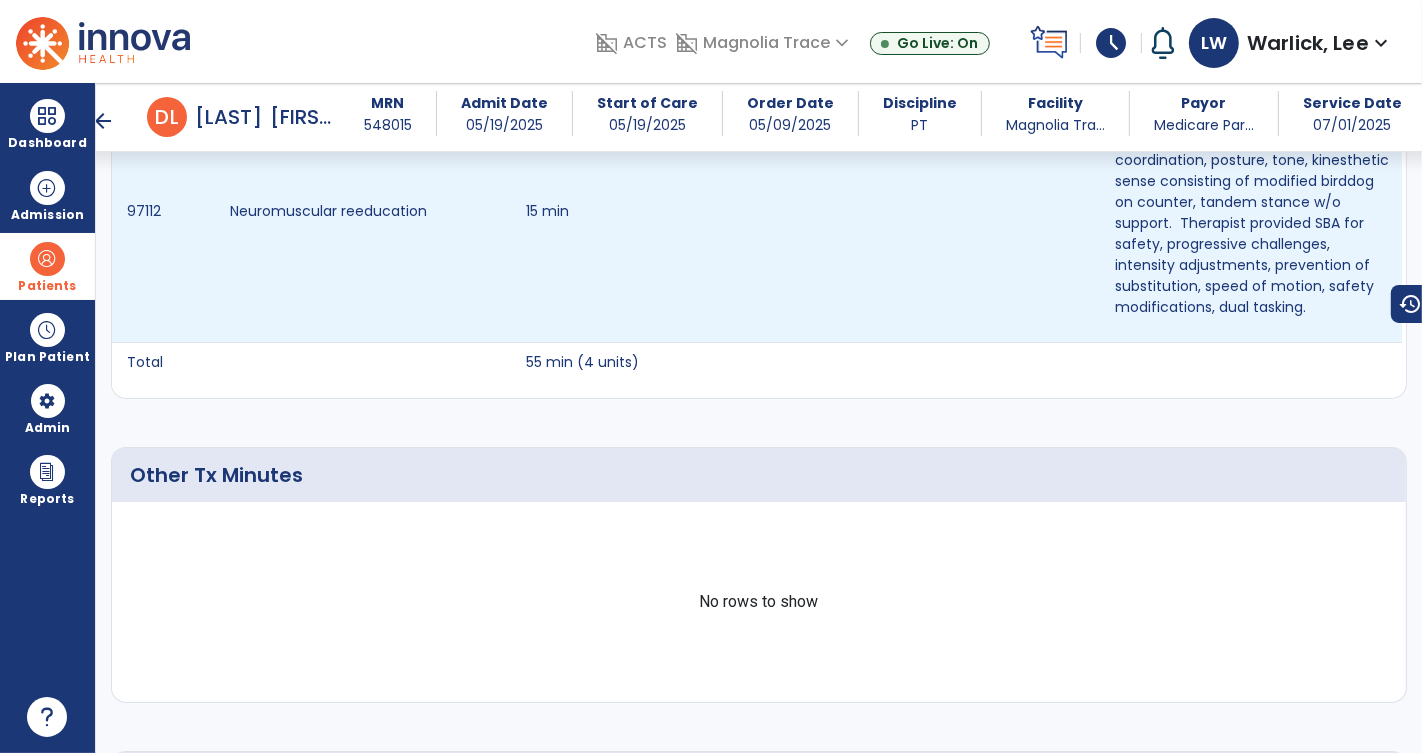 scroll, scrollTop: 1792, scrollLeft: 0, axis: vertical 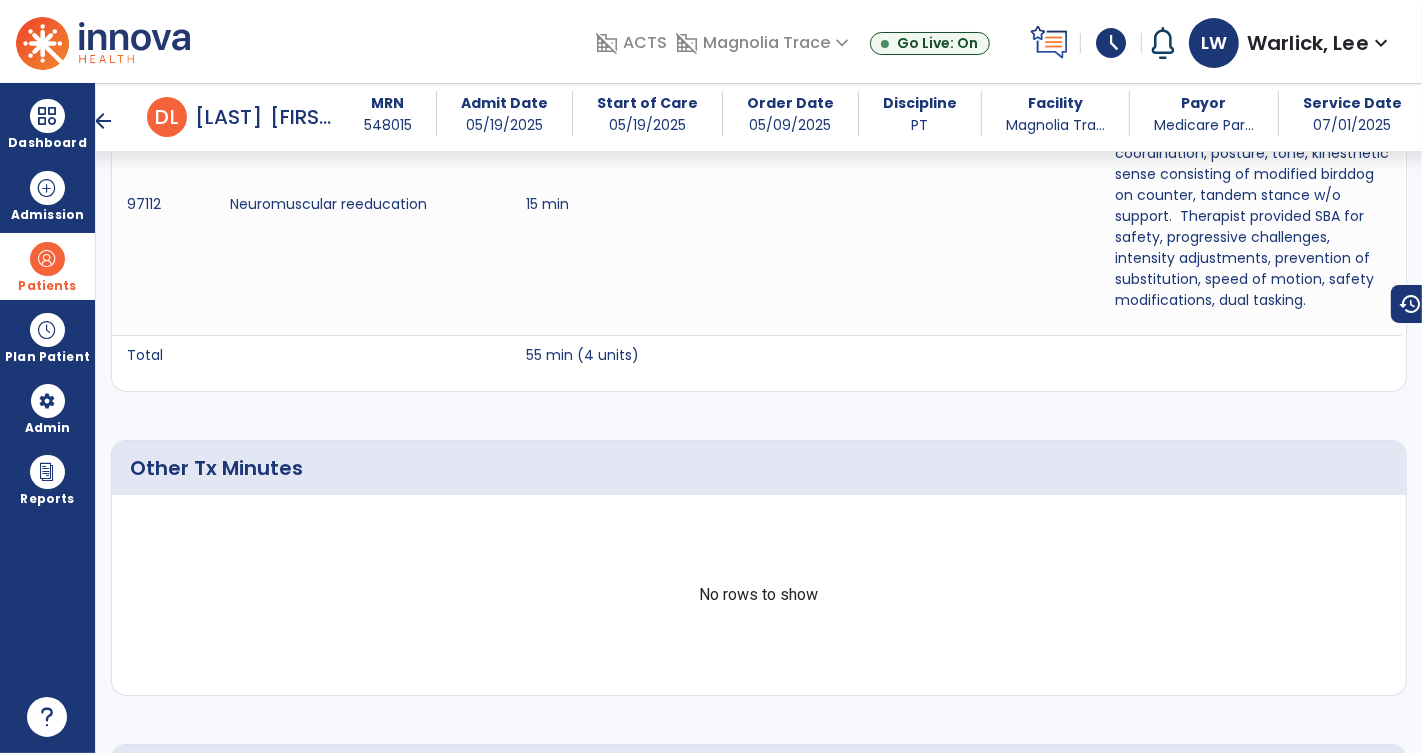 click on "arrow_back" at bounding box center (103, 121) 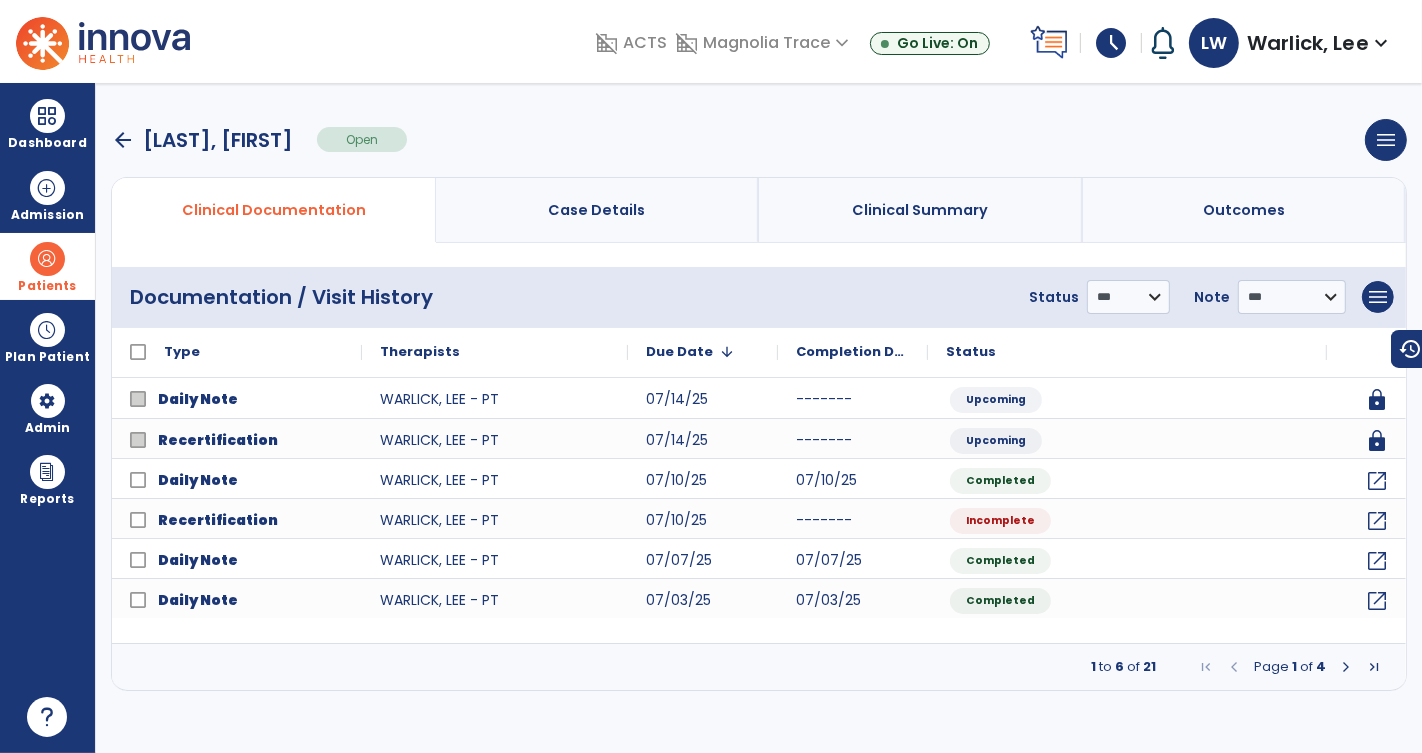scroll, scrollTop: 0, scrollLeft: 0, axis: both 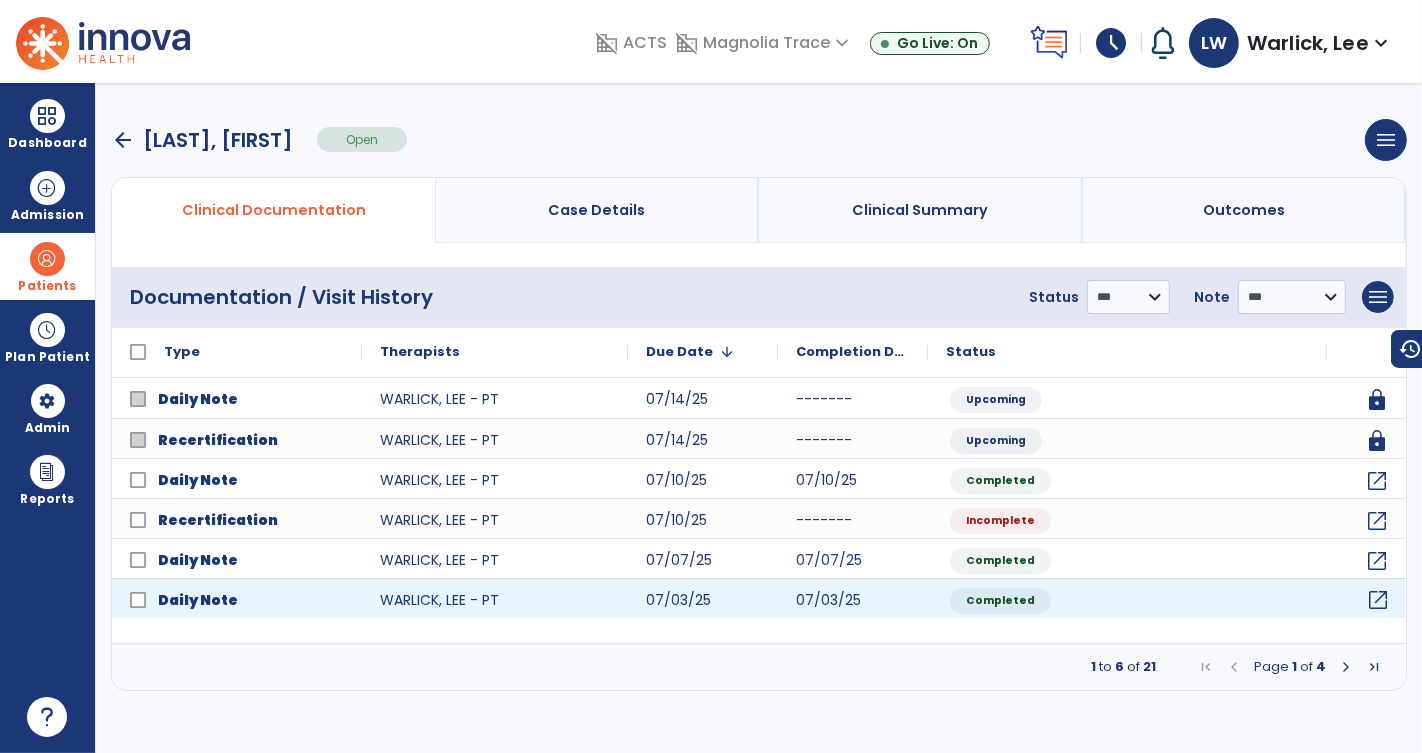 click on "open_in_new" 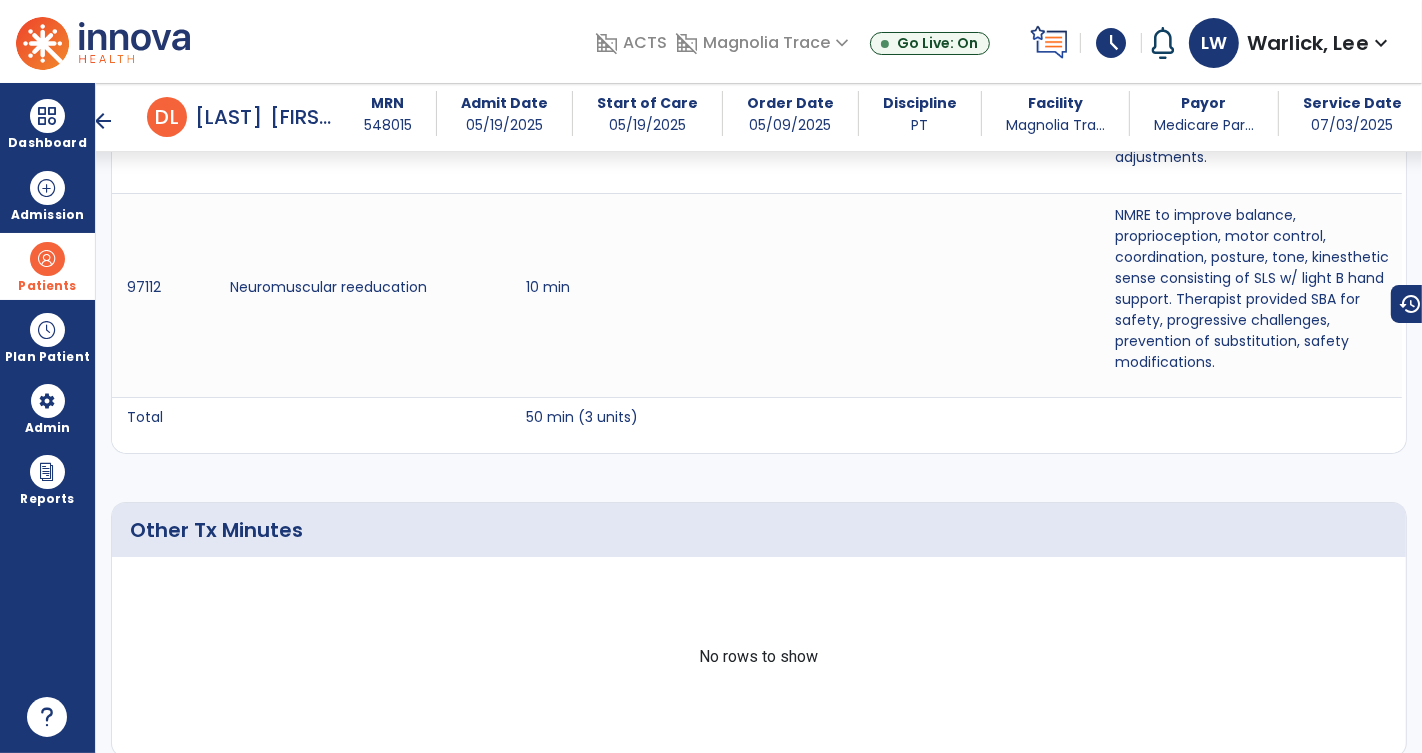 scroll, scrollTop: 1710, scrollLeft: 0, axis: vertical 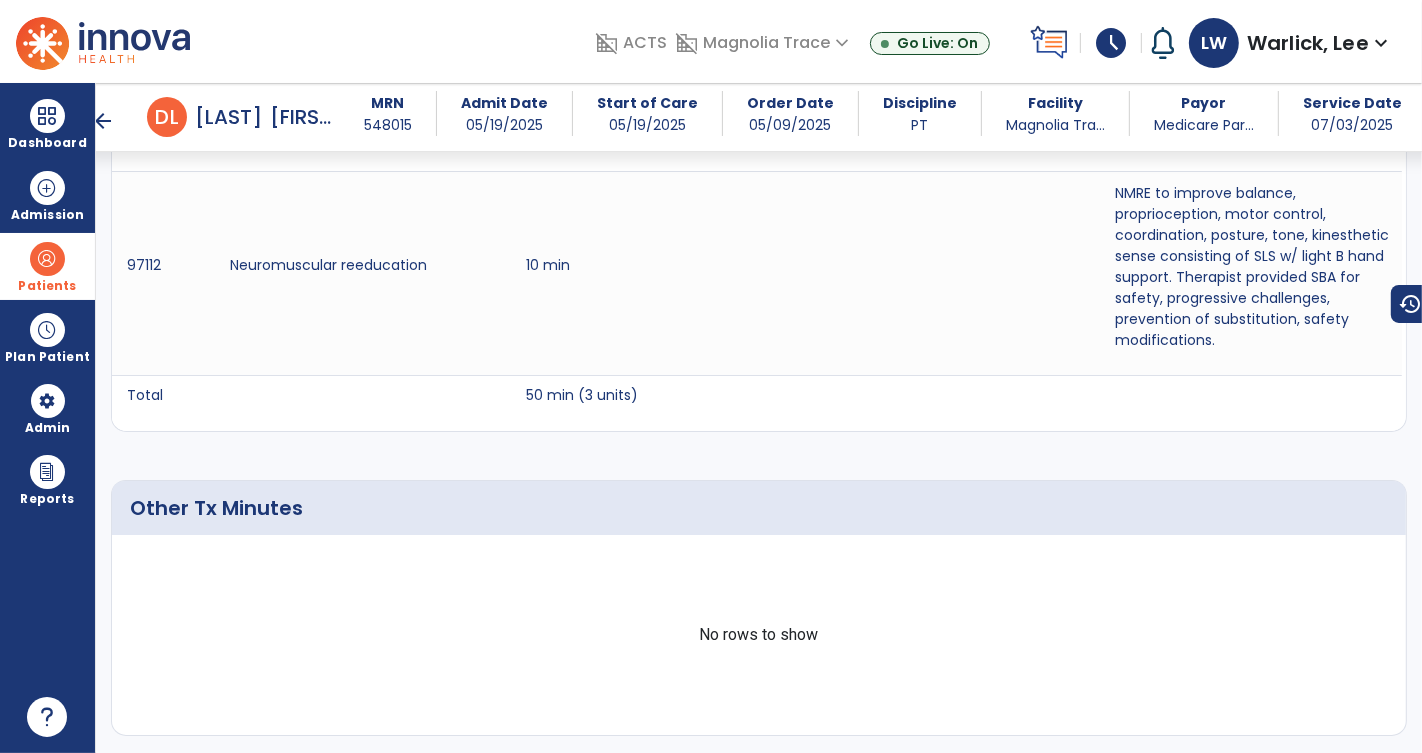 click on "arrow_back" at bounding box center [103, 121] 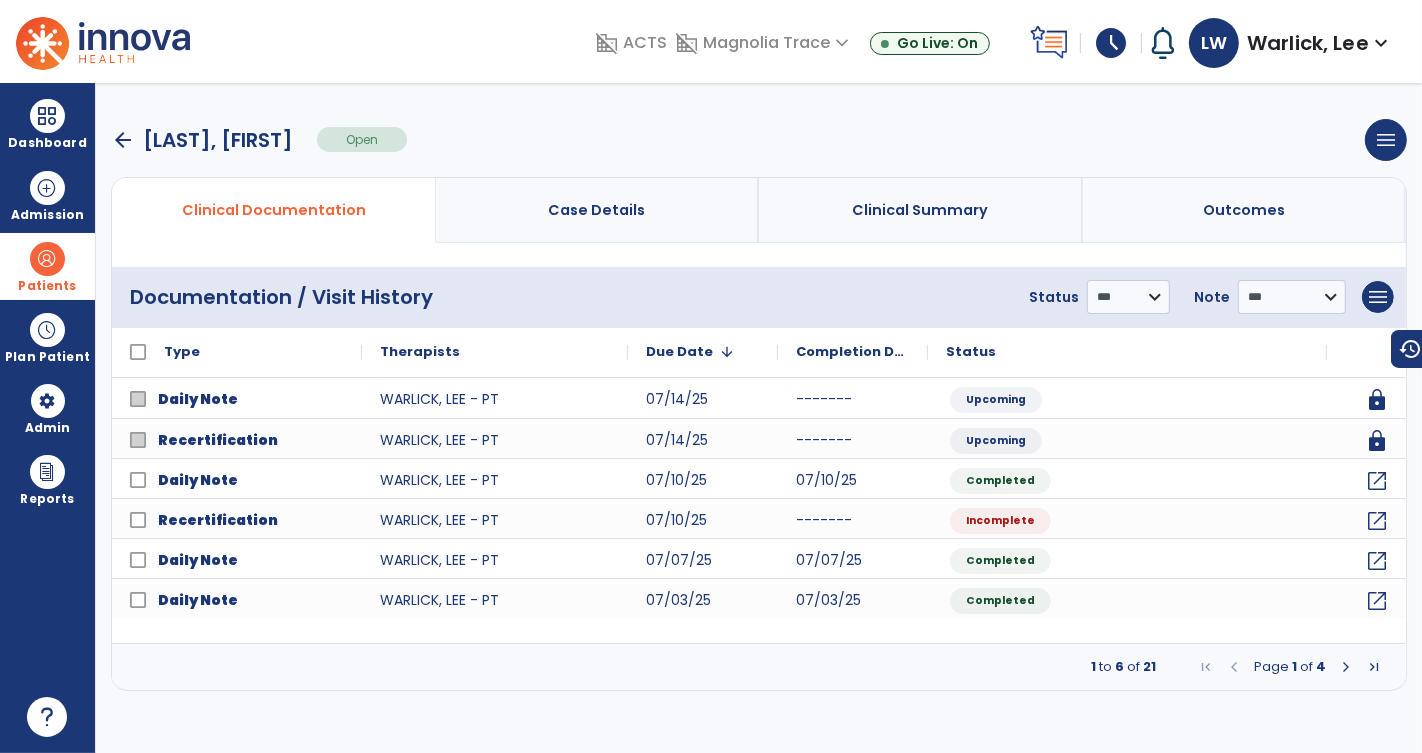scroll, scrollTop: 0, scrollLeft: 0, axis: both 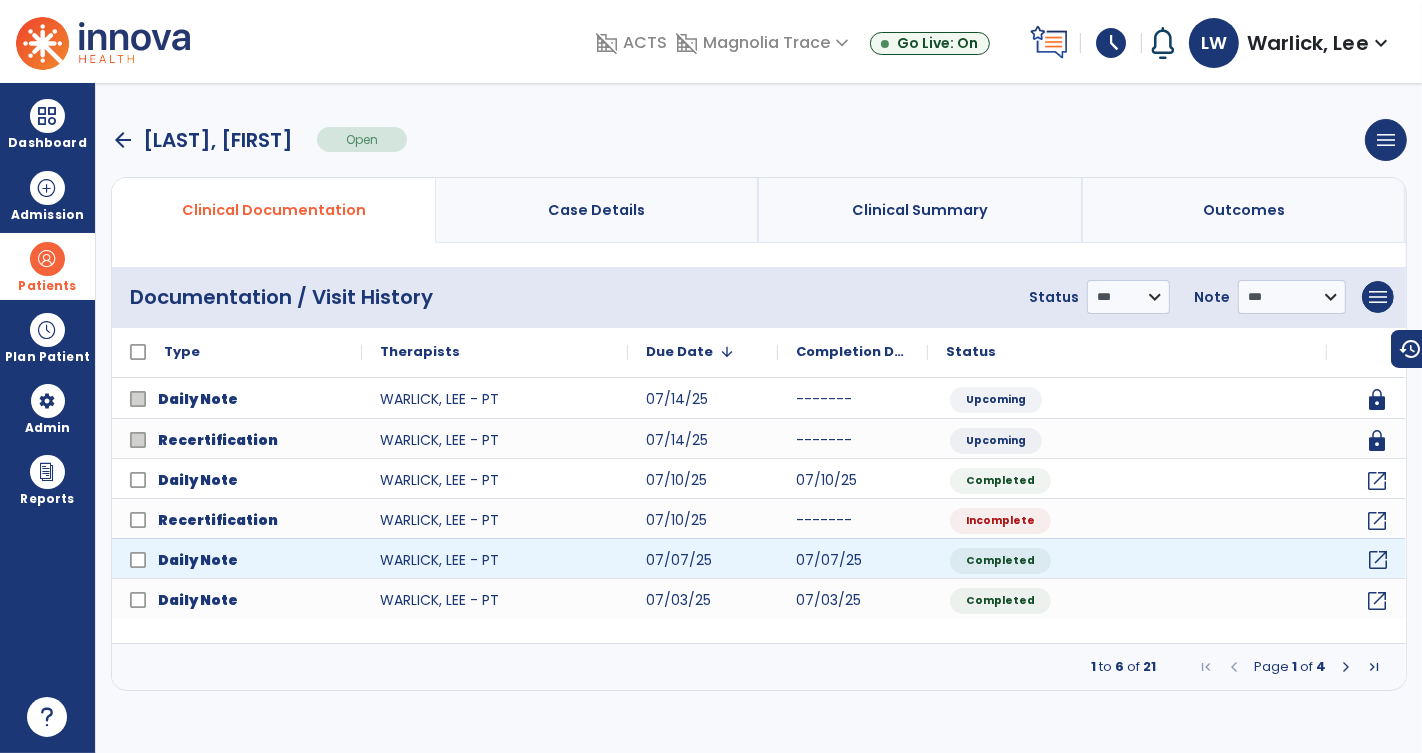 click on "open_in_new" 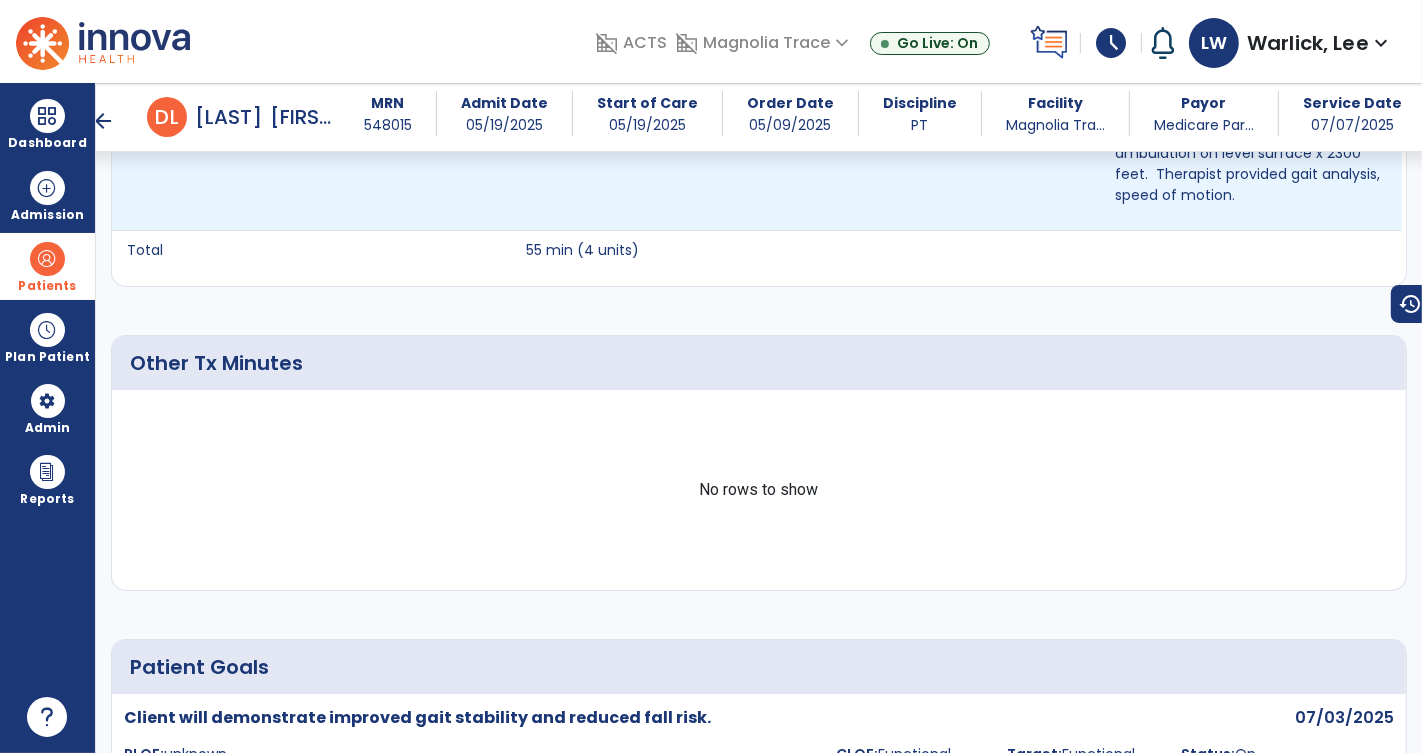 scroll, scrollTop: 1747, scrollLeft: 0, axis: vertical 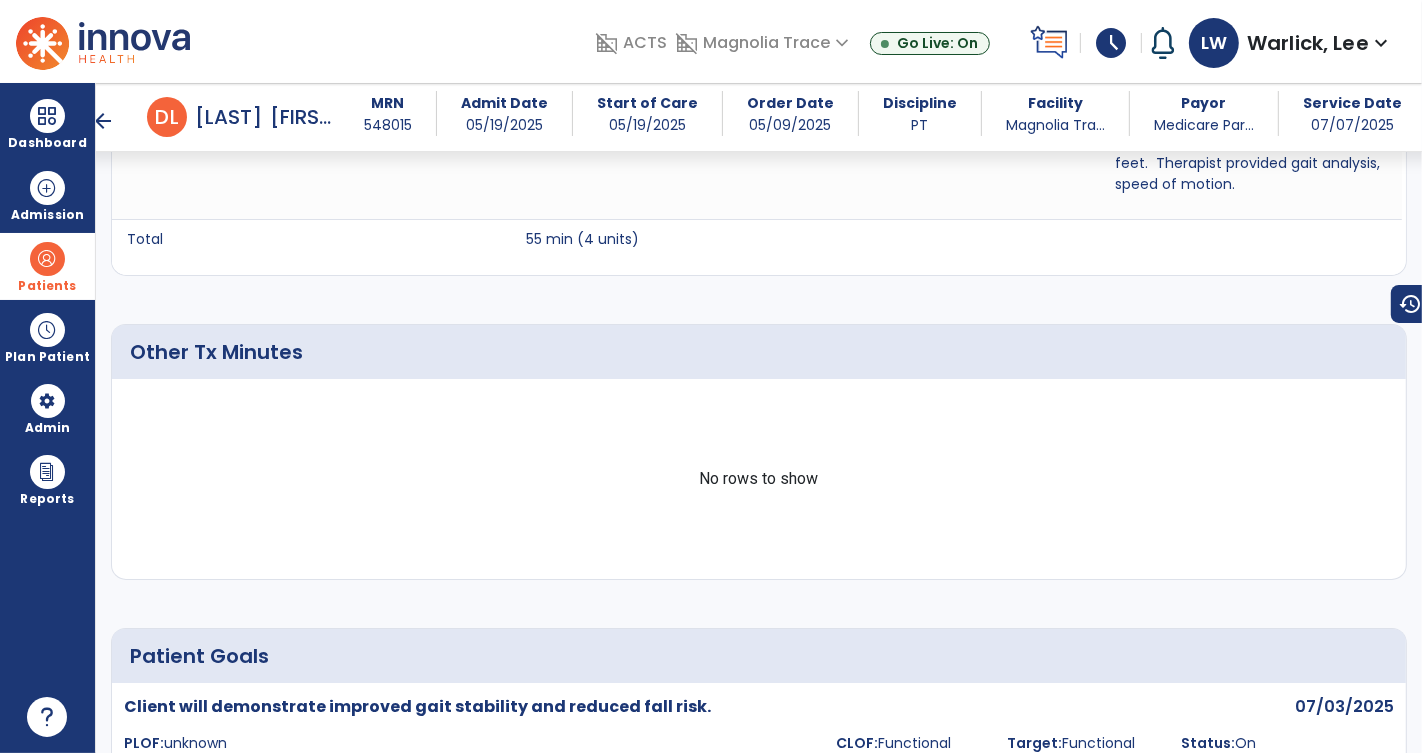 click on "arrow_back" at bounding box center (103, 121) 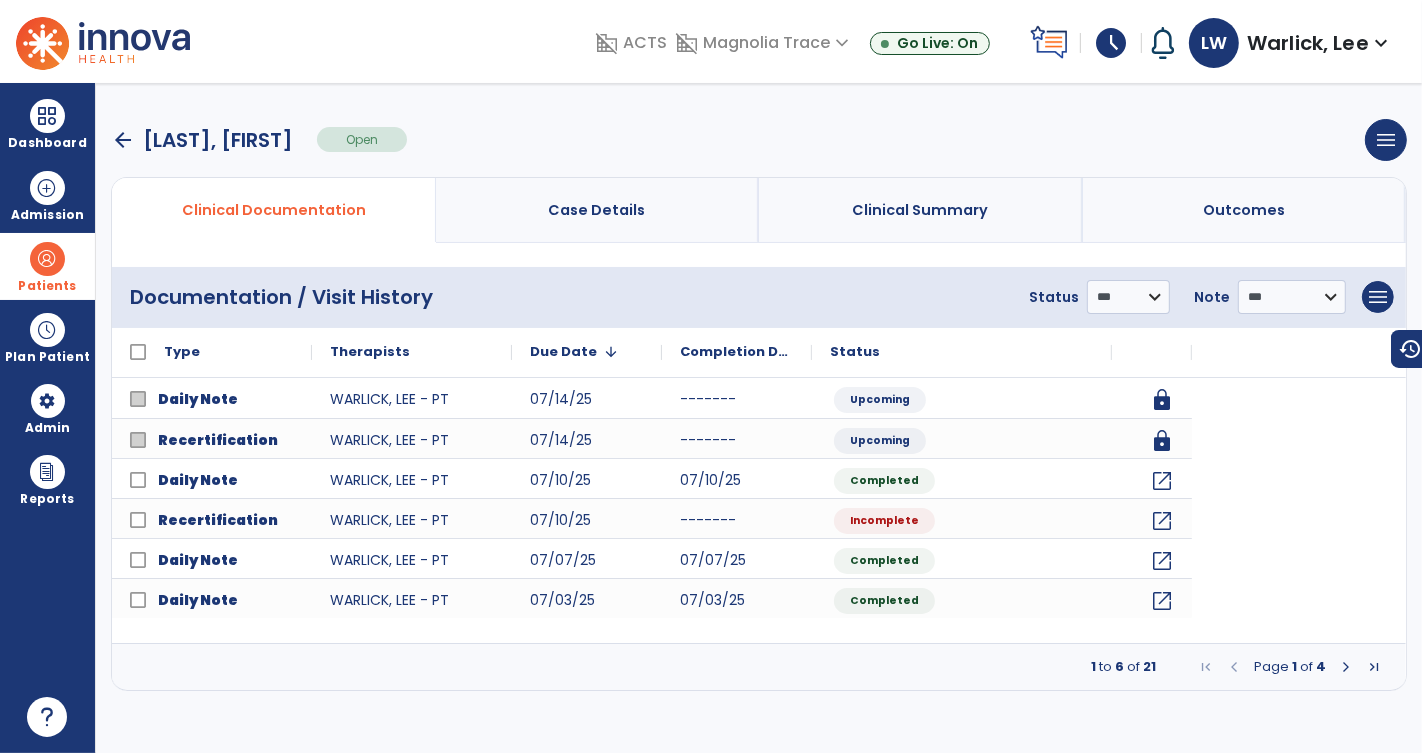 scroll, scrollTop: 0, scrollLeft: 0, axis: both 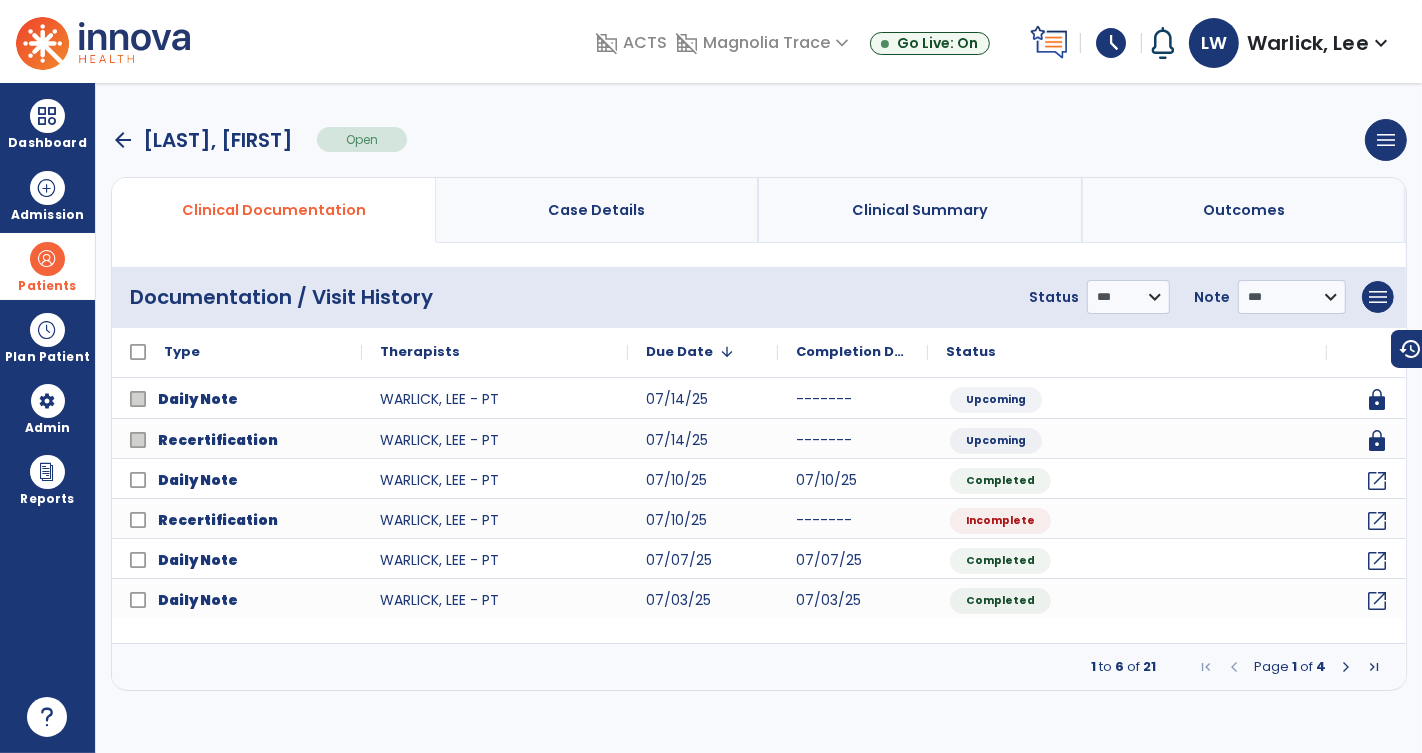 click at bounding box center [47, 259] 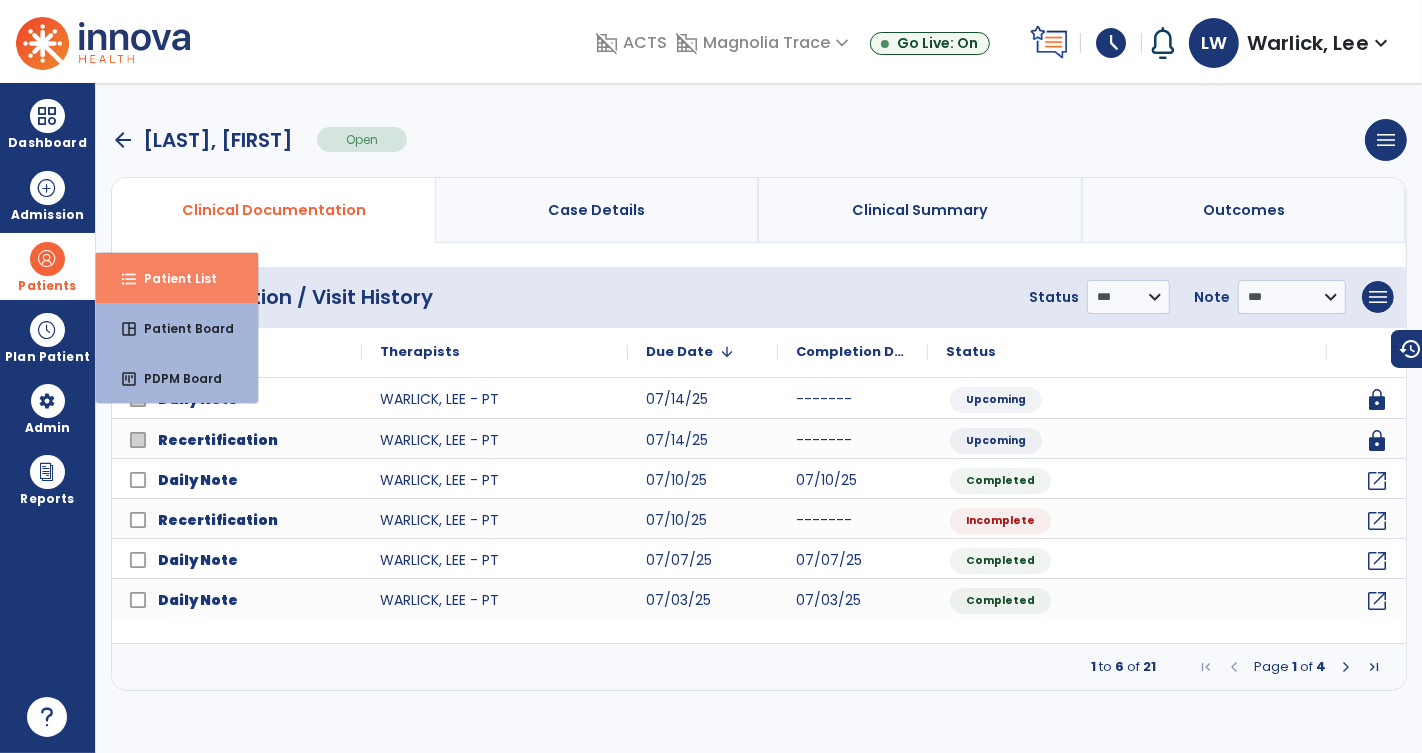click on "format_list_bulleted" at bounding box center (129, 279) 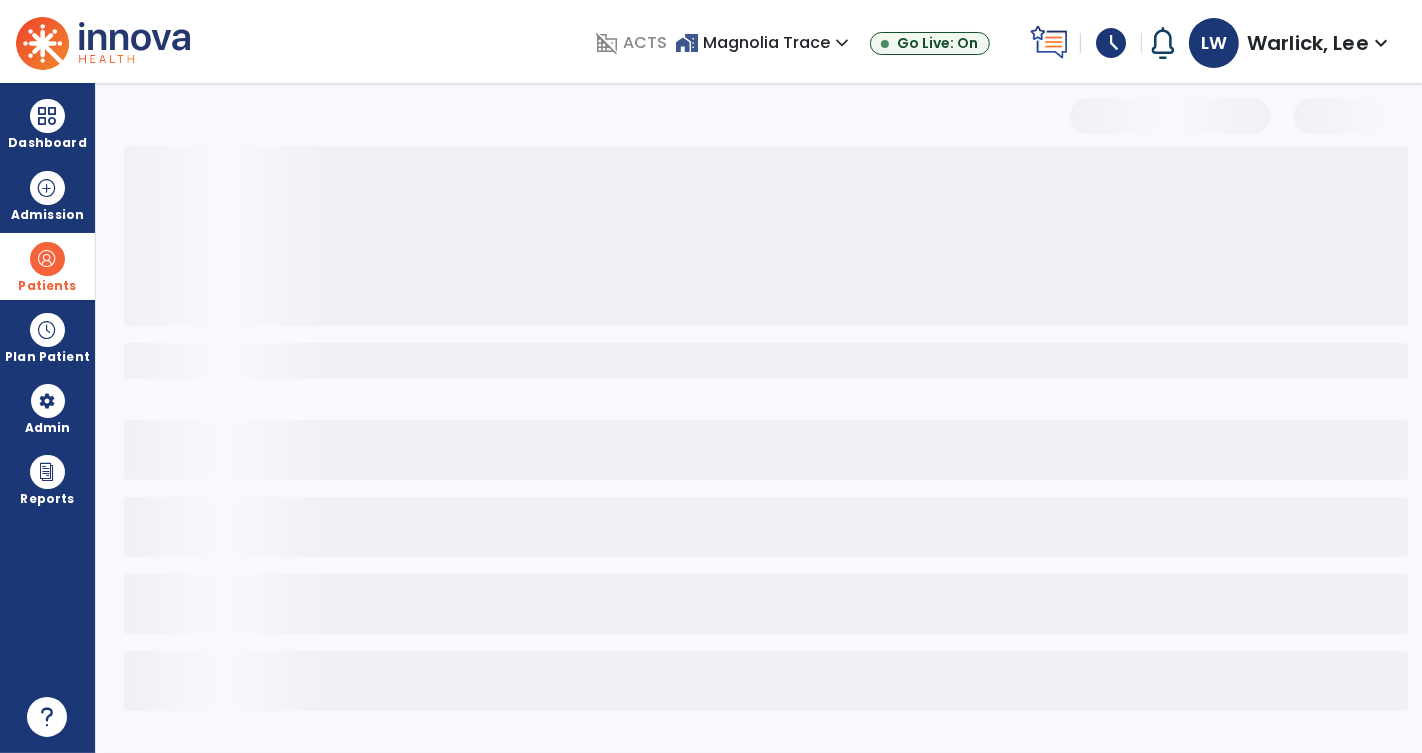 select on "***" 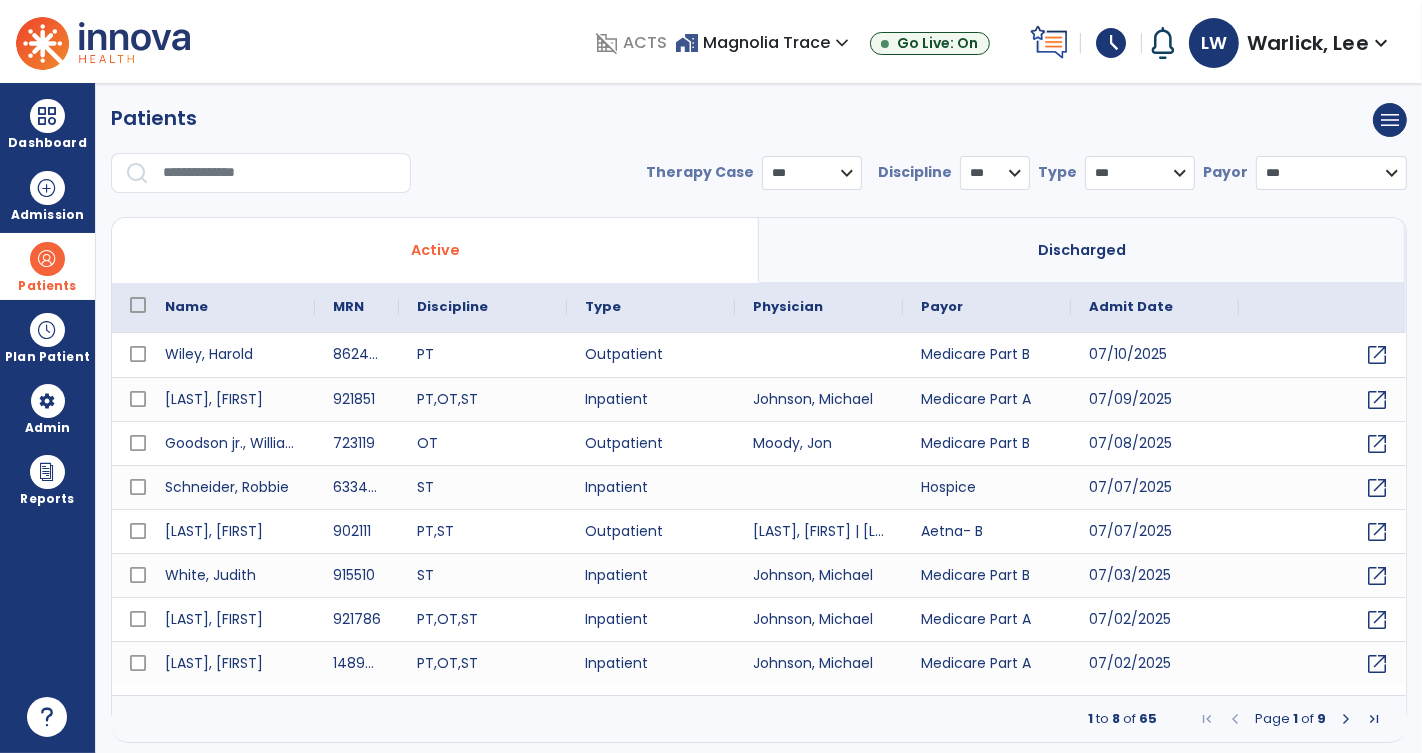 click at bounding box center [280, 173] 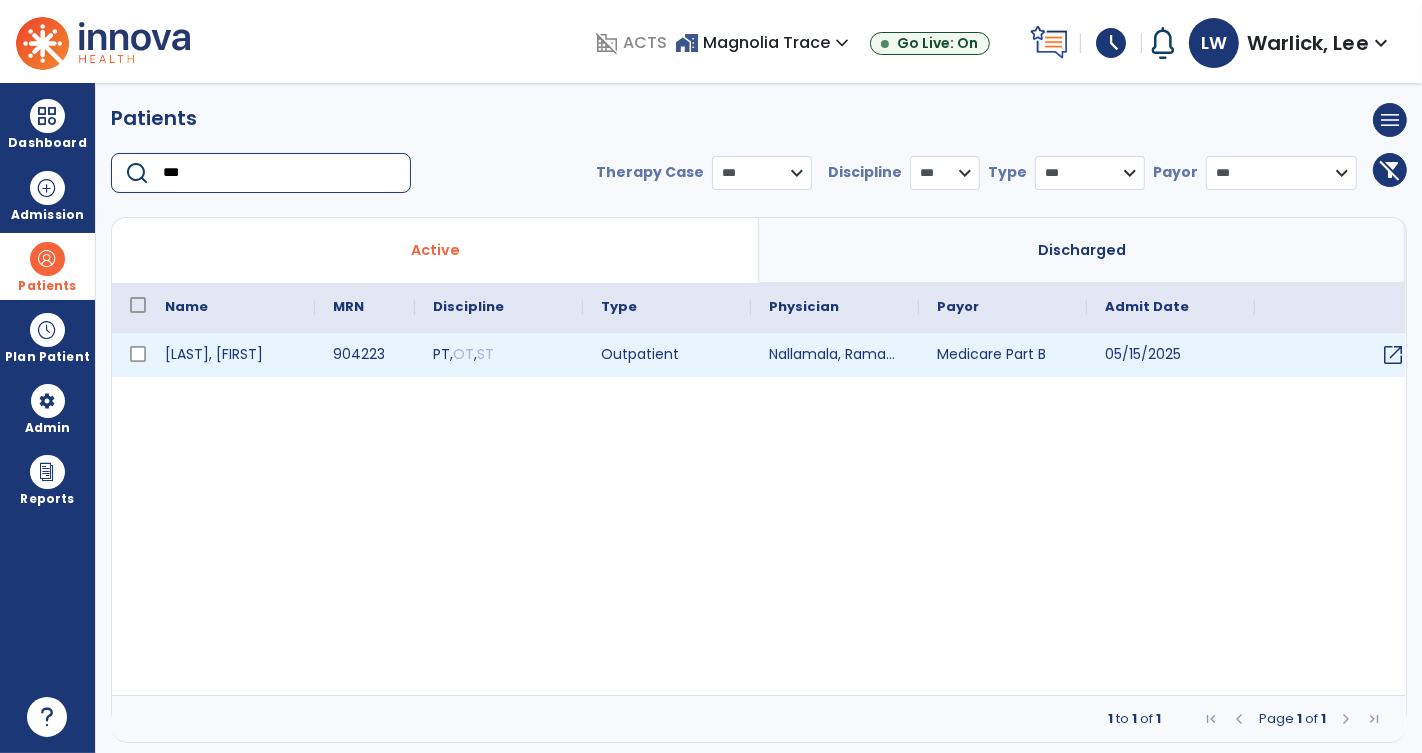 type on "***" 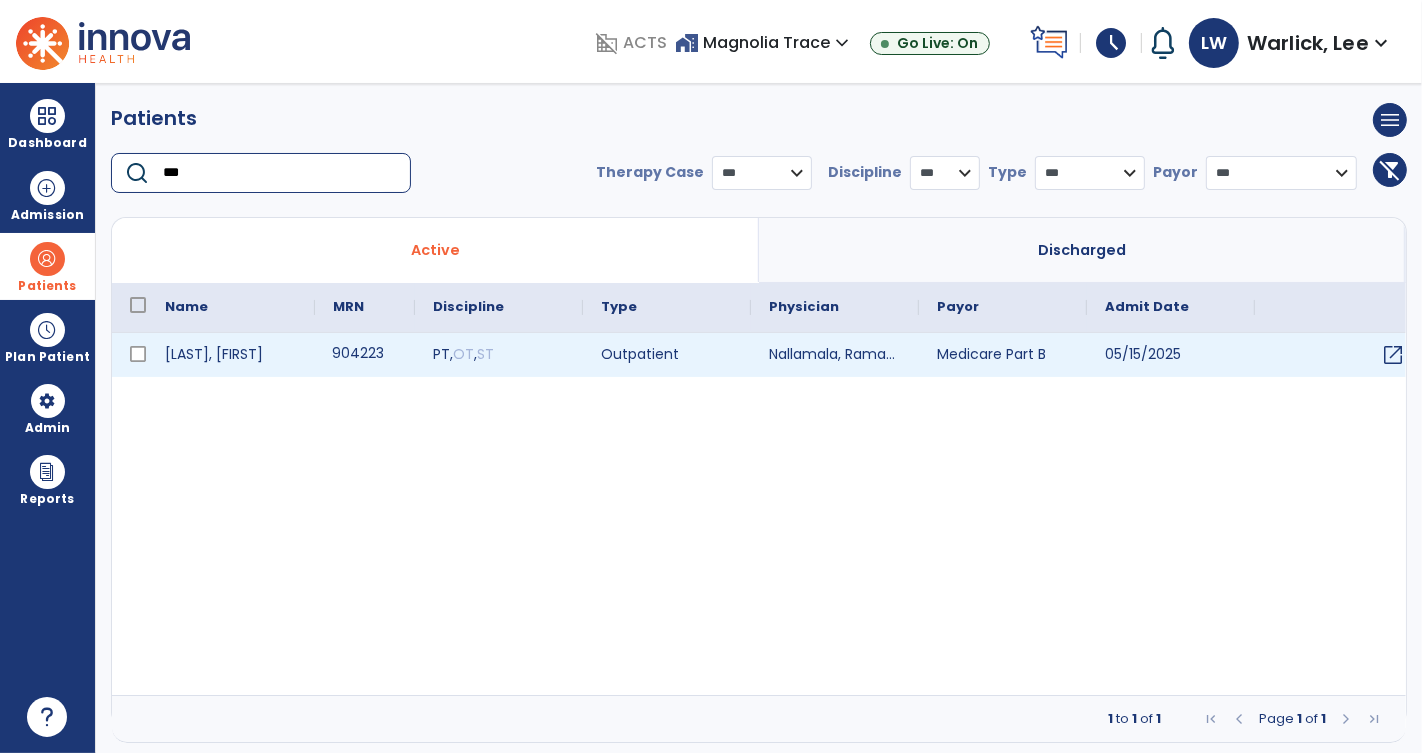 click on "904223" at bounding box center (365, 355) 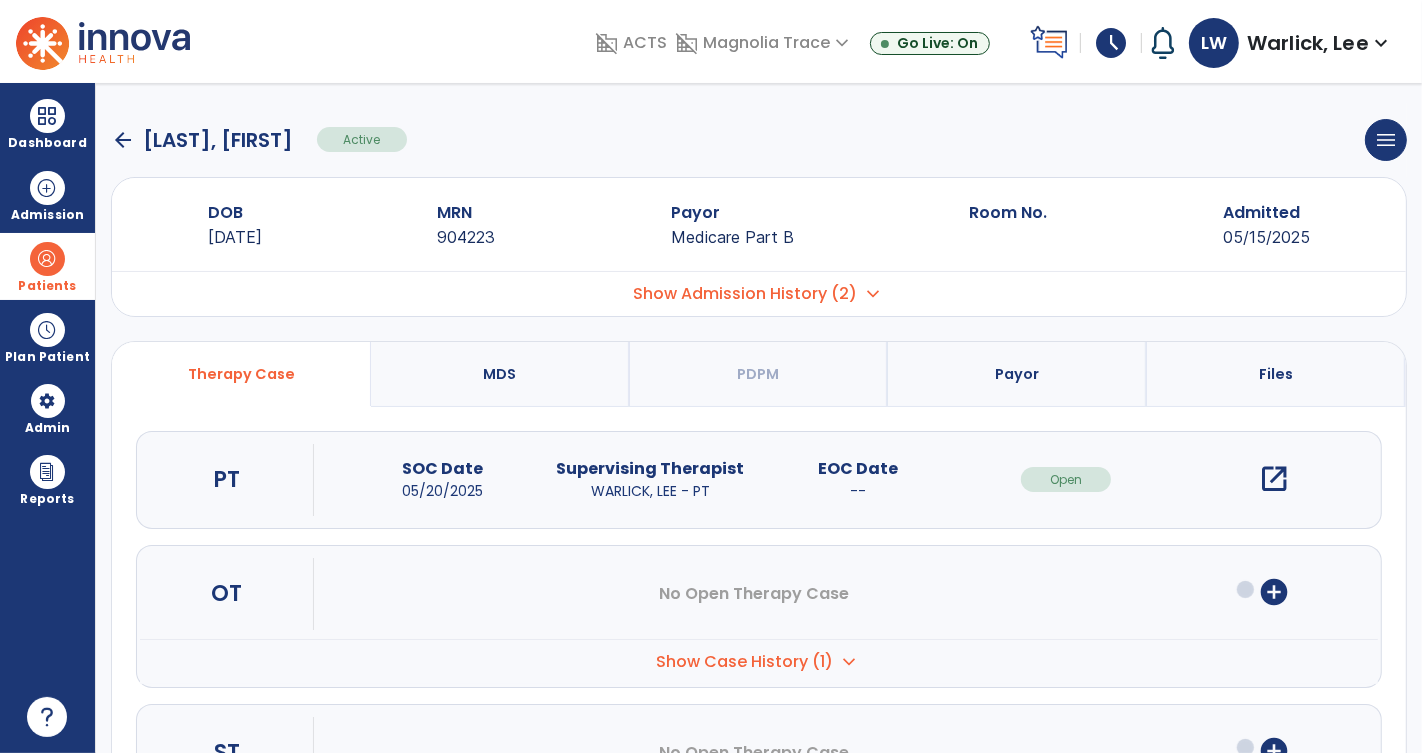 click on "open_in_new" at bounding box center [1274, 479] 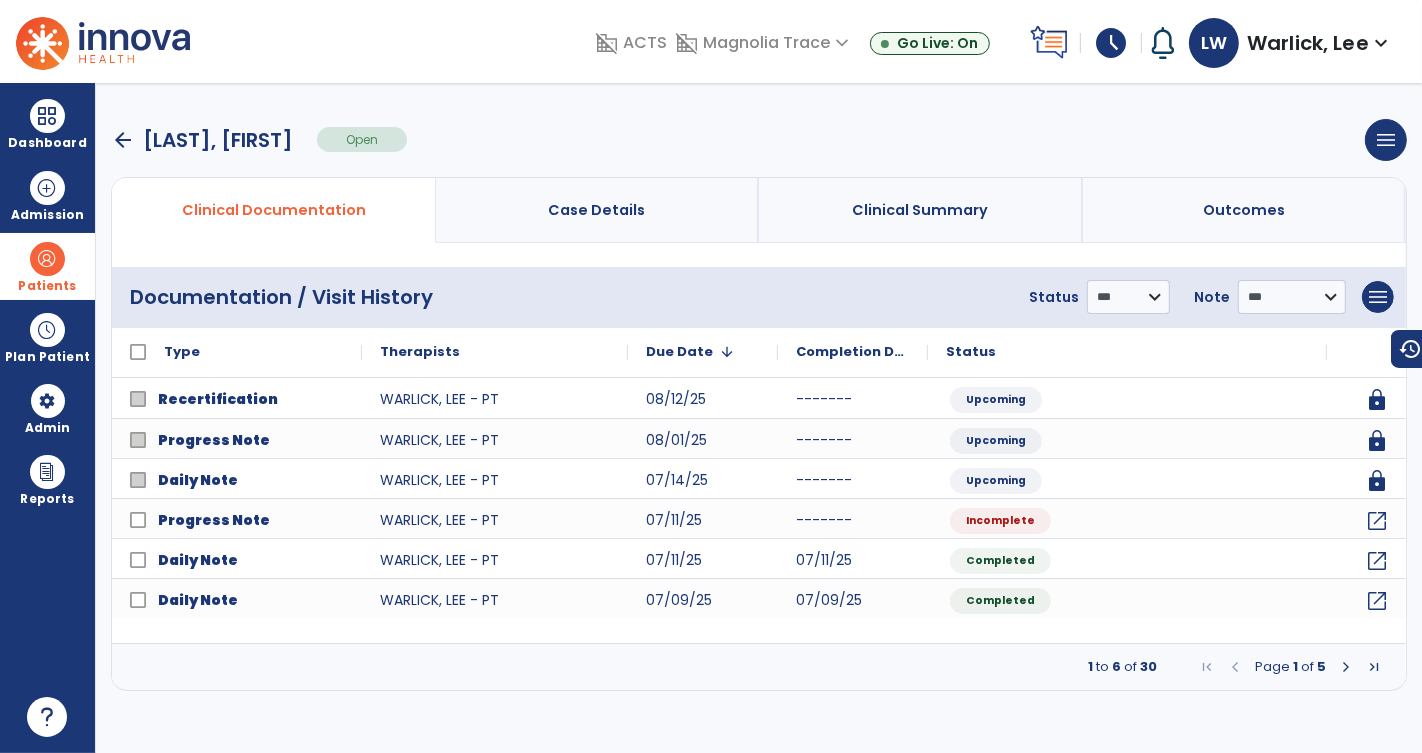 click at bounding box center (1346, 667) 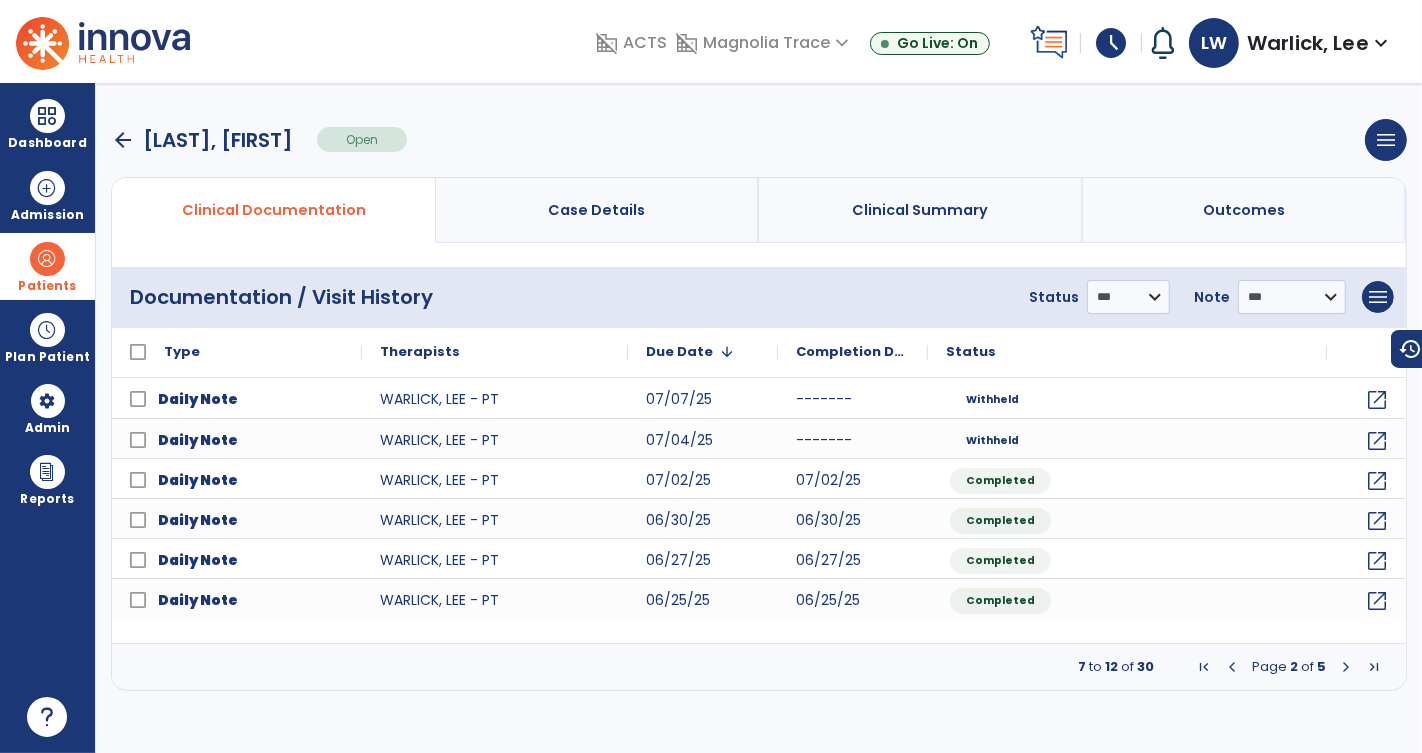 click at bounding box center (1346, 667) 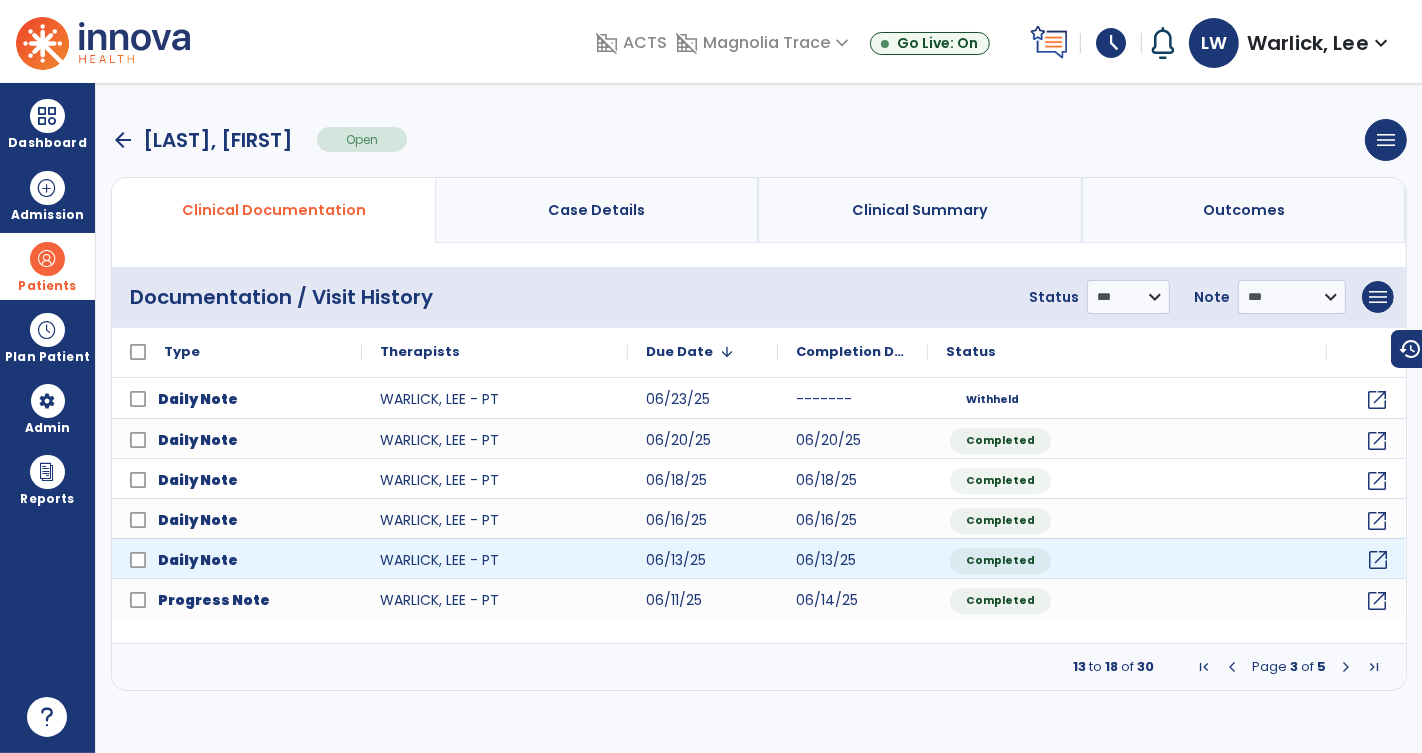 click on "open_in_new" 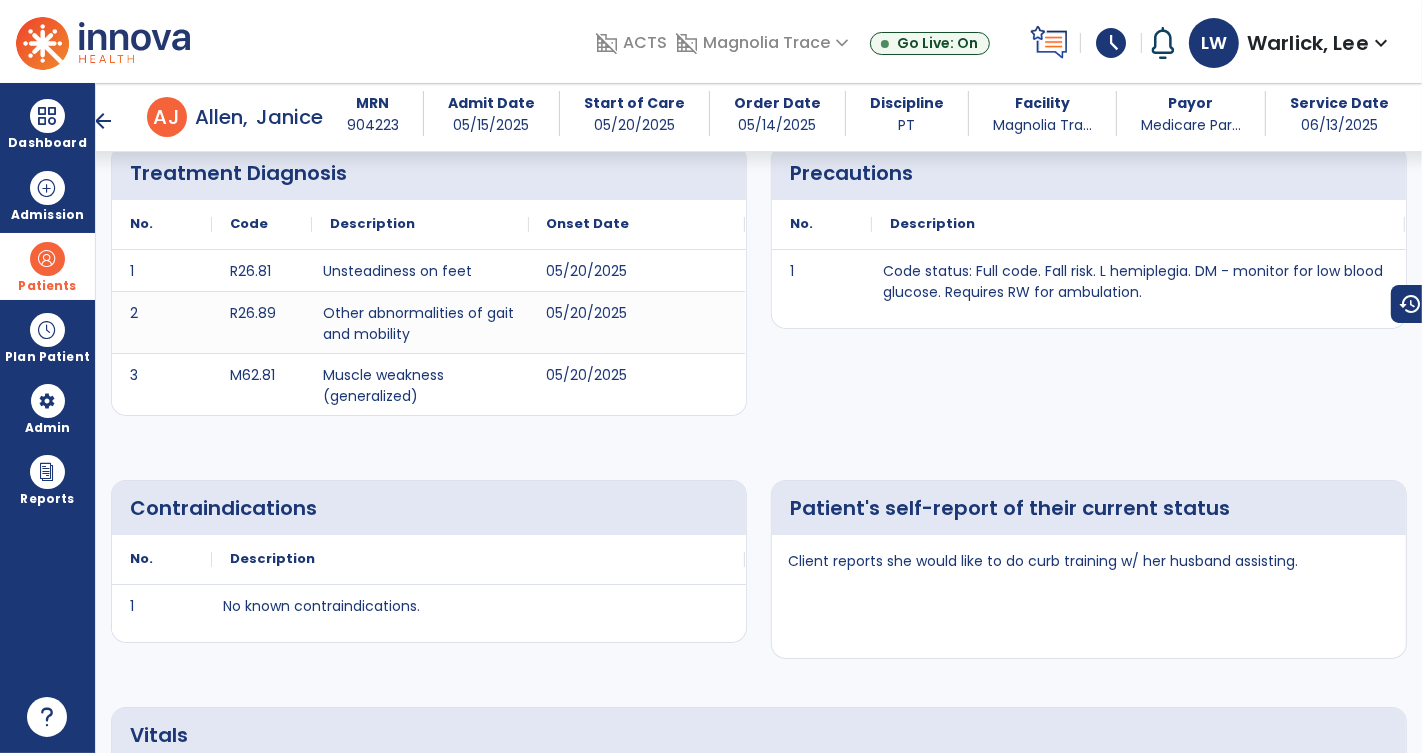 scroll, scrollTop: 393, scrollLeft: 0, axis: vertical 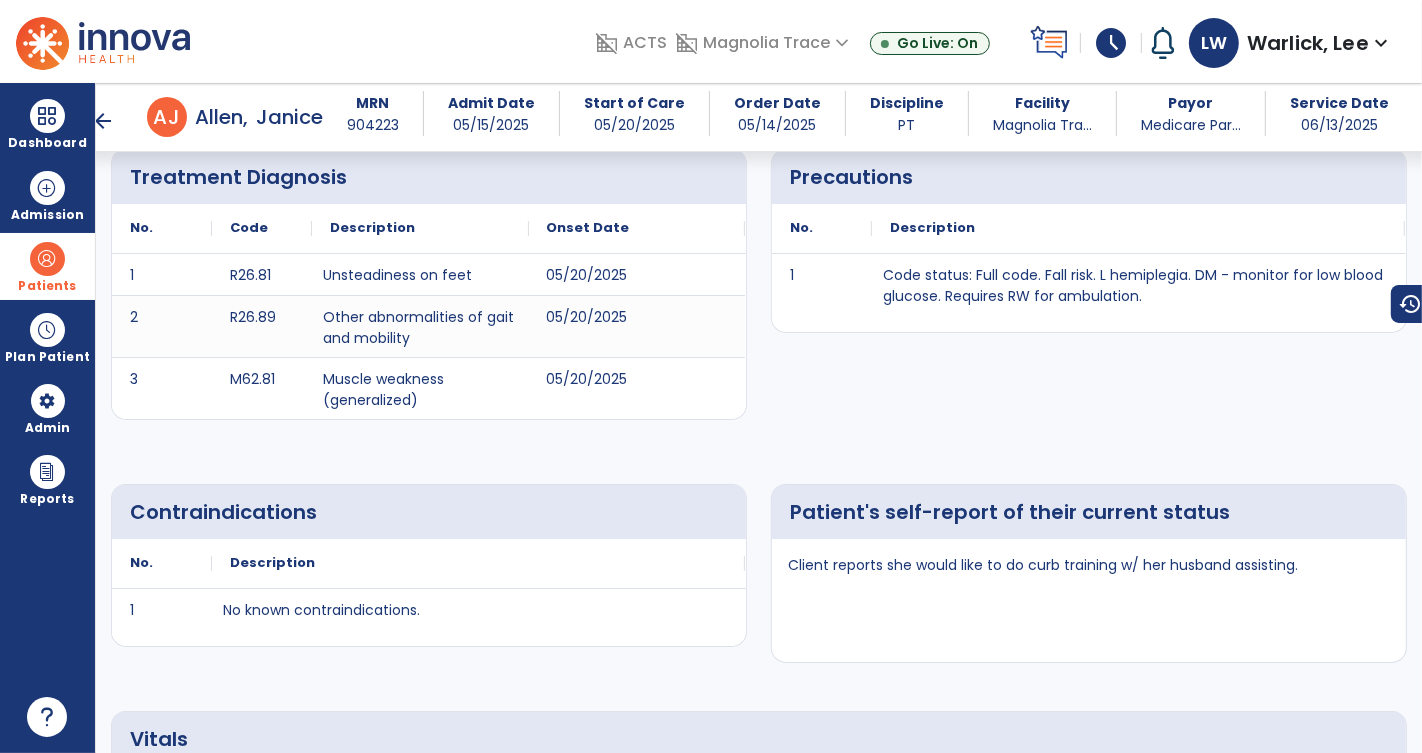 click on "arrow_back" at bounding box center (103, 121) 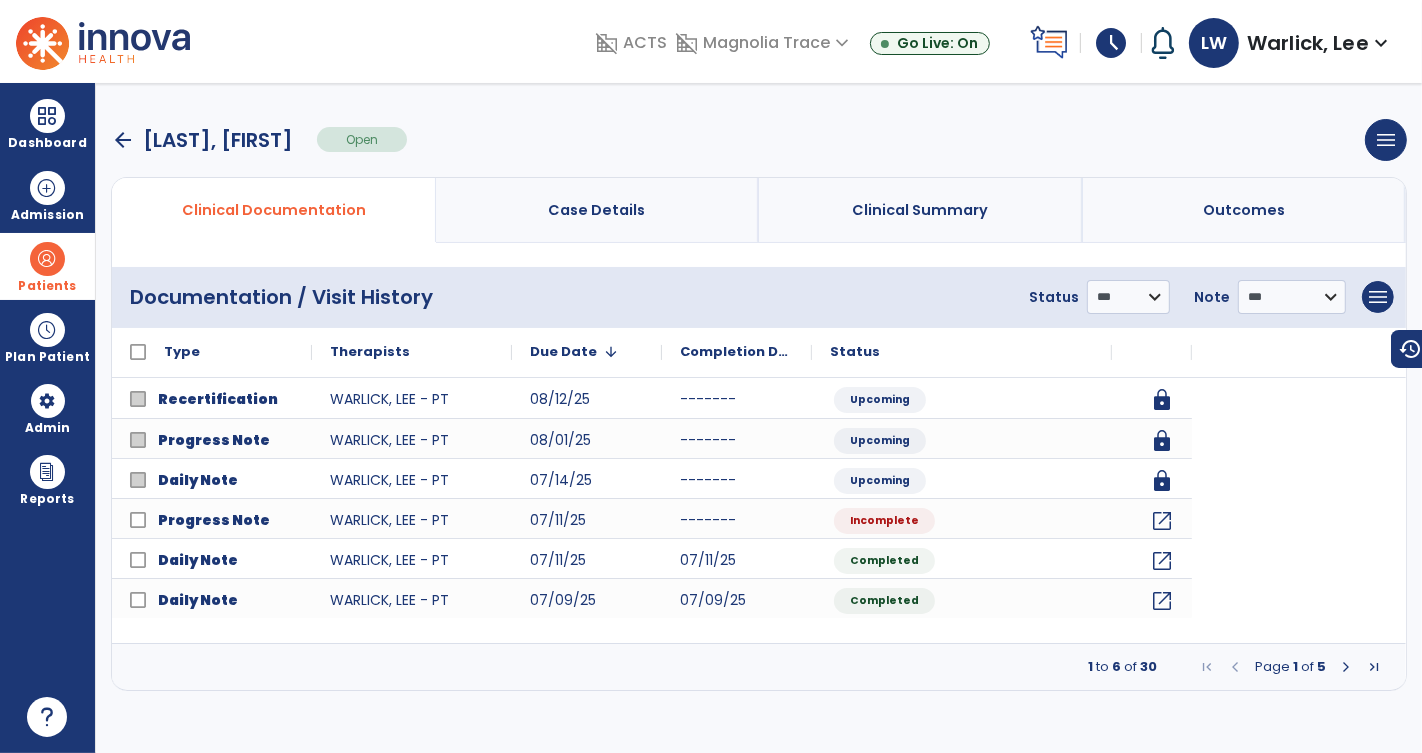 scroll, scrollTop: 0, scrollLeft: 0, axis: both 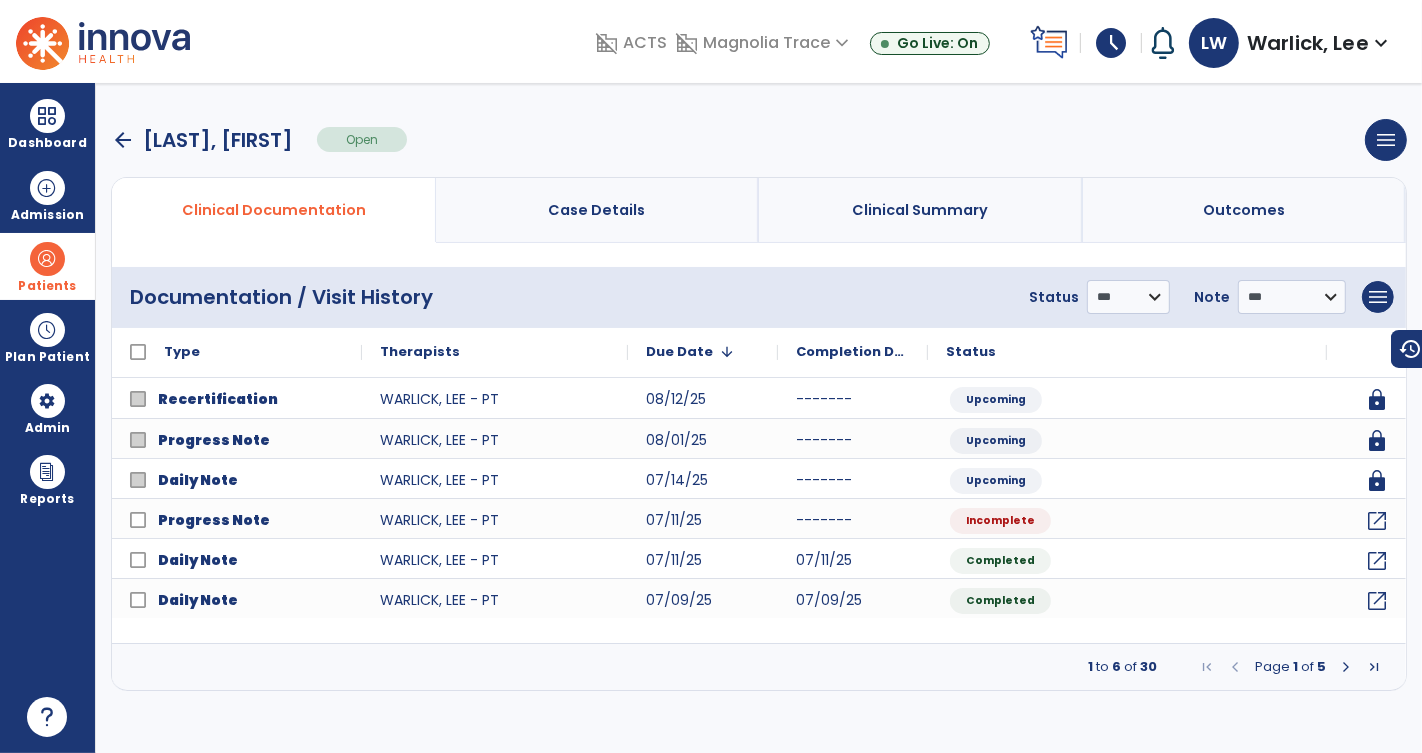 click at bounding box center (1346, 667) 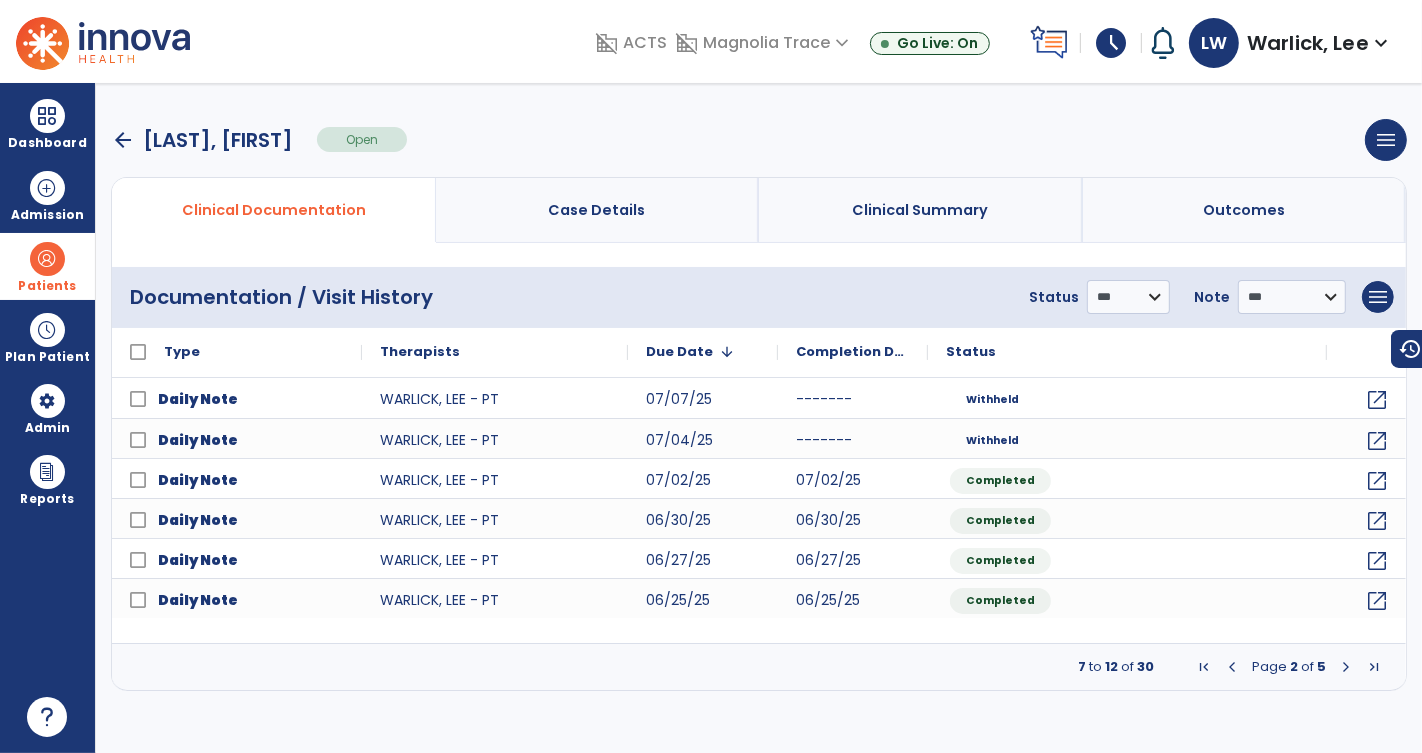click at bounding box center (1346, 667) 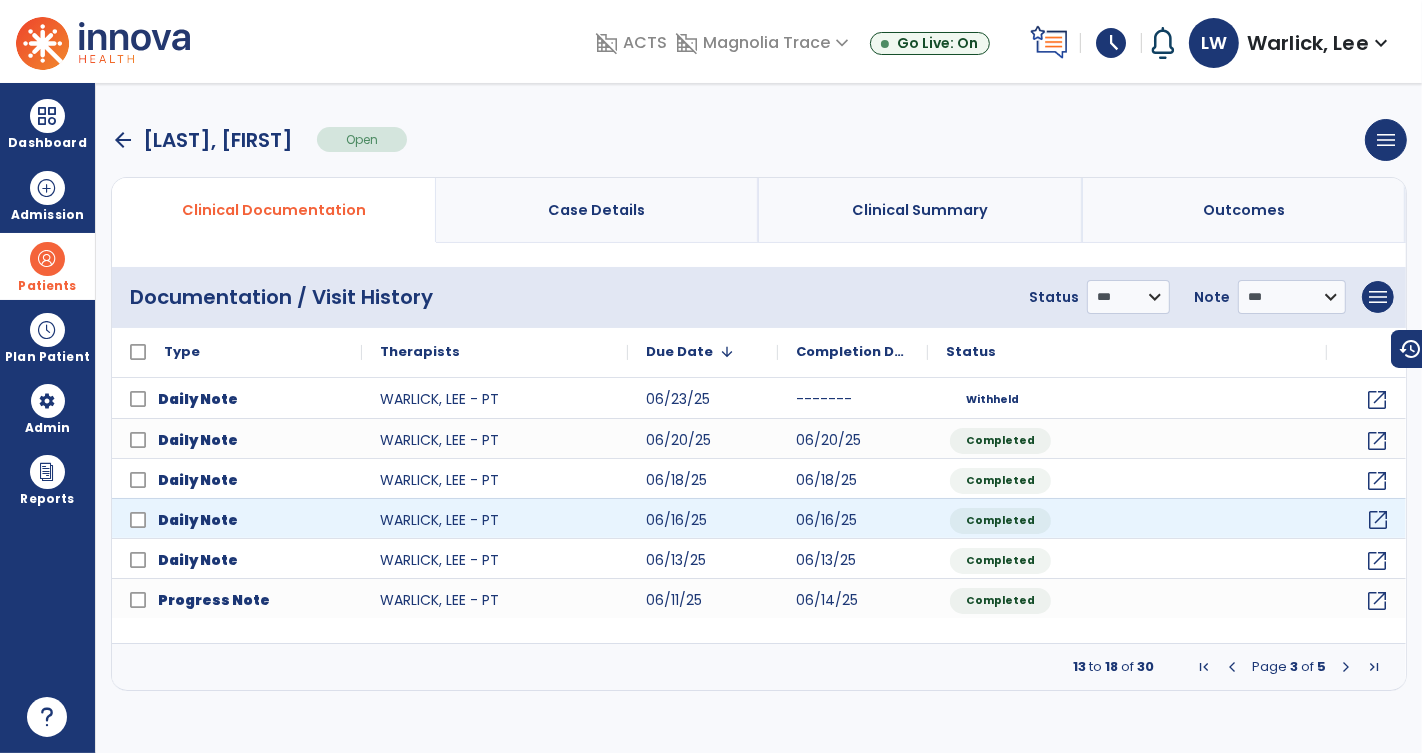 click on "open_in_new" 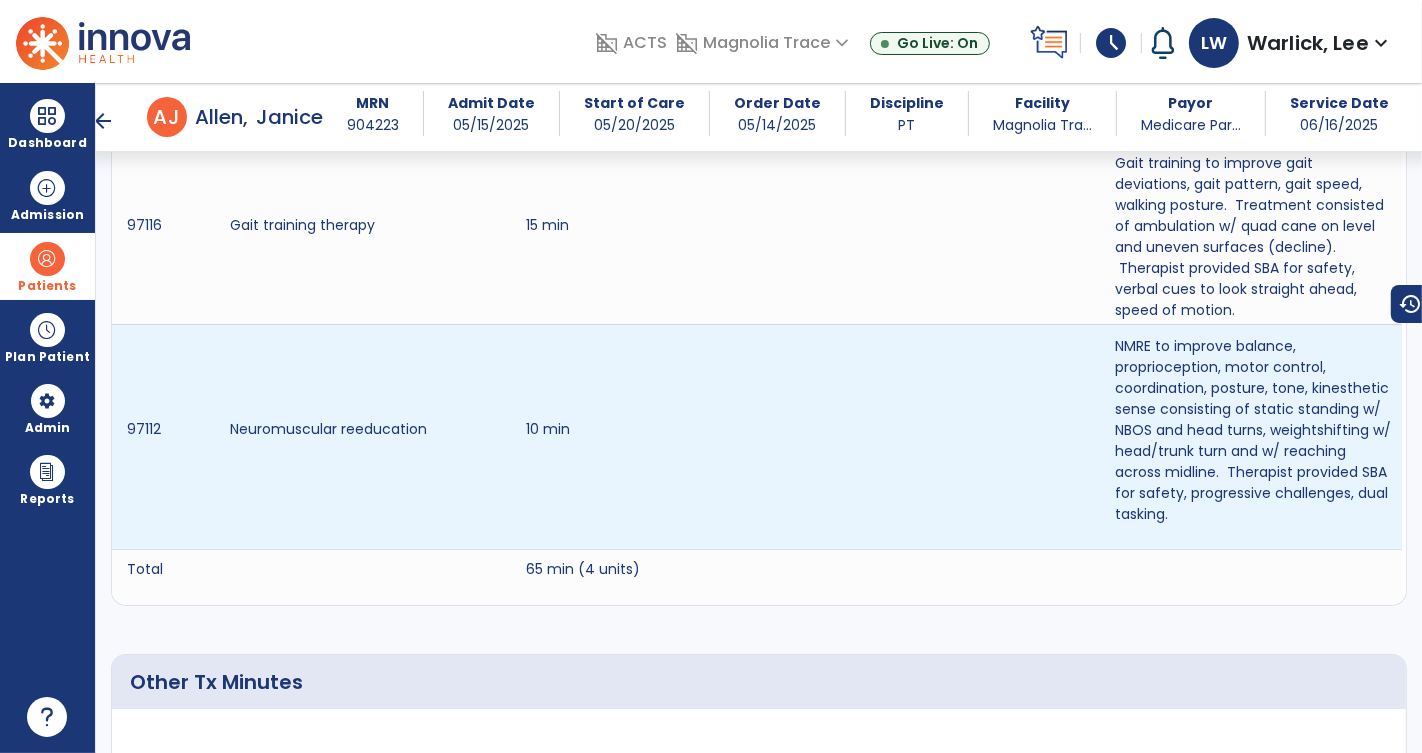 scroll, scrollTop: 1736, scrollLeft: 0, axis: vertical 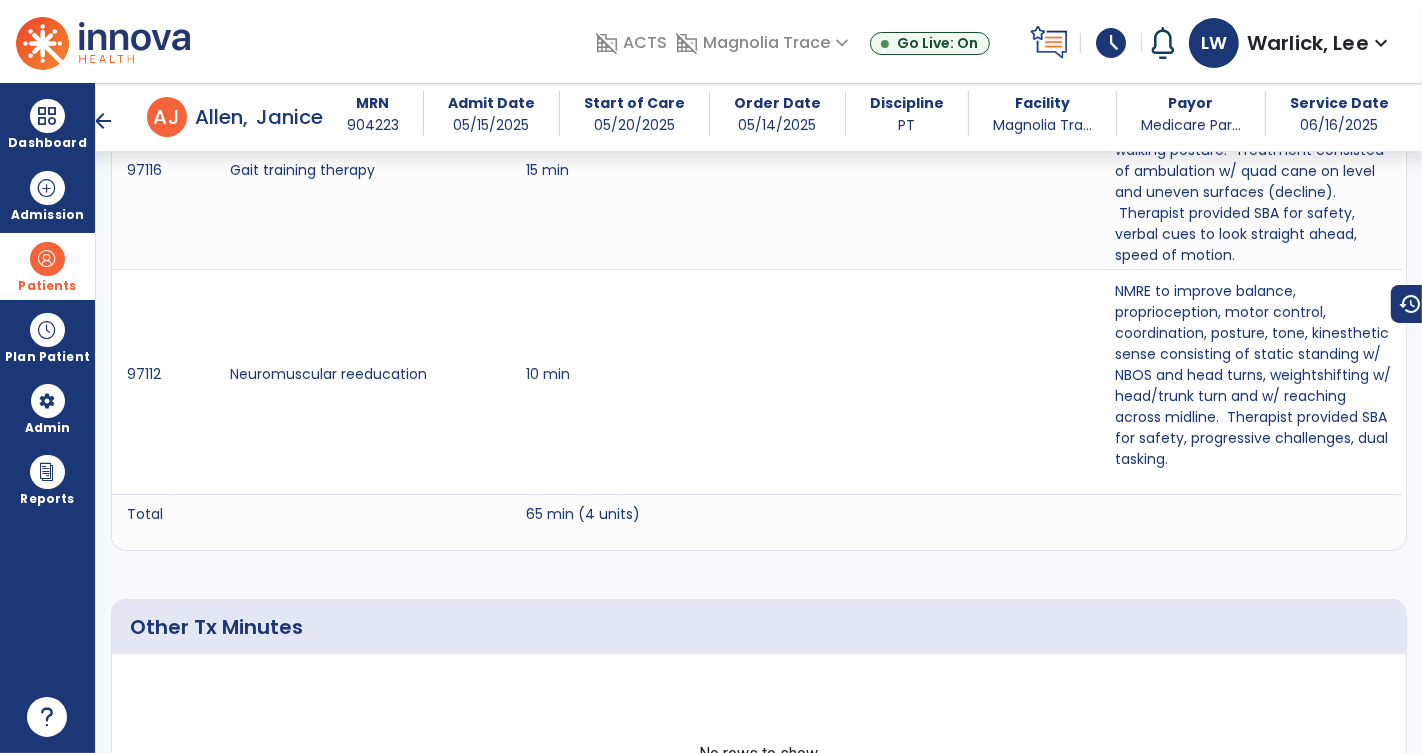 click on "arrow_back" at bounding box center (103, 121) 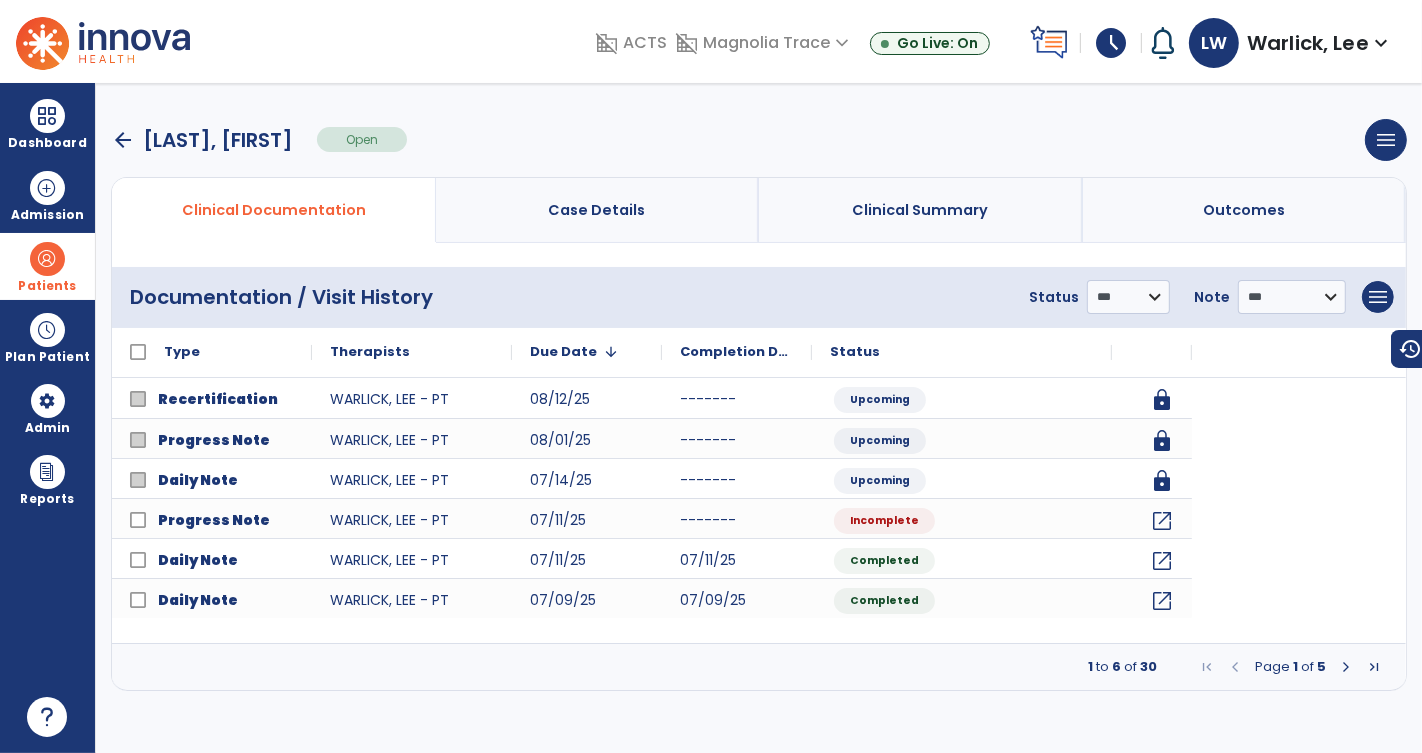 scroll, scrollTop: 0, scrollLeft: 0, axis: both 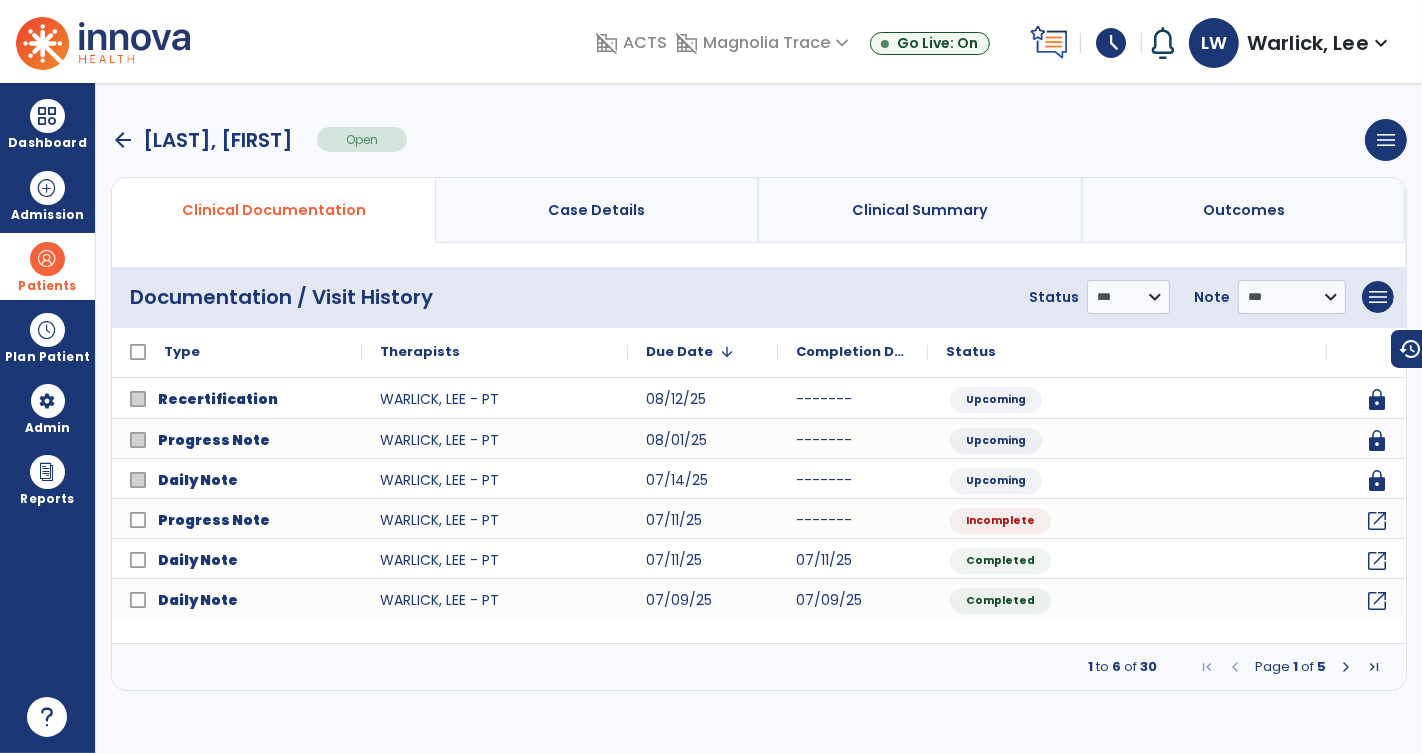 click at bounding box center [1346, 667] 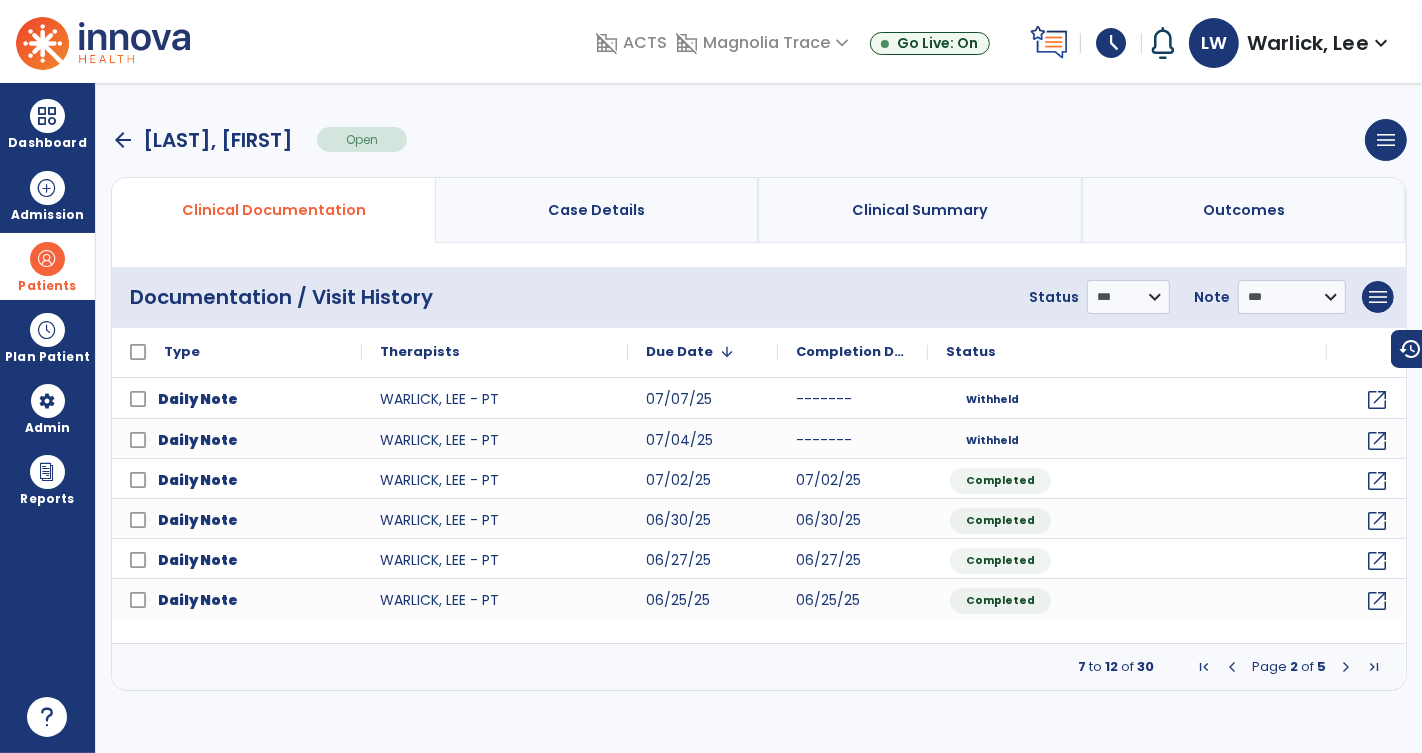 click at bounding box center (1346, 667) 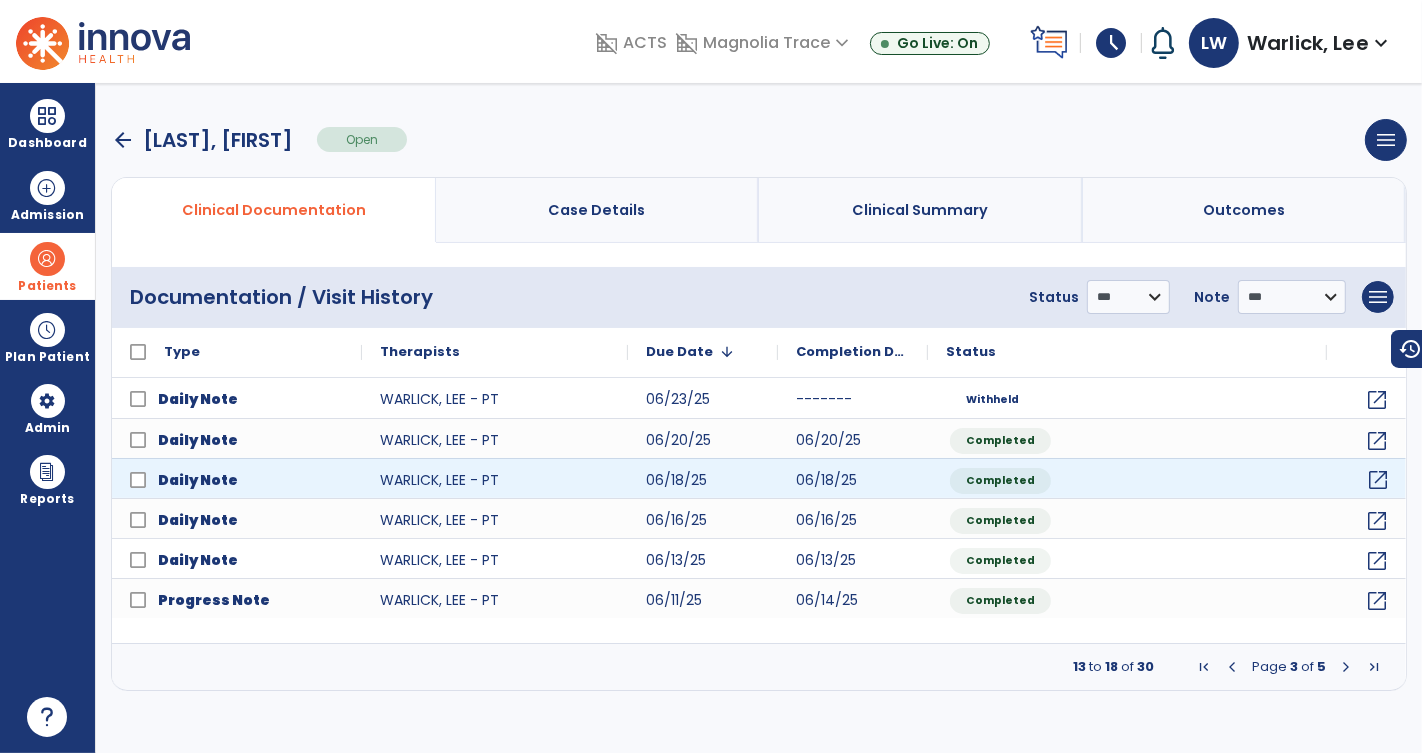 click on "open_in_new" 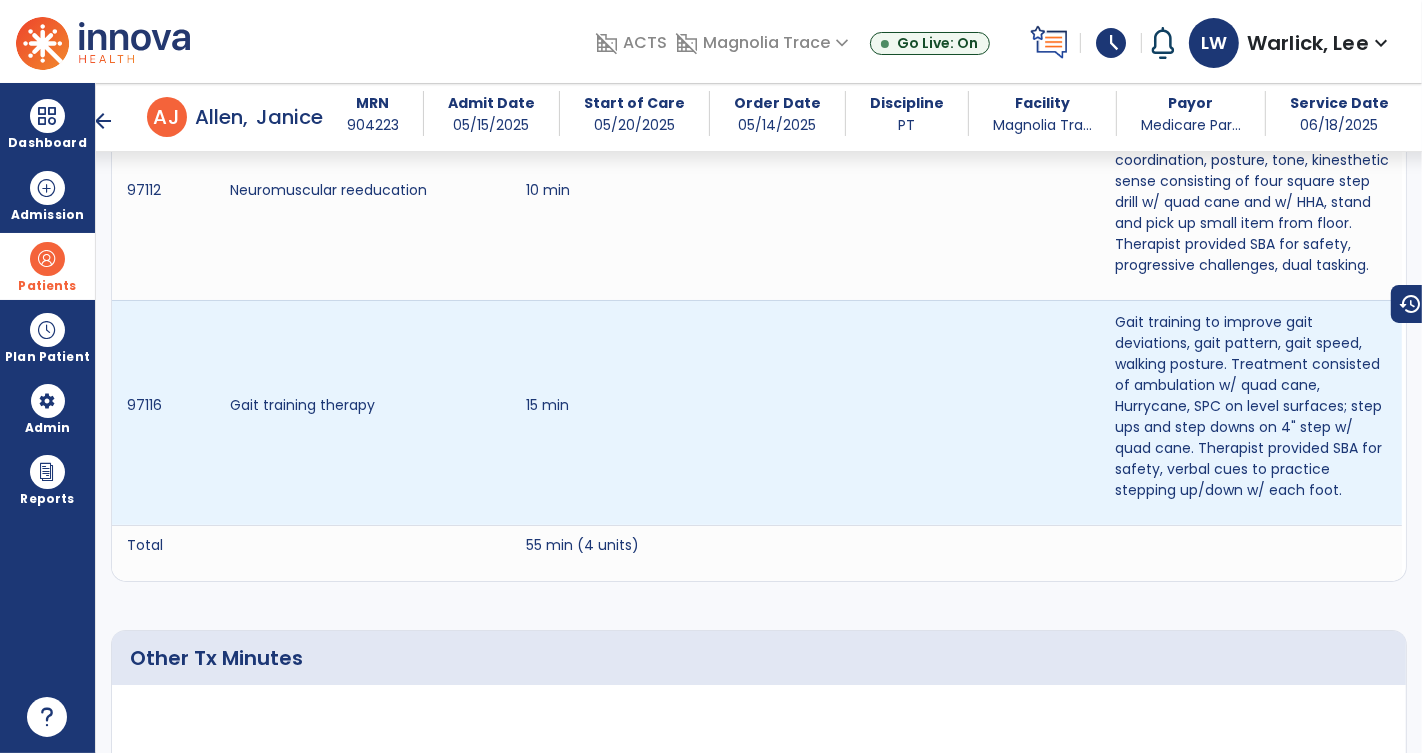 scroll, scrollTop: 1681, scrollLeft: 0, axis: vertical 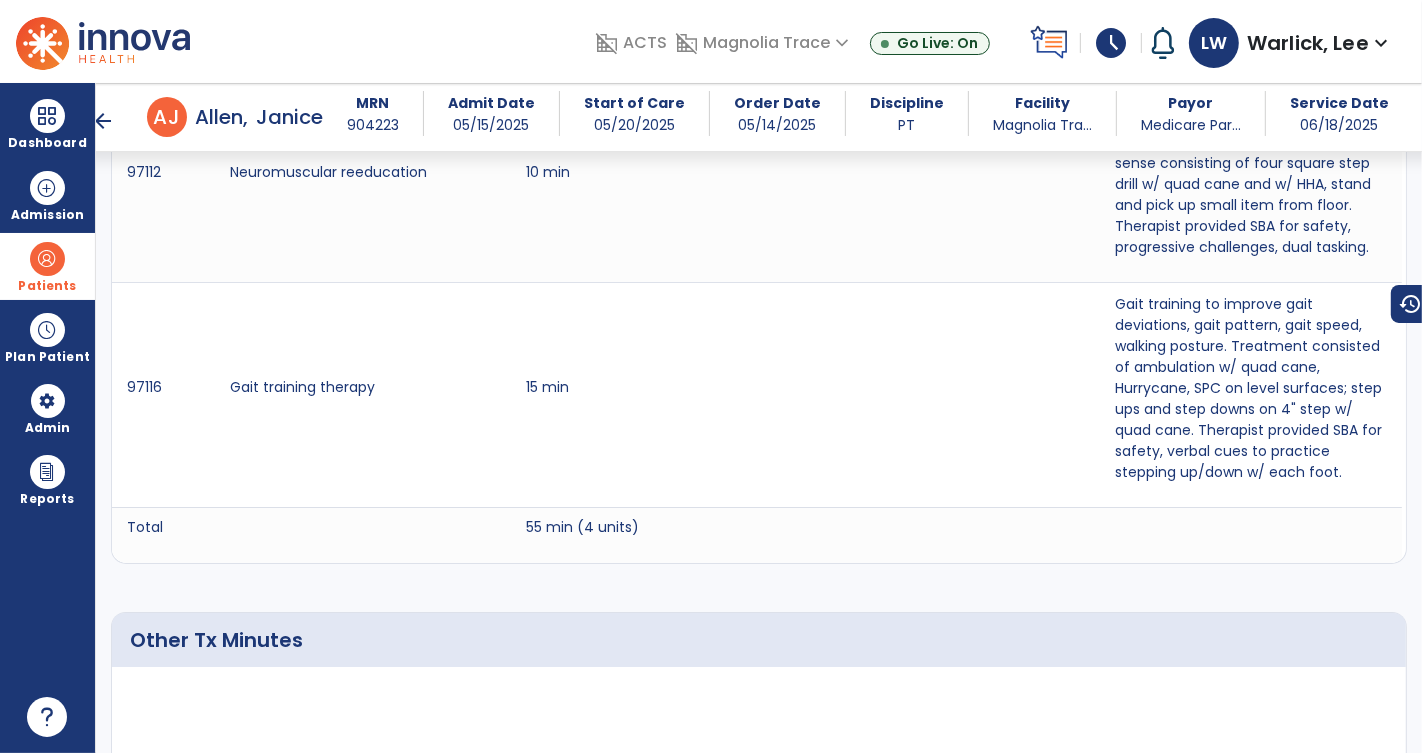 click on "arrow_back" at bounding box center (103, 121) 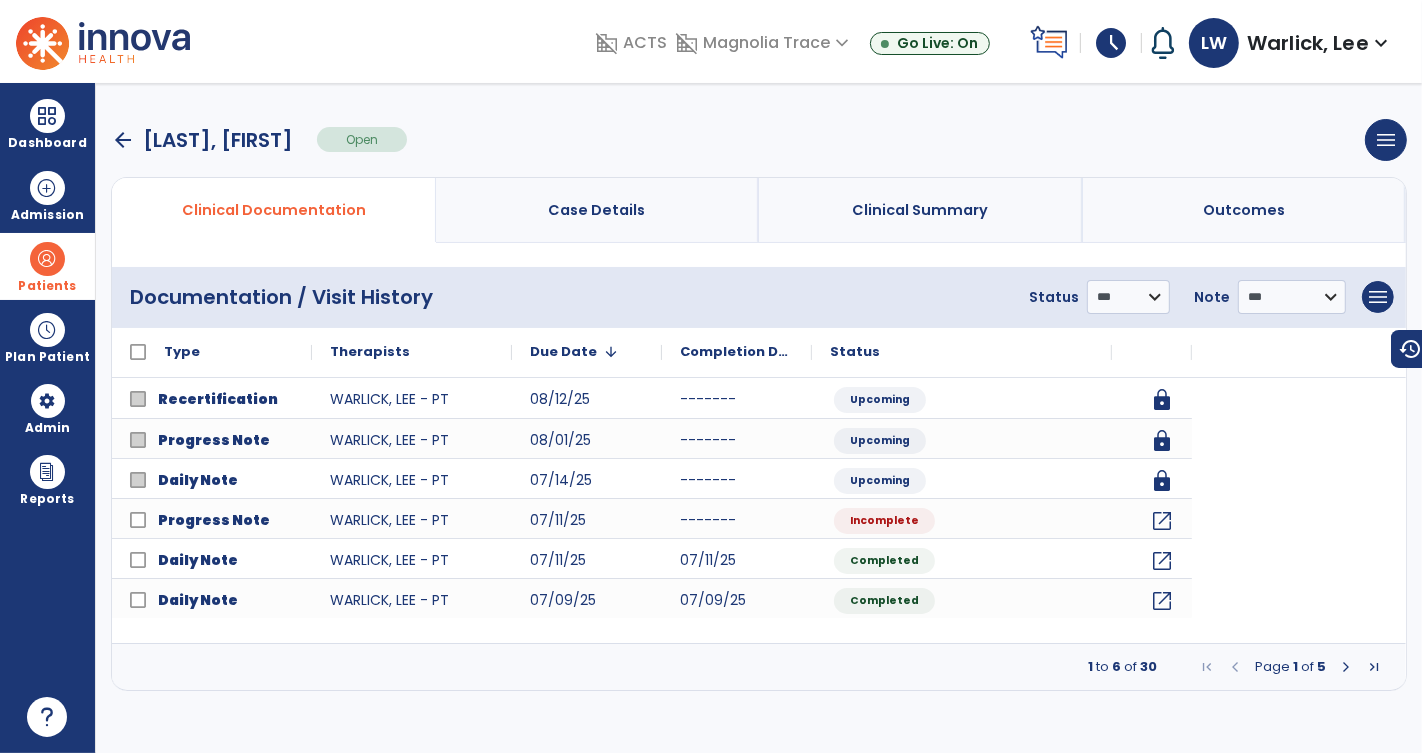 scroll, scrollTop: 0, scrollLeft: 0, axis: both 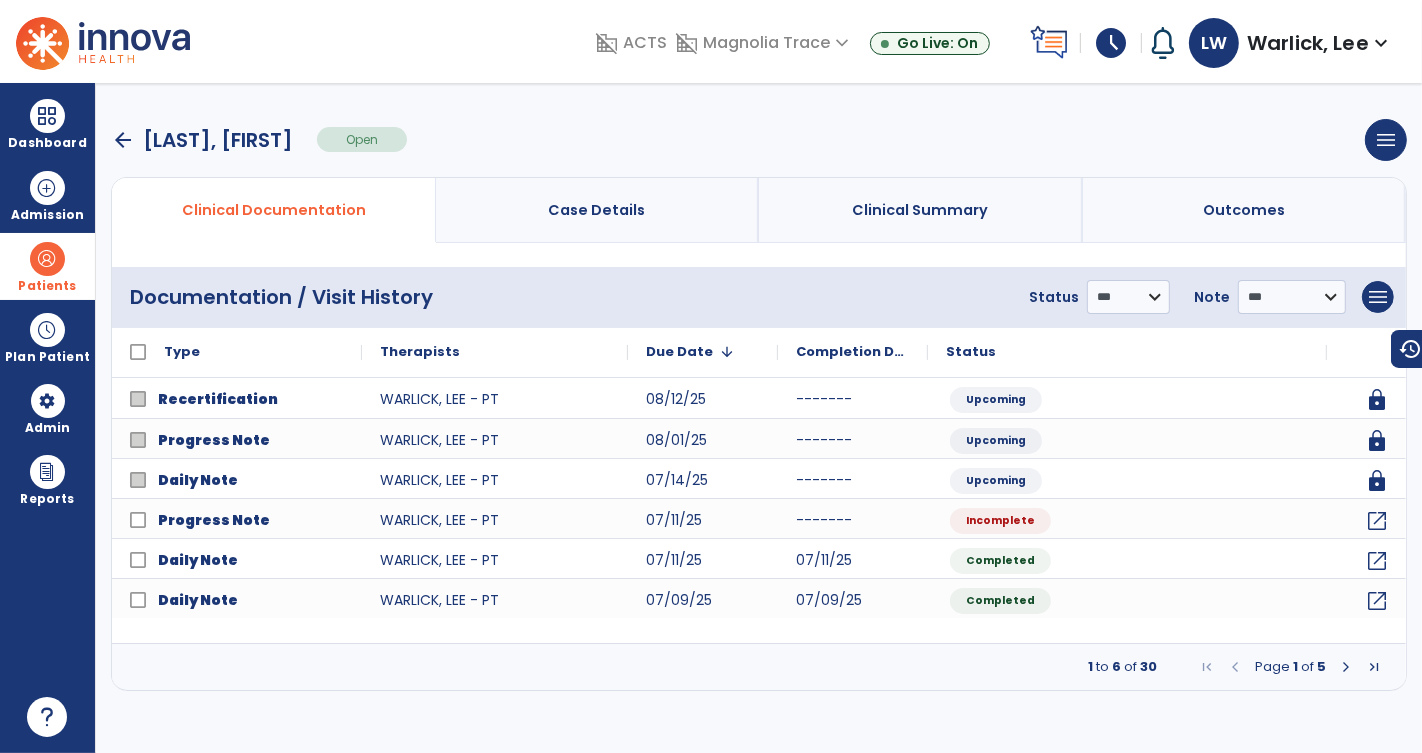 click at bounding box center (1346, 667) 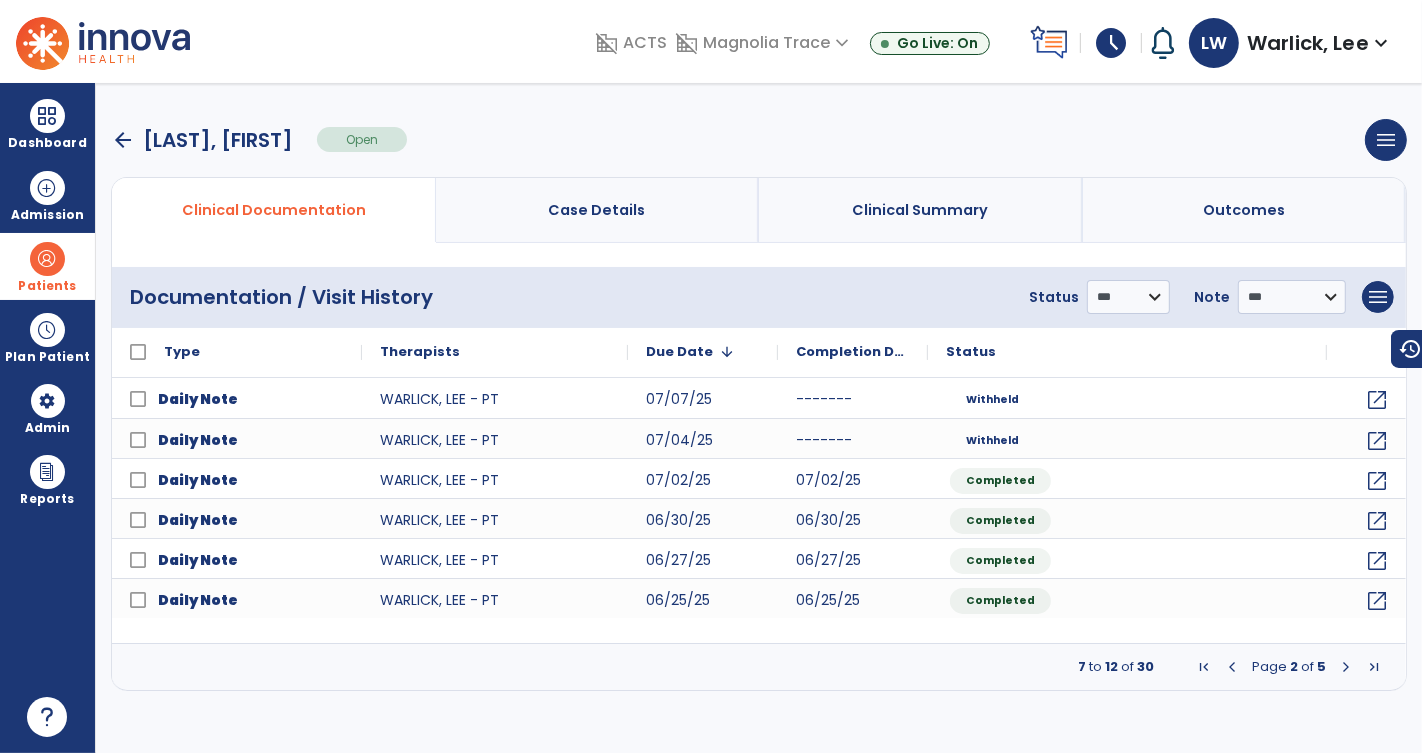 click at bounding box center (1346, 667) 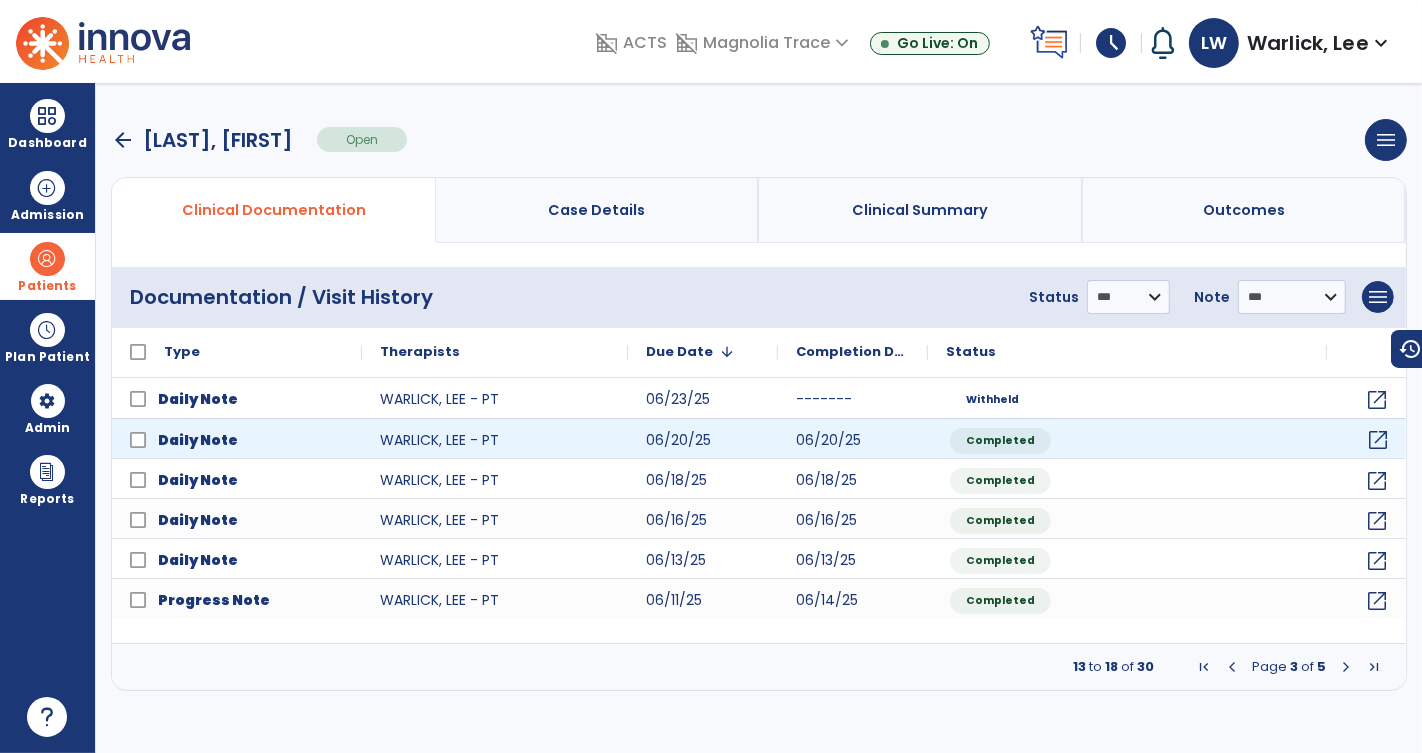 click on "open_in_new" 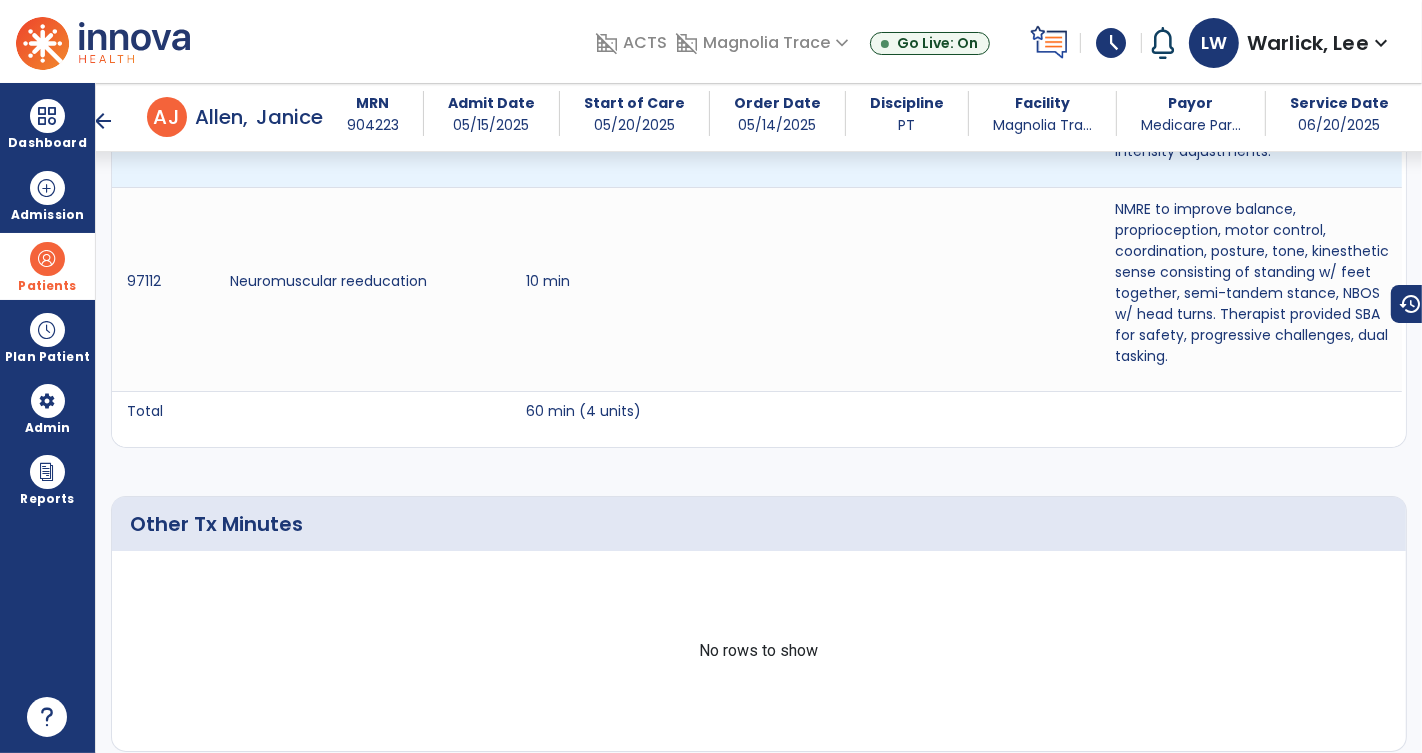 scroll, scrollTop: 1695, scrollLeft: 0, axis: vertical 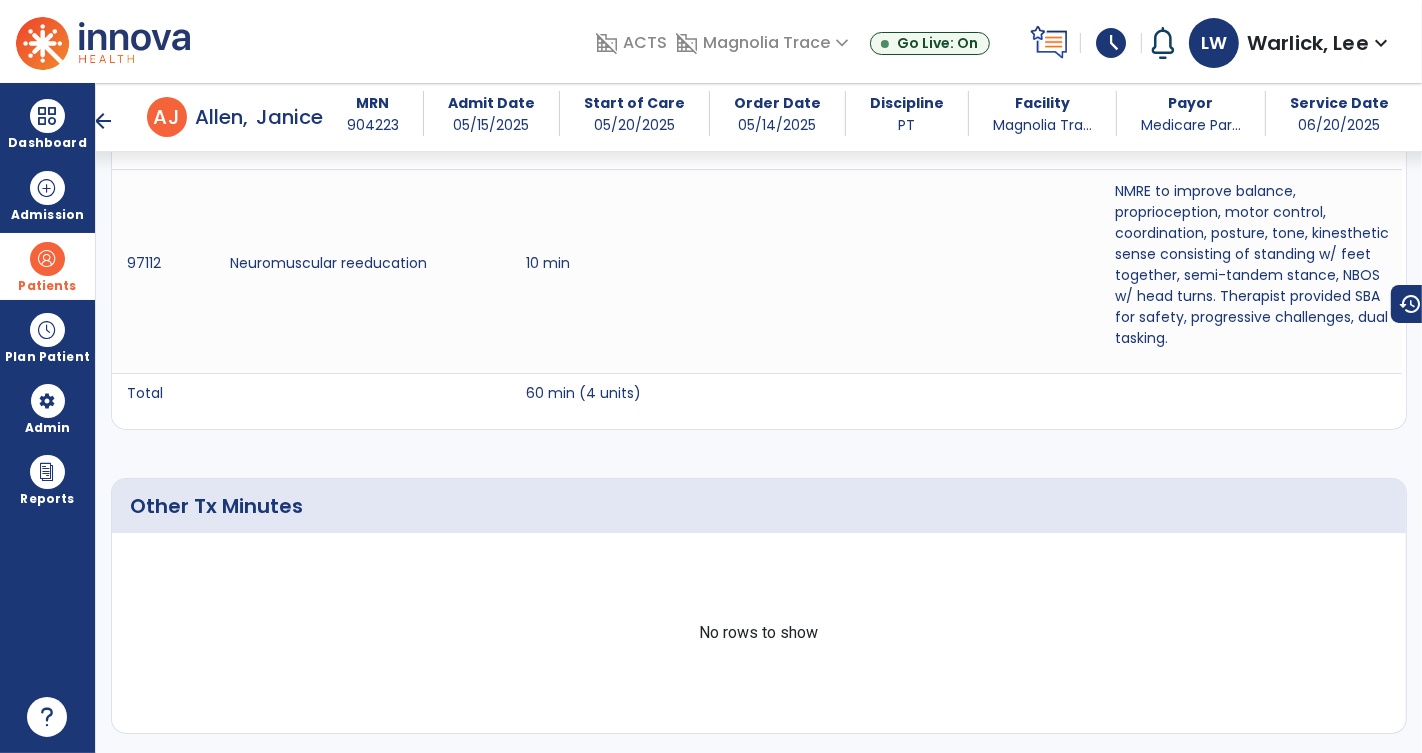 click on "arrow_back" at bounding box center (103, 121) 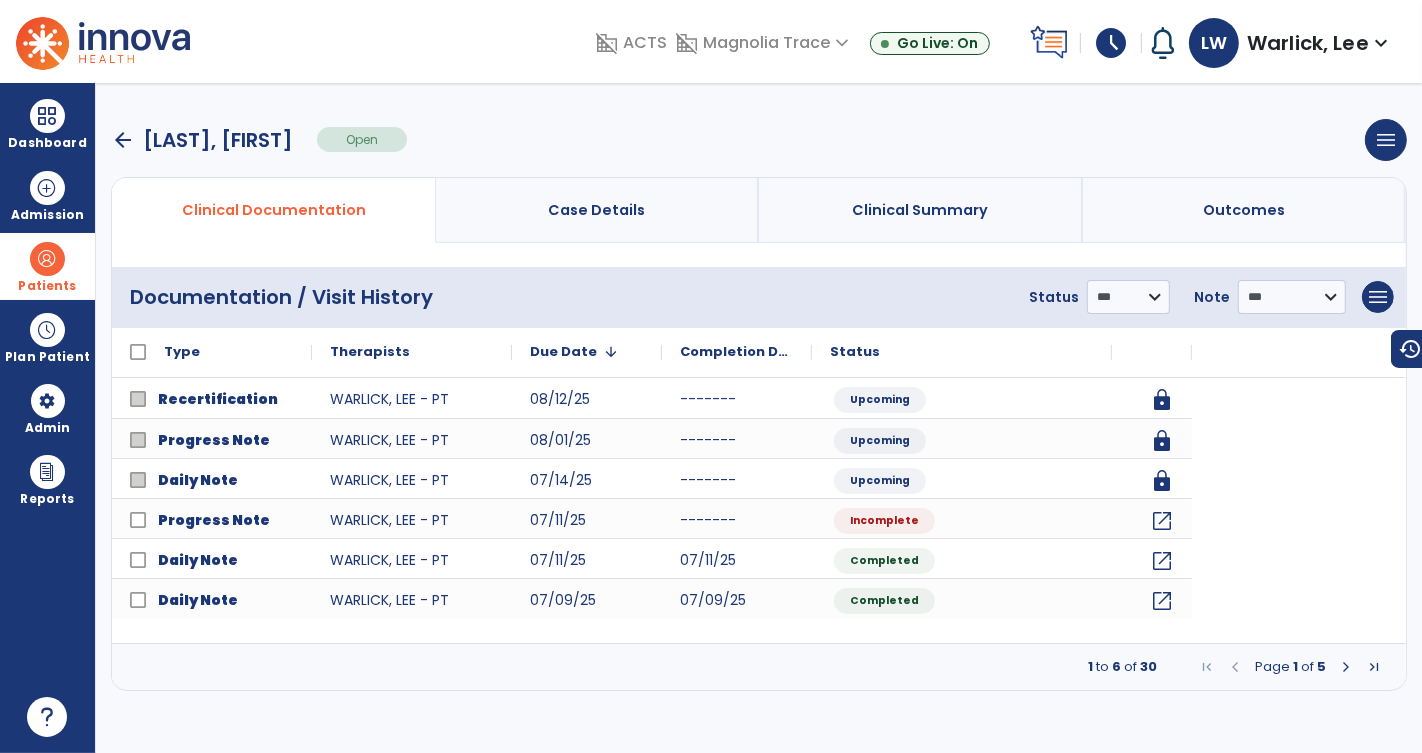 scroll, scrollTop: 0, scrollLeft: 0, axis: both 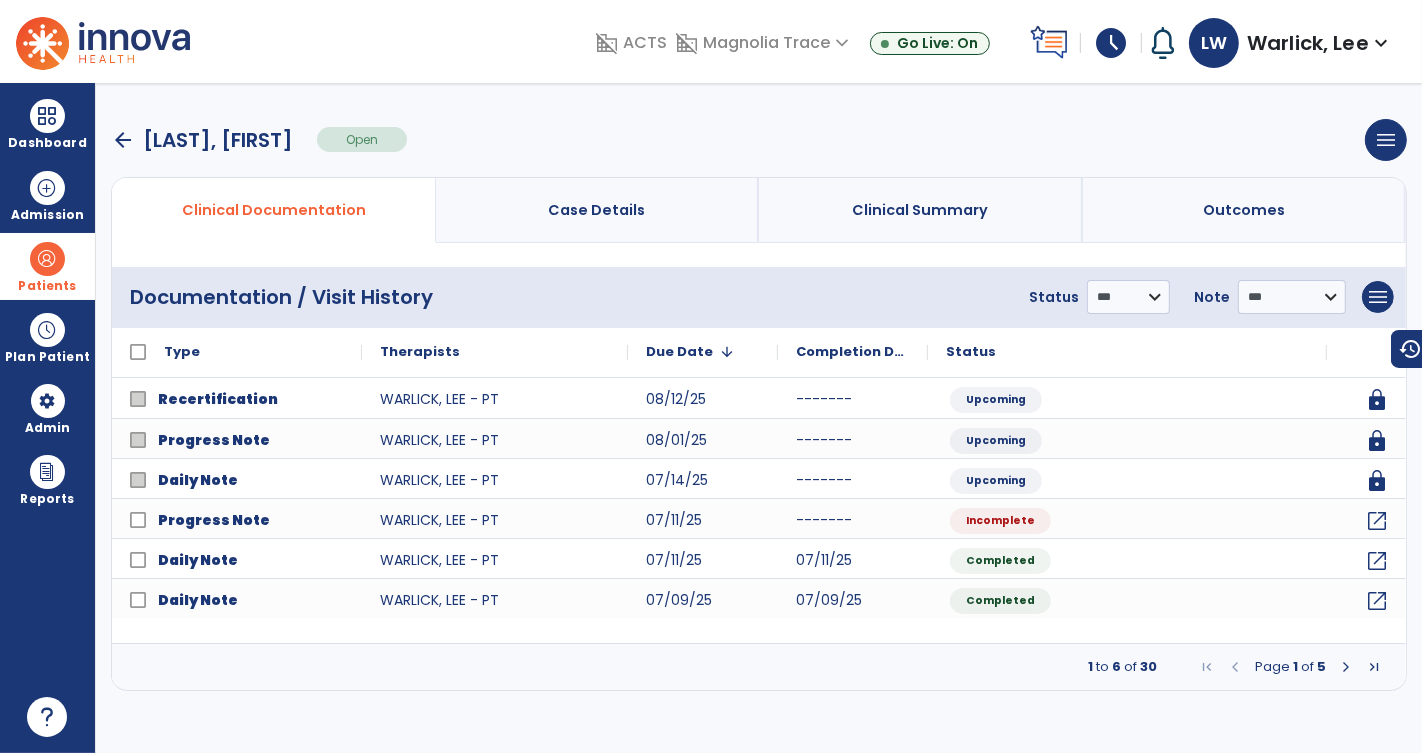 click at bounding box center [1346, 667] 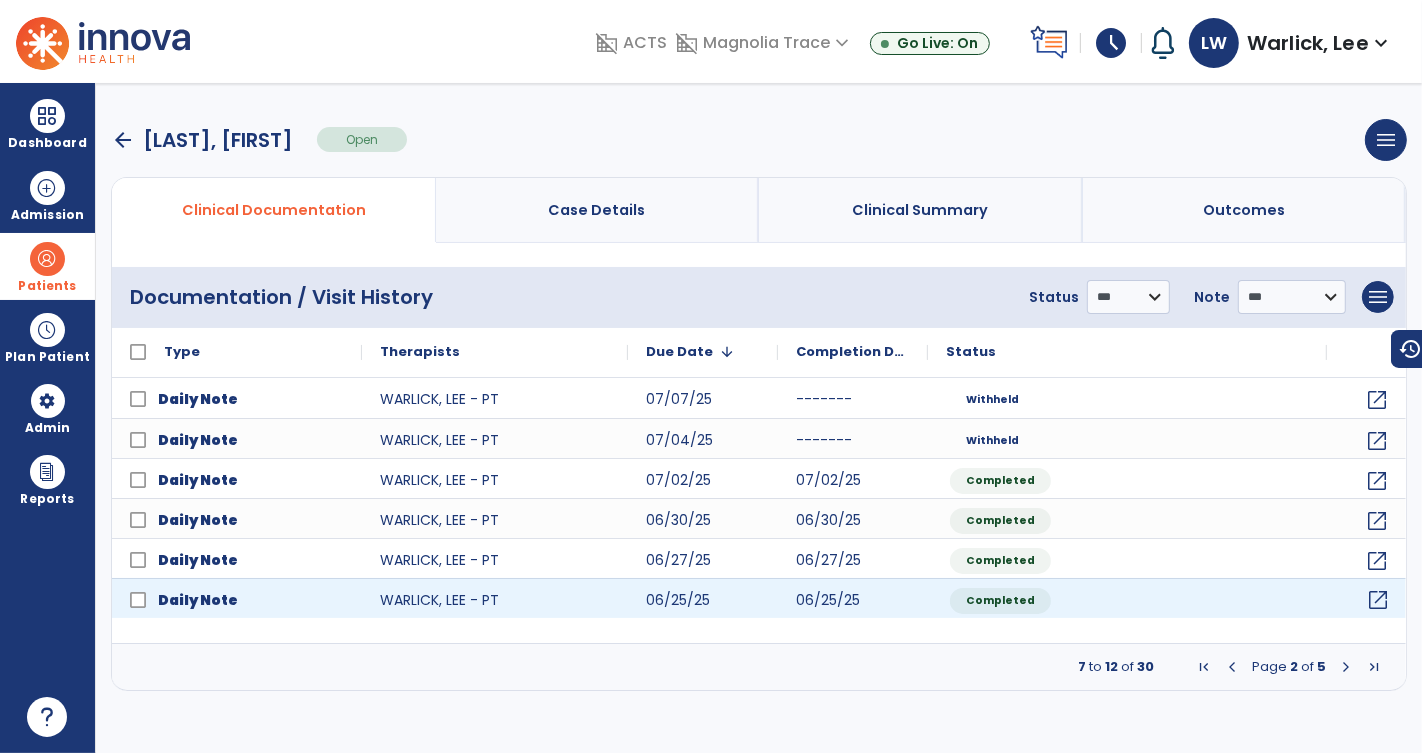 click on "open_in_new" 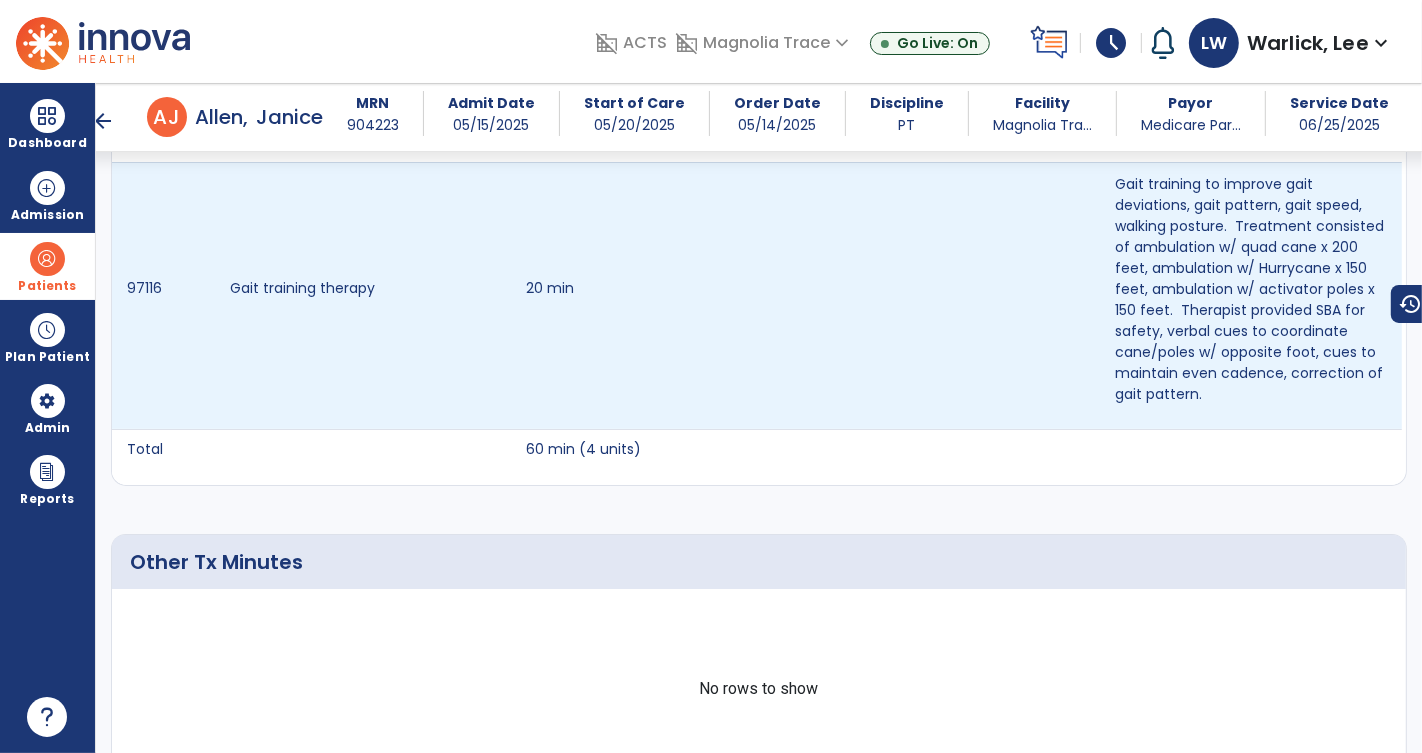 scroll, scrollTop: 1600, scrollLeft: 0, axis: vertical 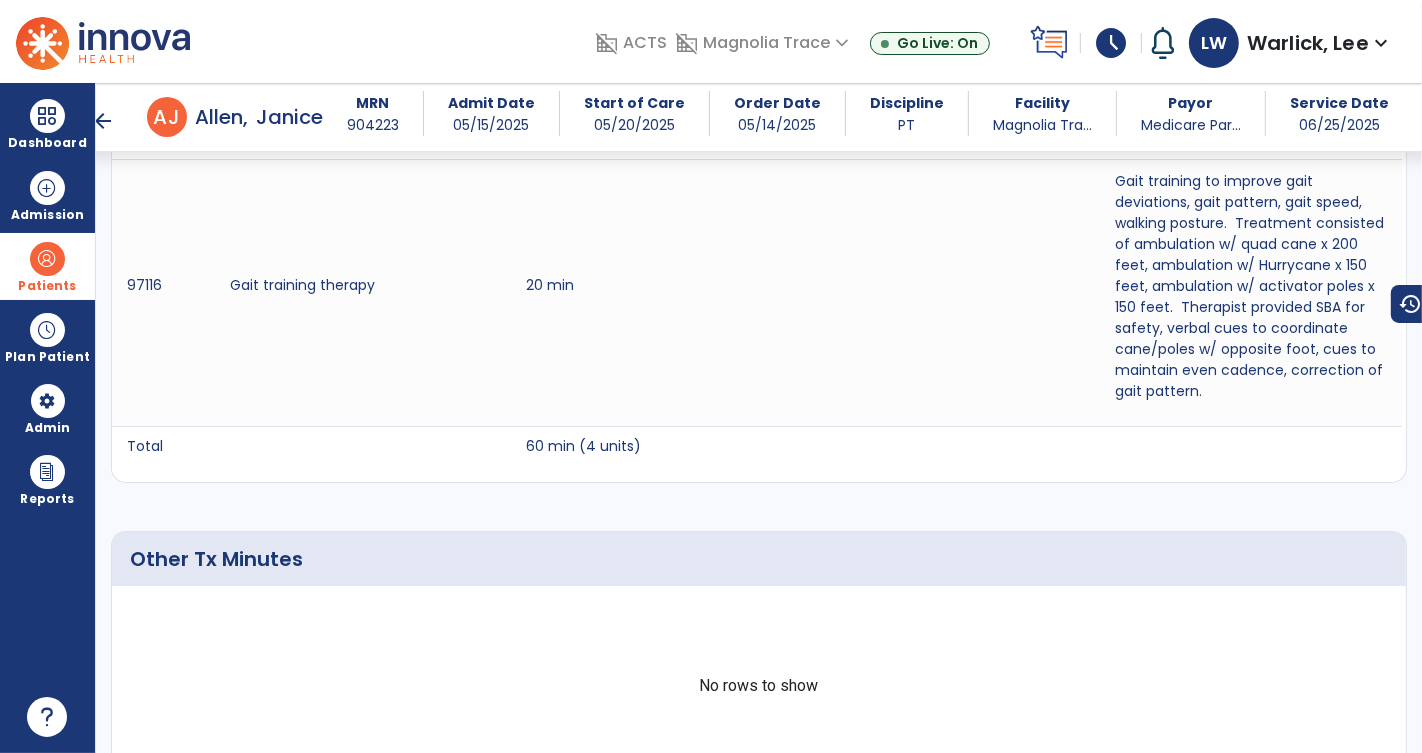 click on "arrow_back" at bounding box center (103, 121) 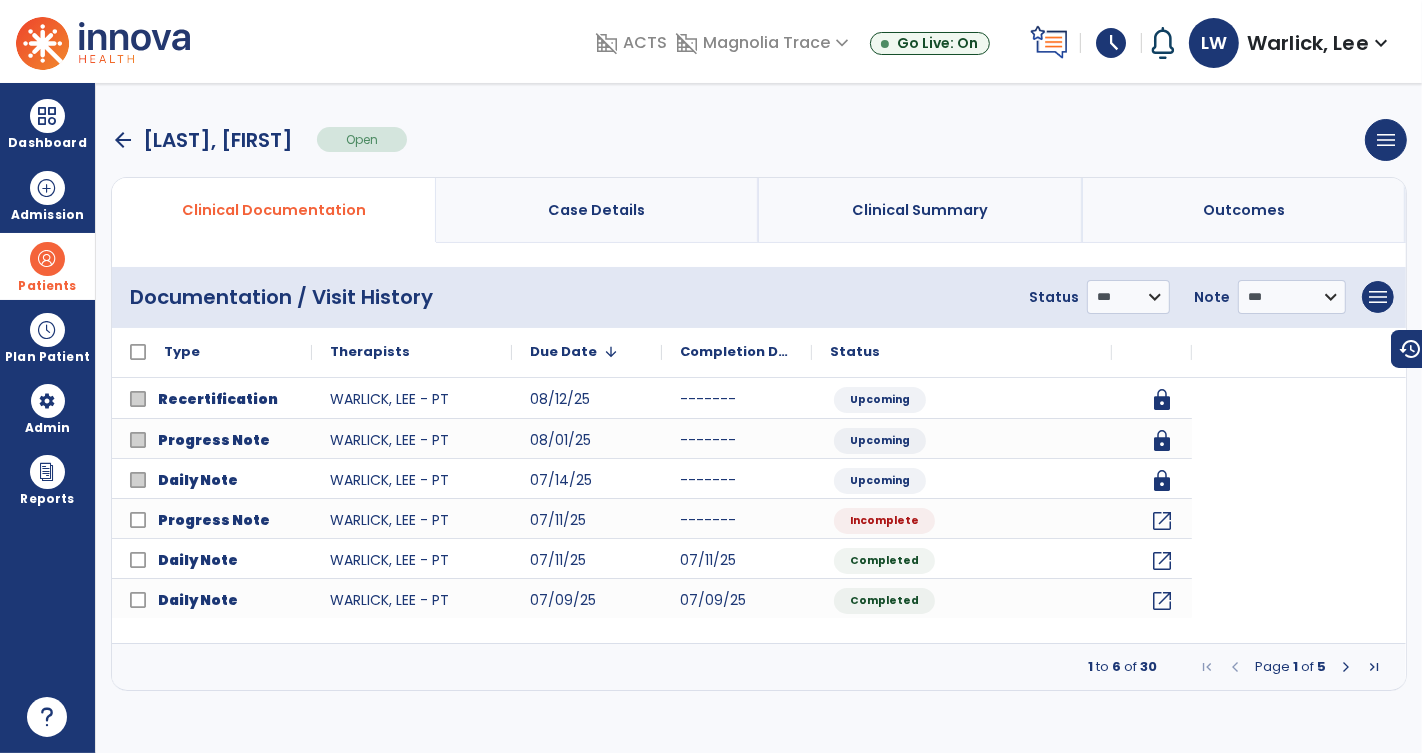scroll, scrollTop: 0, scrollLeft: 0, axis: both 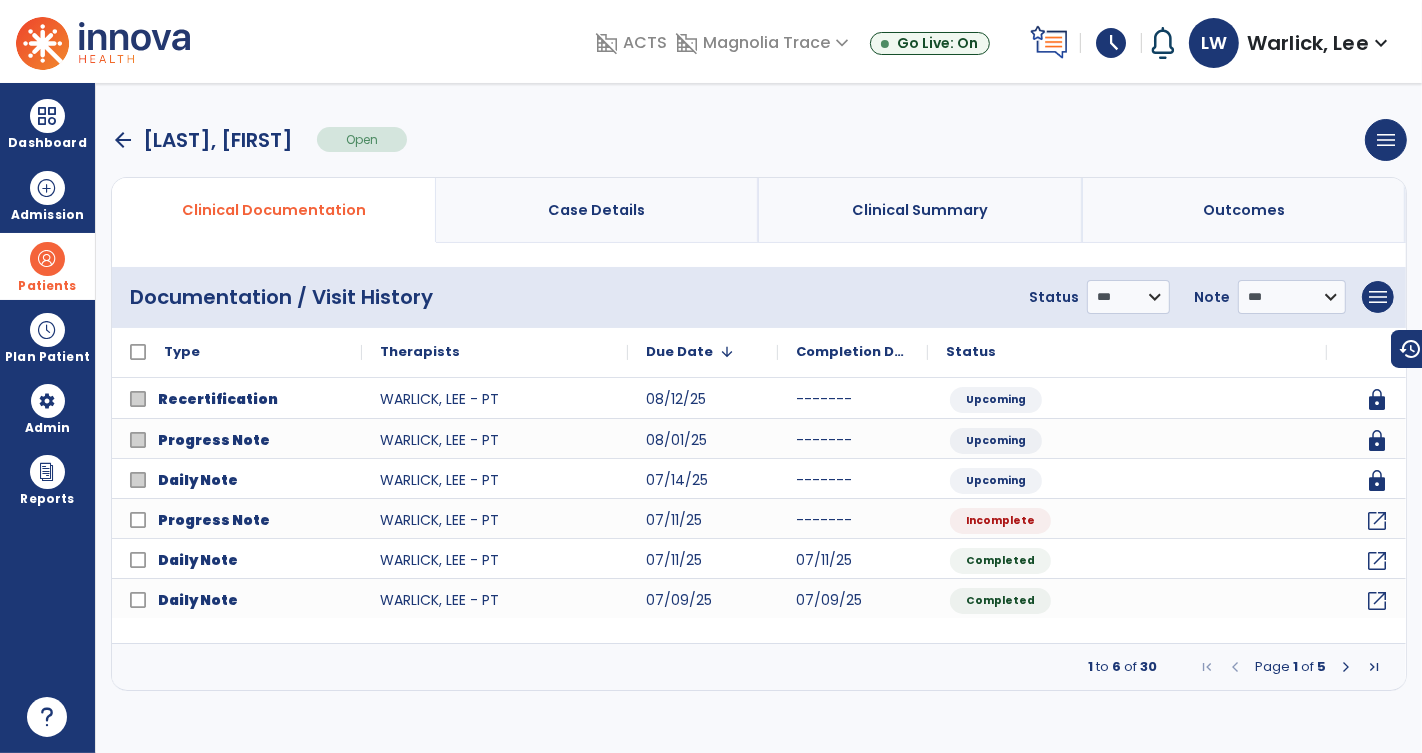 click at bounding box center (1346, 667) 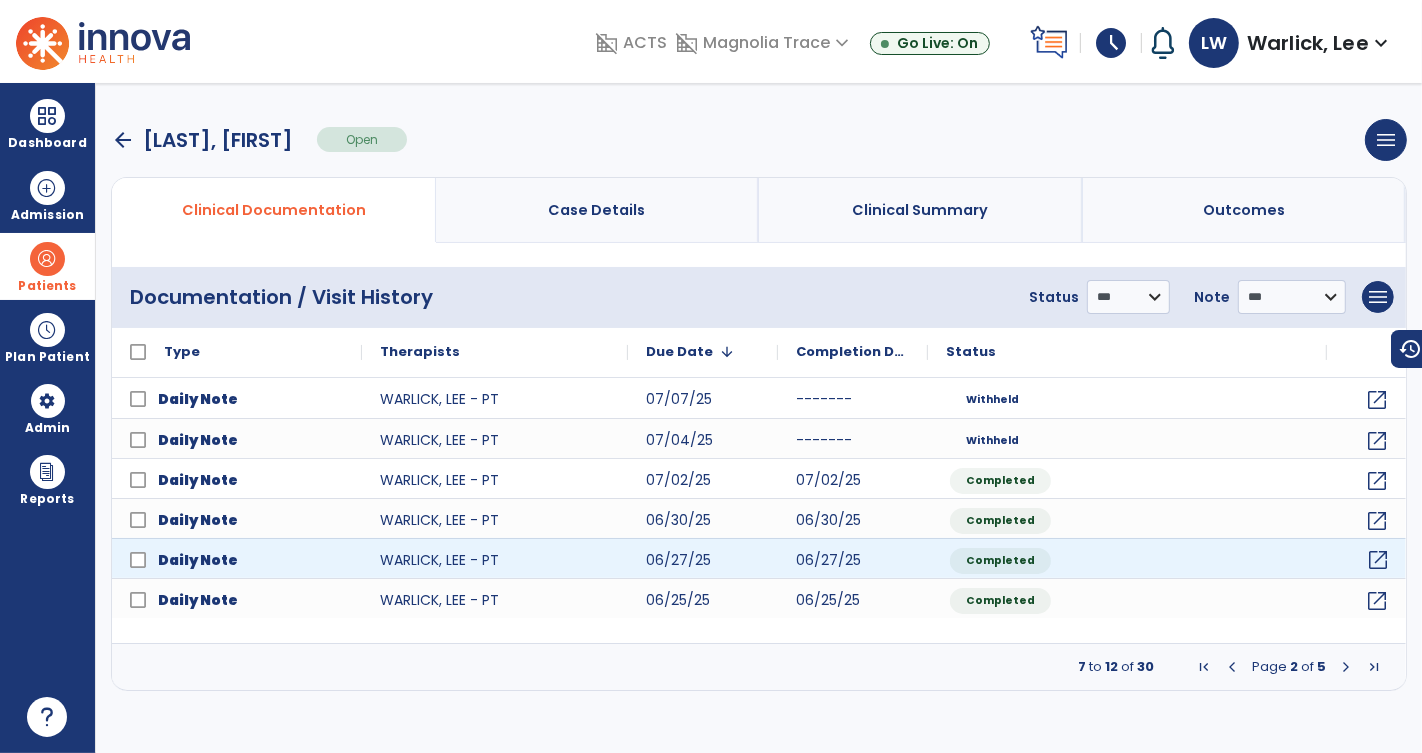 click on "open_in_new" 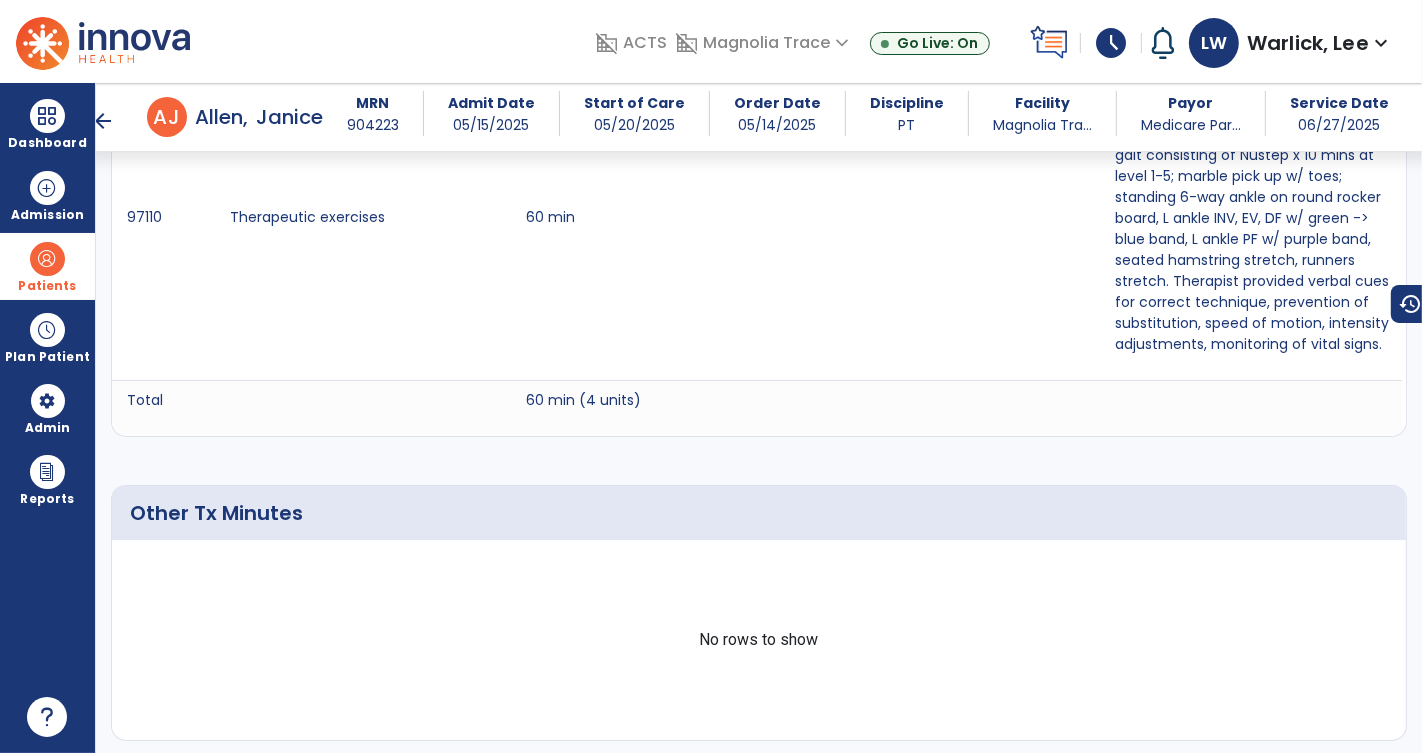 scroll, scrollTop: 1328, scrollLeft: 0, axis: vertical 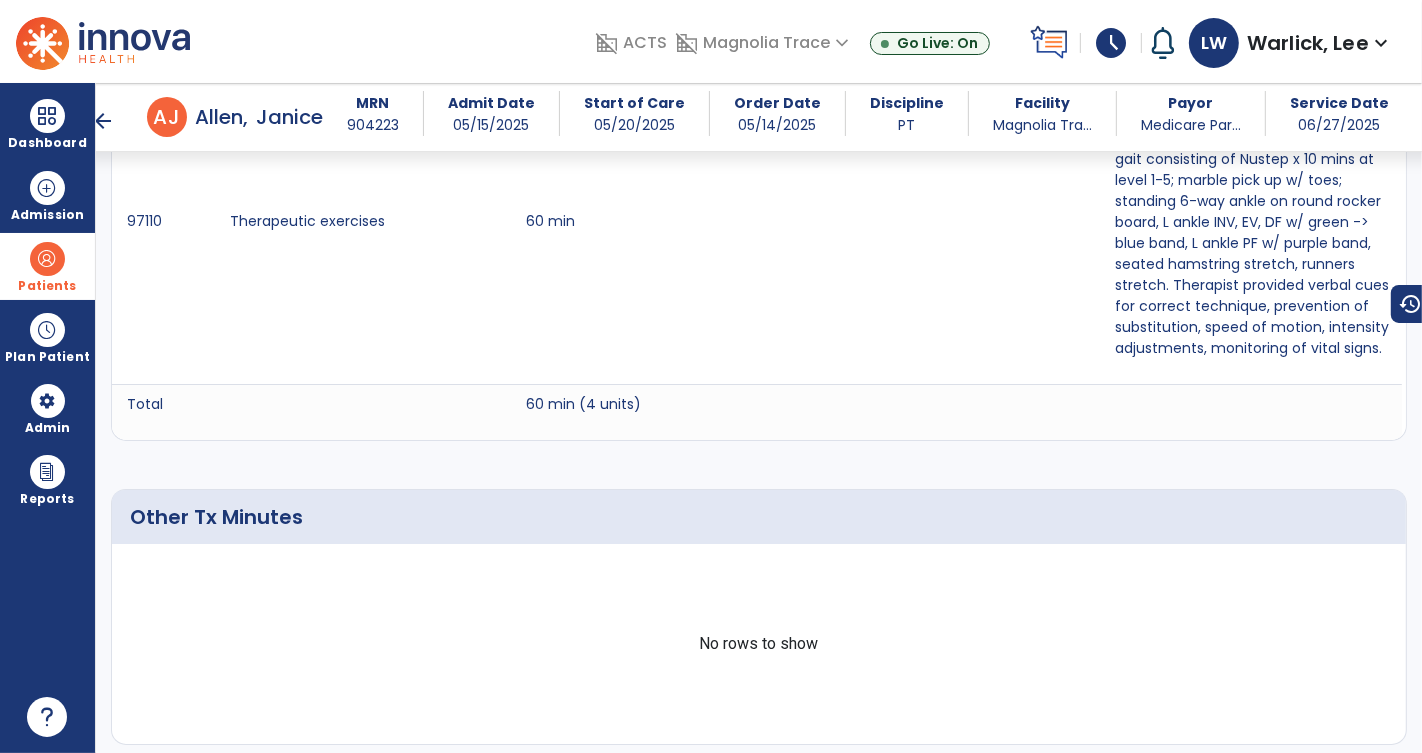 click on "arrow_back" at bounding box center (103, 121) 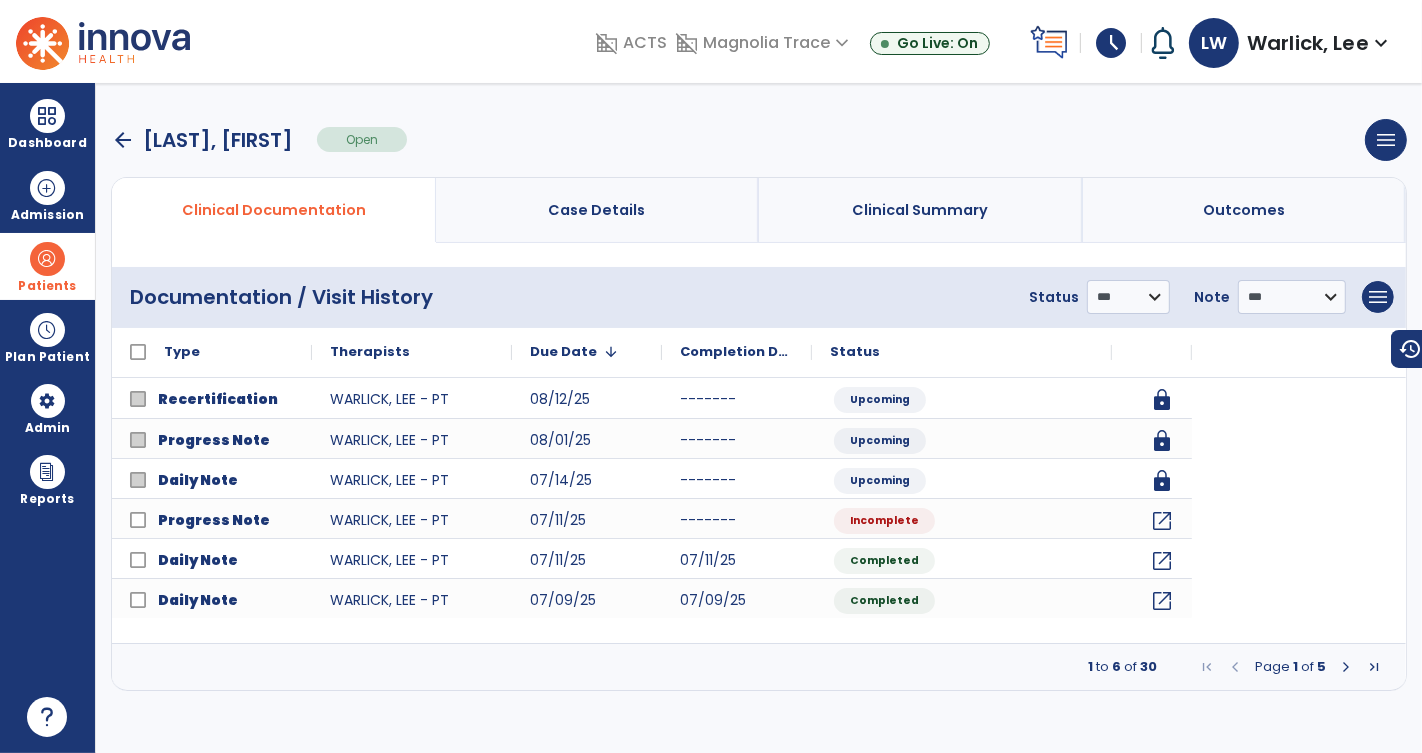 scroll, scrollTop: 0, scrollLeft: 0, axis: both 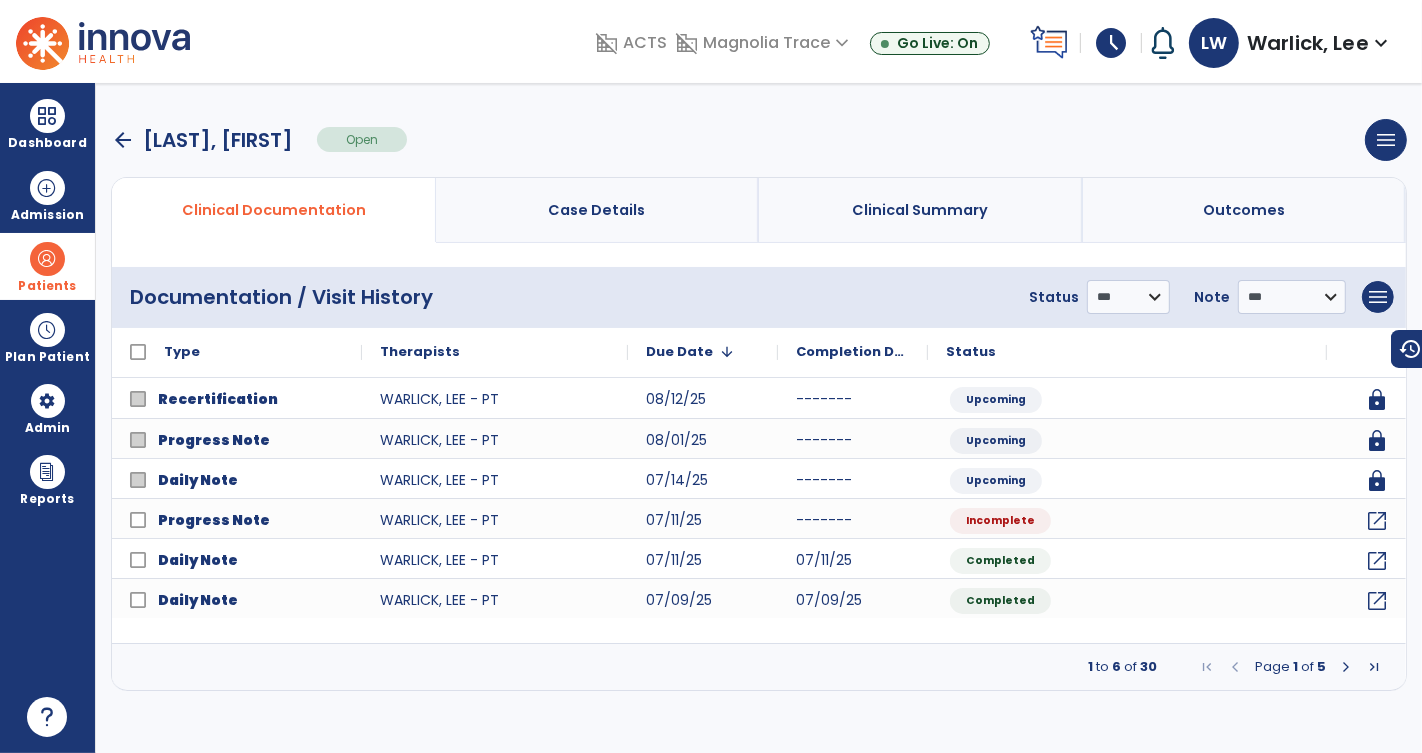 click at bounding box center [1346, 667] 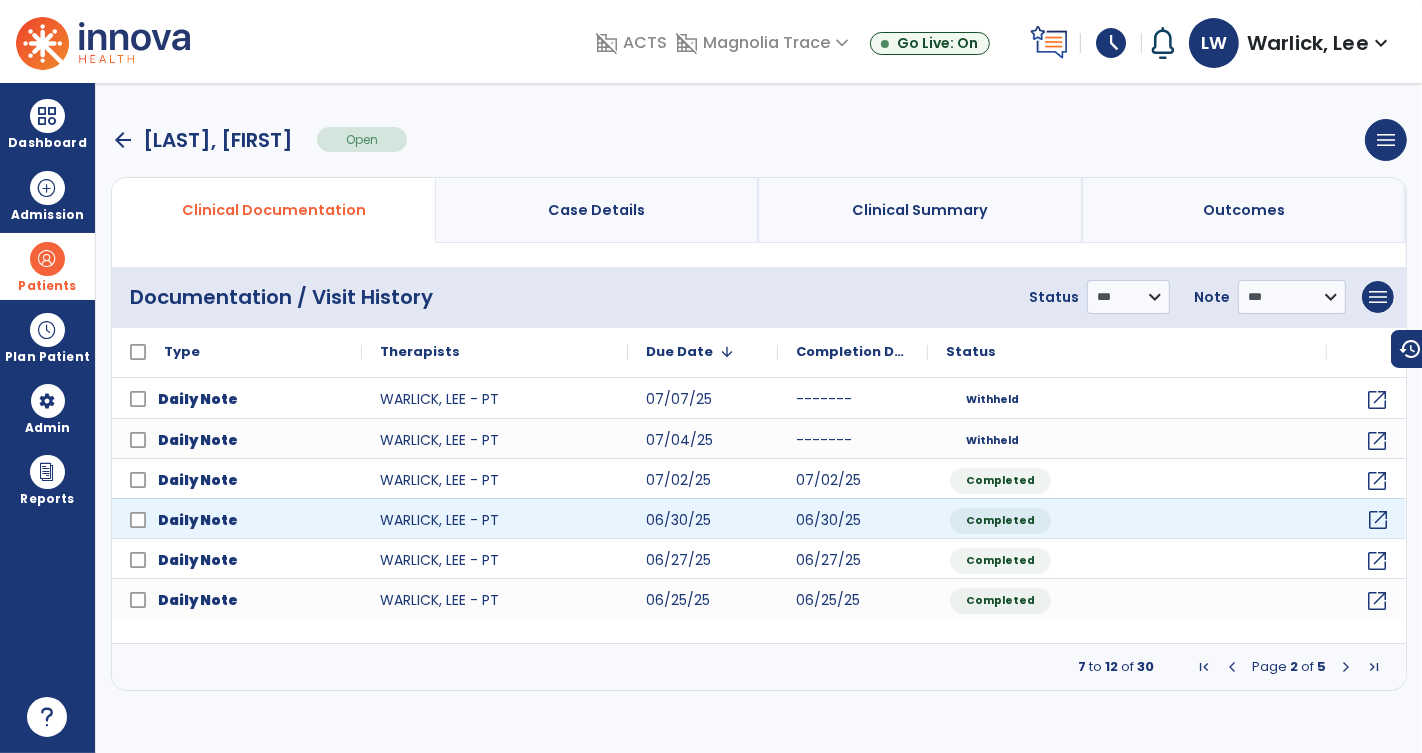 click on "open_in_new" 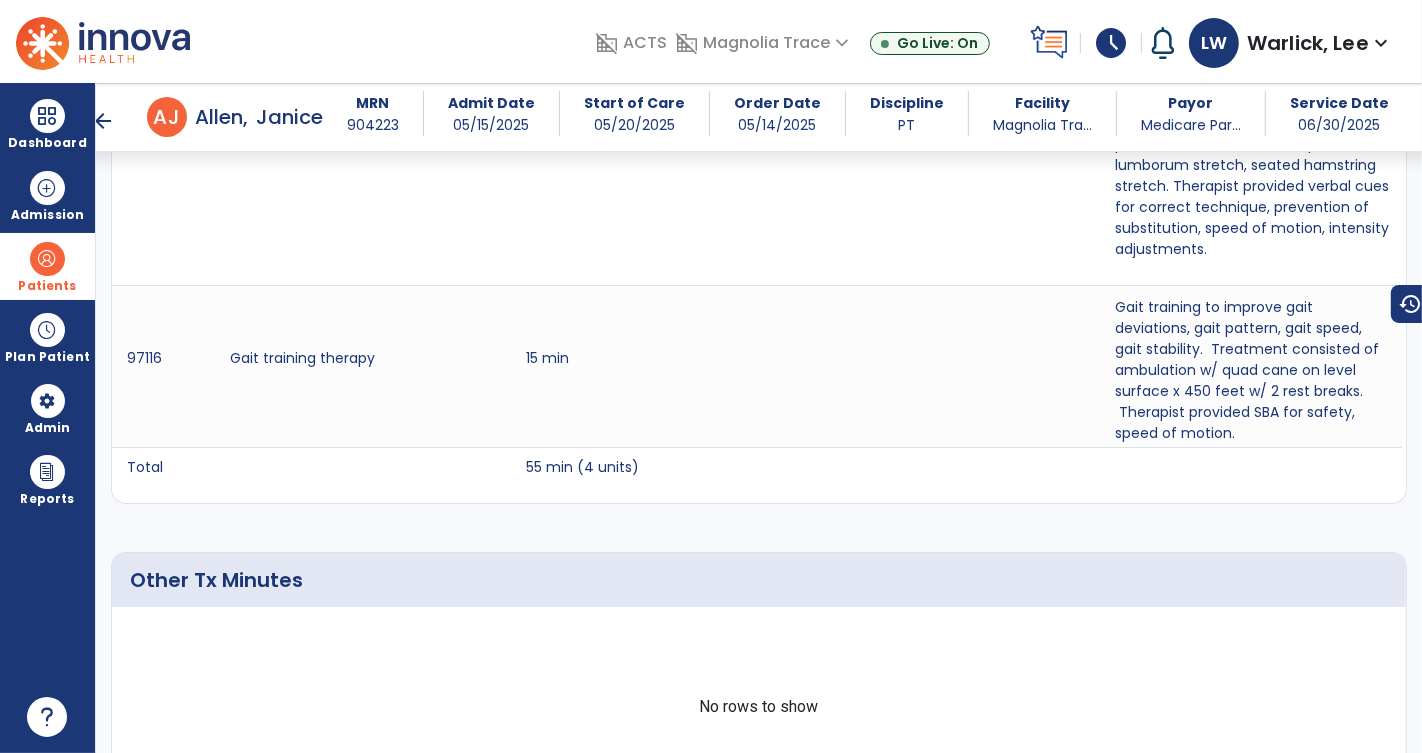 scroll, scrollTop: 1520, scrollLeft: 0, axis: vertical 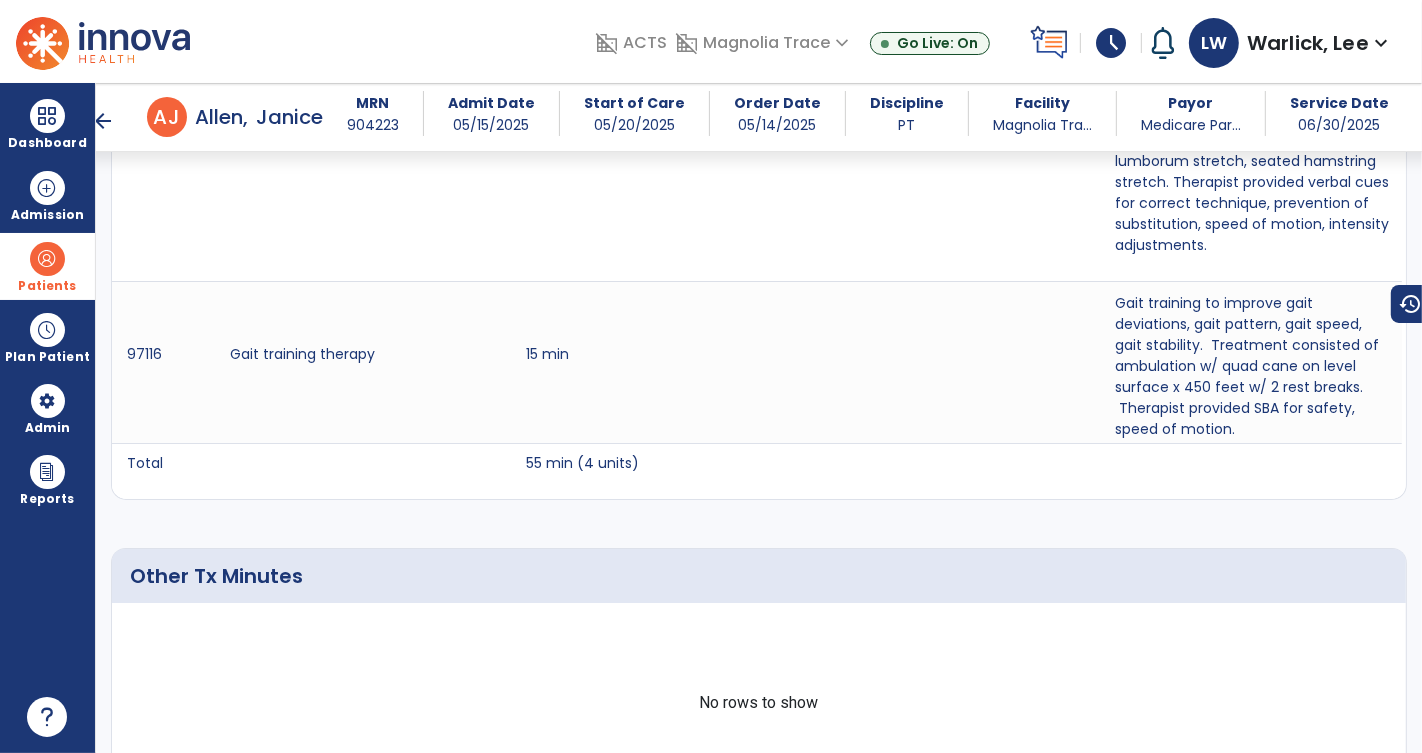 click on "arrow_back" at bounding box center [103, 121] 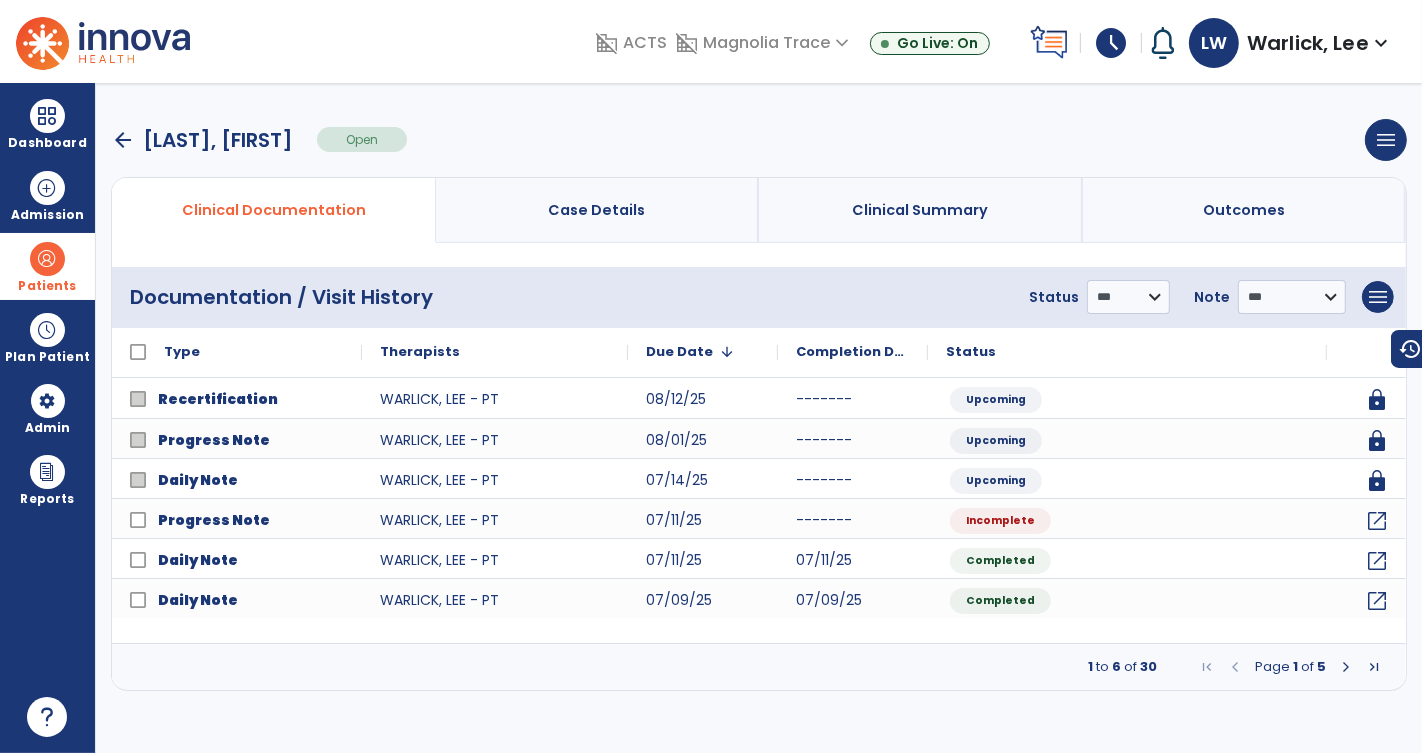 click at bounding box center [1346, 667] 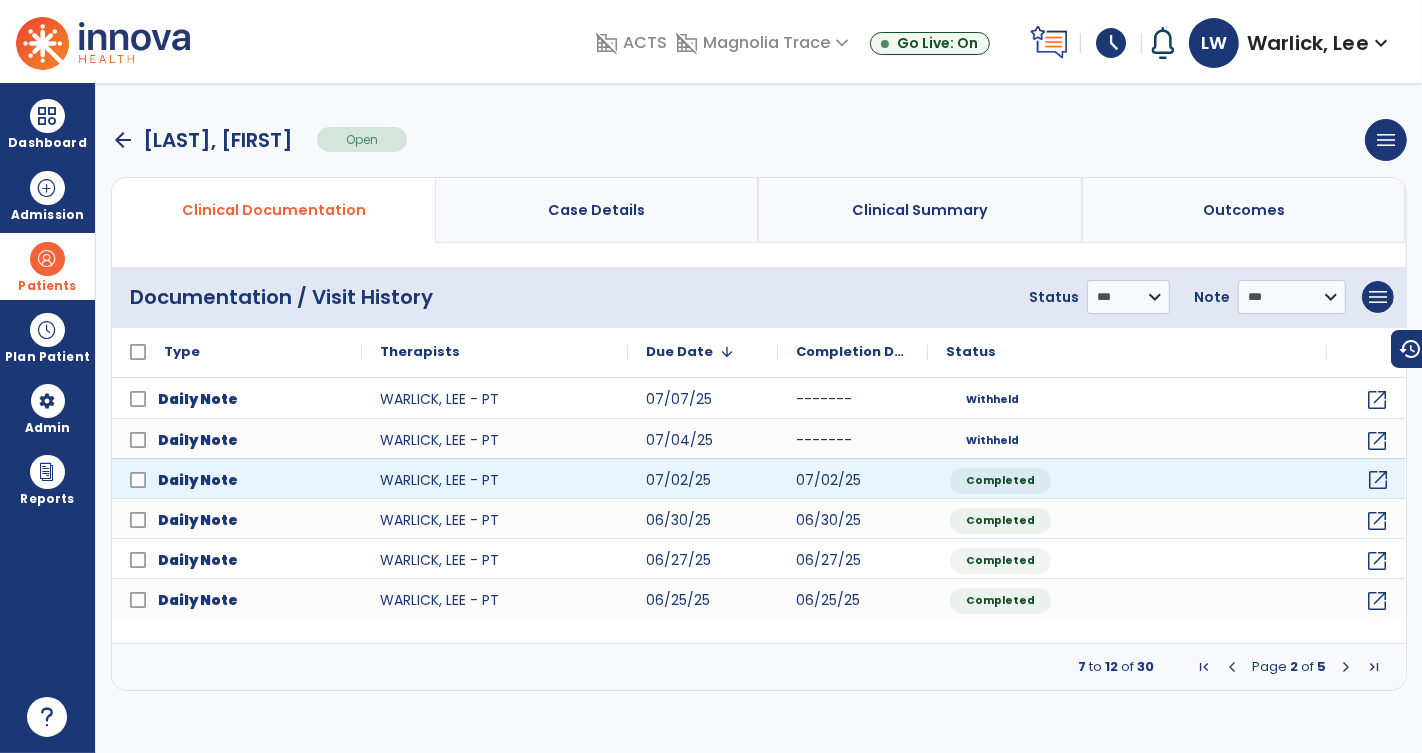click on "open_in_new" 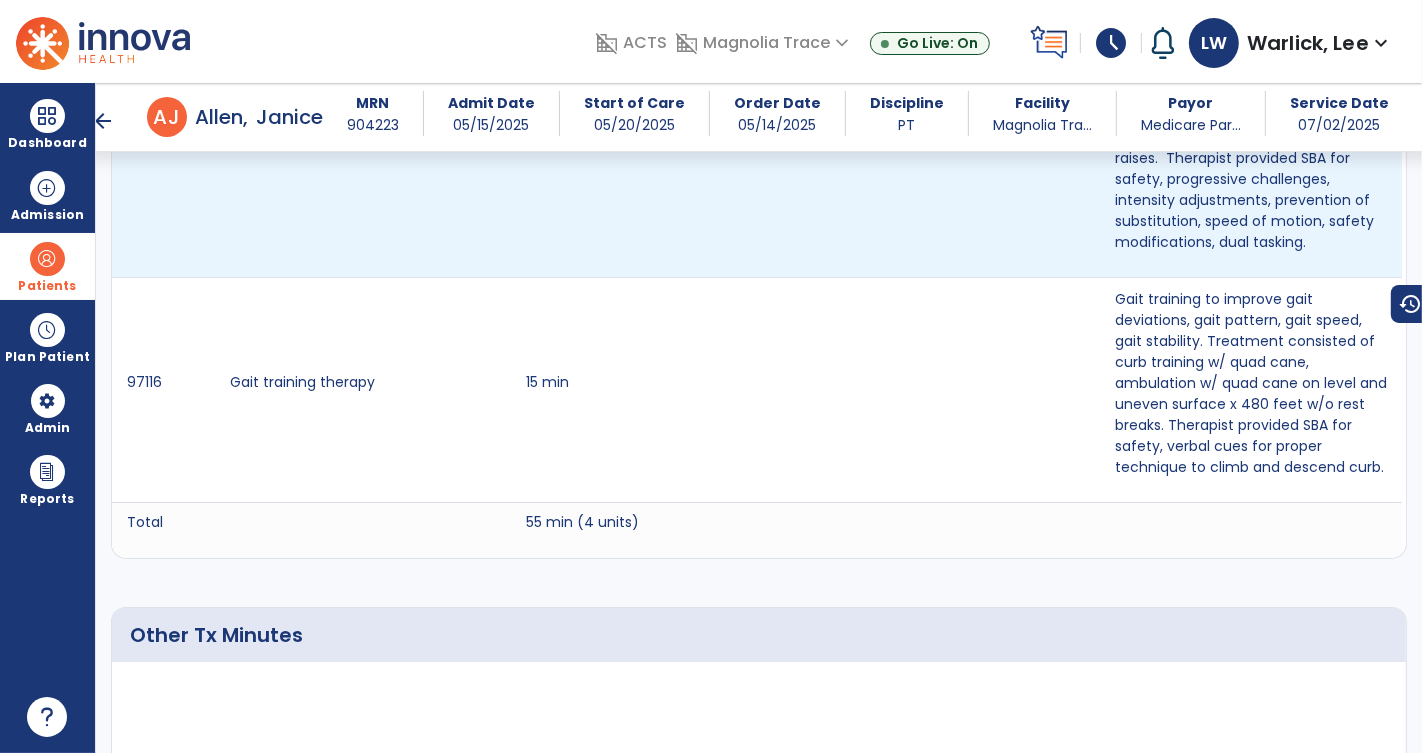 scroll, scrollTop: 1792, scrollLeft: 0, axis: vertical 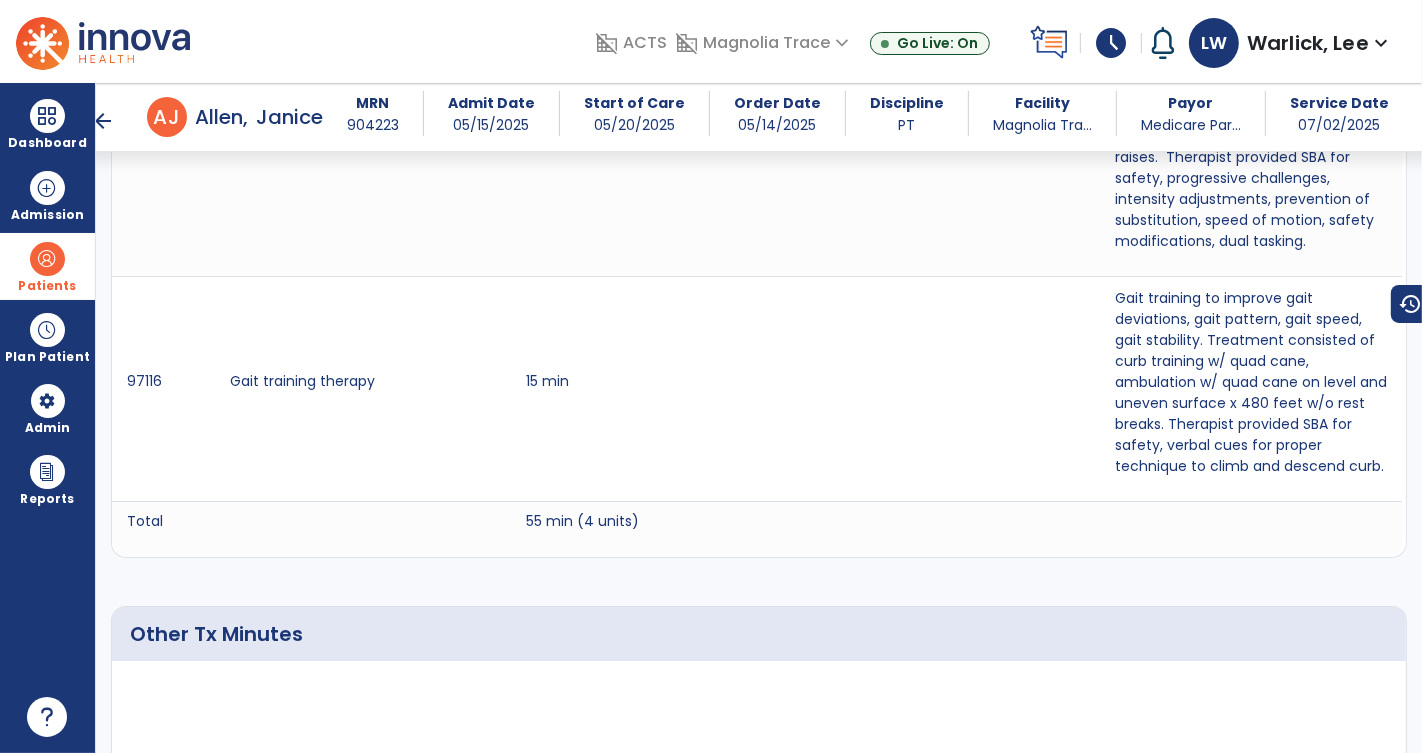 click on "arrow_back" at bounding box center [103, 121] 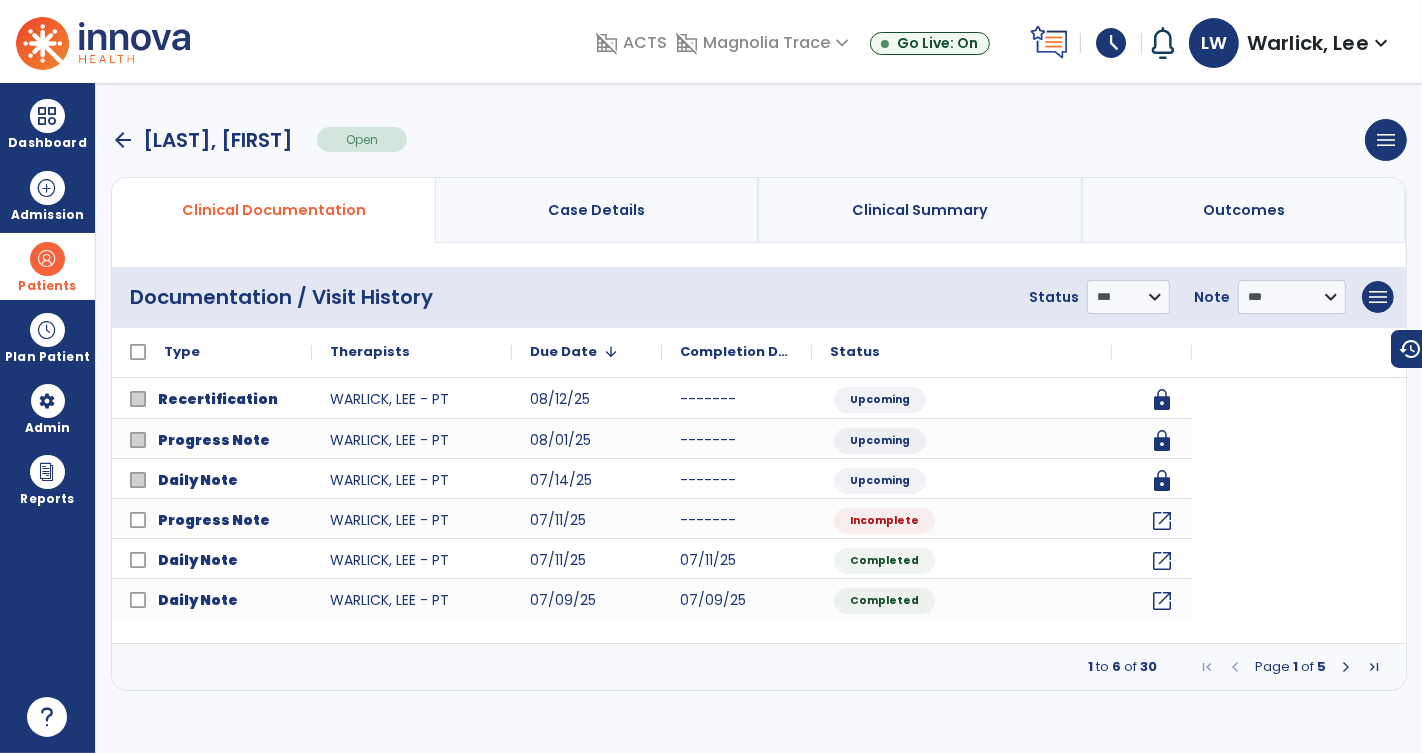 scroll, scrollTop: 0, scrollLeft: 0, axis: both 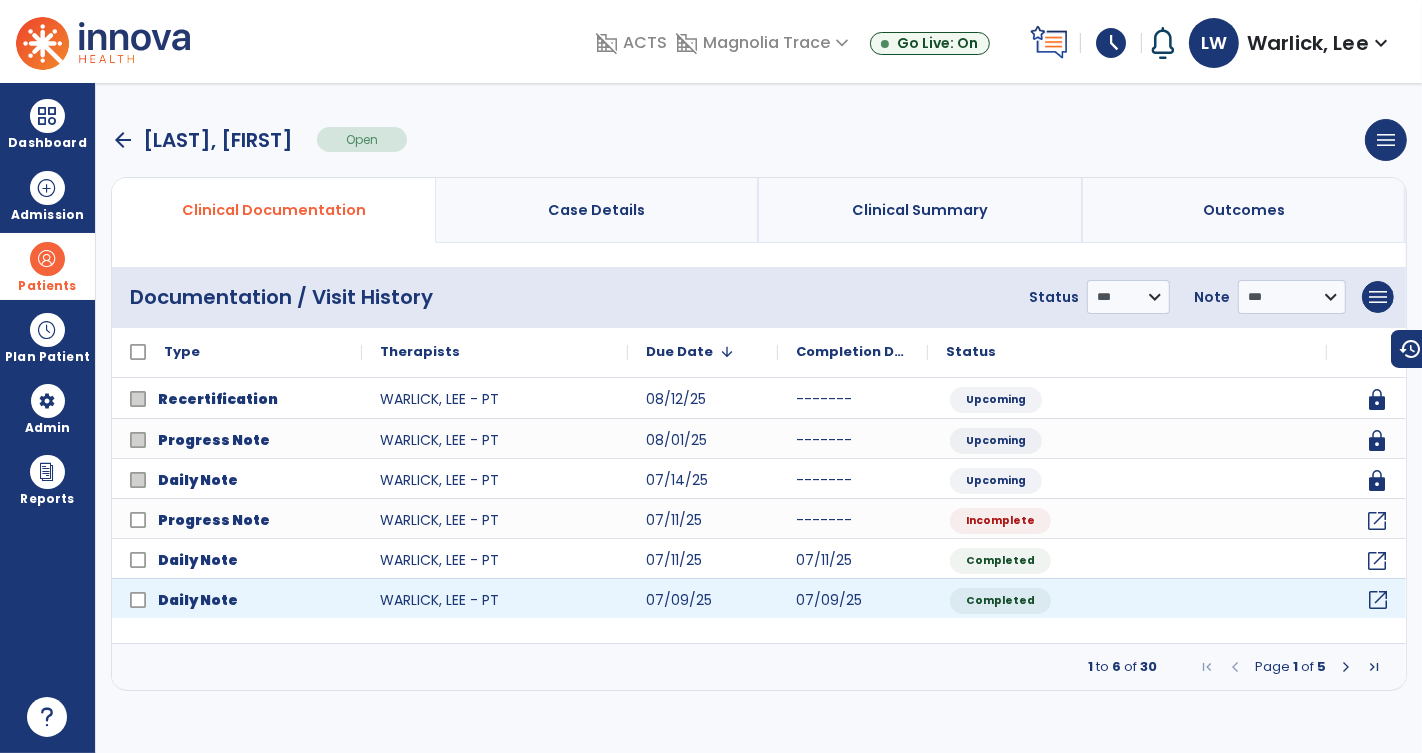 click on "open_in_new" 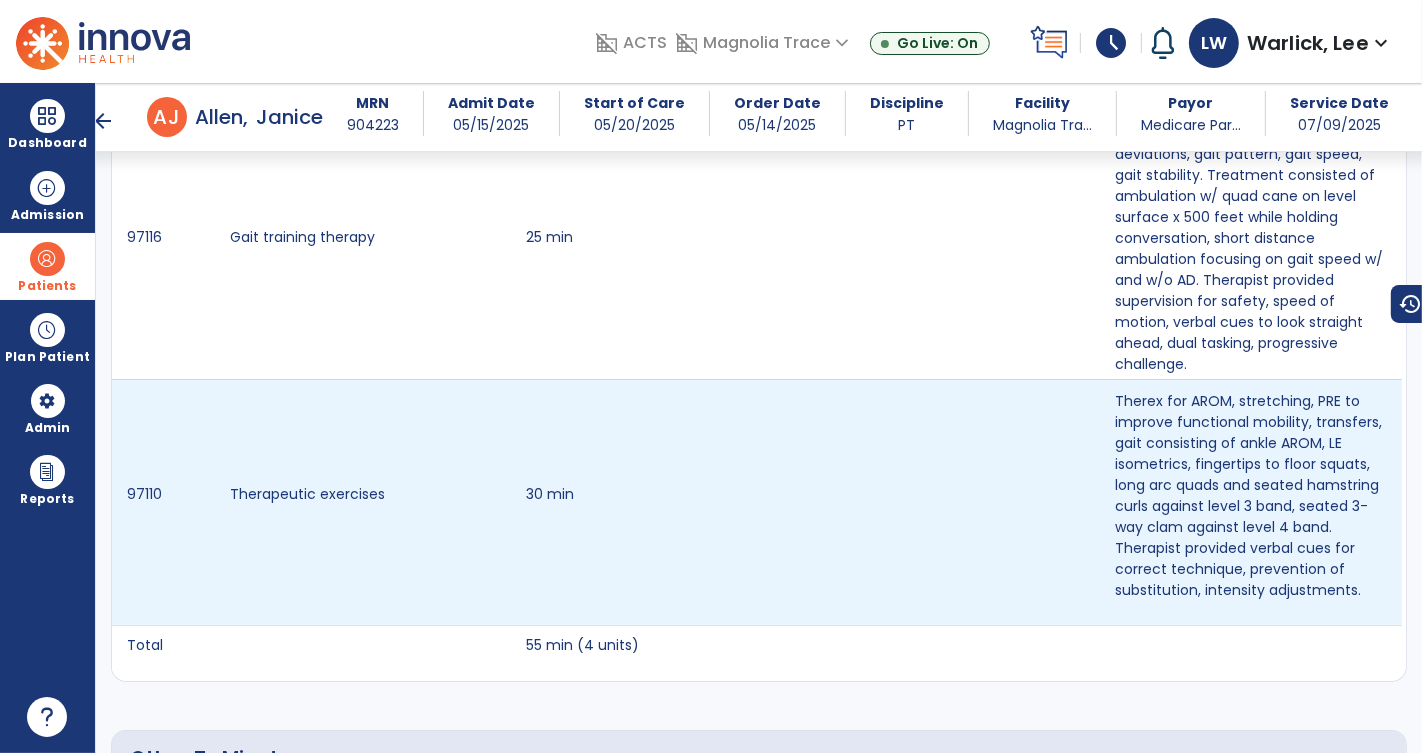scroll, scrollTop: 1470, scrollLeft: 0, axis: vertical 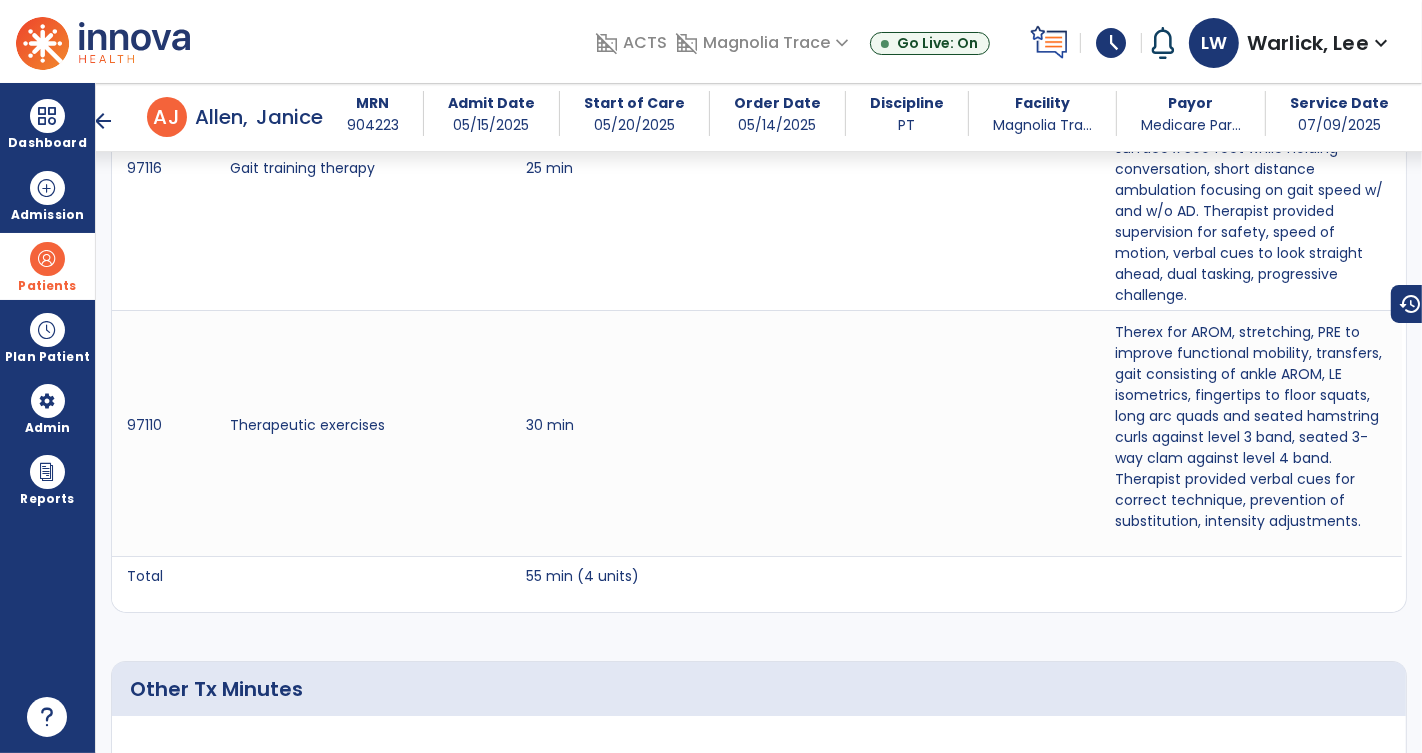 click on "arrow_back" at bounding box center [103, 121] 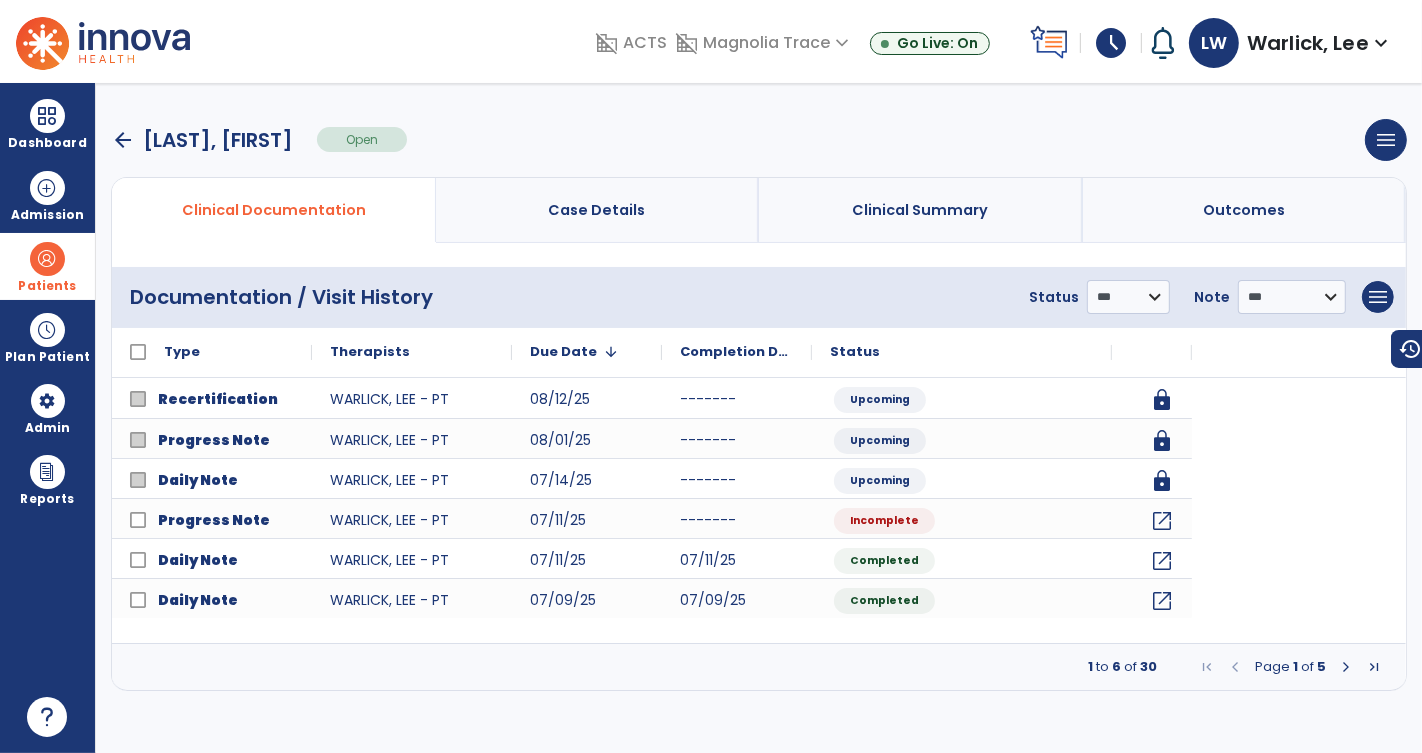 scroll, scrollTop: 0, scrollLeft: 0, axis: both 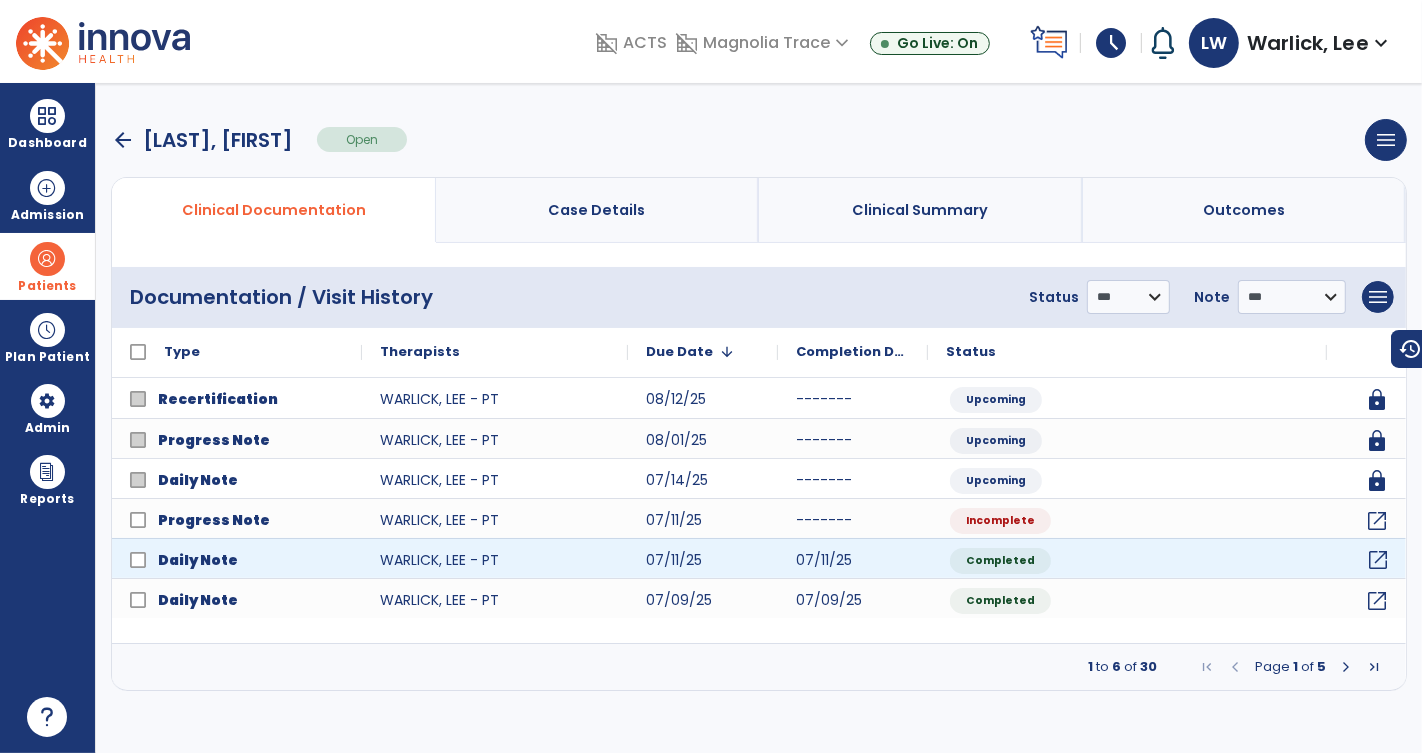 click on "open_in_new" 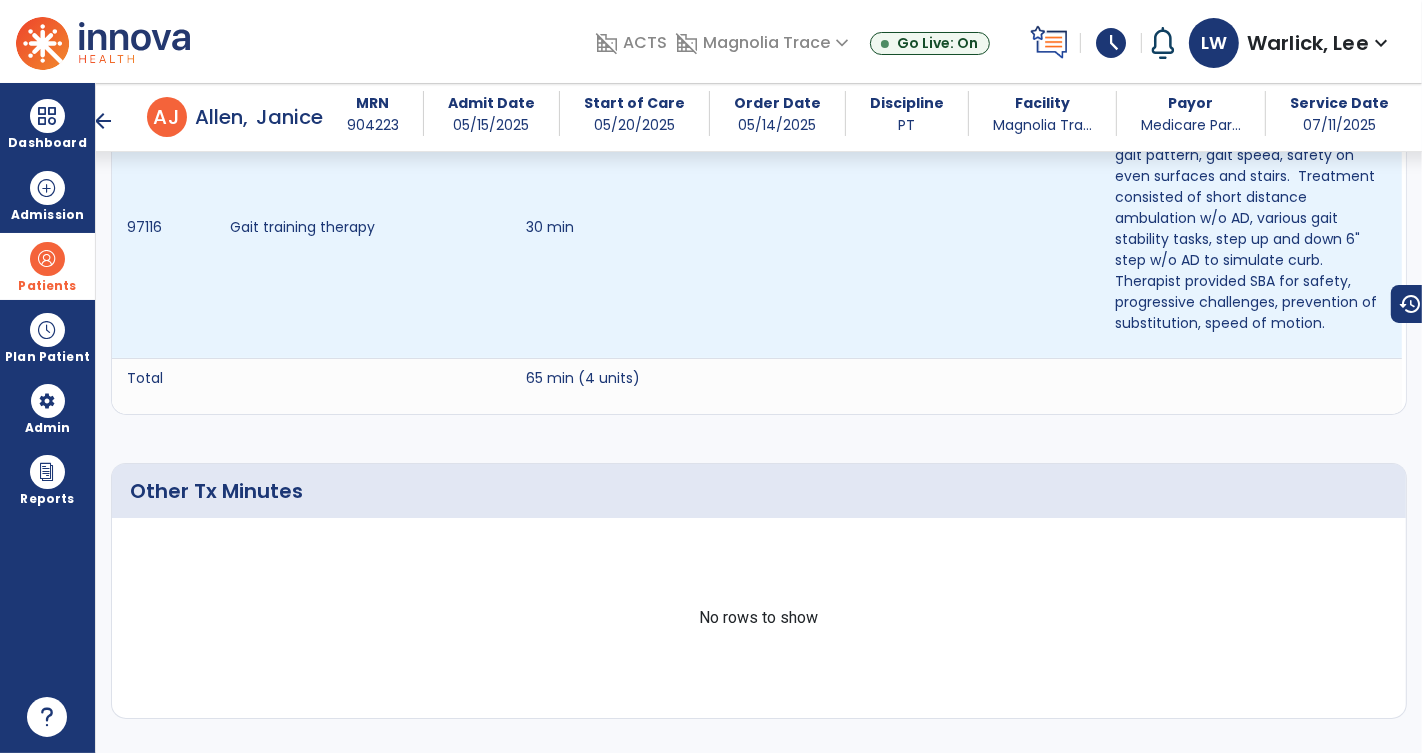 scroll, scrollTop: 1904, scrollLeft: 0, axis: vertical 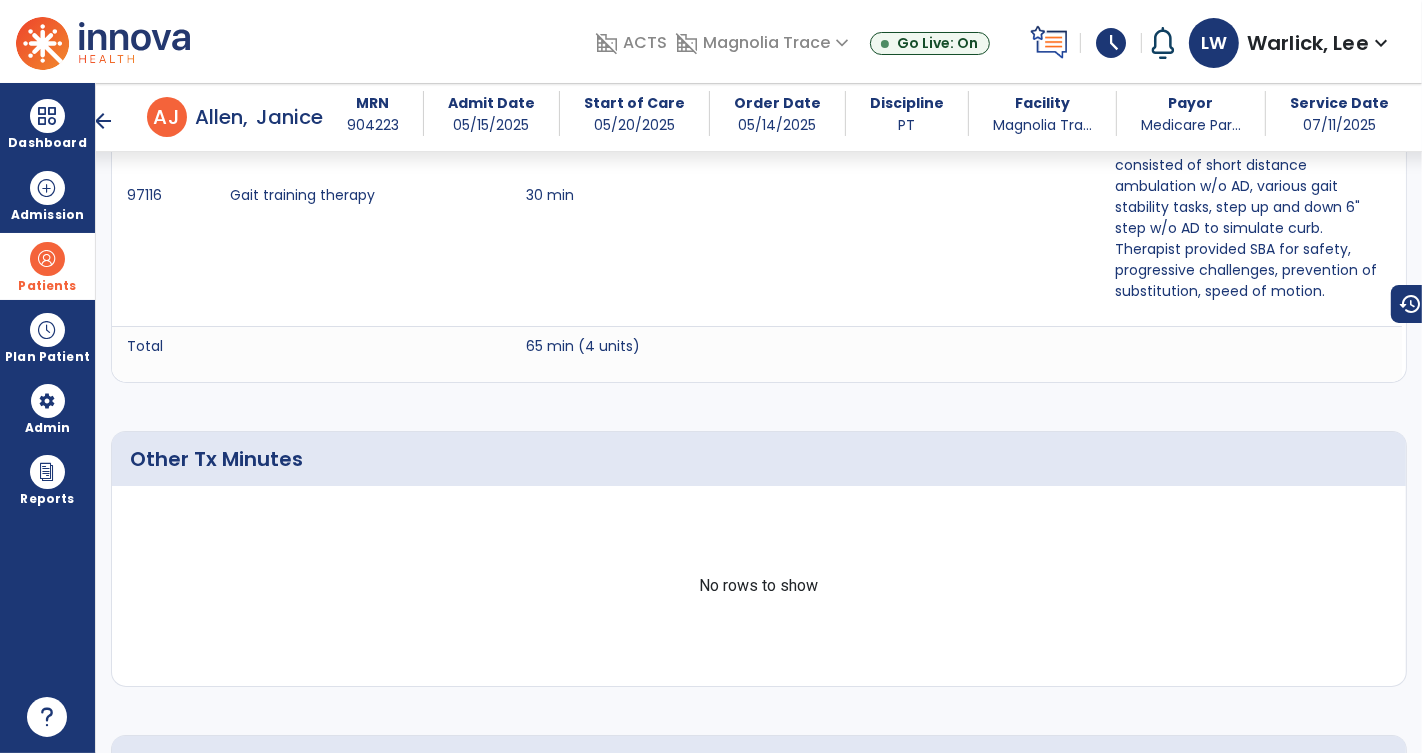 click on "arrow_back" at bounding box center (103, 121) 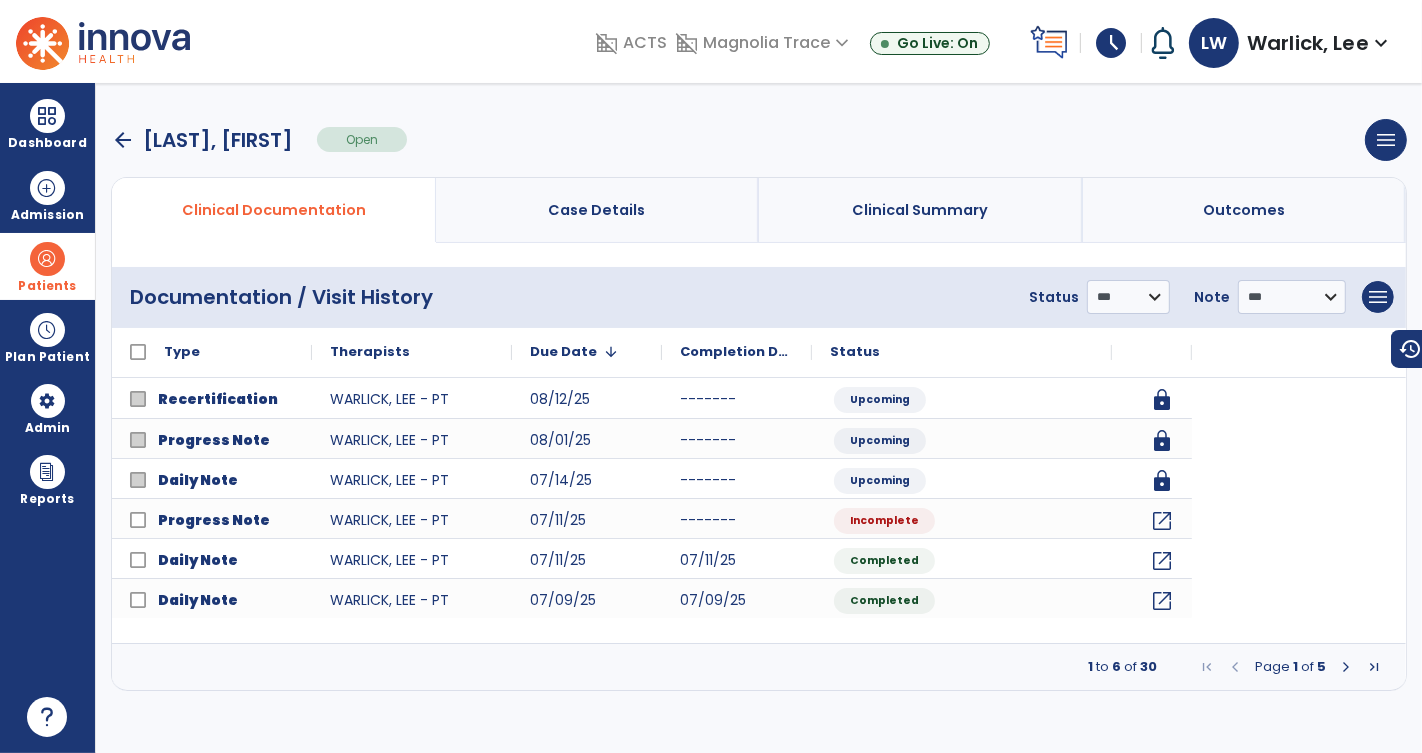 scroll, scrollTop: 0, scrollLeft: 0, axis: both 